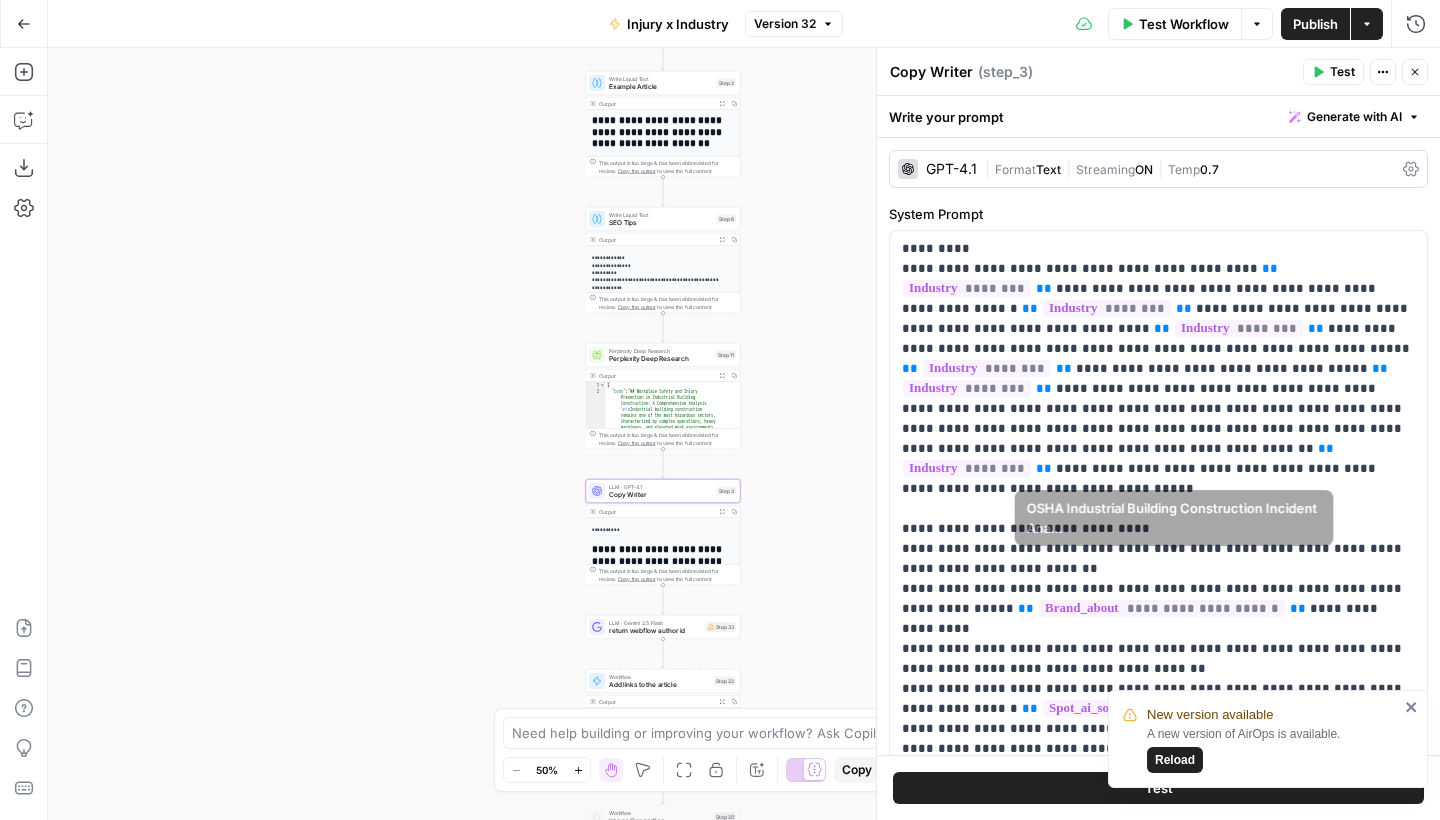 scroll, scrollTop: 0, scrollLeft: 0, axis: both 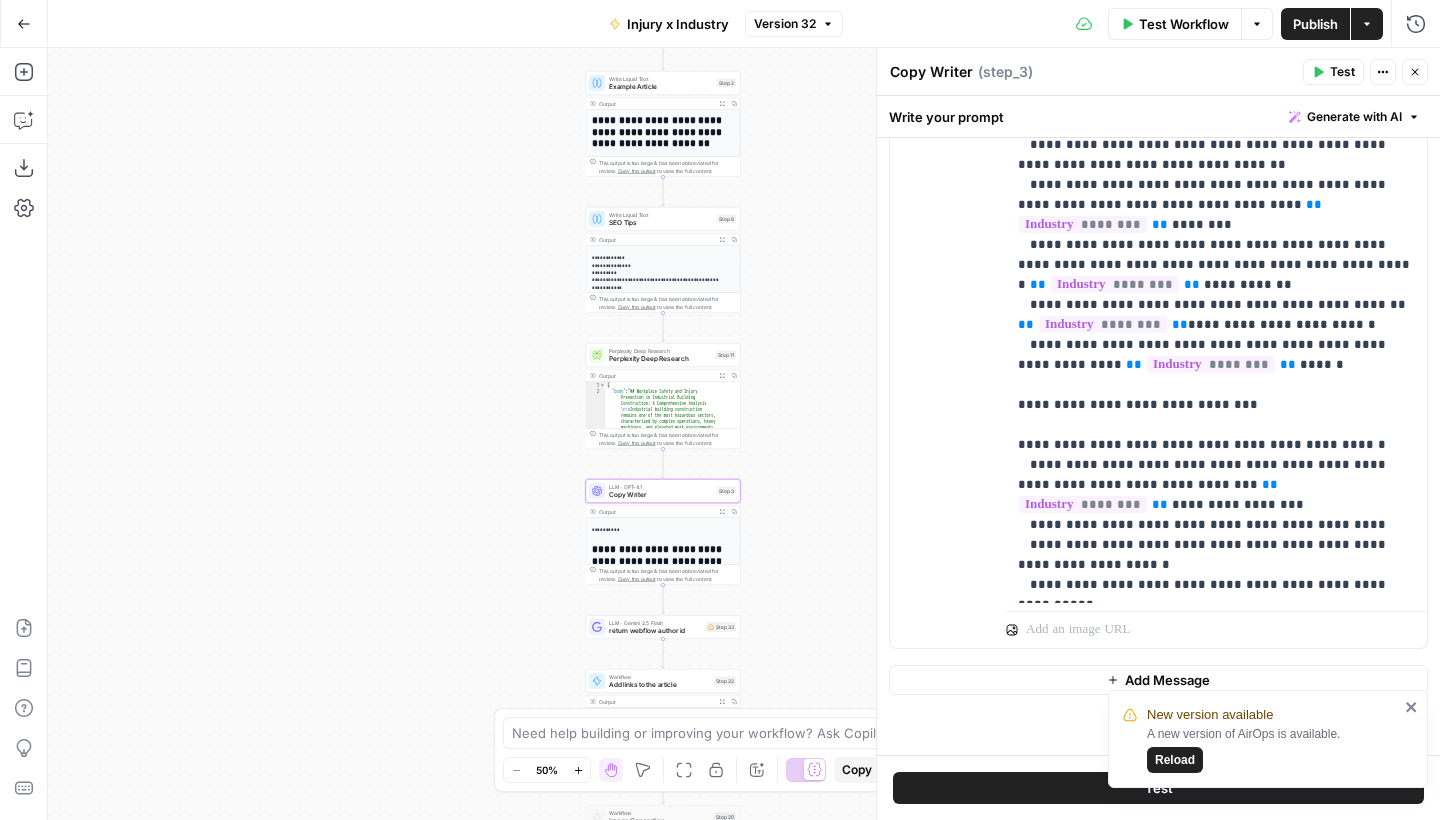 click on "Reload" at bounding box center [1175, 760] 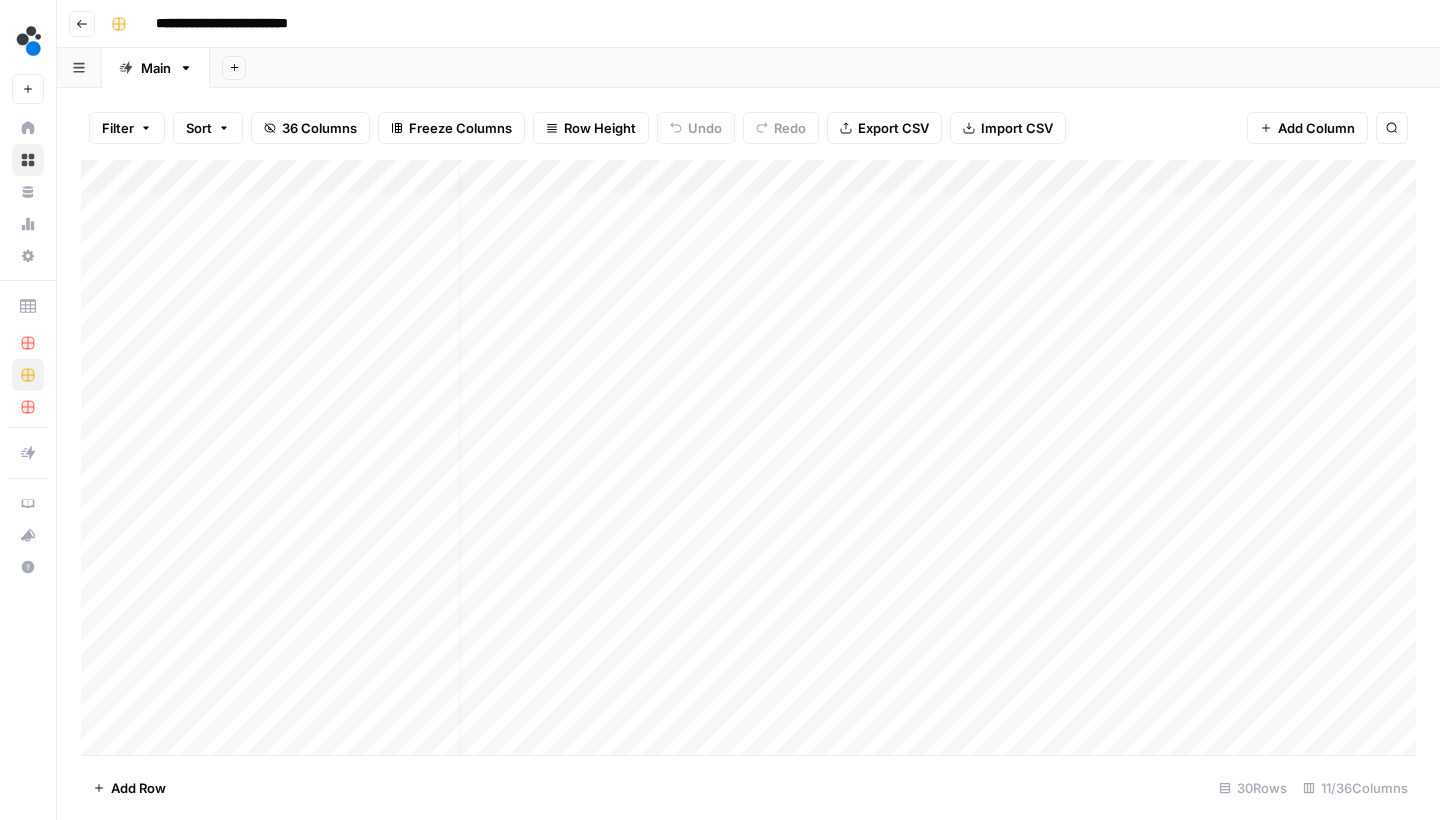 scroll, scrollTop: 0, scrollLeft: 0, axis: both 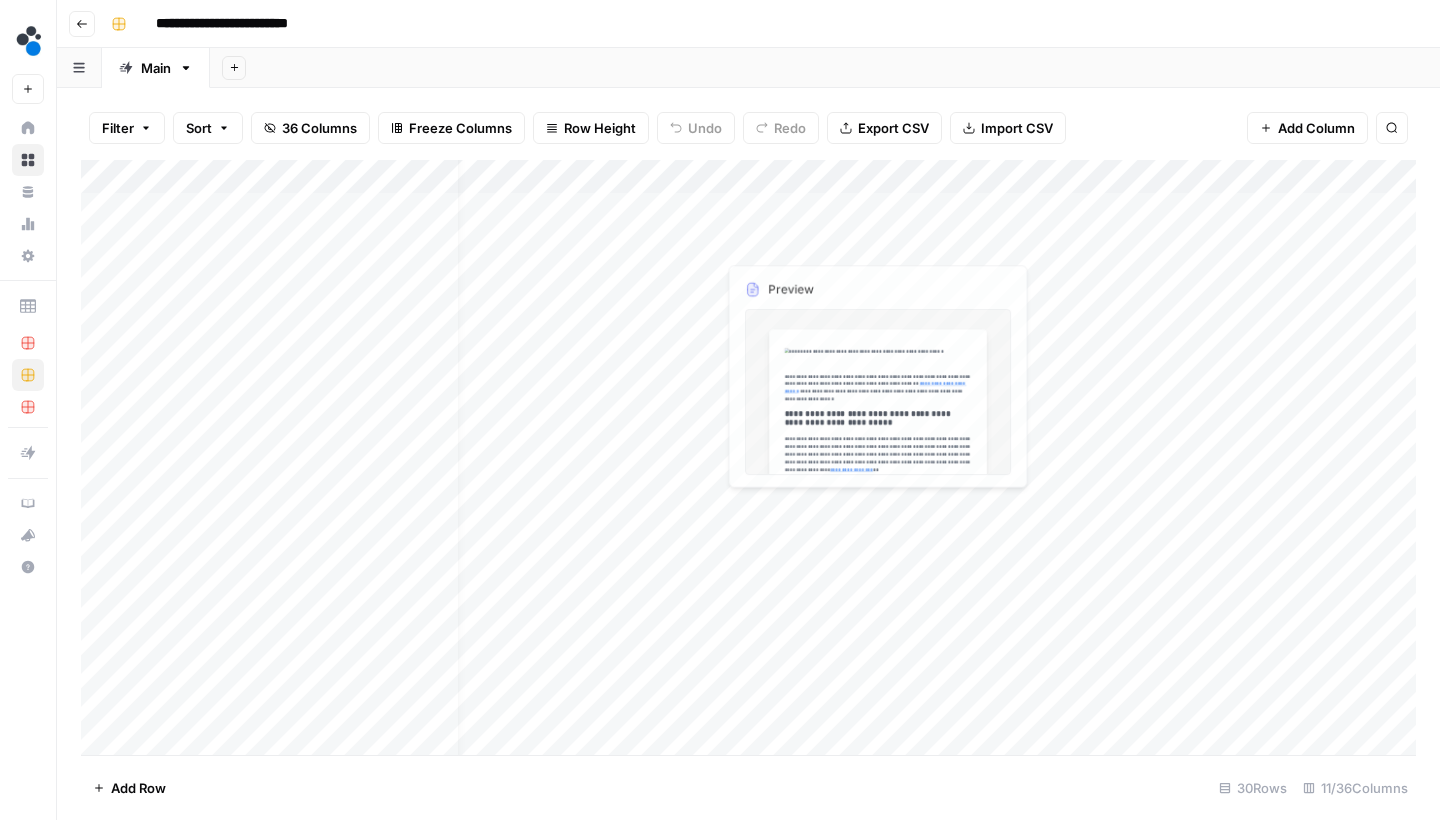 click on "Add Column" at bounding box center [748, 460] 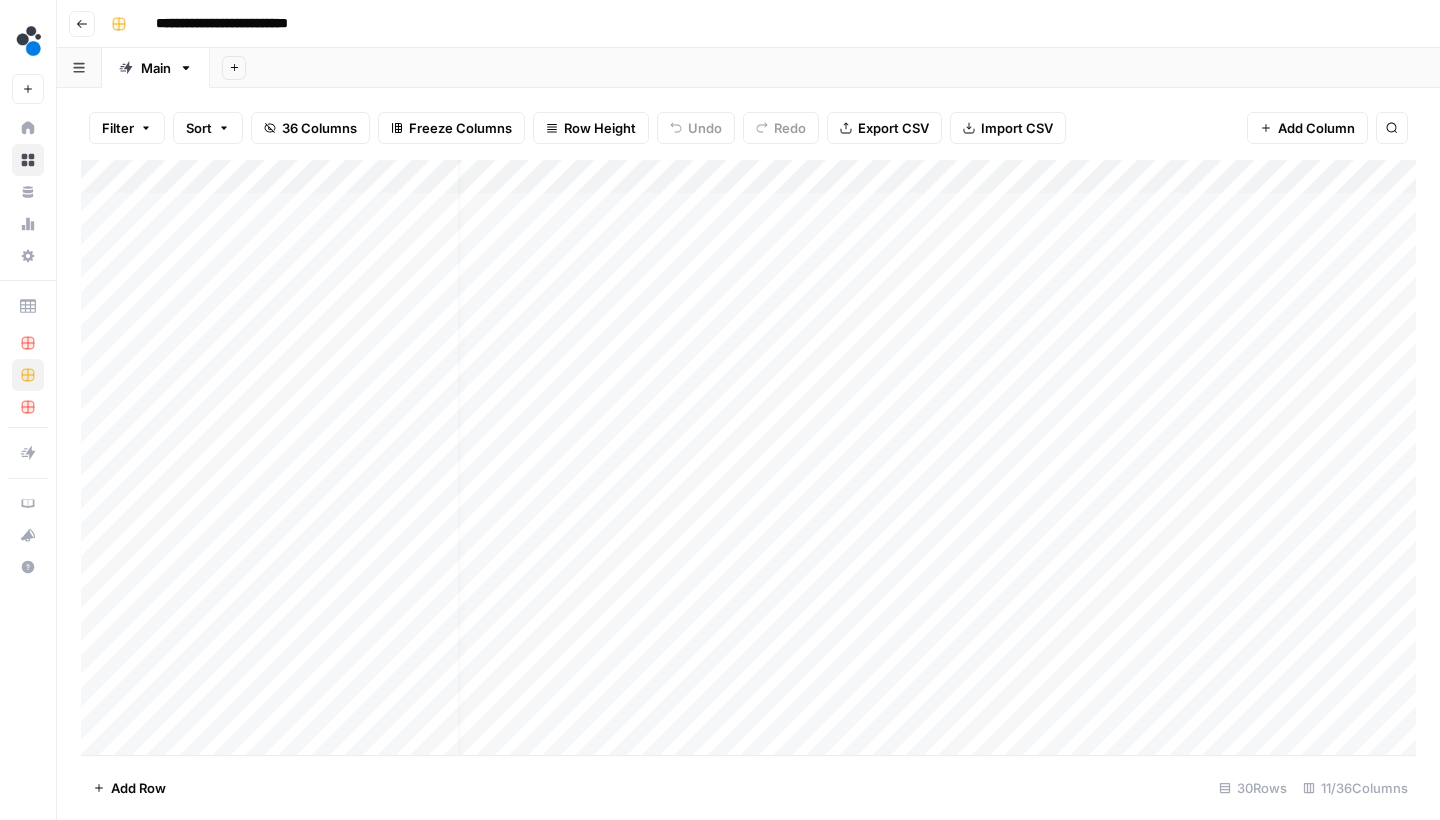 click on "Add Column" at bounding box center [748, 460] 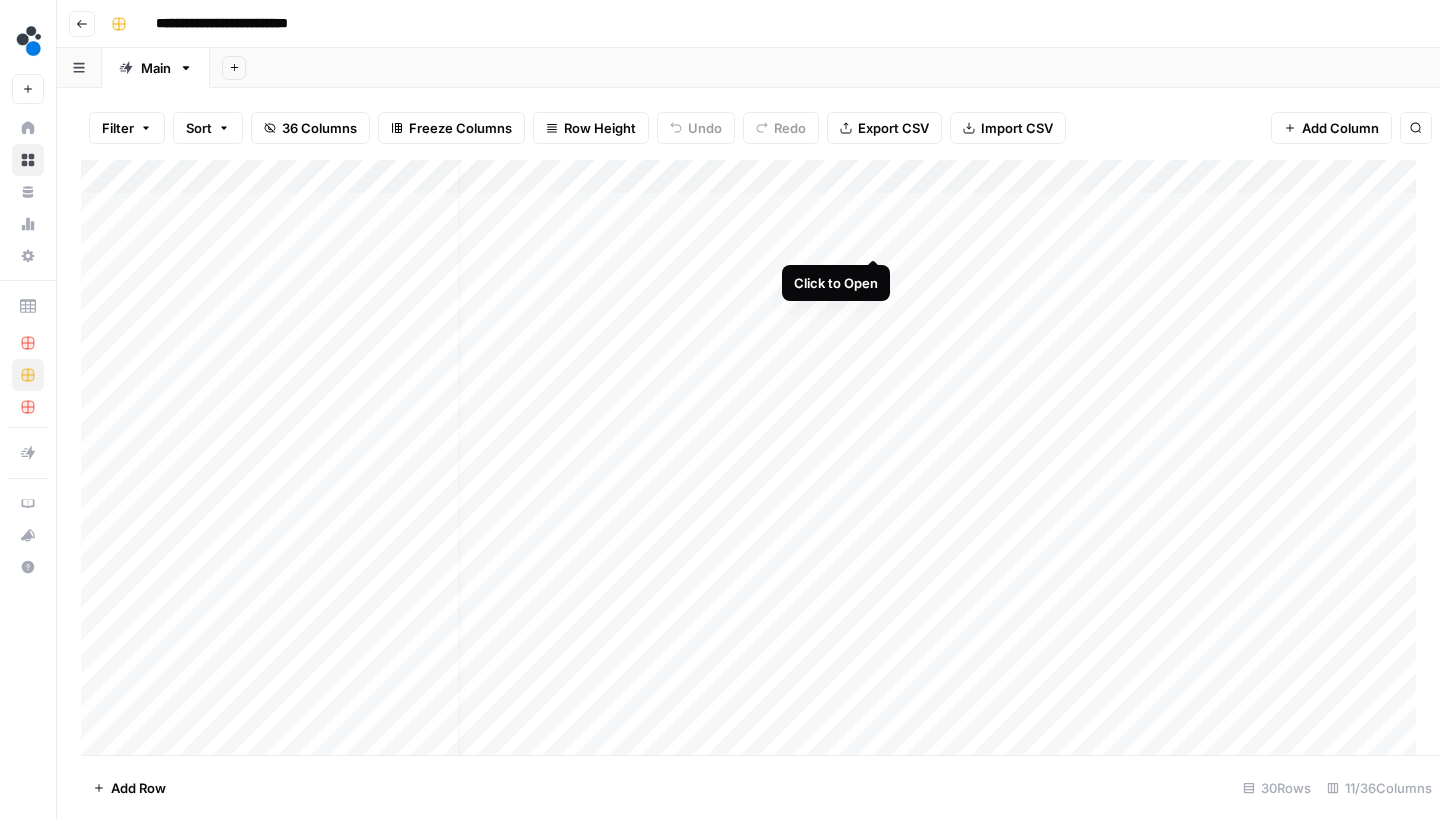 click at bounding box center [1815, 434] 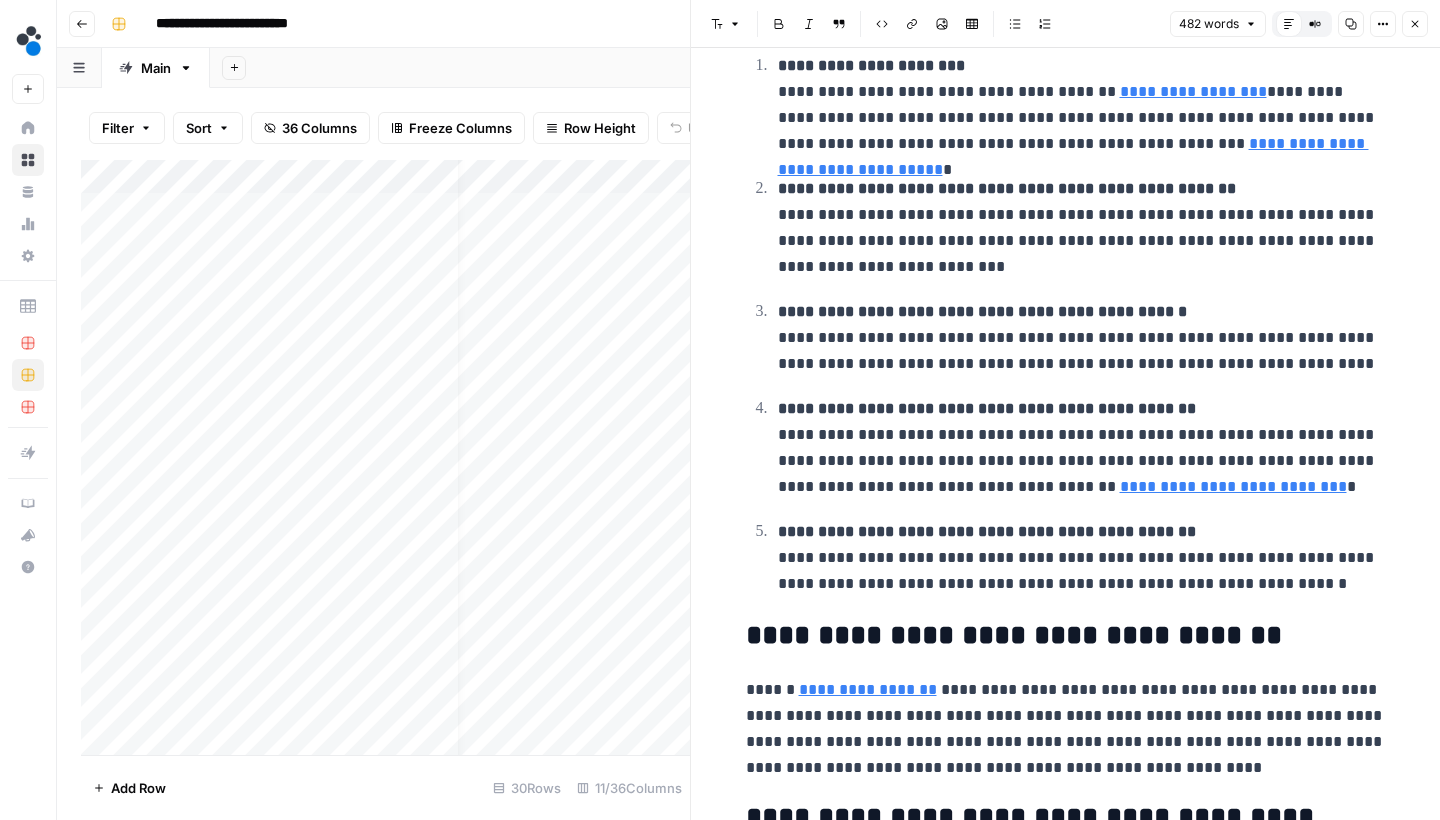 scroll, scrollTop: 579, scrollLeft: 0, axis: vertical 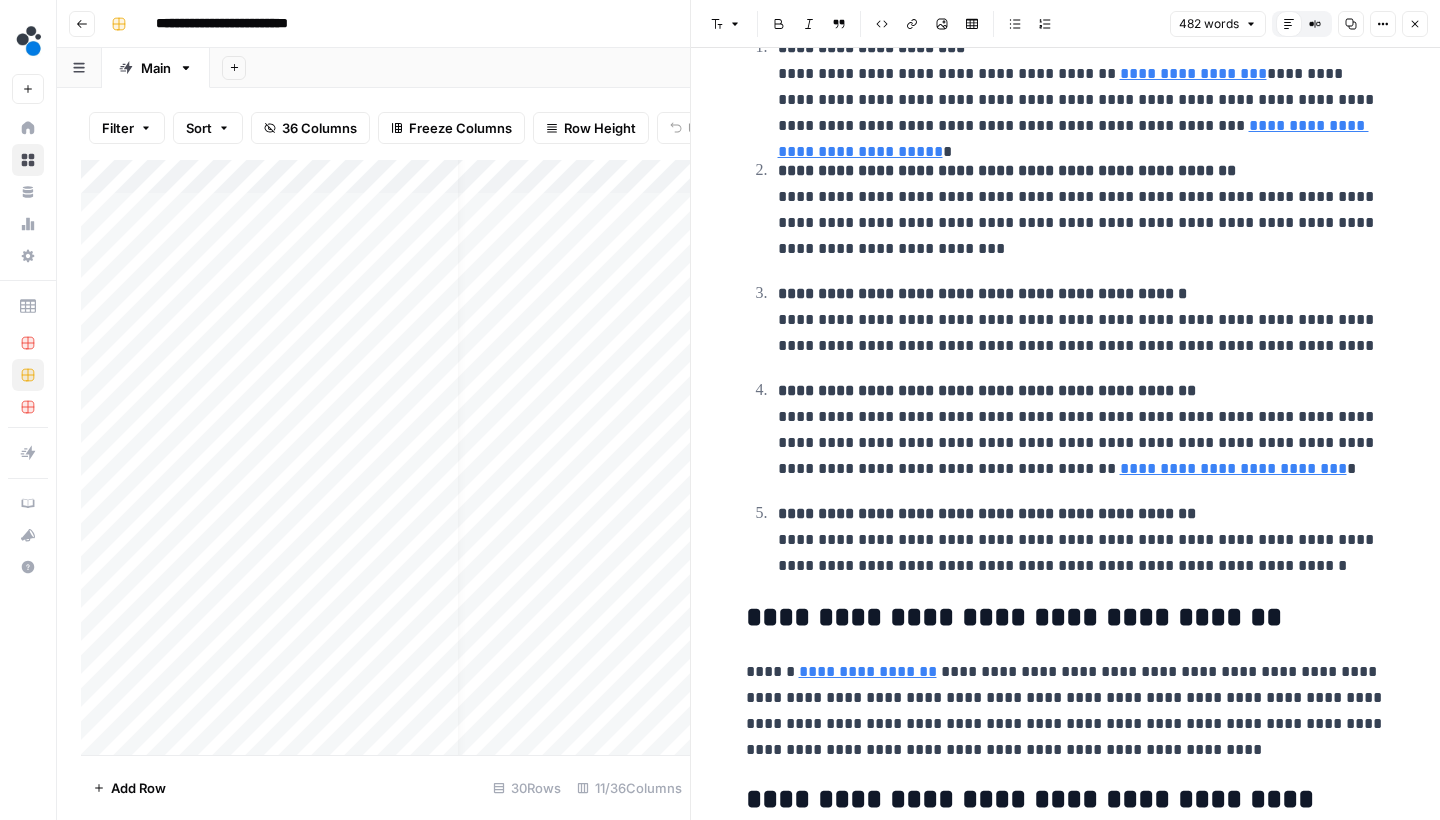 click on "Close" at bounding box center (1415, 24) 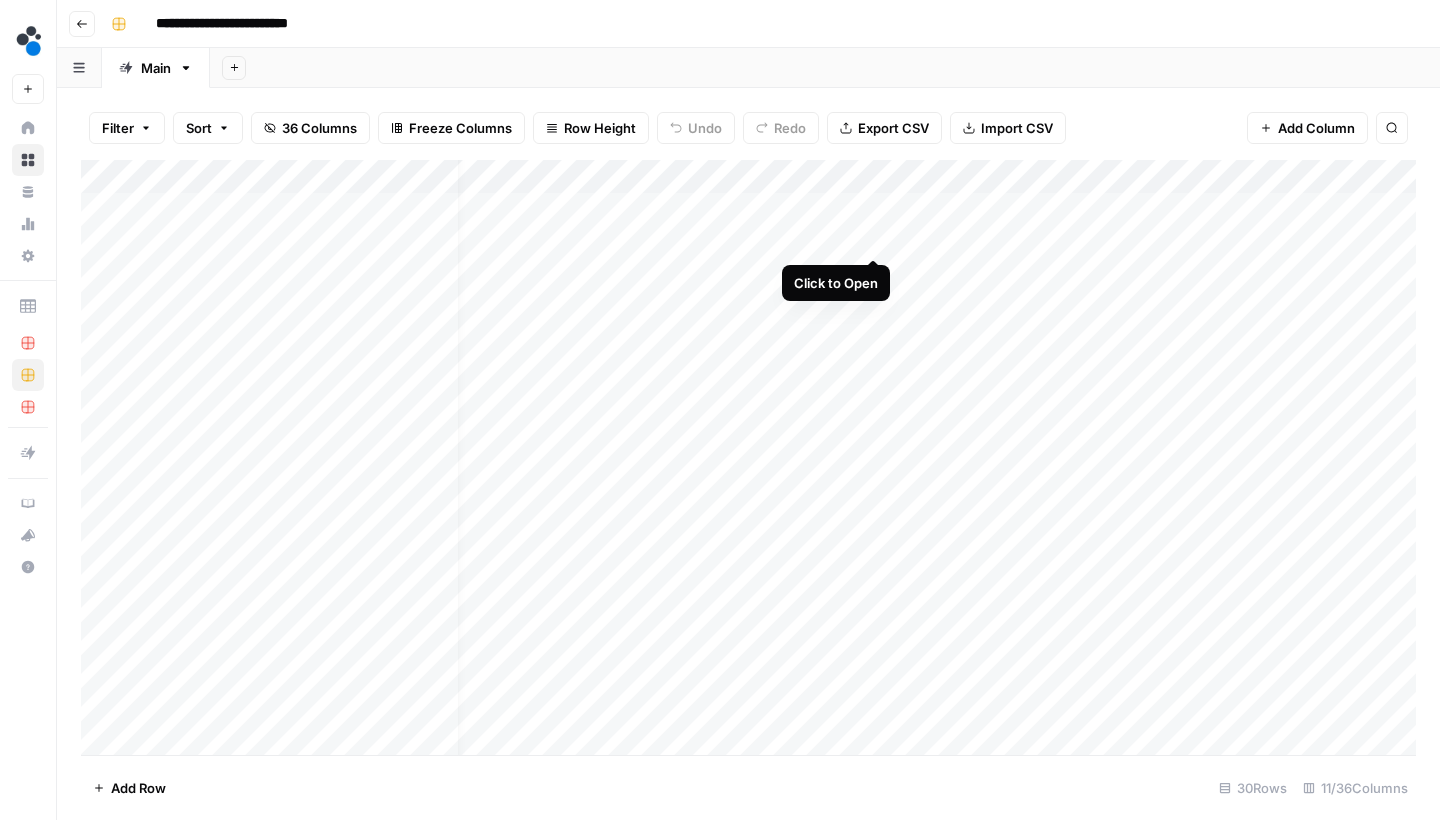 click on "Add Column" at bounding box center [748, 460] 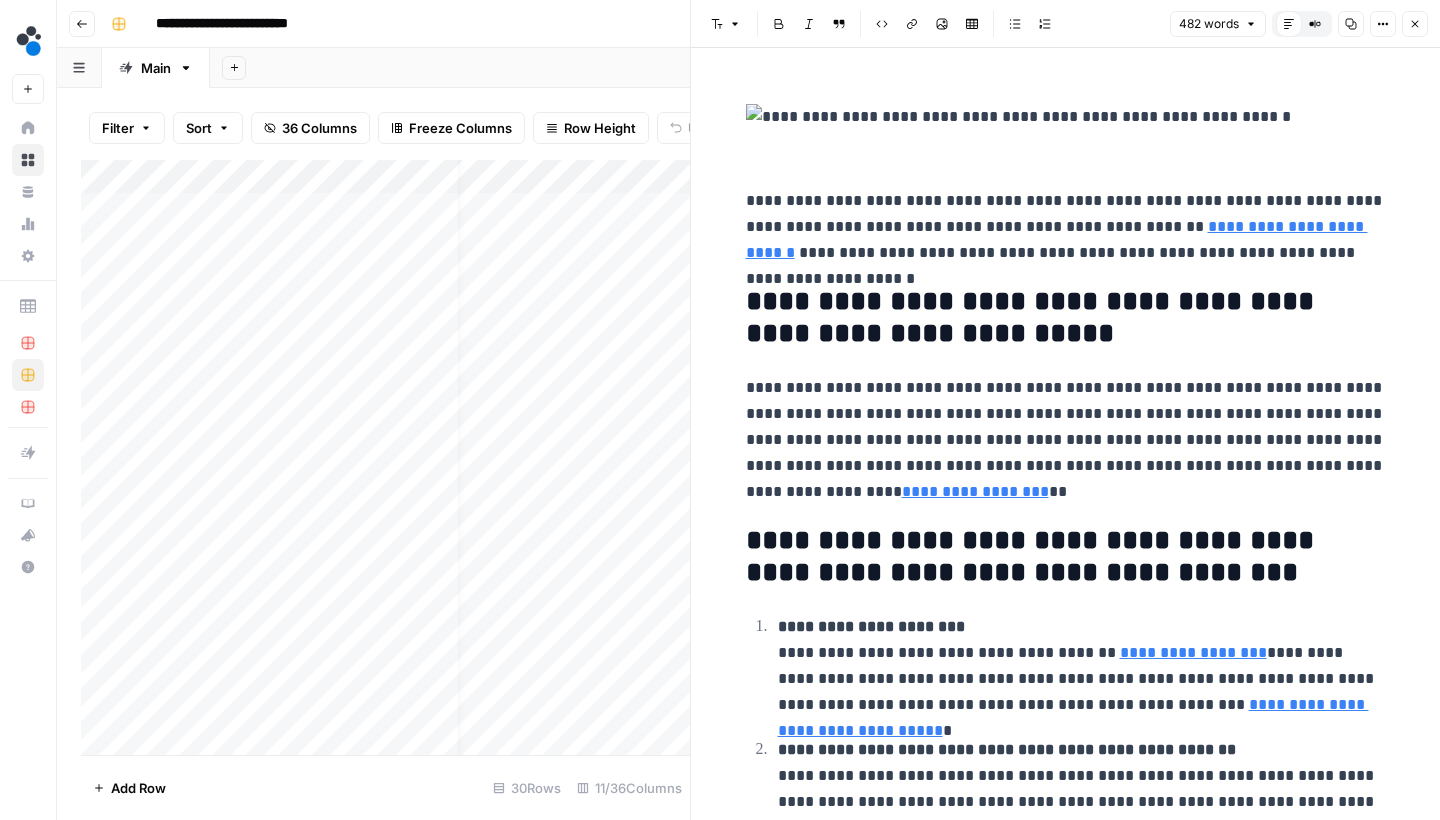 click 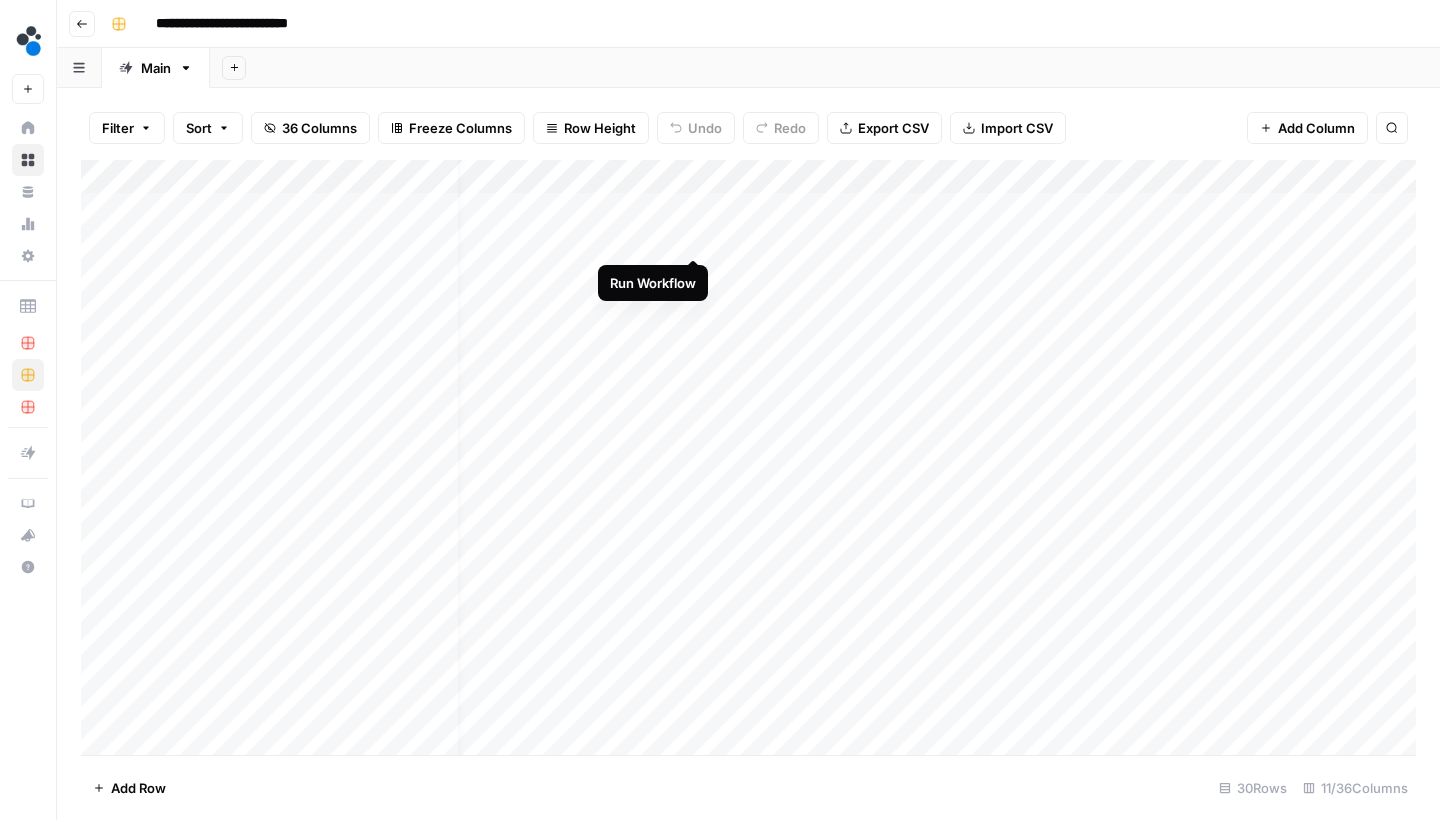 click on "Add Column" at bounding box center (748, 460) 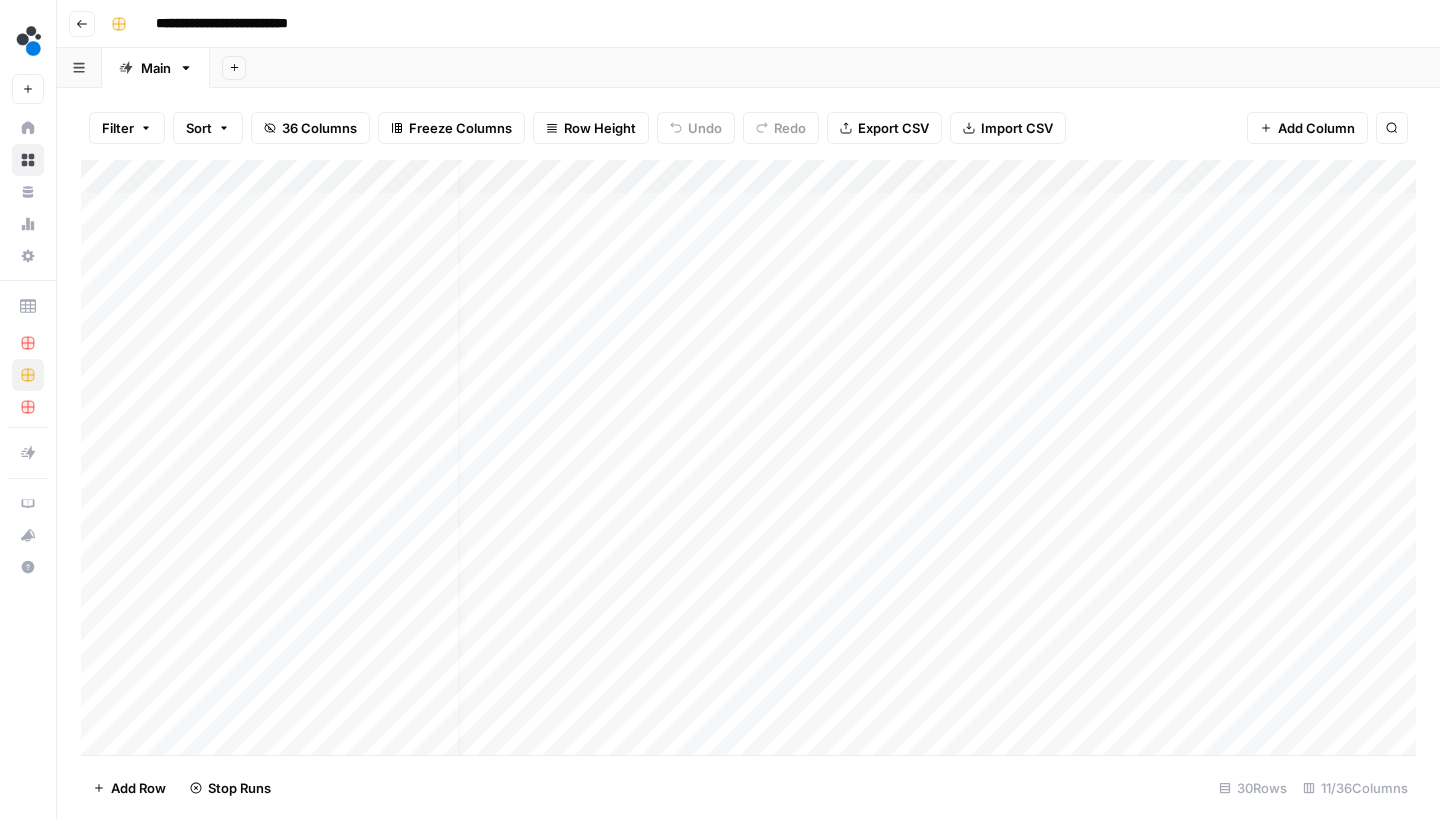 click on "Add Column" at bounding box center (748, 460) 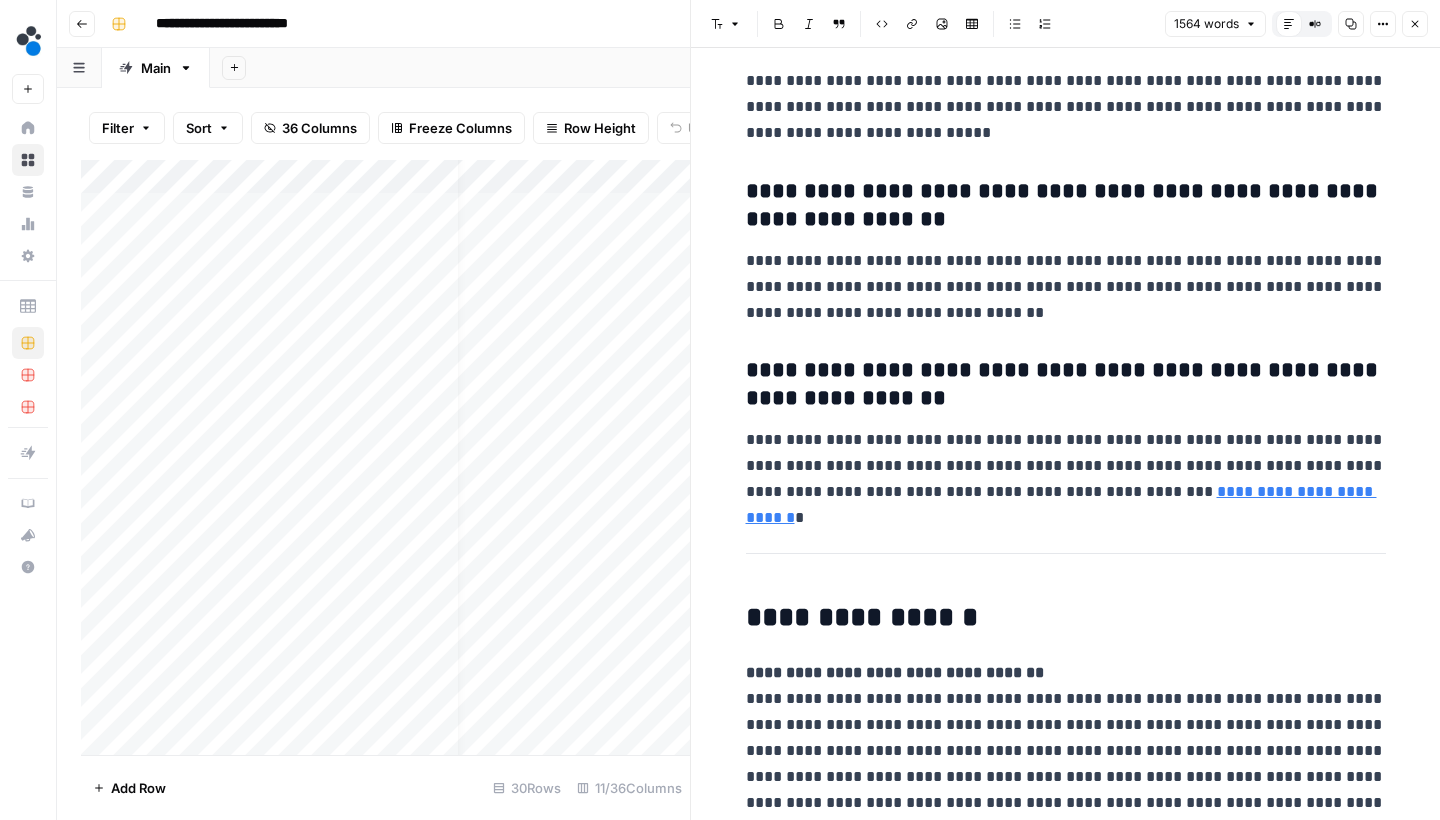 scroll, scrollTop: 6589, scrollLeft: 0, axis: vertical 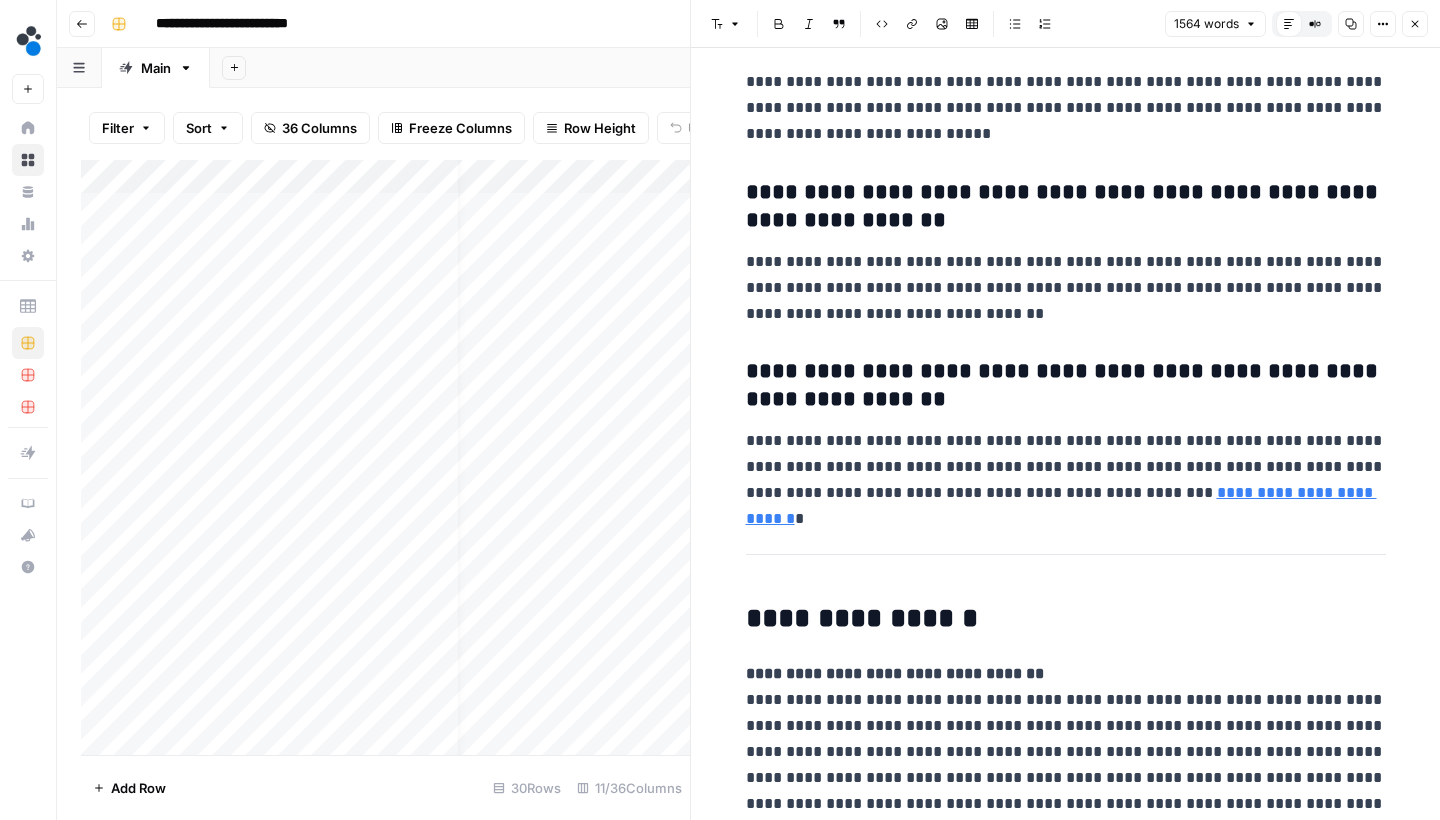 click on "Close" at bounding box center [1415, 24] 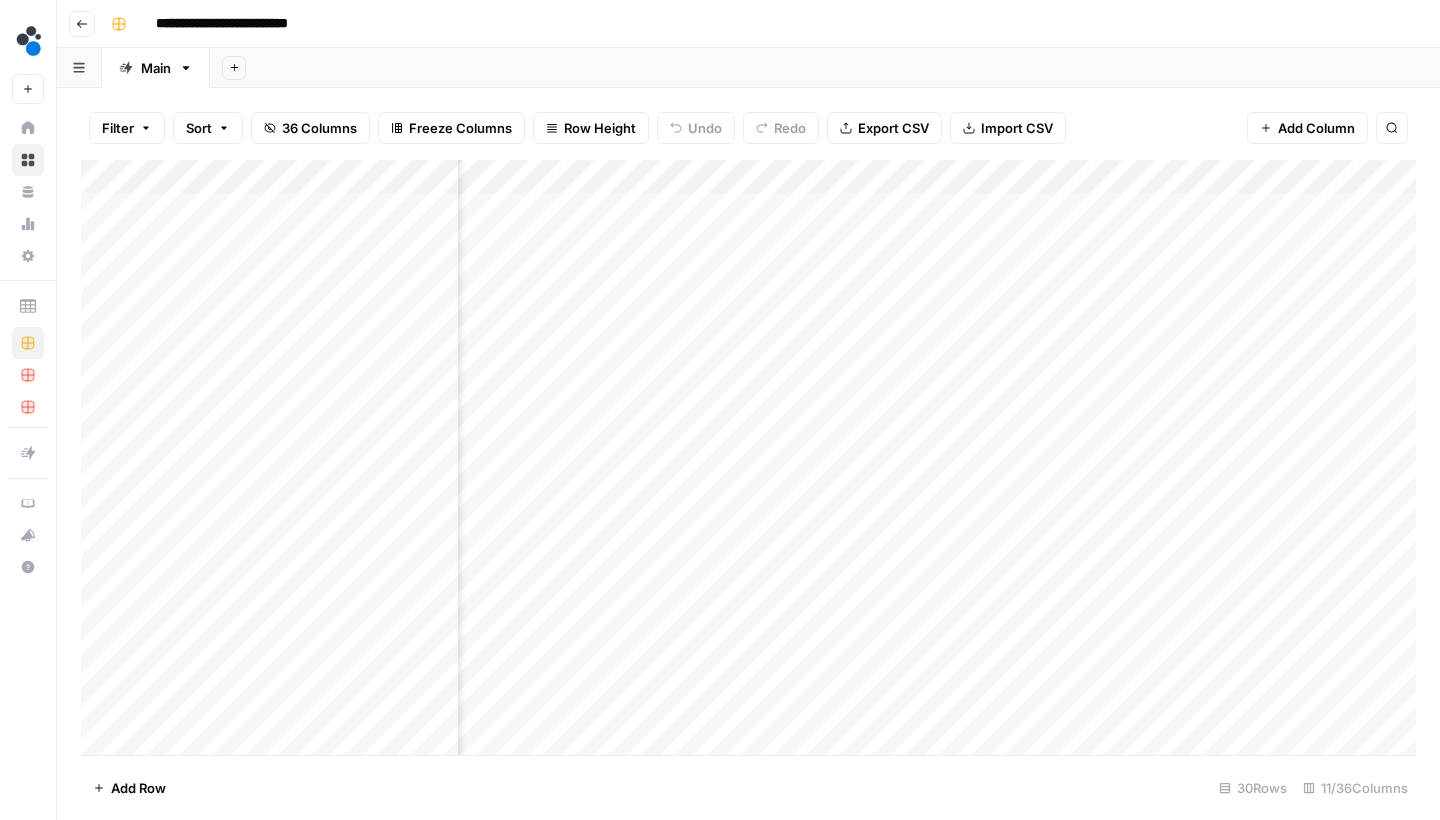 scroll, scrollTop: 0, scrollLeft: 191, axis: horizontal 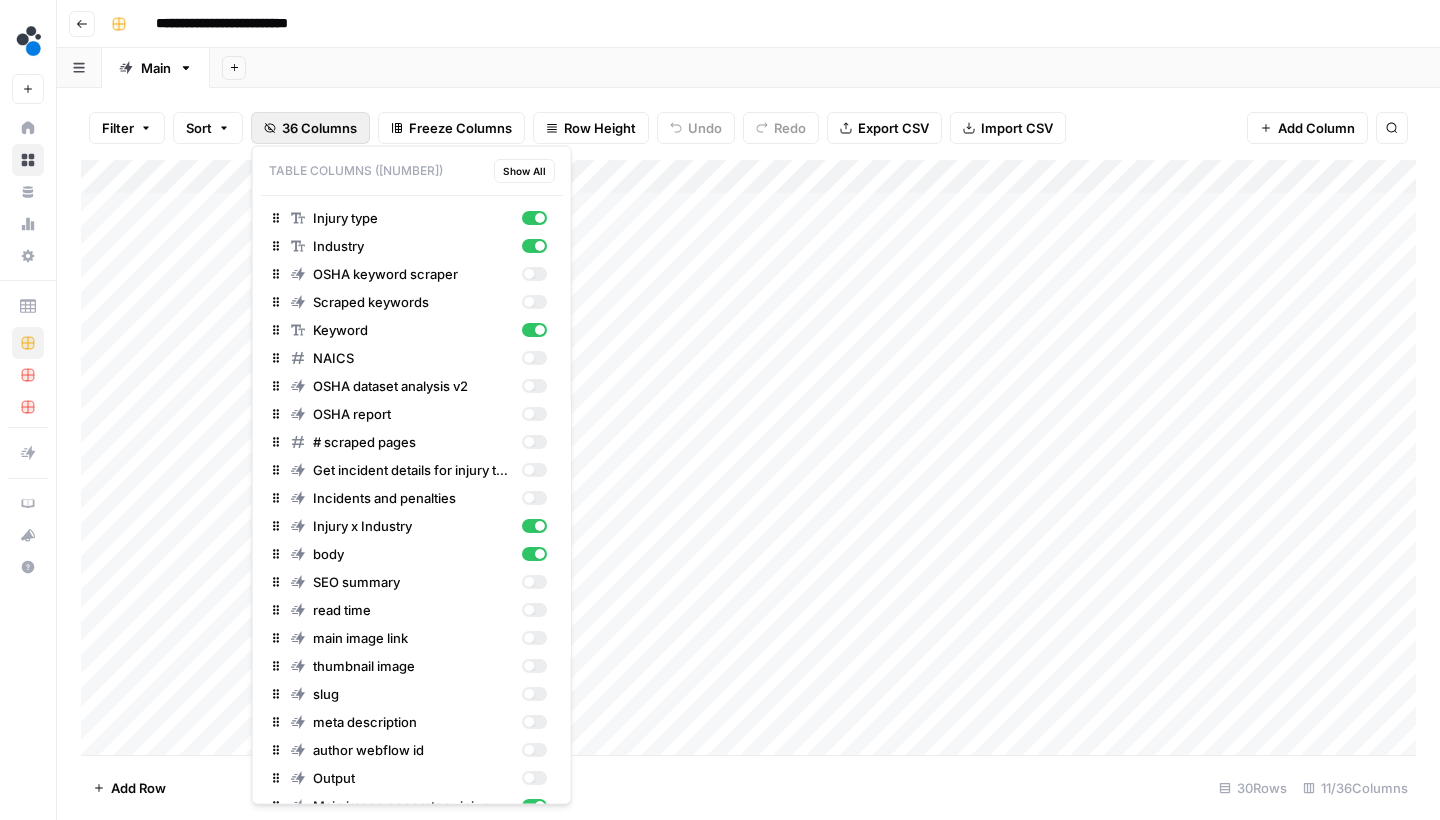 click on "36 Columns" at bounding box center (319, 128) 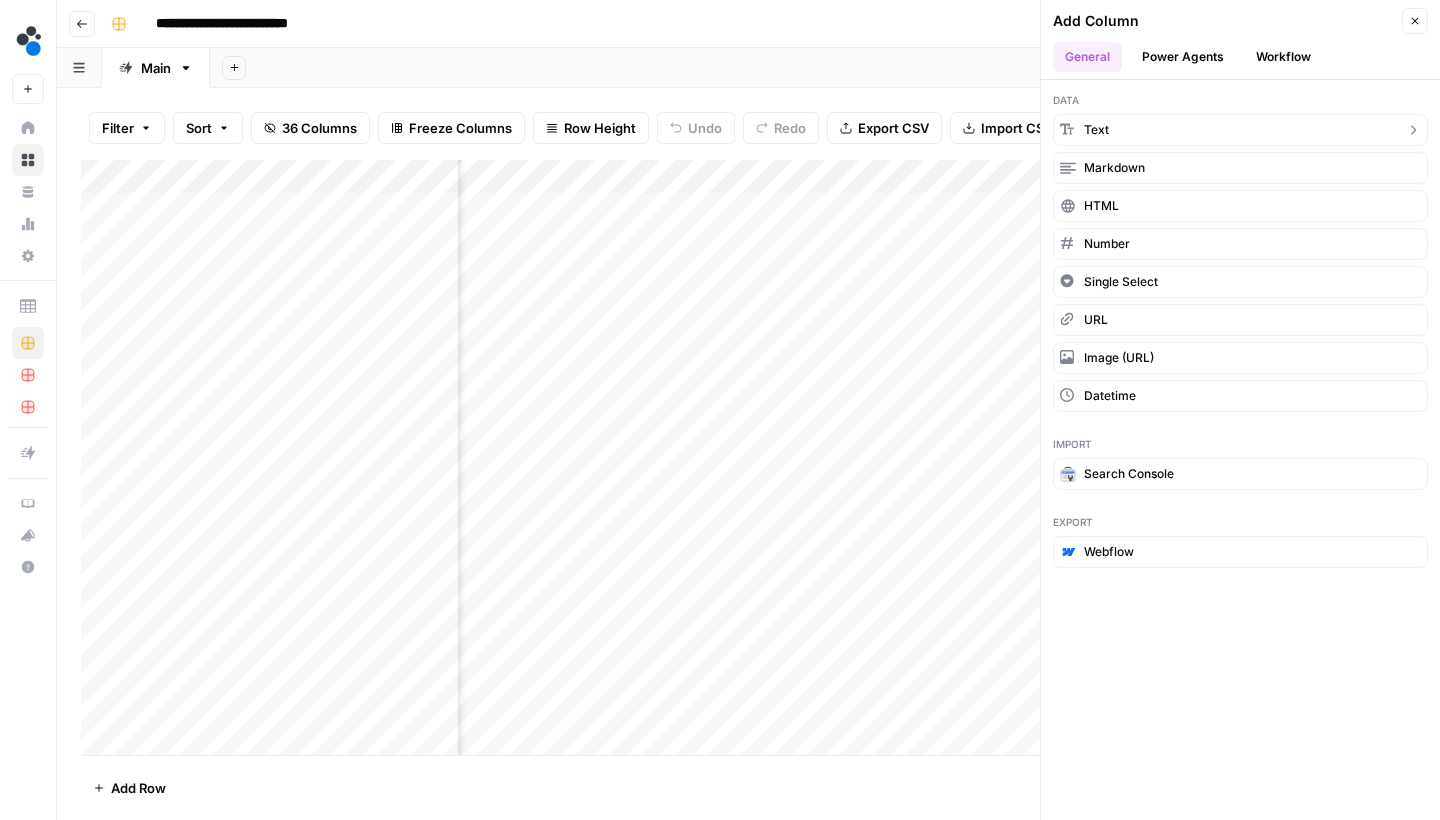 click on "text" at bounding box center (1240, 130) 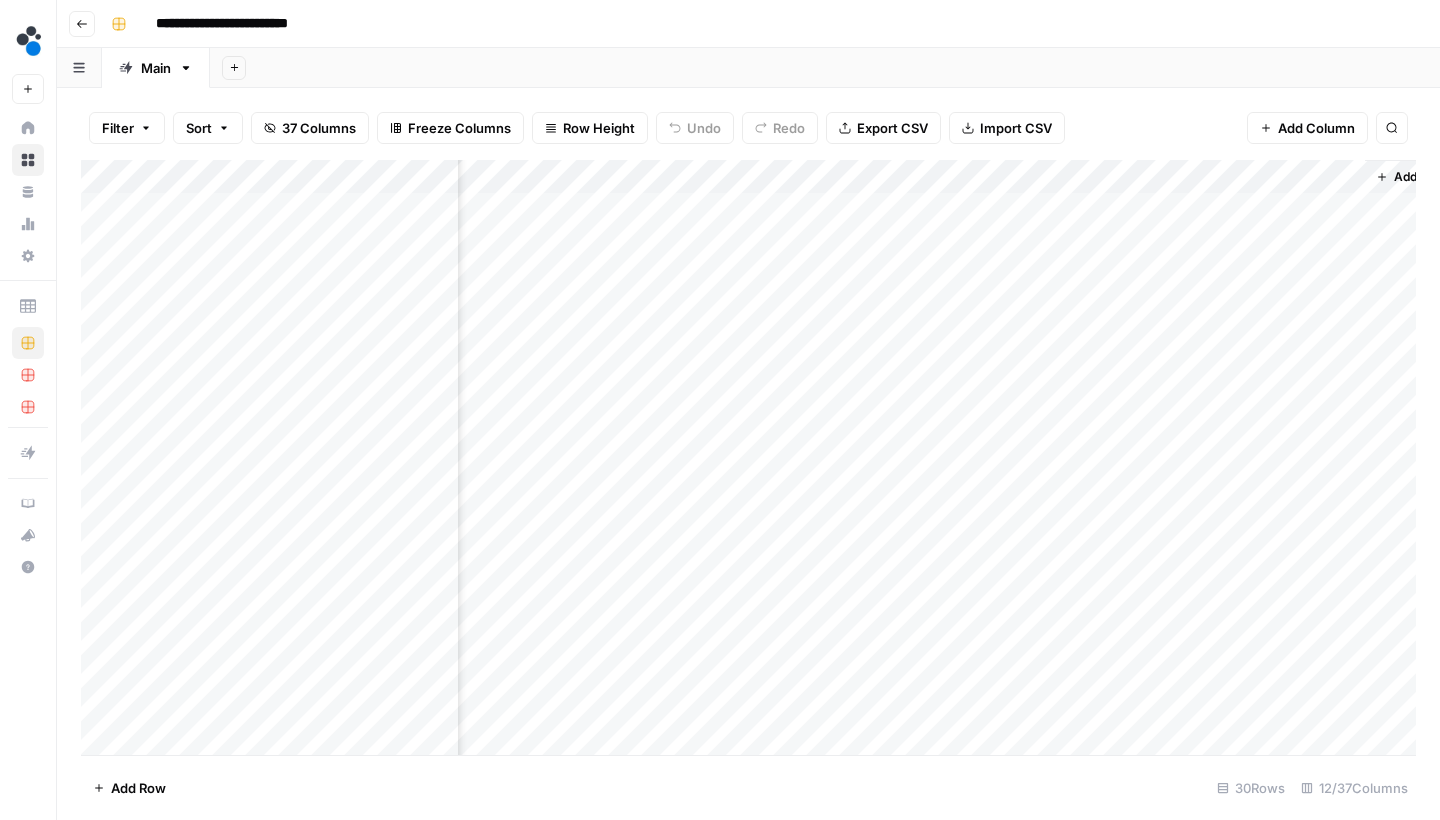 scroll, scrollTop: 0, scrollLeft: 836, axis: horizontal 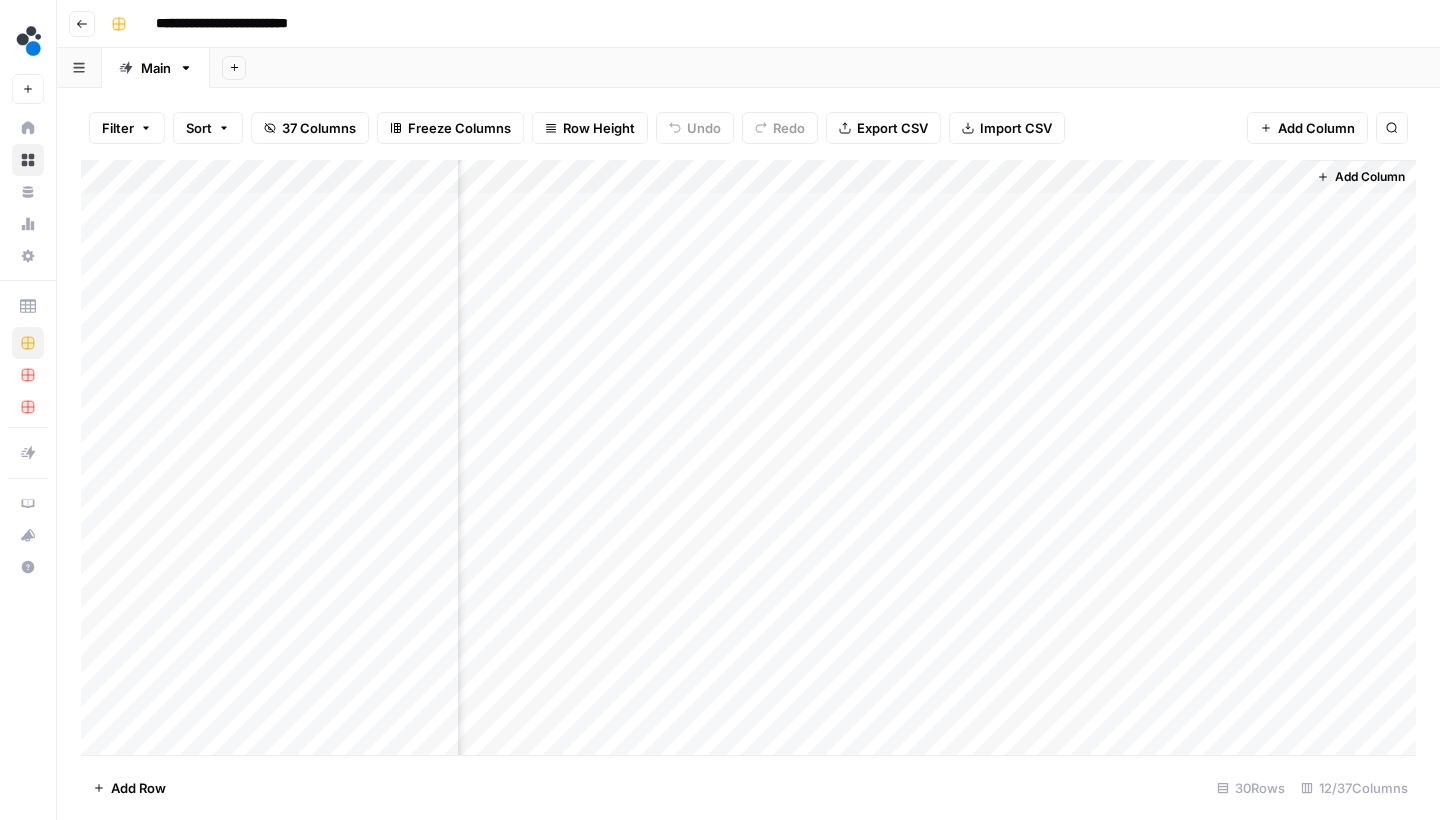 drag, startPoint x: 1196, startPoint y: 167, endPoint x: 513, endPoint y: 176, distance: 683.05927 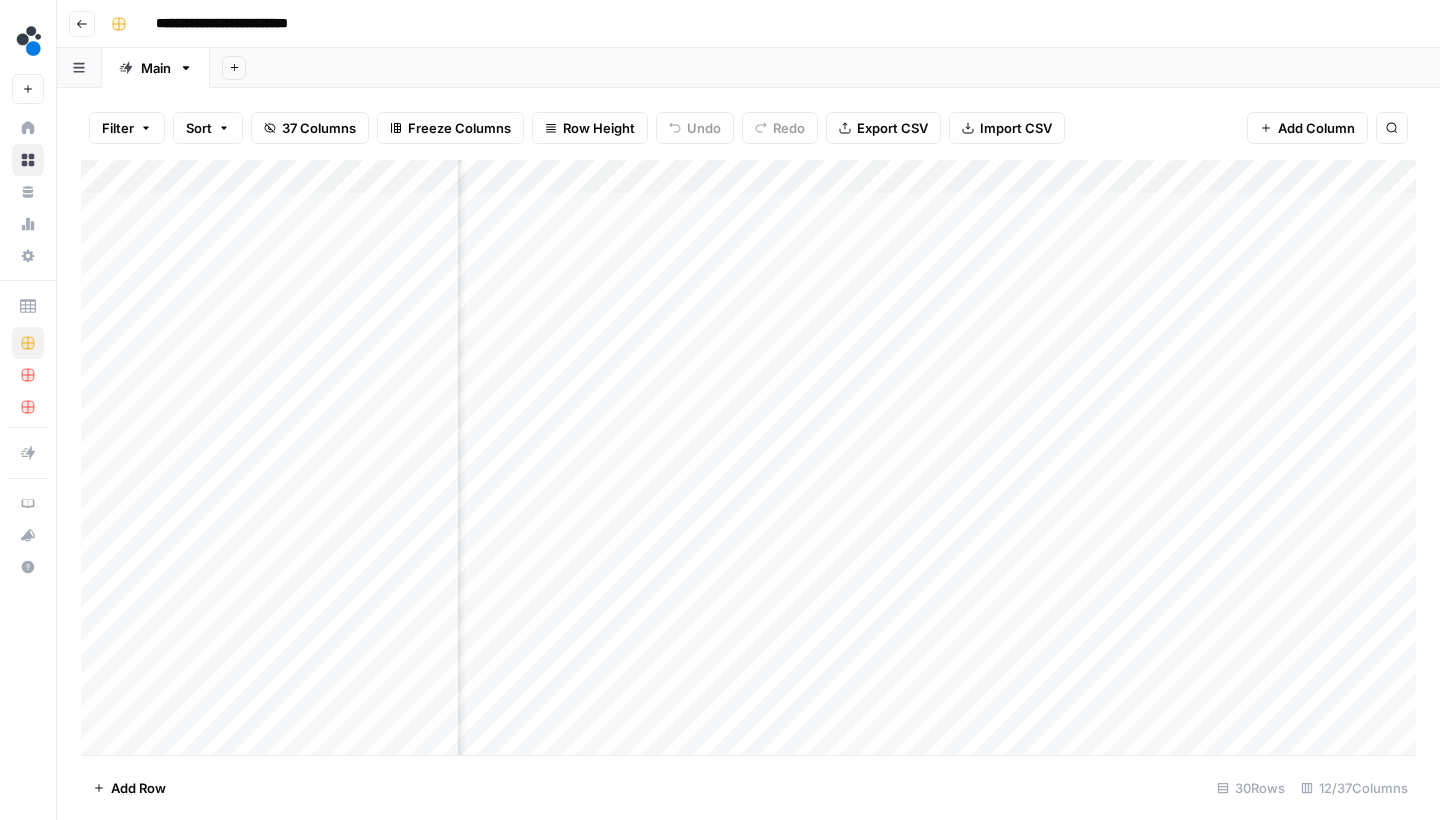 scroll, scrollTop: 0, scrollLeft: 157, axis: horizontal 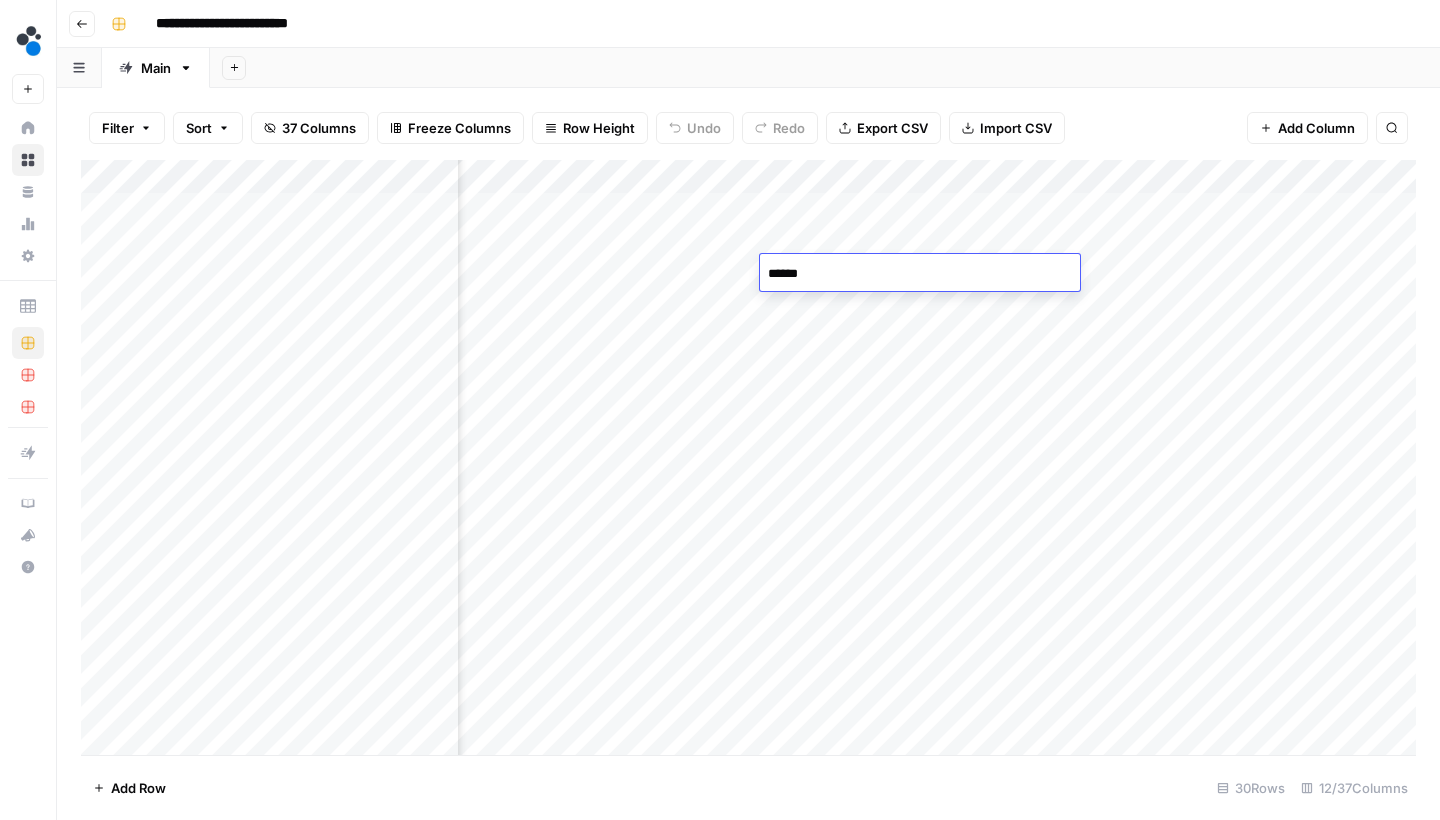 type on "*******" 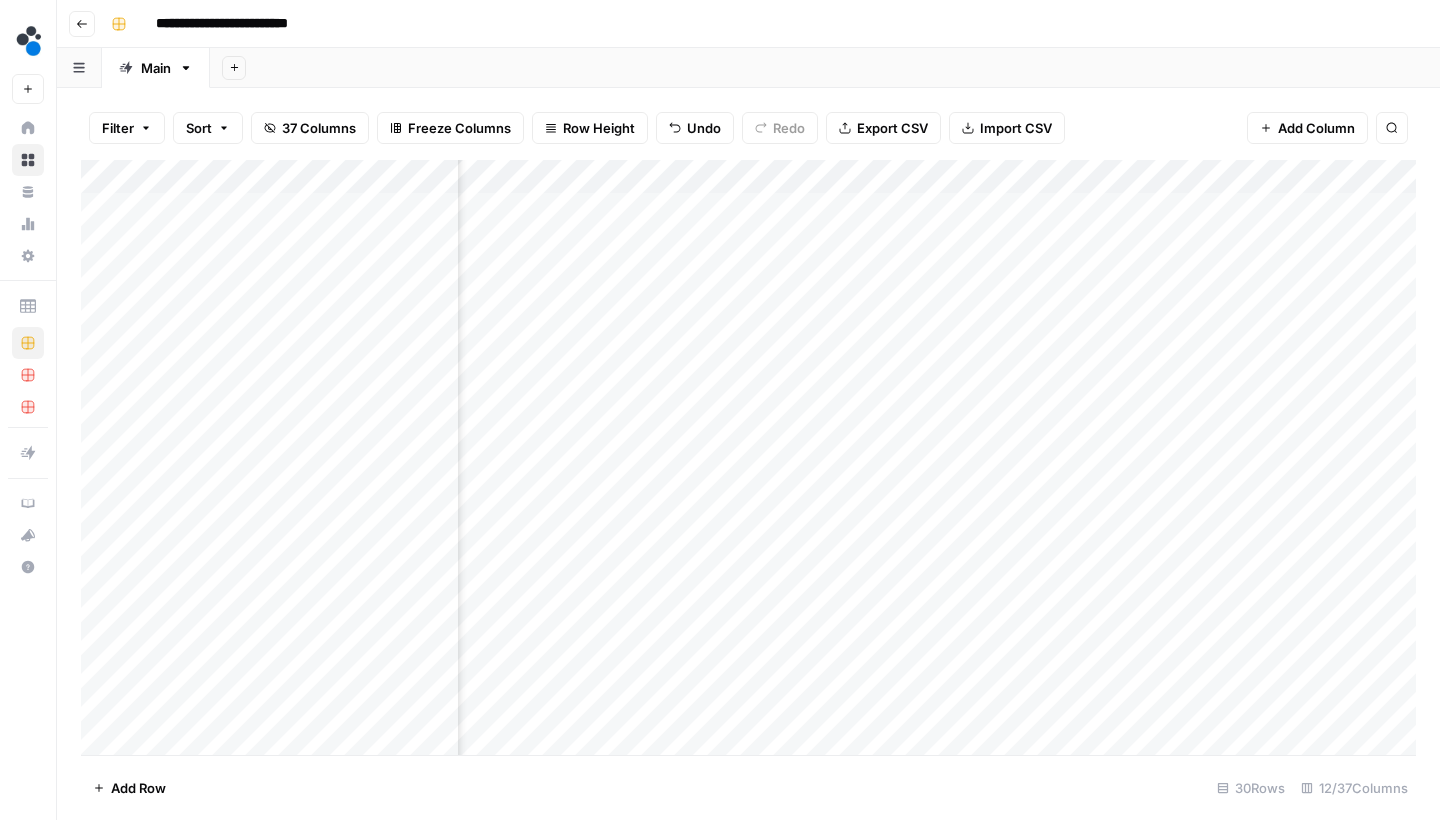 scroll, scrollTop: 0, scrollLeft: 246, axis: horizontal 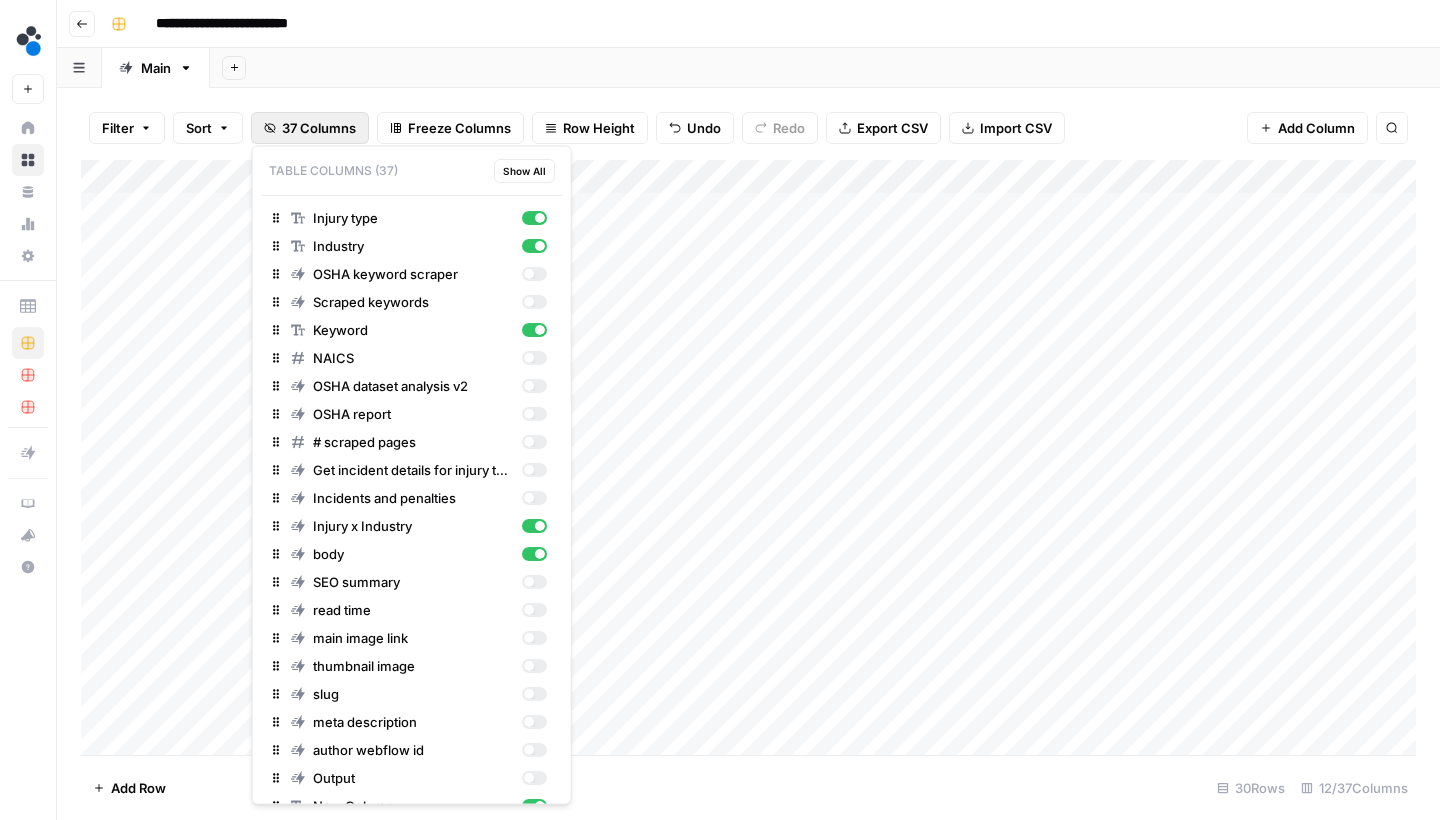 click on "37 Columns" at bounding box center (319, 128) 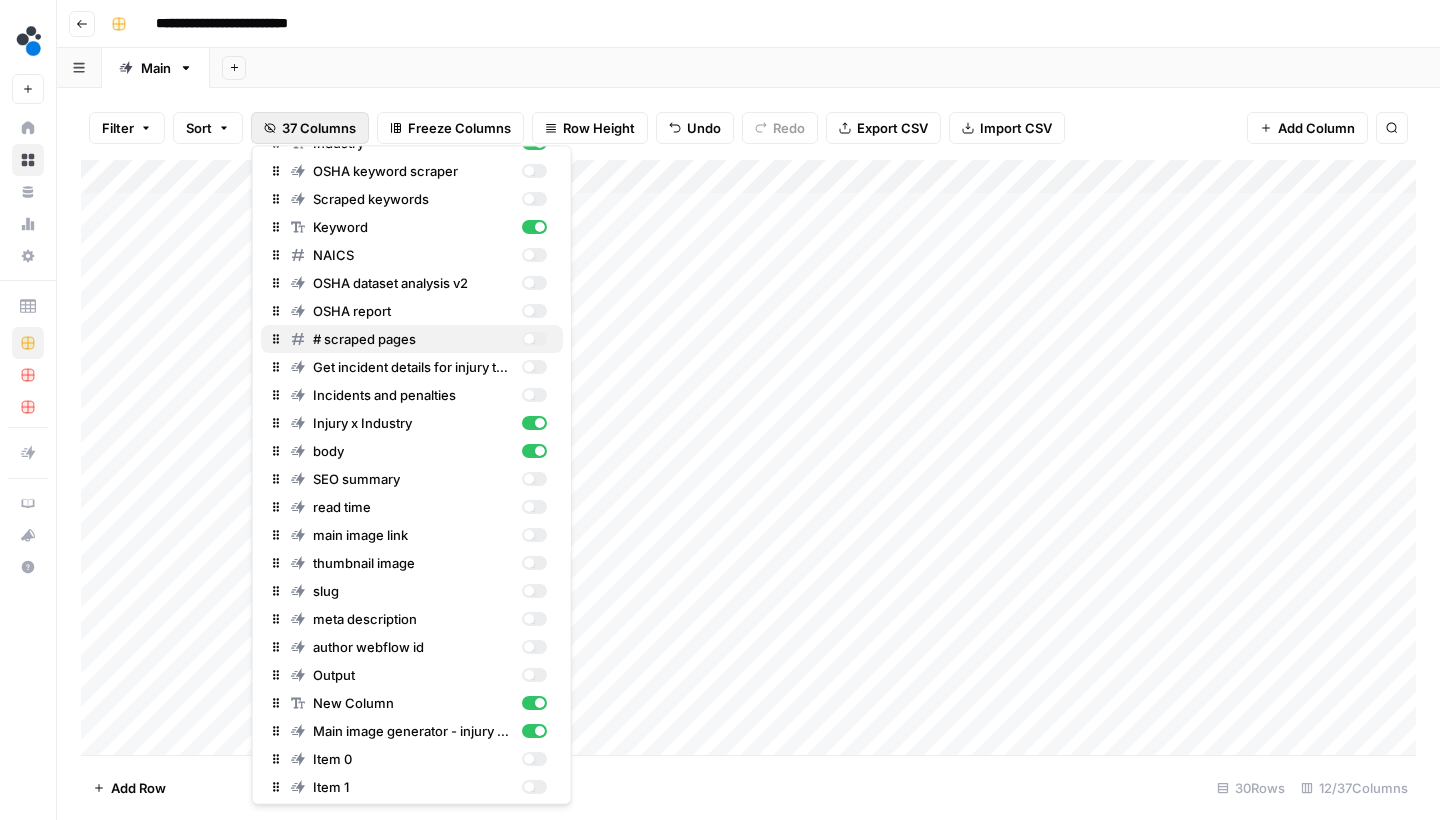 scroll, scrollTop: 109, scrollLeft: 0, axis: vertical 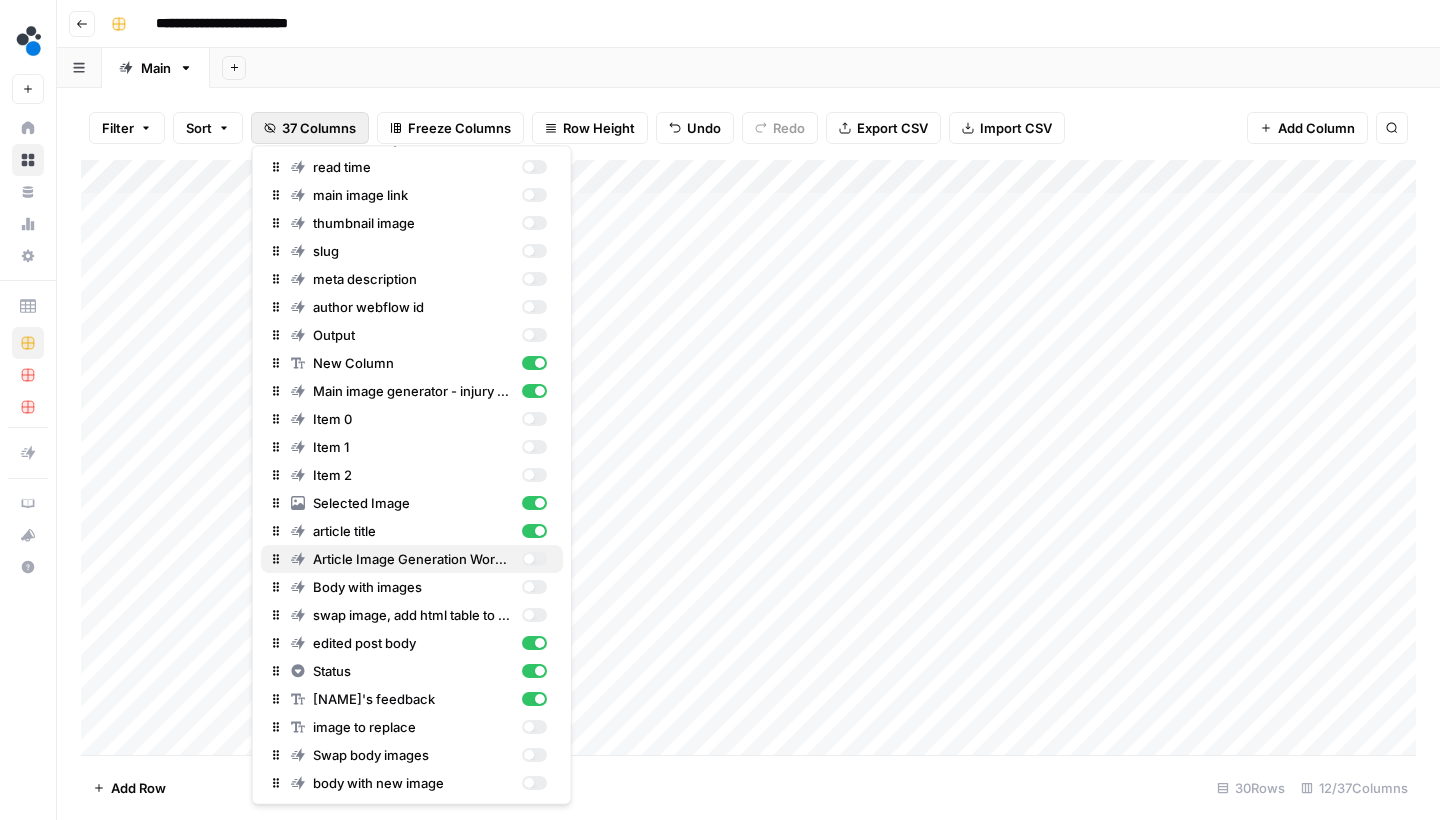 click at bounding box center (533, 560) 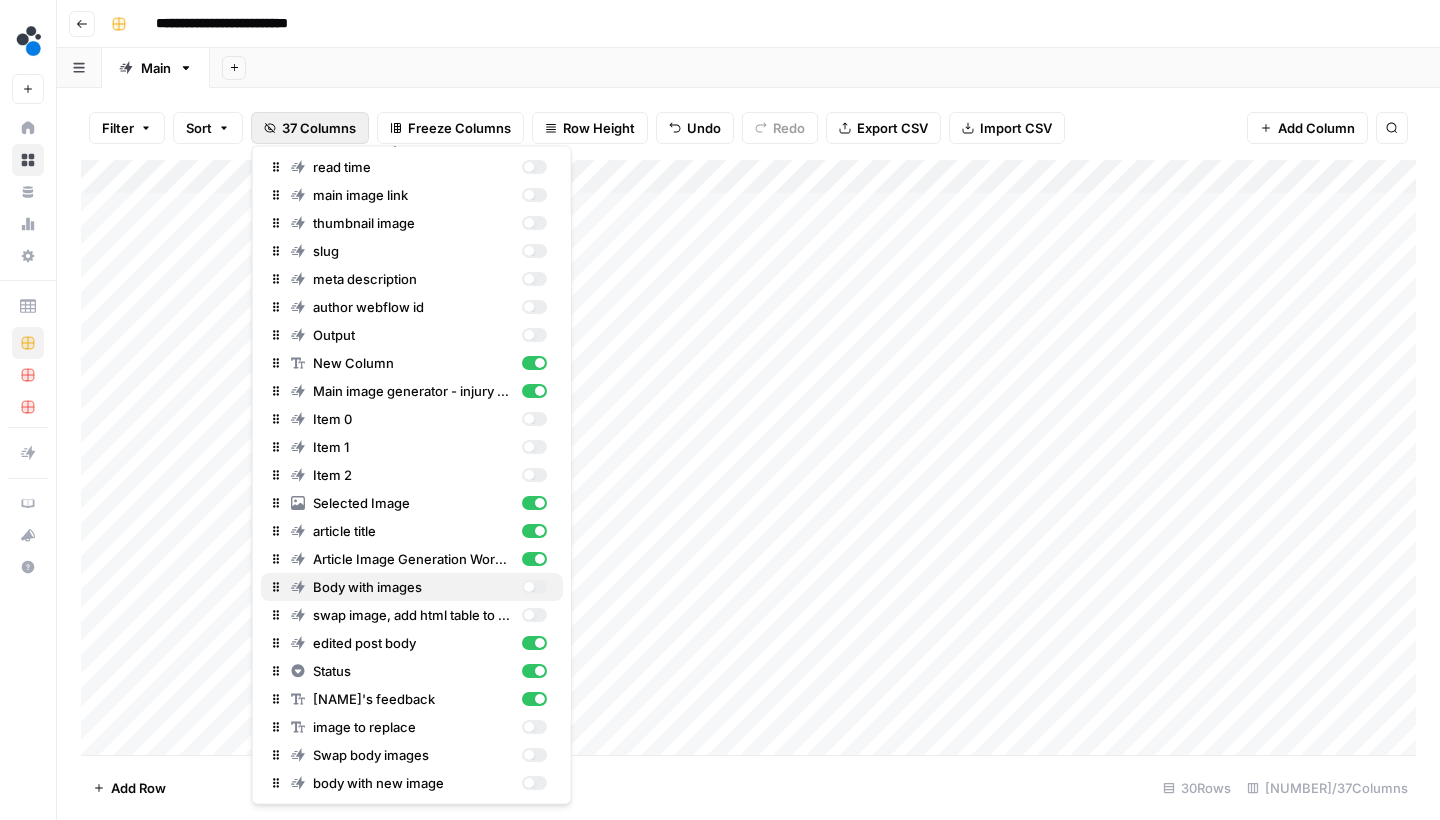 click at bounding box center (533, 588) 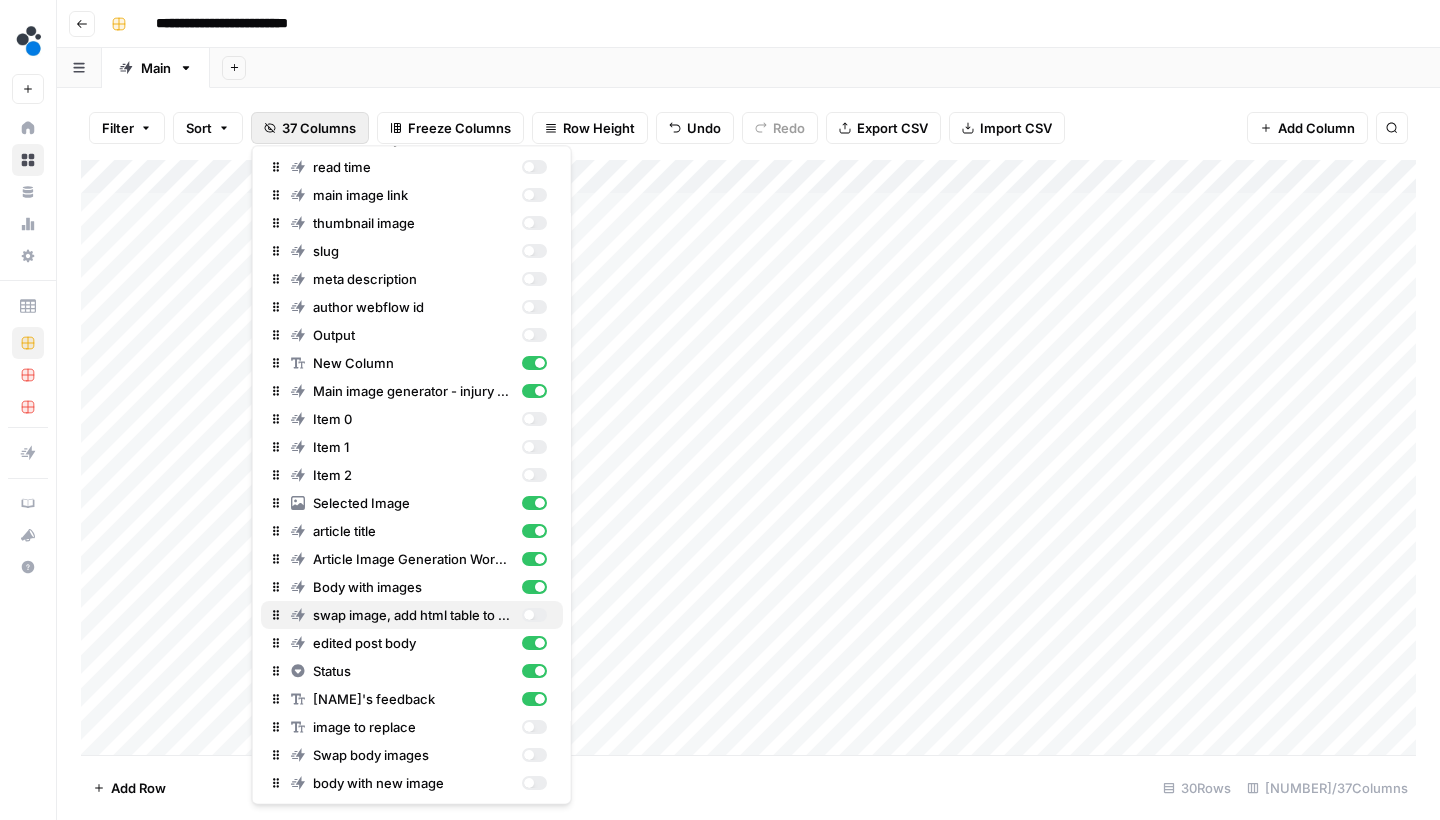 click at bounding box center (533, 616) 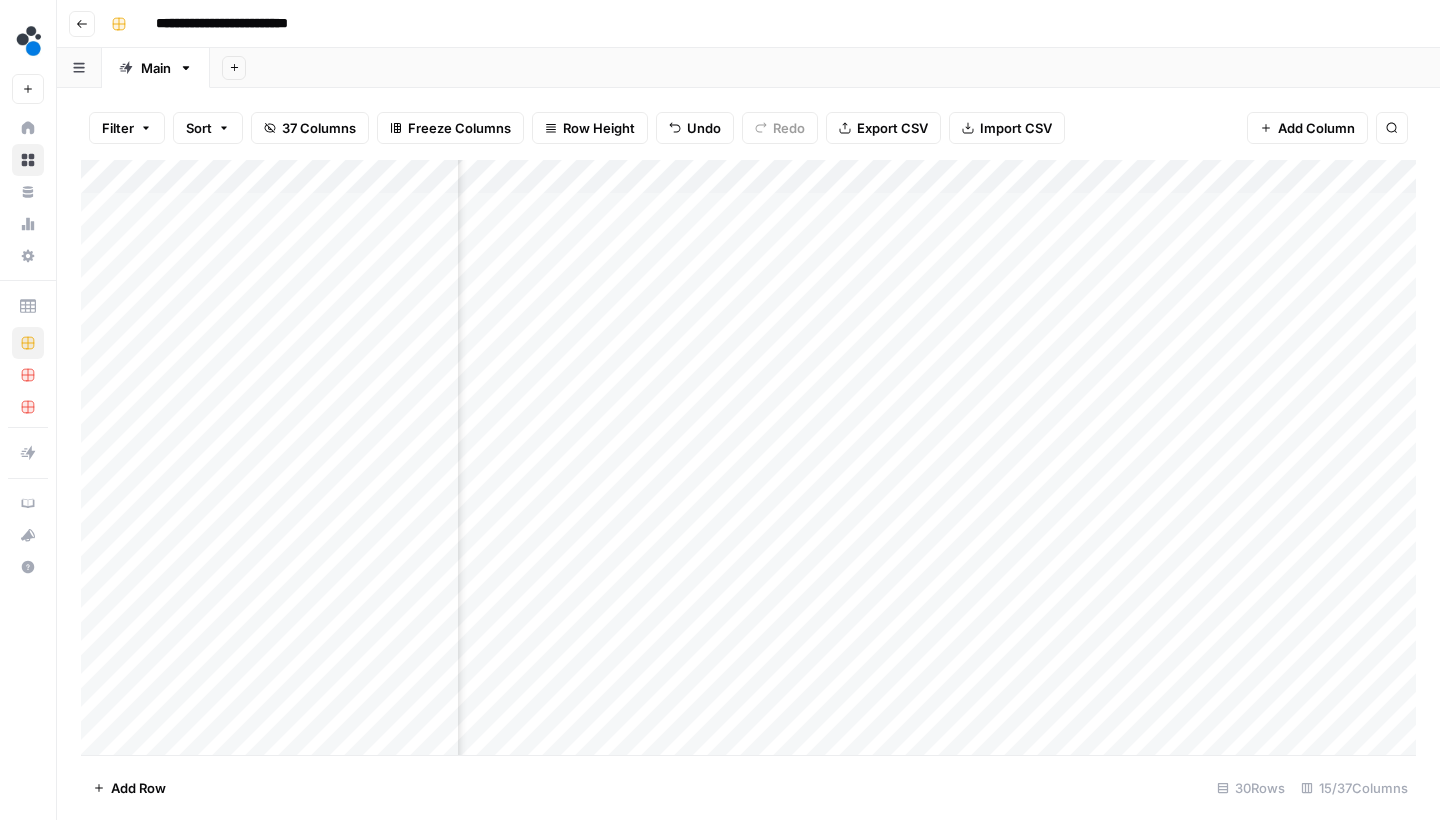 click on "Add Sheet" at bounding box center [825, 68] 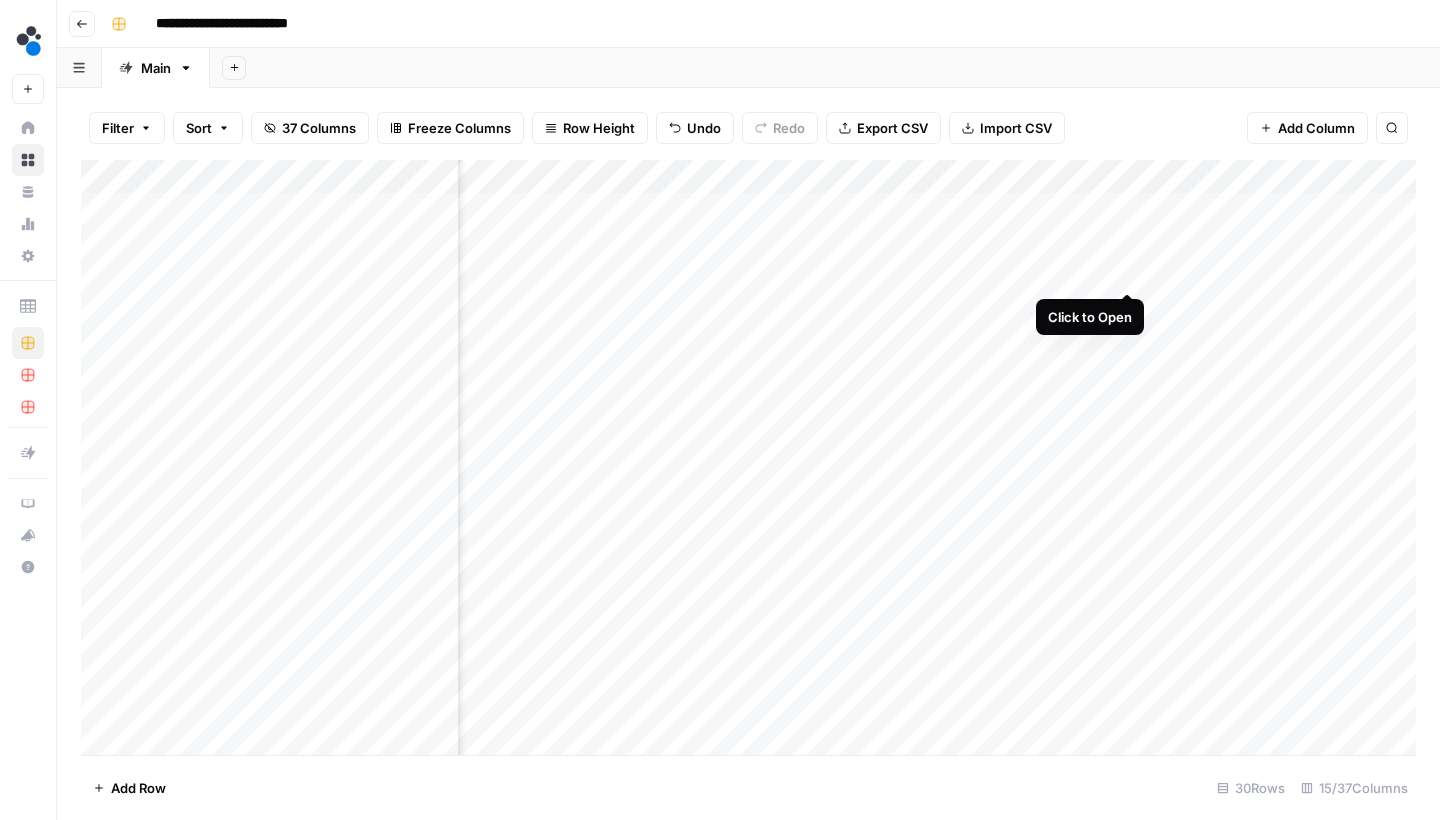 click on "Add Column" at bounding box center [748, 460] 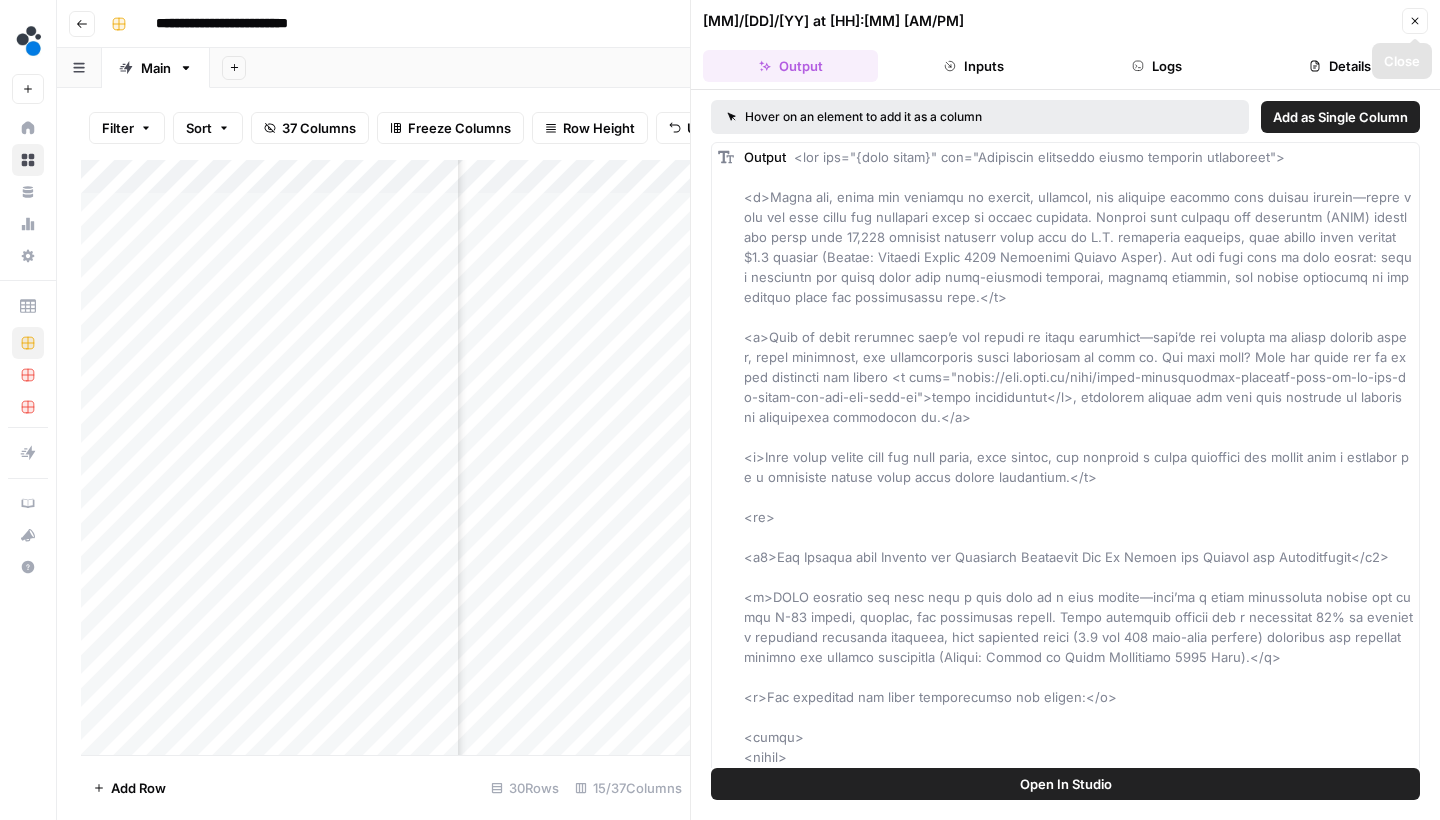 click on "Close" at bounding box center [1415, 21] 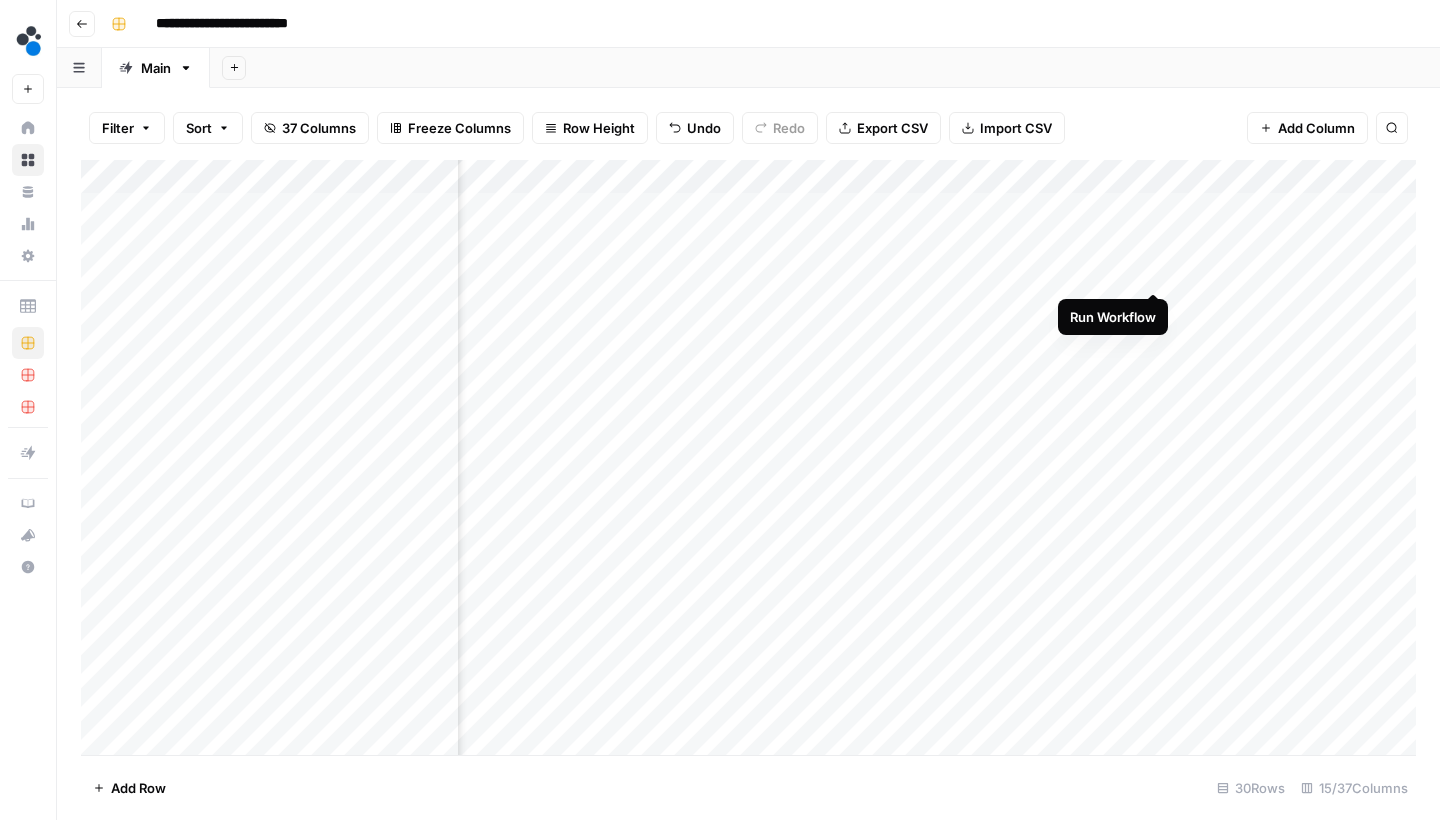 click on "Add Column" at bounding box center (748, 460) 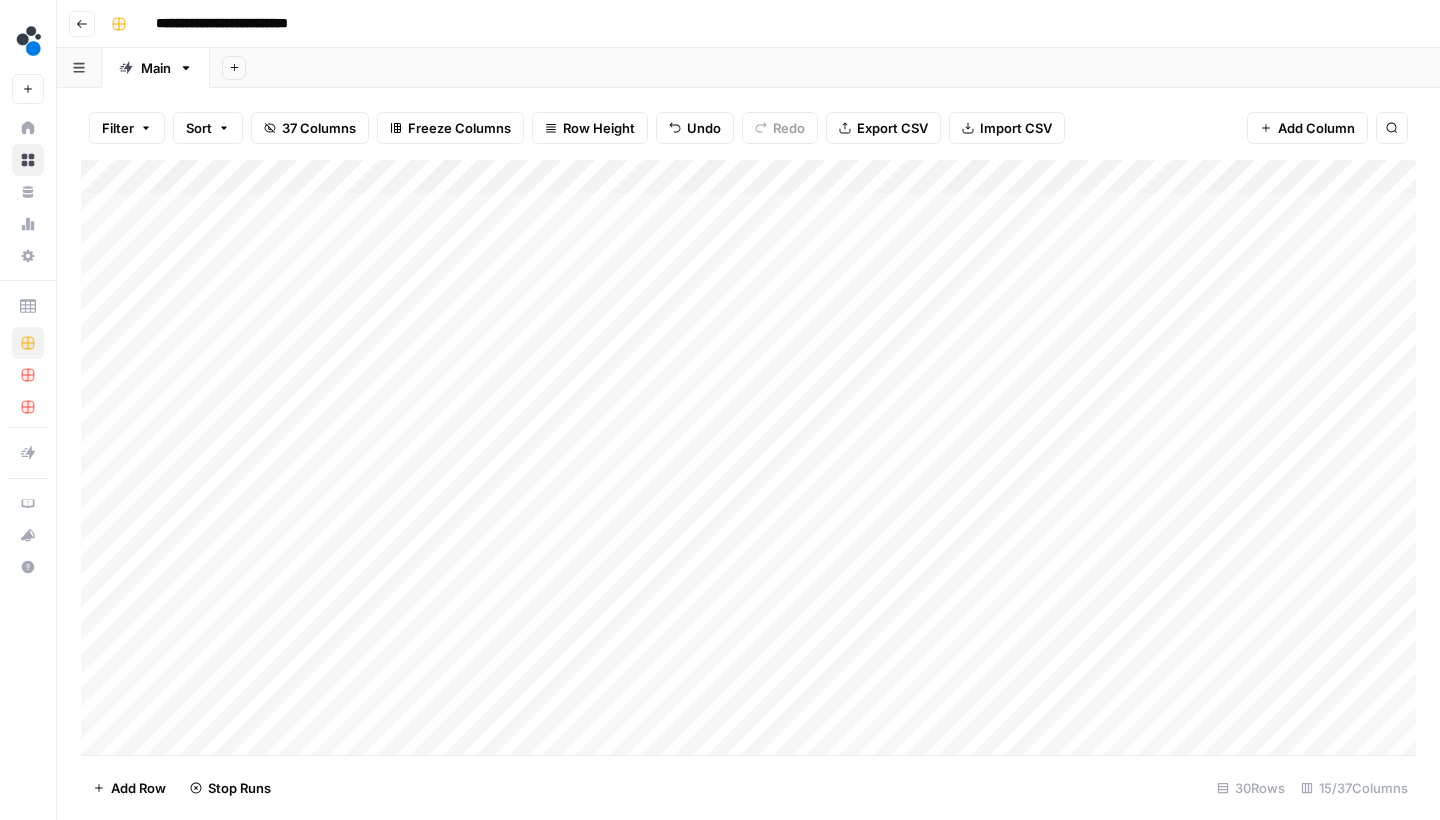 scroll, scrollTop: 0, scrollLeft: 0, axis: both 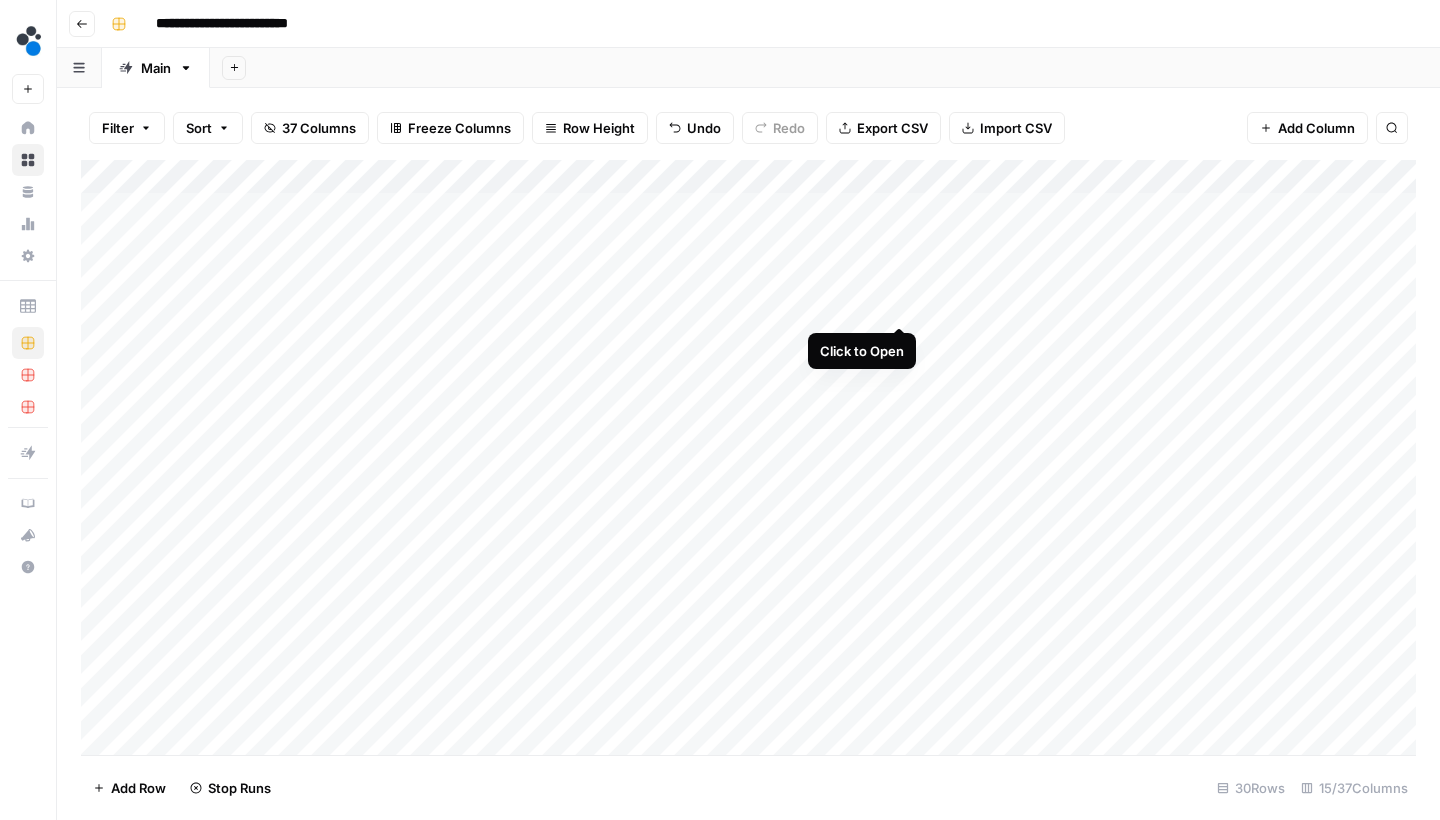 click on "Add Column" at bounding box center (748, 460) 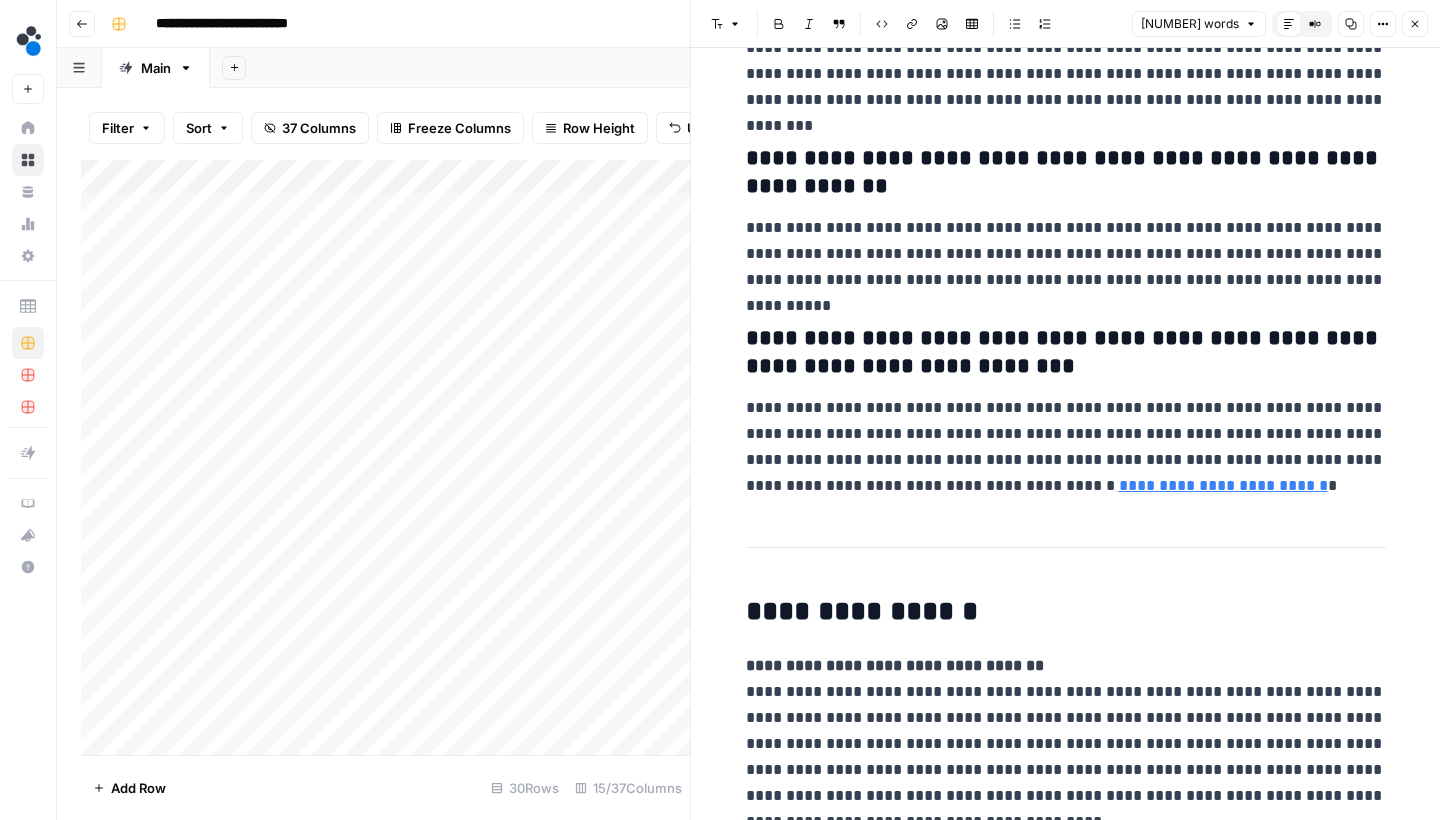 scroll, scrollTop: 6127, scrollLeft: 0, axis: vertical 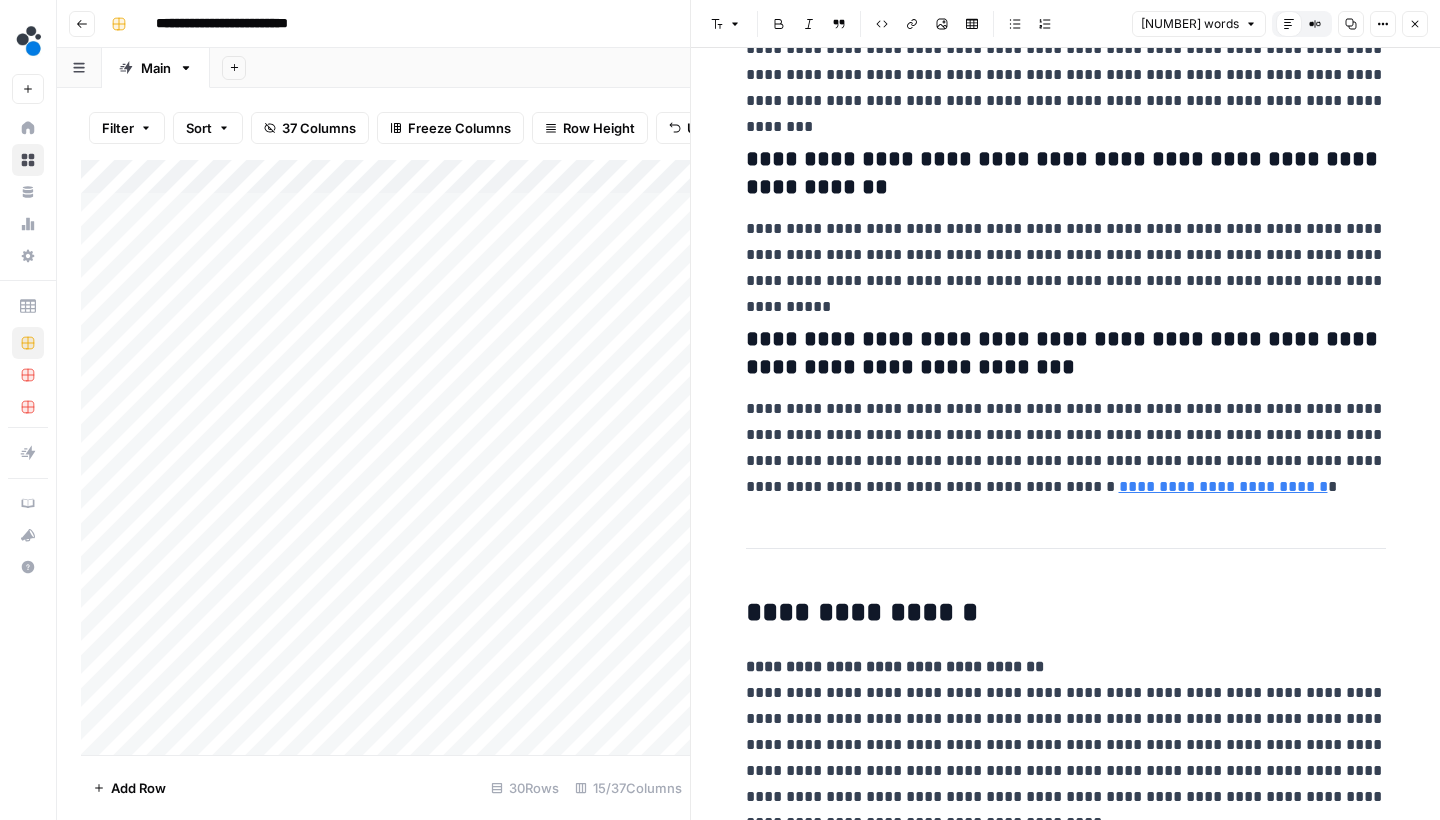 click 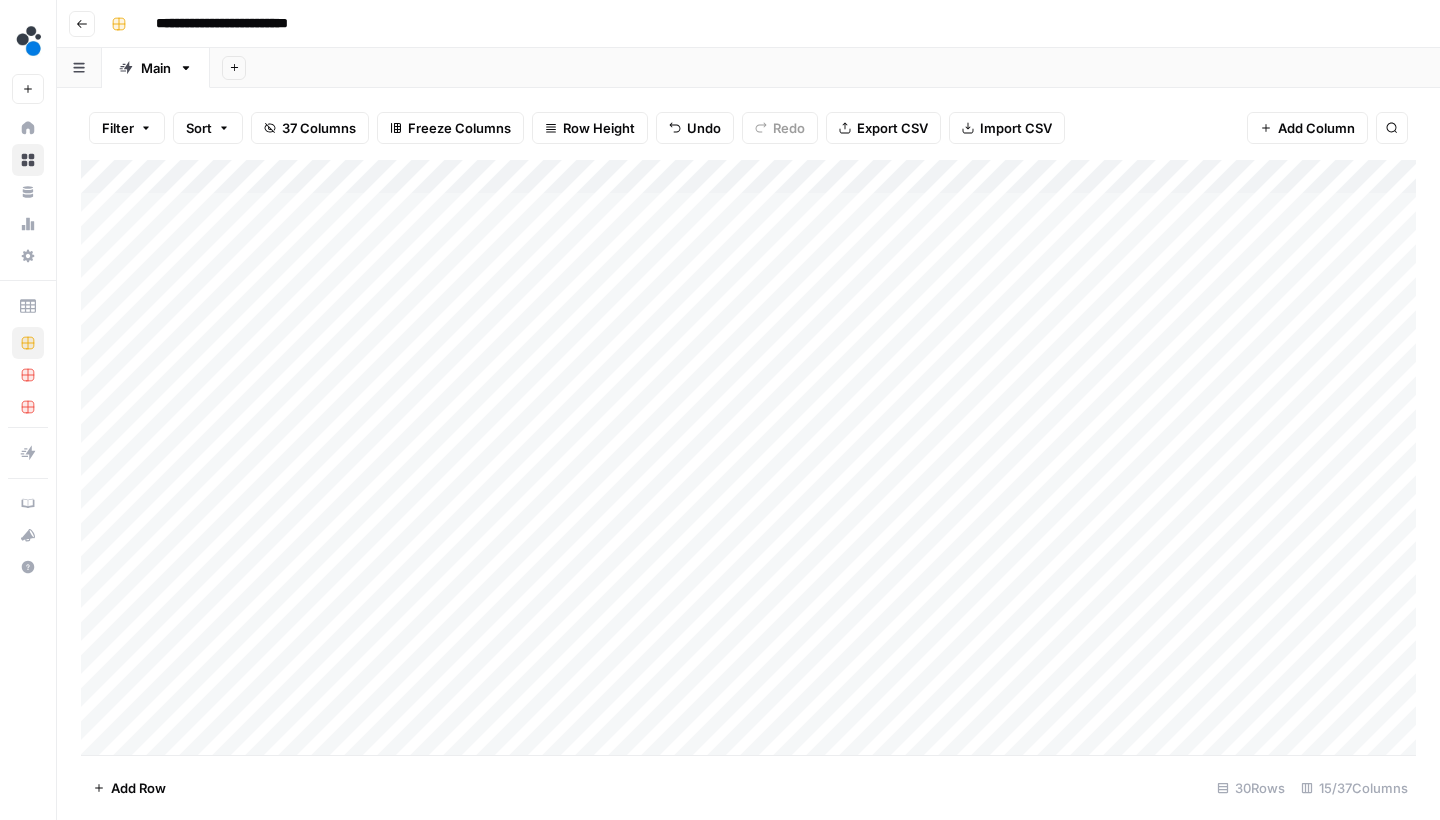 click on "Add Column" at bounding box center (748, 460) 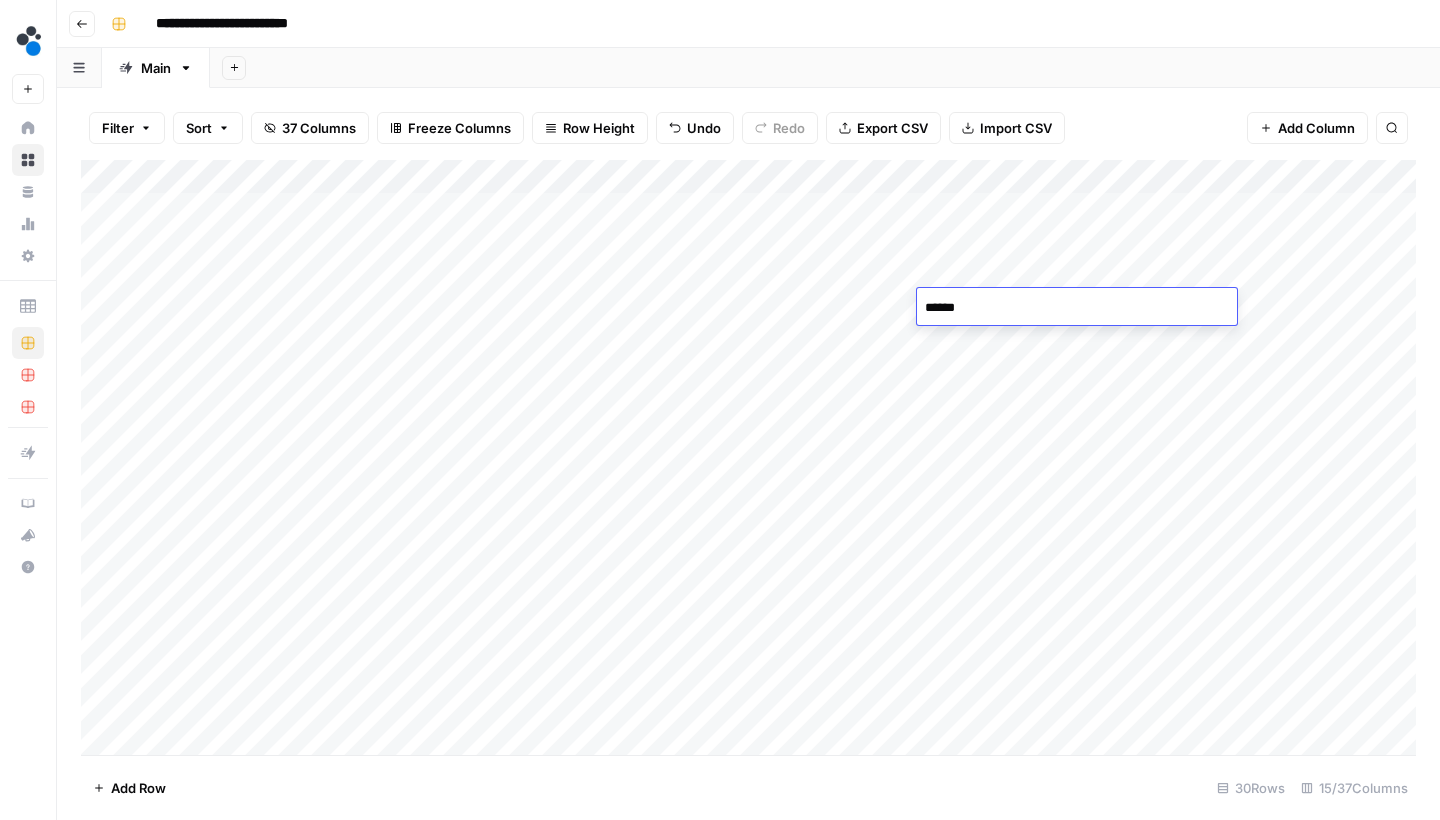 type on "*******" 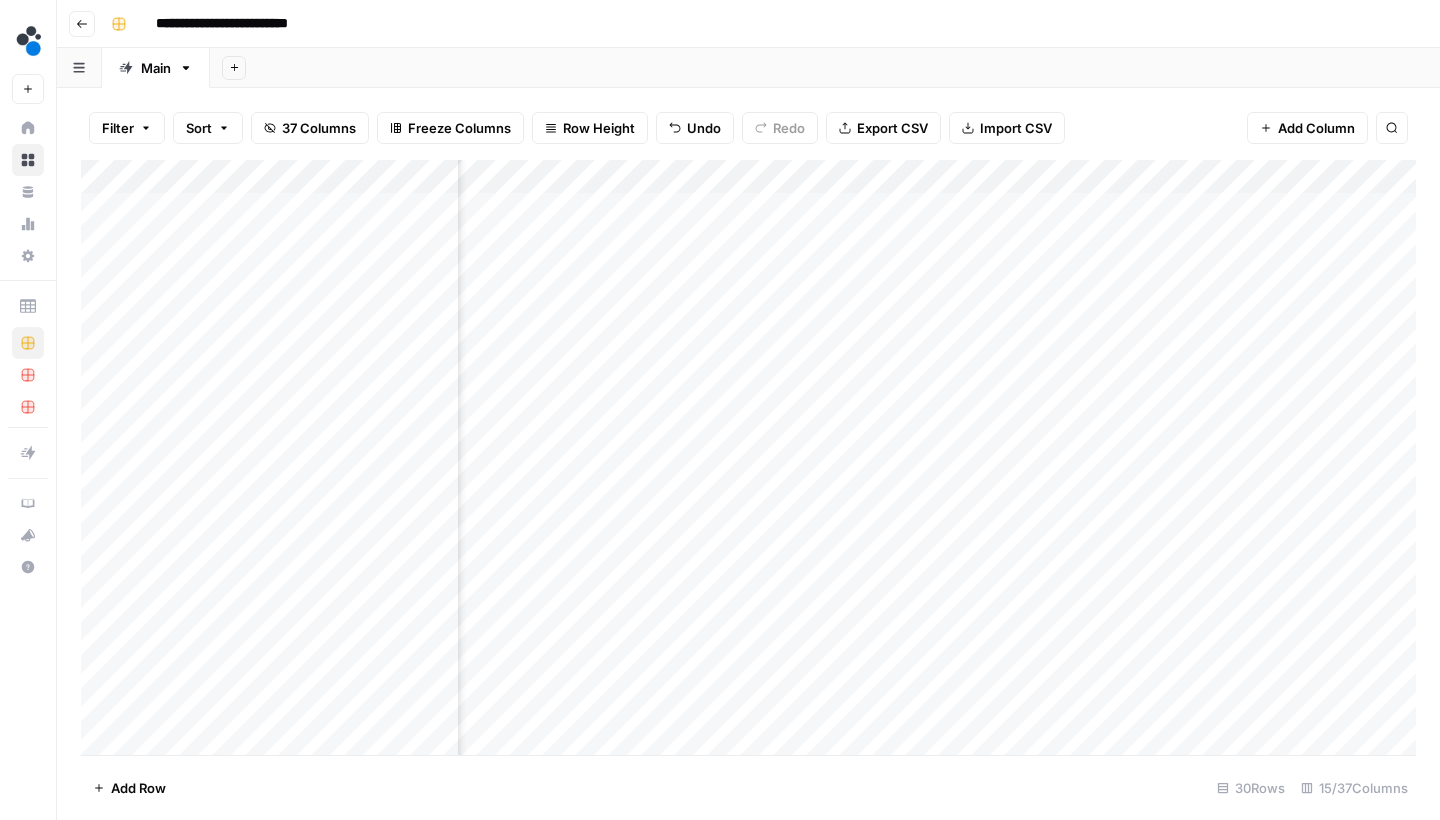 scroll, scrollTop: 0, scrollLeft: 951, axis: horizontal 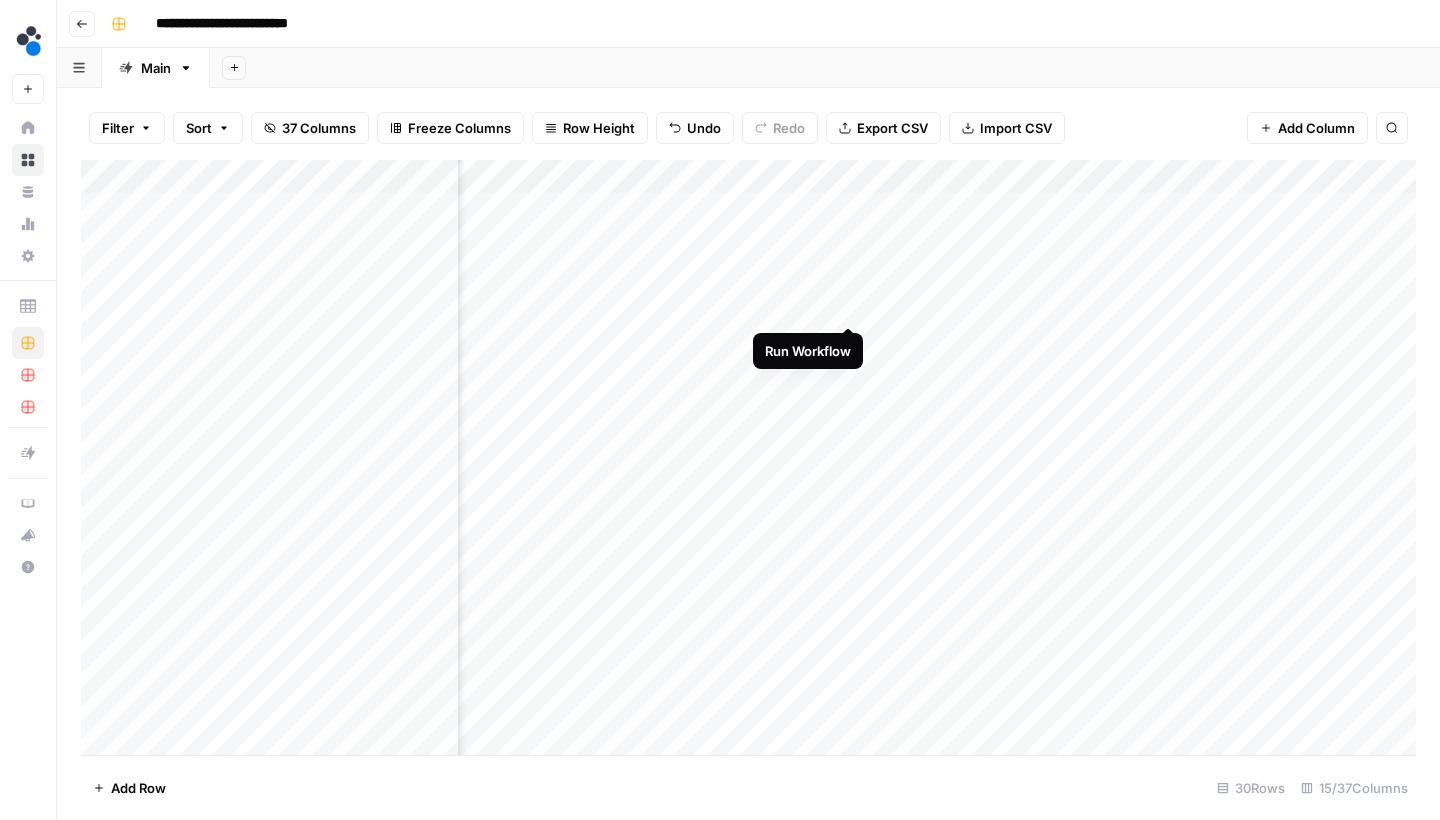 click on "Add Column" at bounding box center [748, 460] 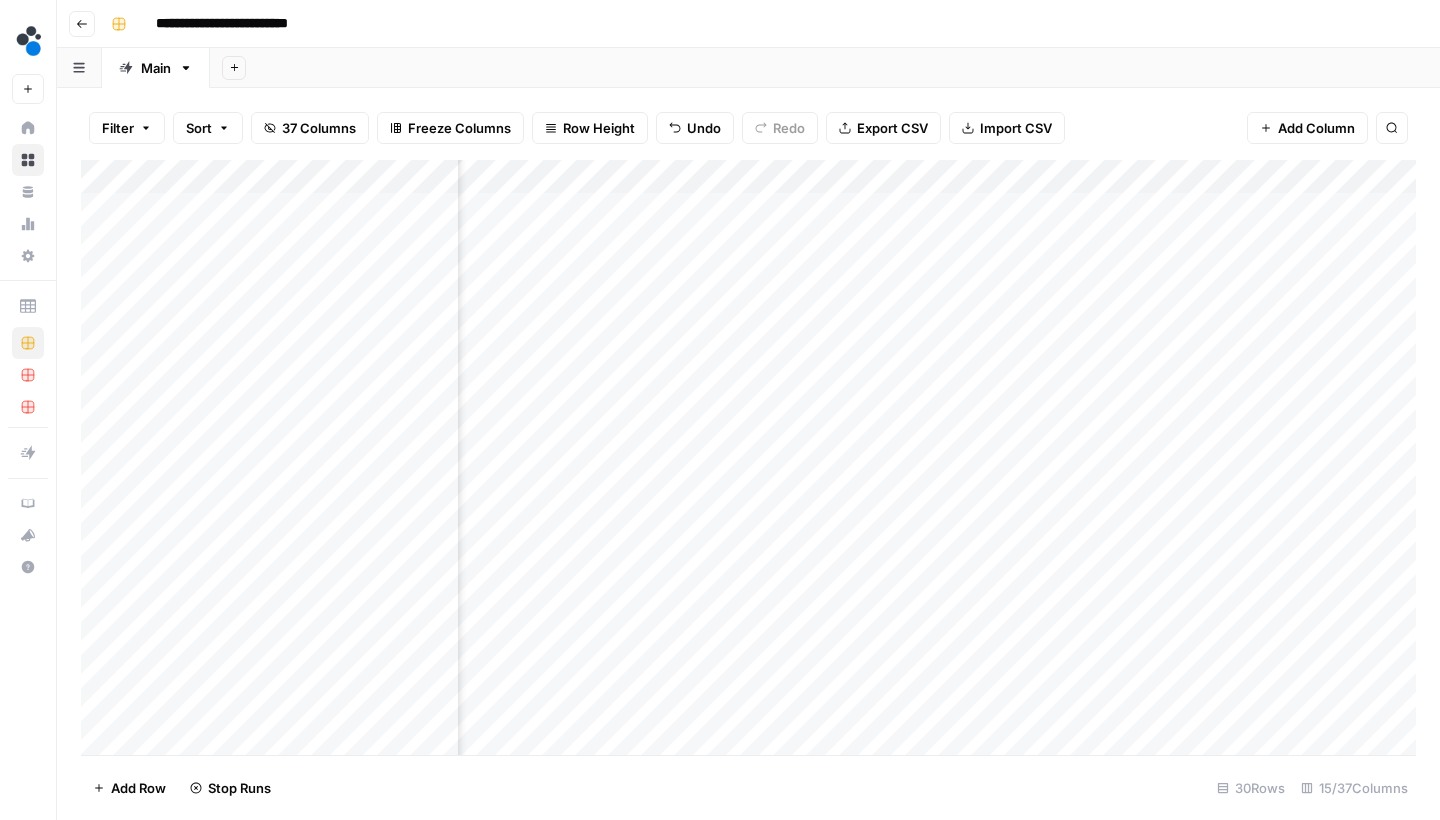 scroll, scrollTop: 0, scrollLeft: 1261, axis: horizontal 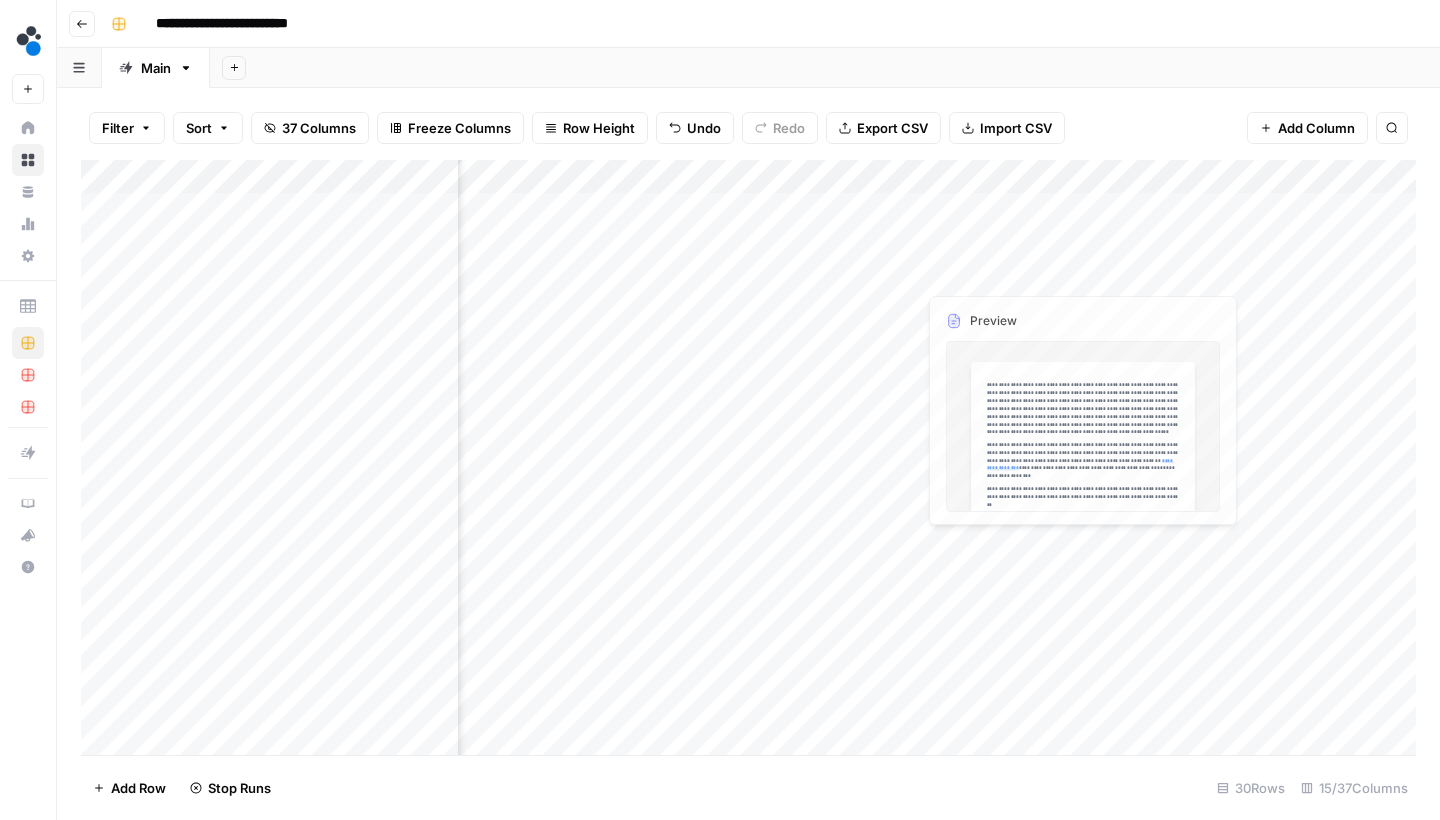 click on "Add Column" at bounding box center [748, 460] 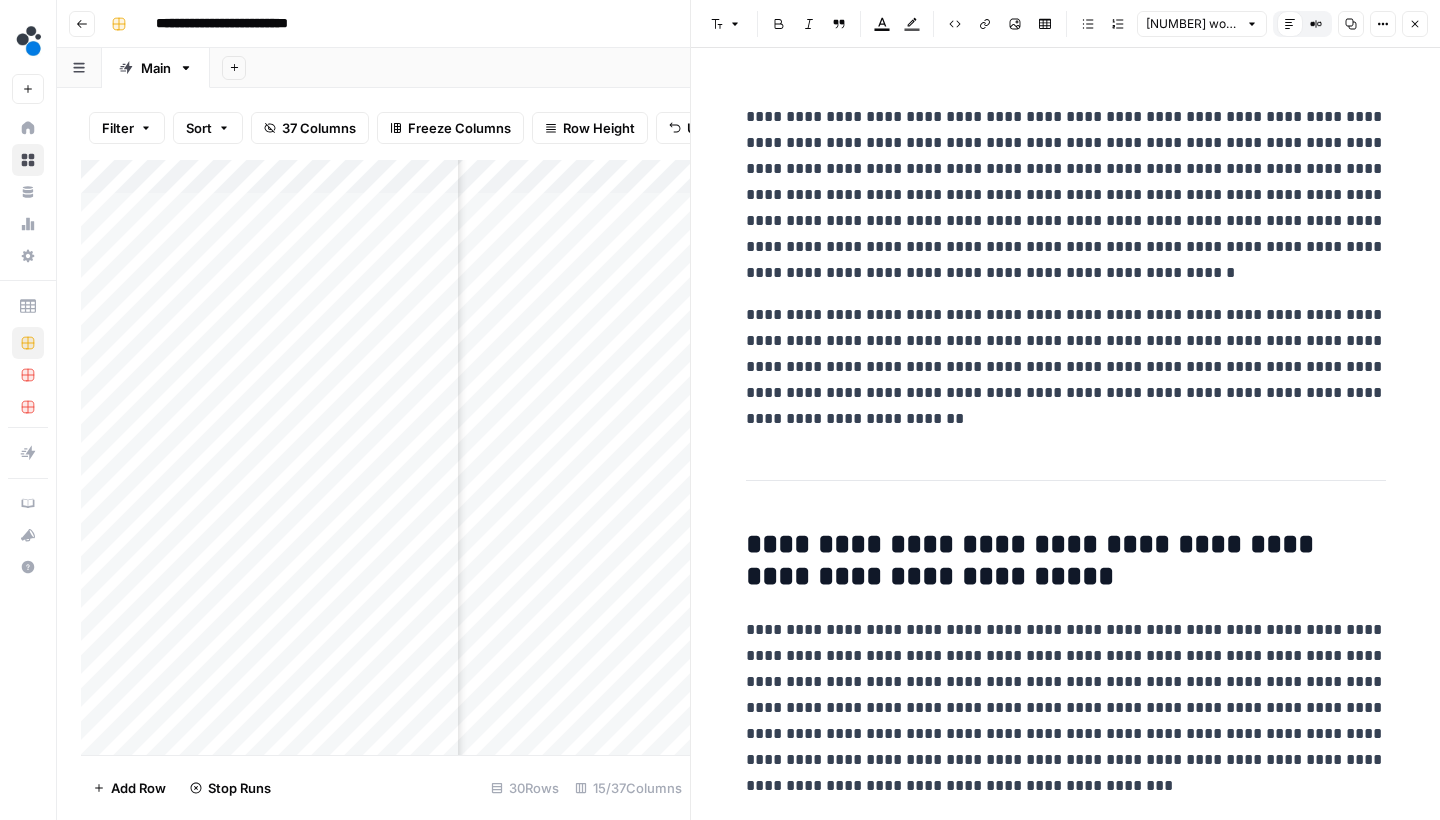 click at bounding box center [1007, 238] 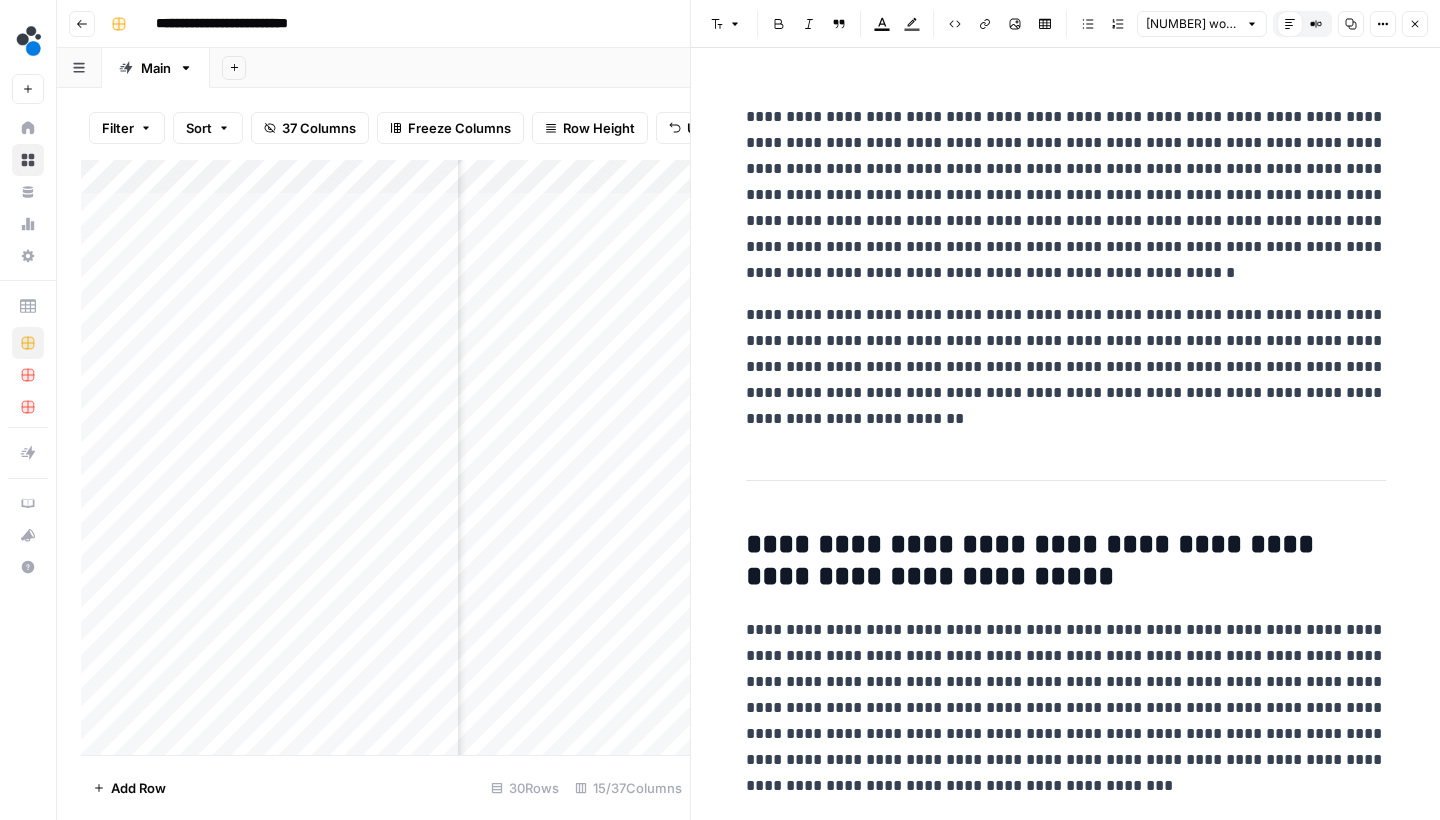 click at bounding box center (1007, 238) 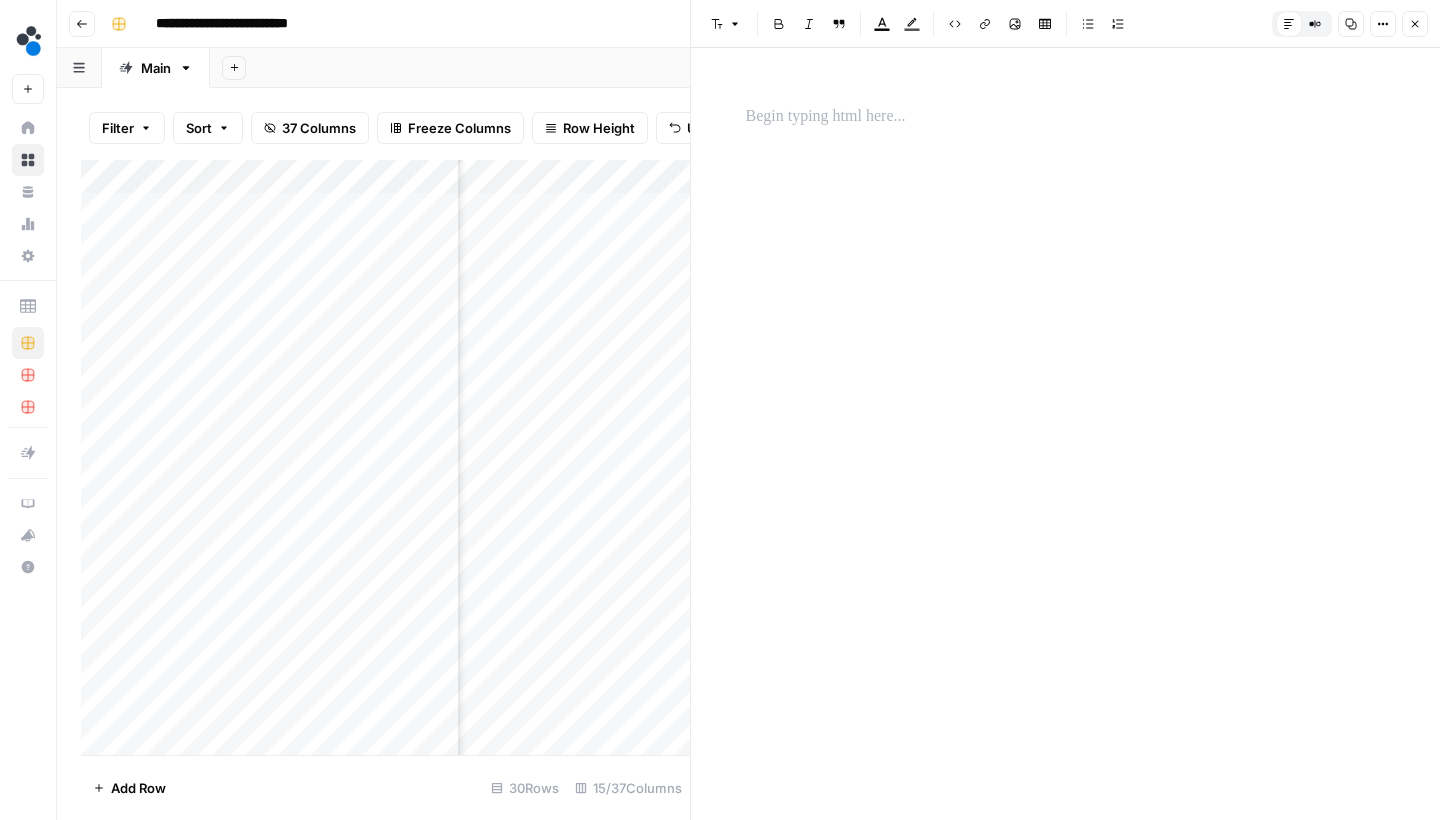 click 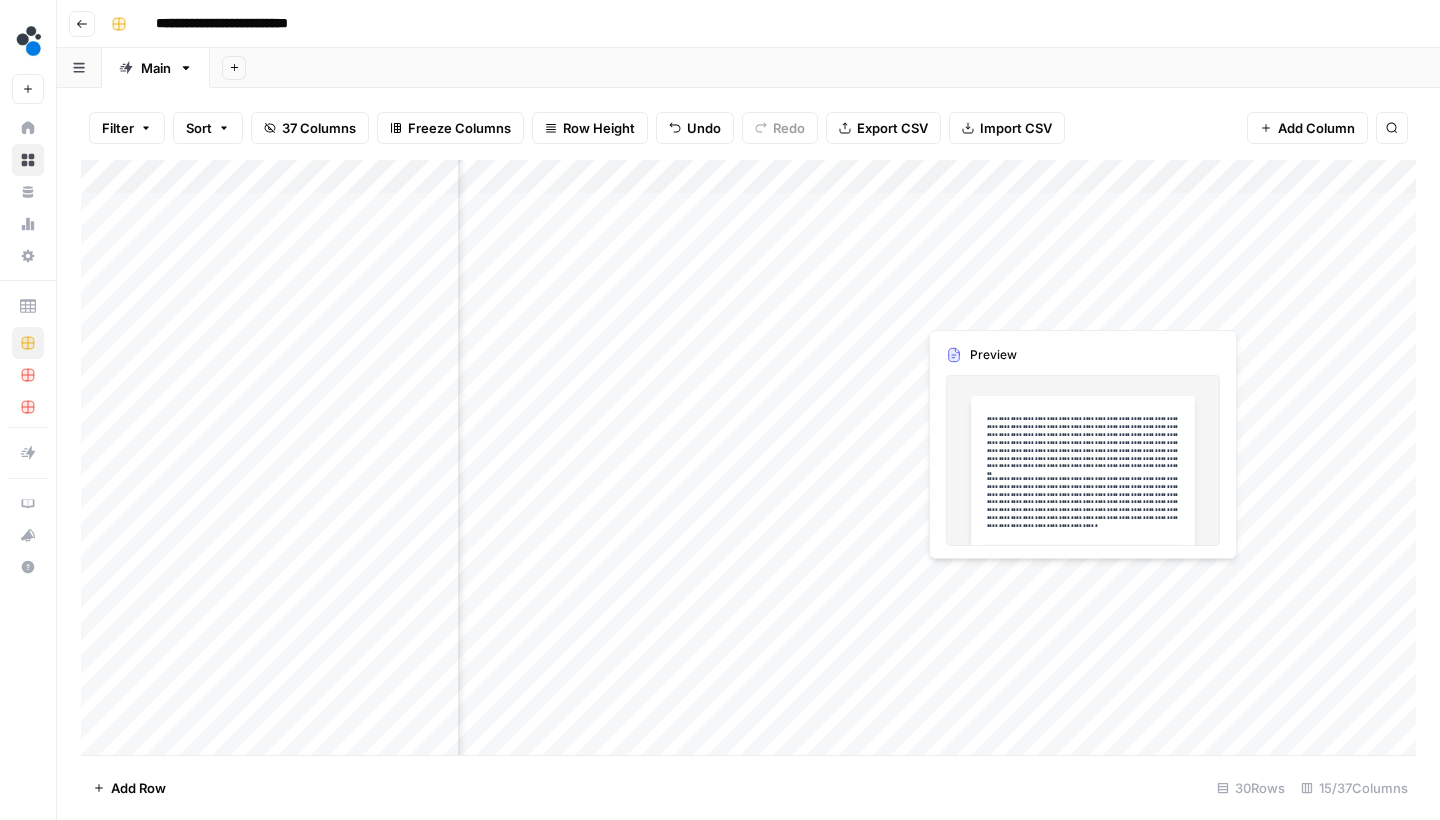 click on "Add Column" at bounding box center [748, 460] 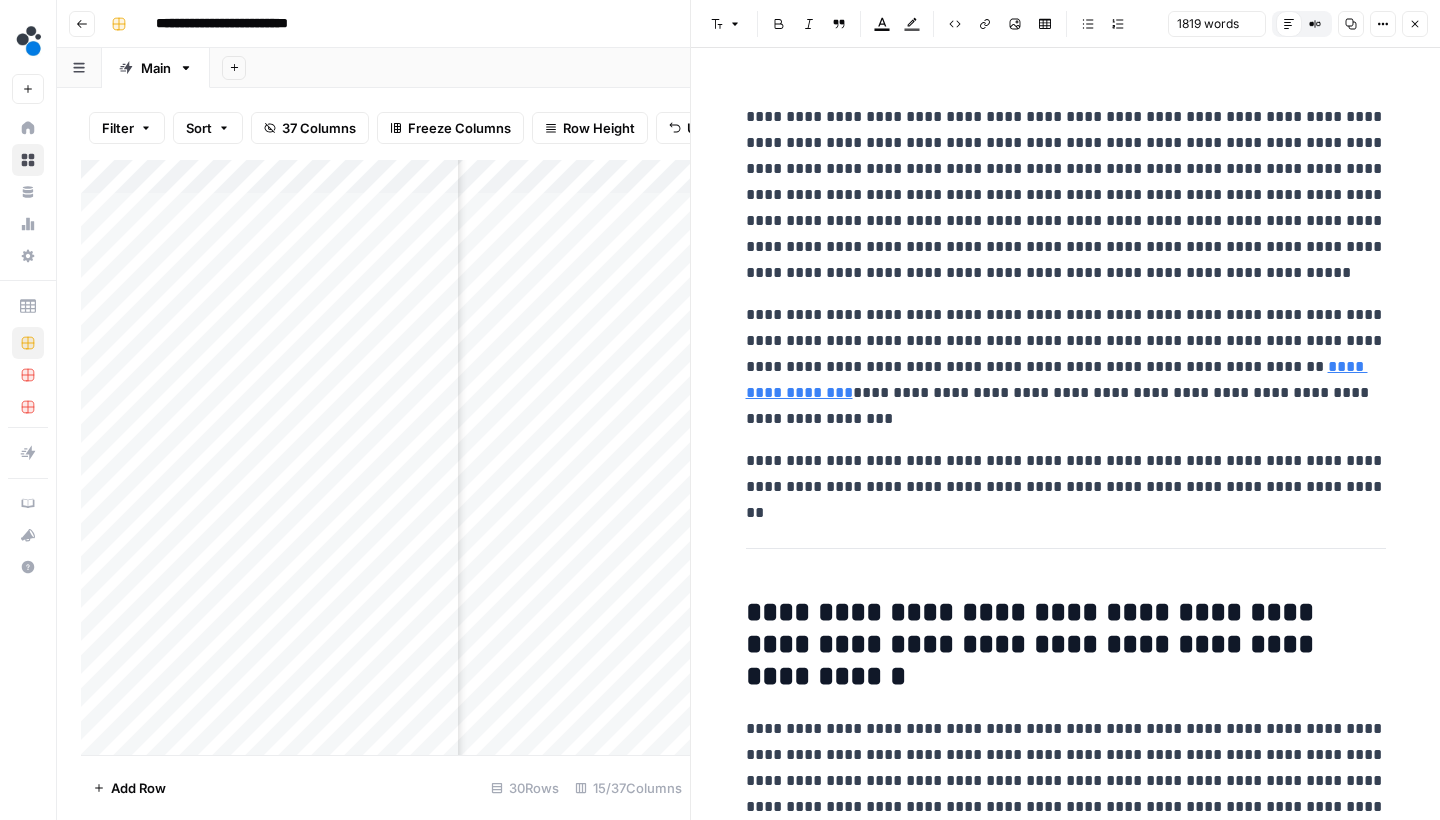 click on "**********" at bounding box center (1066, 367) 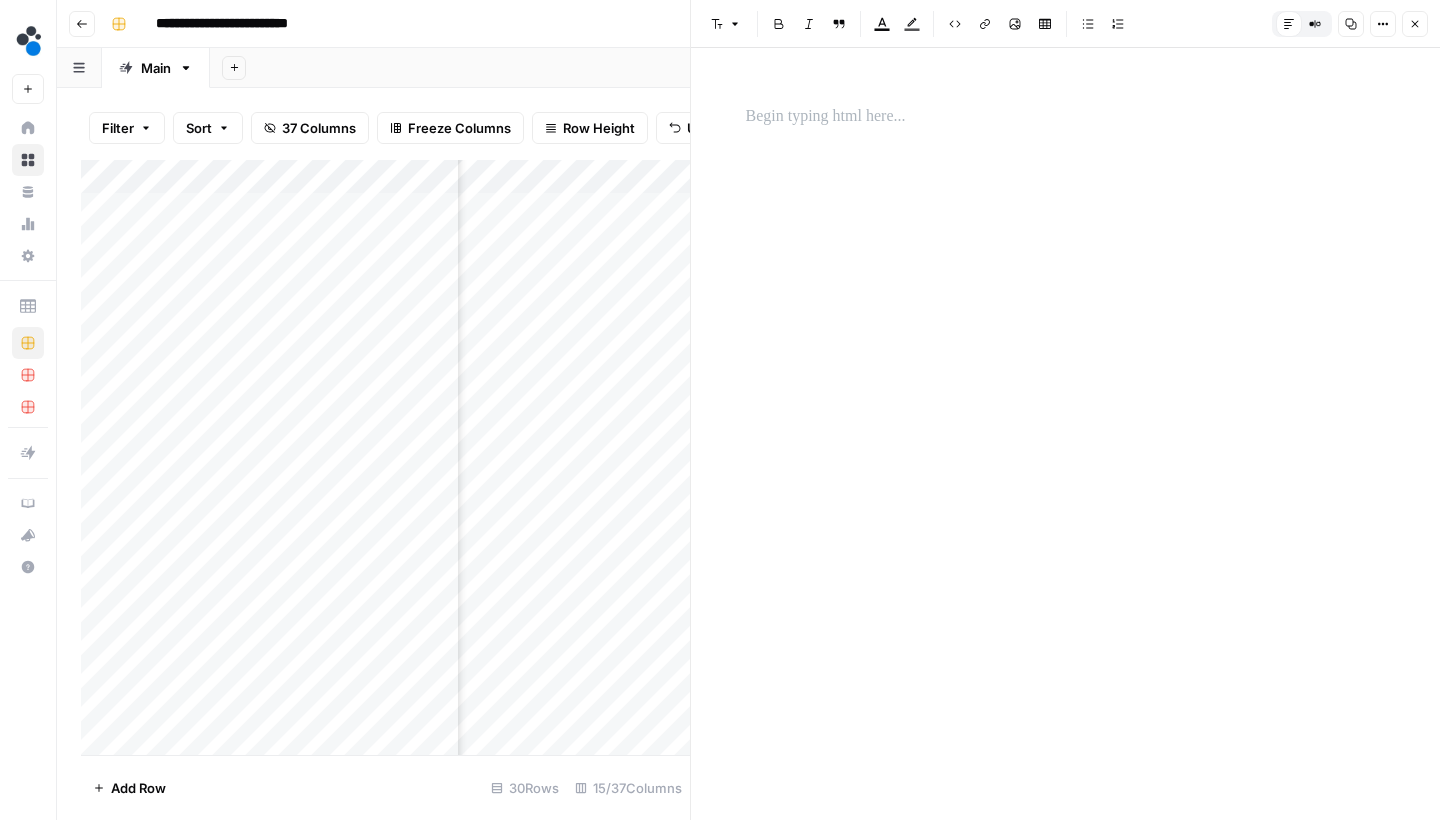 click 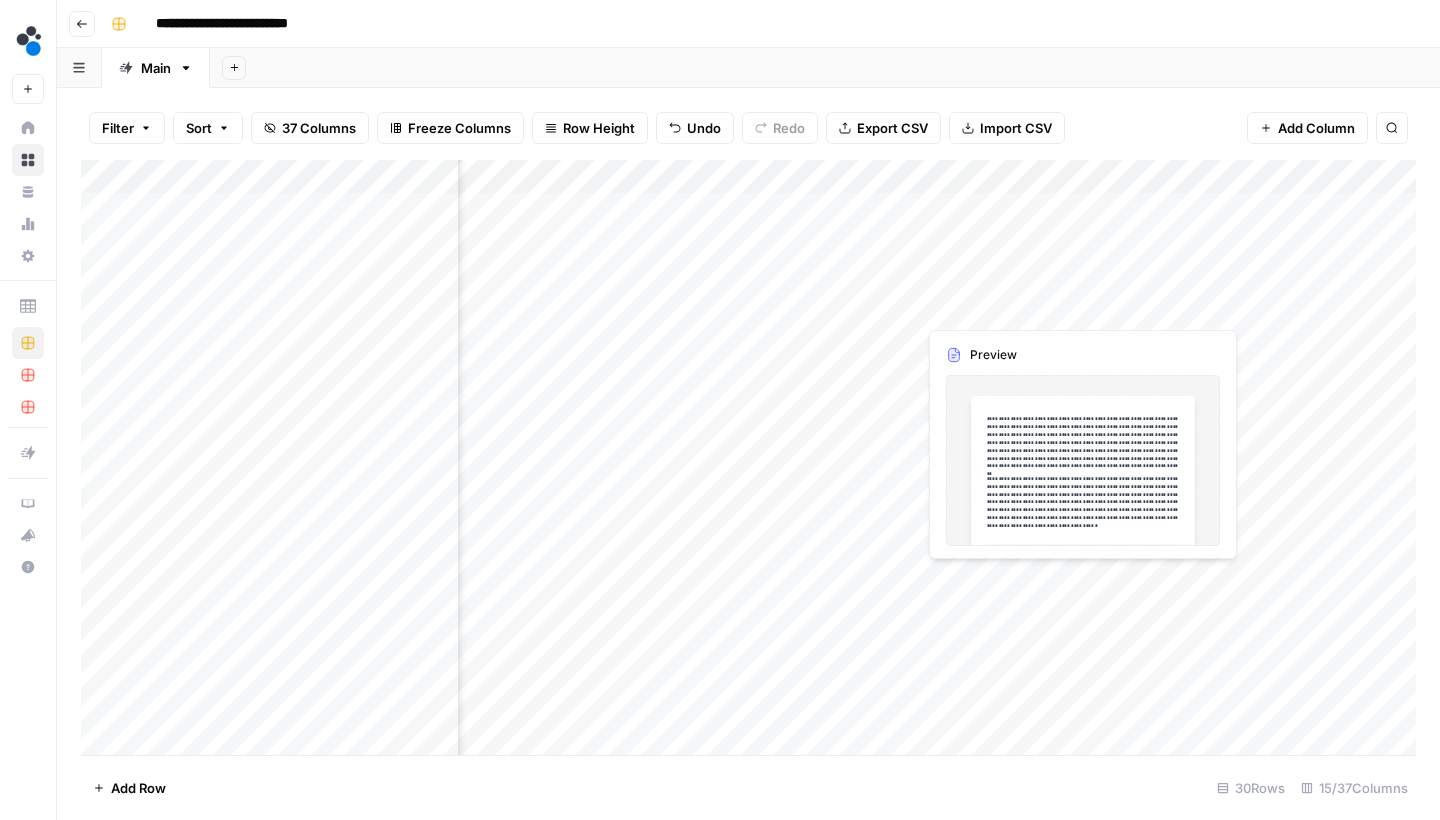 click on "Add Column" at bounding box center (748, 460) 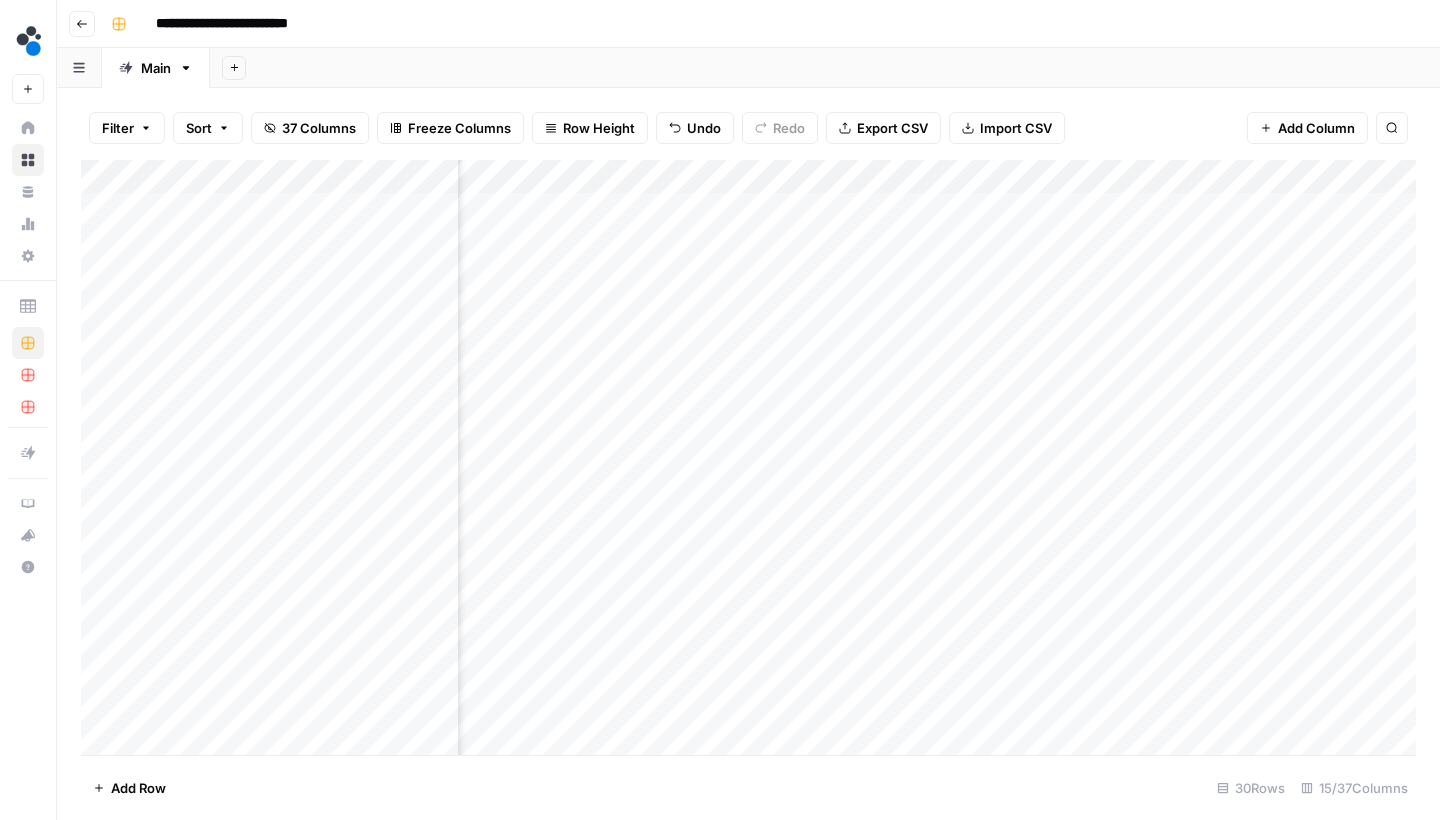 click on "Add Column" at bounding box center [748, 460] 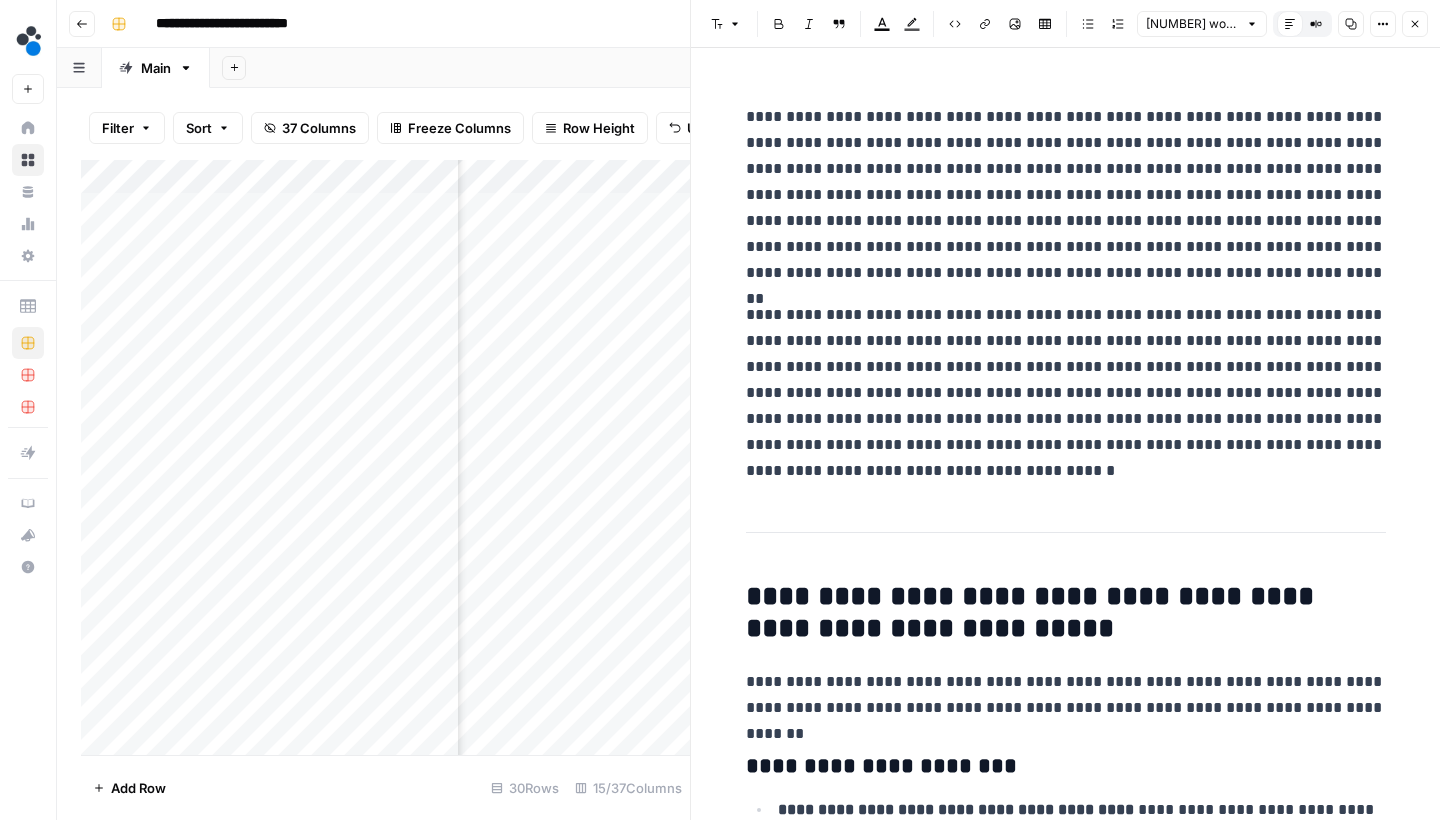 click at bounding box center (1007, 306) 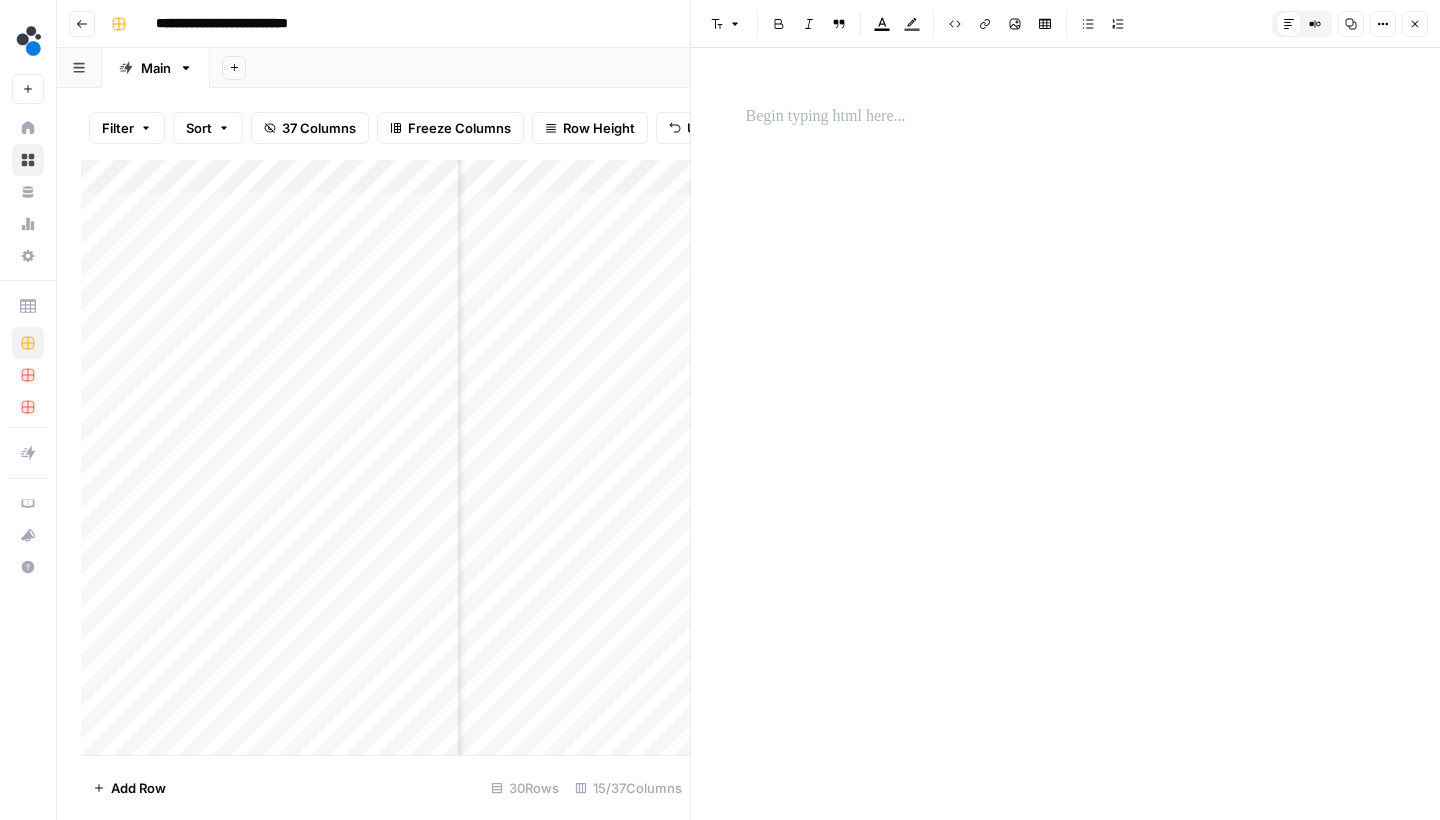 click on "Close" at bounding box center (1415, 24) 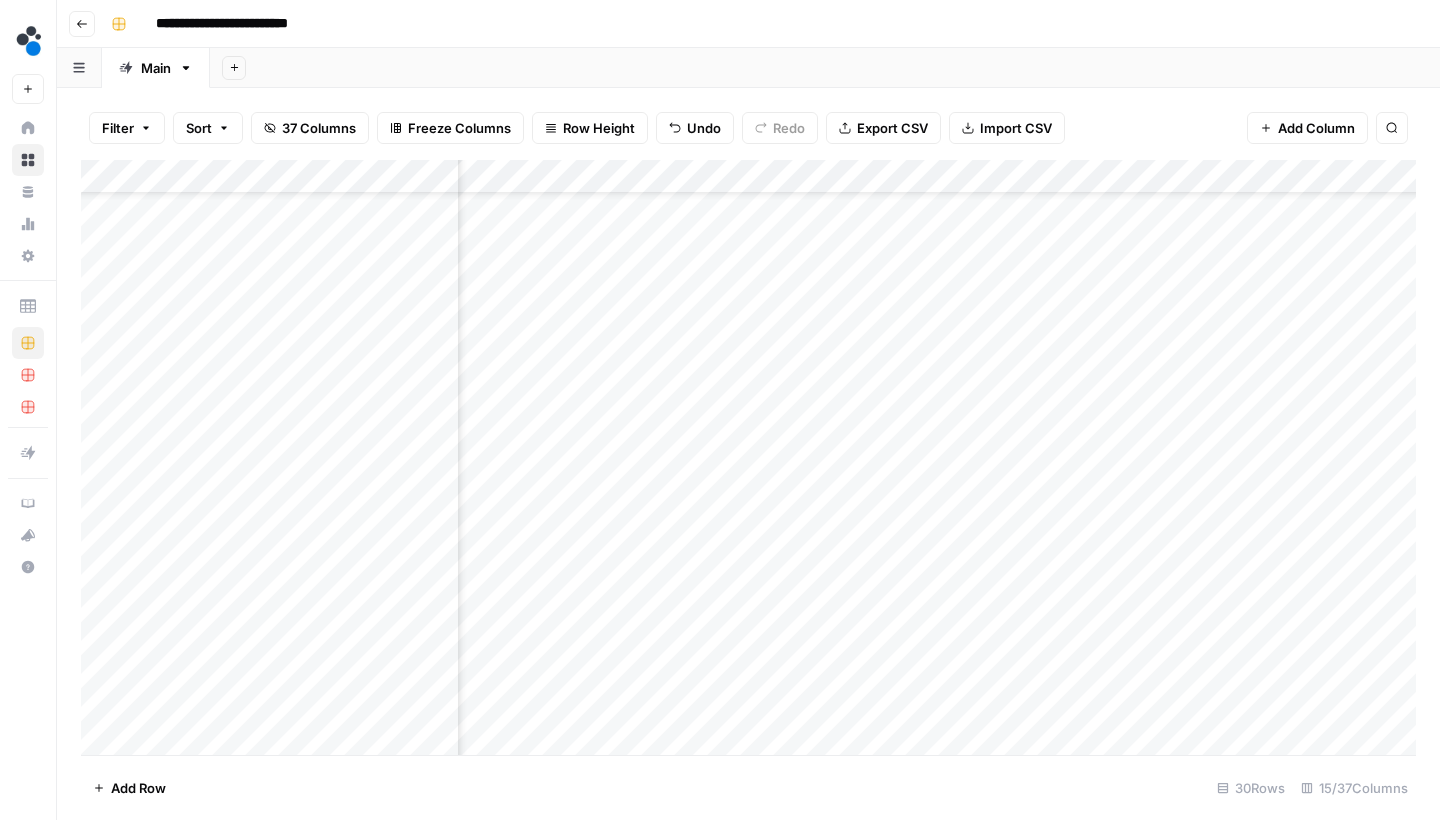 scroll, scrollTop: 74, scrollLeft: 1261, axis: both 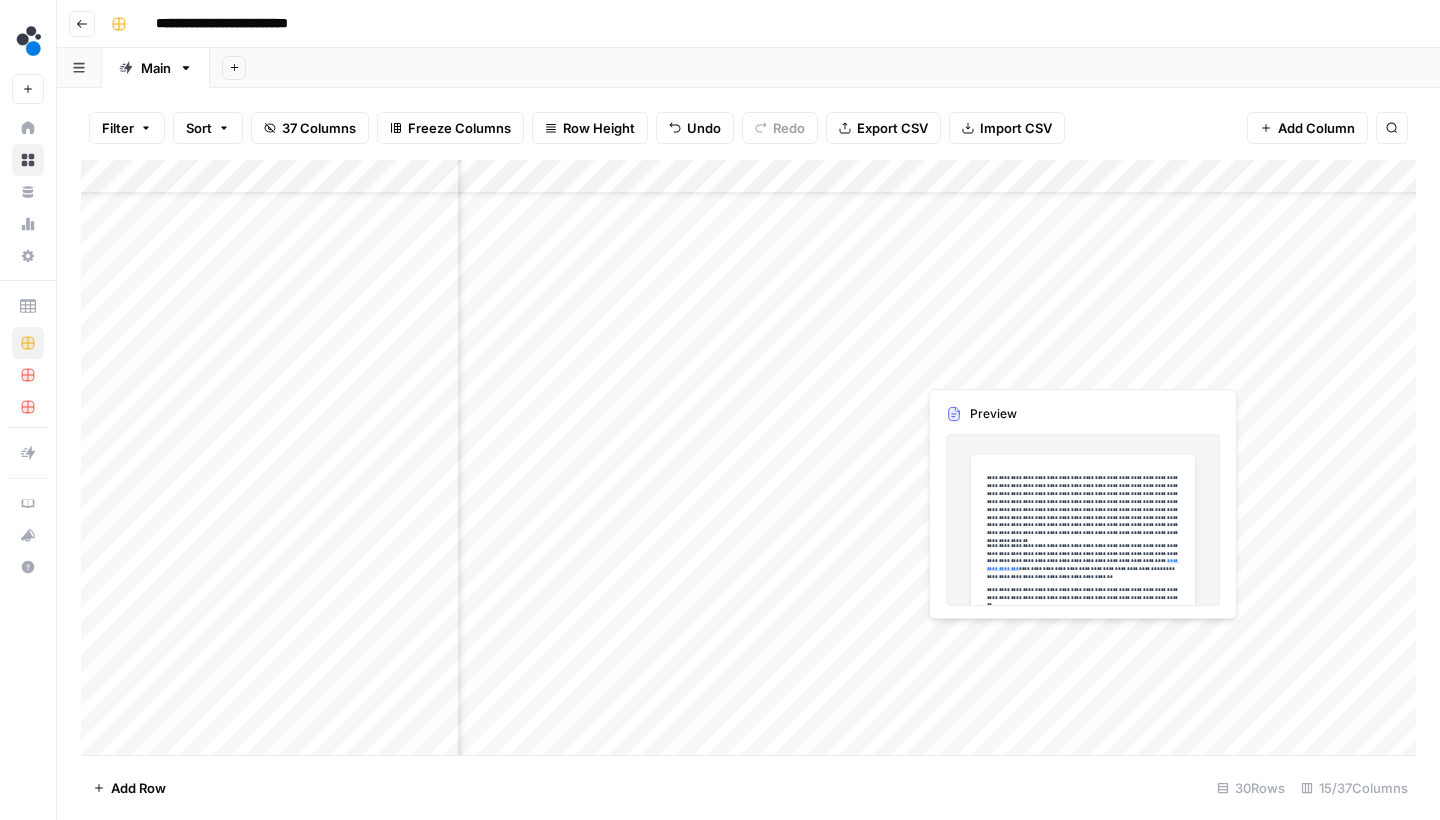 drag, startPoint x: 1096, startPoint y: 246, endPoint x: 1051, endPoint y: 643, distance: 399.54224 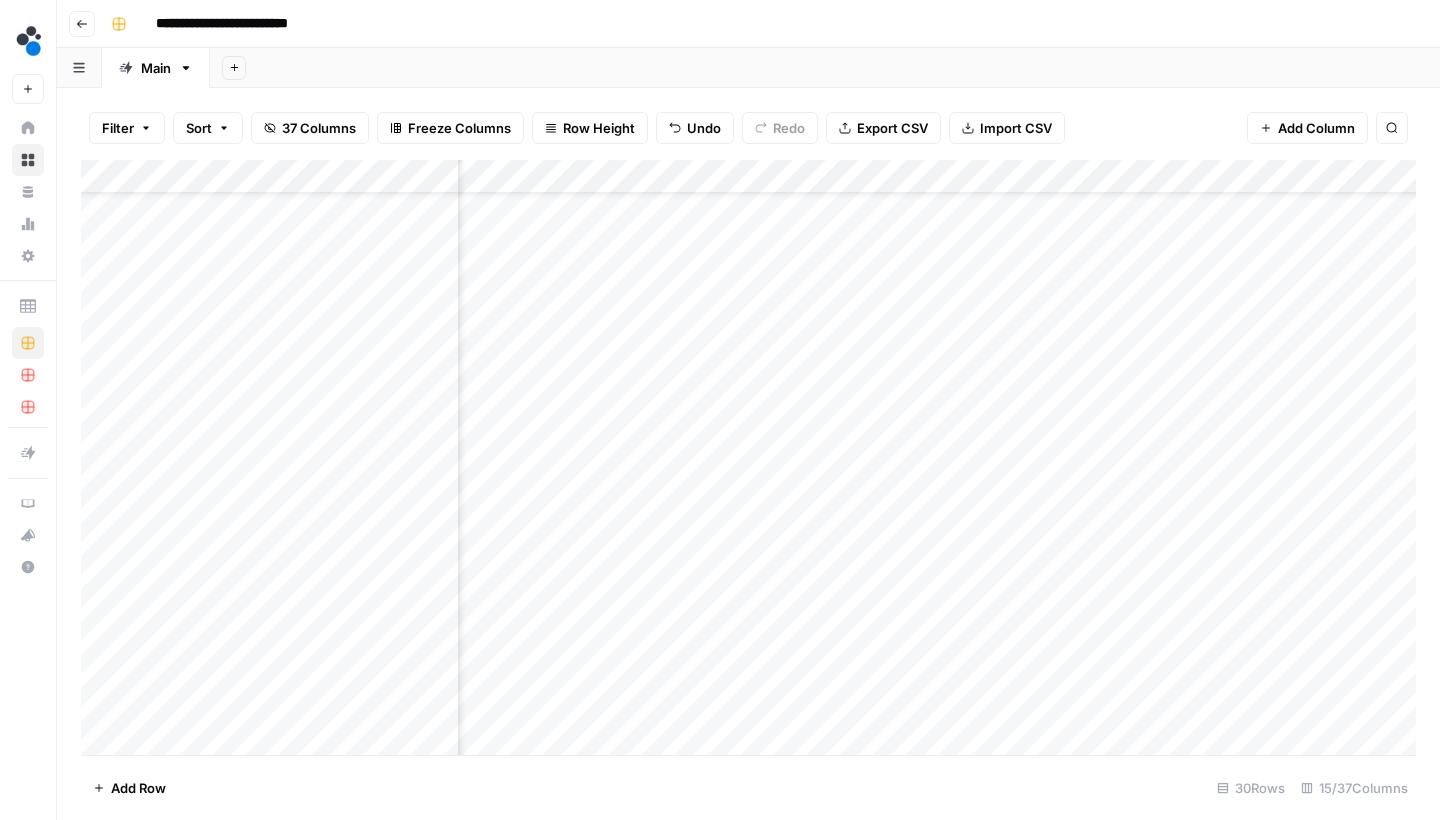 click on "Add Column" at bounding box center [748, 460] 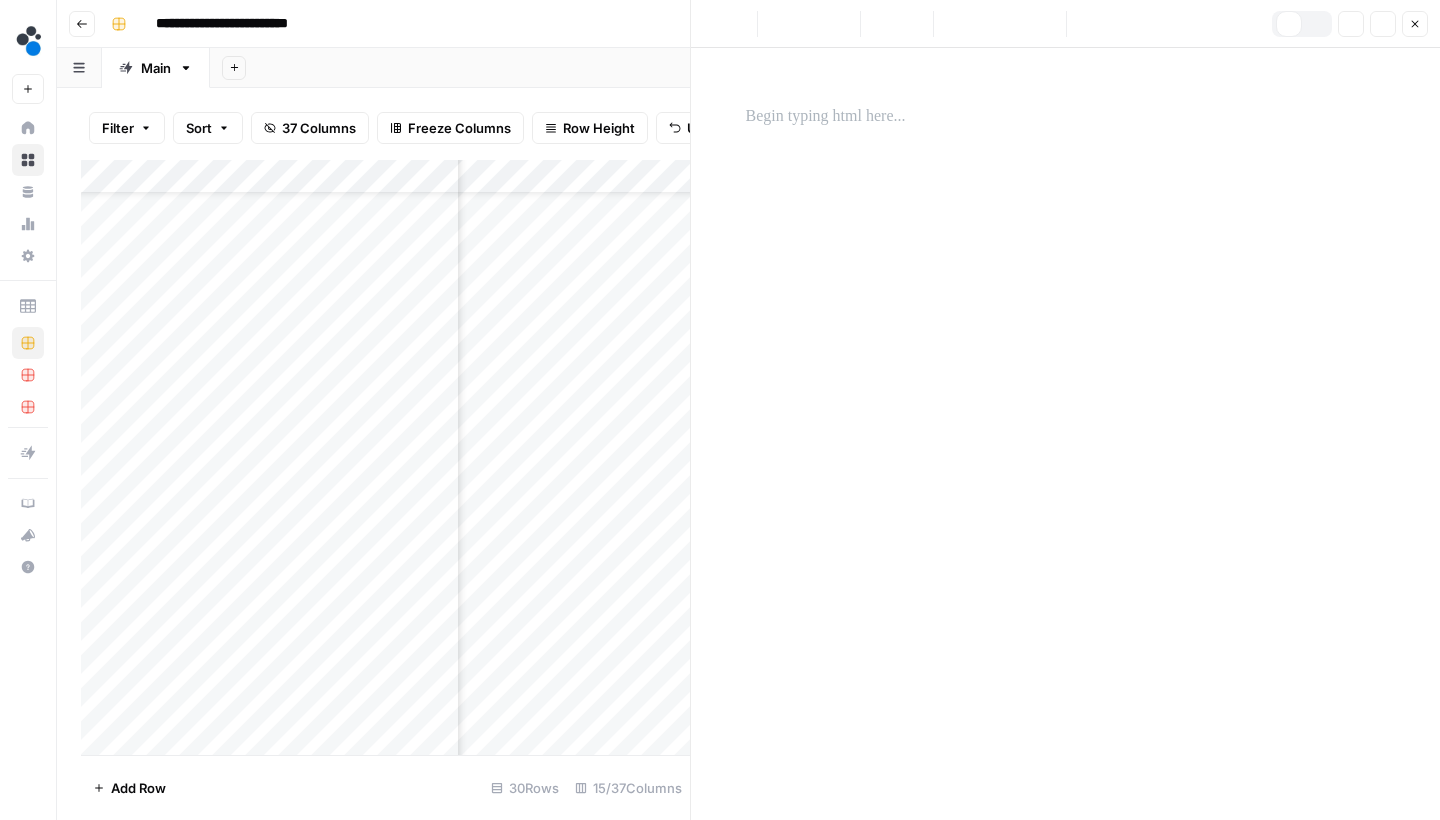 drag, startPoint x: 1096, startPoint y: 246, endPoint x: 1080, endPoint y: 427, distance: 181.70581 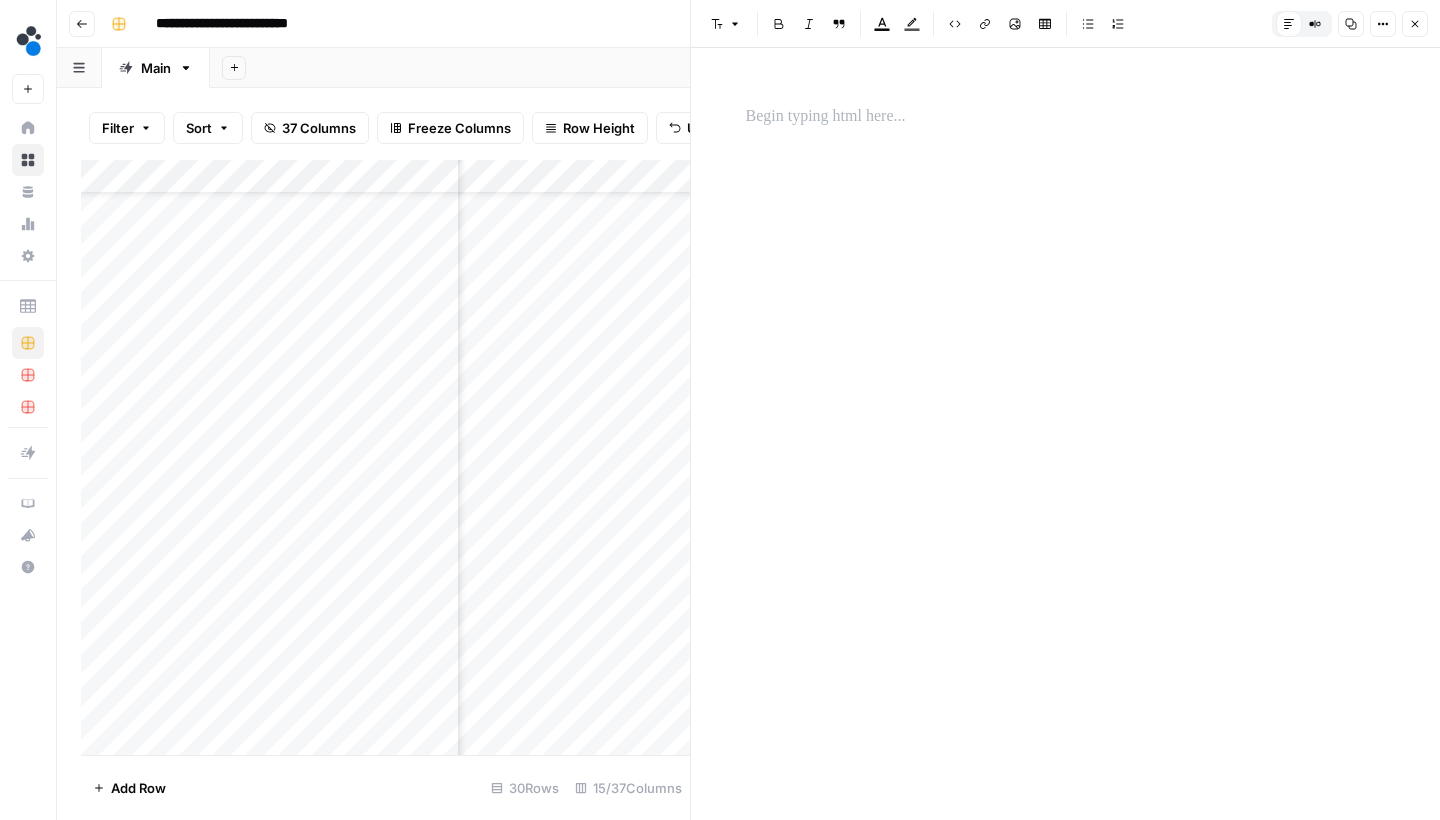 click on "Close" at bounding box center (1415, 24) 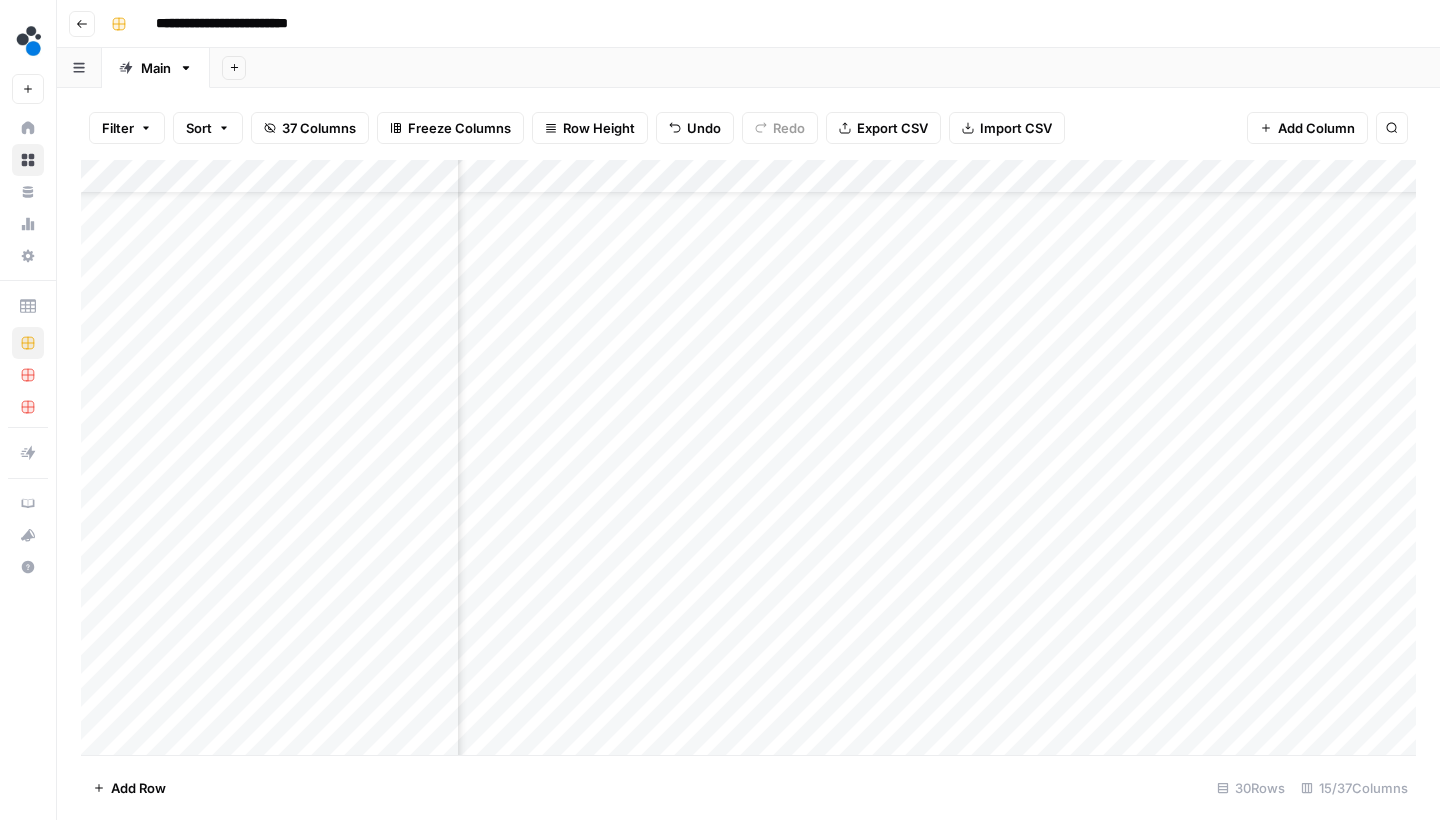 drag, startPoint x: 1097, startPoint y: 246, endPoint x: 1067, endPoint y: 650, distance: 405.11234 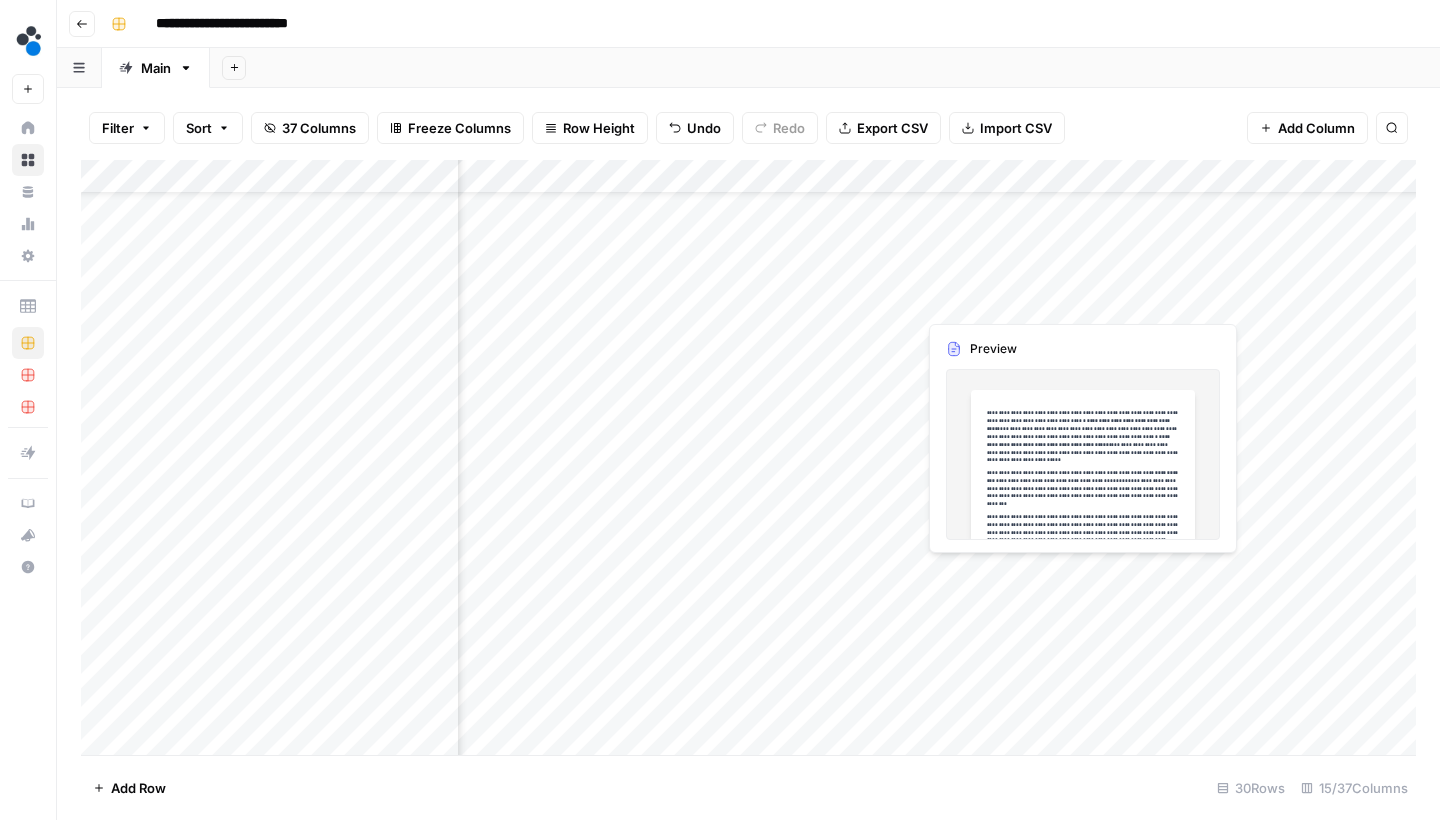 click on "Add Column" at bounding box center (748, 460) 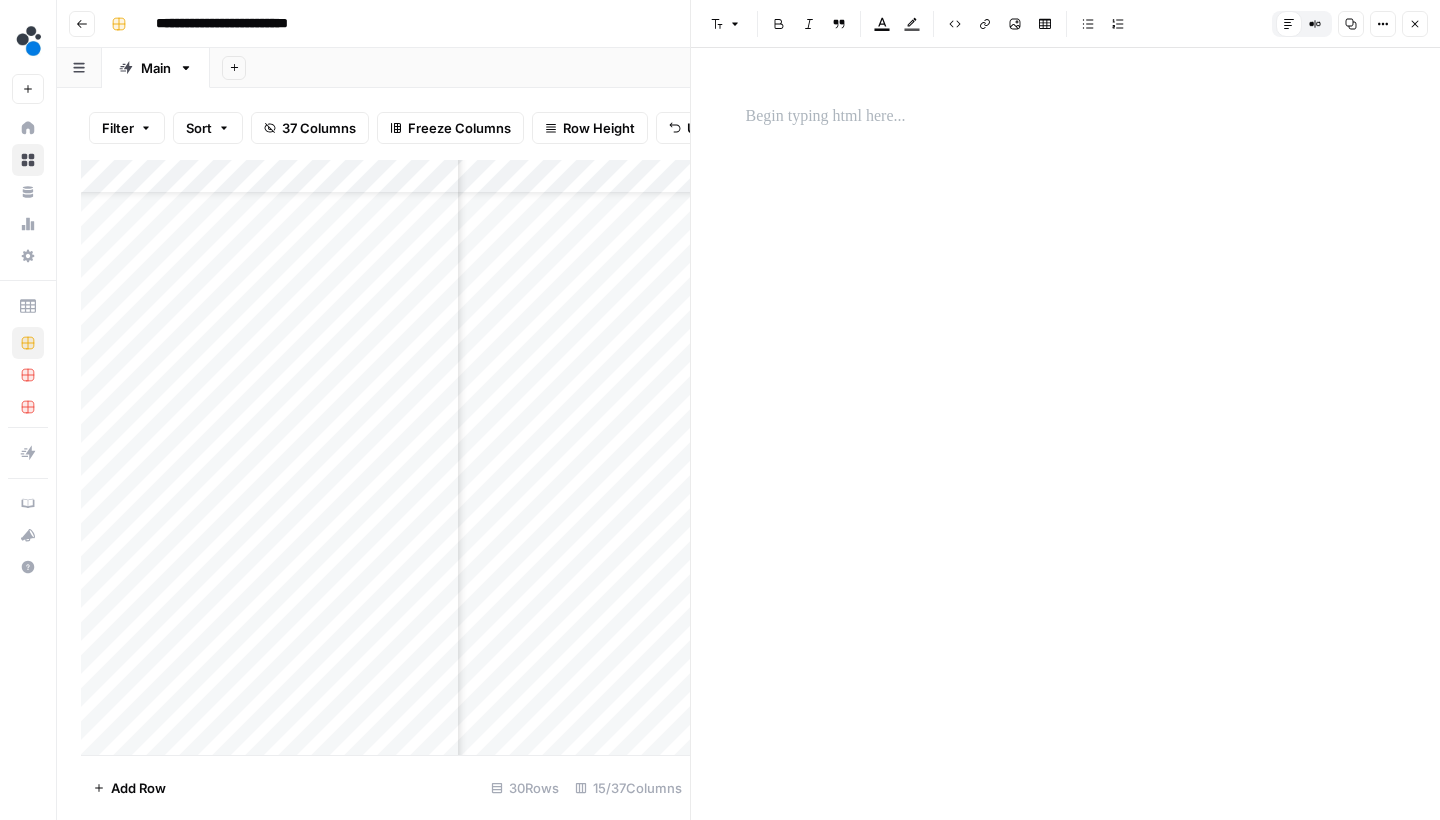 click 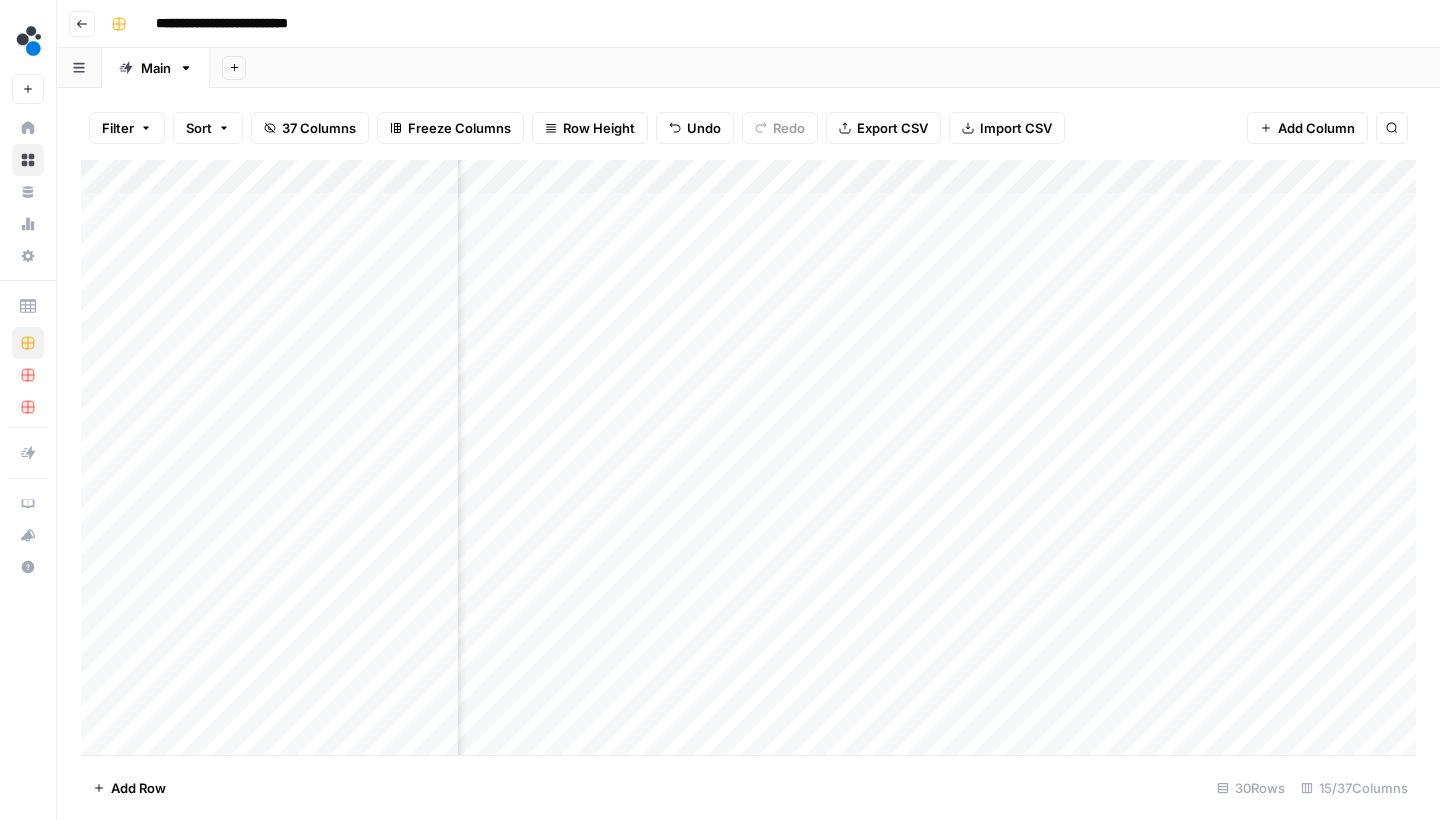 scroll, scrollTop: 0, scrollLeft: 1261, axis: horizontal 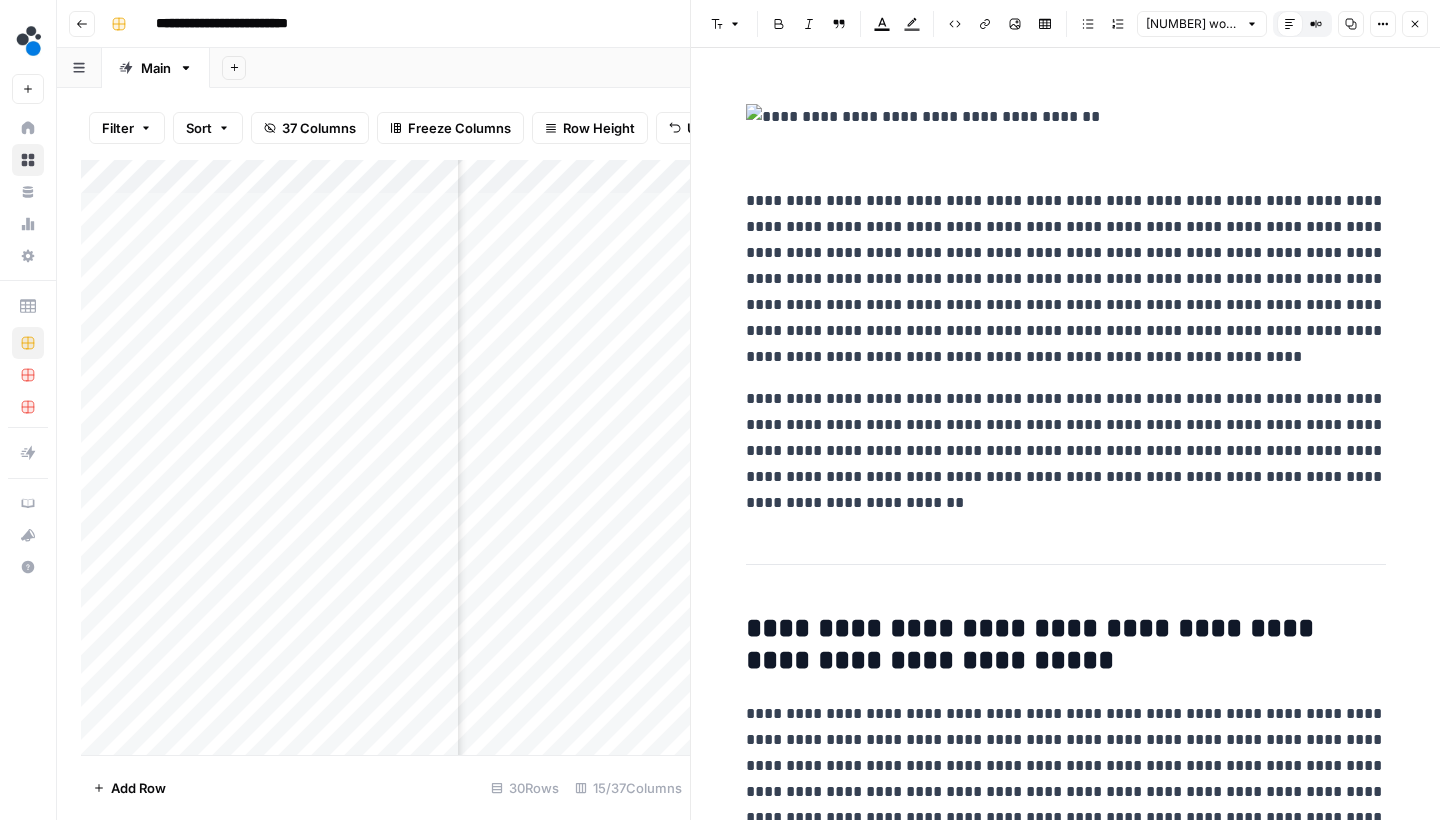 click on "**********" at bounding box center [1066, 279] 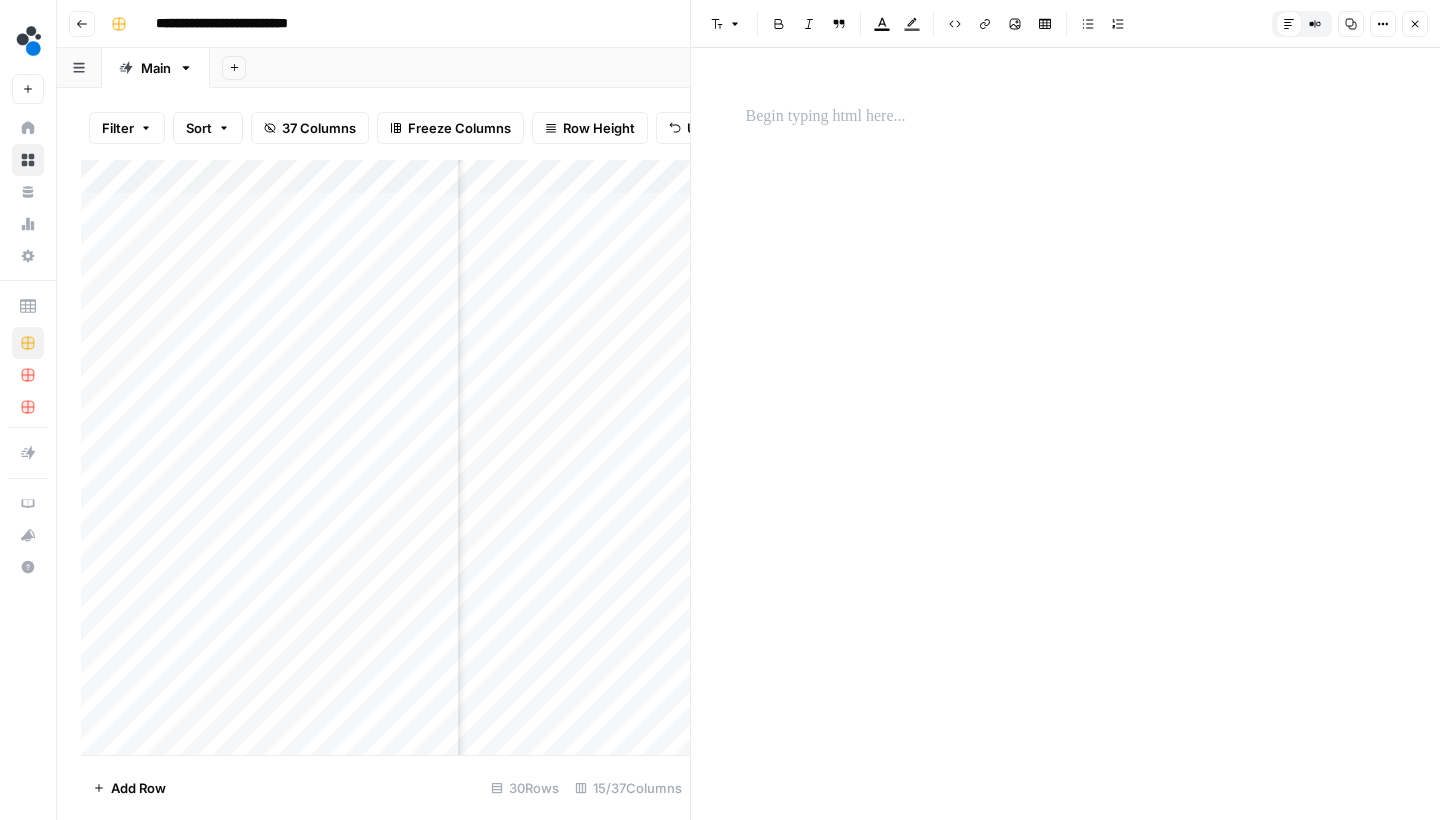 click 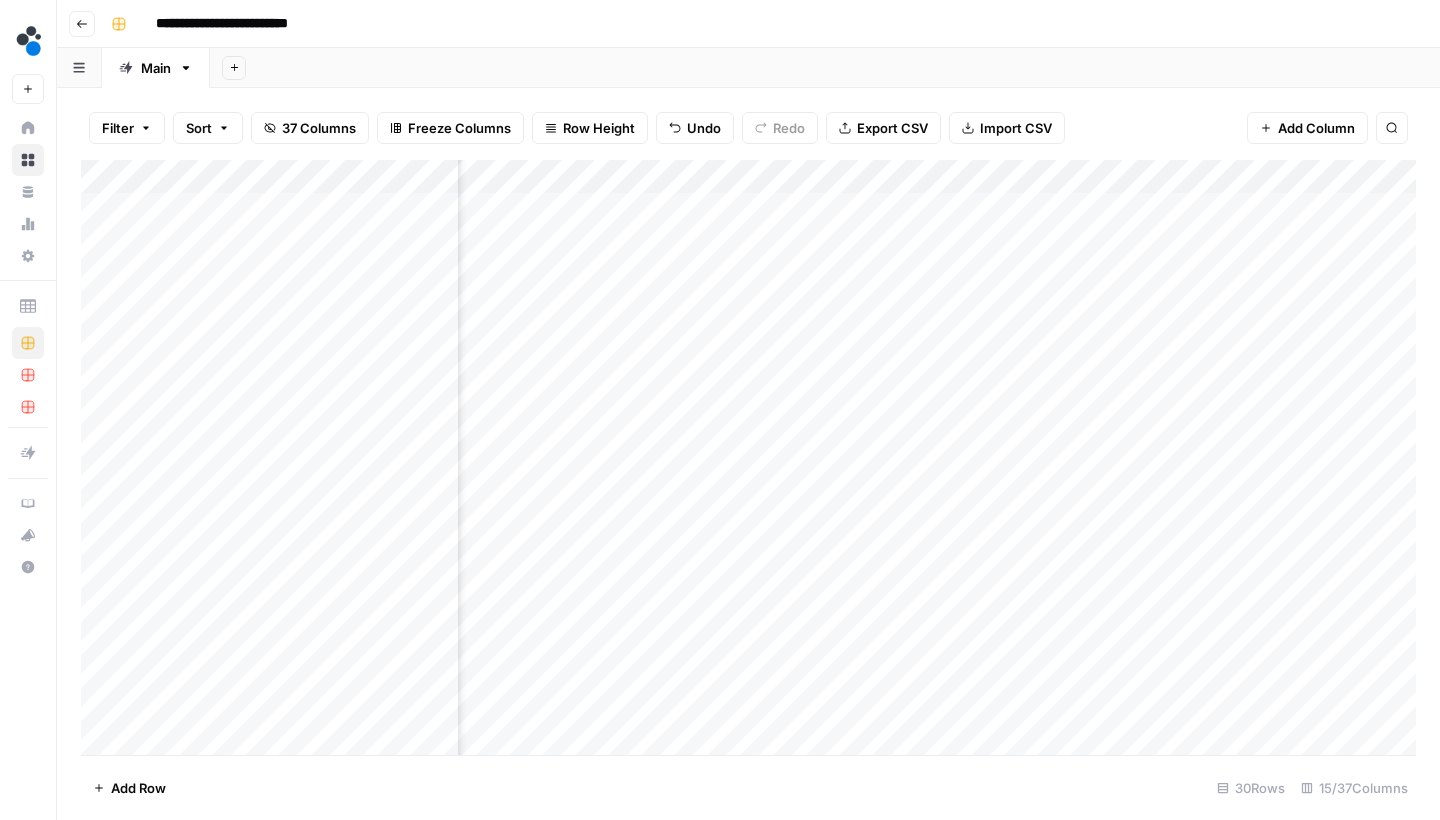 click on "Add Column" at bounding box center (748, 460) 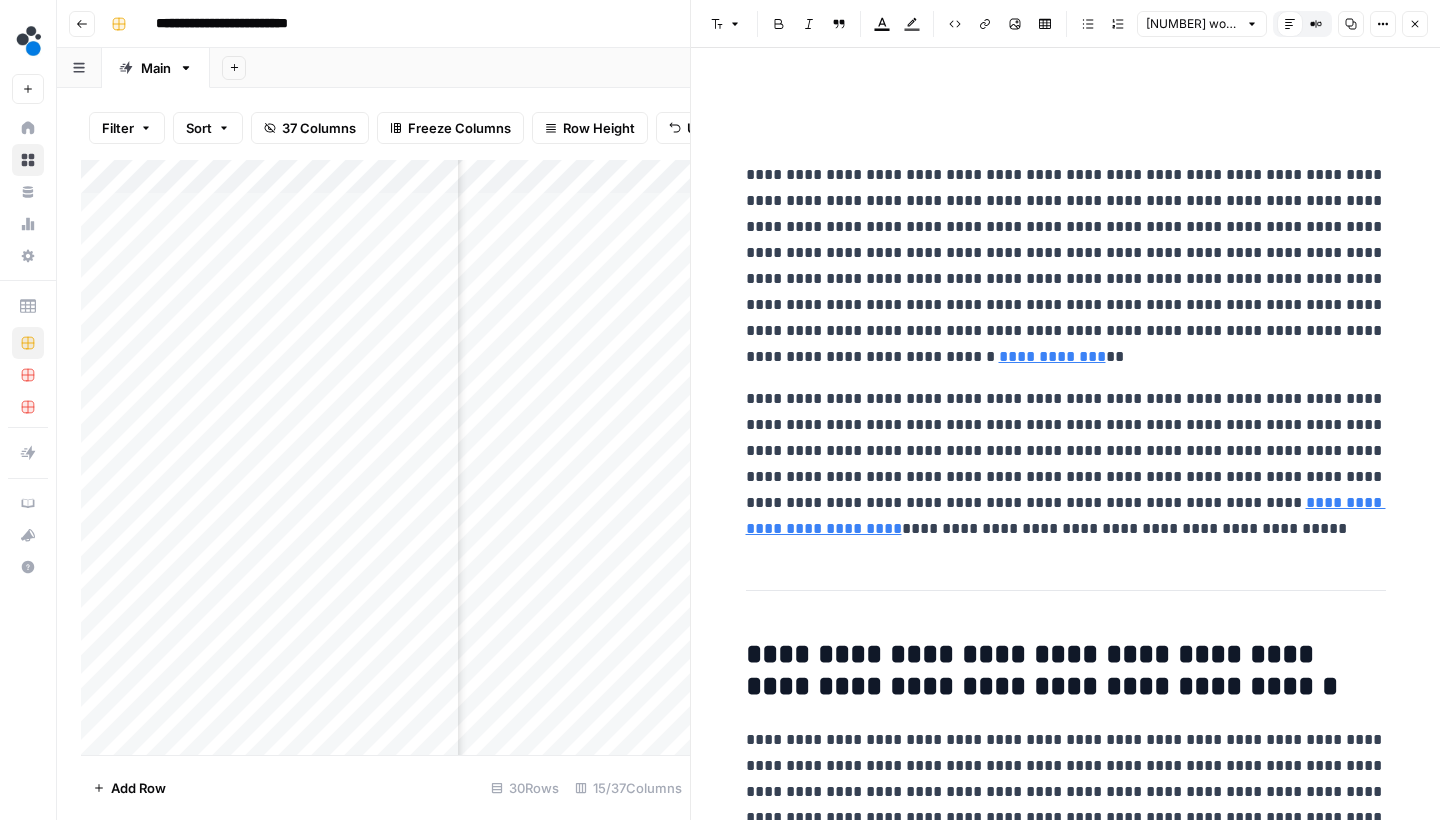 click at bounding box center [965, 340] 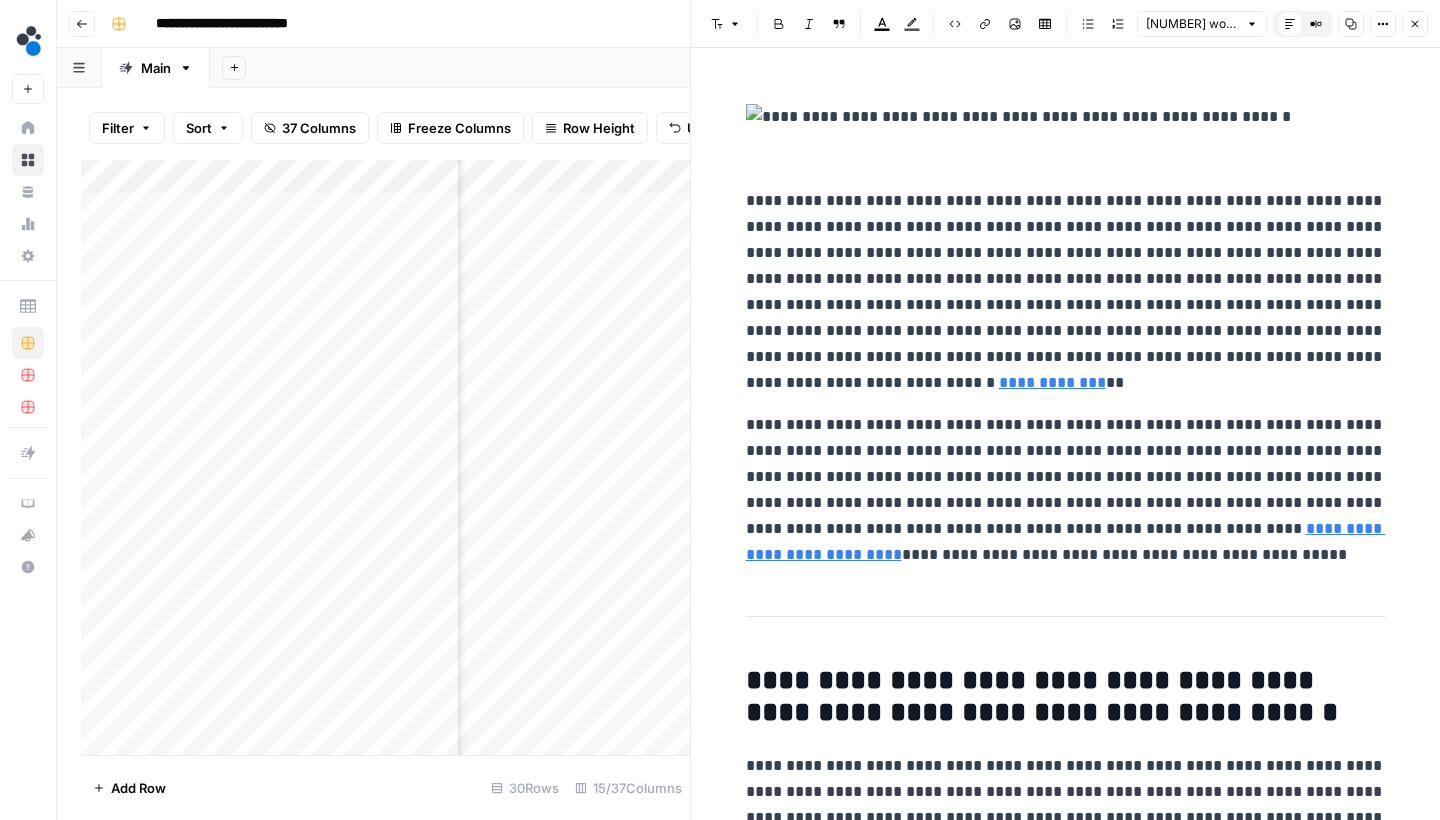 click on "**********" at bounding box center (1066, 292) 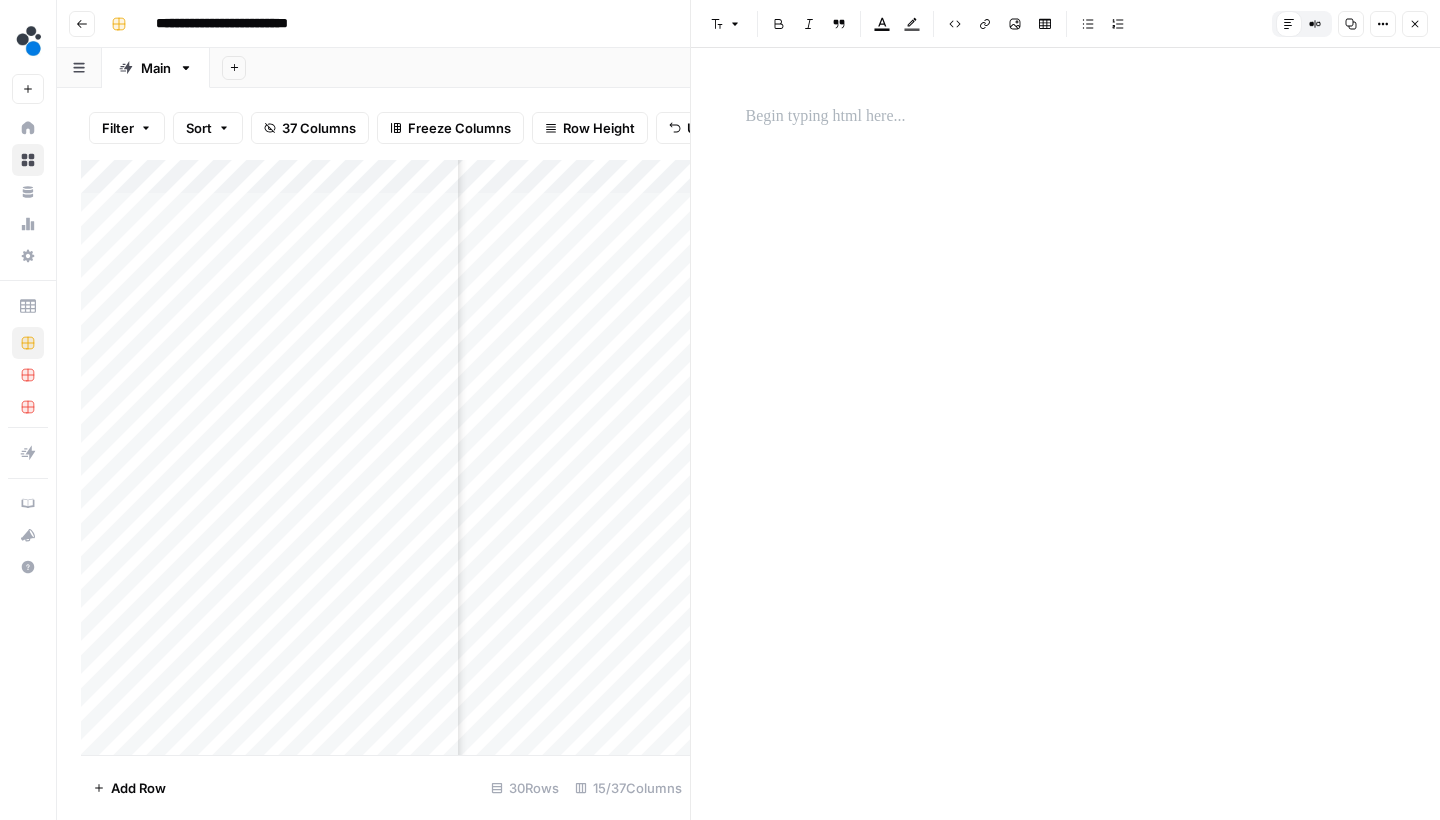 click on "Close" at bounding box center (1415, 24) 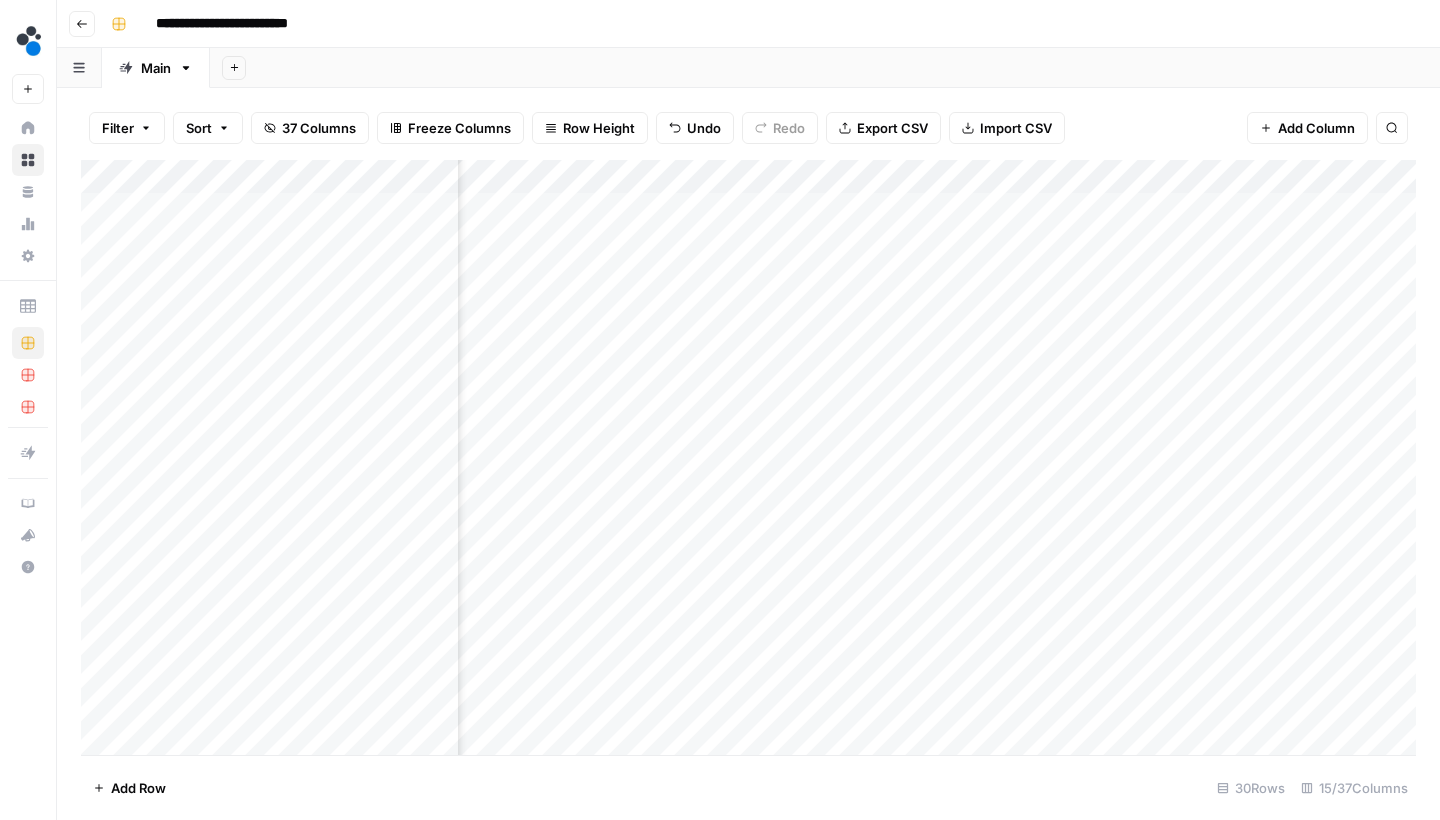 click on "Add Column" at bounding box center (748, 460) 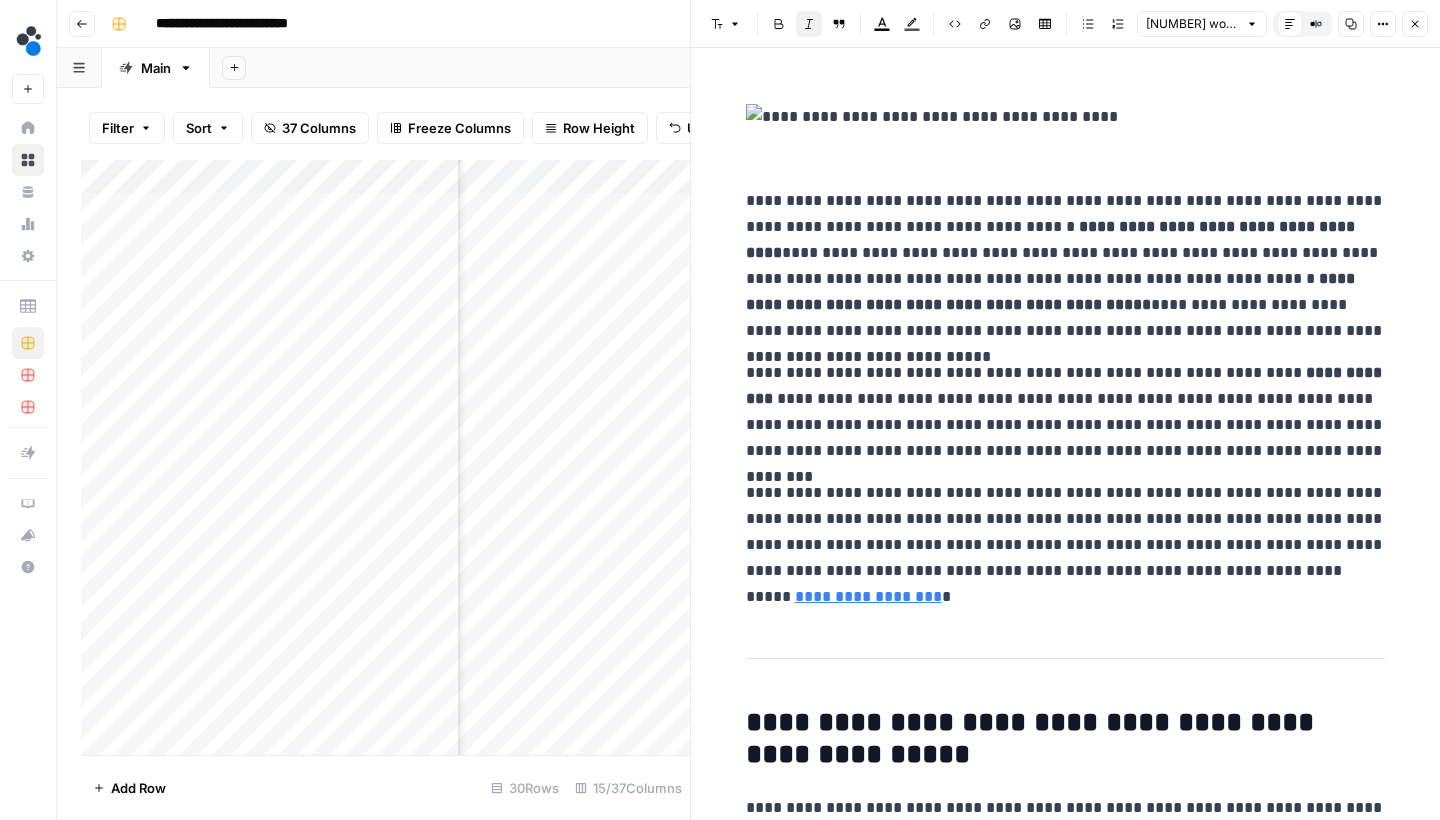 click at bounding box center [965, 374] 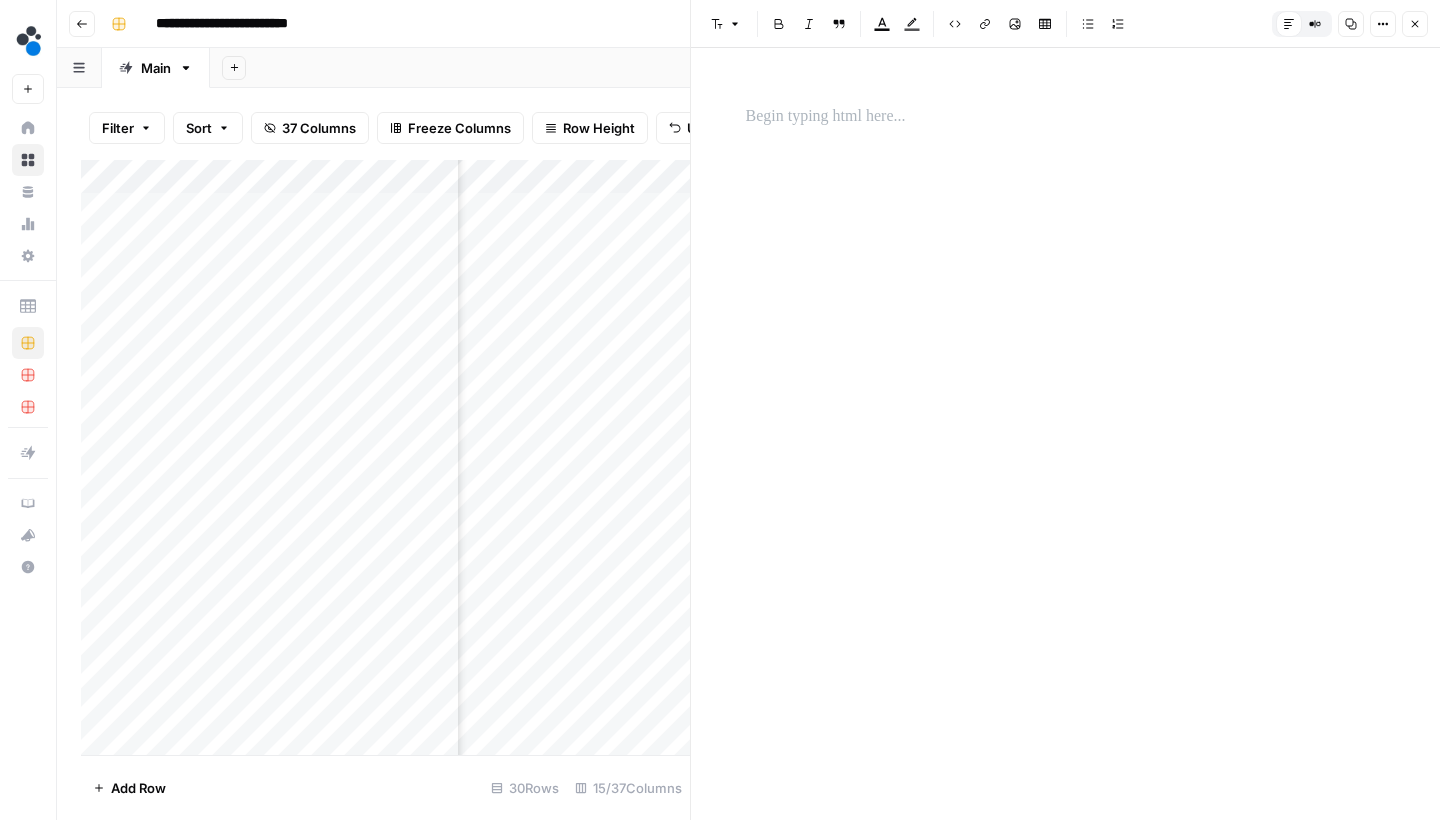 click 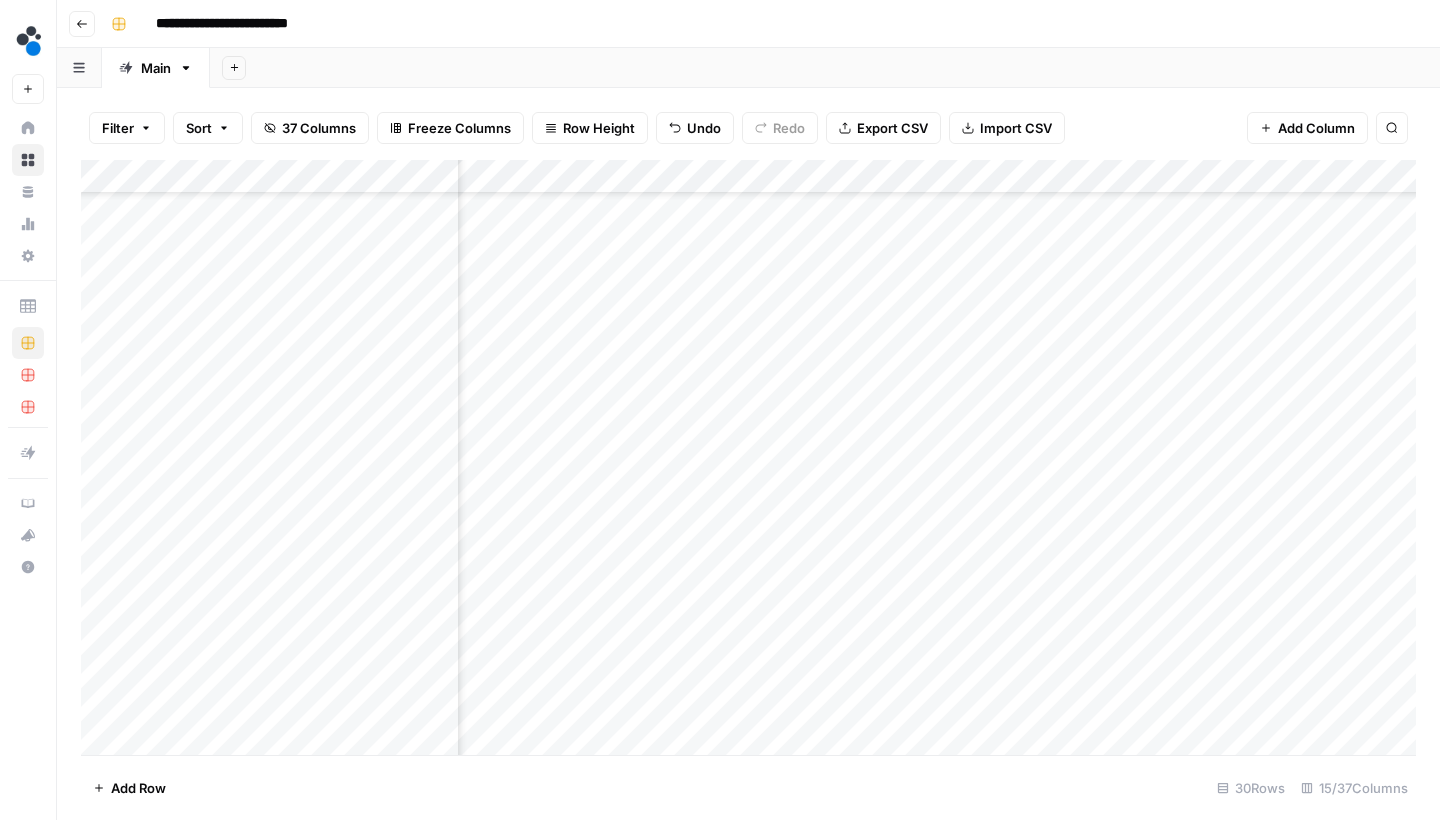 scroll, scrollTop: 95, scrollLeft: 943, axis: both 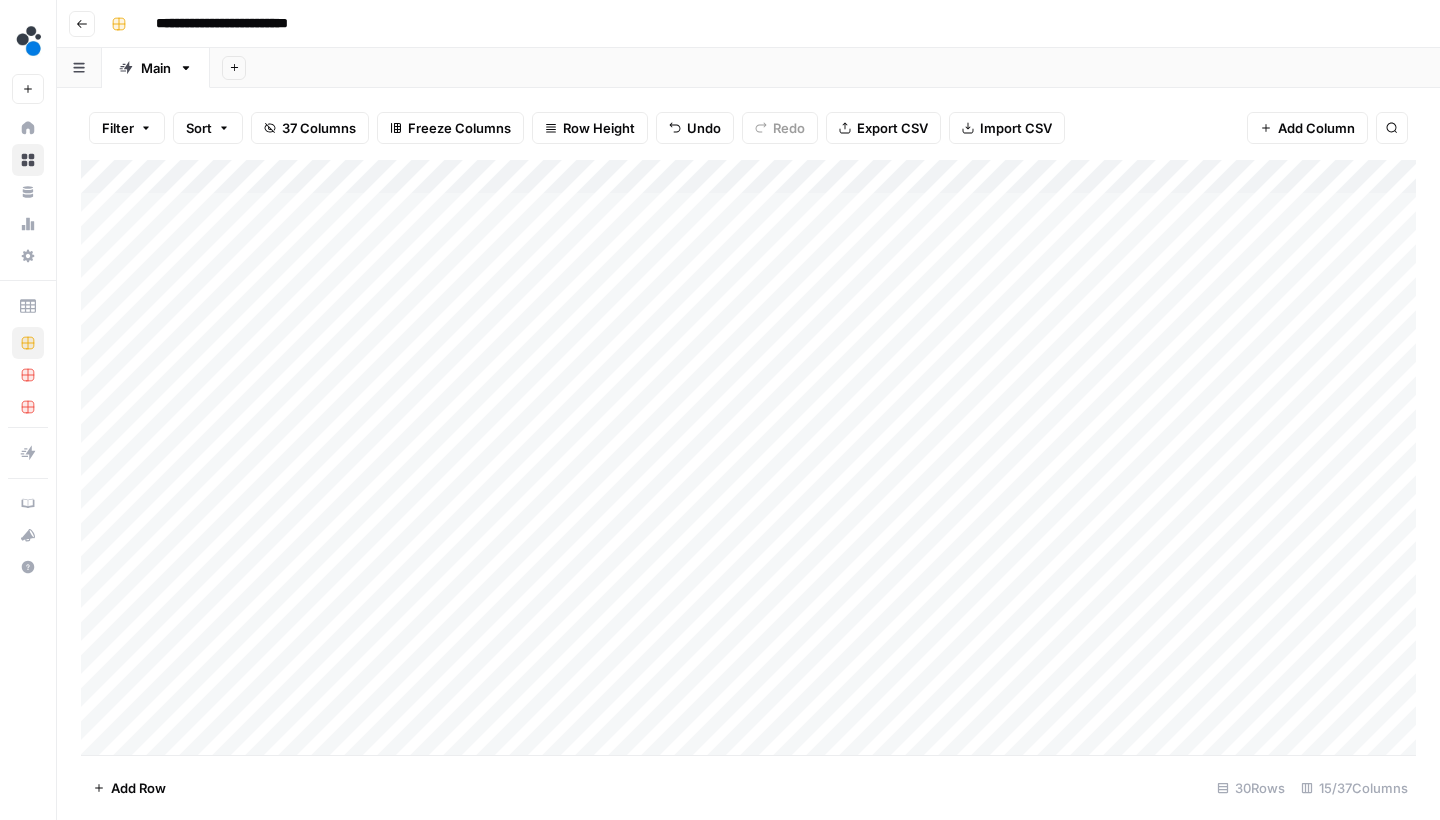 click on "Add Column" at bounding box center [748, 460] 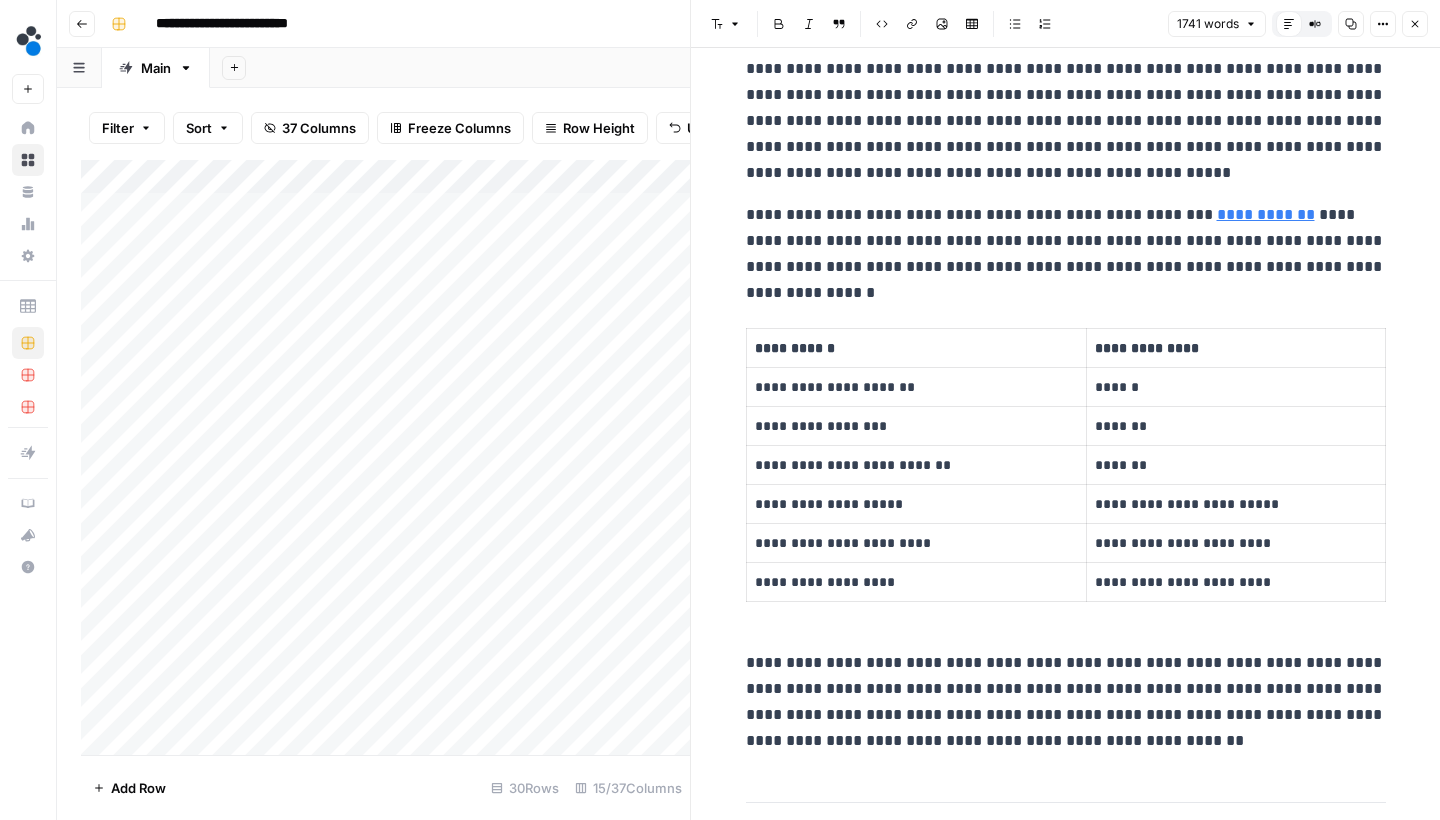 scroll, scrollTop: 647, scrollLeft: 0, axis: vertical 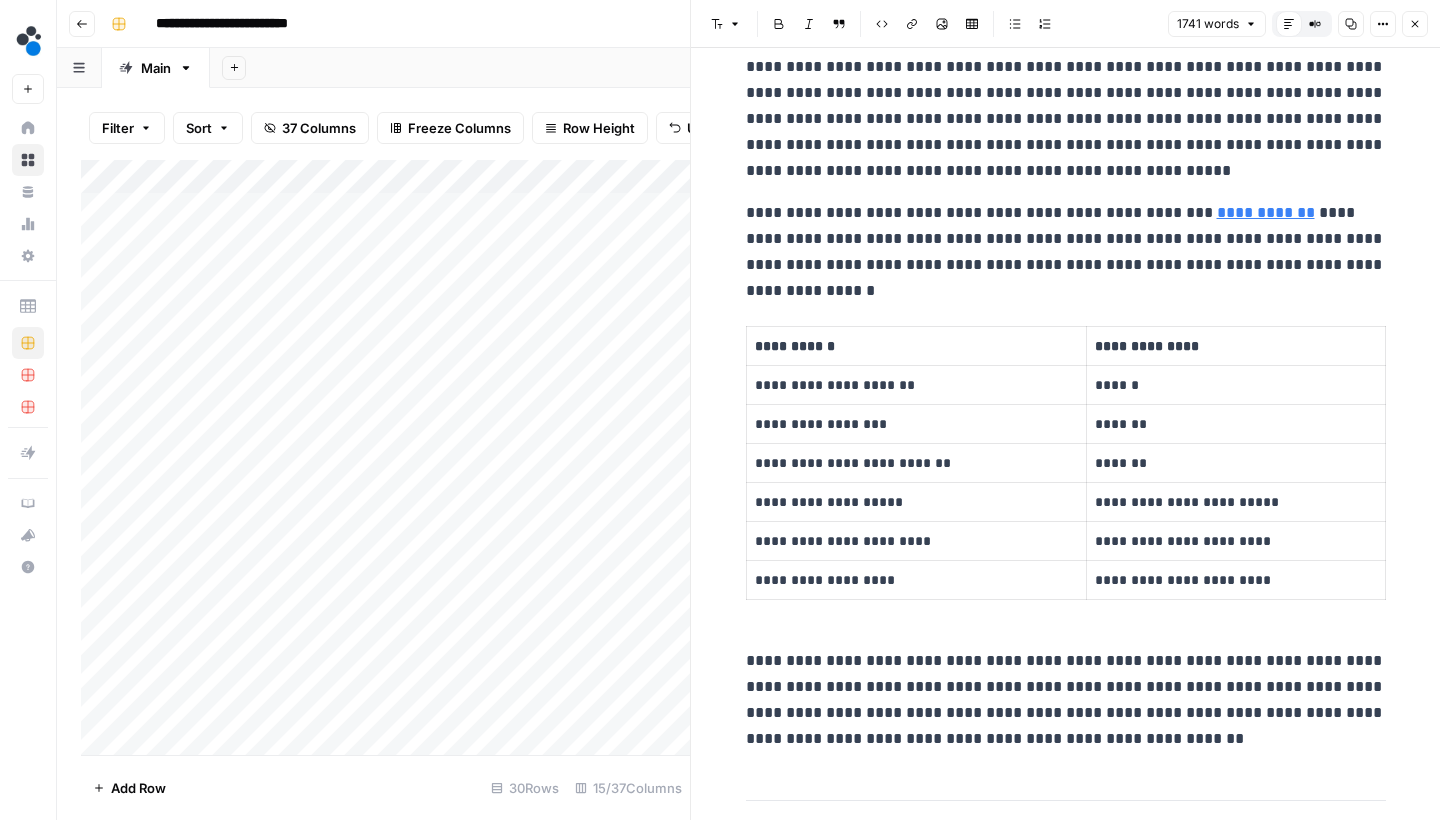 click on "**********" at bounding box center [1066, 239] 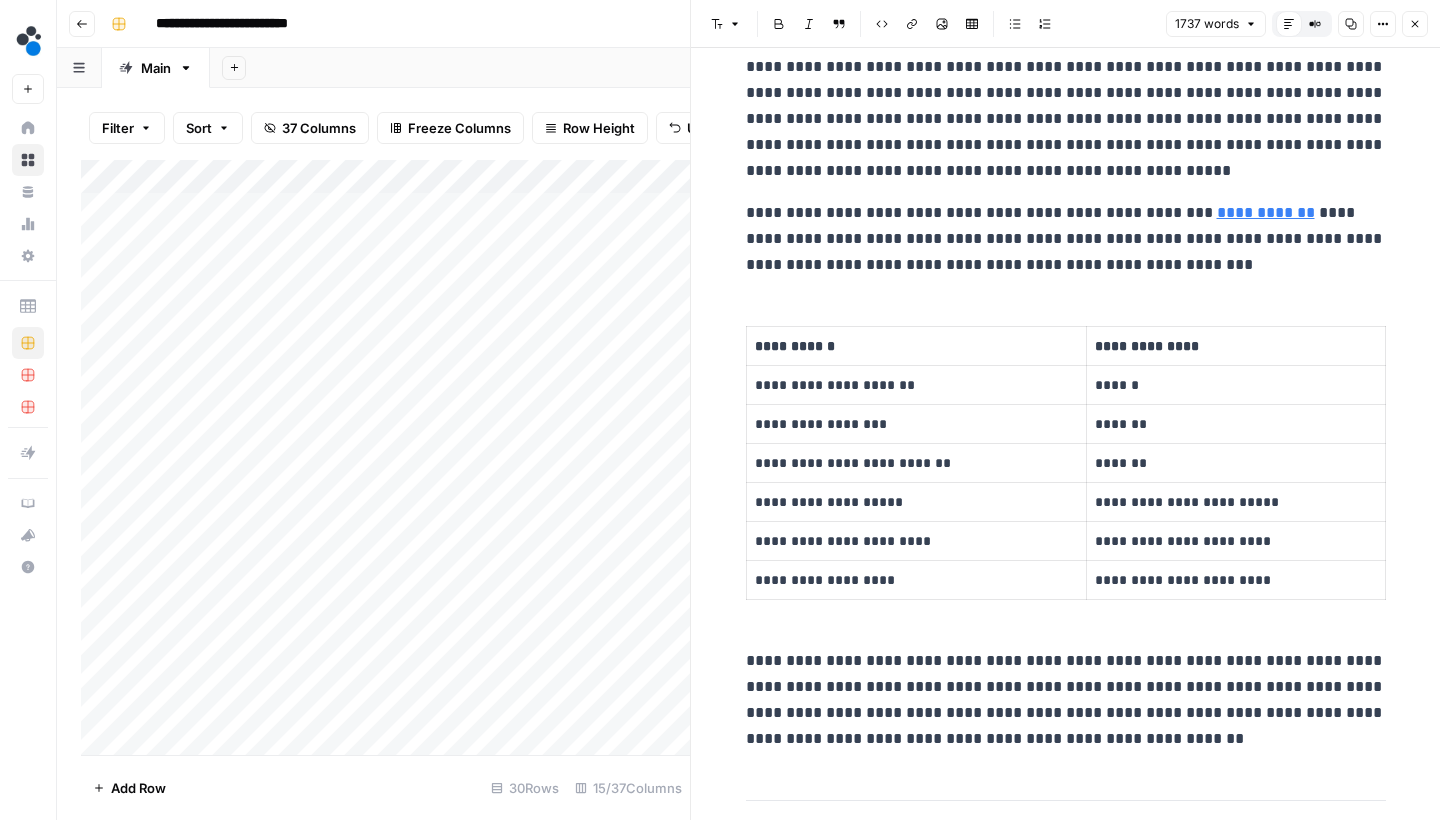 click on "**********" at bounding box center [1066, 3335] 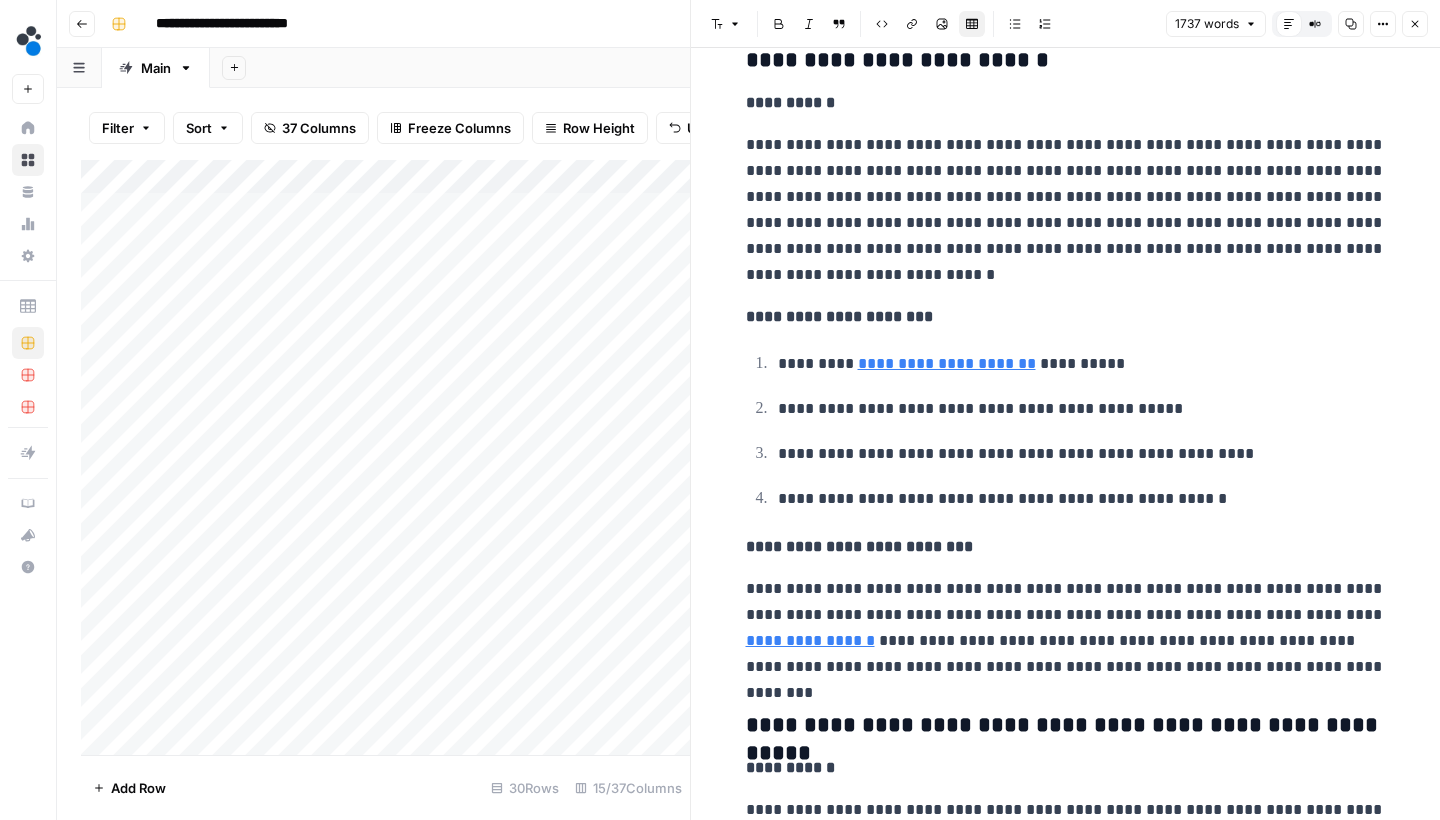 scroll, scrollTop: 1607, scrollLeft: 0, axis: vertical 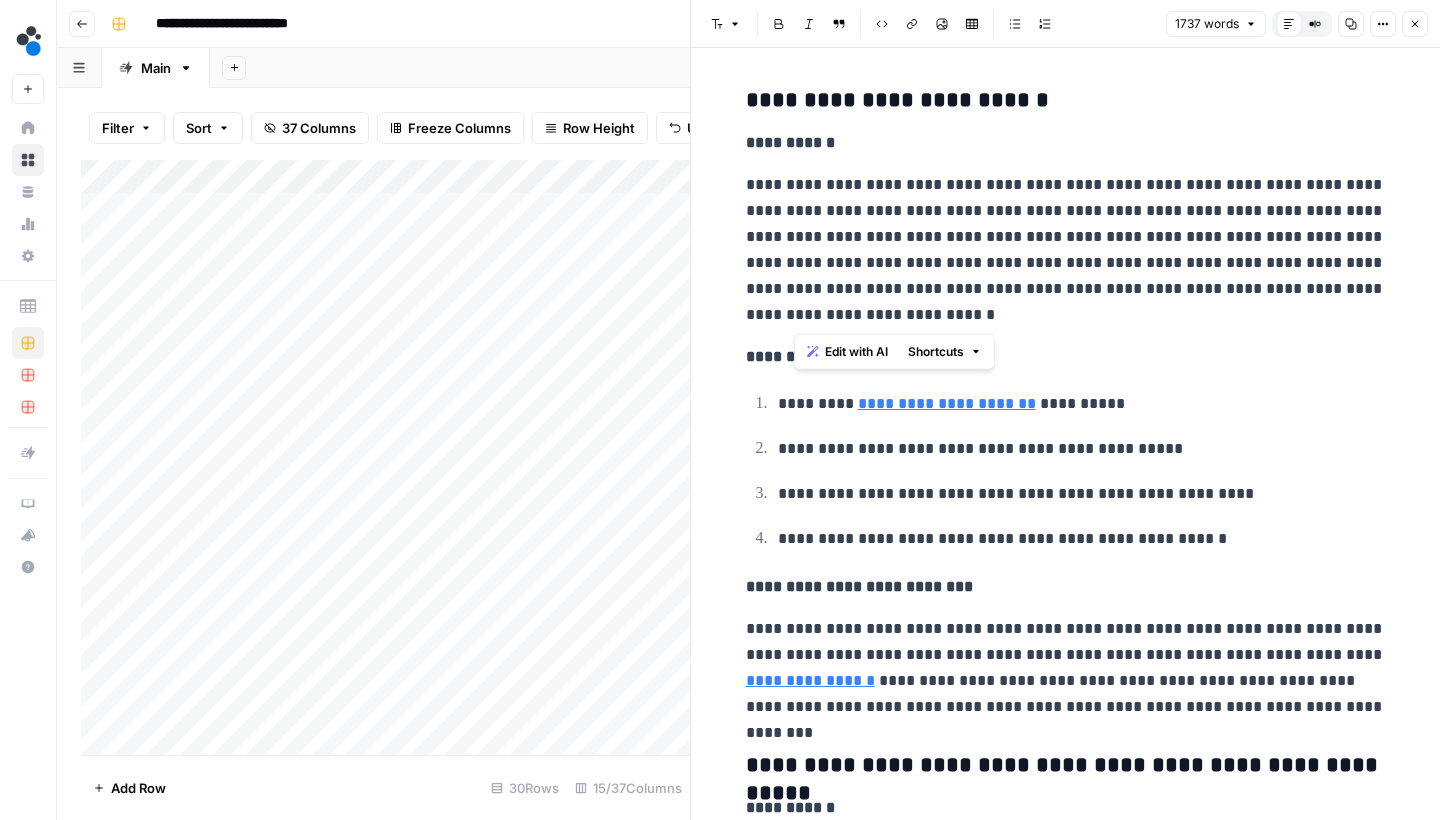 drag, startPoint x: 1071, startPoint y: 315, endPoint x: 1148, endPoint y: 245, distance: 104.062485 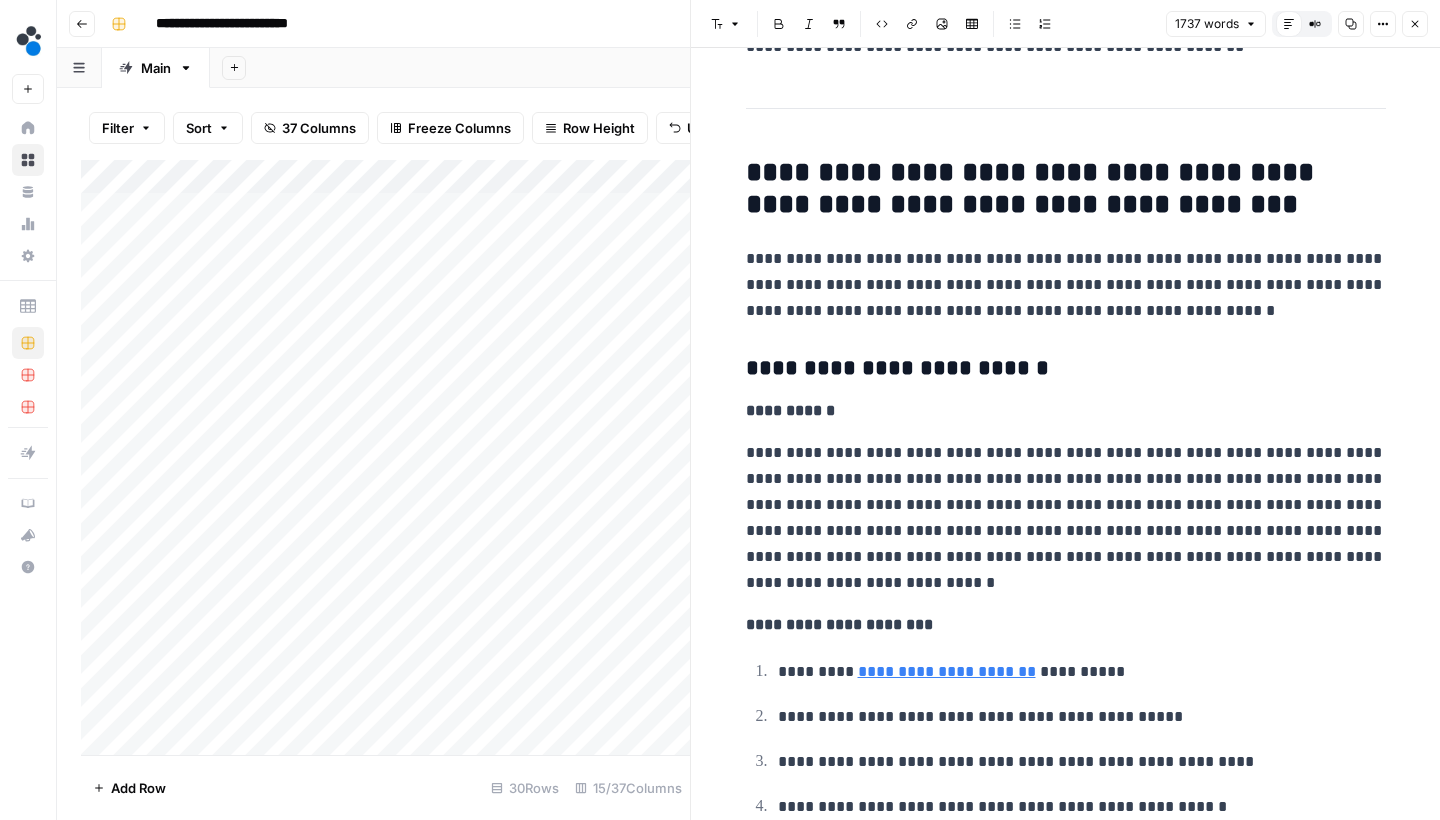 scroll, scrollTop: 1415, scrollLeft: 0, axis: vertical 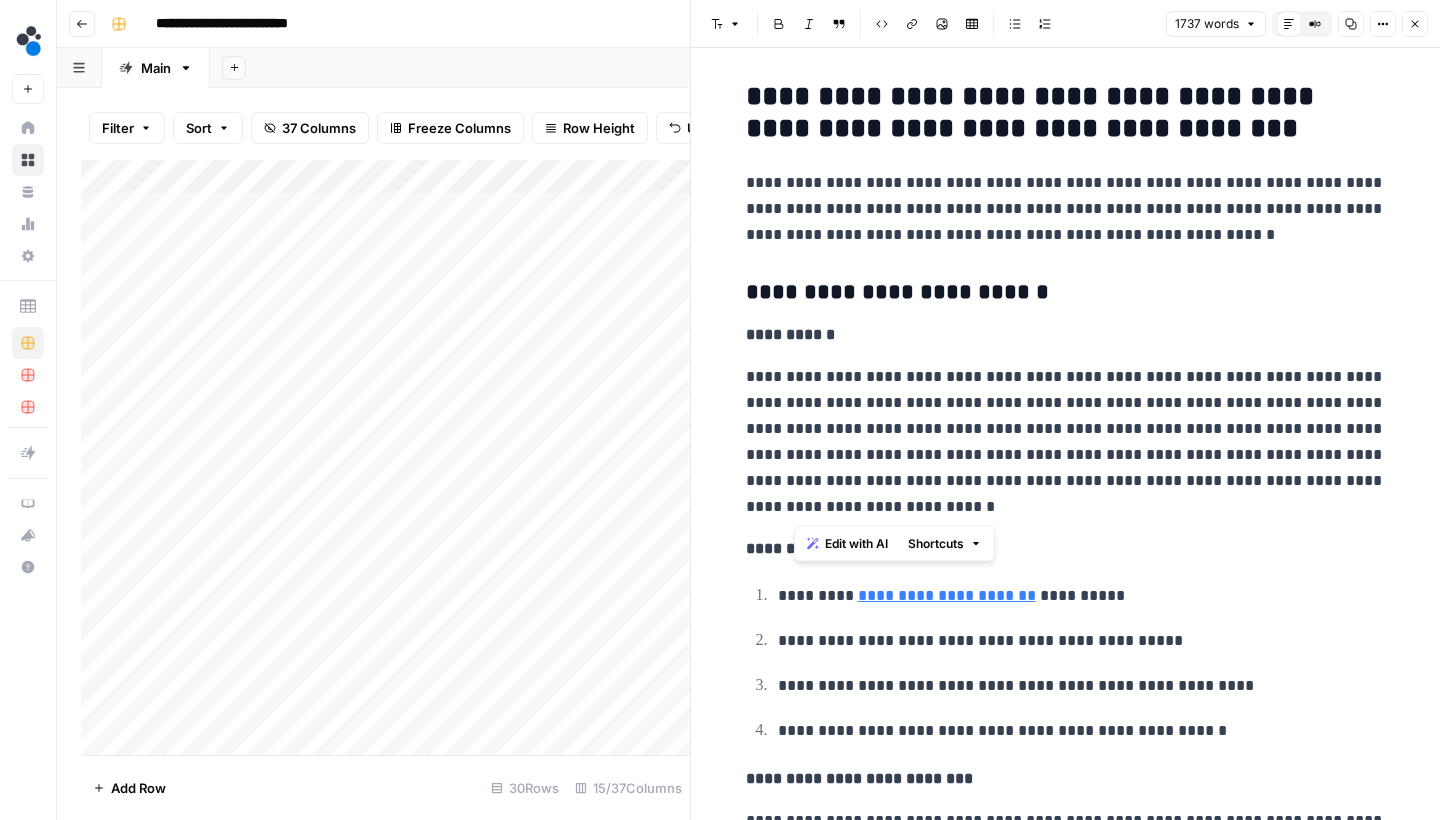 drag, startPoint x: 1225, startPoint y: 515, endPoint x: 1165, endPoint y: 435, distance: 100 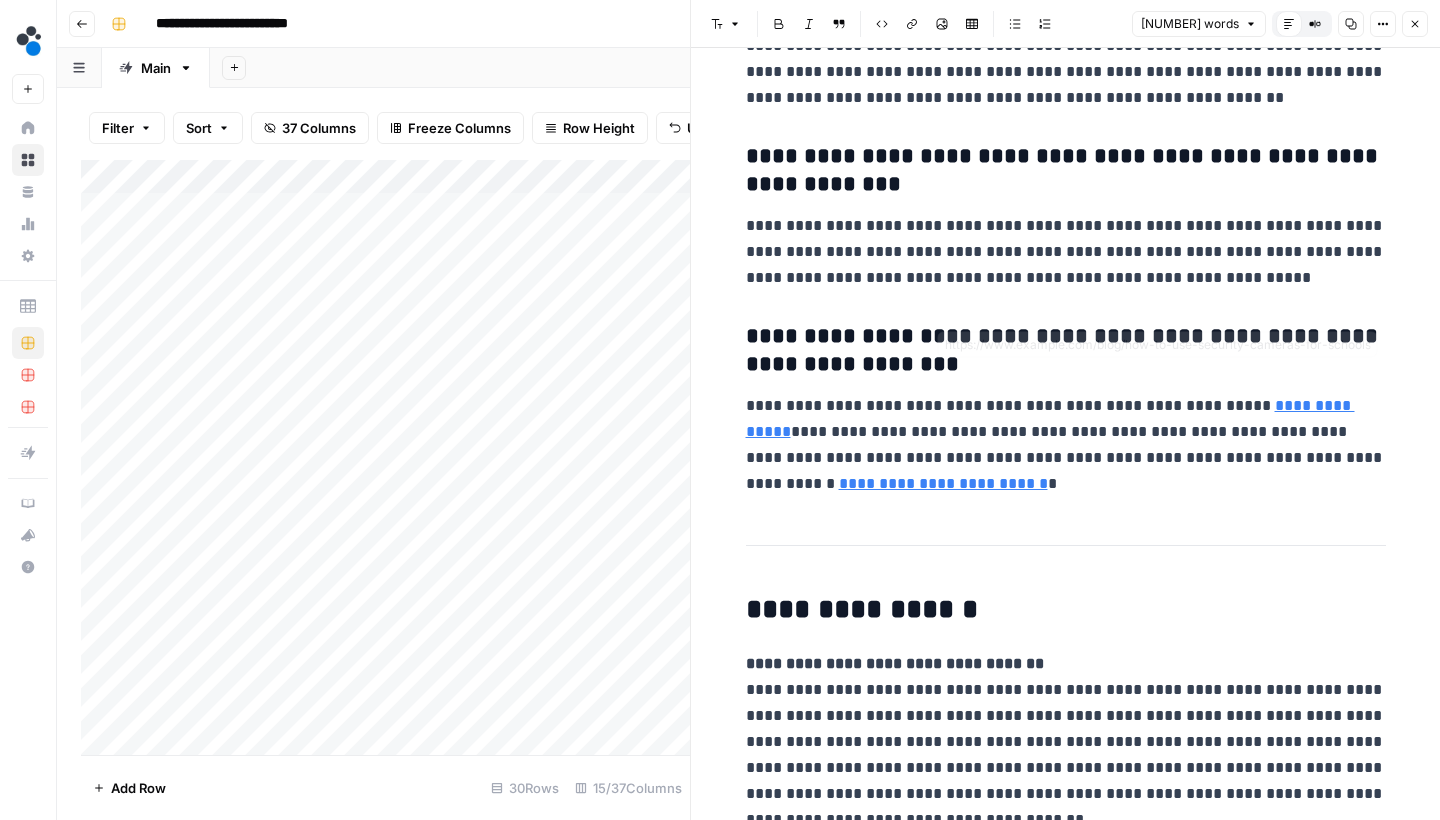 scroll, scrollTop: 6964, scrollLeft: 0, axis: vertical 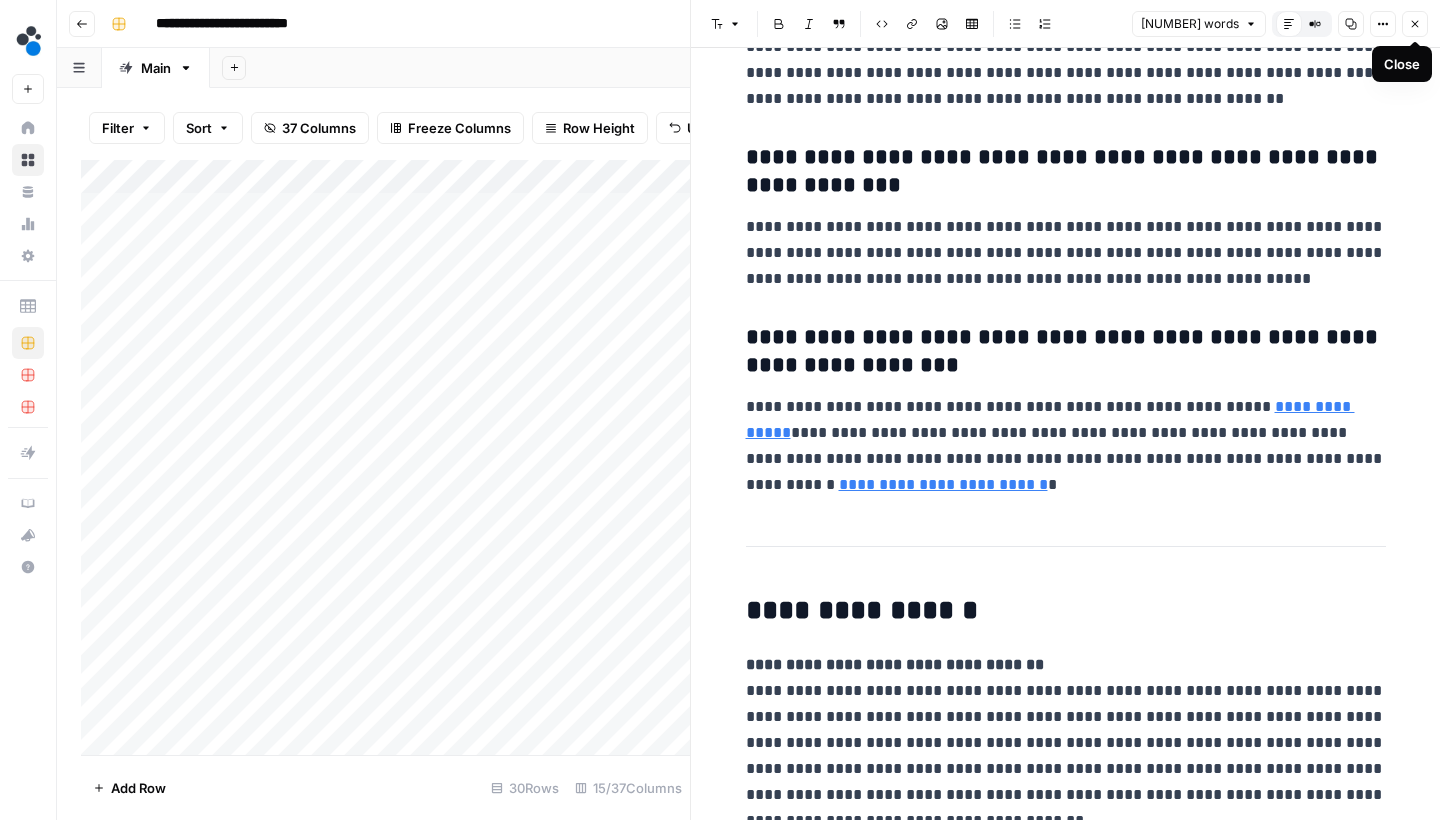 click on "Close" at bounding box center [1415, 24] 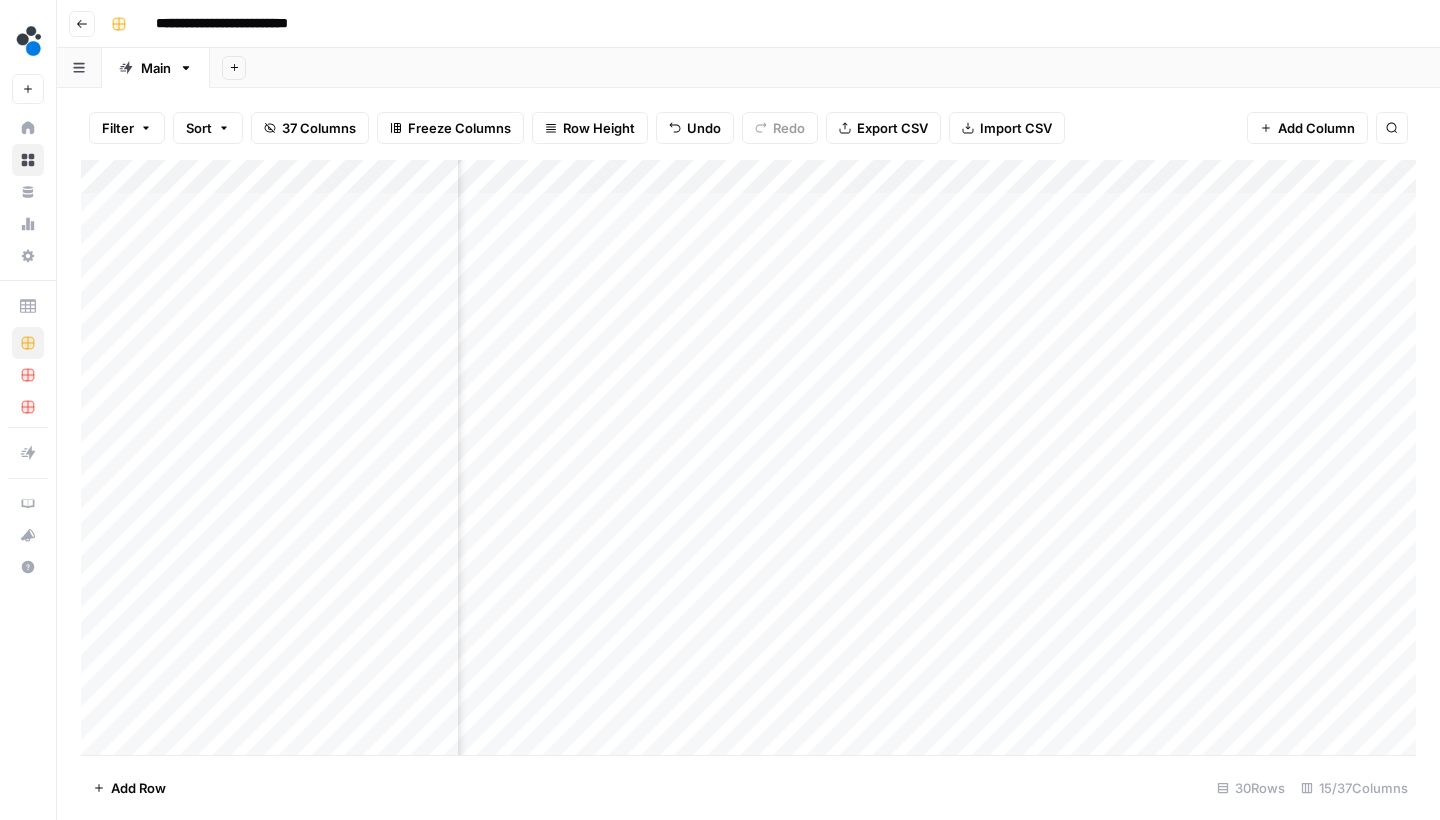 scroll, scrollTop: 0, scrollLeft: 280, axis: horizontal 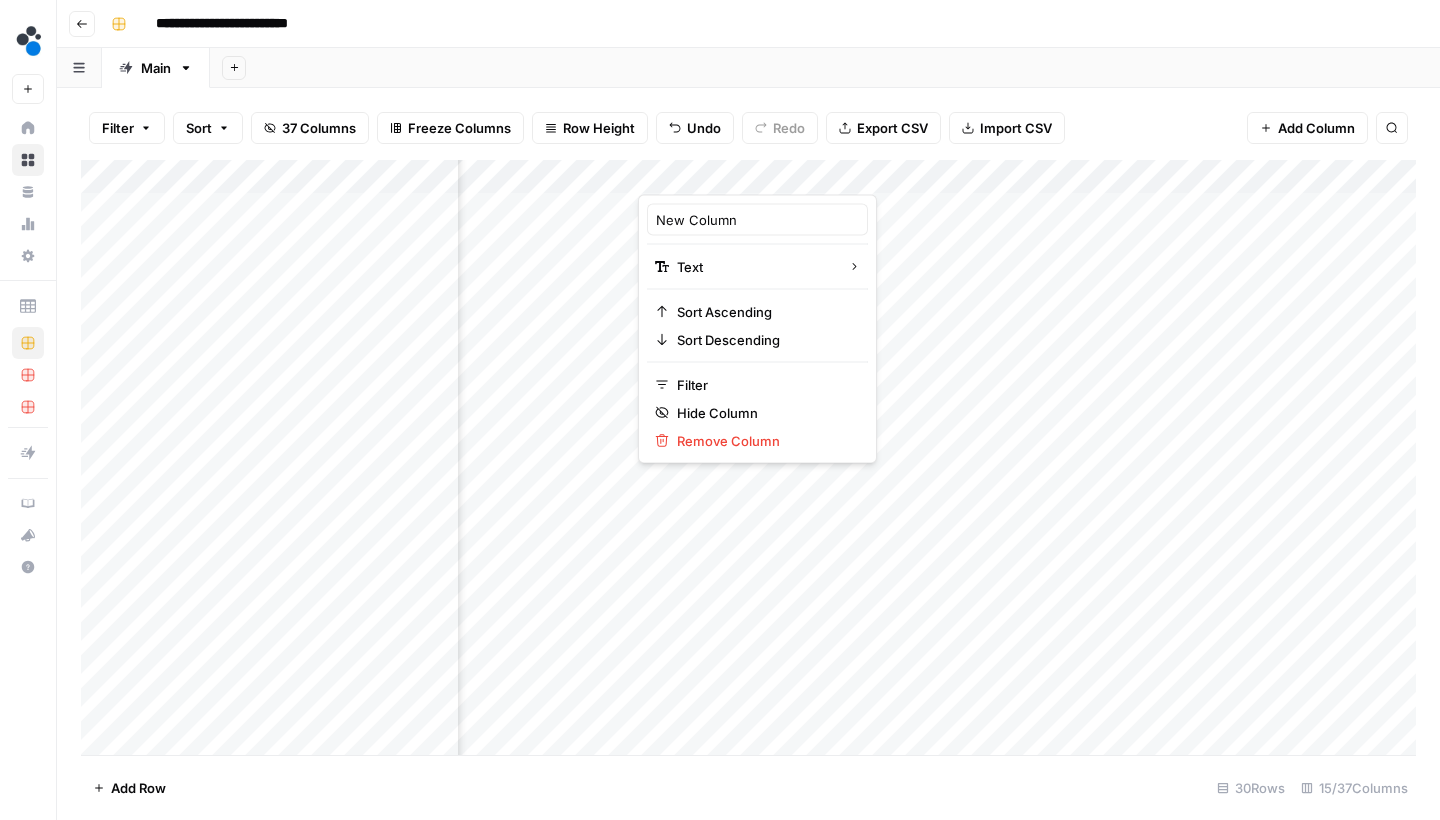 click at bounding box center [728, 175] 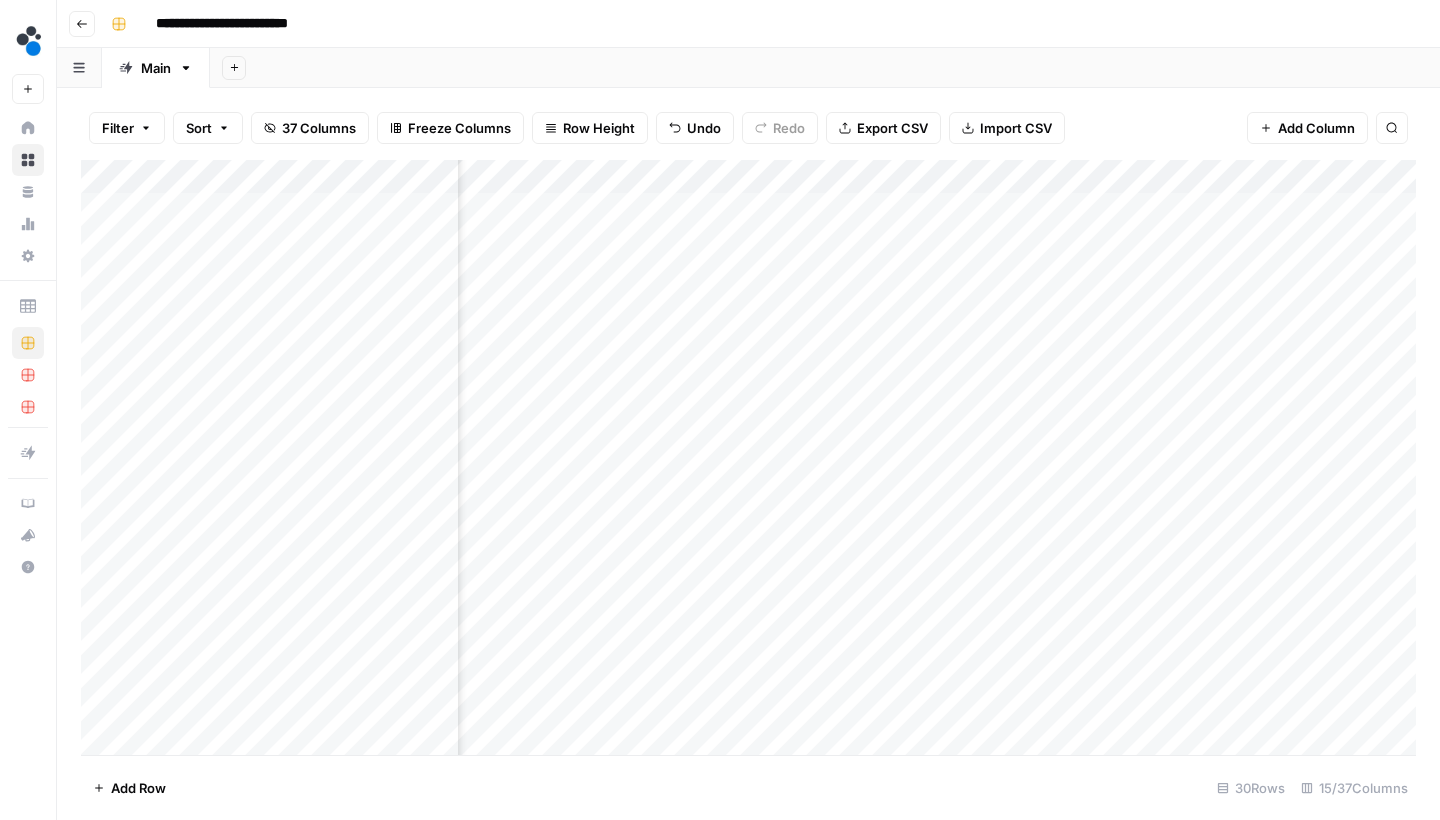 scroll, scrollTop: 0, scrollLeft: 748, axis: horizontal 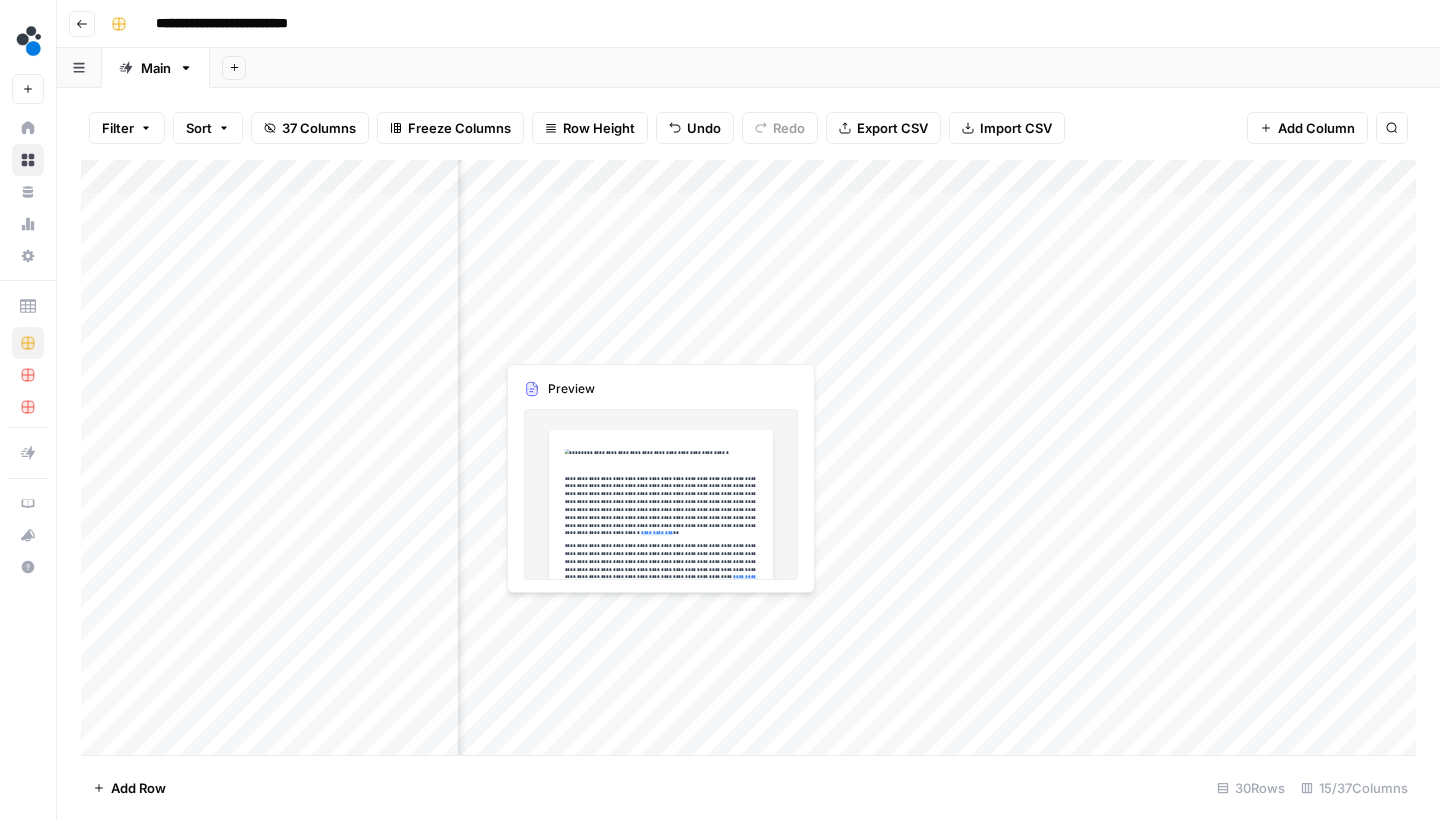 click on "Add Column" at bounding box center [748, 460] 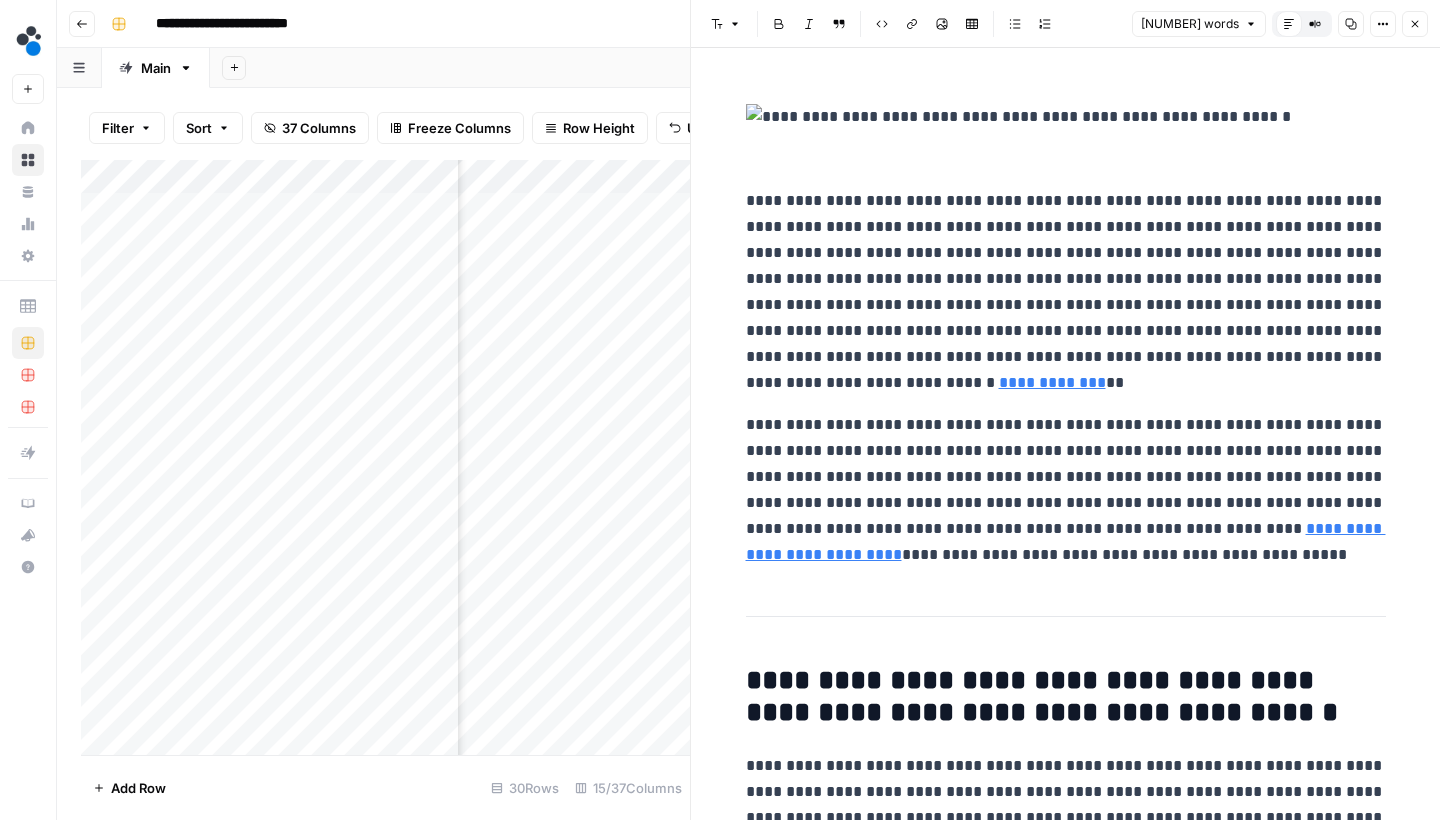 click on "**********" at bounding box center (1066, 292) 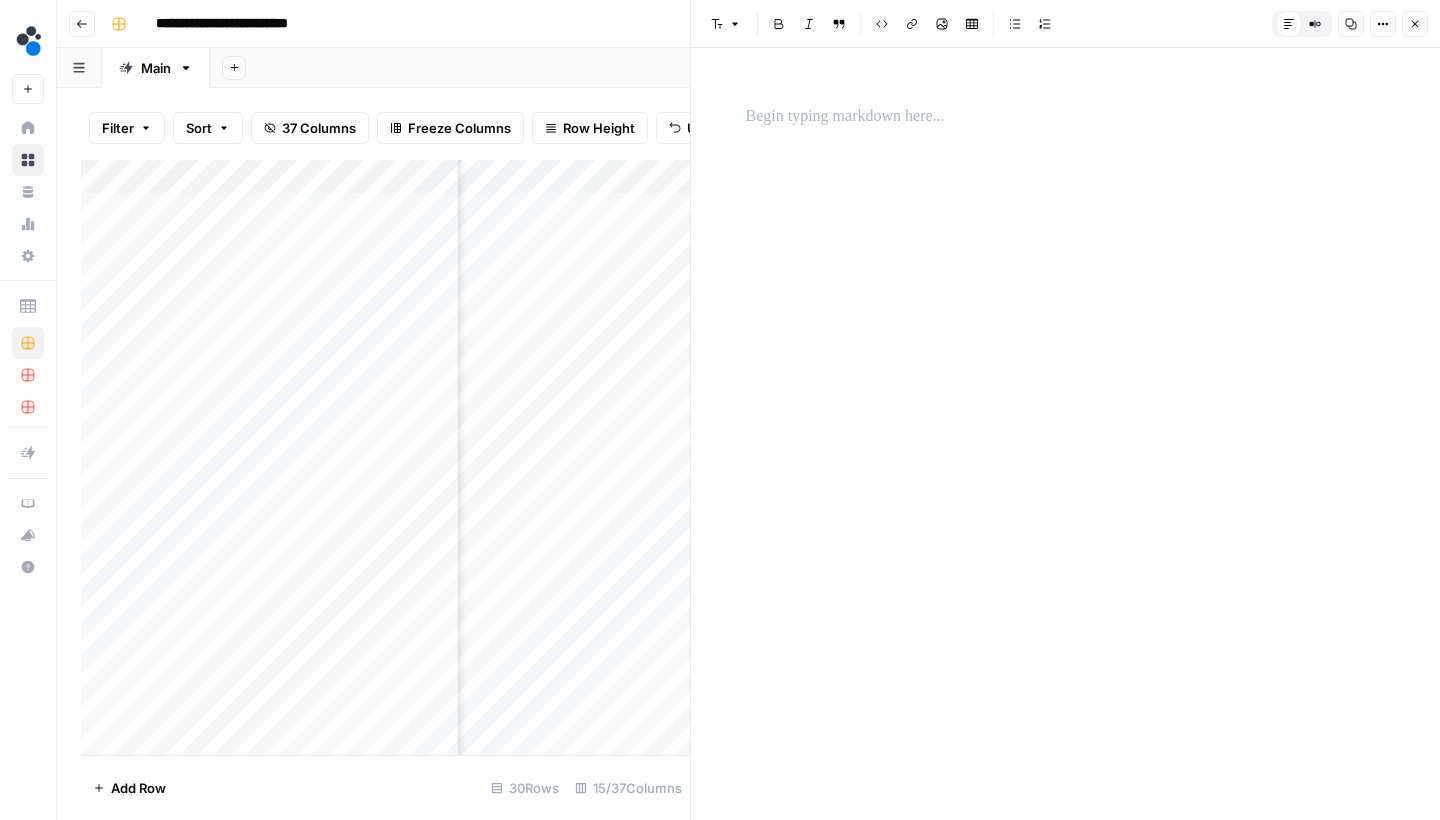 click 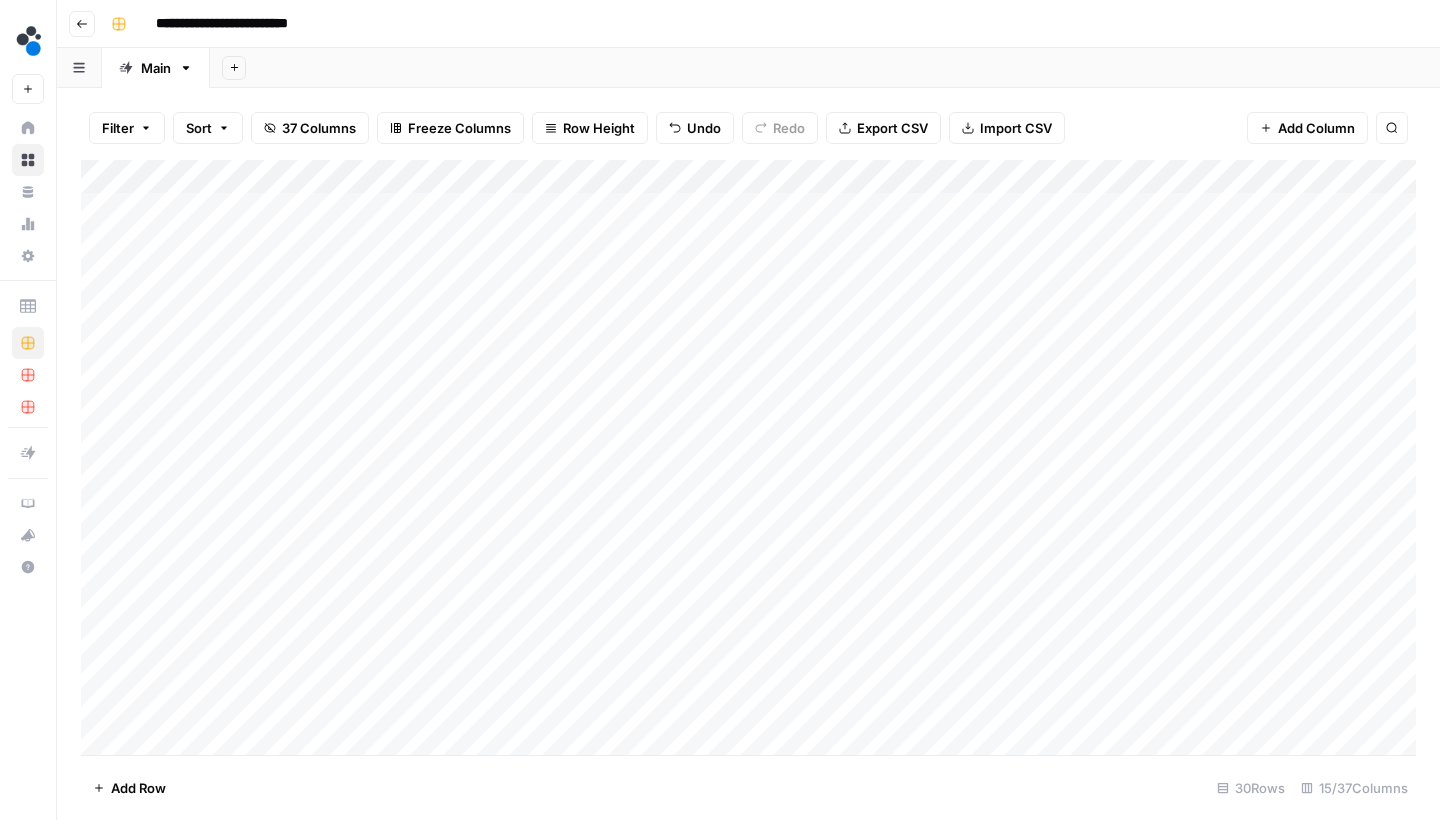 scroll, scrollTop: 2, scrollLeft: 0, axis: vertical 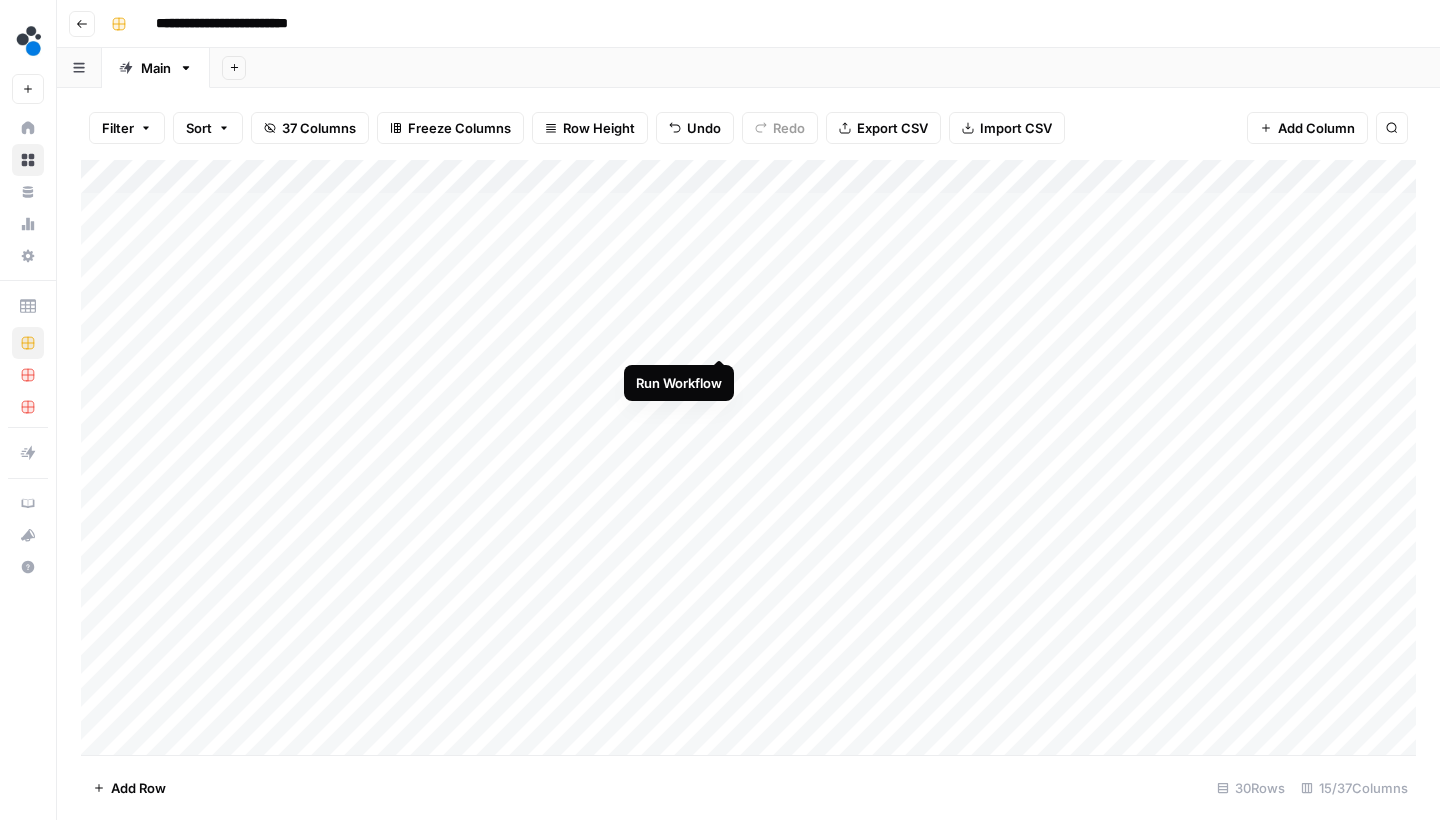 click on "Add Column" at bounding box center [748, 460] 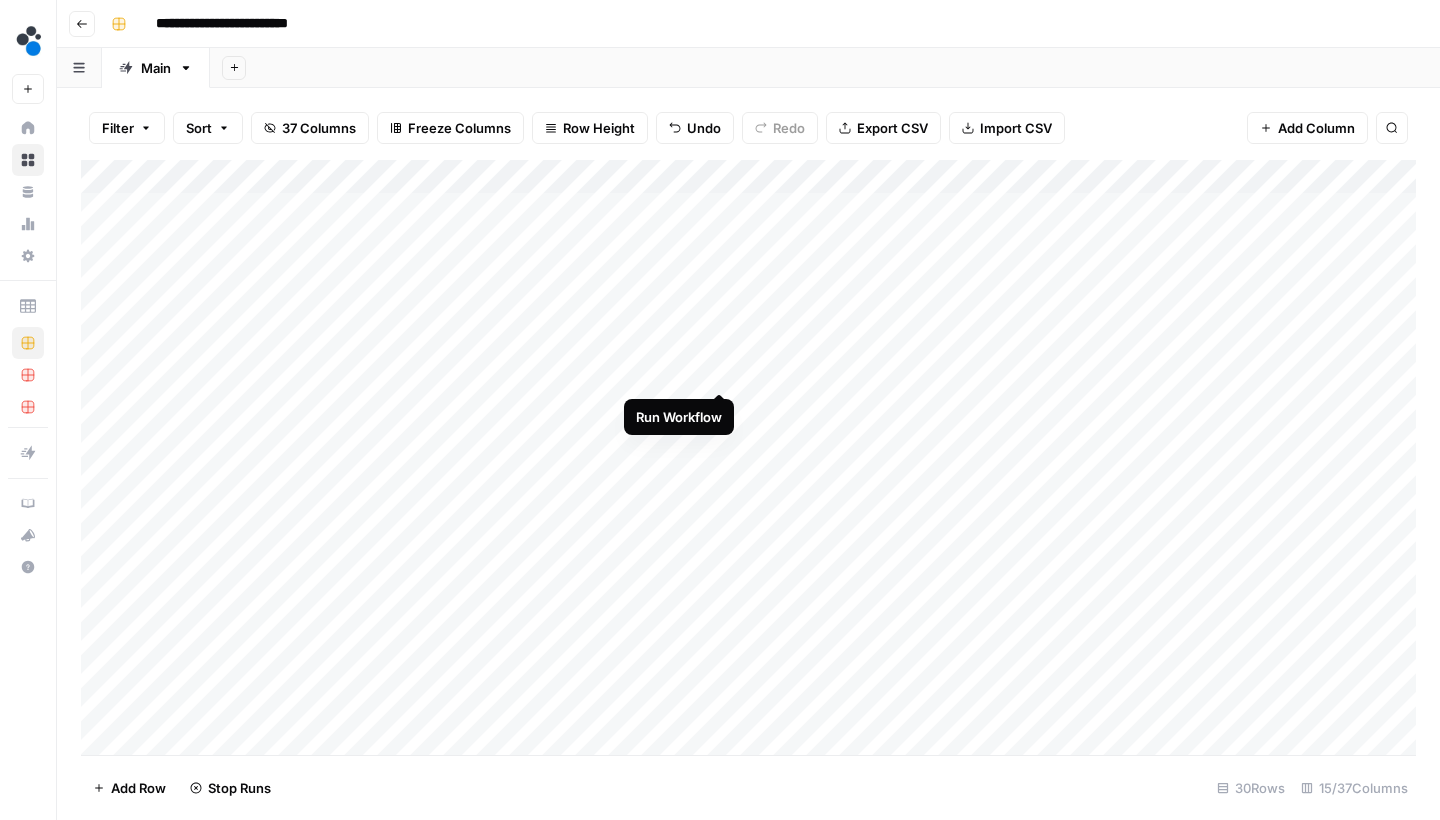 click on "Add Column" at bounding box center (748, 460) 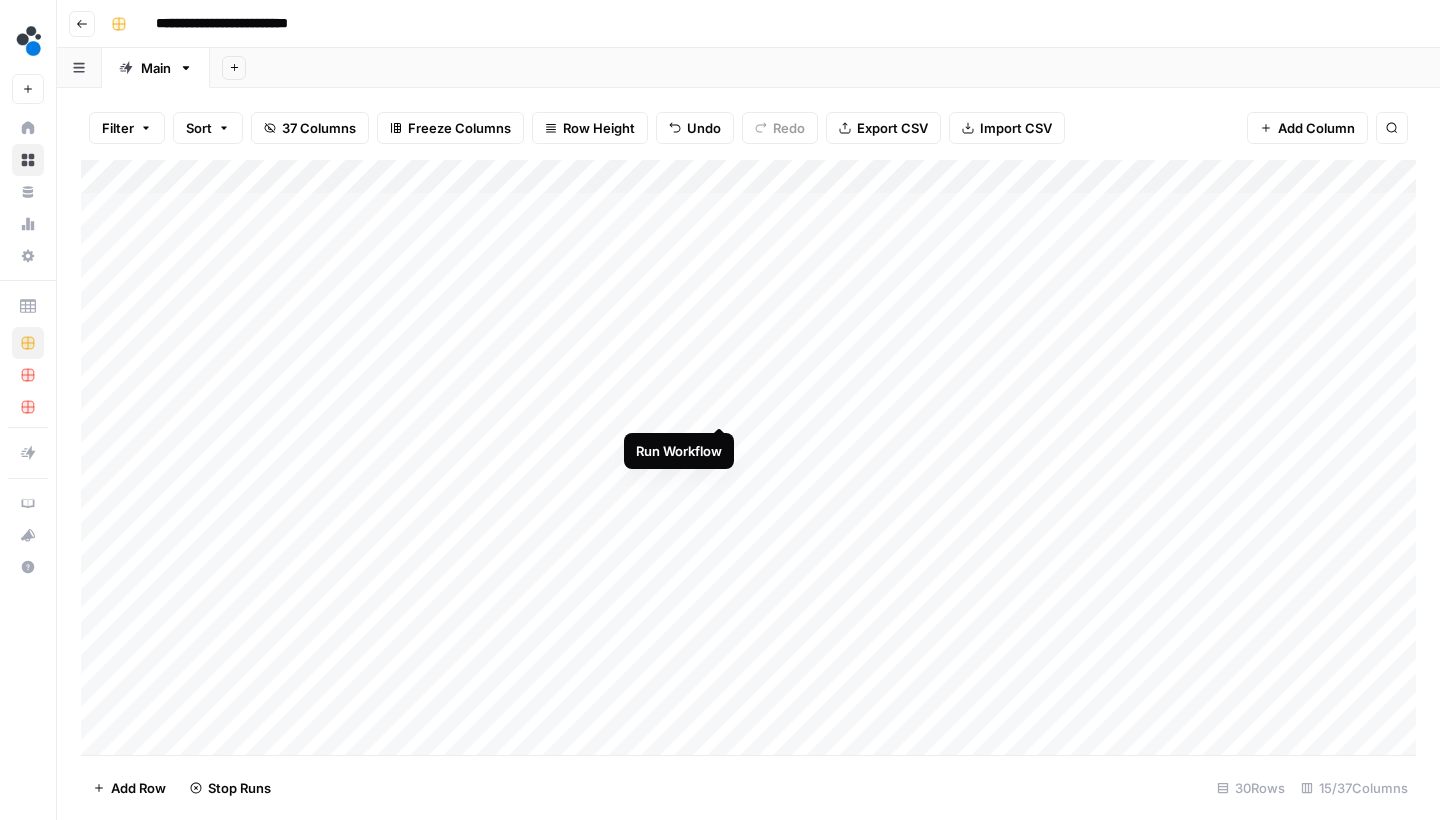 click on "Add Column" at bounding box center [748, 460] 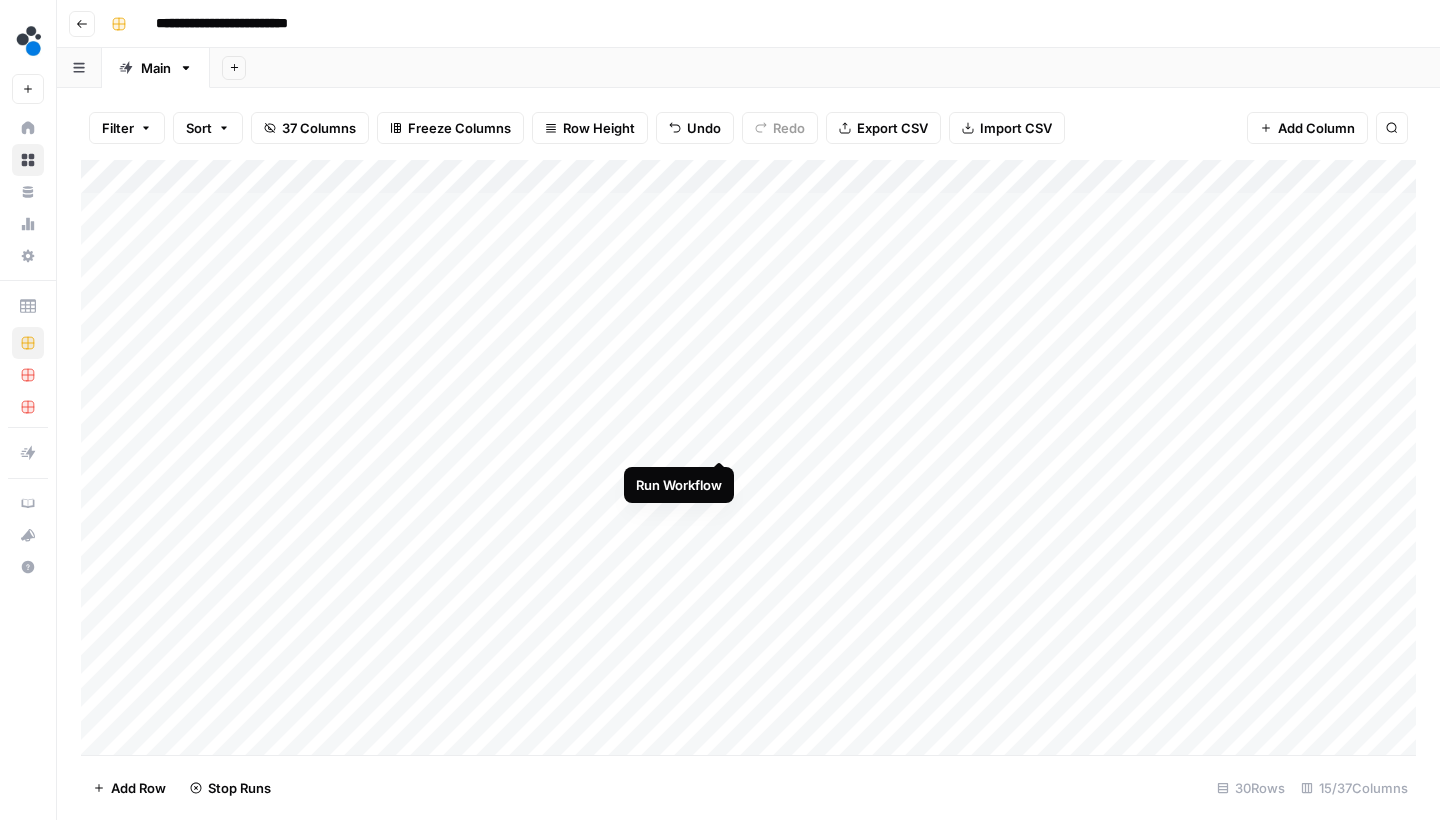 click on "Add Column" at bounding box center [748, 460] 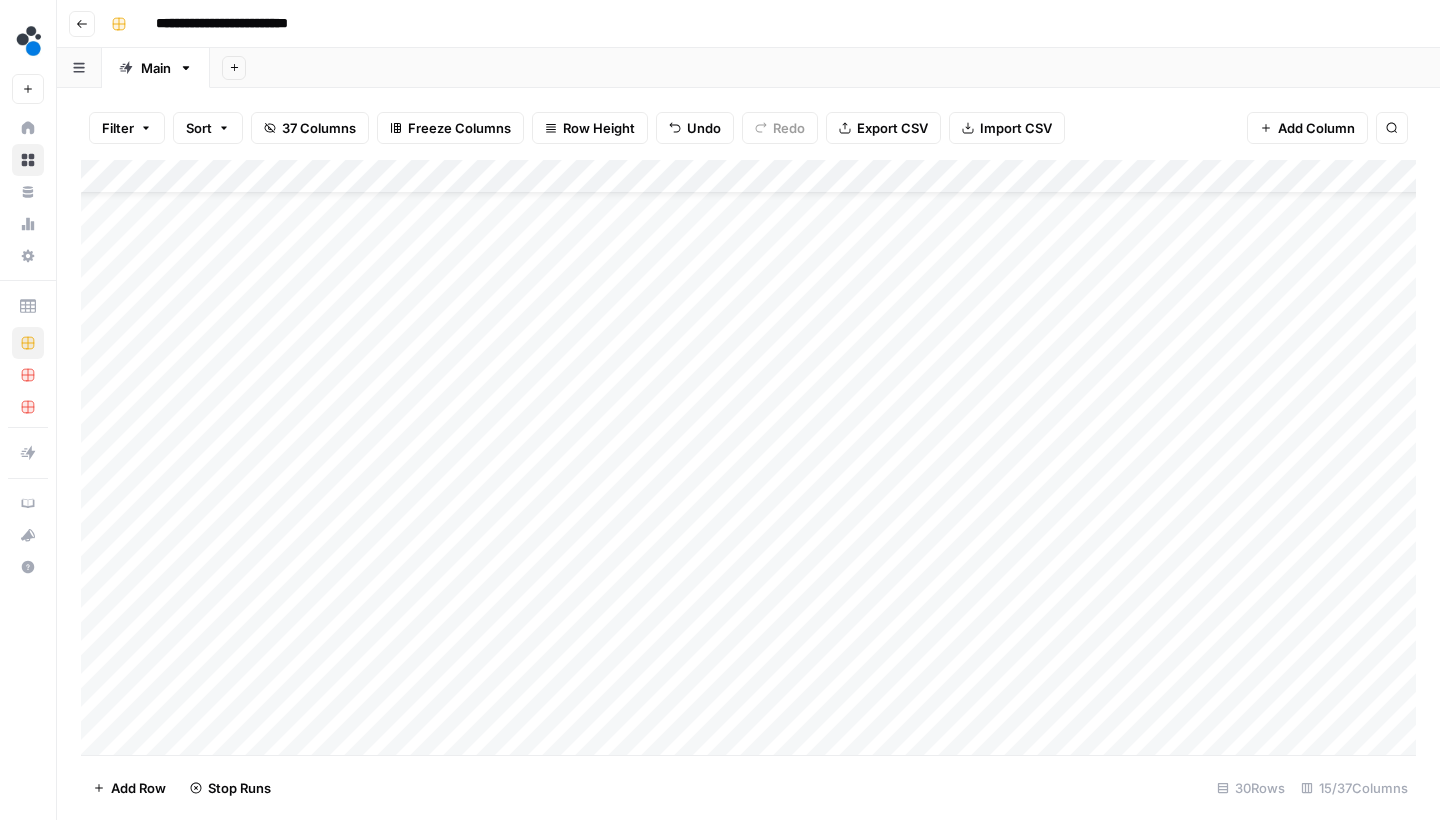 scroll, scrollTop: 70, scrollLeft: 0, axis: vertical 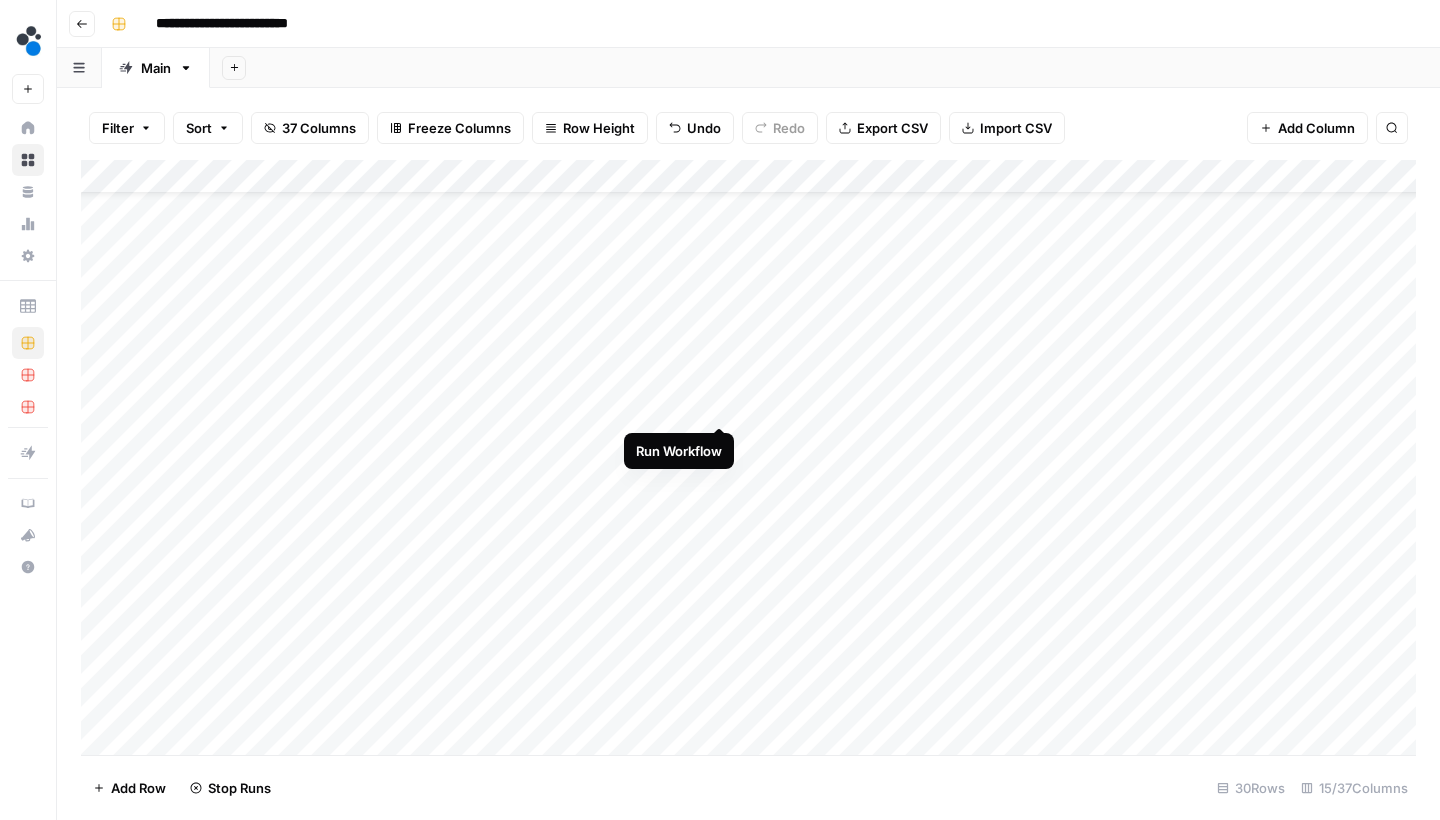 click on "Add Column" at bounding box center [748, 460] 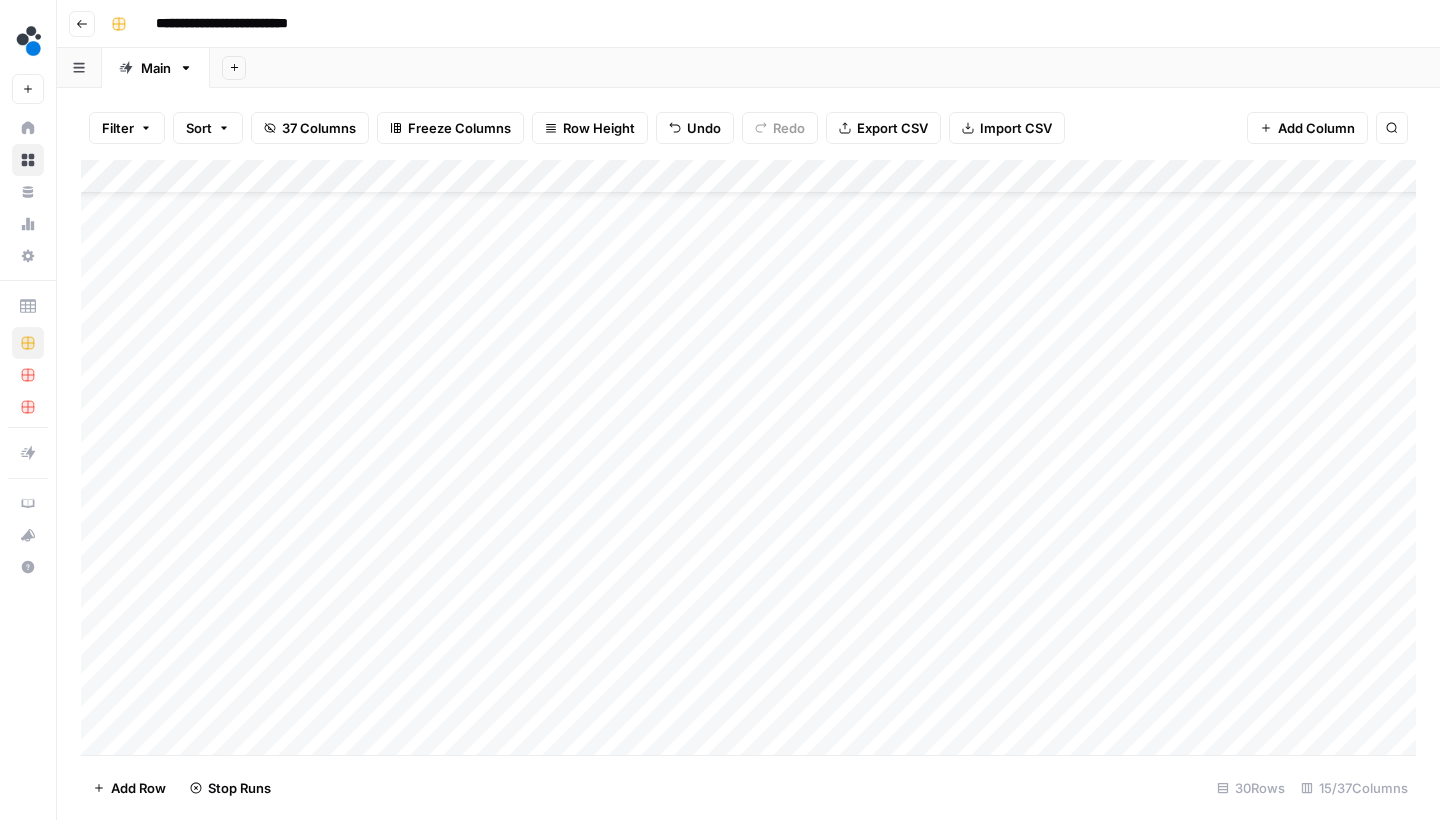 click on "Add Column" at bounding box center (748, 460) 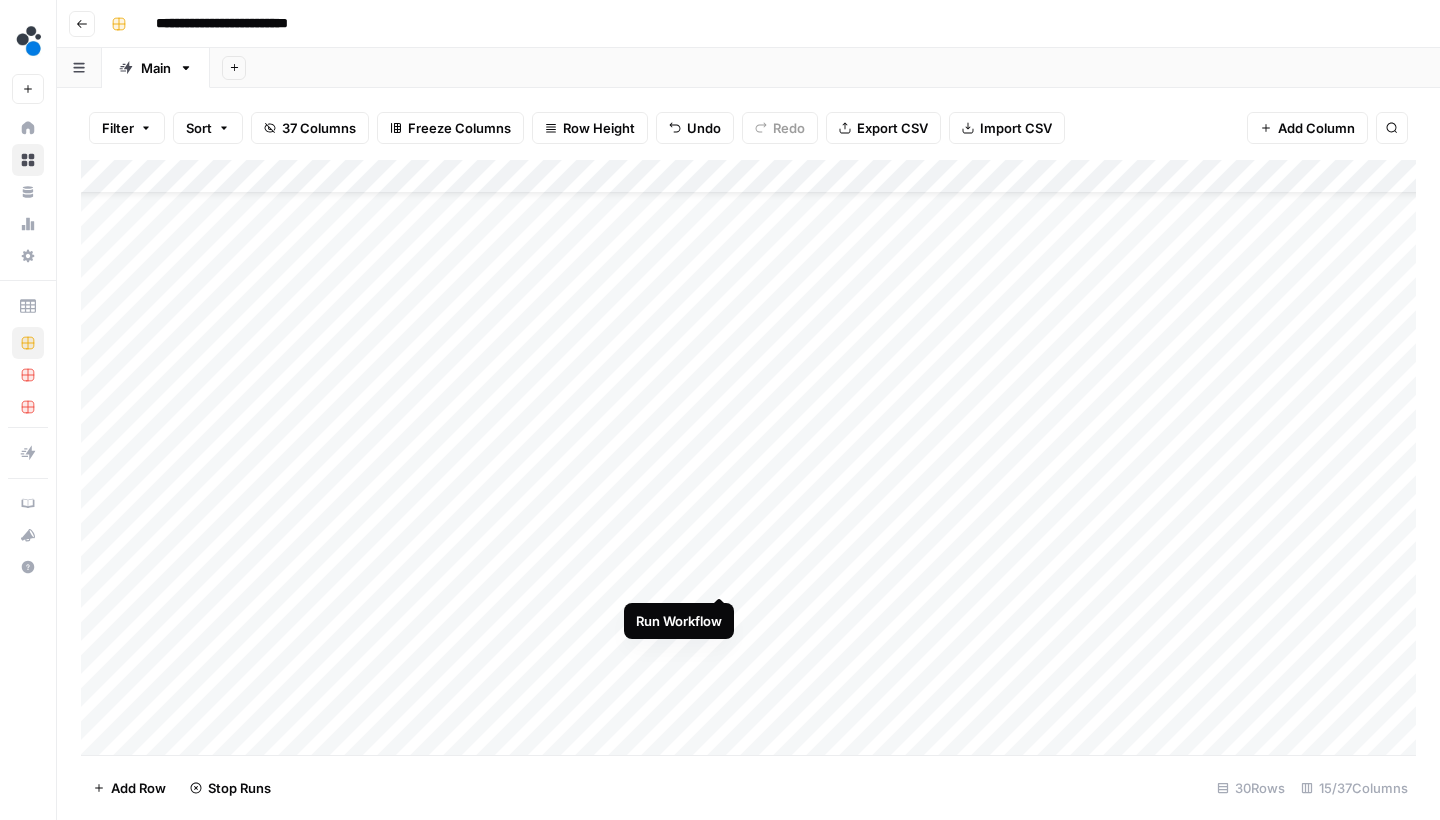 click on "Add Column" at bounding box center [748, 460] 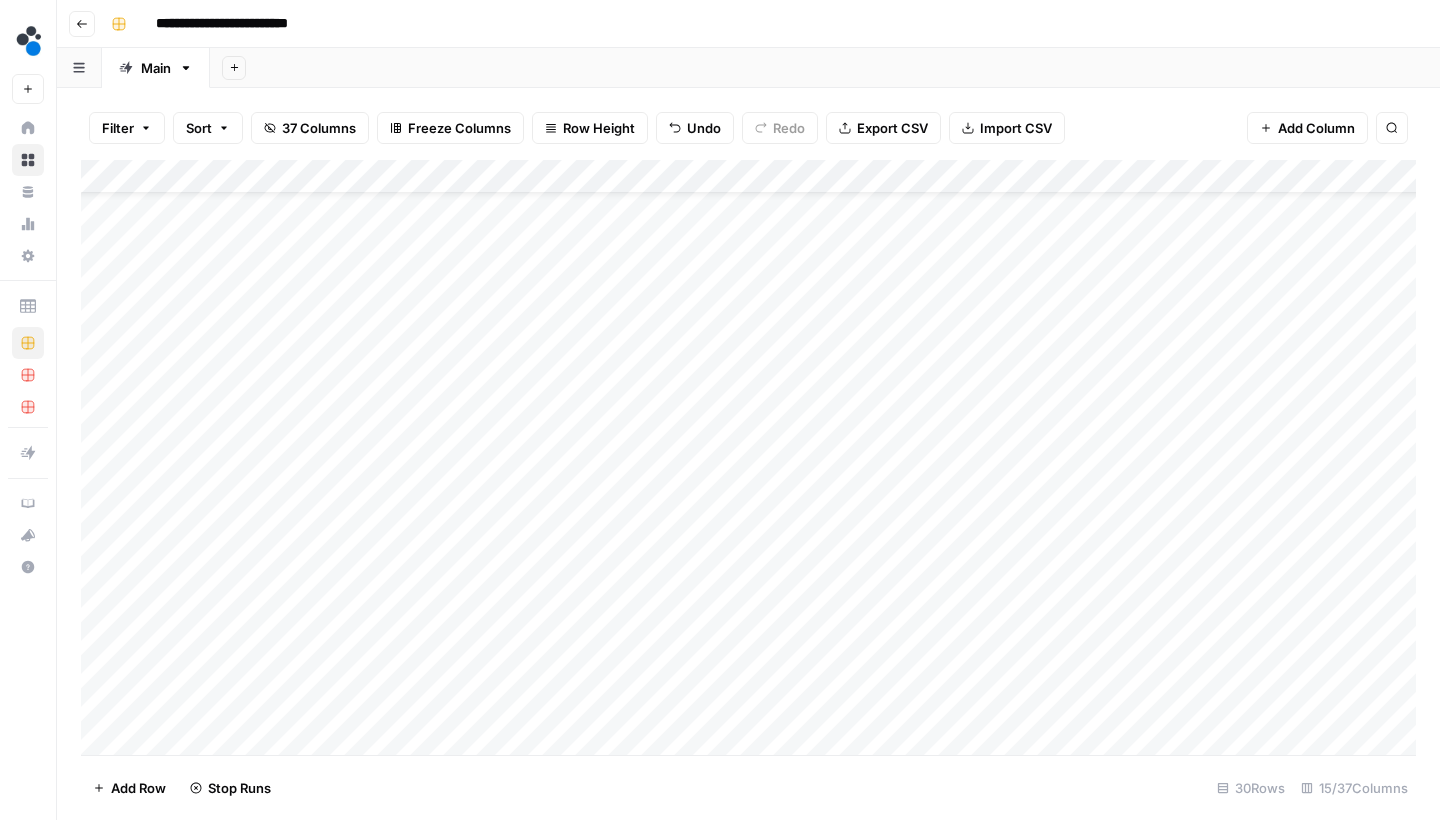 click on "Add Column" at bounding box center [748, 460] 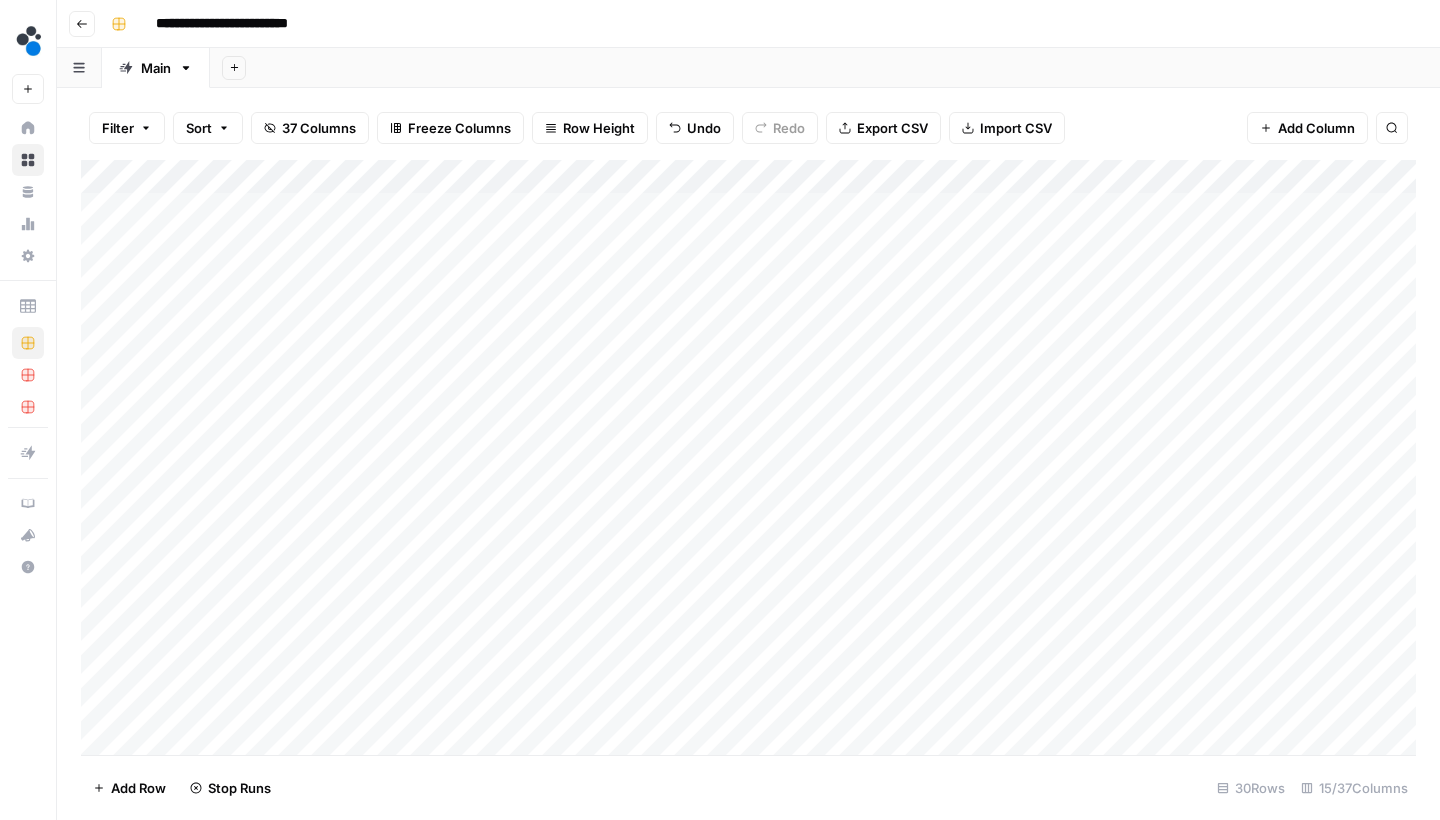 scroll, scrollTop: 0, scrollLeft: 0, axis: both 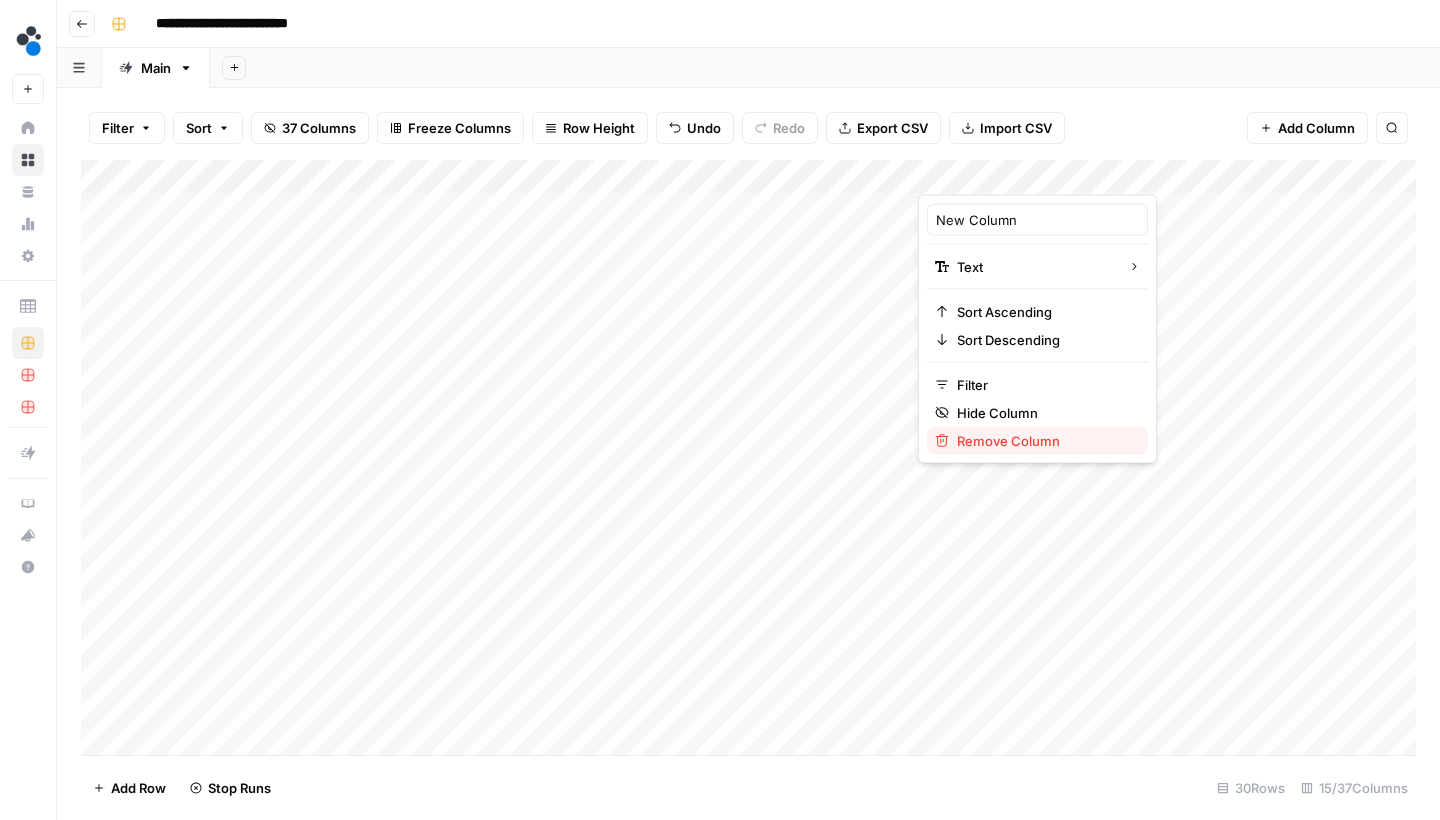 click on "Remove Column" at bounding box center [1044, 441] 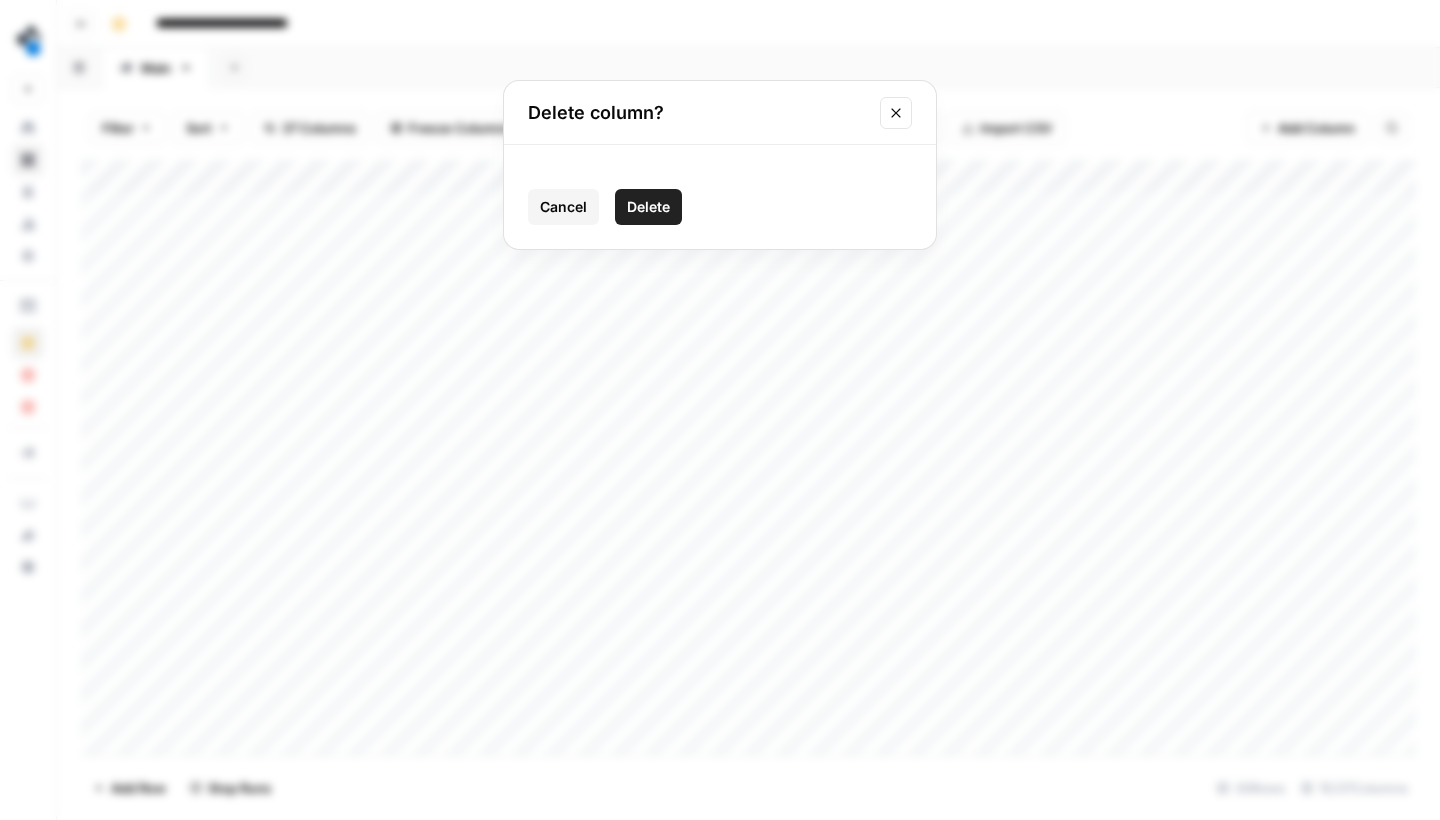 click on "Delete" at bounding box center [648, 207] 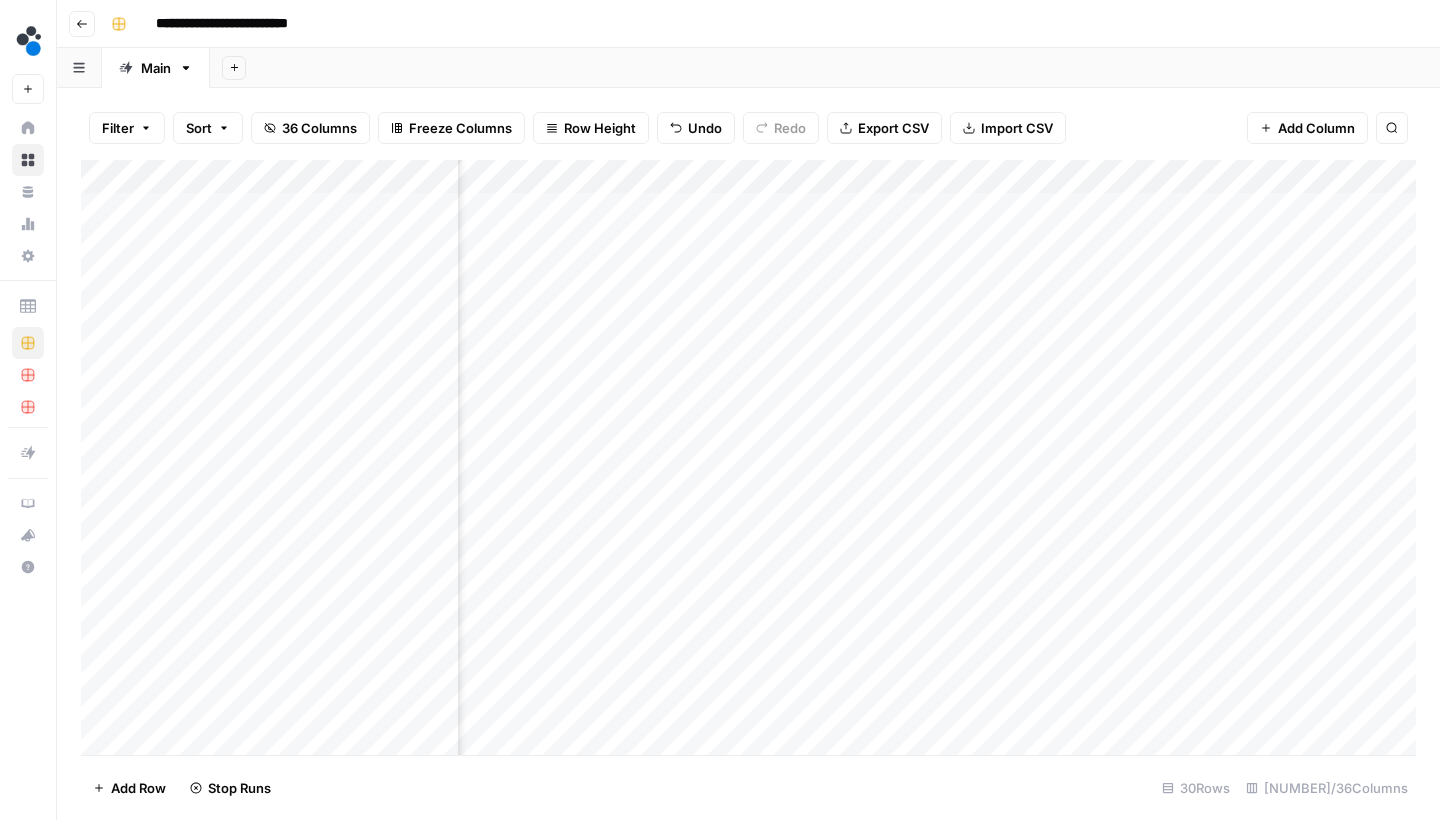 scroll, scrollTop: 0, scrollLeft: 940, axis: horizontal 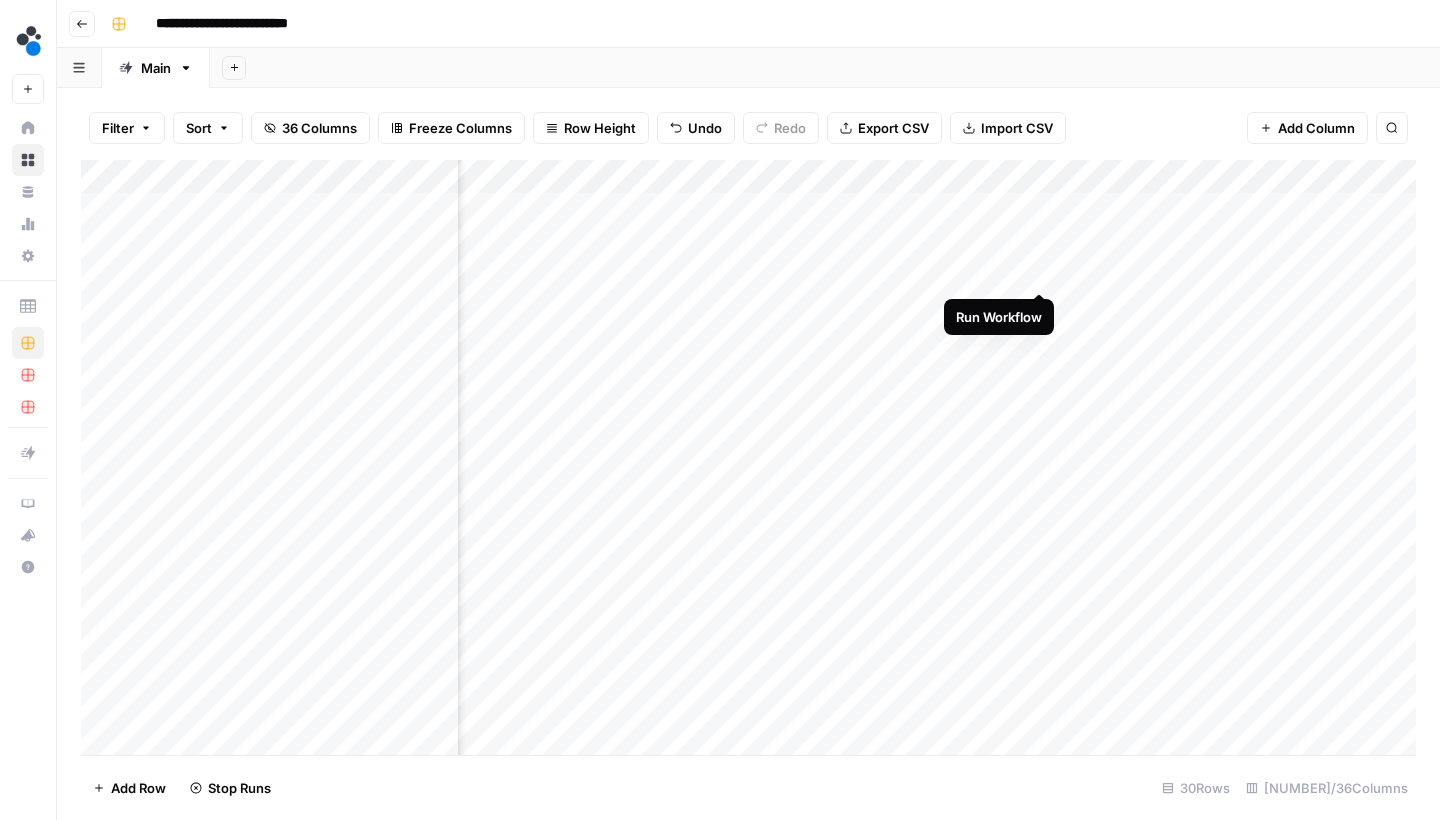 click on "Add Column" at bounding box center [748, 460] 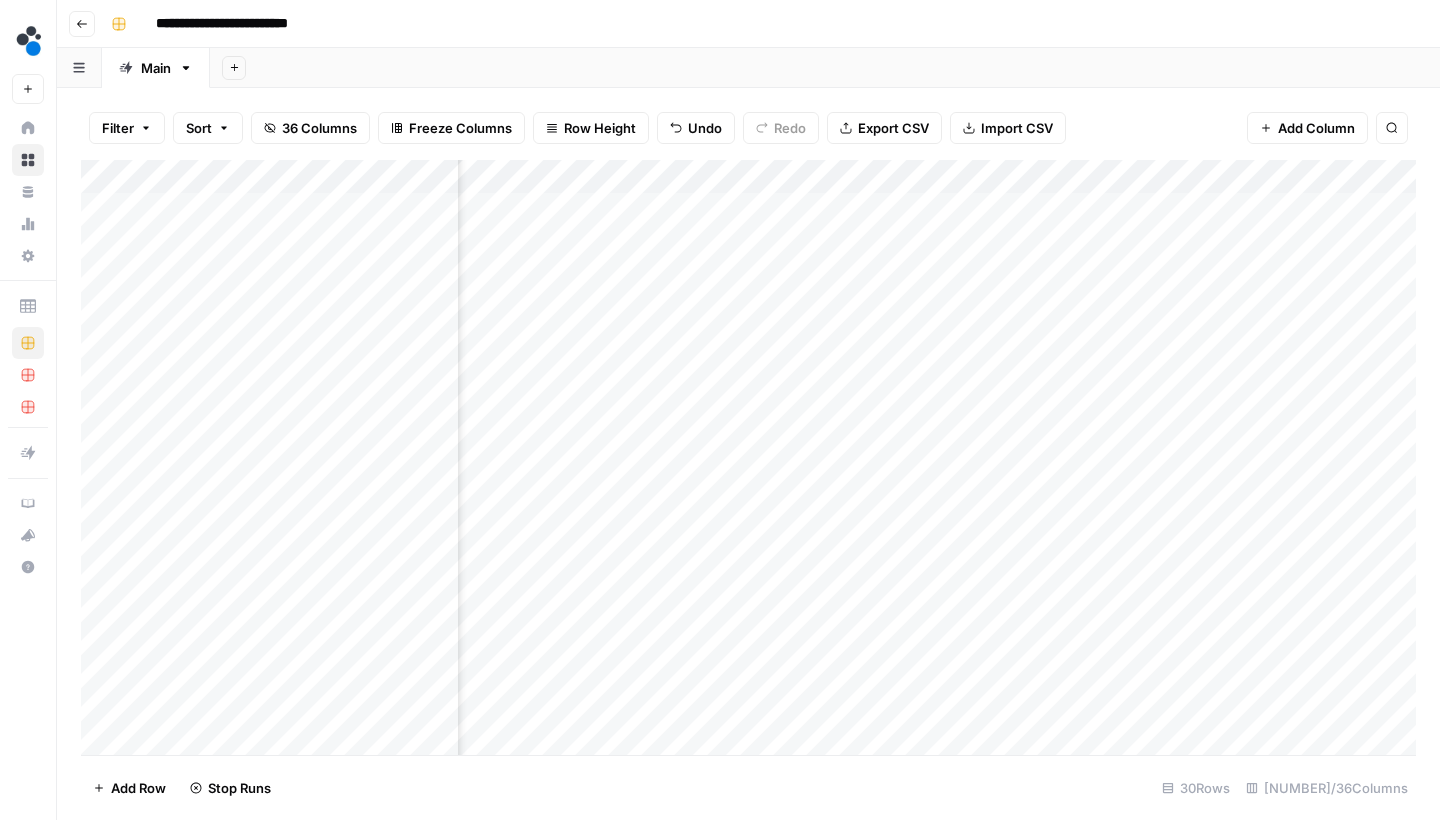 click on "Add Column" at bounding box center (748, 460) 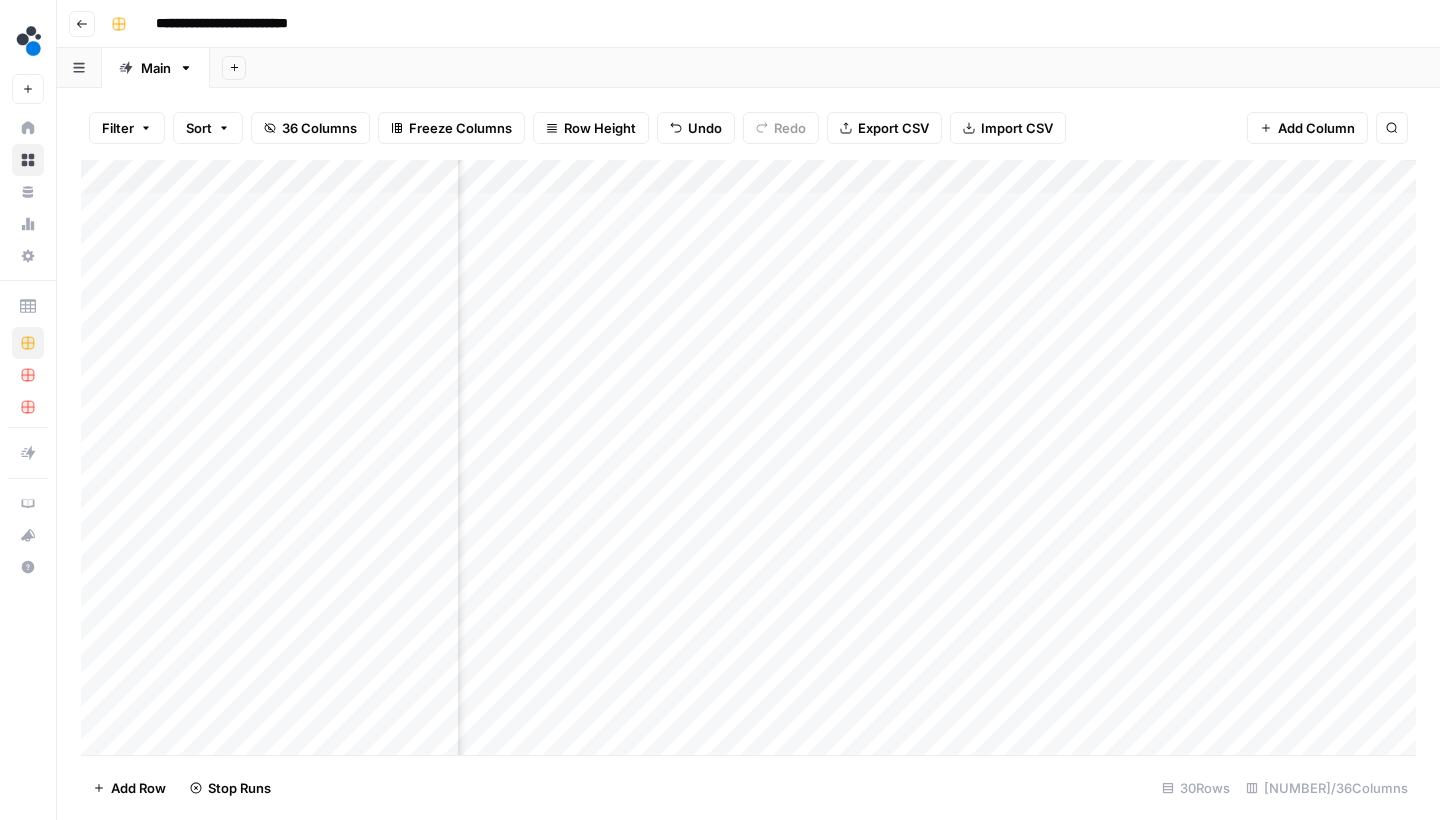 click on "**********" at bounding box center (748, 24) 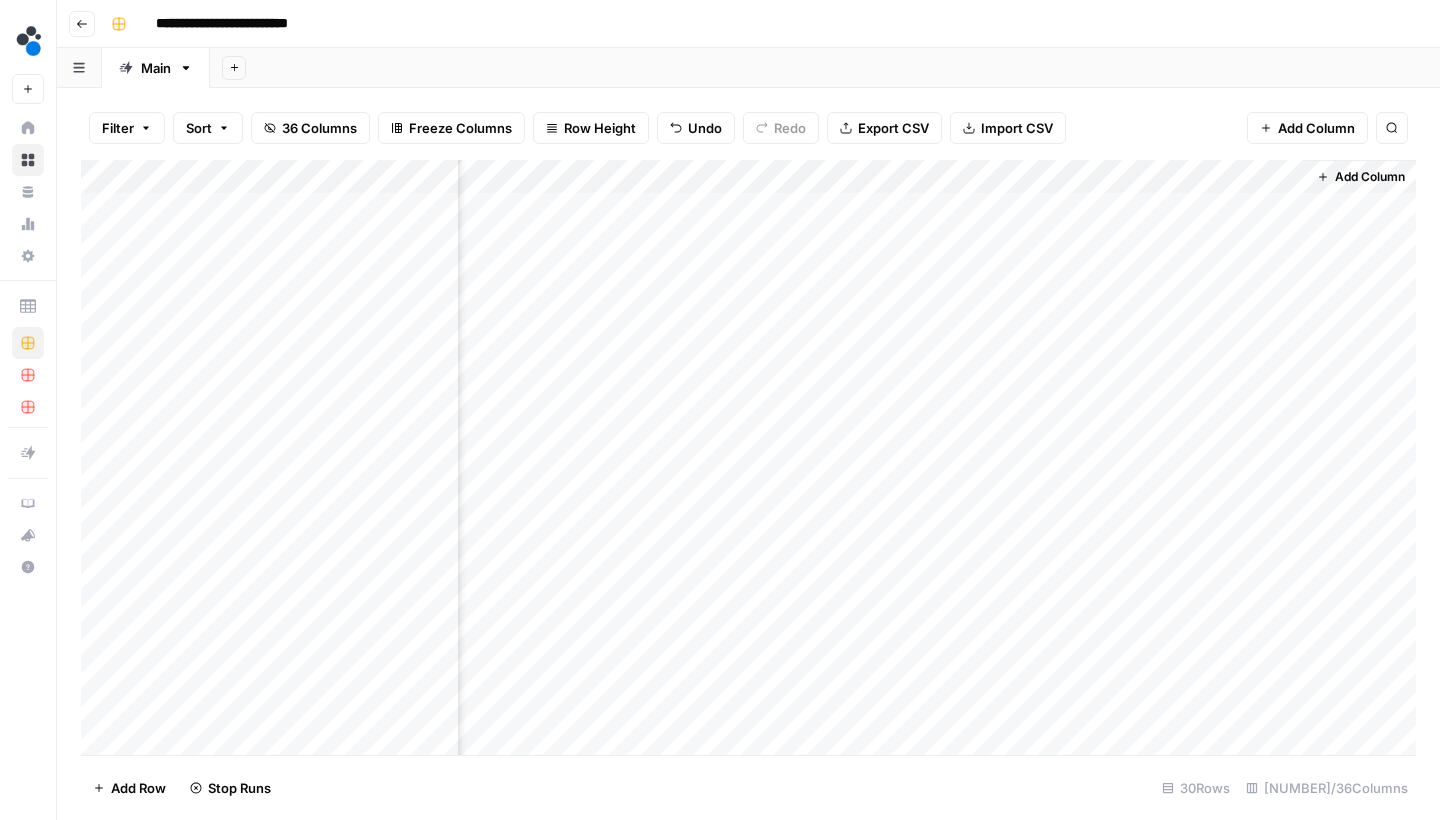scroll, scrollTop: 1, scrollLeft: 1196, axis: both 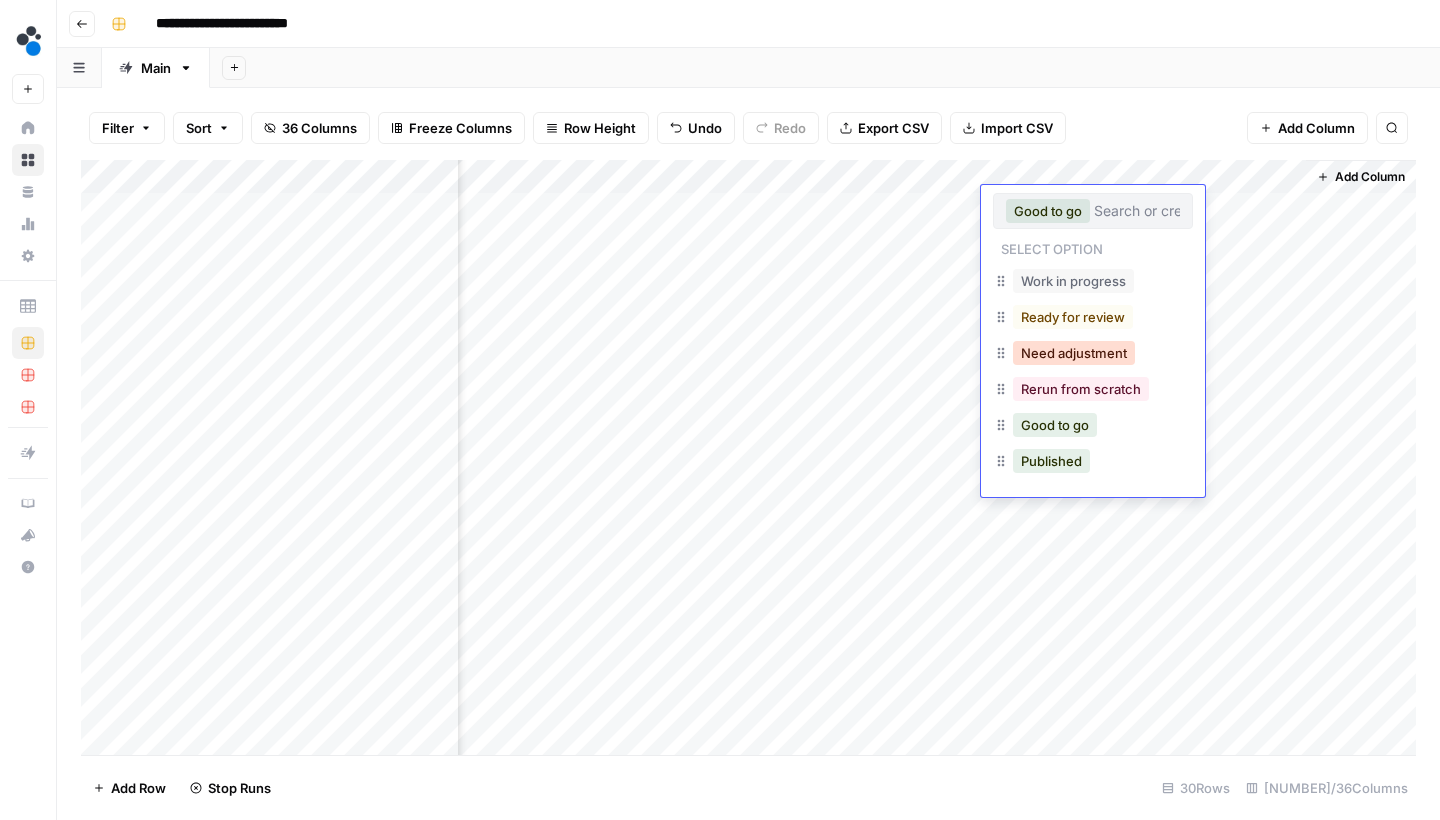 click on "Need adjustment" at bounding box center [1074, 353] 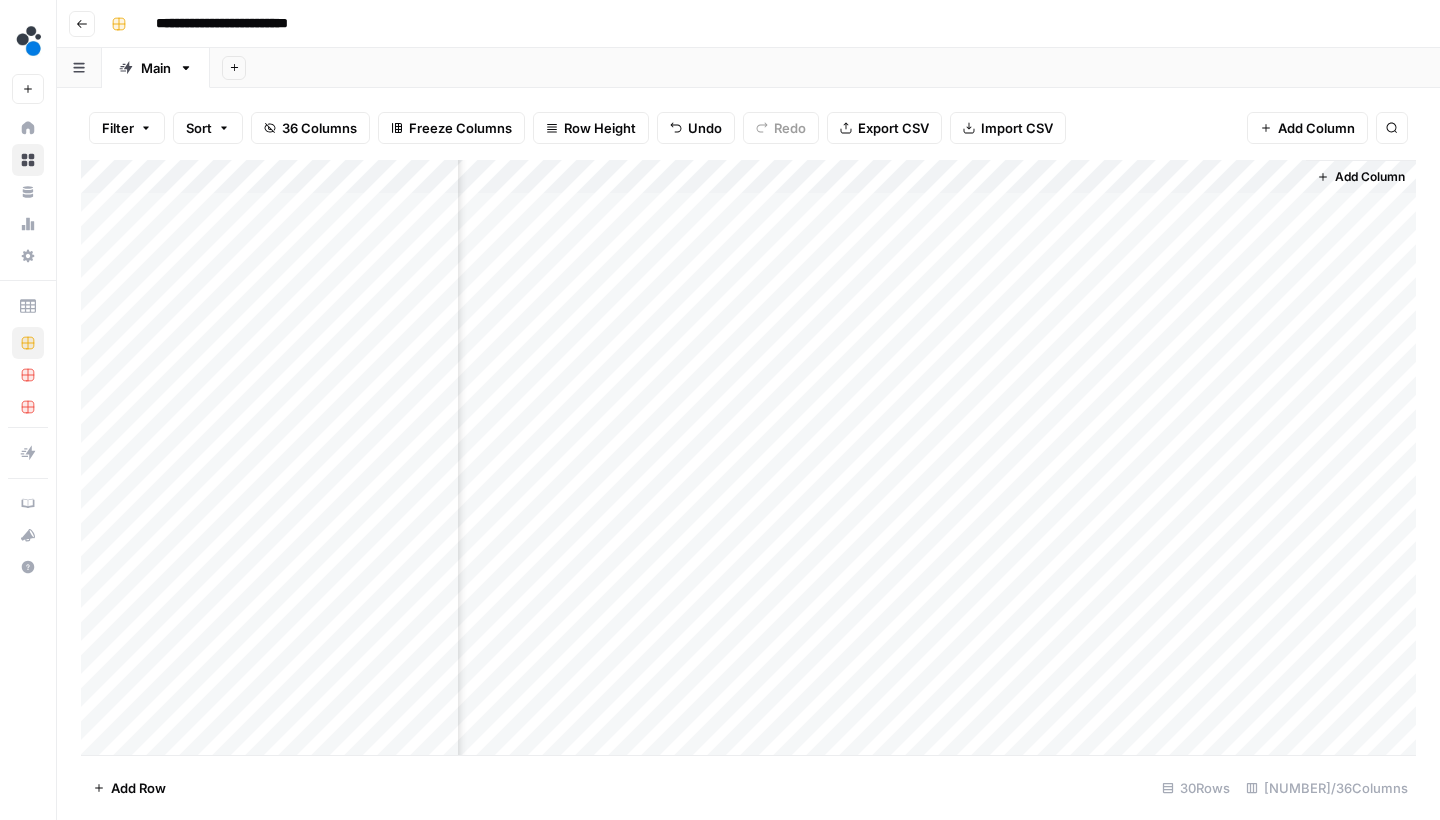click on "Add Column" at bounding box center [748, 460] 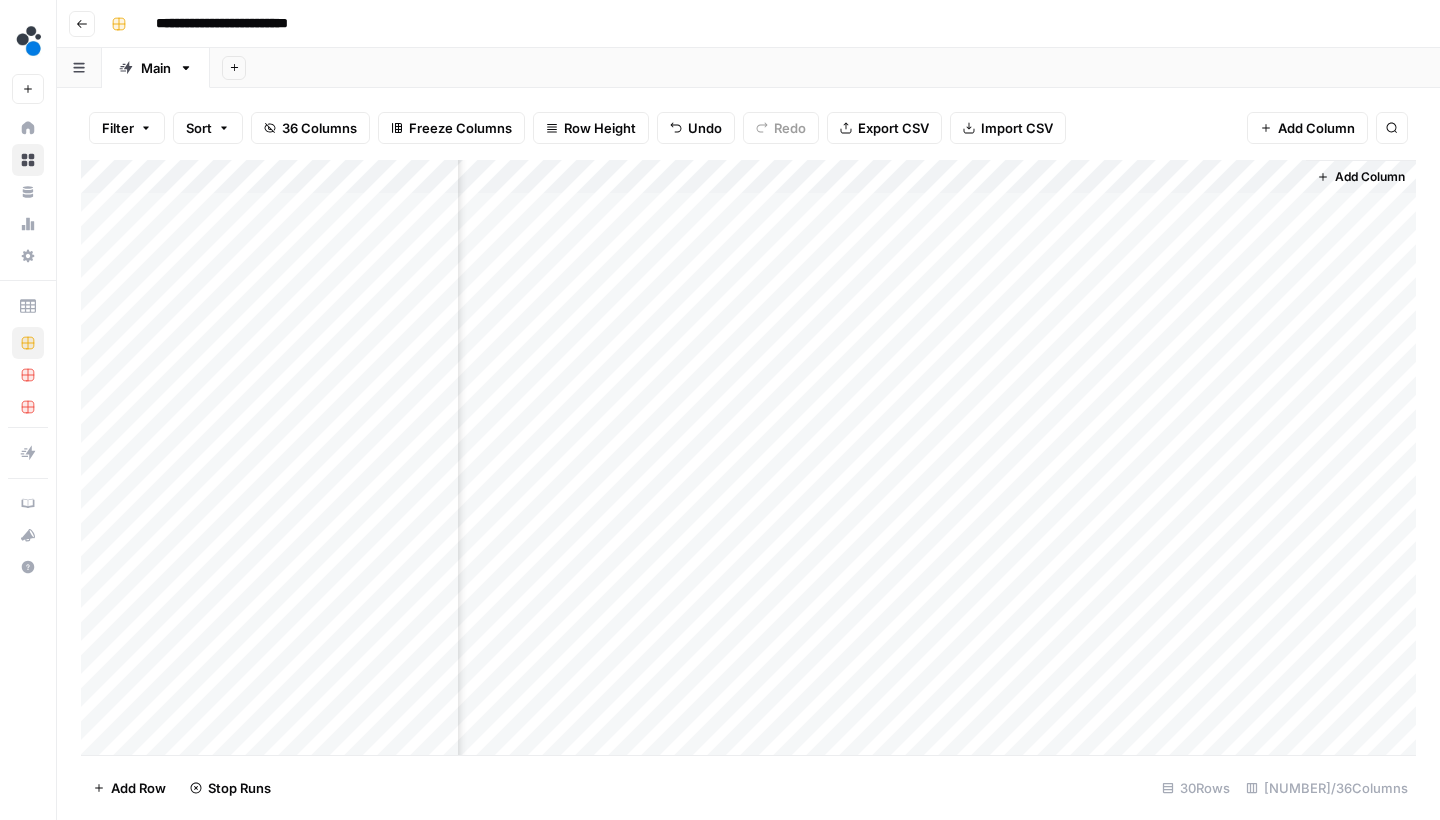 click on "Add Column" at bounding box center [748, 460] 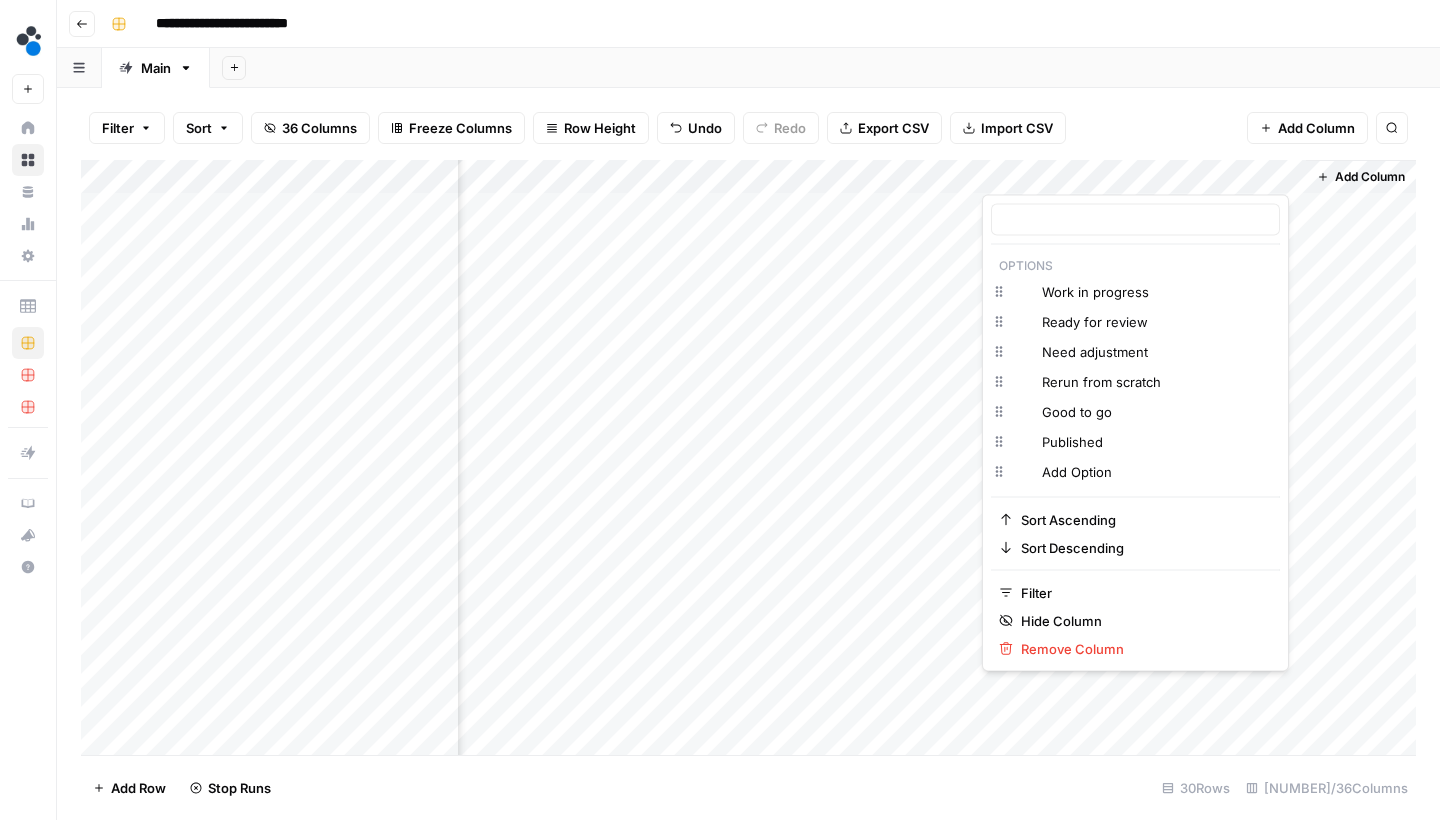 type on "Status" 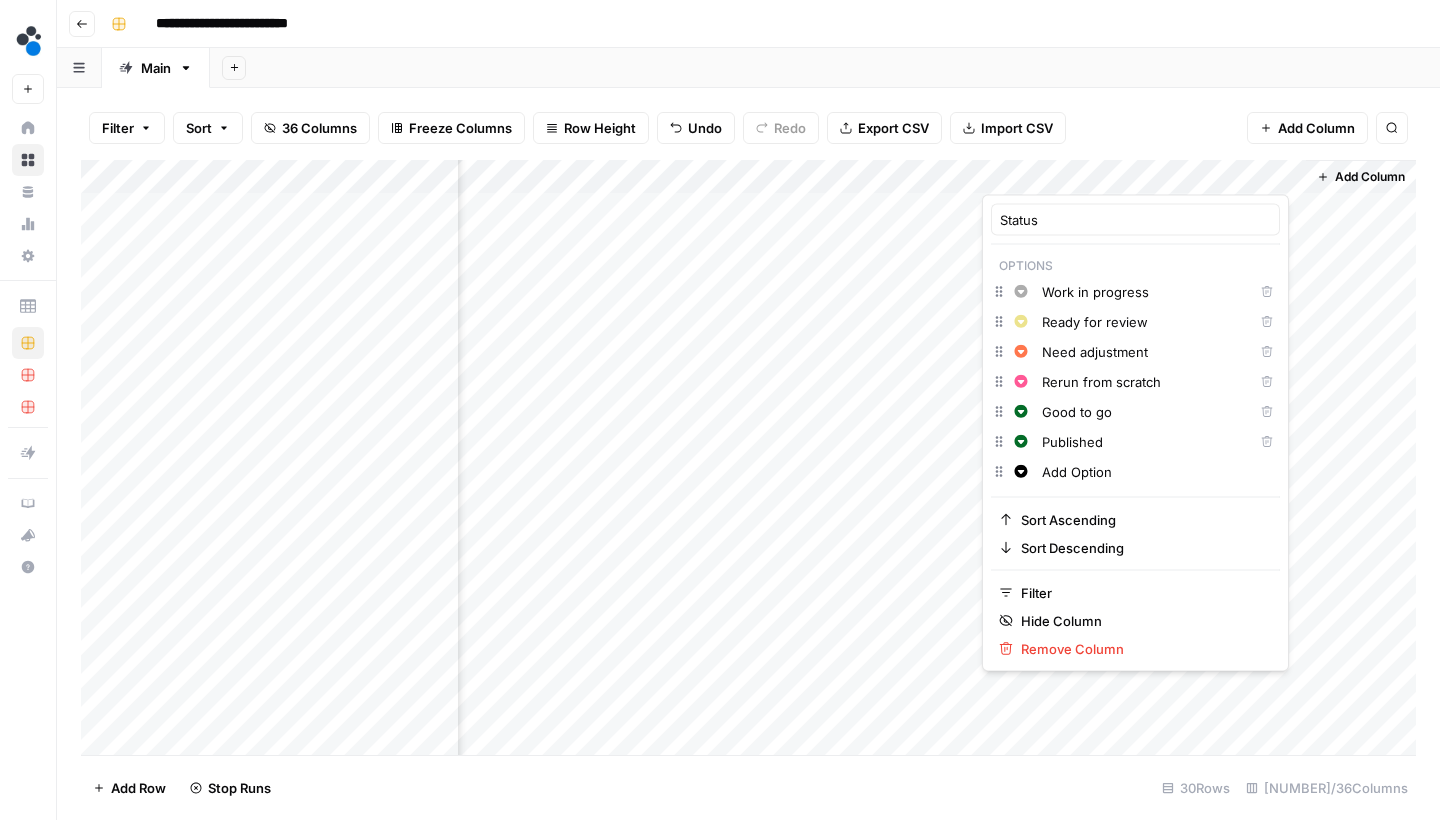click on "Need adjustment" at bounding box center (1143, 352) 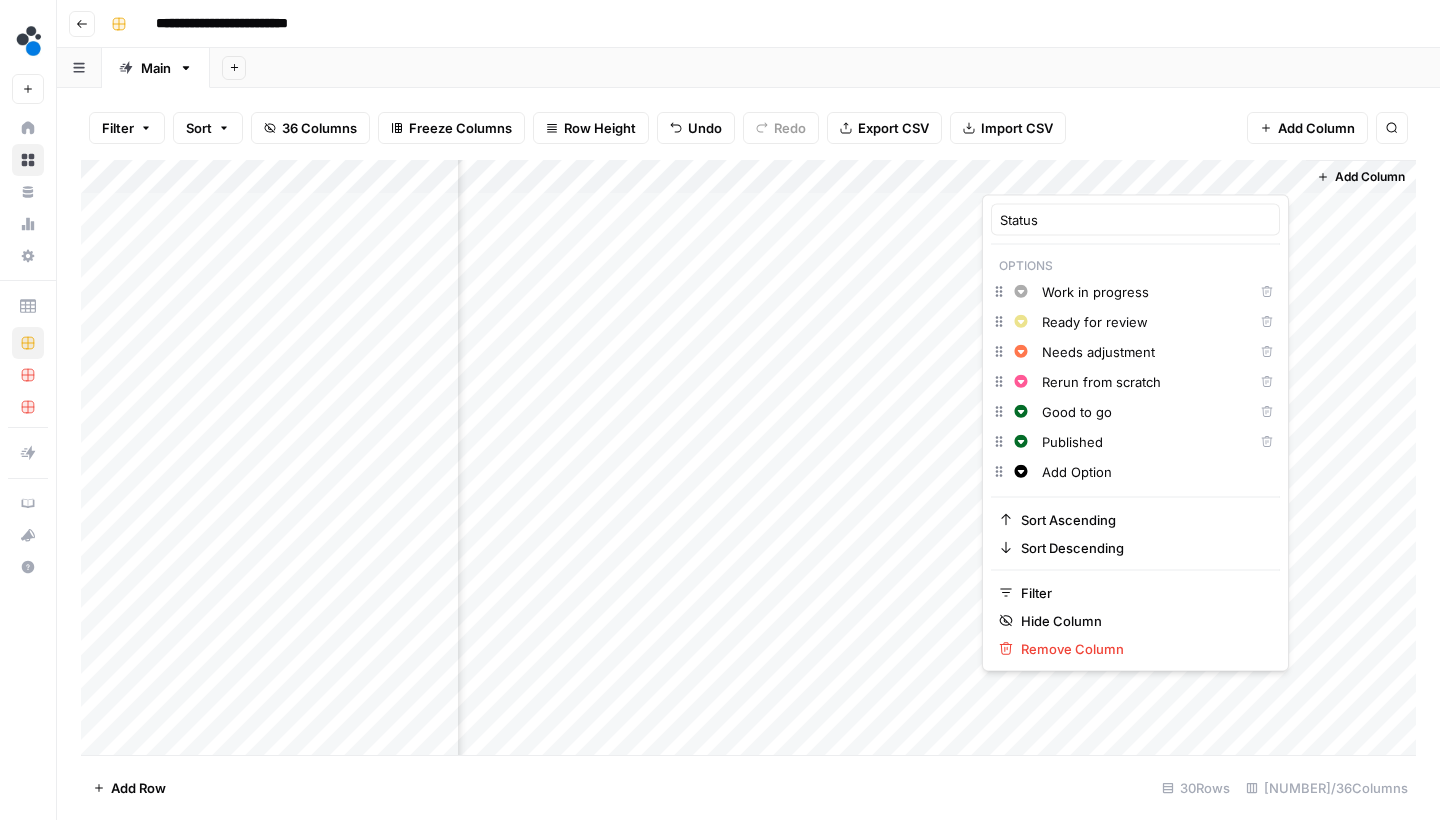 type on "Needs adjustment" 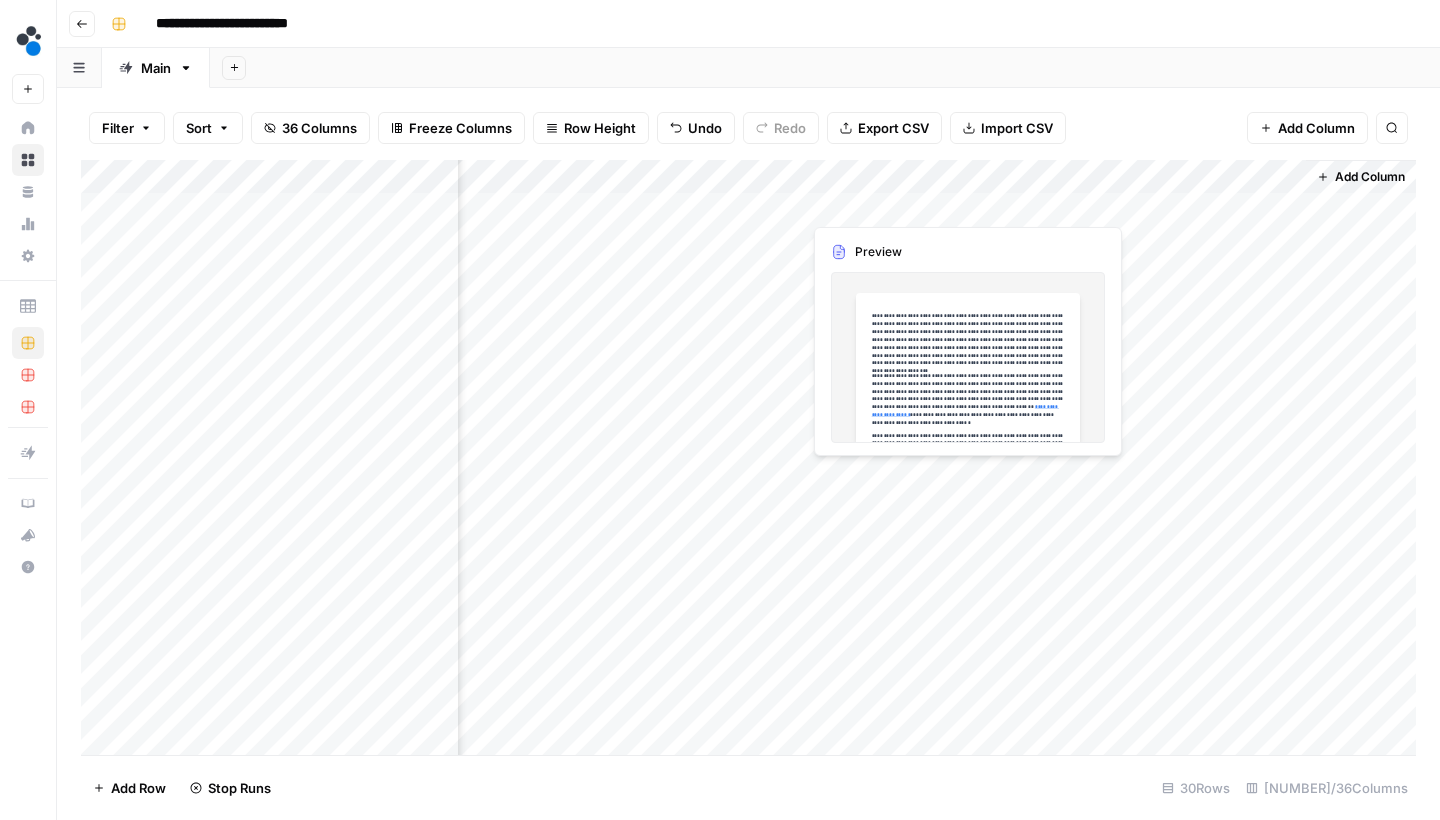 scroll, scrollTop: 2, scrollLeft: 341, axis: both 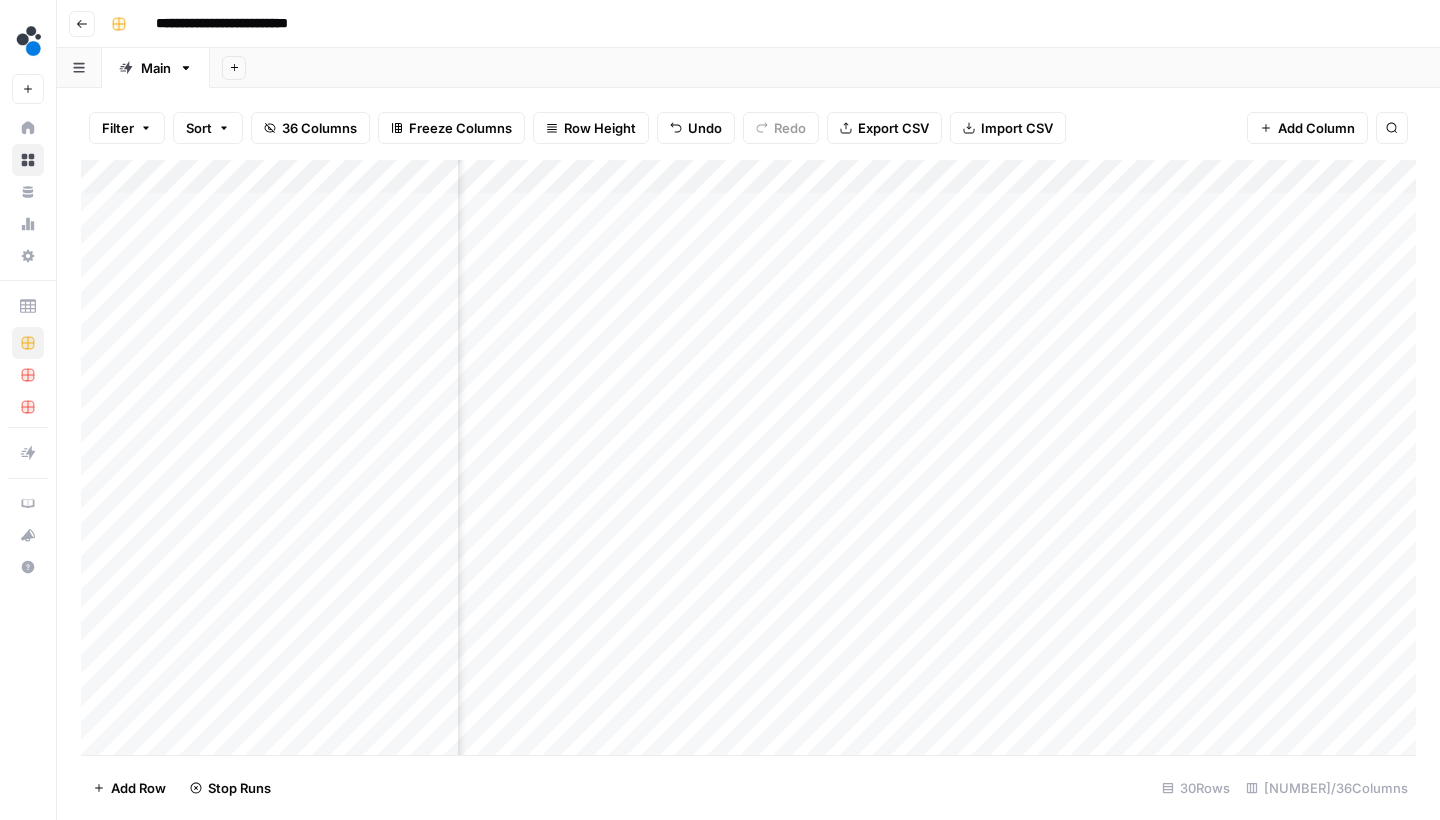click on "Add Sheet" at bounding box center (825, 68) 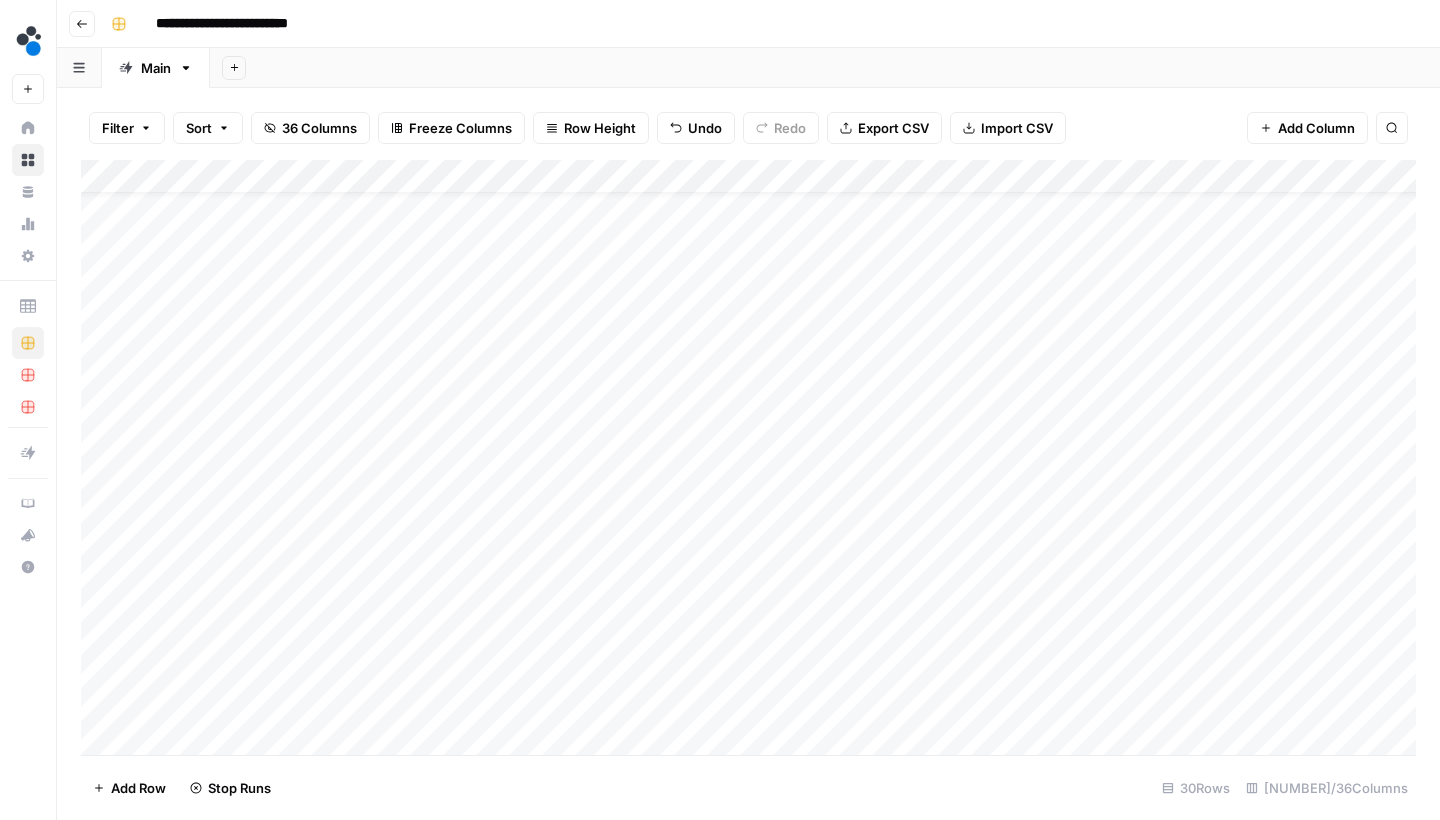scroll, scrollTop: 47, scrollLeft: 0, axis: vertical 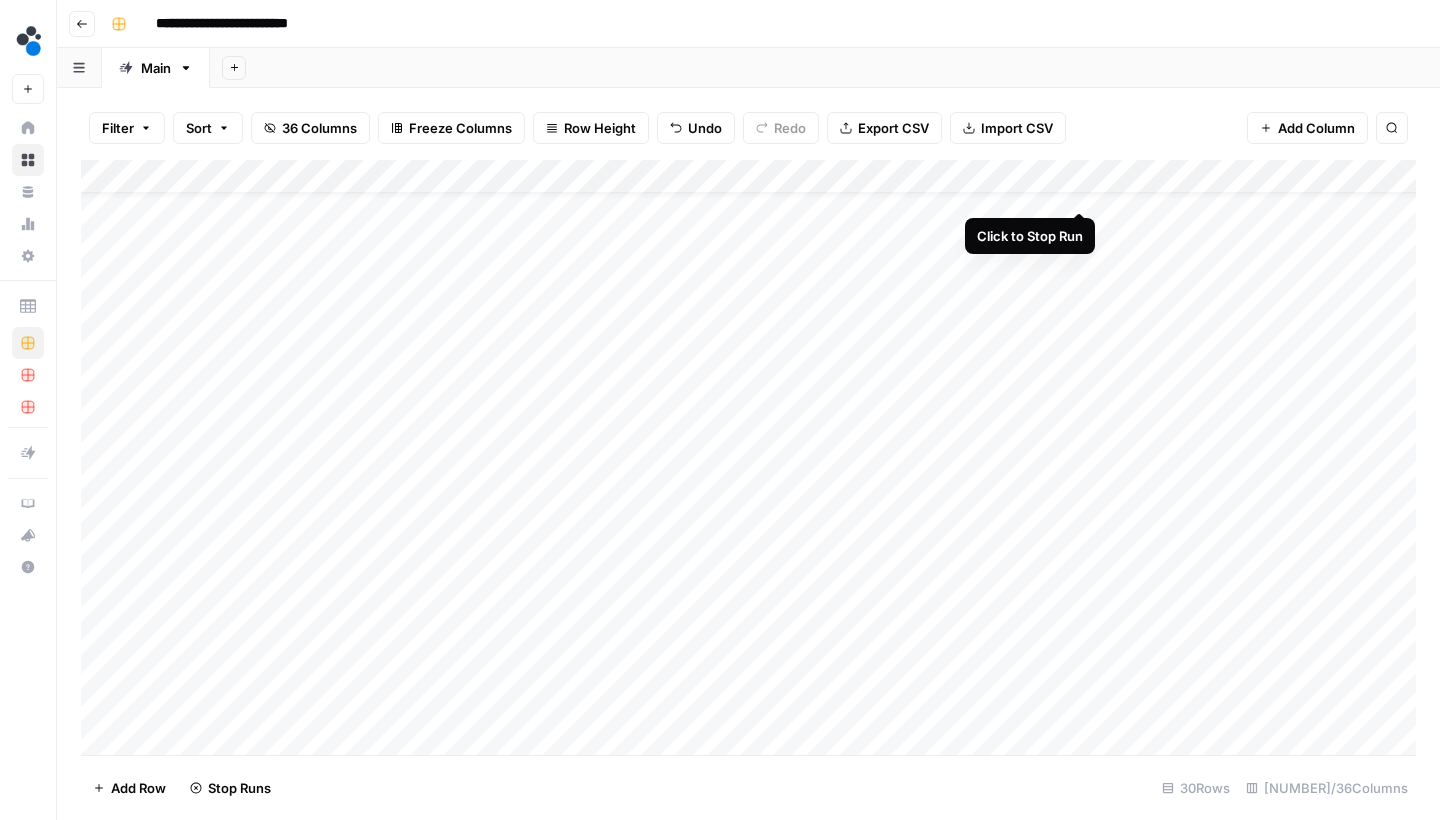 click on "Add Column" at bounding box center (748, 460) 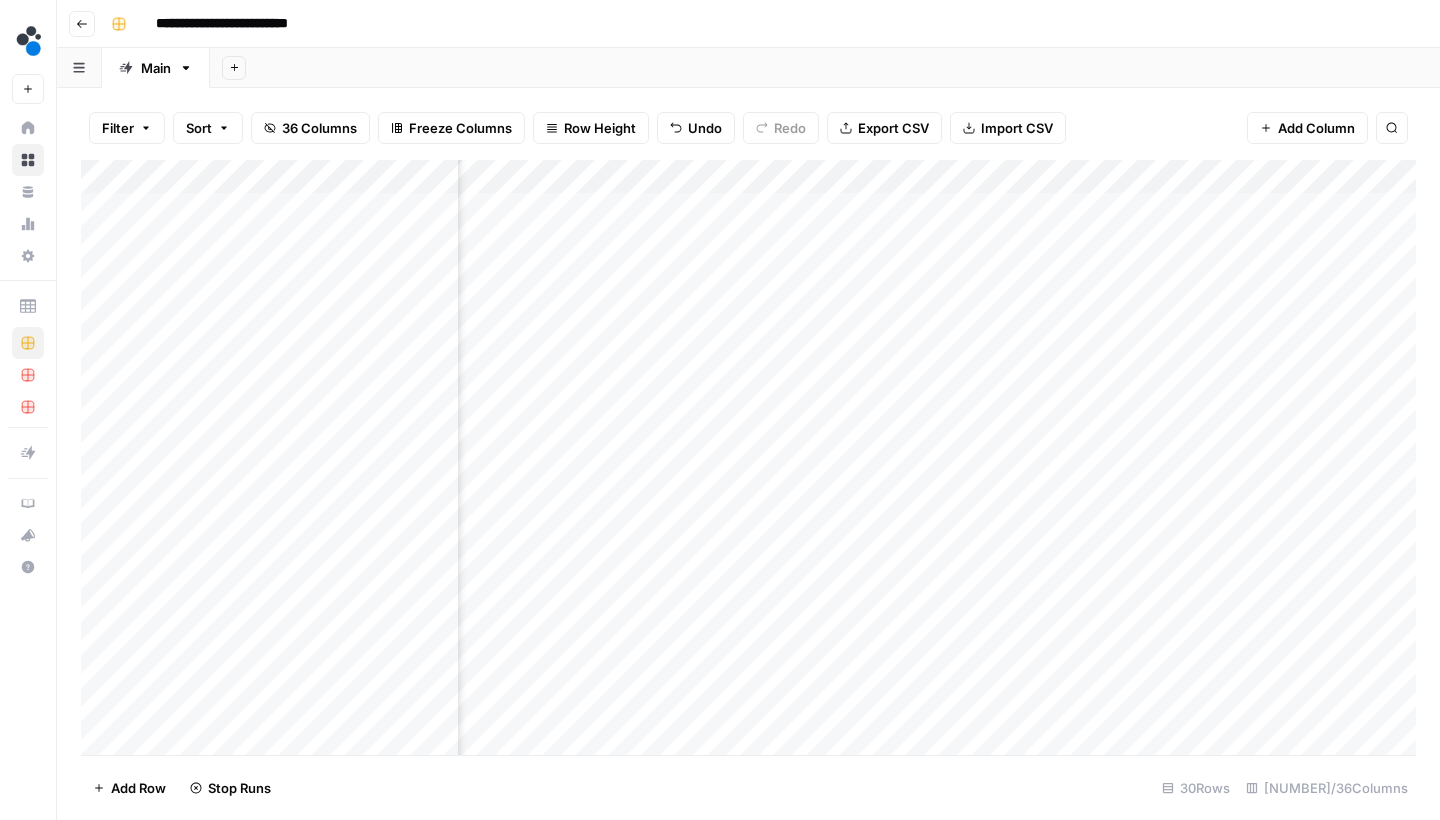 scroll, scrollTop: 0, scrollLeft: 102, axis: horizontal 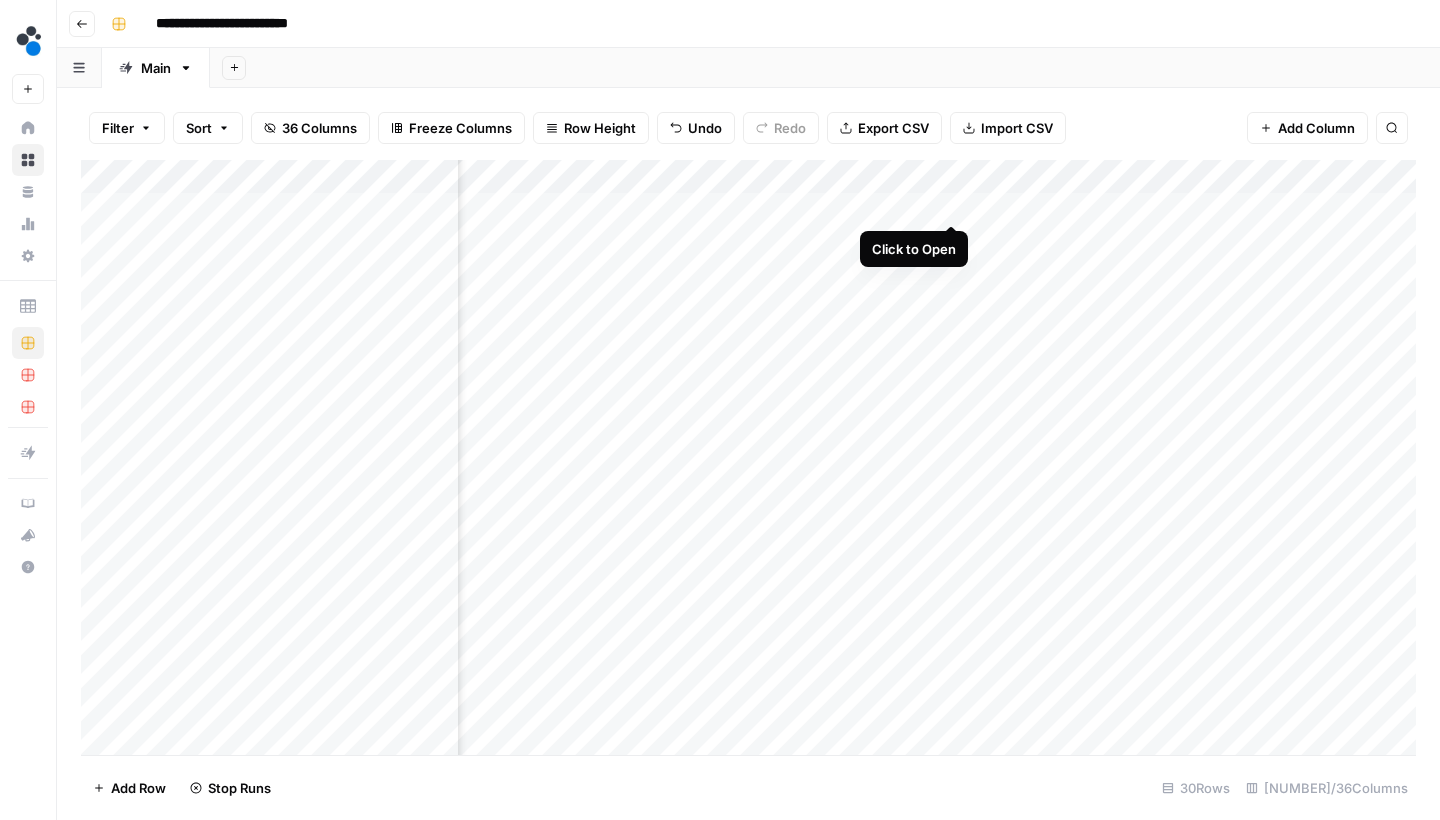 click on "Add Column" at bounding box center [748, 460] 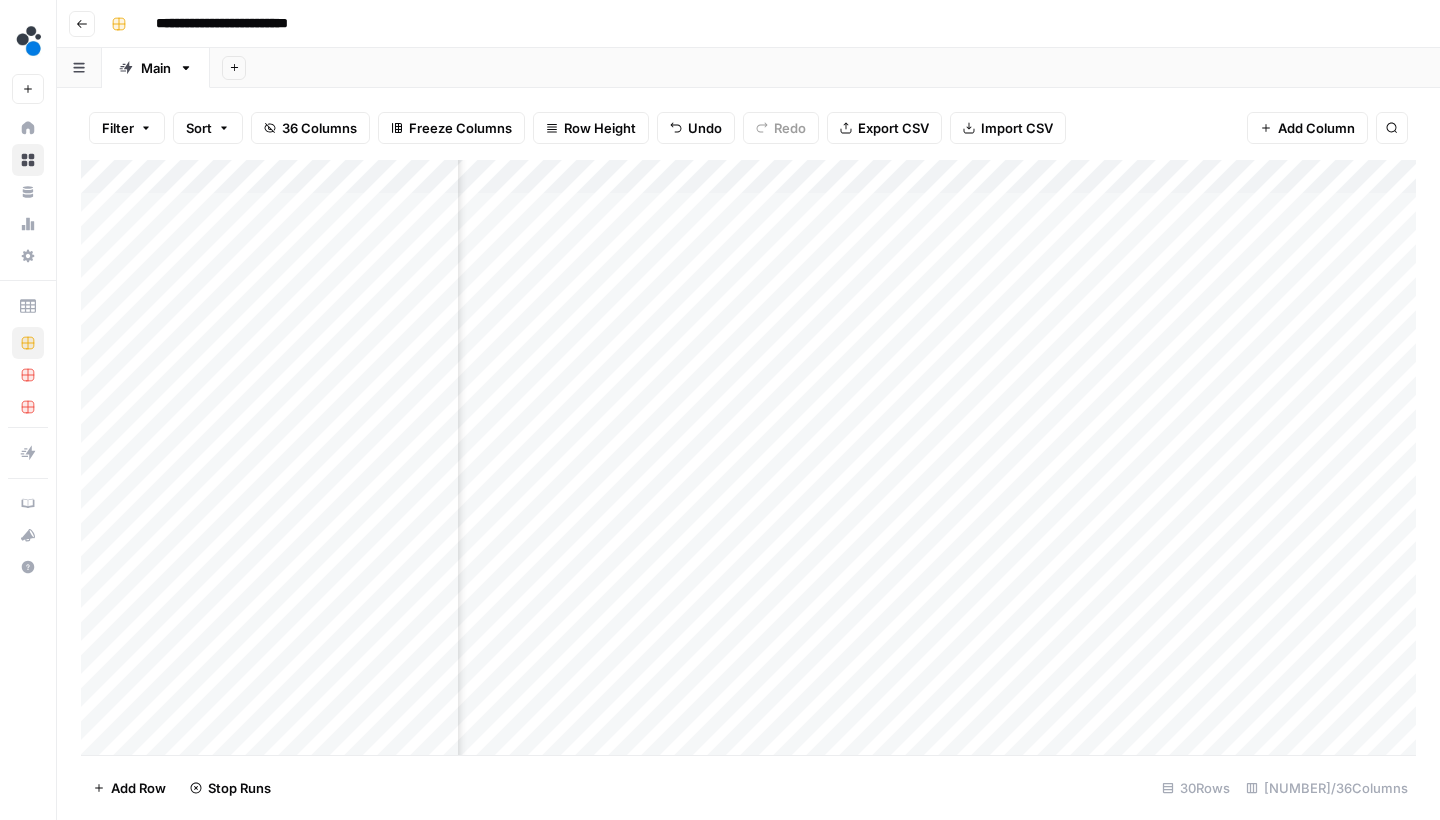 scroll, scrollTop: 0, scrollLeft: 1013, axis: horizontal 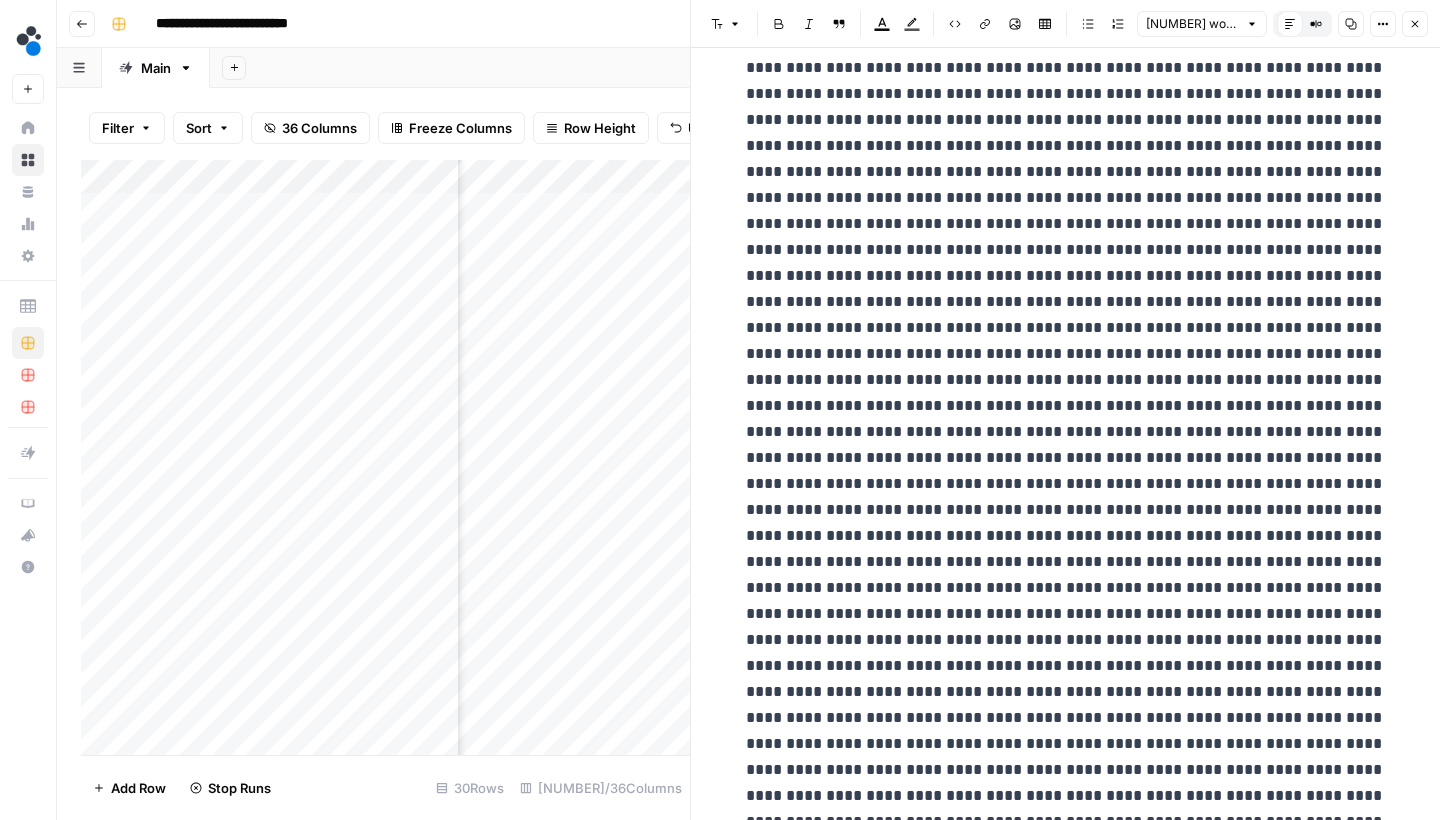 click on "Close" at bounding box center [1415, 24] 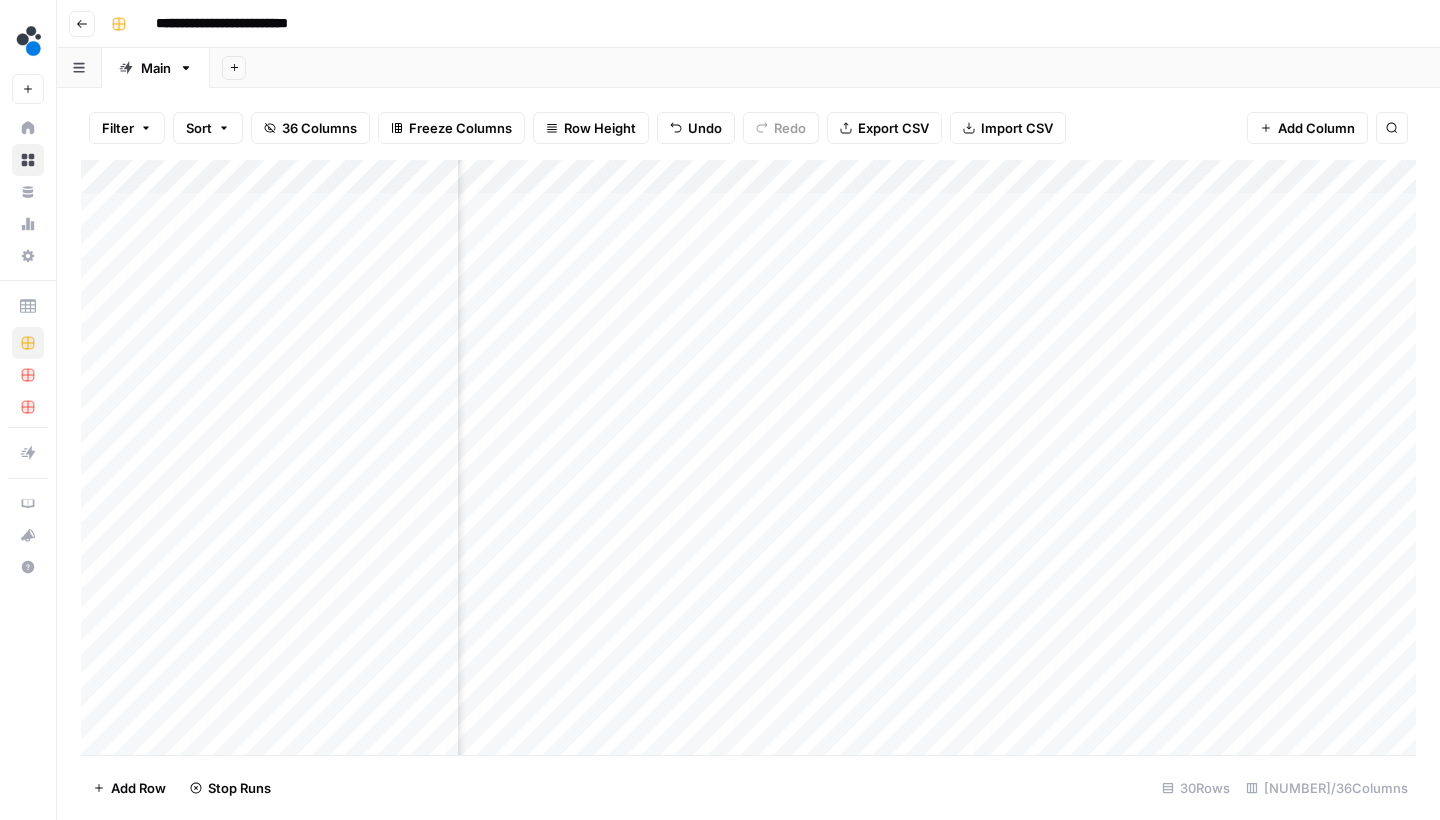 click on "Add Column" at bounding box center [748, 460] 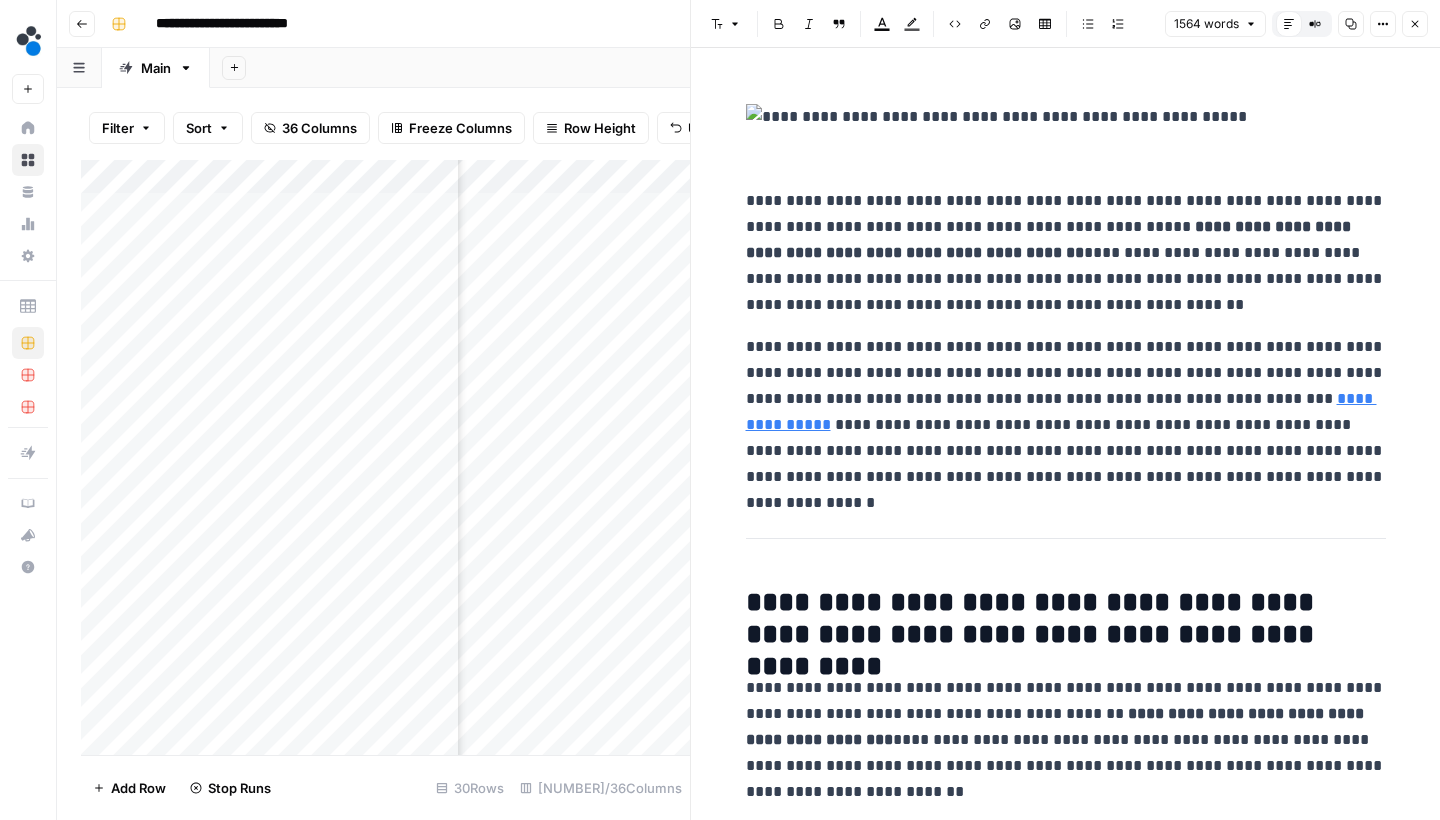 click 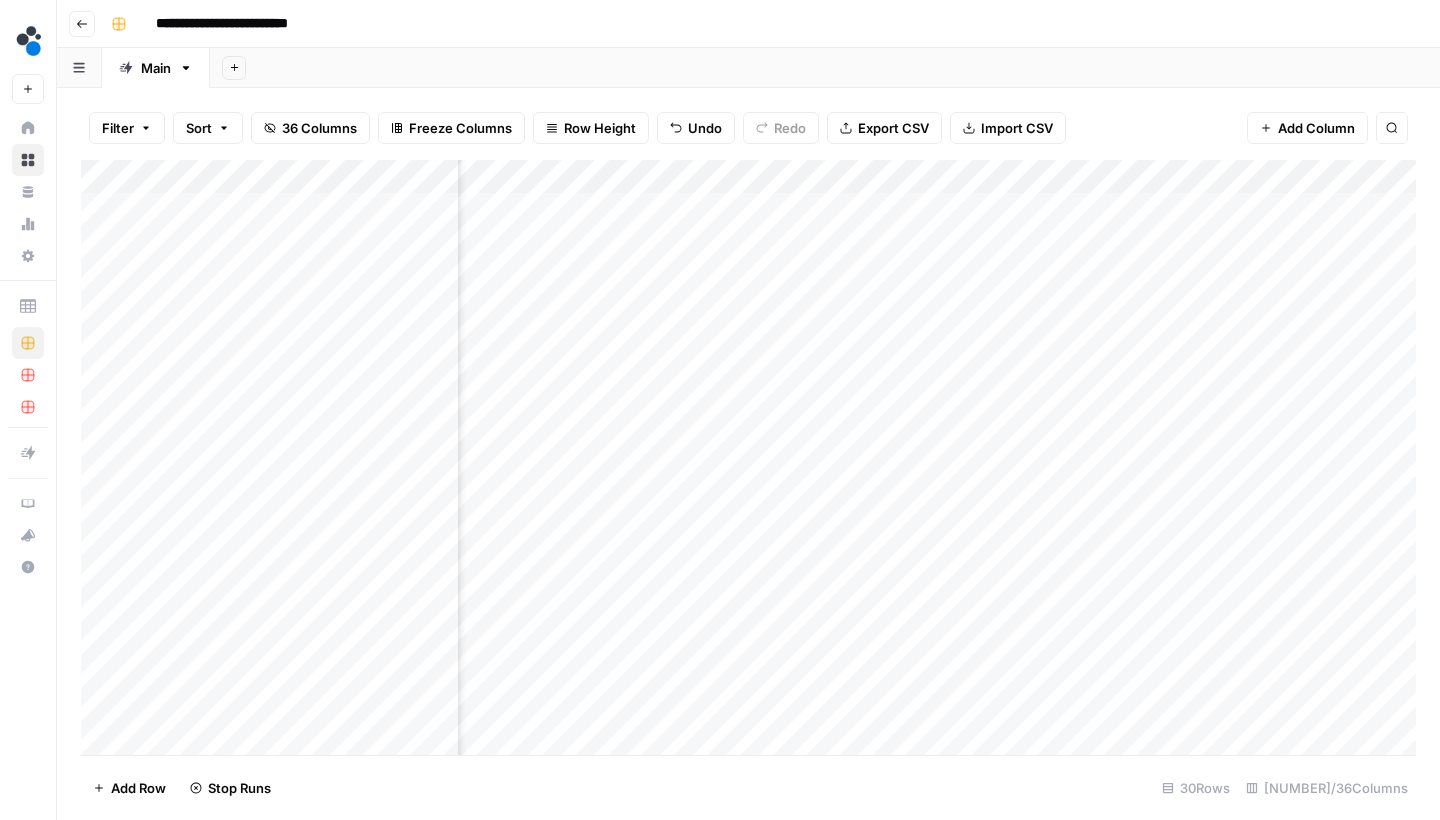click on "Add Column" at bounding box center (748, 460) 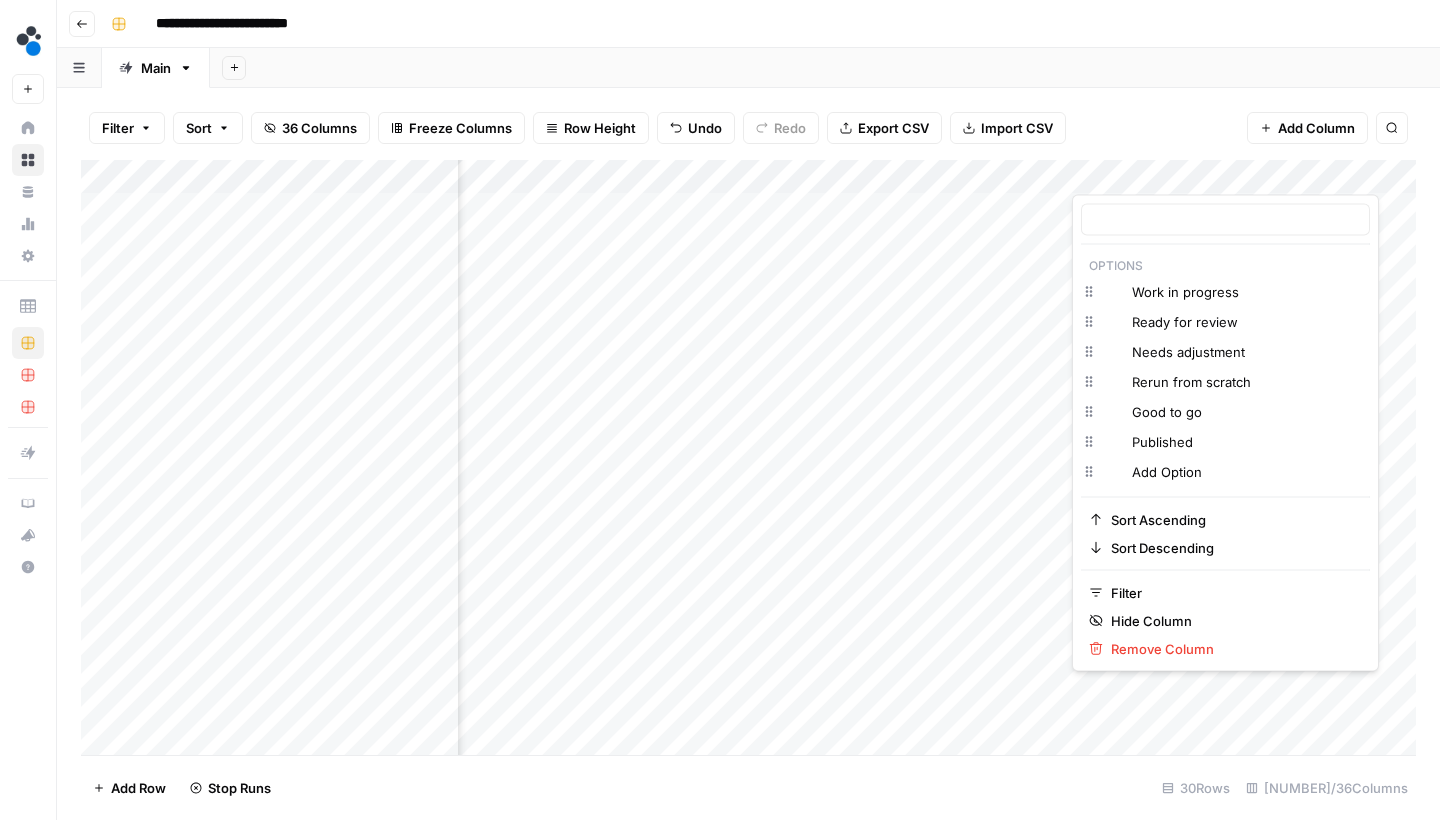 type on "Status" 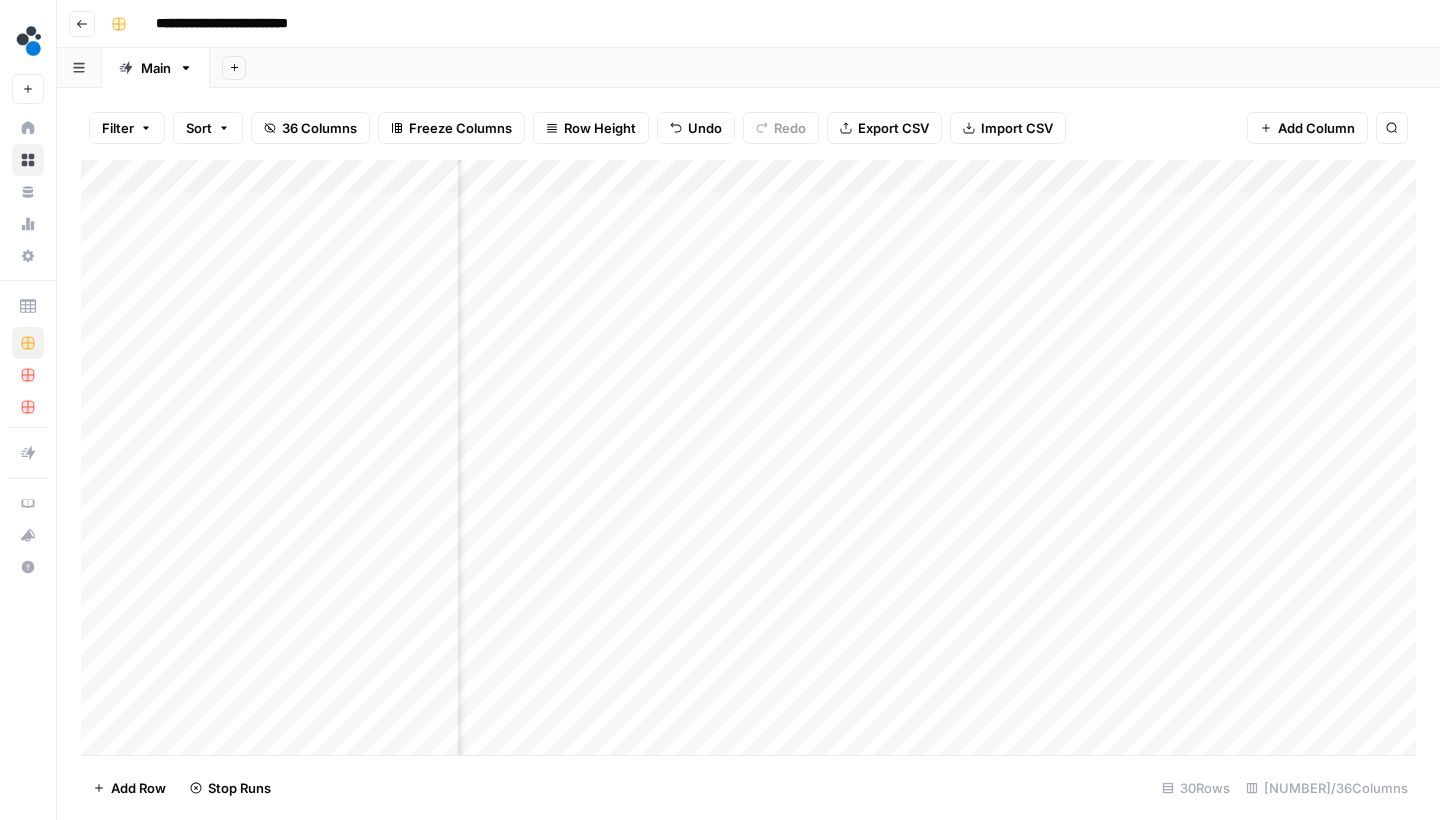 click on "Add Column" at bounding box center [1307, 128] 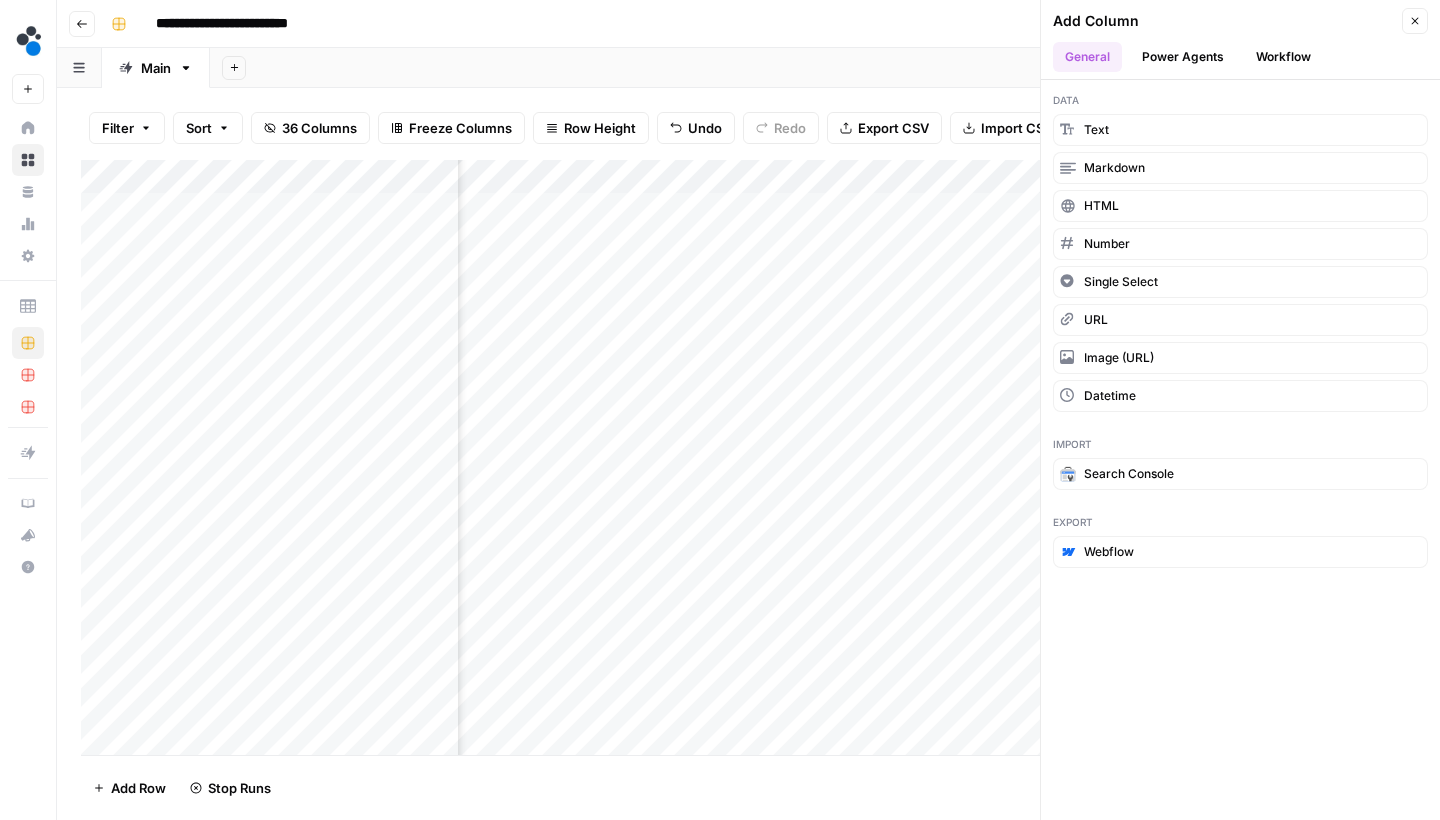 click on "Filter Sort 36 Columns Freeze Columns Row Height Undo Redo Export CSV Import CSV Add Column Search Add Column Add Row Stop Runs 30  Rows 14/36  Columns" at bounding box center [748, 454] 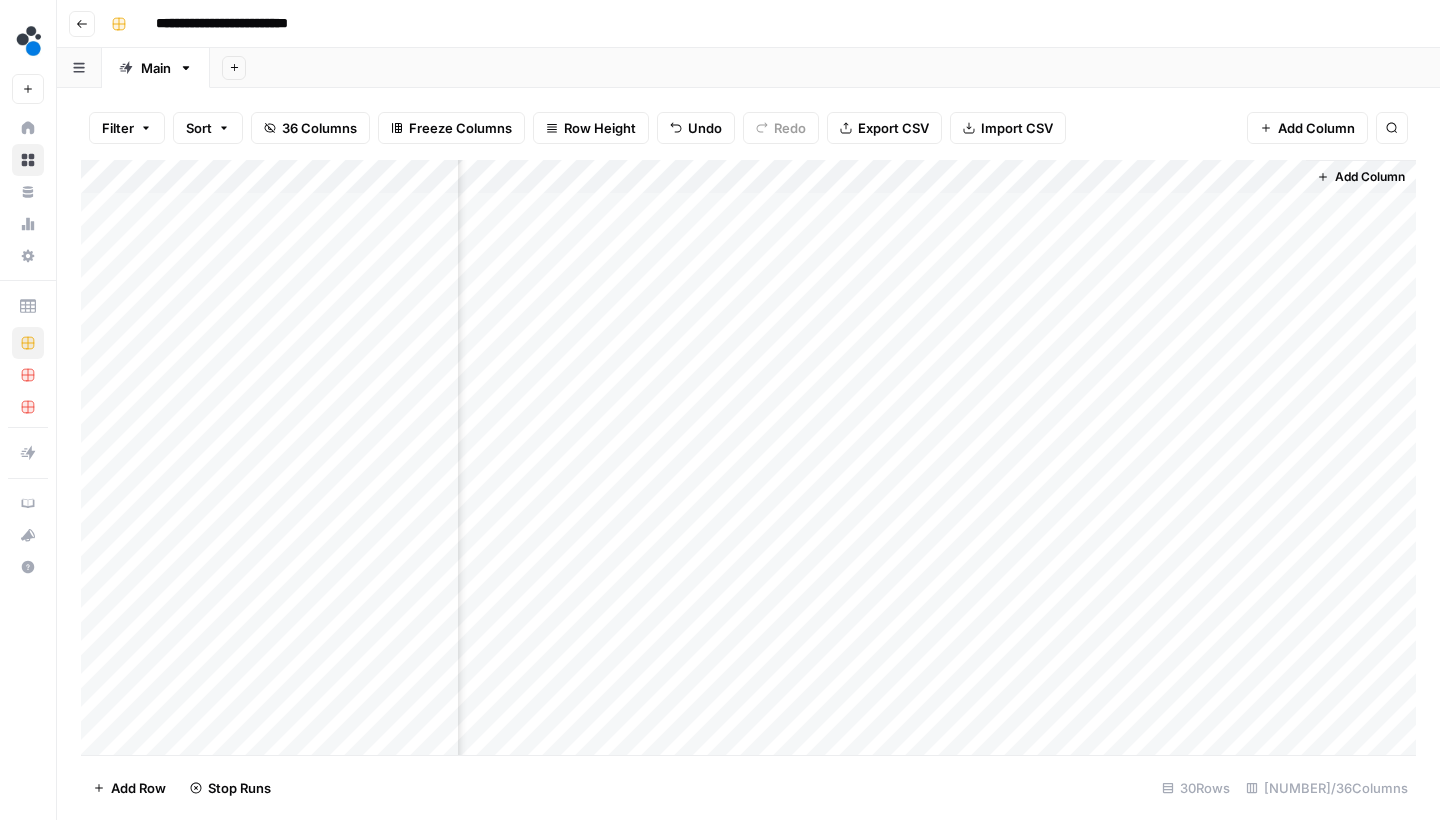 scroll, scrollTop: 0, scrollLeft: 1196, axis: horizontal 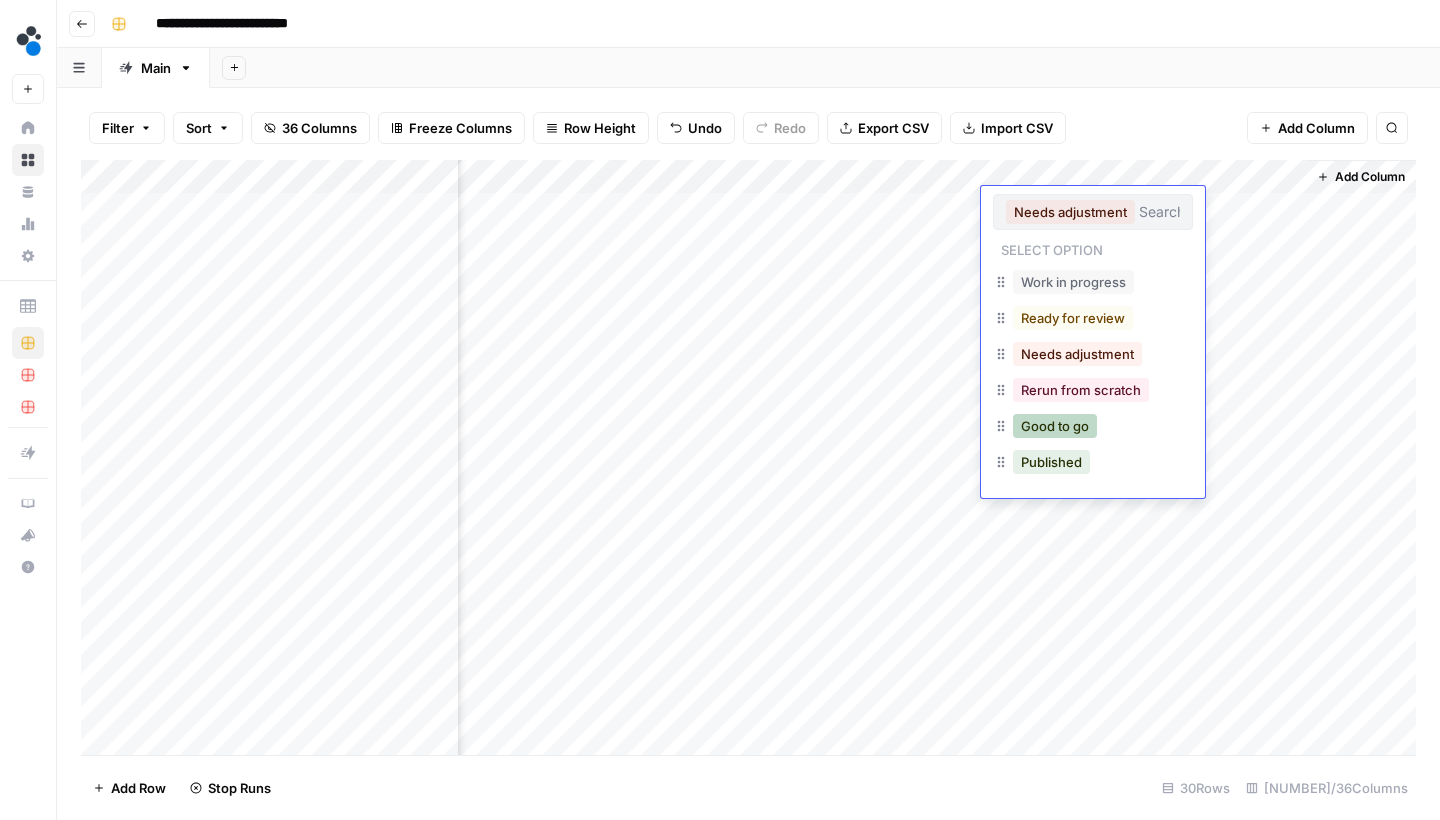 click on "Good to go" at bounding box center (1055, 426) 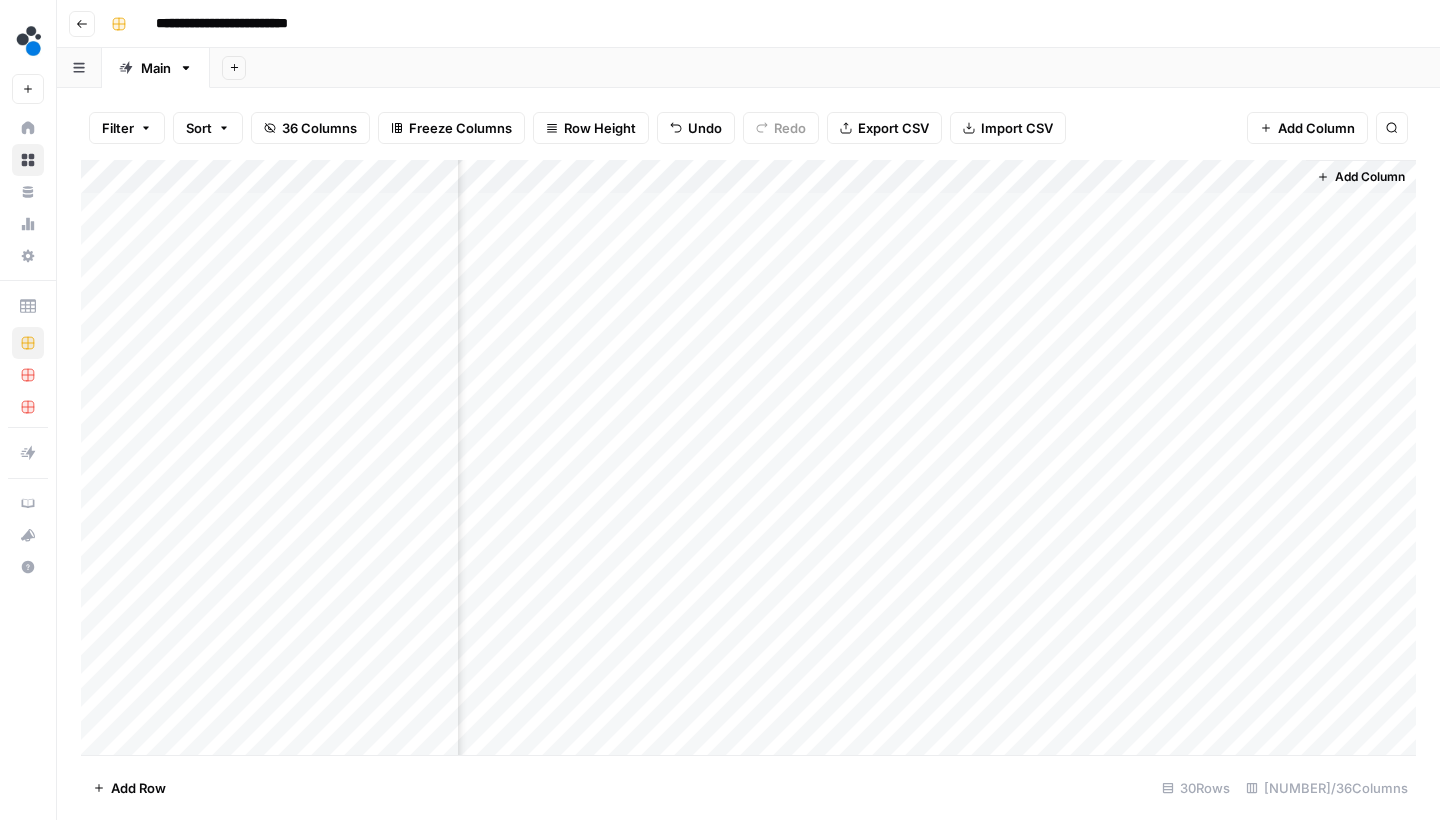click on "Add Sheet" at bounding box center (825, 68) 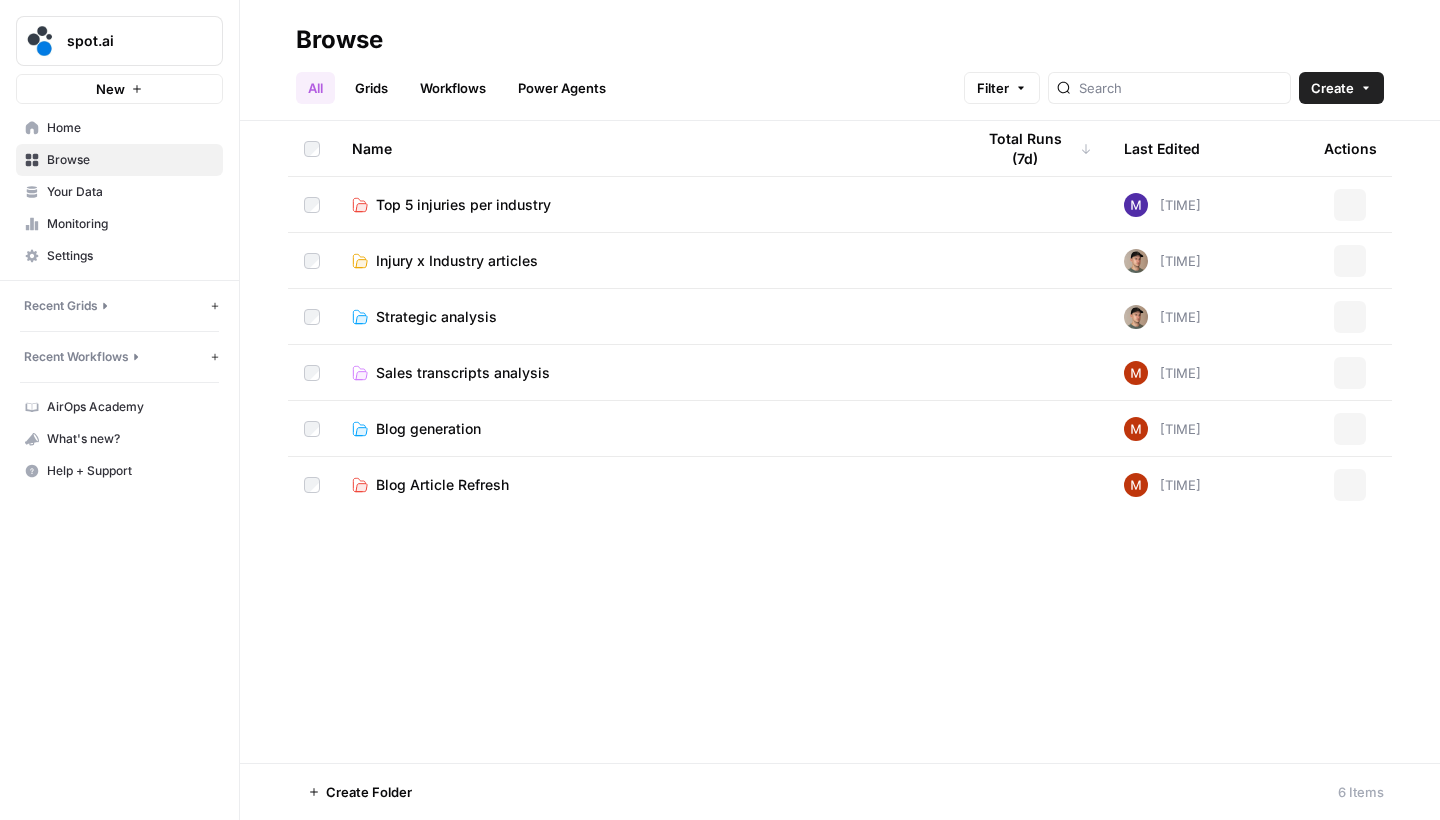 scroll, scrollTop: 0, scrollLeft: 0, axis: both 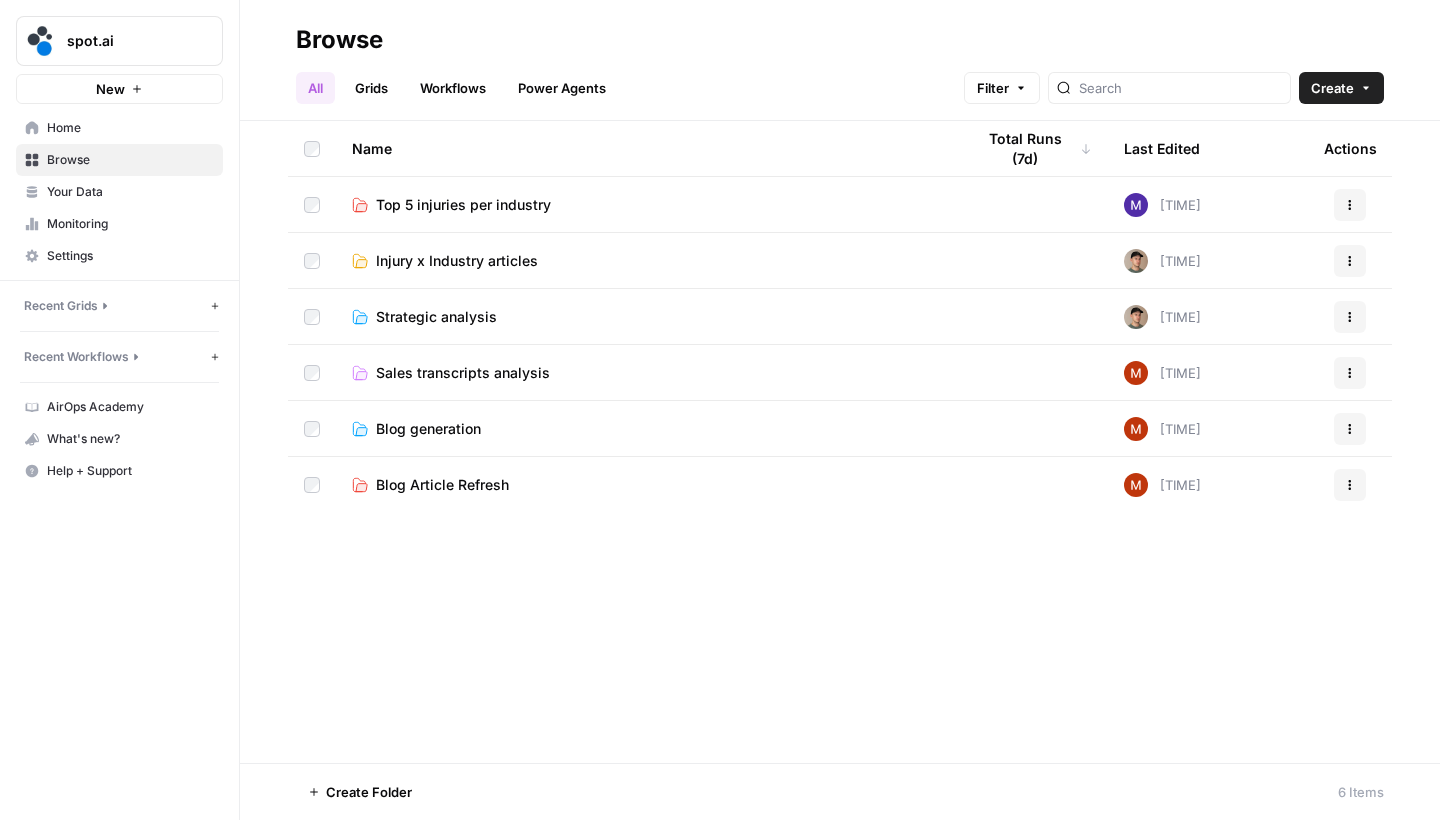 click on "Top 5 injuries per industry" at bounding box center (647, 204) 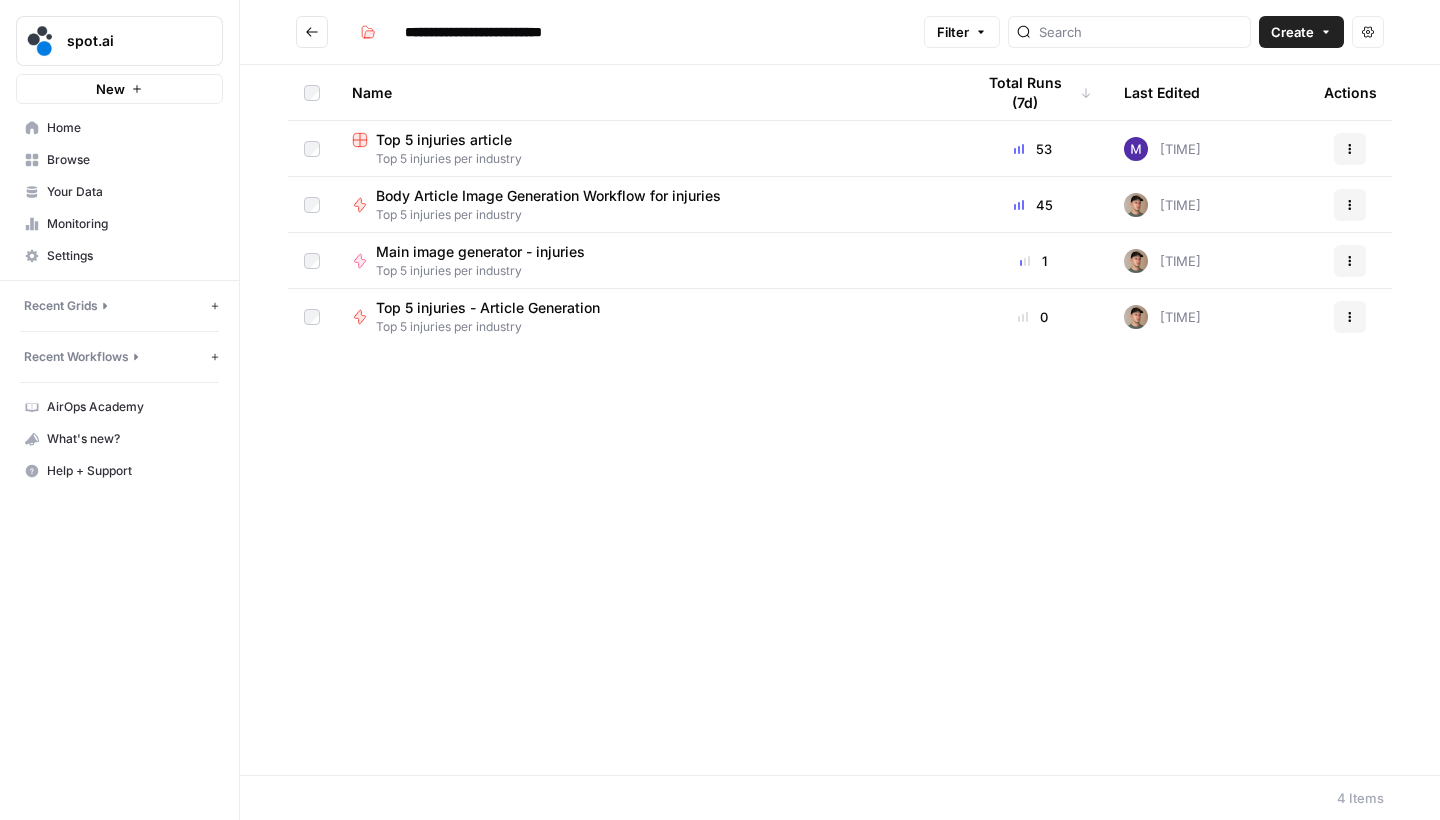 click on "Top 5 injuries article" at bounding box center (444, 140) 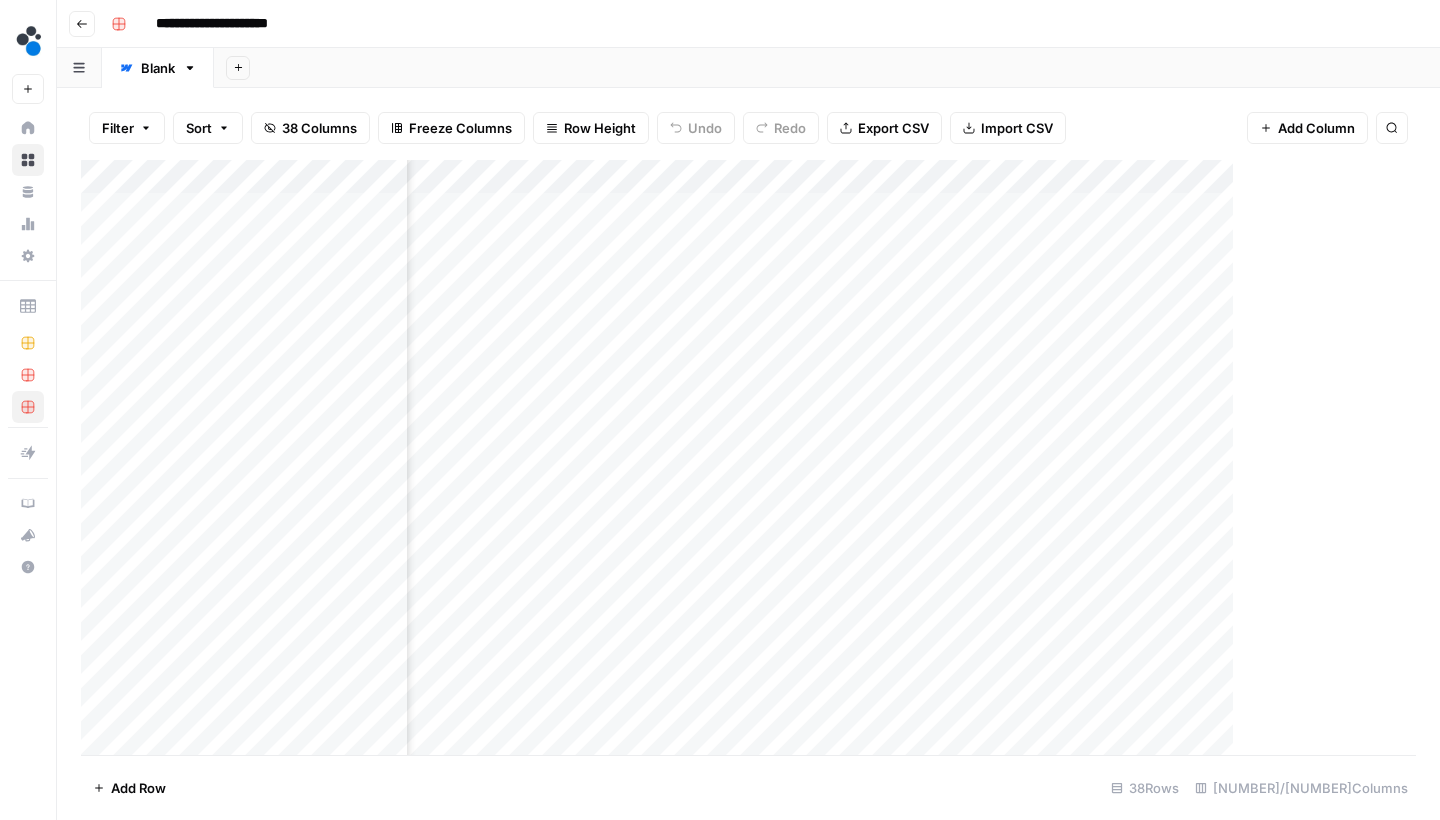 scroll, scrollTop: 0, scrollLeft: 593, axis: horizontal 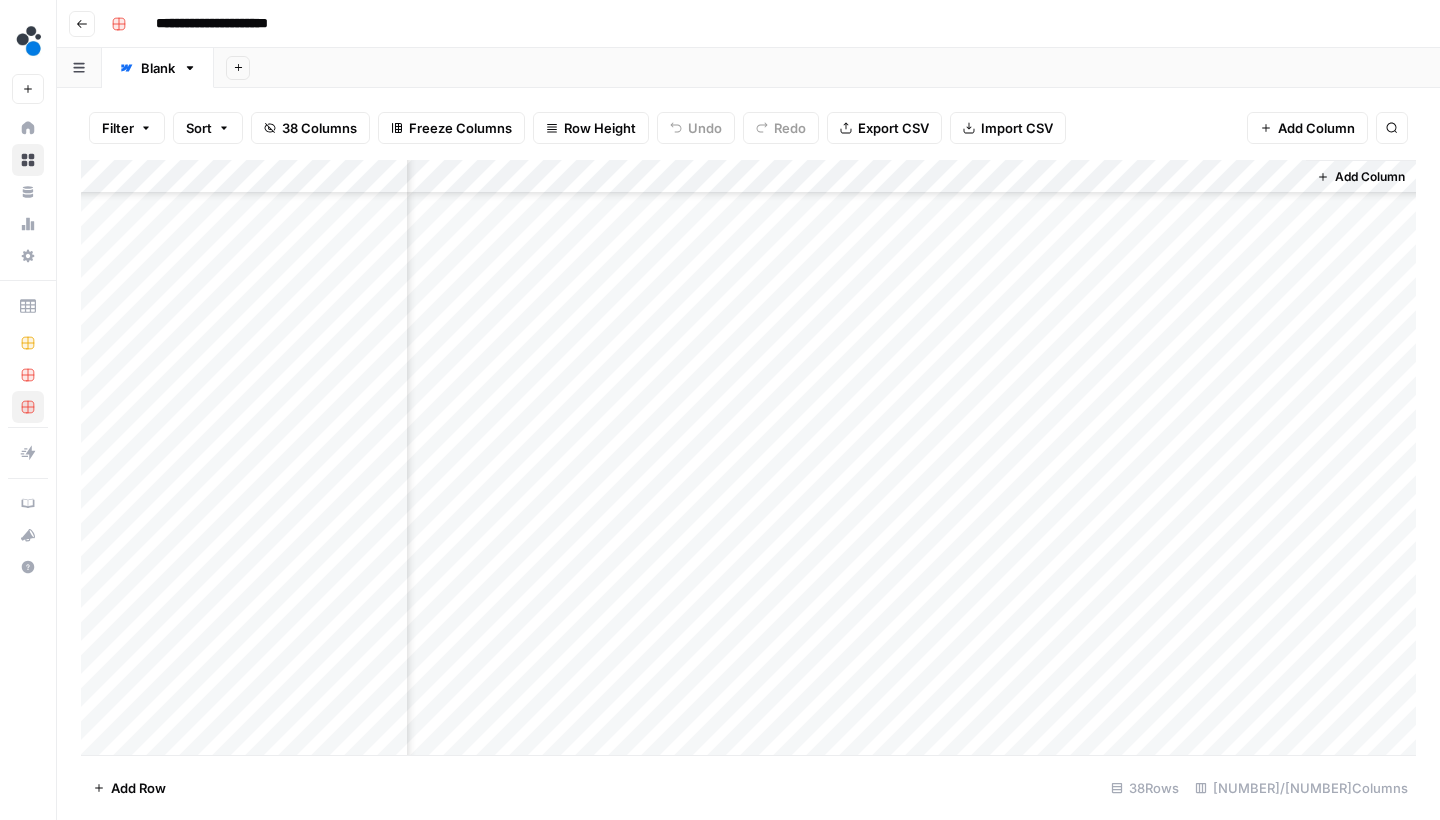 click on "Add Column" at bounding box center (748, 460) 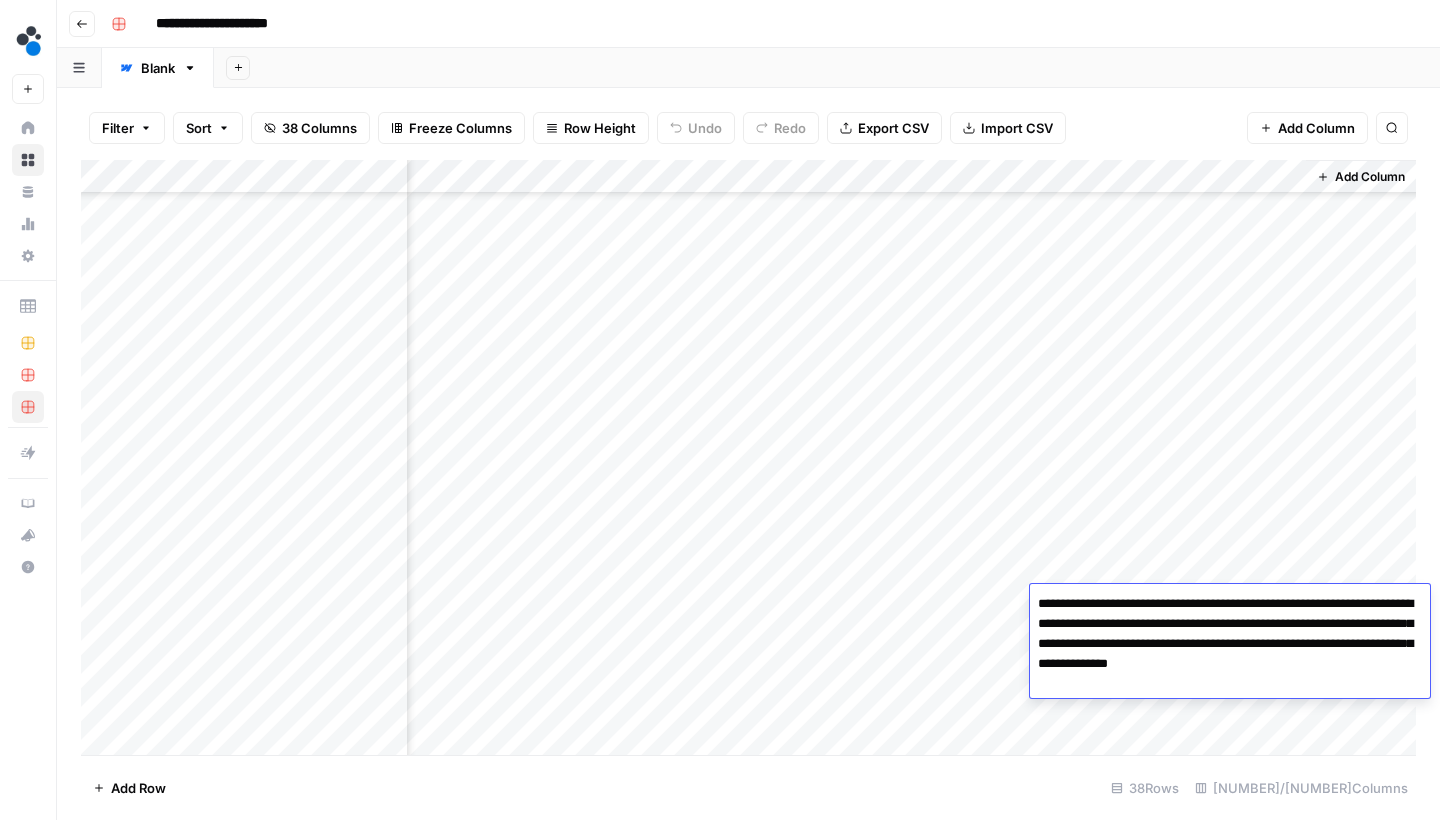 click on "Add Column" at bounding box center [1361, 460] 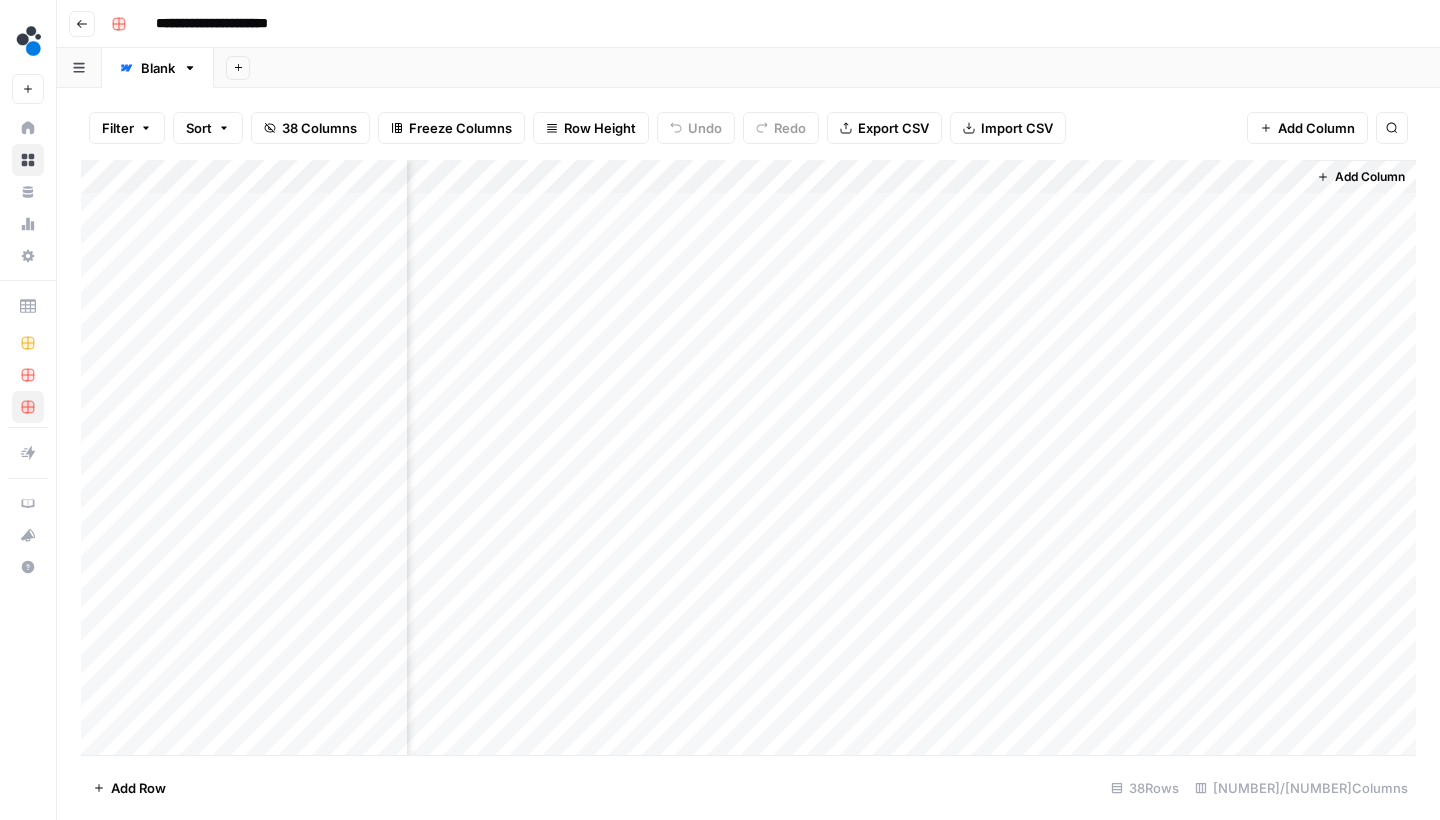 scroll, scrollTop: 0, scrollLeft: 593, axis: horizontal 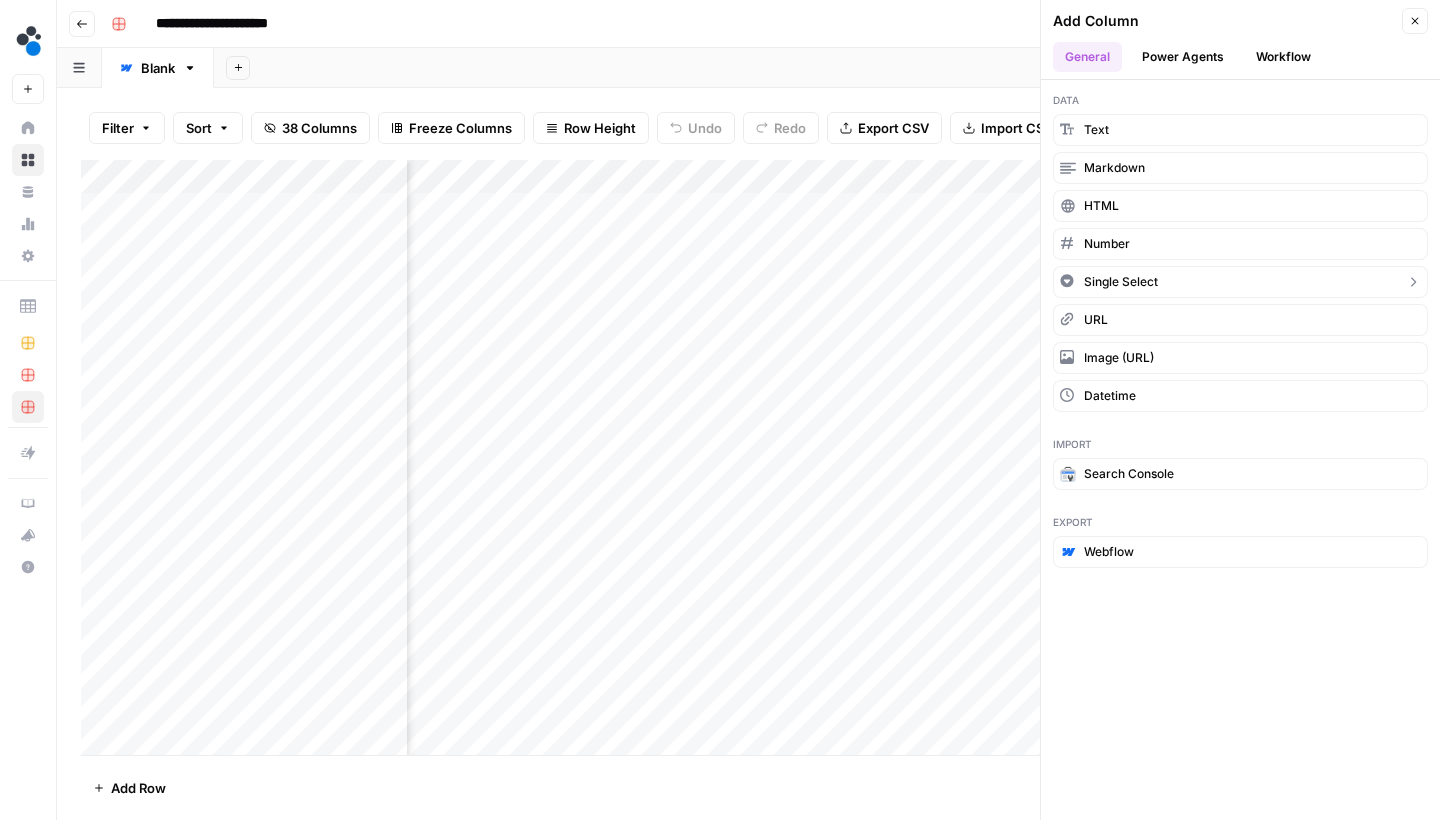 click on "Single Select" at bounding box center [1240, 282] 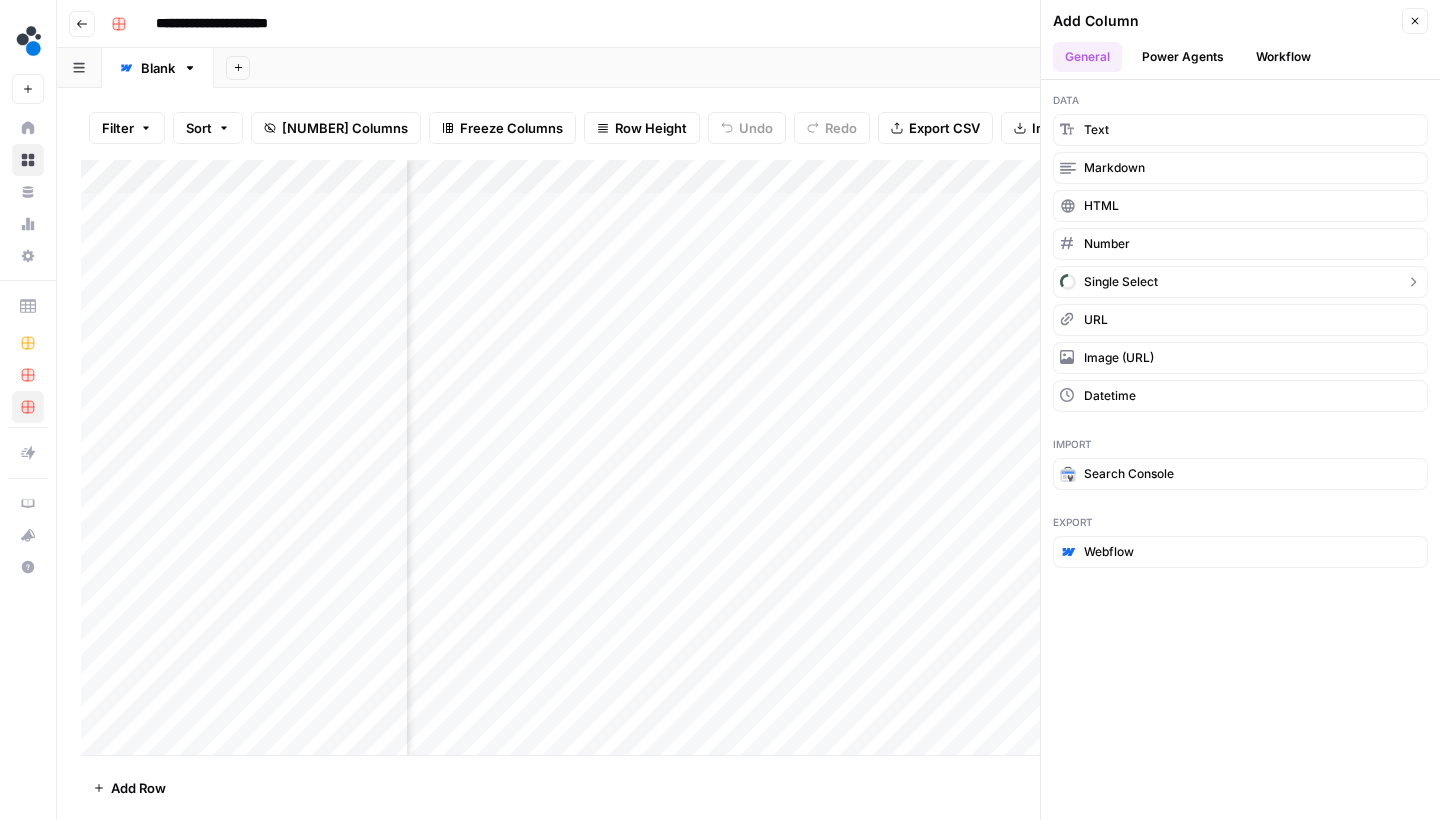 scroll, scrollTop: 0, scrollLeft: 773, axis: horizontal 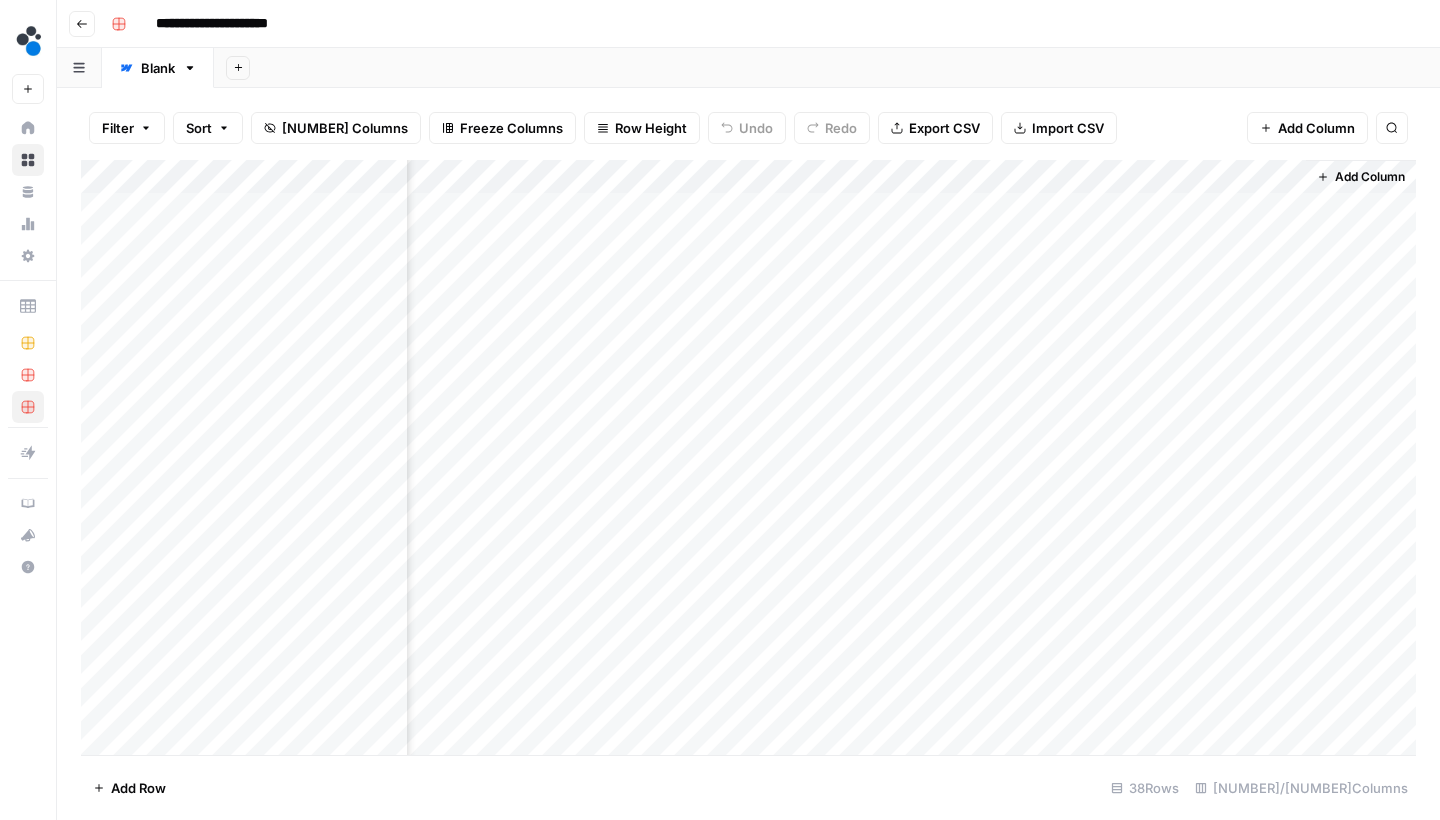 click on "Add Column" at bounding box center (748, 460) 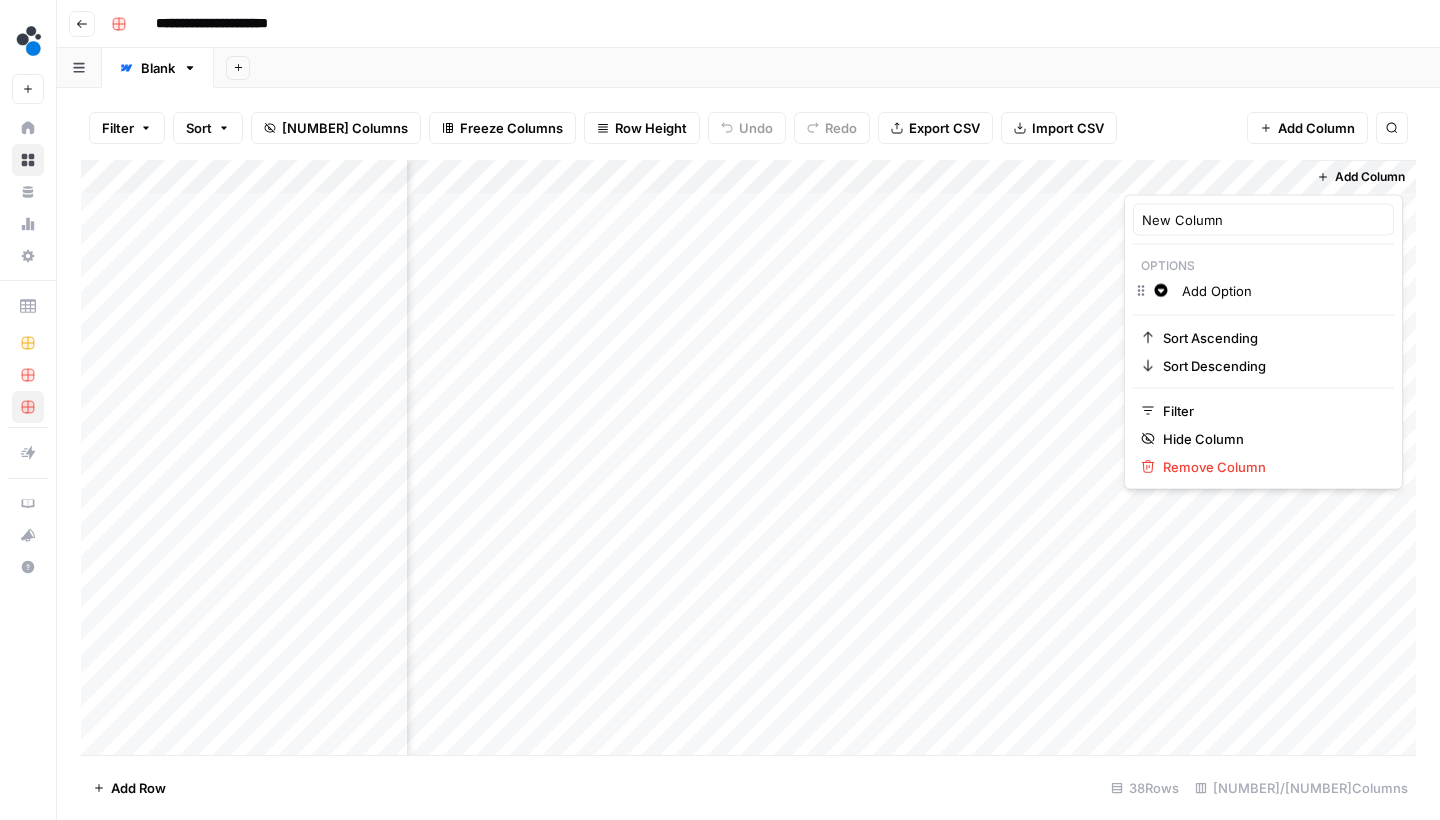 click at bounding box center [1214, 175] 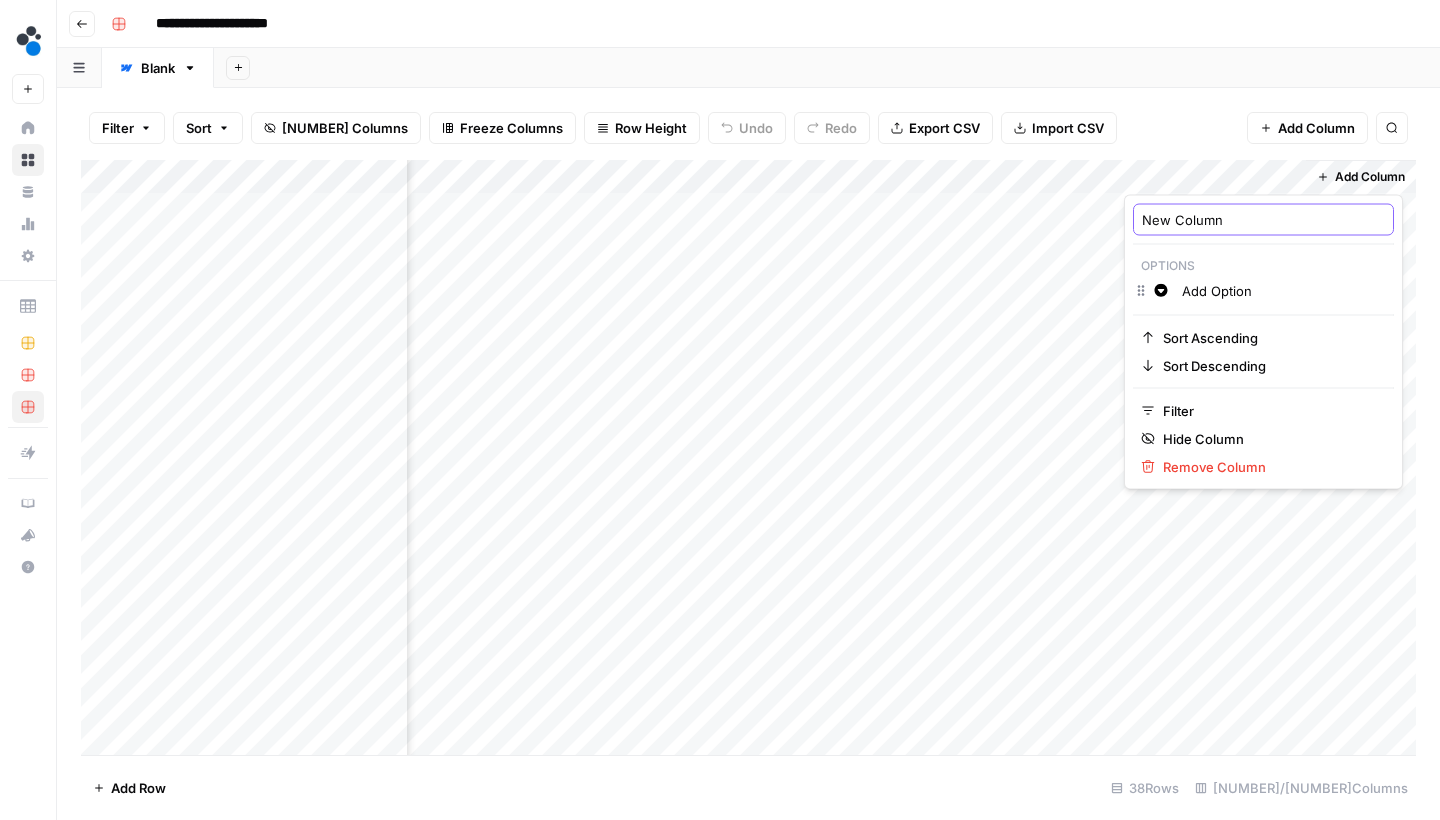 click on "New Column" at bounding box center (1263, 220) 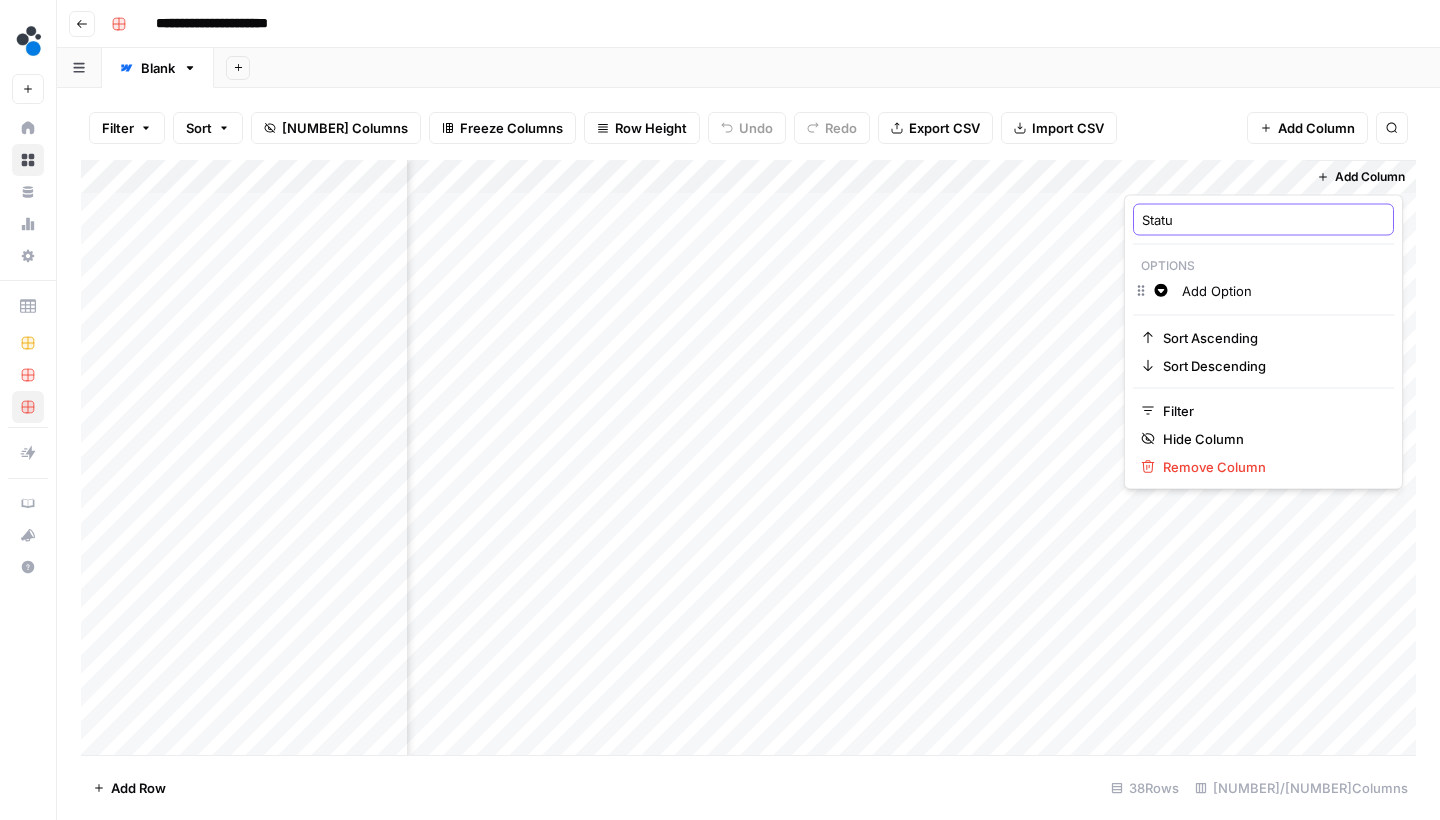 type on "Status" 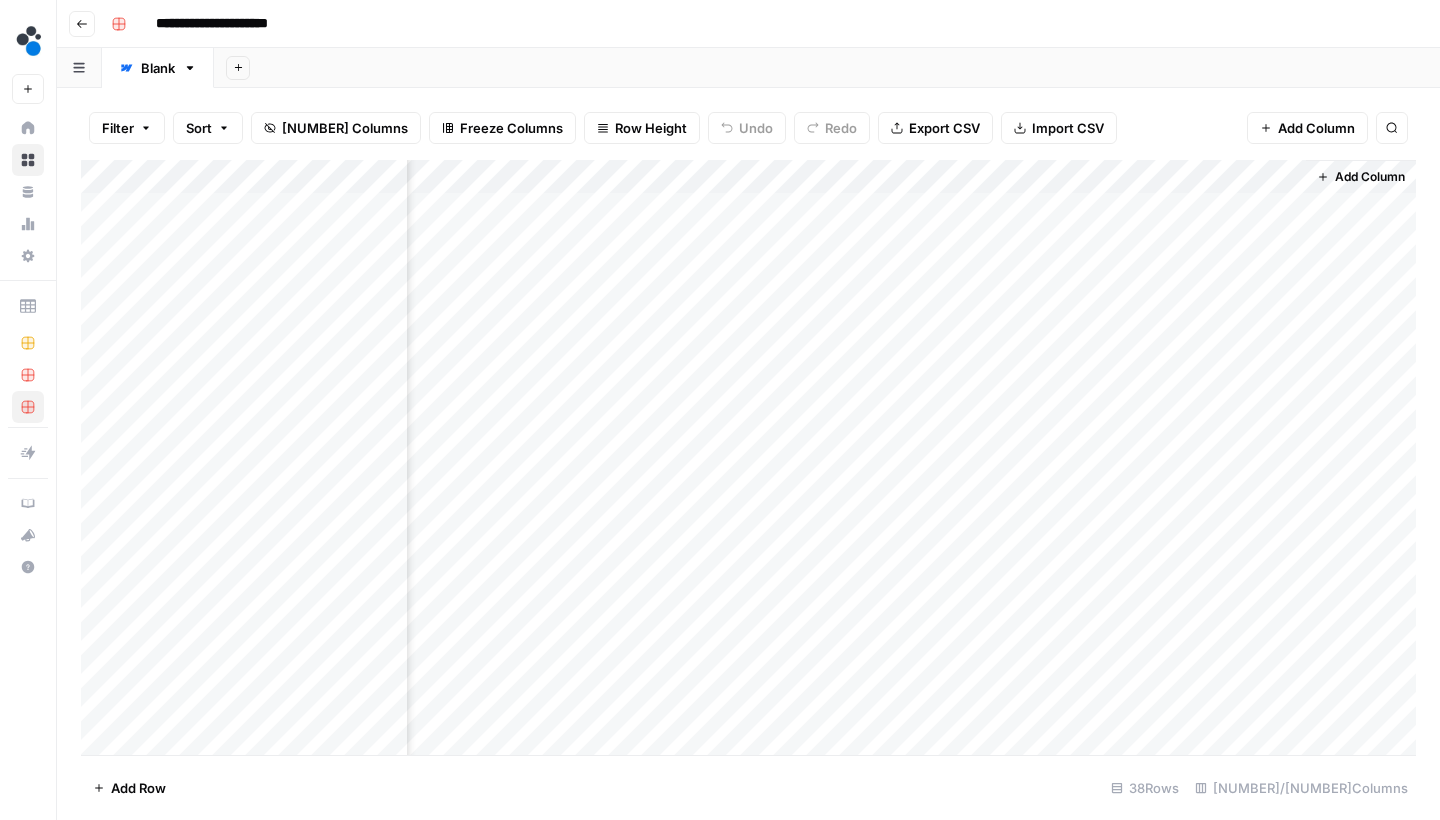drag, startPoint x: 1193, startPoint y: 162, endPoint x: 1074, endPoint y: 159, distance: 119.03781 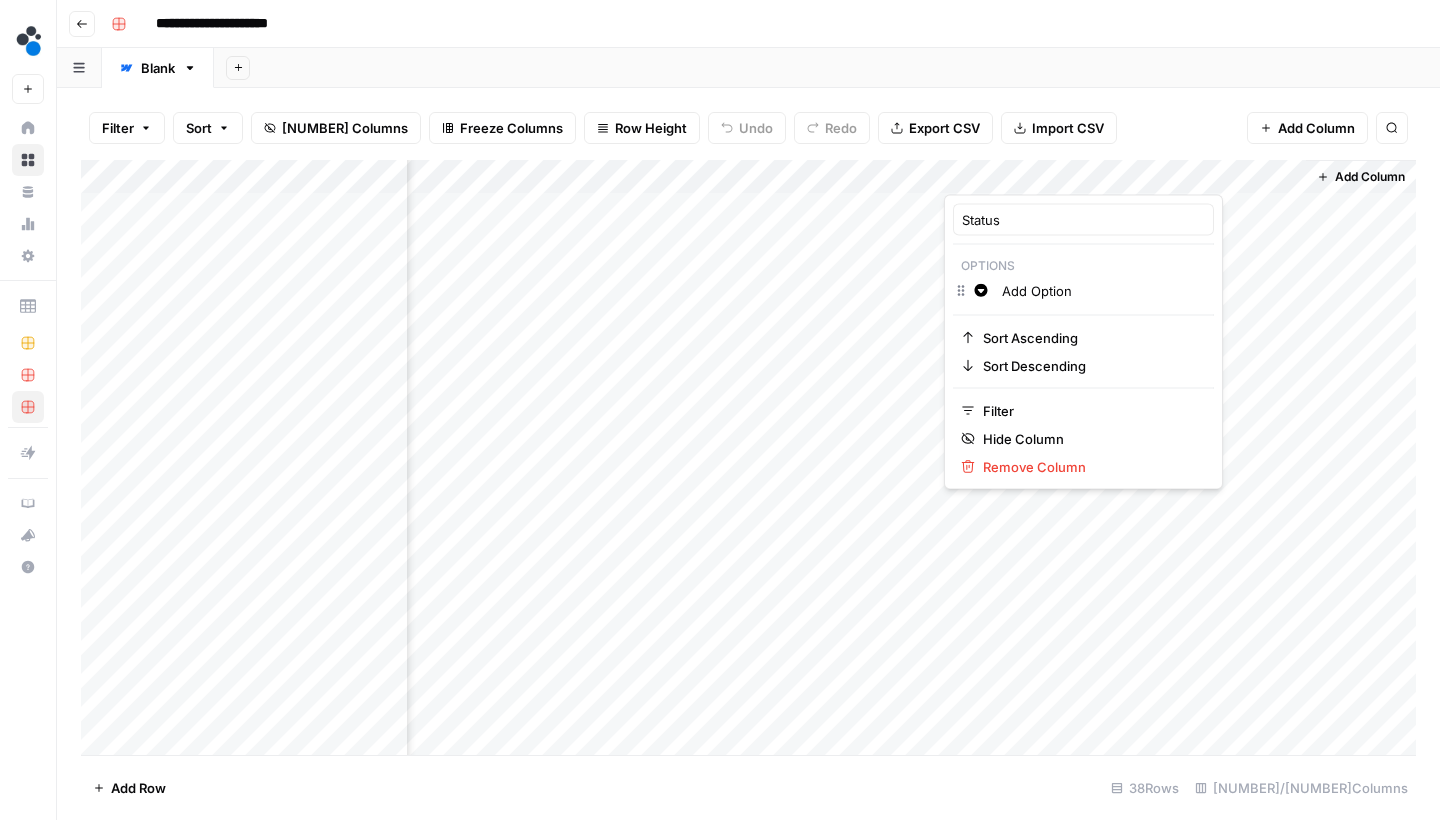 click on "Add Option" at bounding box center (1103, 291) 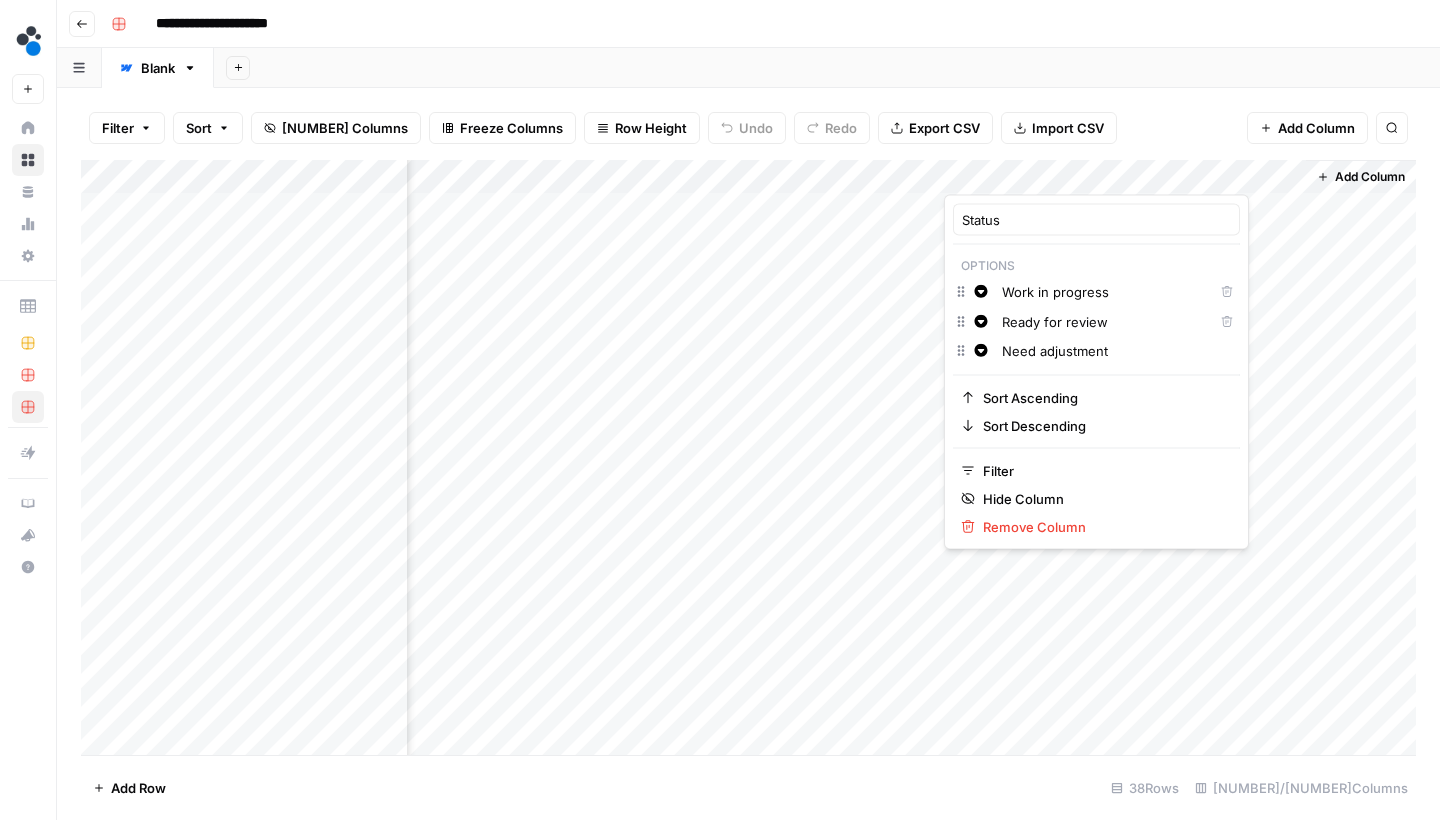 click on "Need adjustment" at bounding box center (1116, 351) 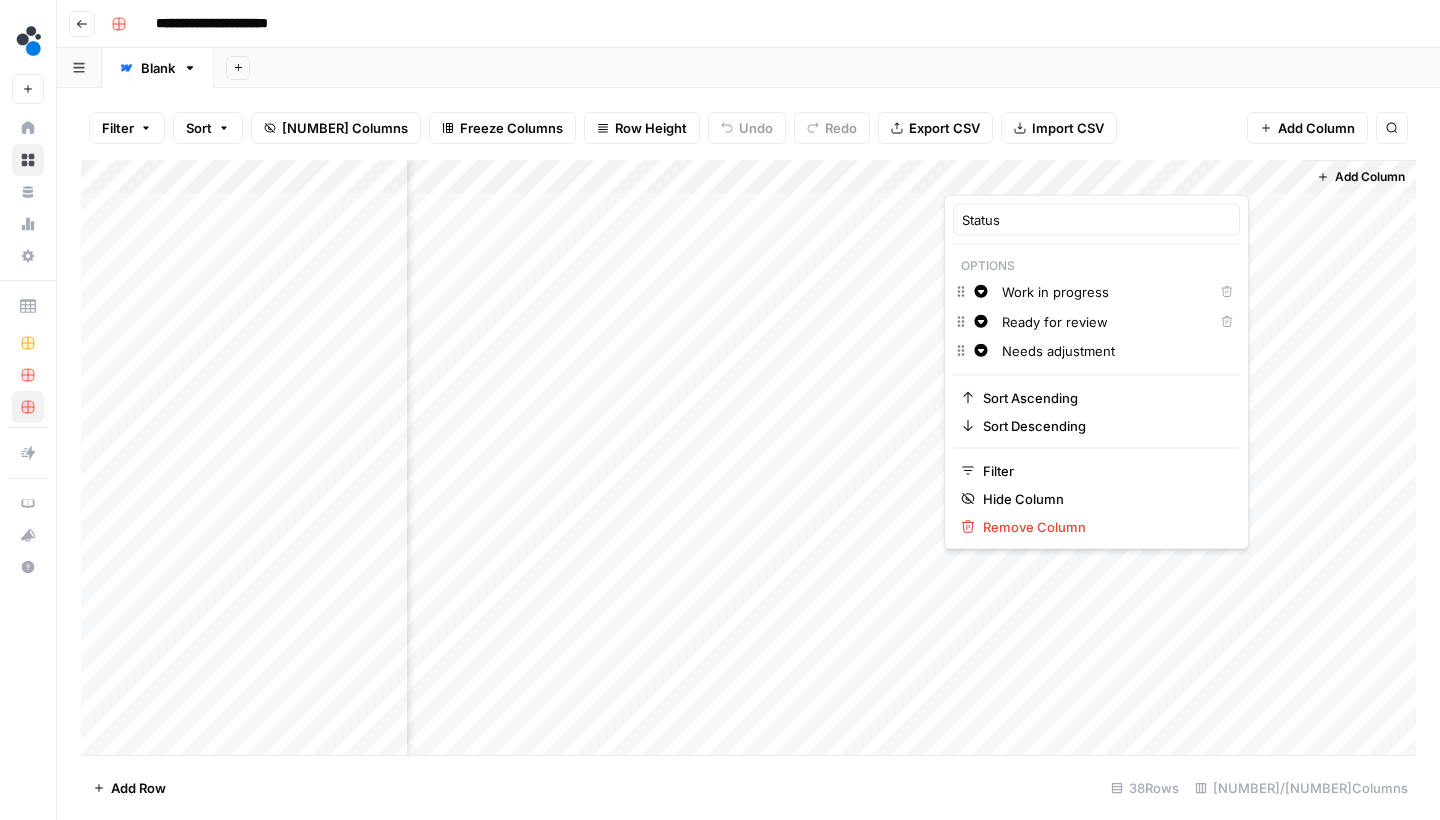 type on "Needs adjustment" 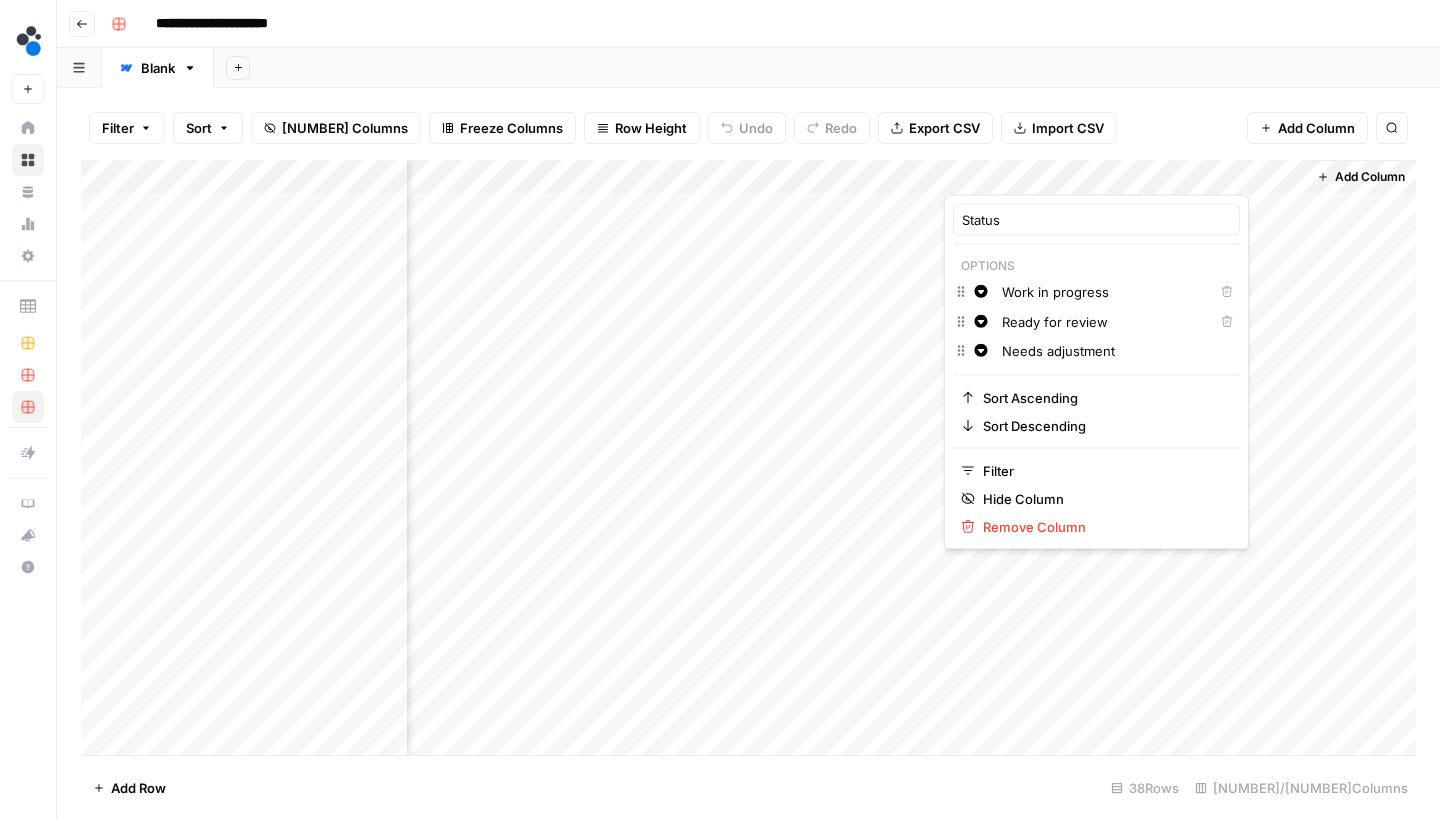 click on "Options" at bounding box center (1096, 266) 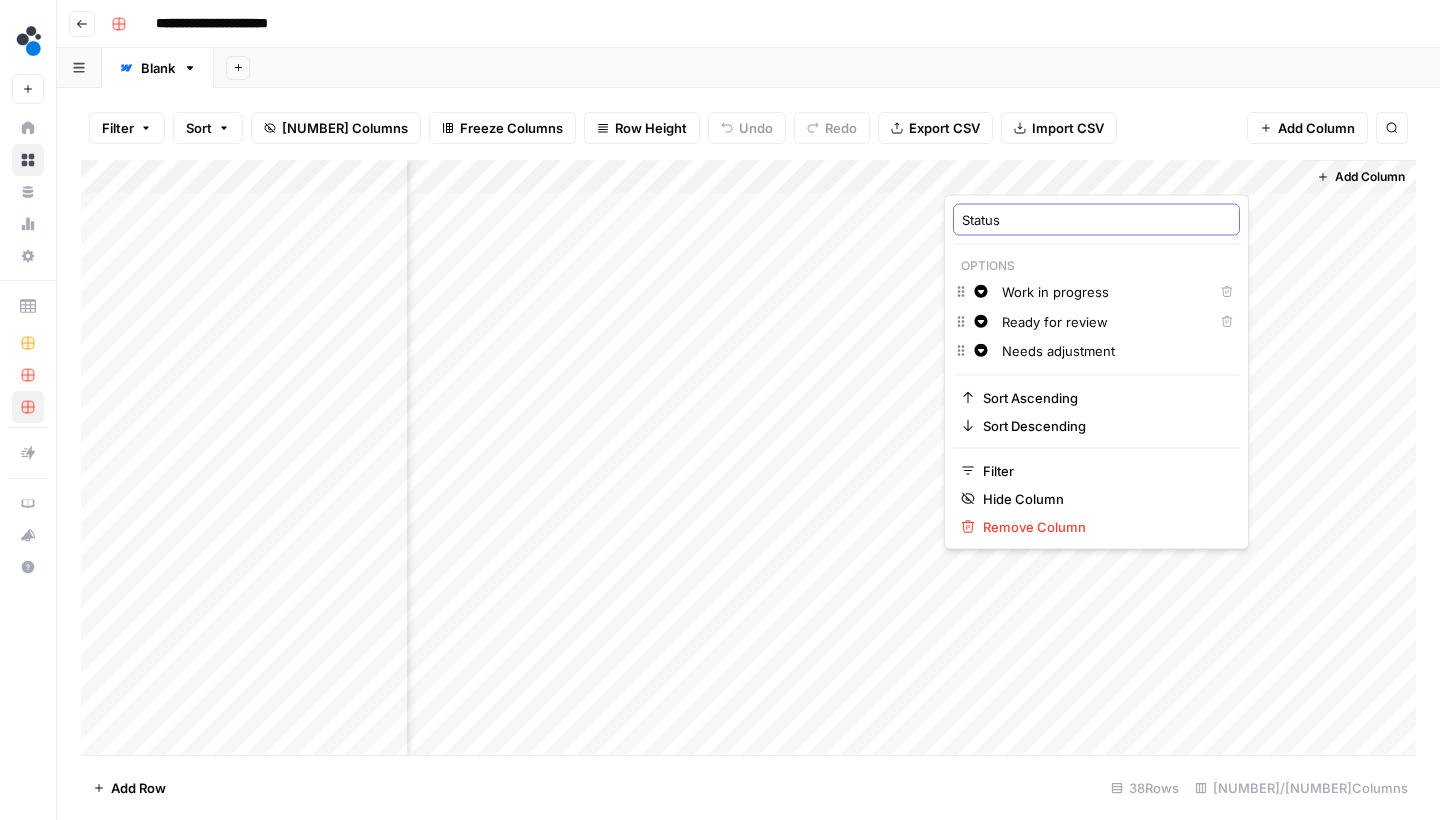 click on "Status" at bounding box center (1096, 220) 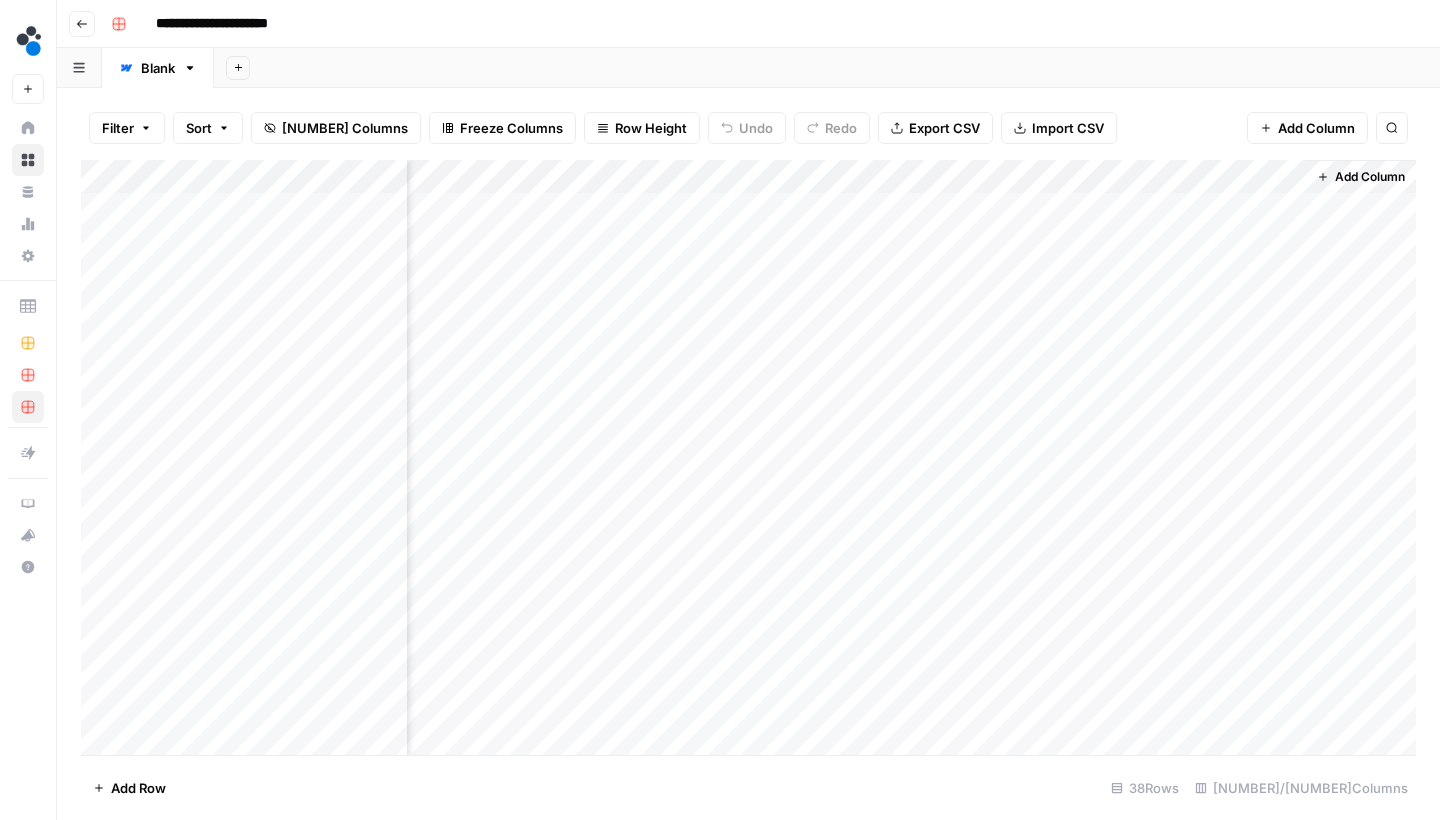 click on "Add Column" at bounding box center (748, 460) 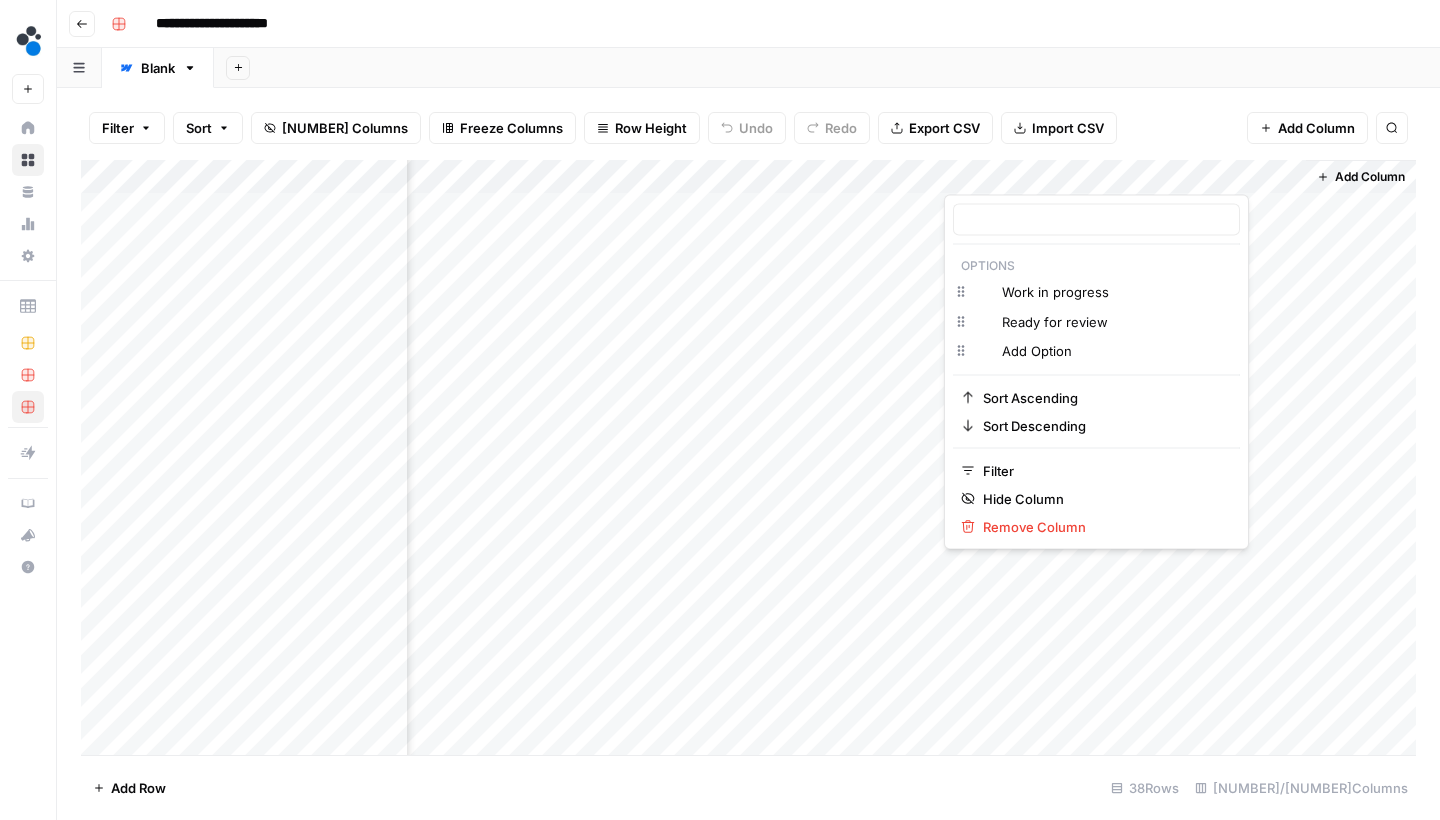type on "Status" 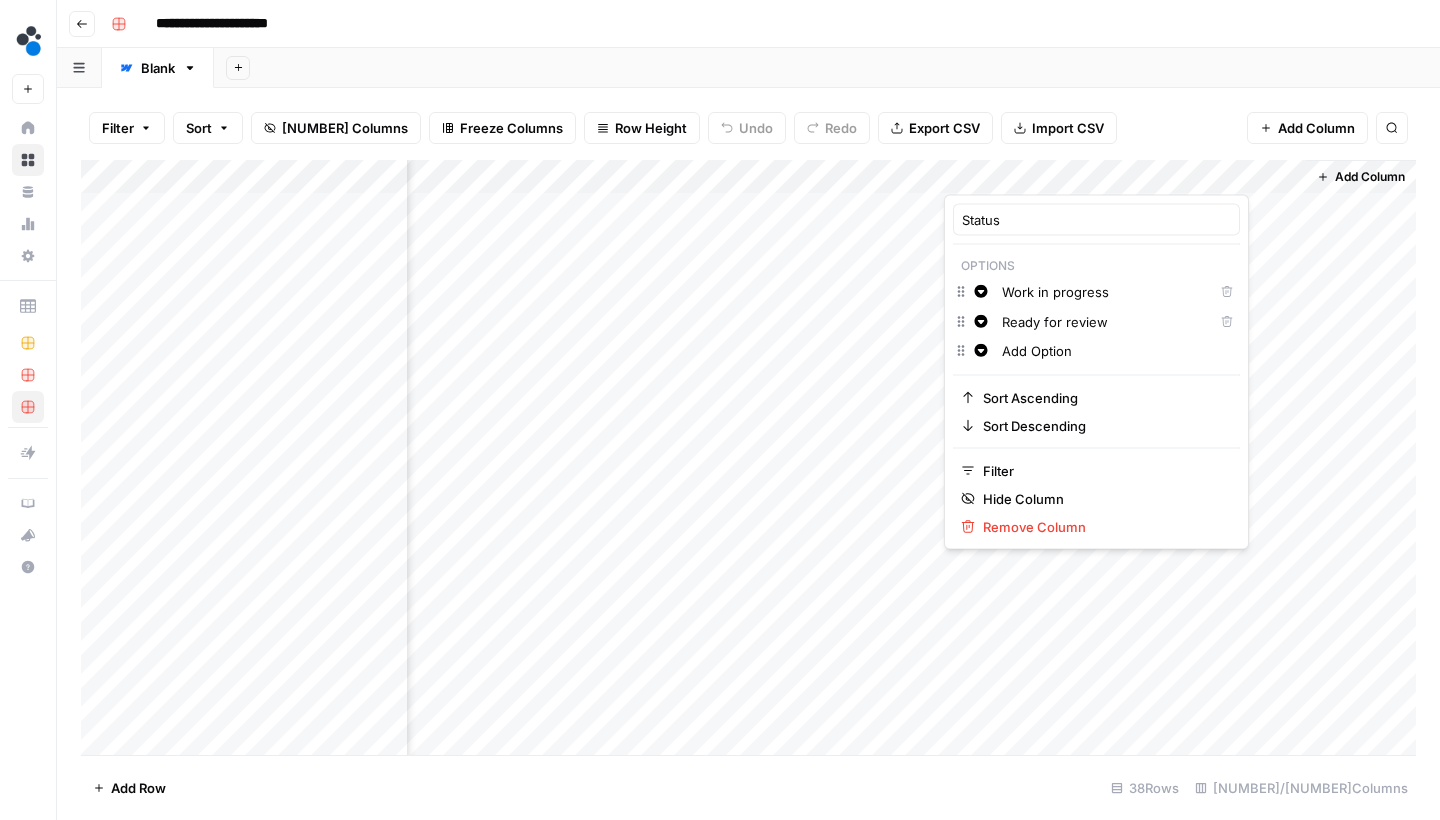 click on "Add Option" at bounding box center [1116, 351] 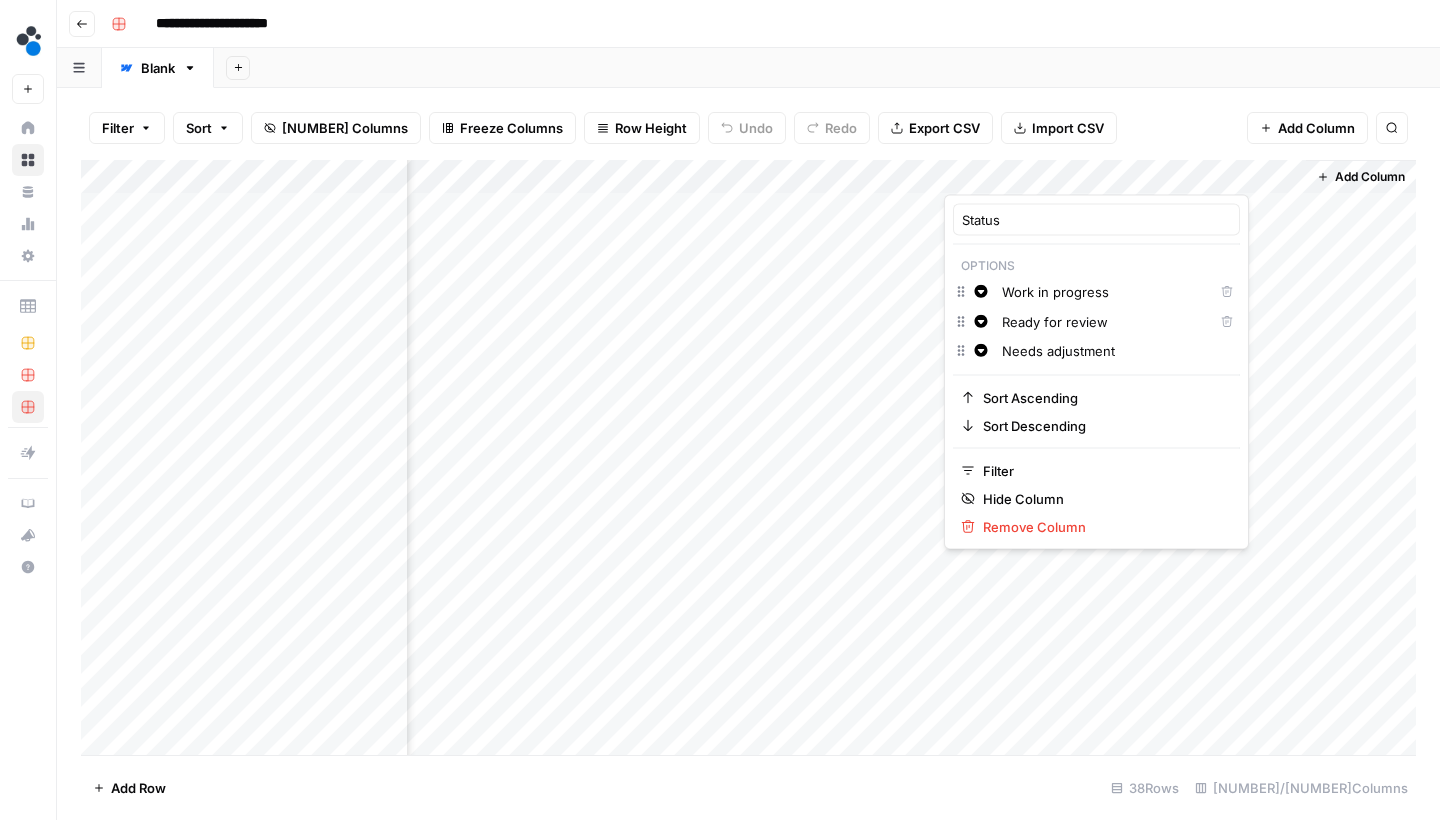 type on "Needs adjustment" 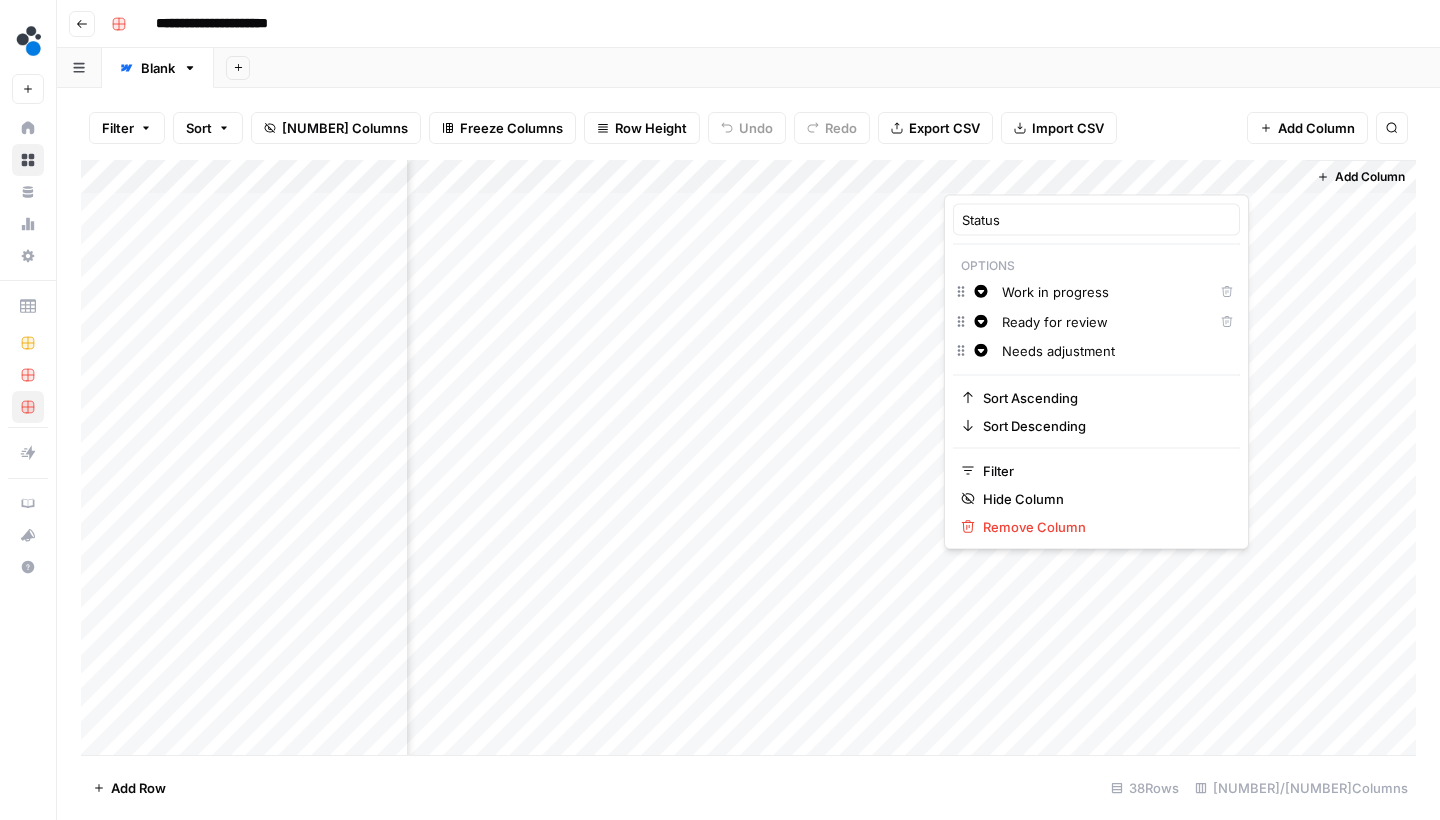 click on "Options" at bounding box center [1096, 266] 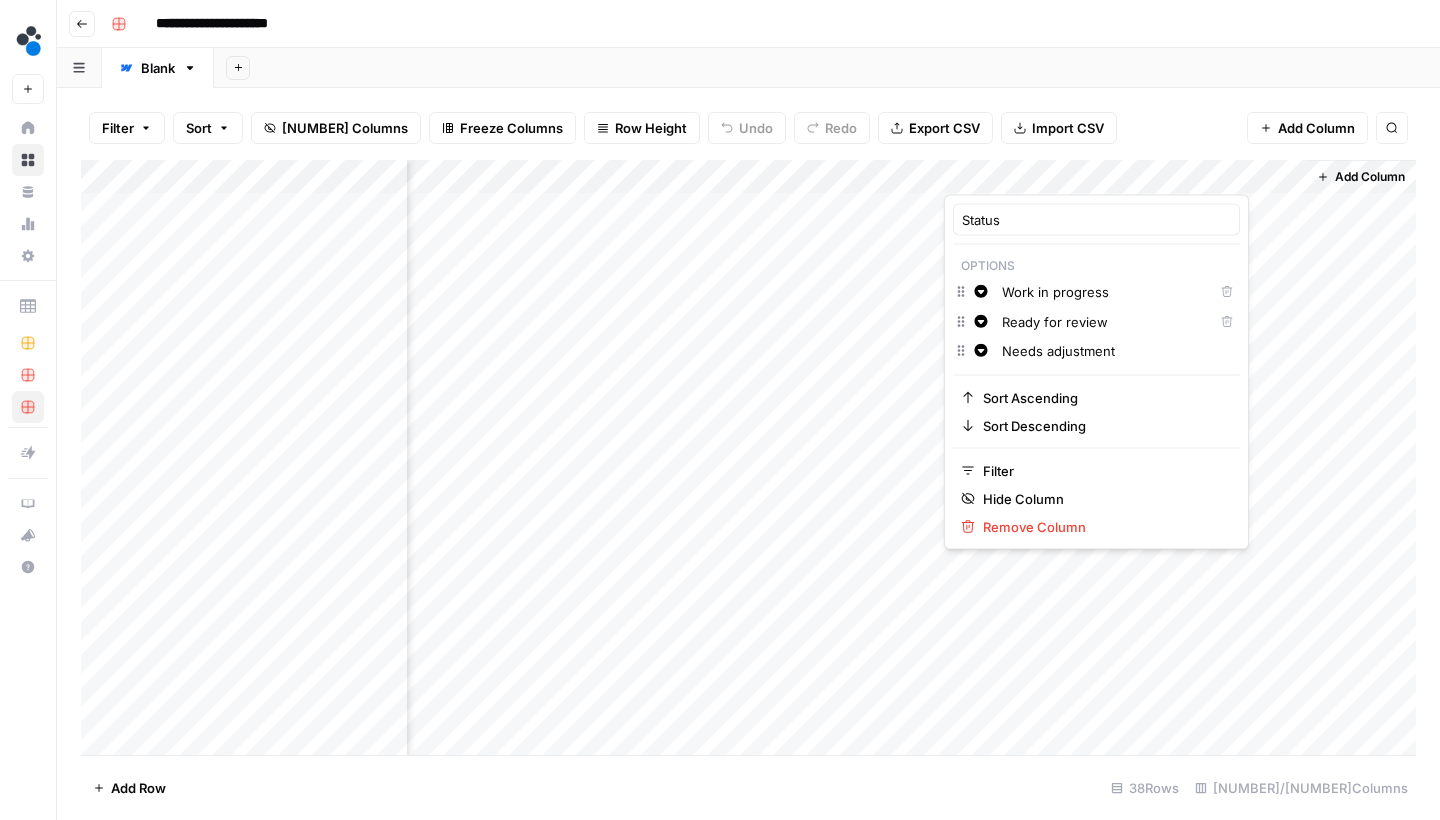 click on "Options" at bounding box center (1096, 266) 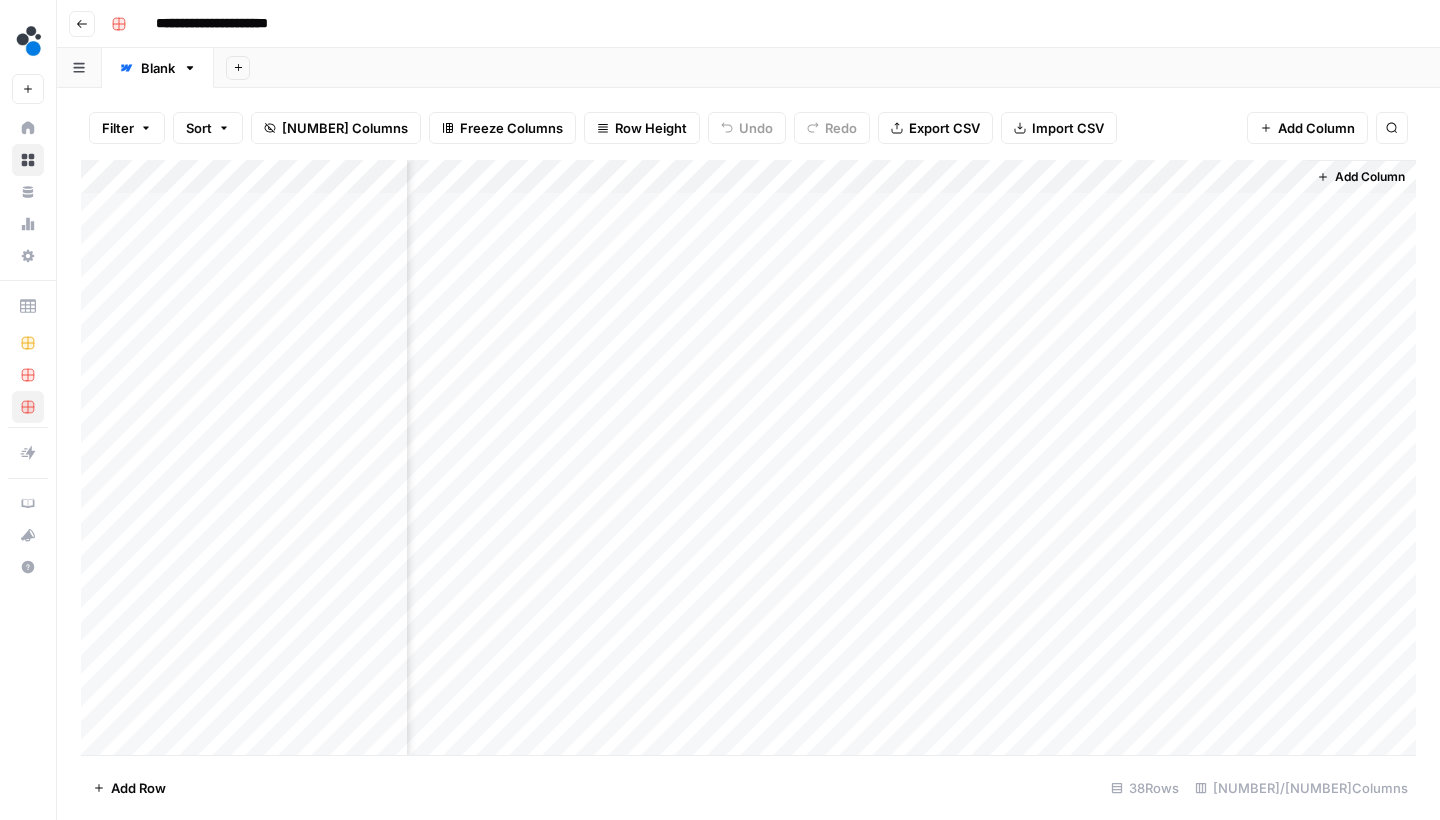 click on "Filter Sort 39 Columns Freeze Columns Row Height Undo Redo Export CSV Import CSV Add Column Search" at bounding box center (748, 128) 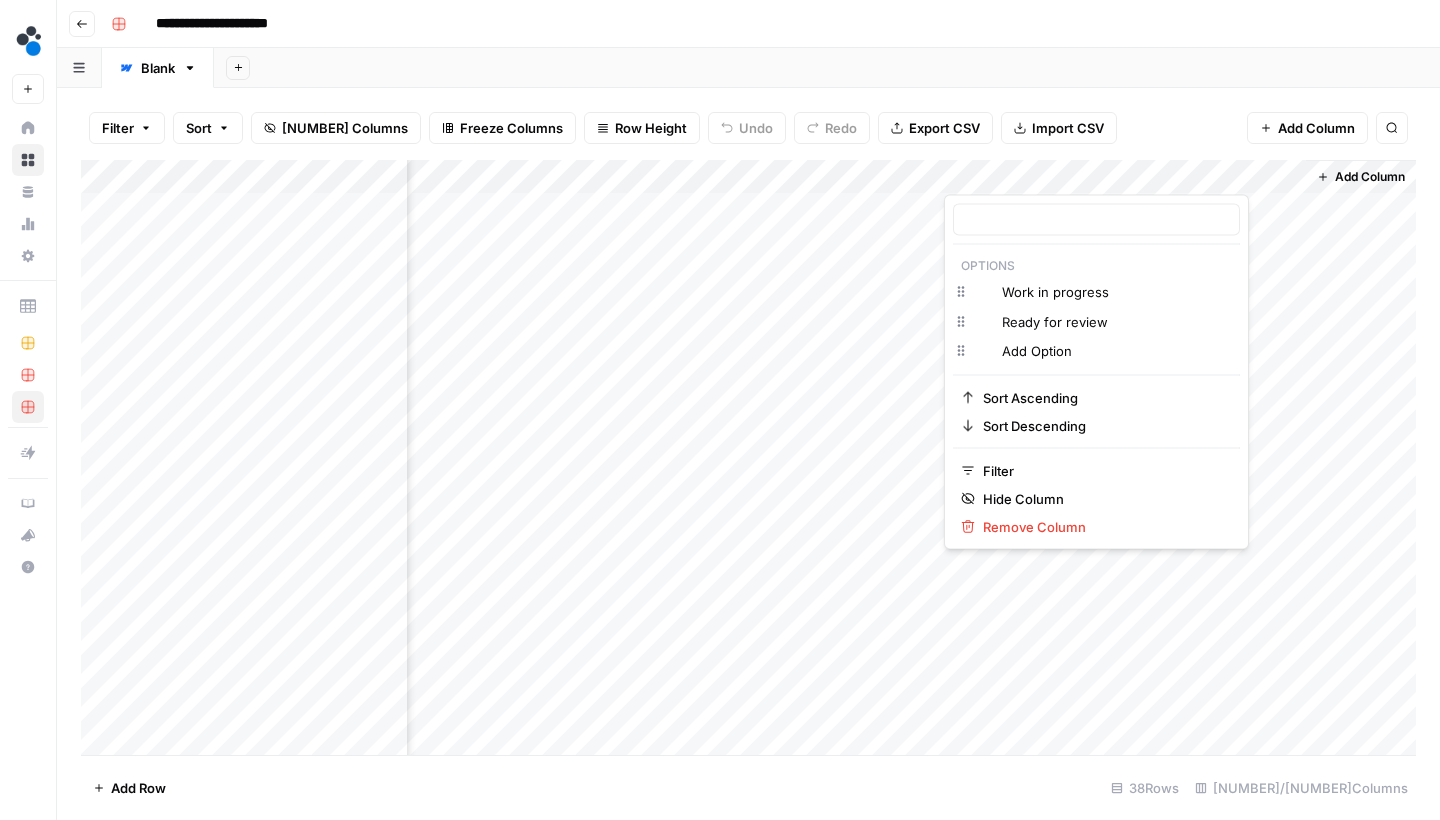 type on "Status" 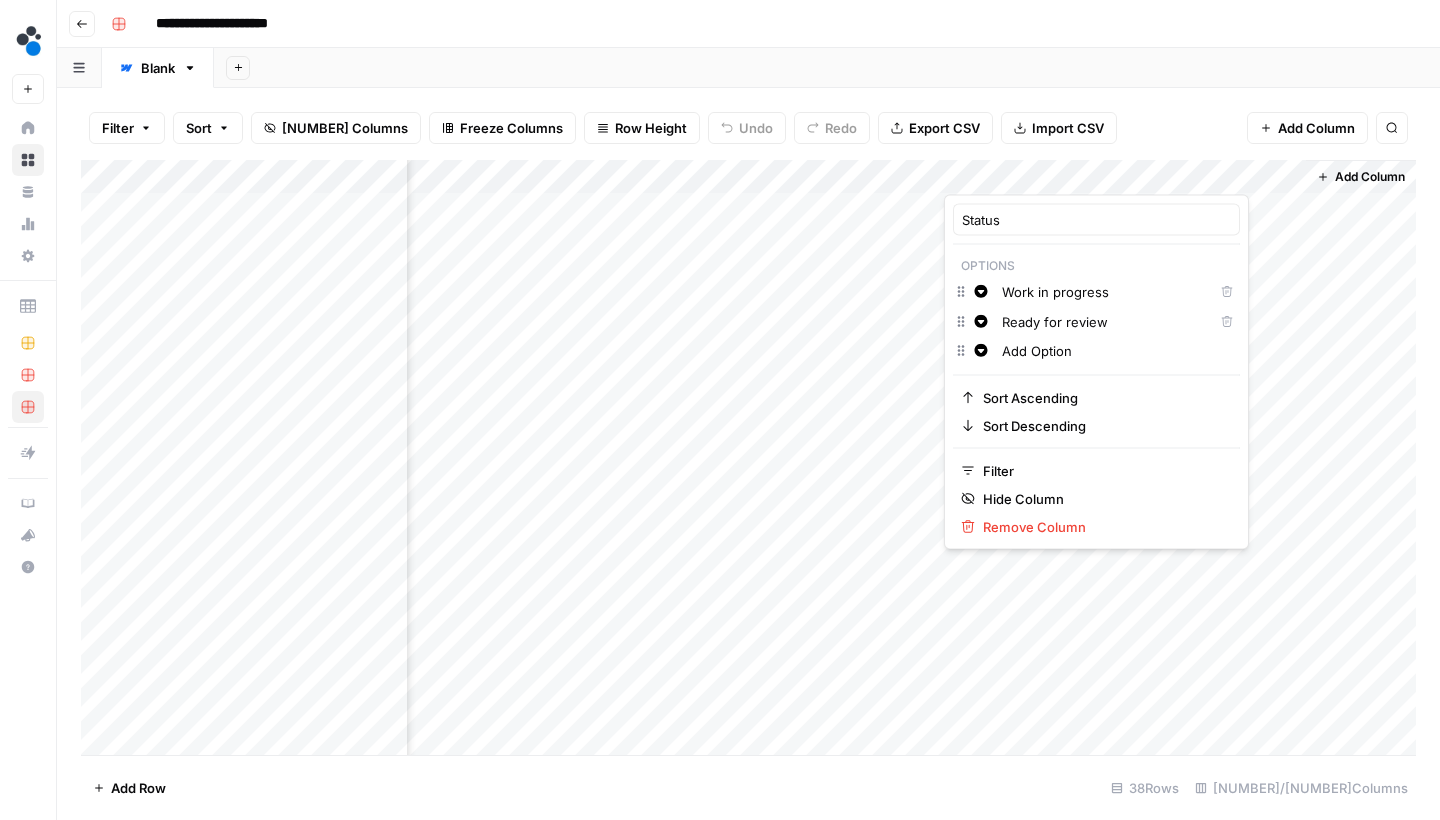 click on "Add Option" at bounding box center [1116, 351] 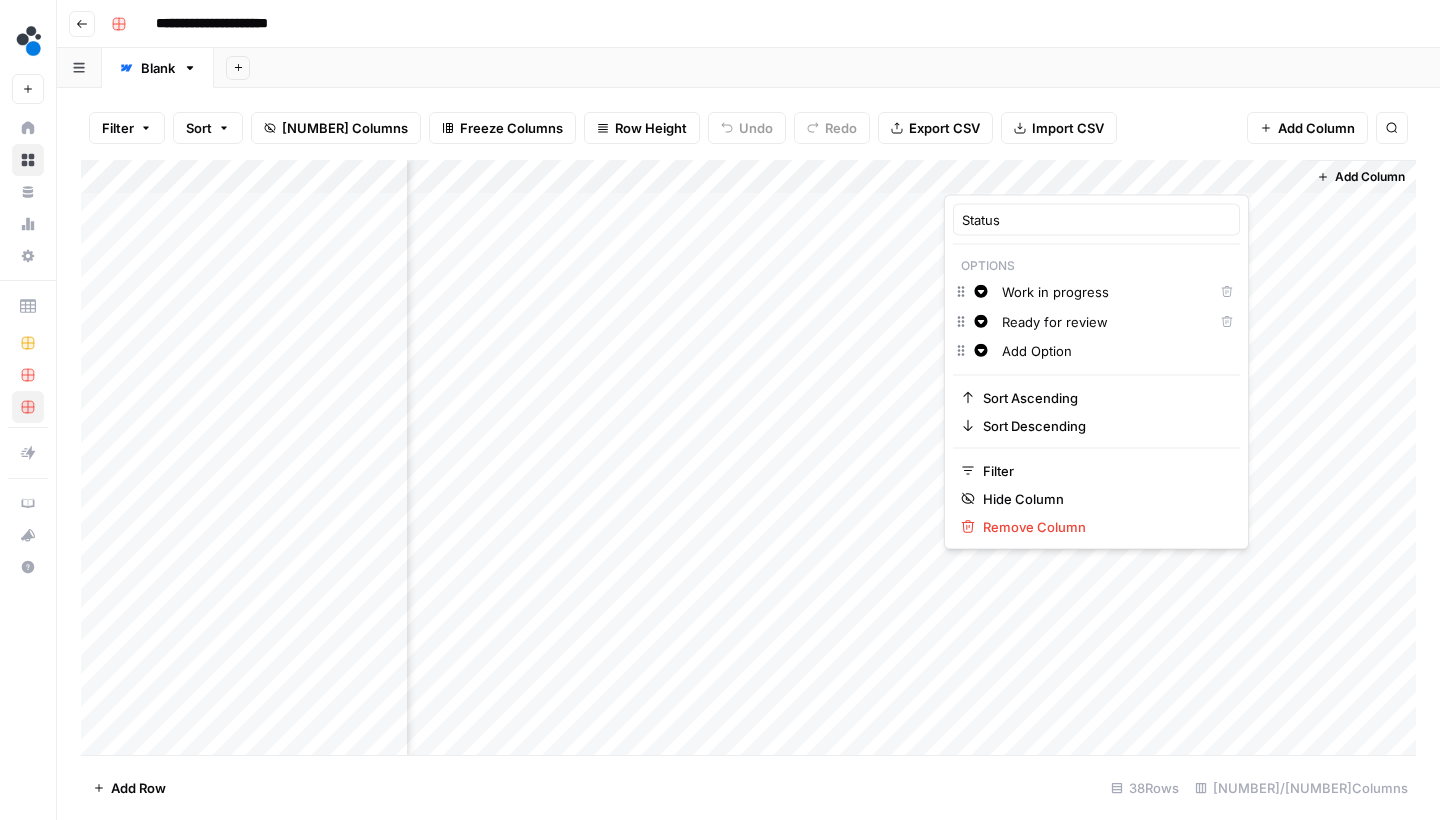 click on "Filter Sort 39 Columns Freeze Columns Row Height Undo Redo Export CSV Import CSV Add Column Search" at bounding box center [748, 128] 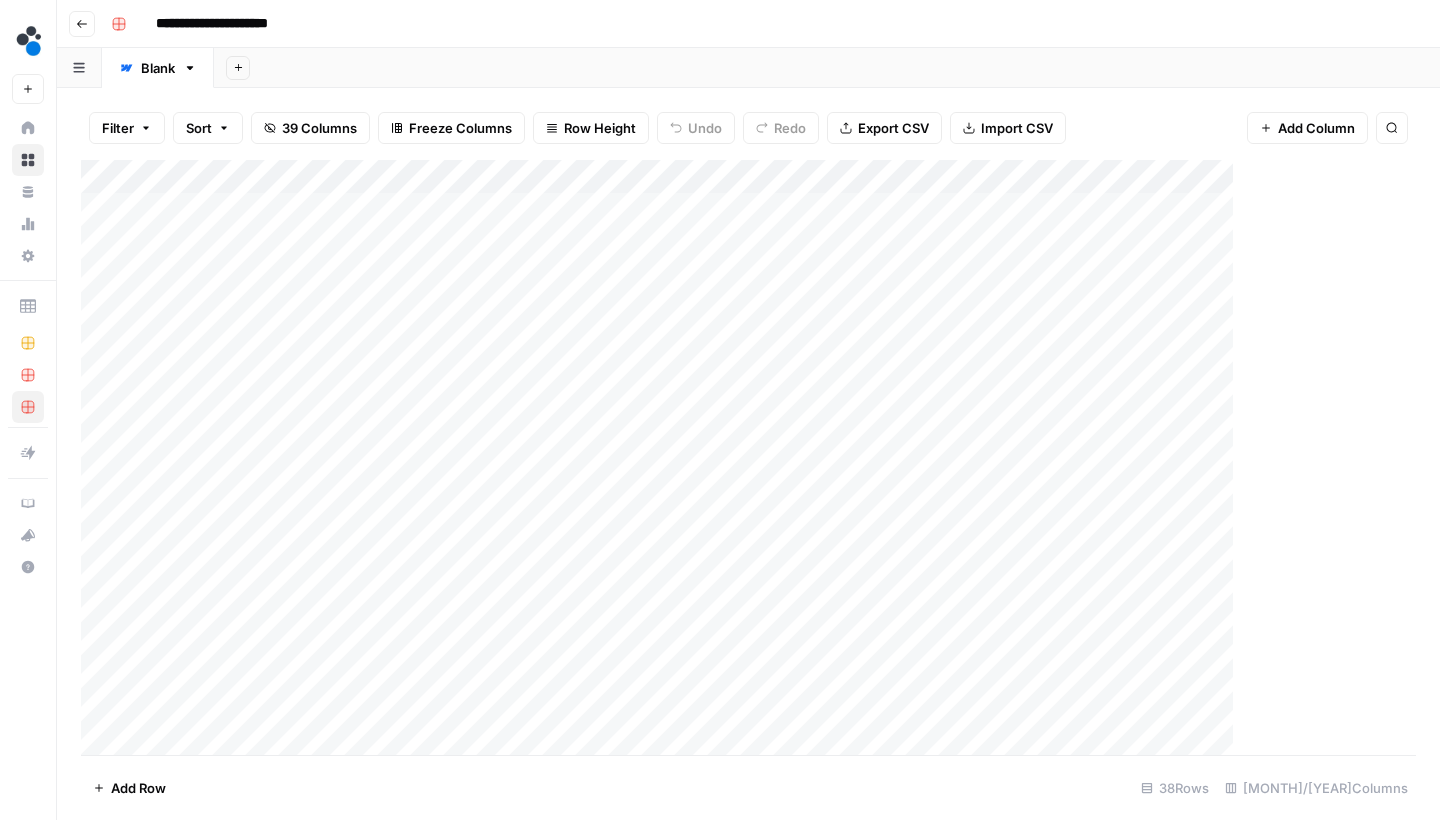 scroll, scrollTop: 0, scrollLeft: 0, axis: both 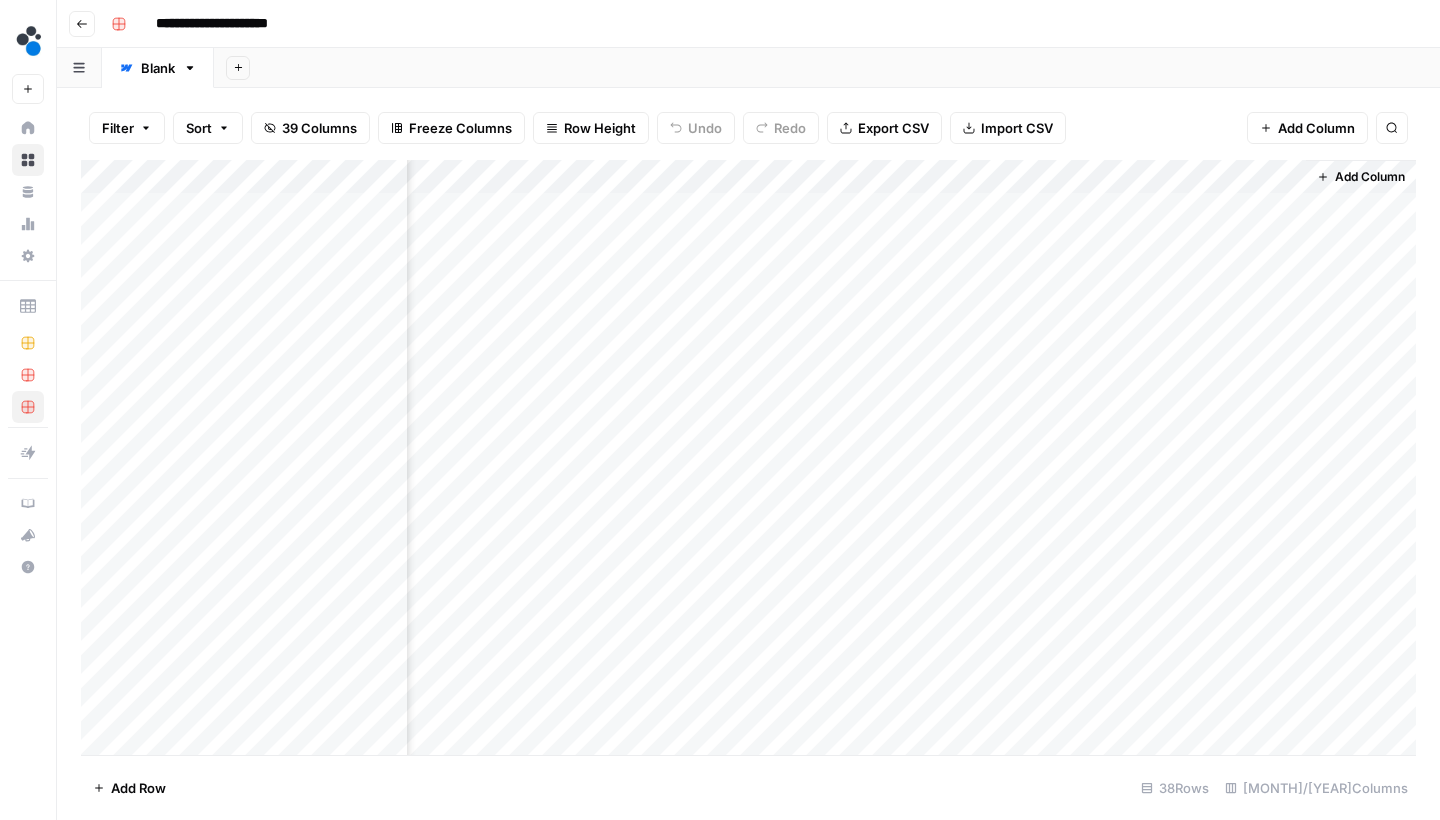 click on "Add Column" at bounding box center [748, 460] 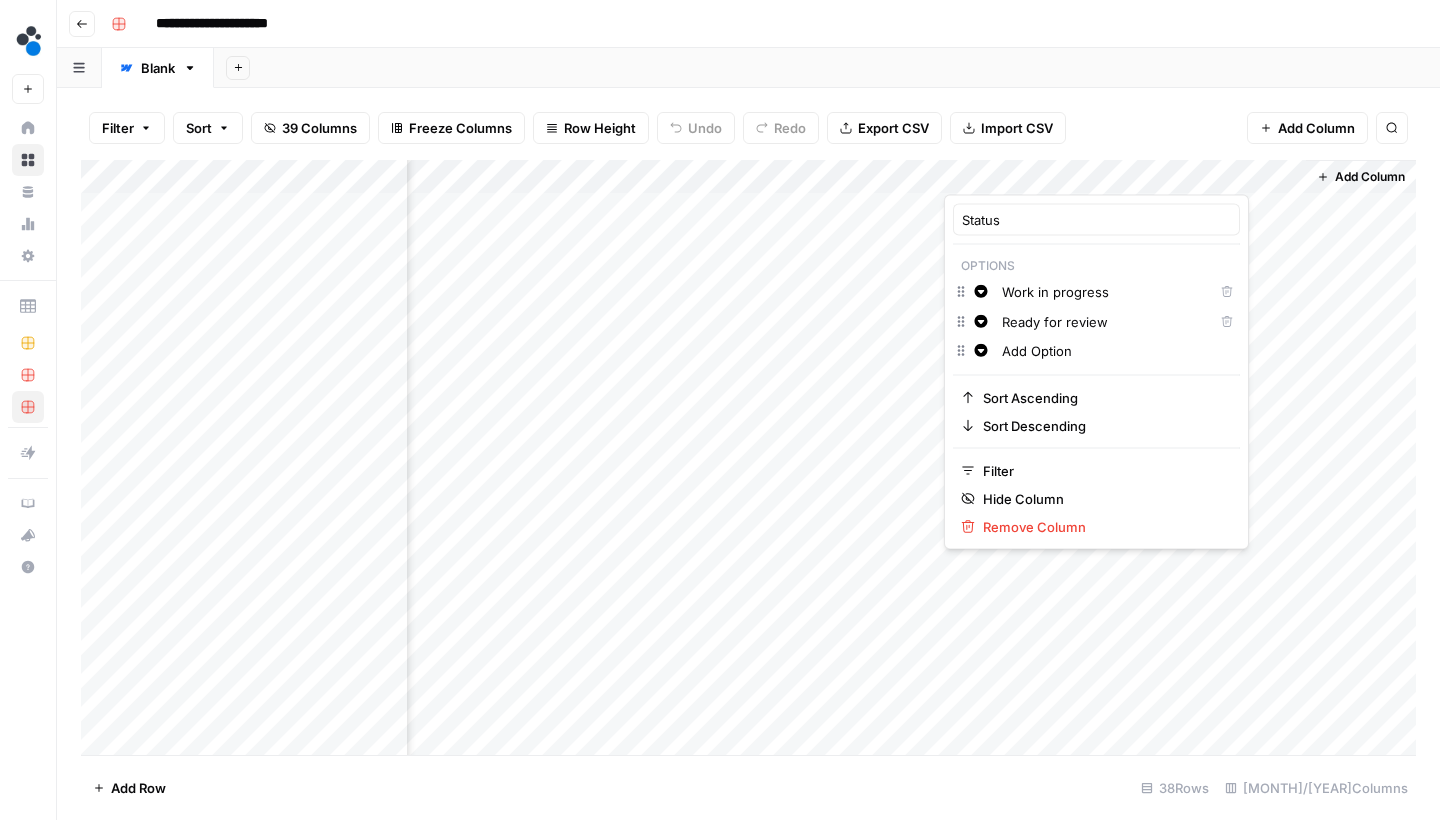 click on "Change color Add Option" at bounding box center (1096, 353) 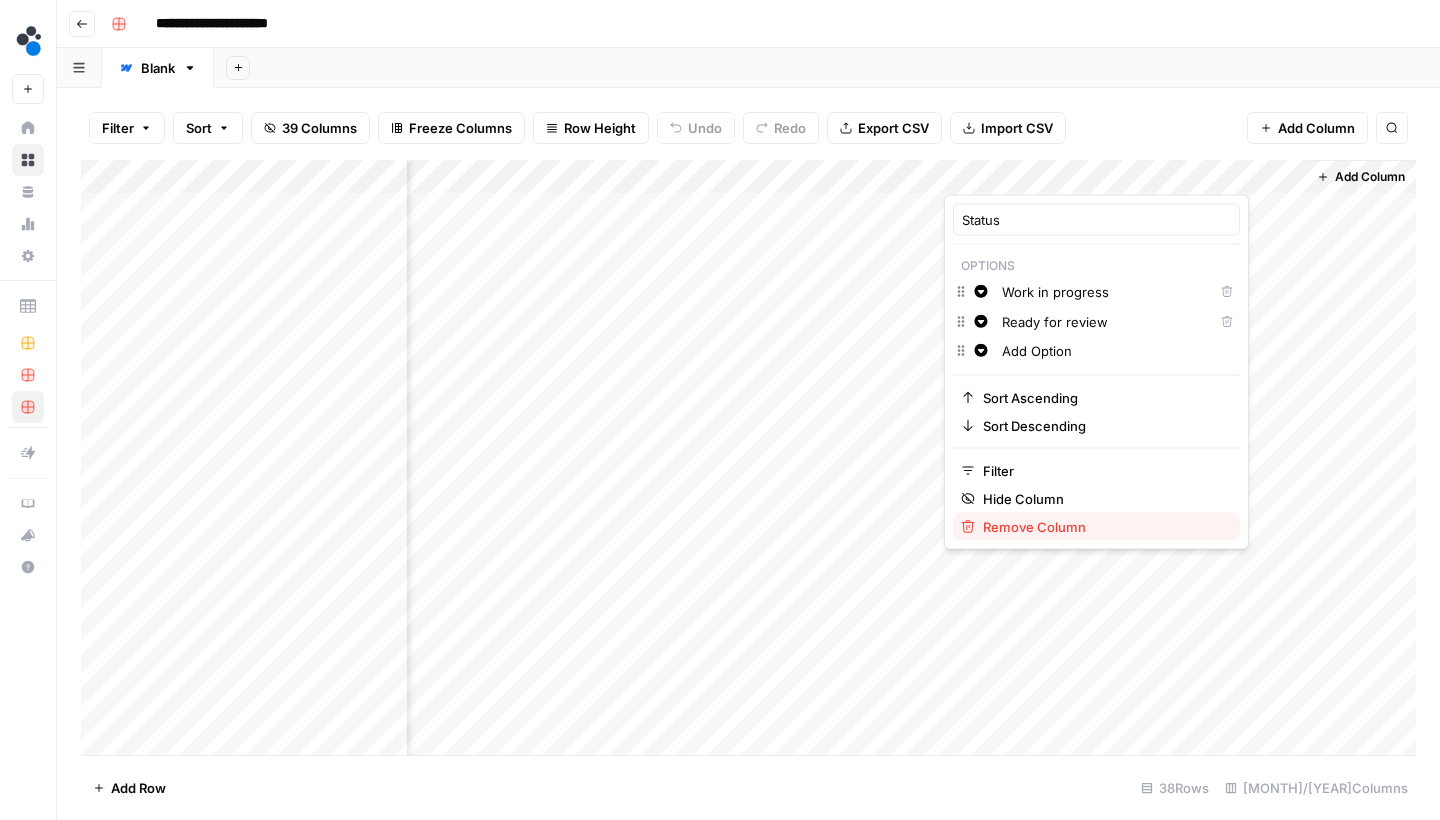 click on "Remove Column" at bounding box center [1103, 527] 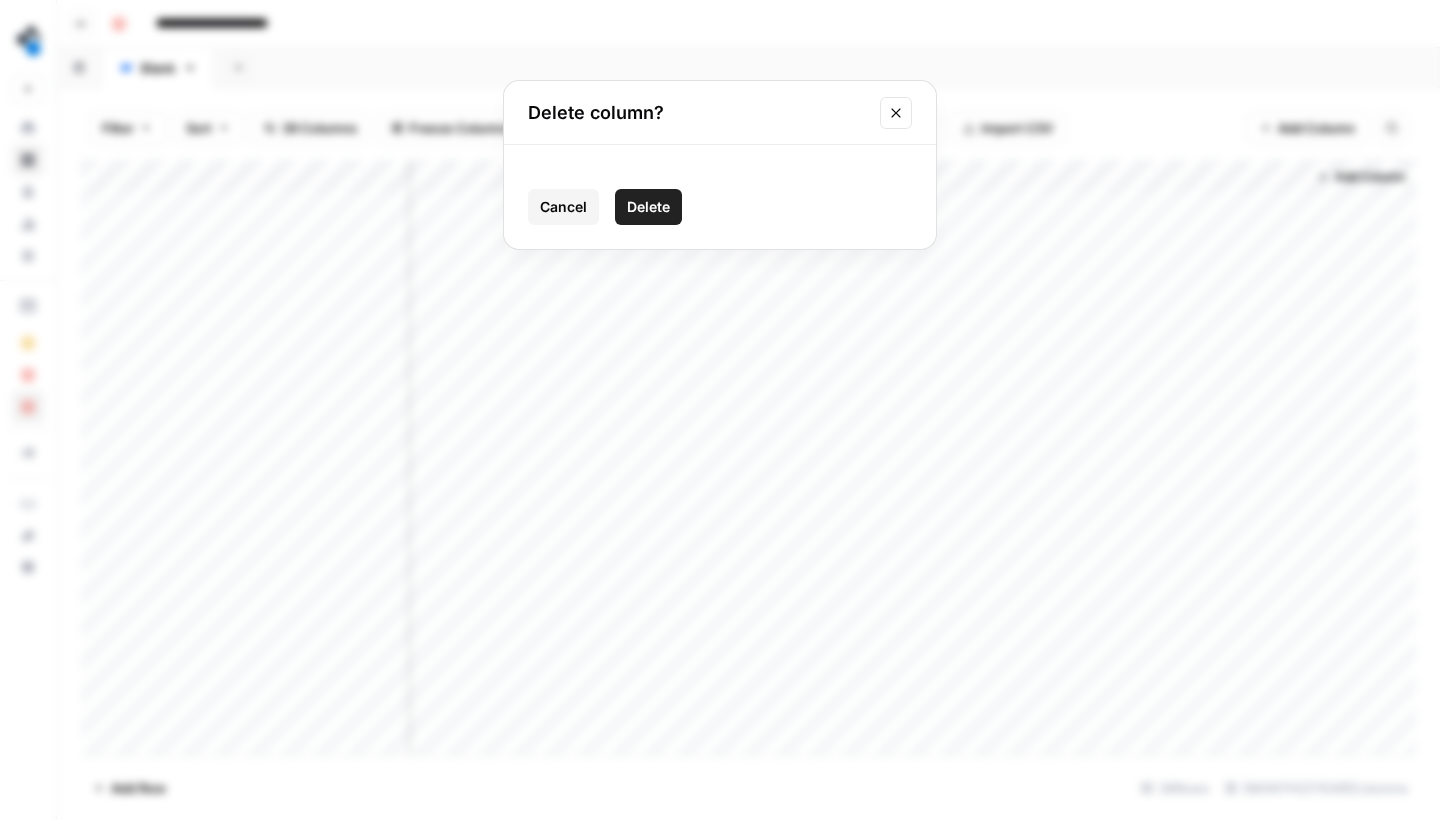 click on "Delete" at bounding box center (648, 207) 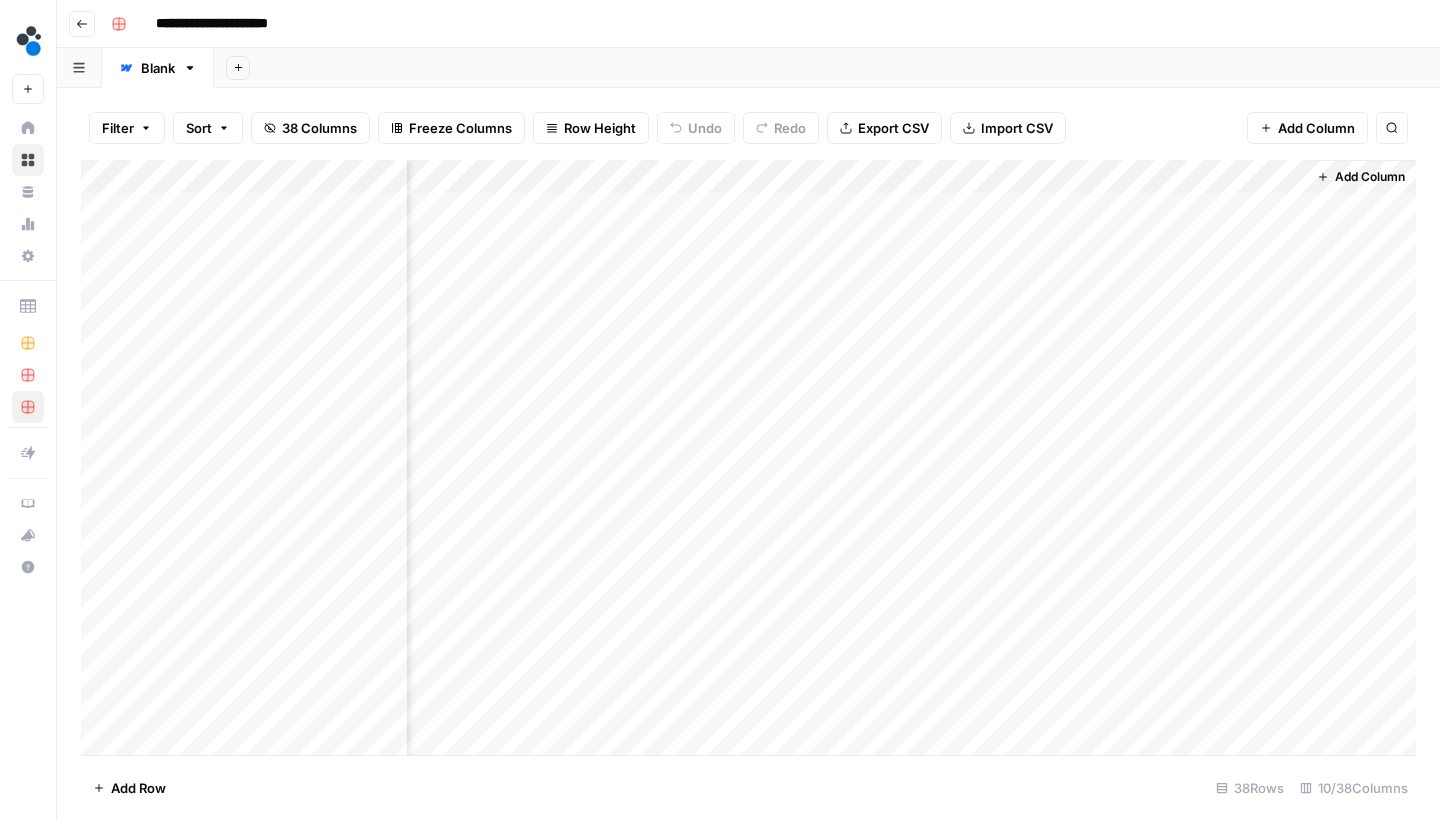 scroll, scrollTop: 0, scrollLeft: 593, axis: horizontal 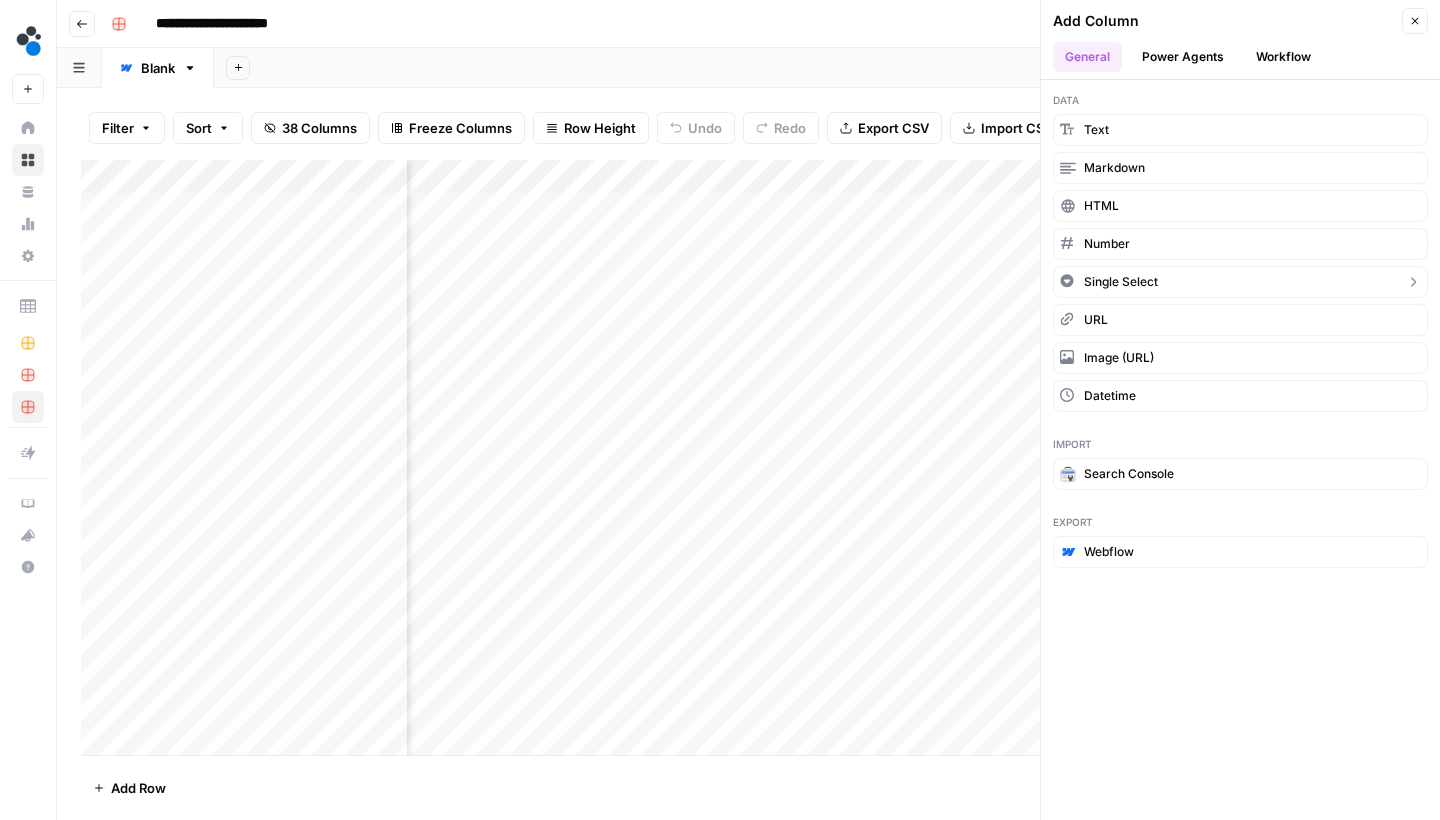 click on "Single Select" at bounding box center [1240, 282] 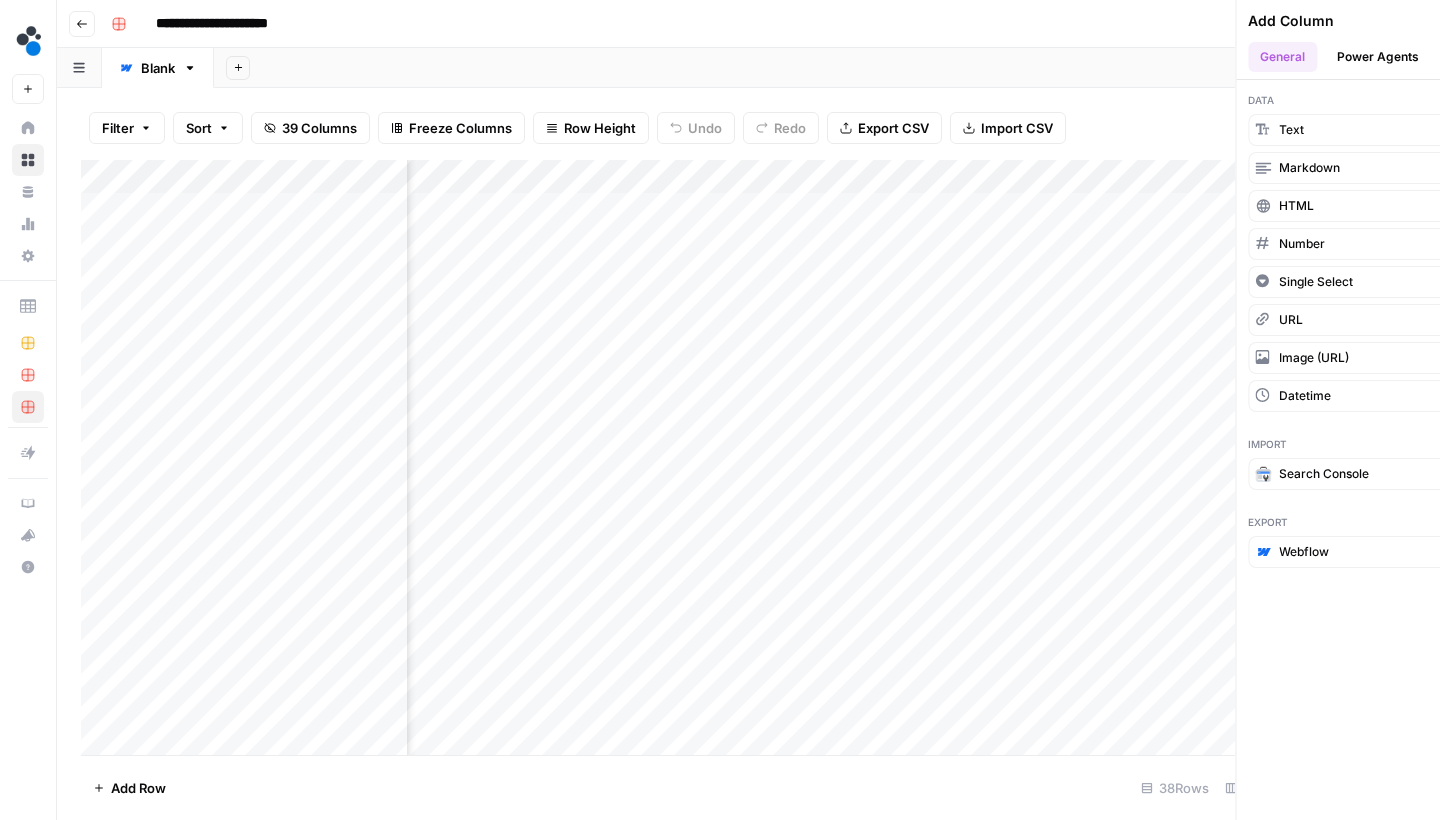 scroll, scrollTop: 0, scrollLeft: 773, axis: horizontal 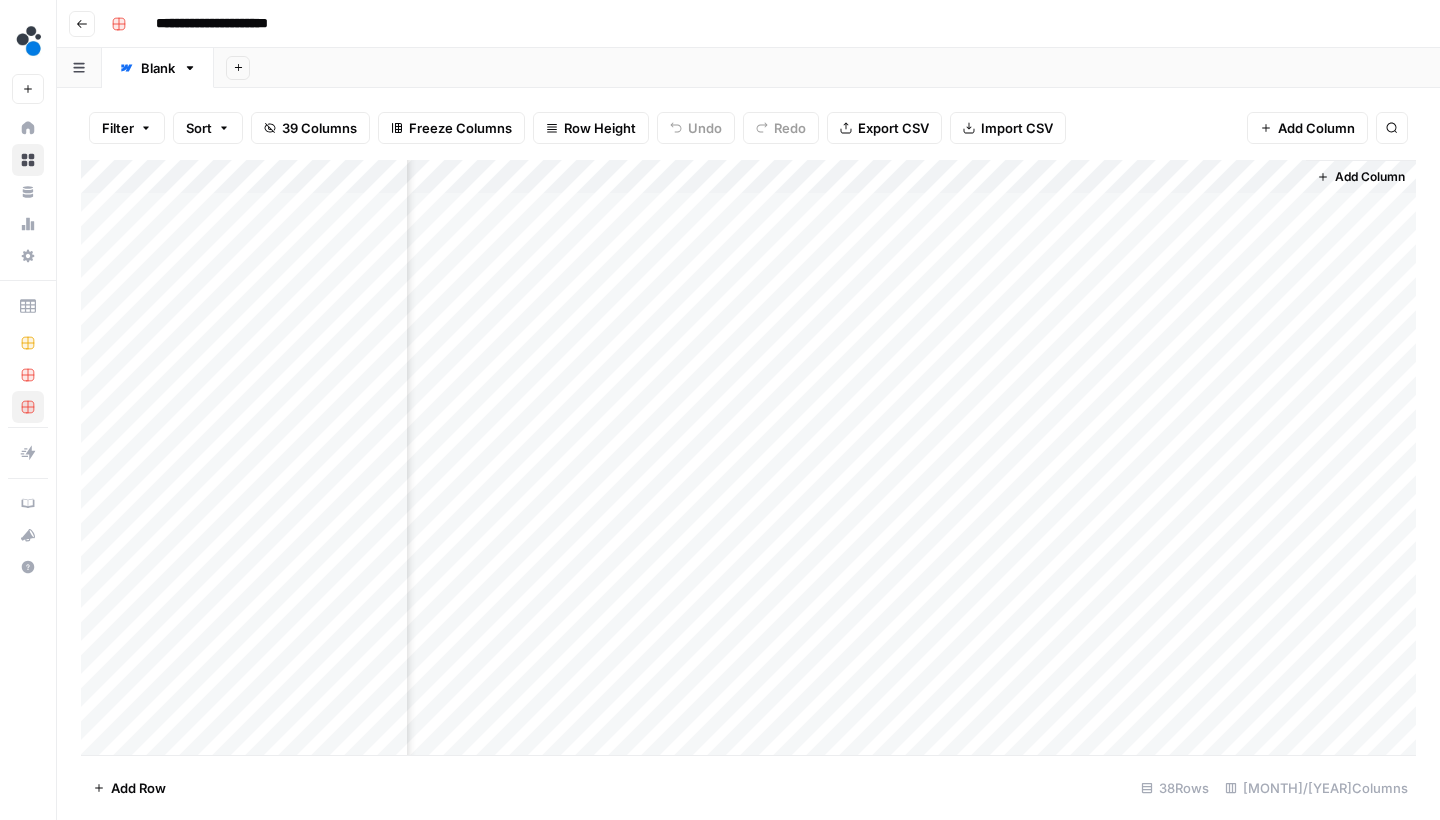 click on "Add Column" at bounding box center [748, 460] 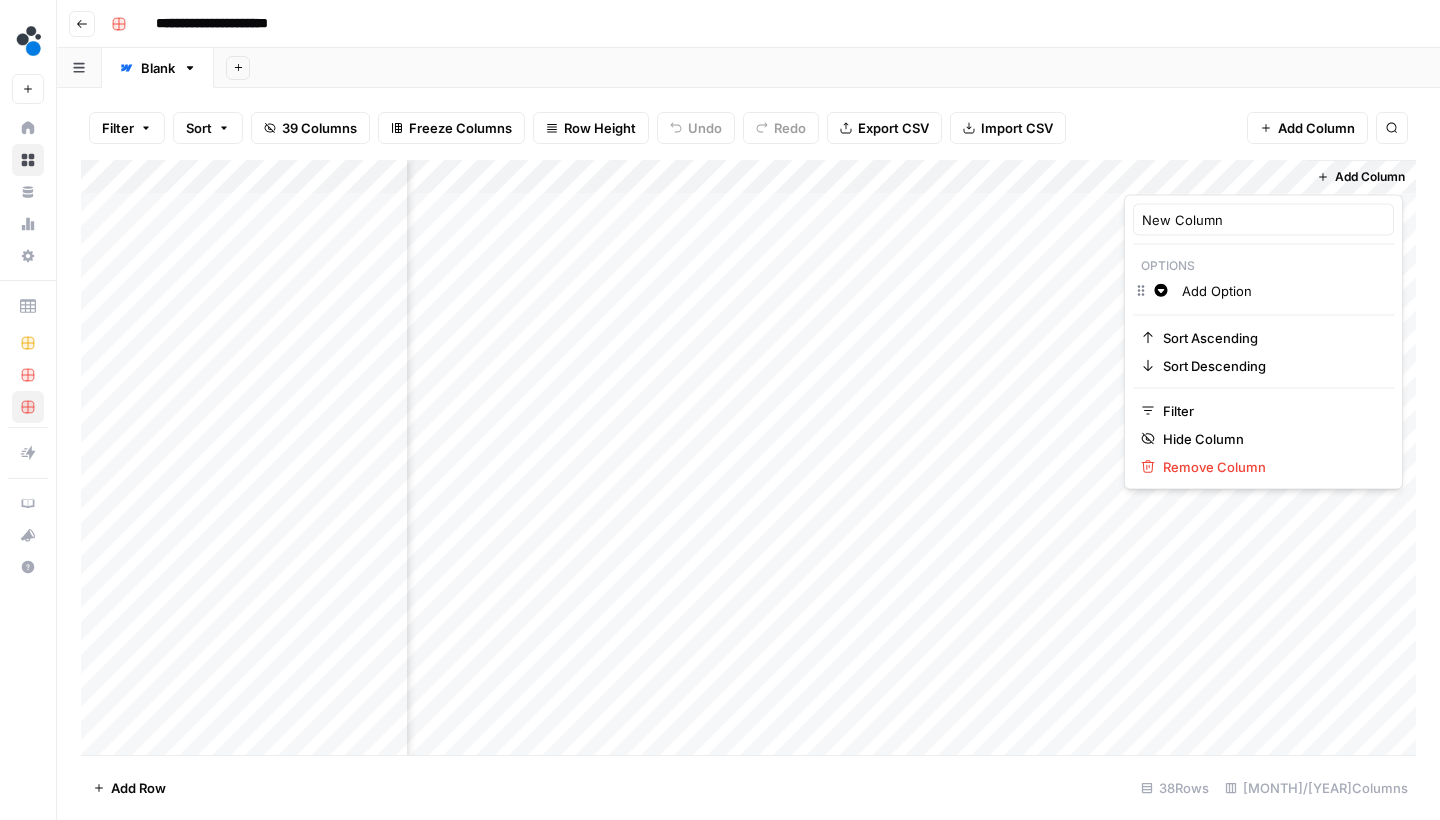 click on "Add Option" at bounding box center [1283, 291] 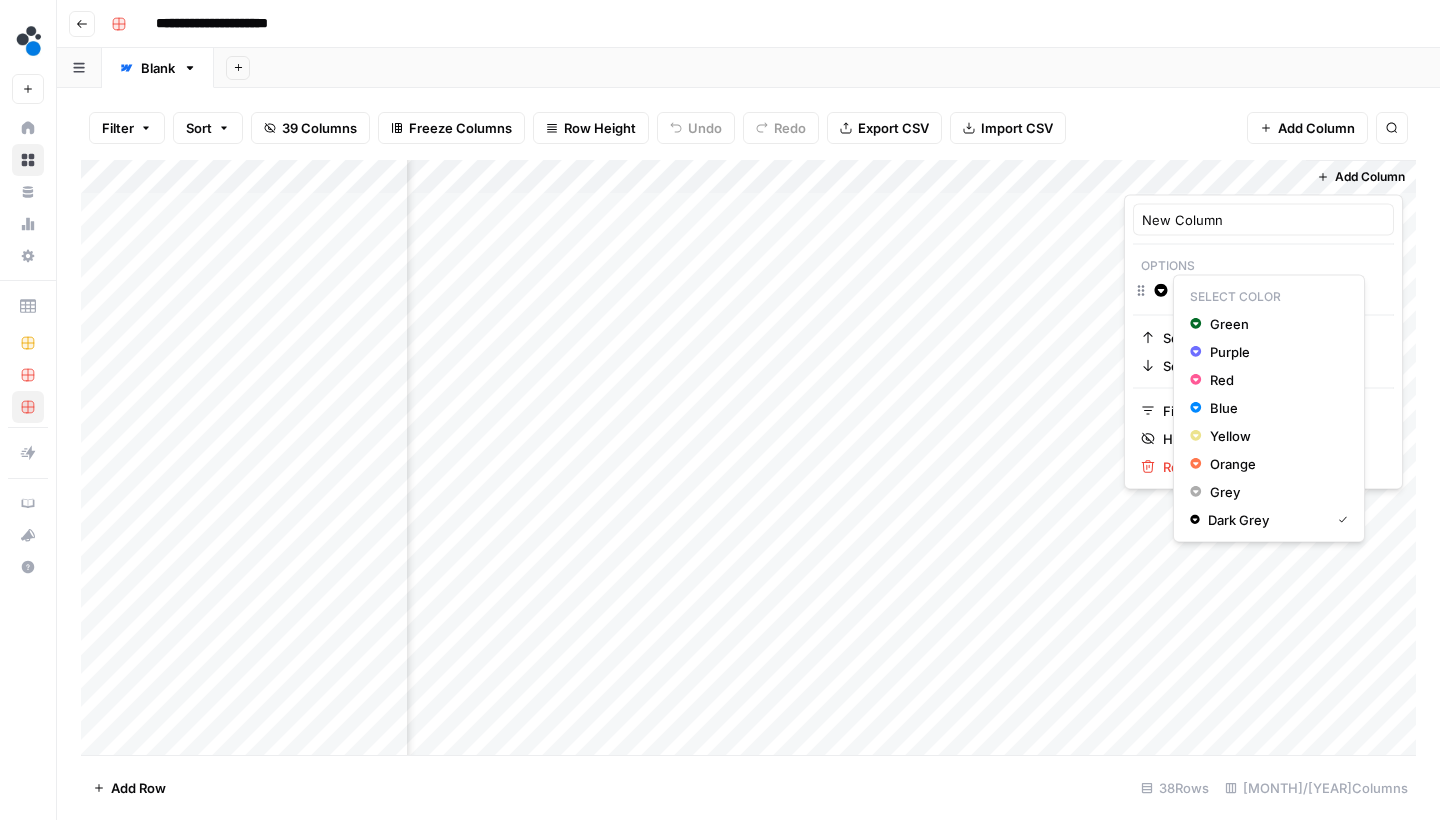 click 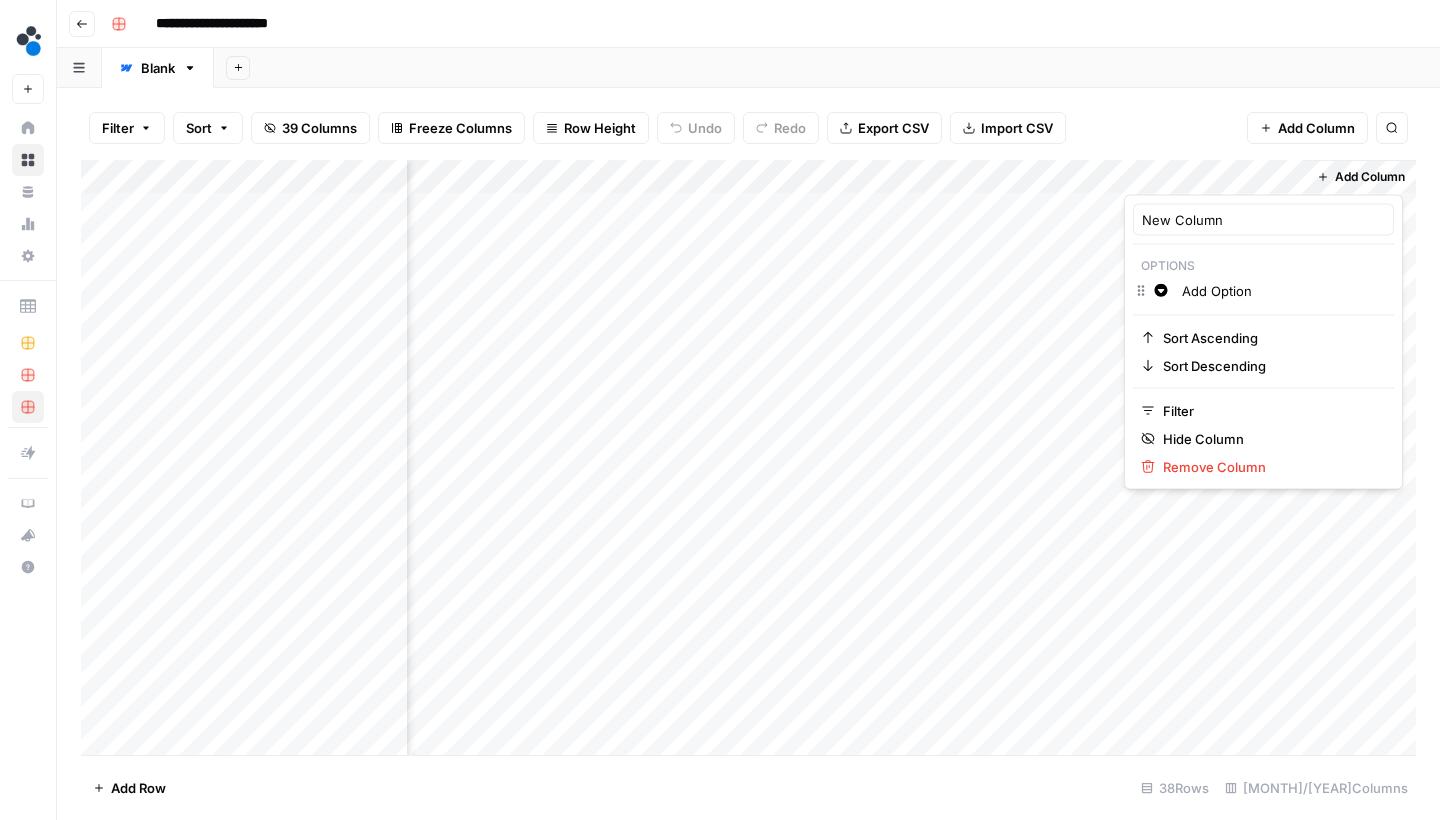 click on "Options" at bounding box center [1263, 266] 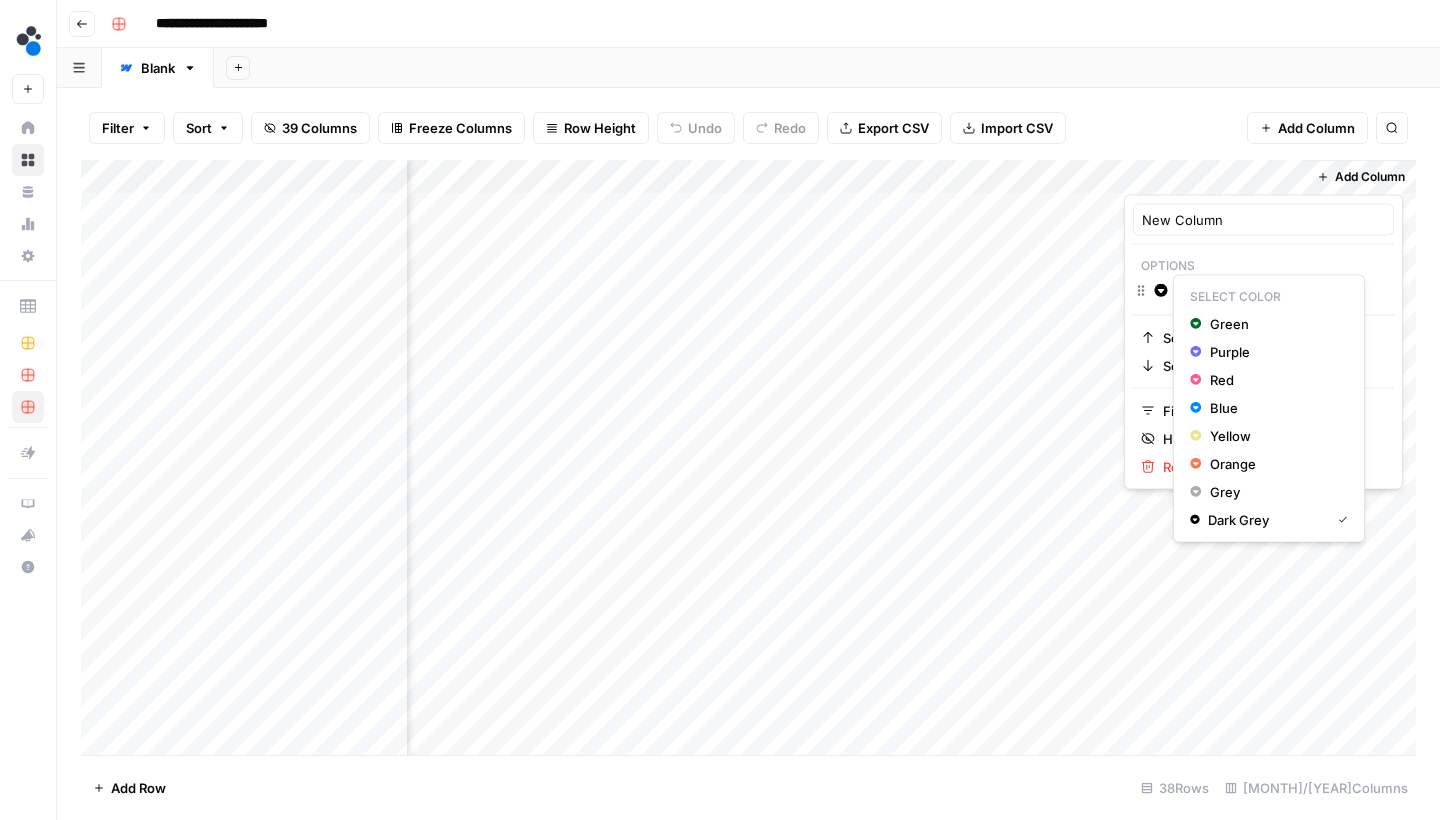 click on "Select Color Green Purple Red Blue Yellow Orange Grey Dark Grey" at bounding box center (1269, 409) 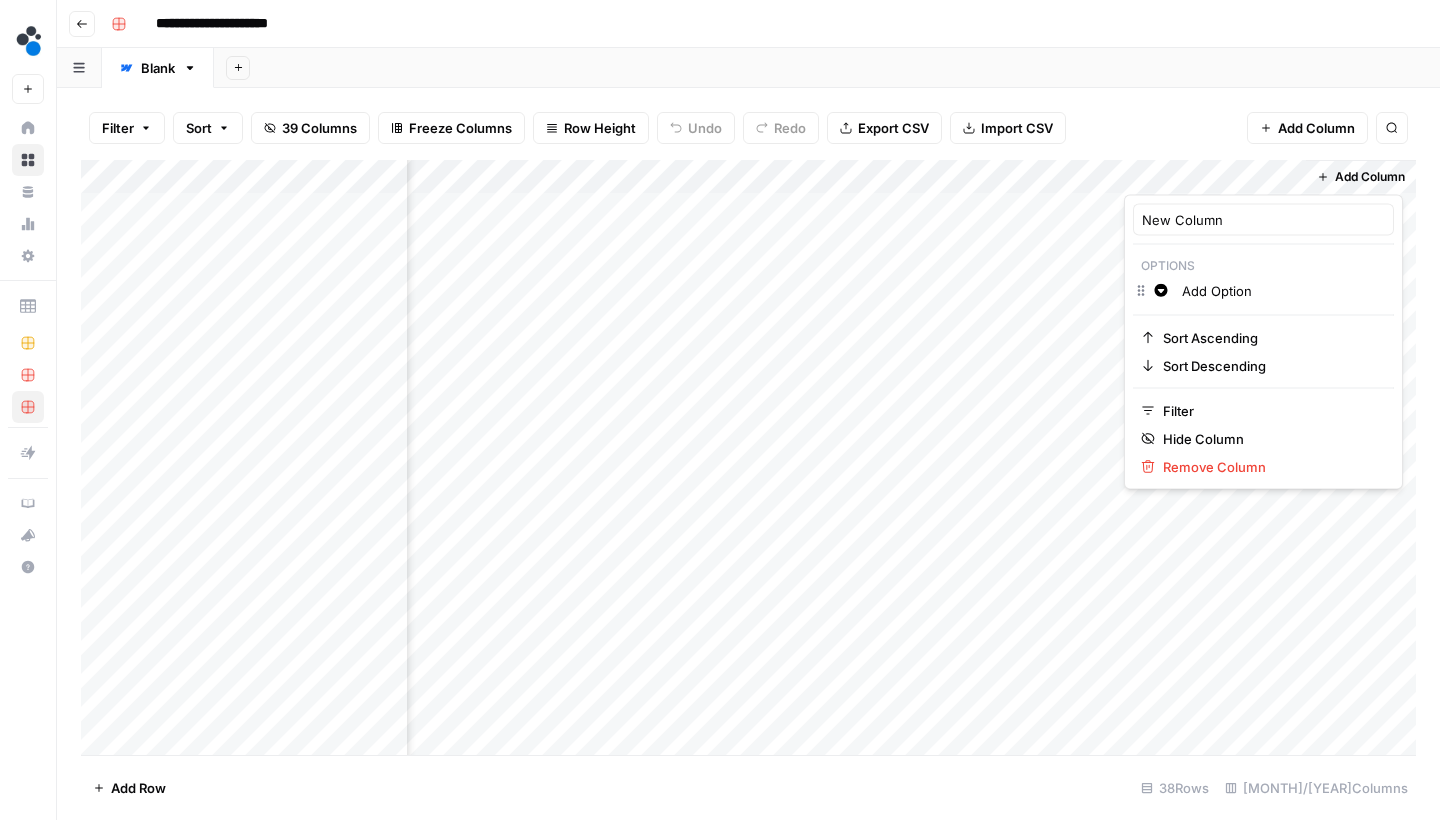 click on "Add Option" at bounding box center [1283, 291] 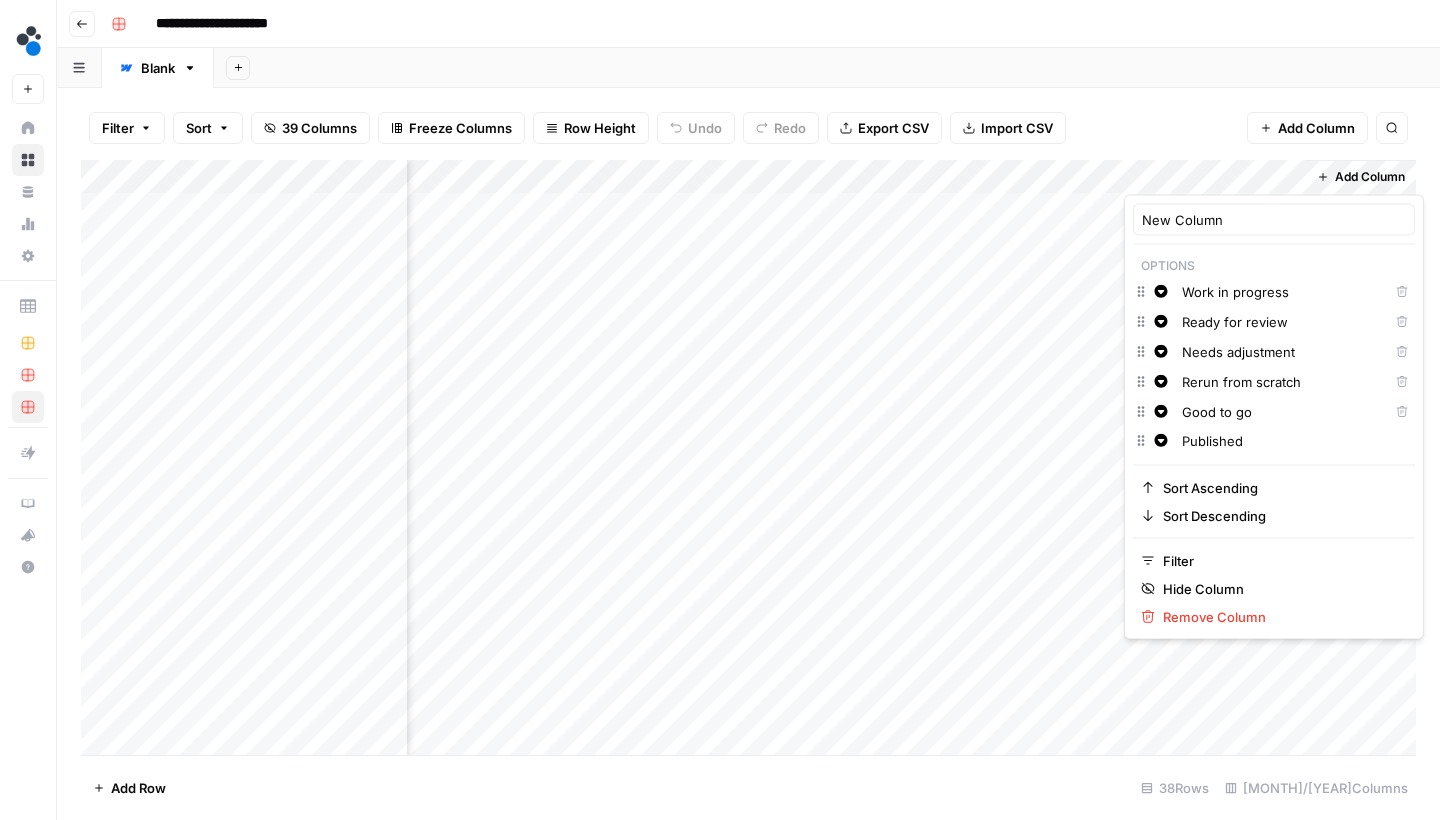 type on "Published" 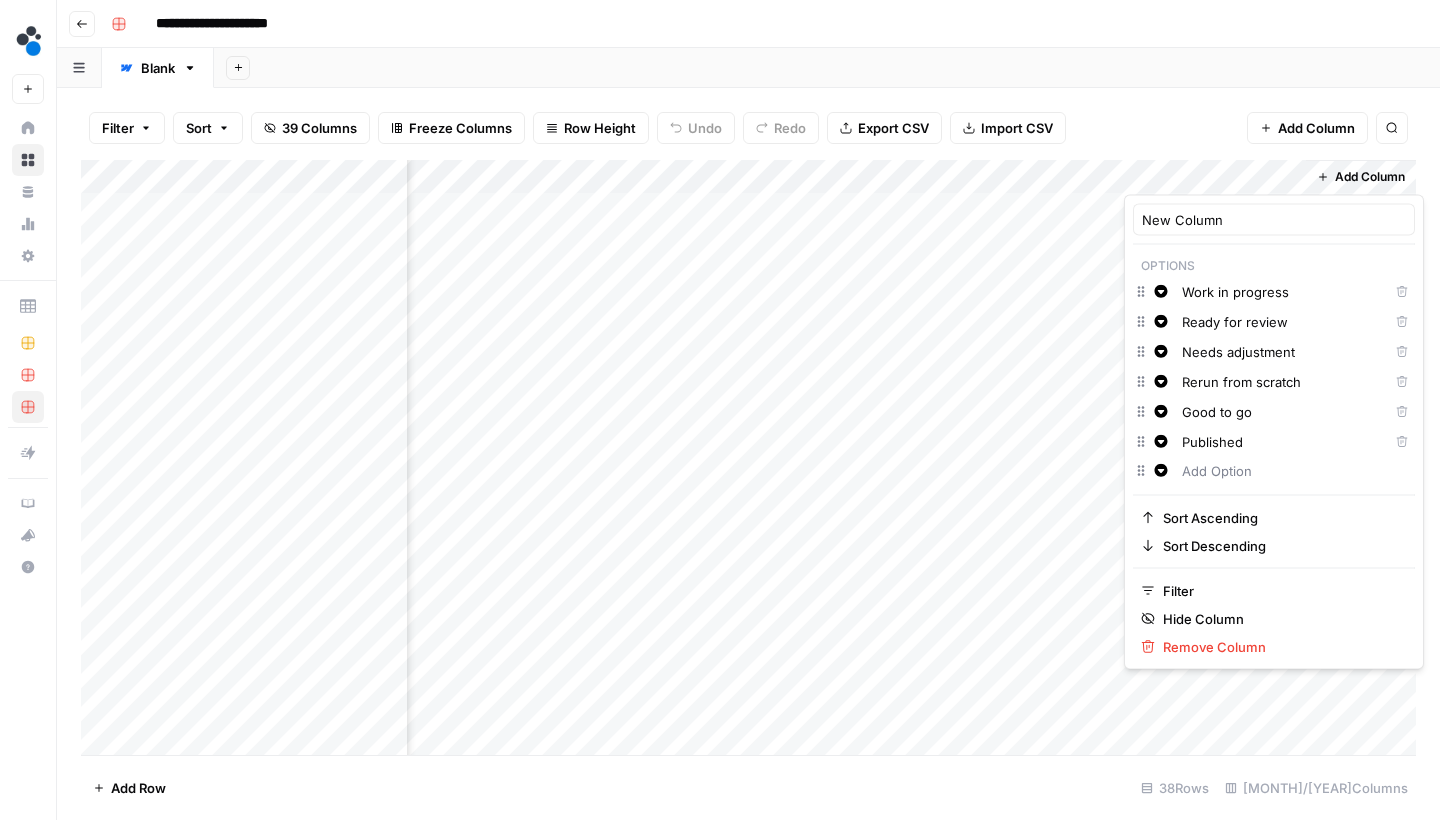 type 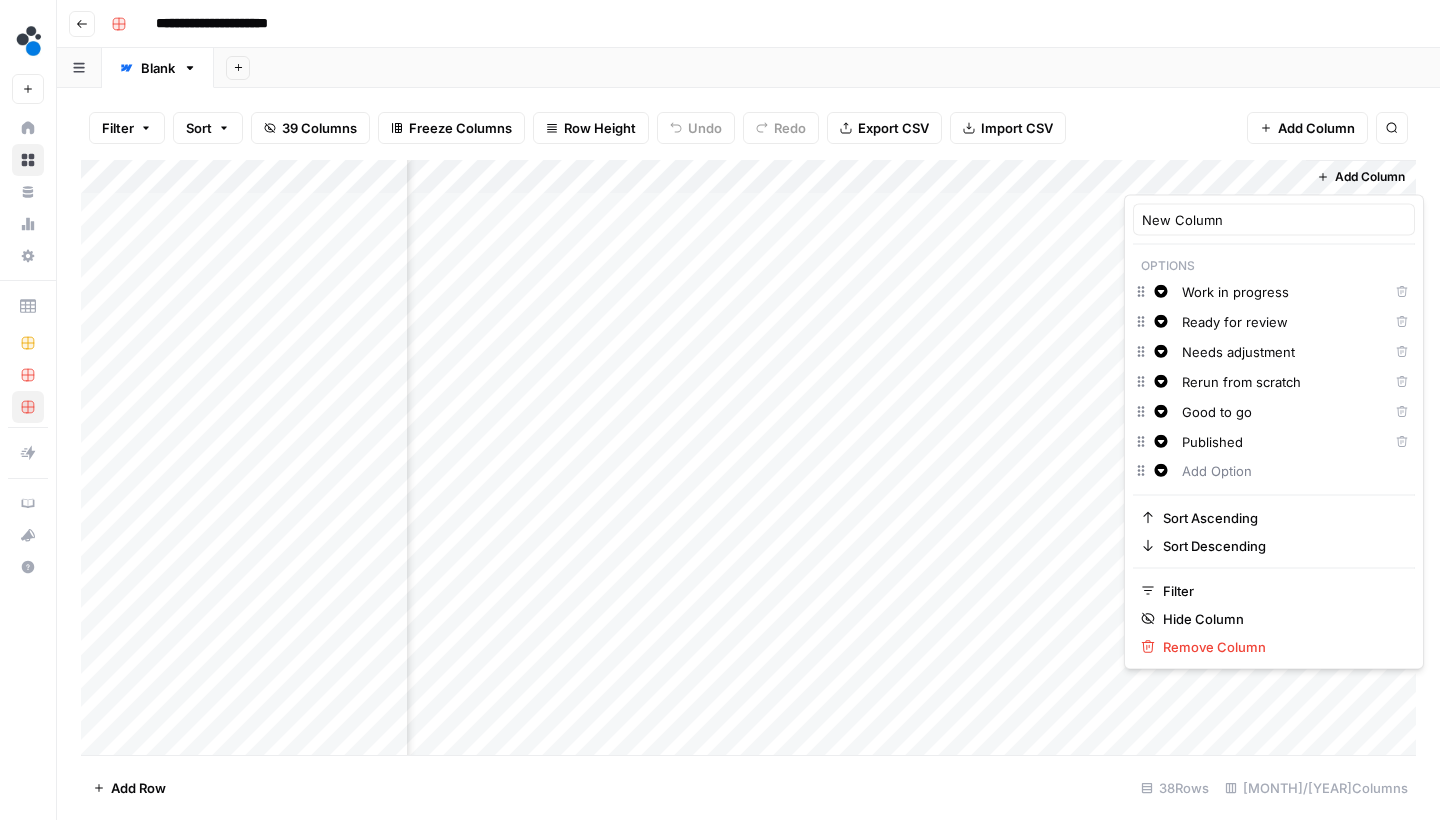 click on "Options" at bounding box center (1274, 266) 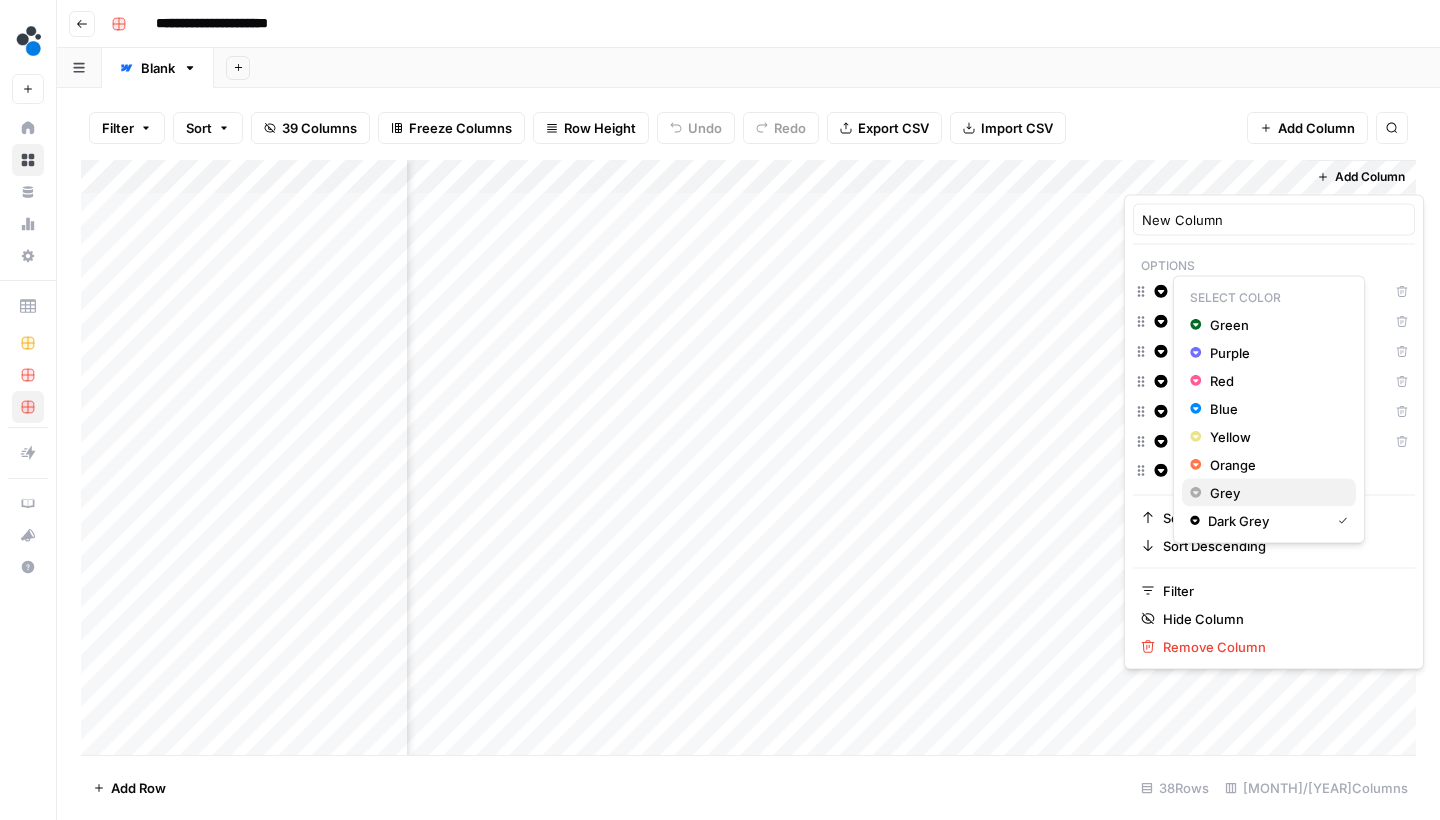click on "Grey" at bounding box center [1275, 493] 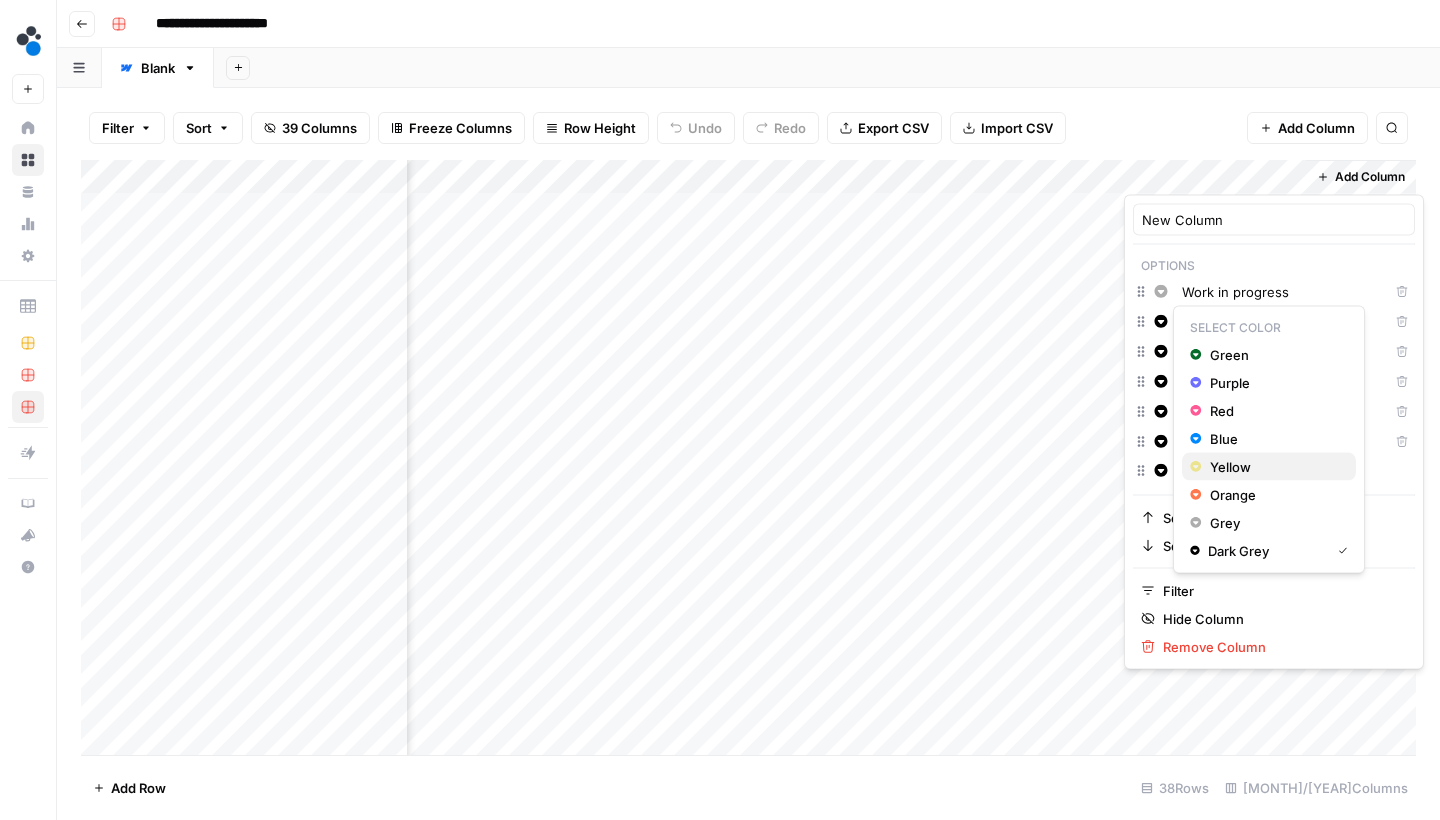 click on "Yellow" at bounding box center [1275, 467] 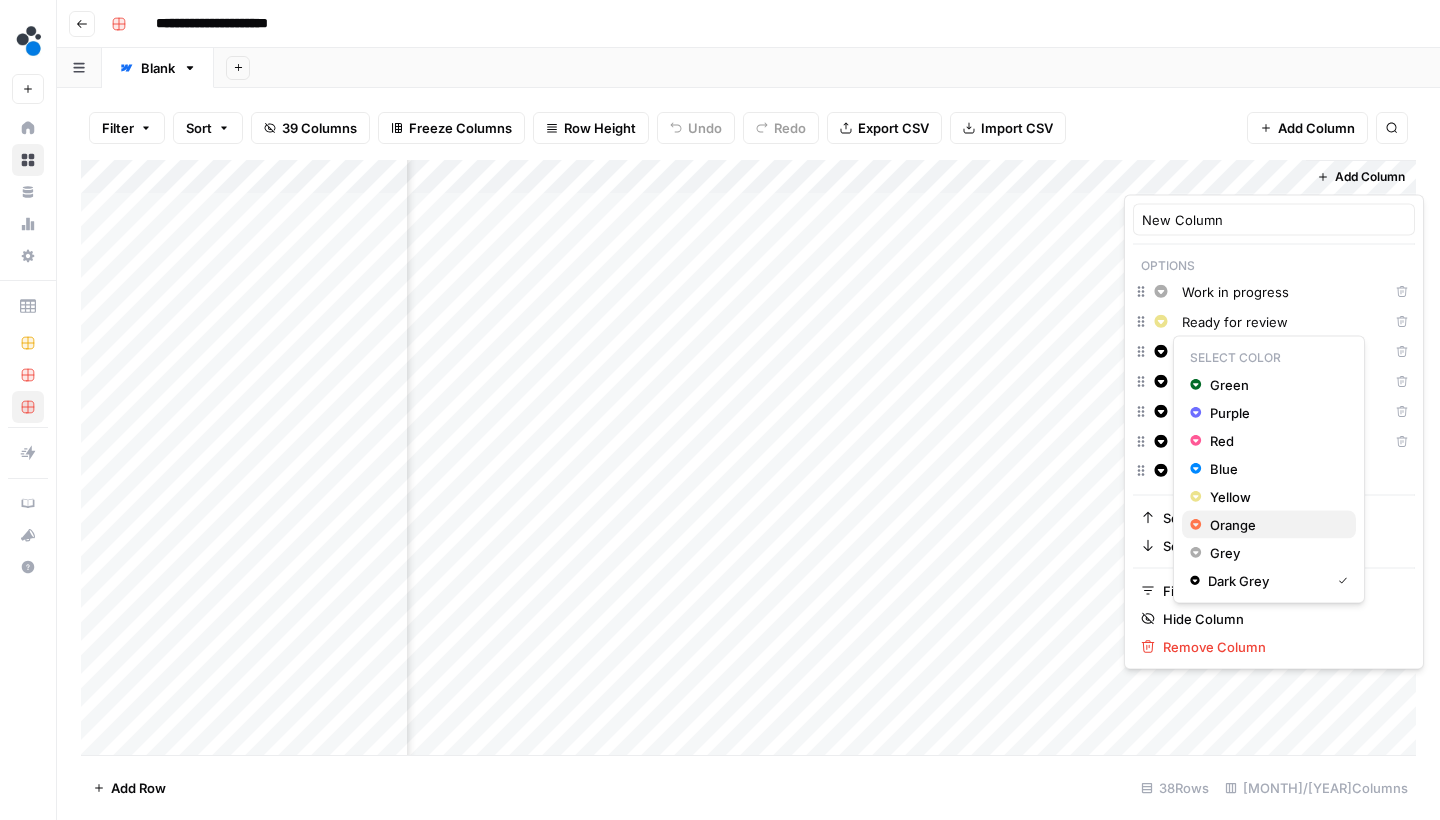 click on "Orange" at bounding box center [1275, 525] 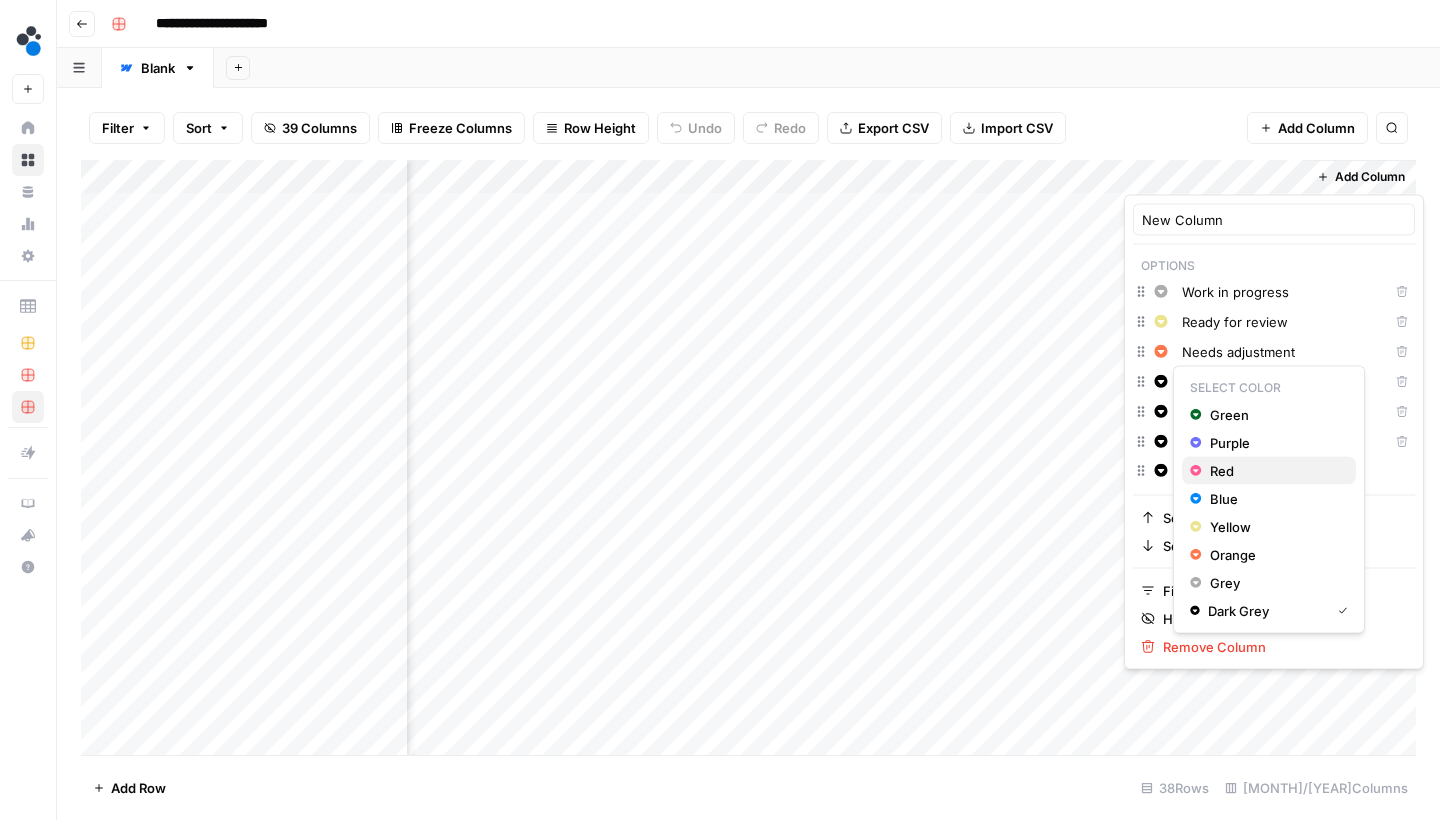 click on "Red" at bounding box center (1275, 471) 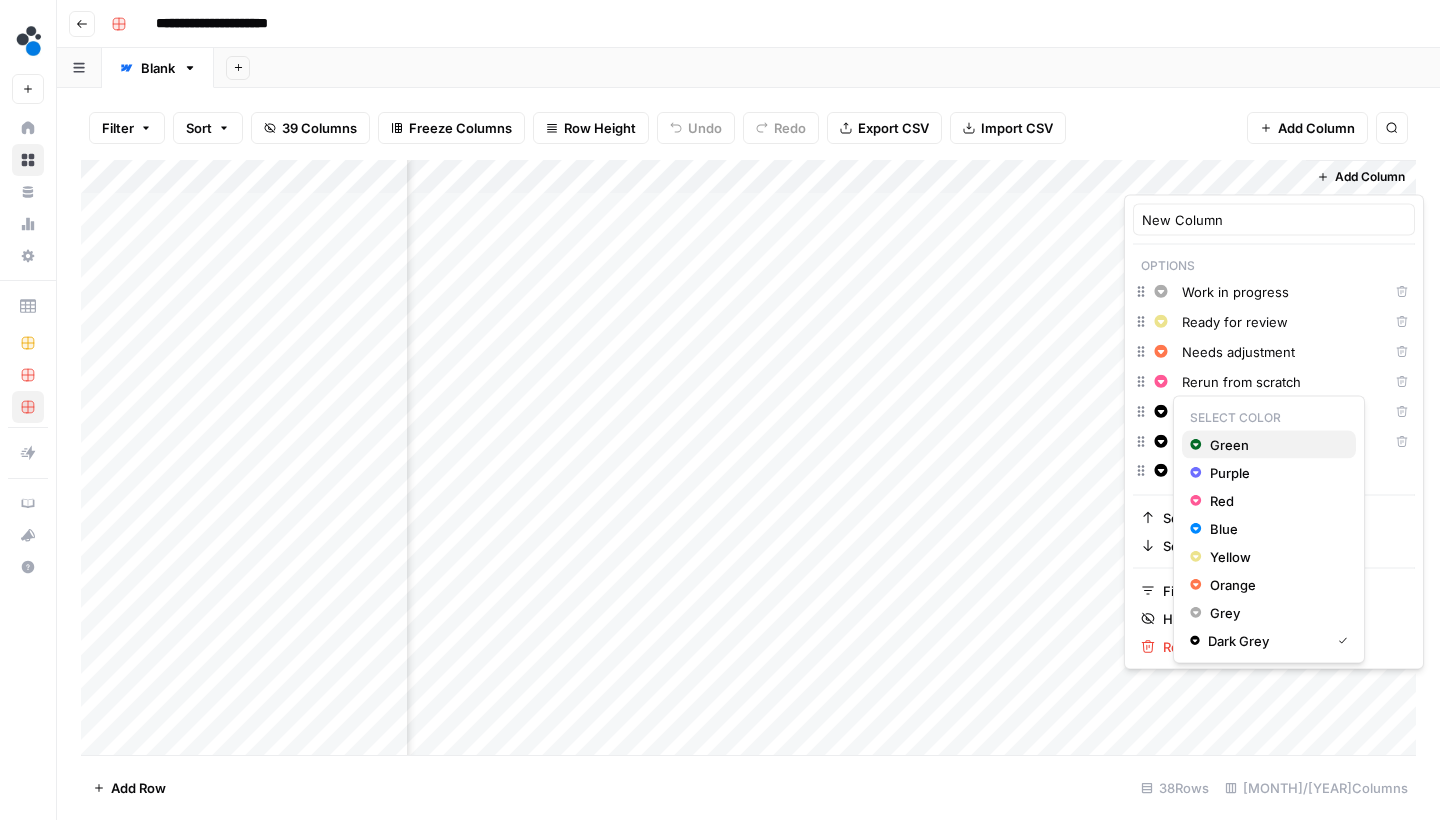 click on "Green" at bounding box center [1269, 445] 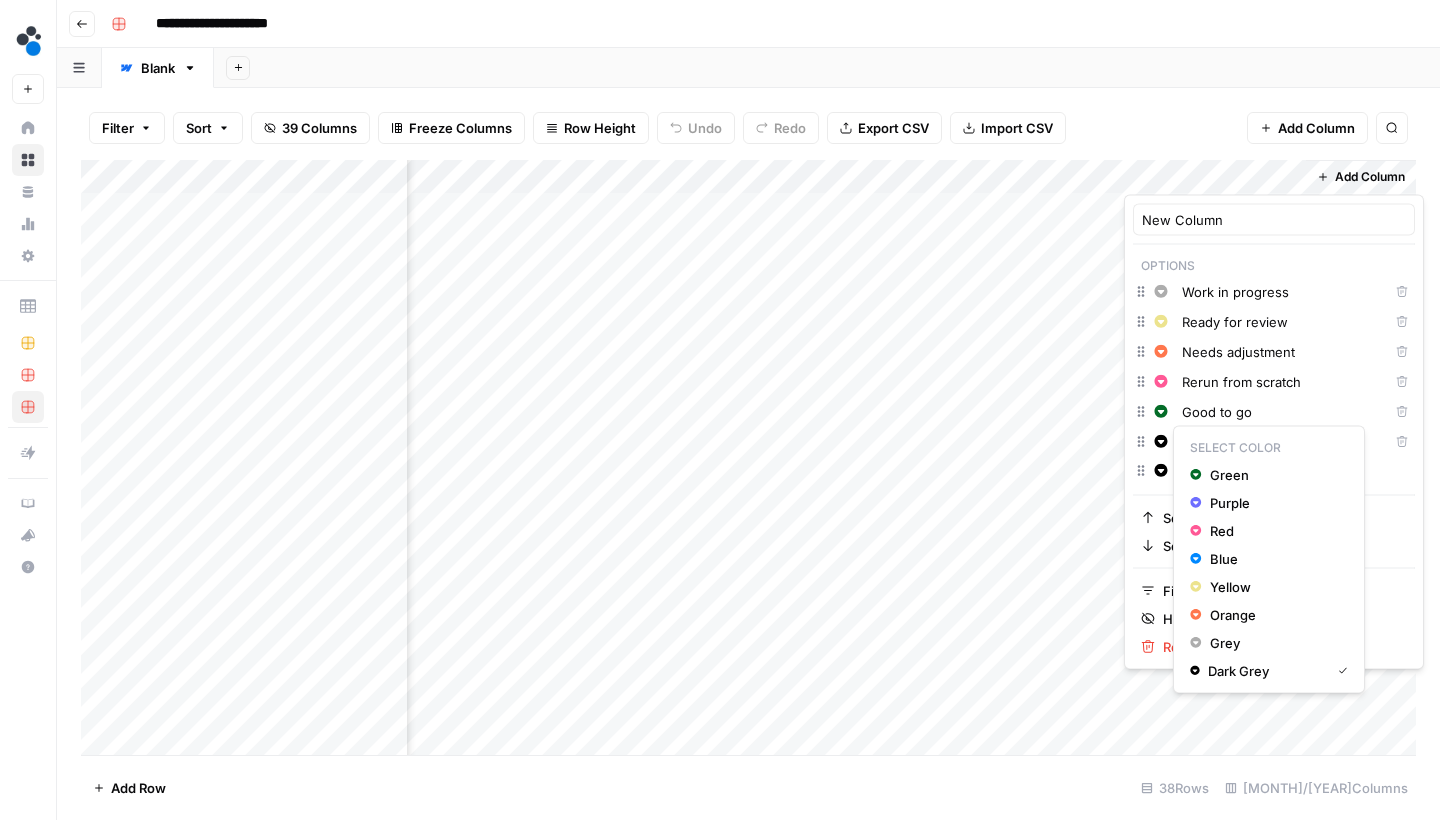 click 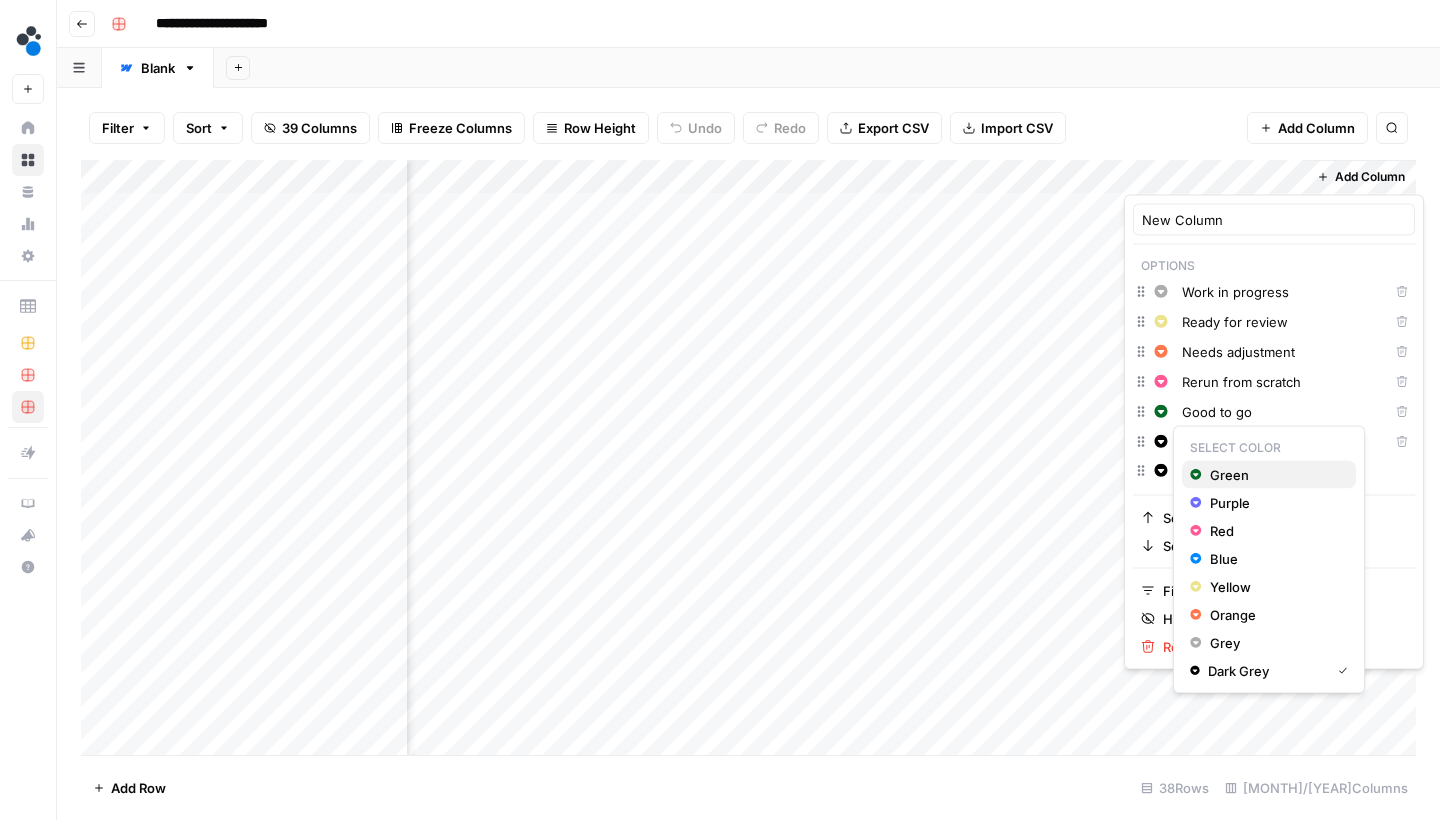 click on "Green" at bounding box center [1269, 475] 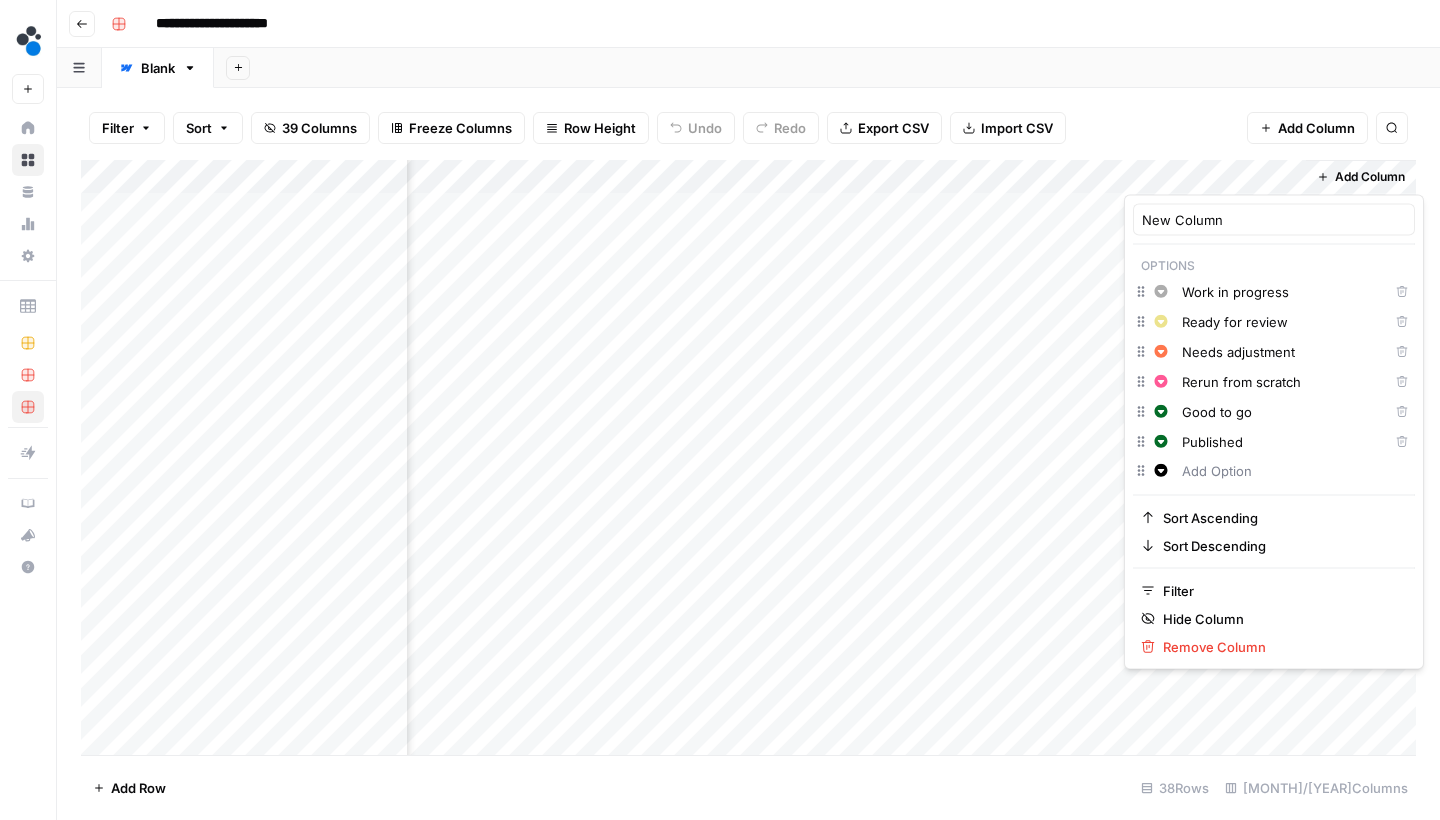 click on "Filter Sort 39 Columns Freeze Columns Row Height Undo Redo Export CSV Import CSV Add Column Search" at bounding box center [748, 128] 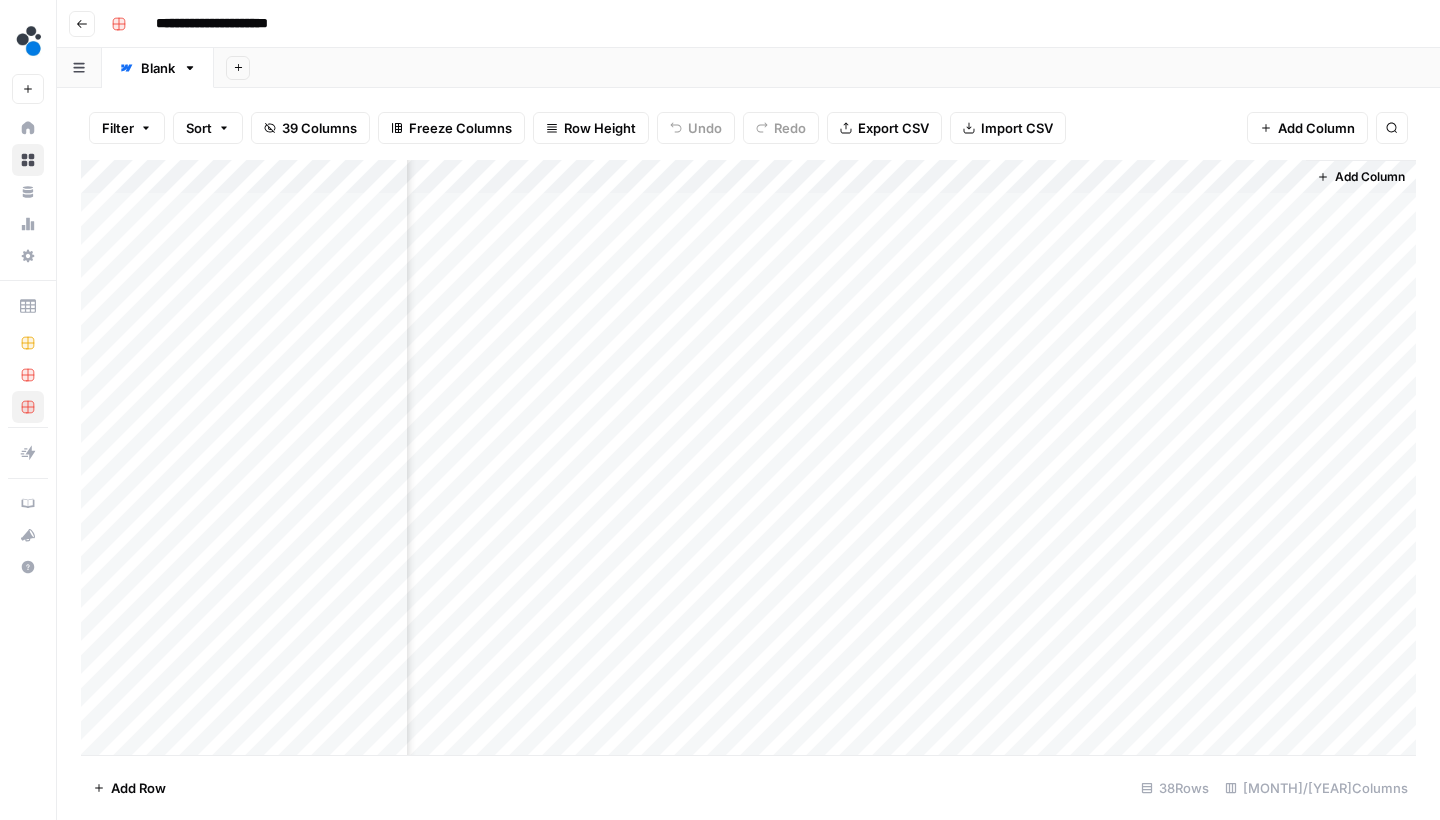 click on "Add Column" at bounding box center [748, 460] 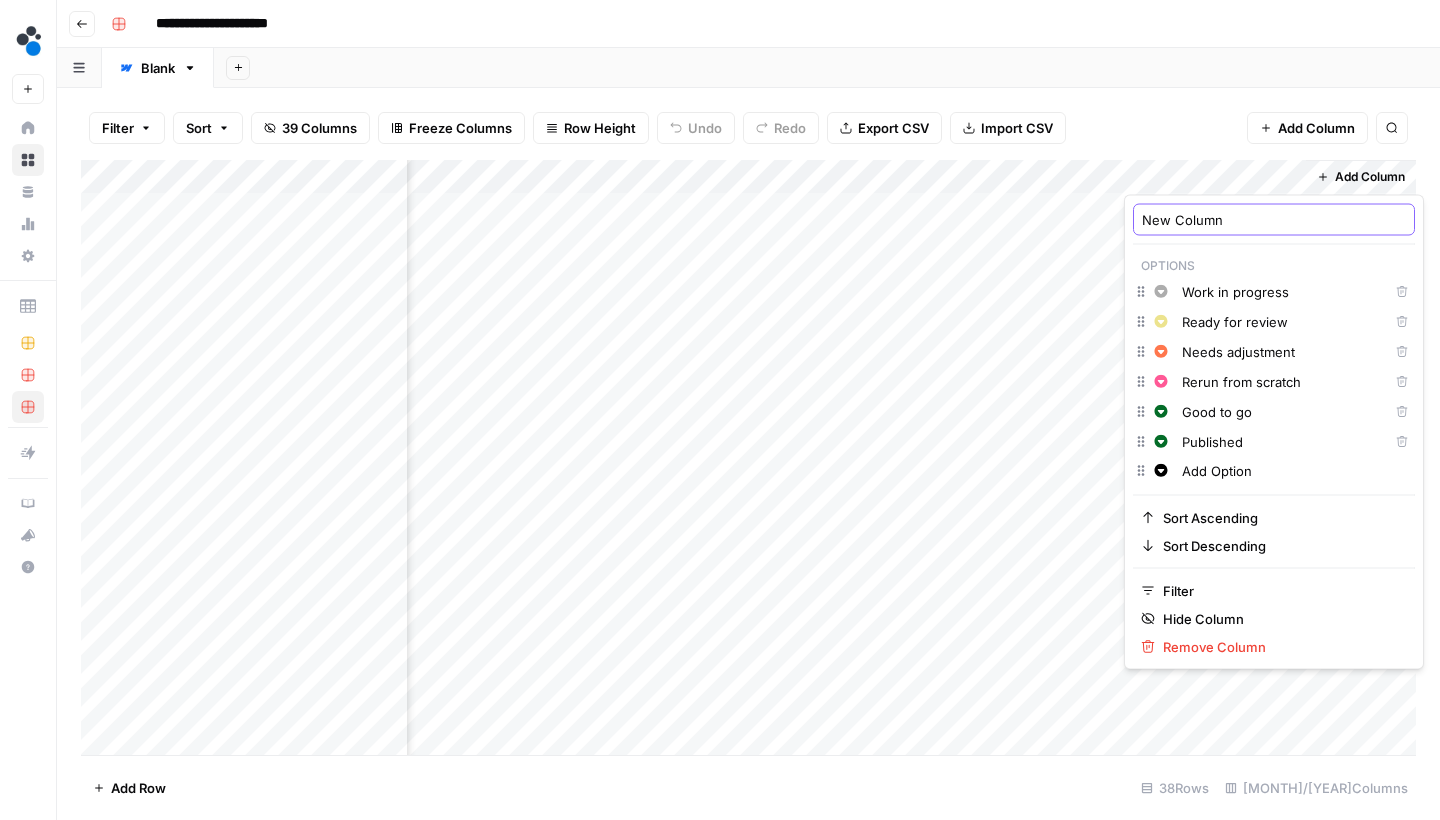click on "New Column" at bounding box center (1274, 220) 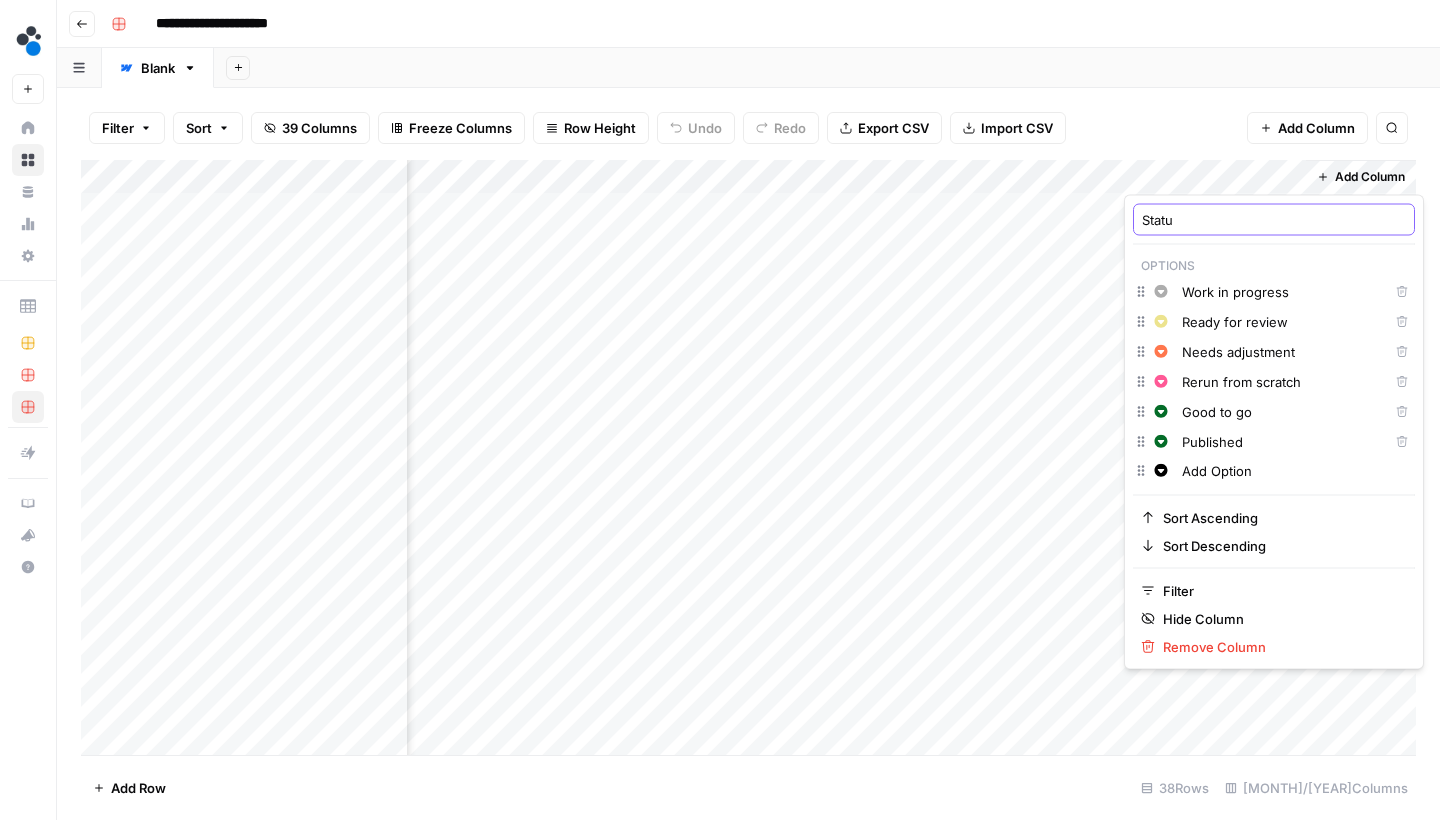 type on "Status" 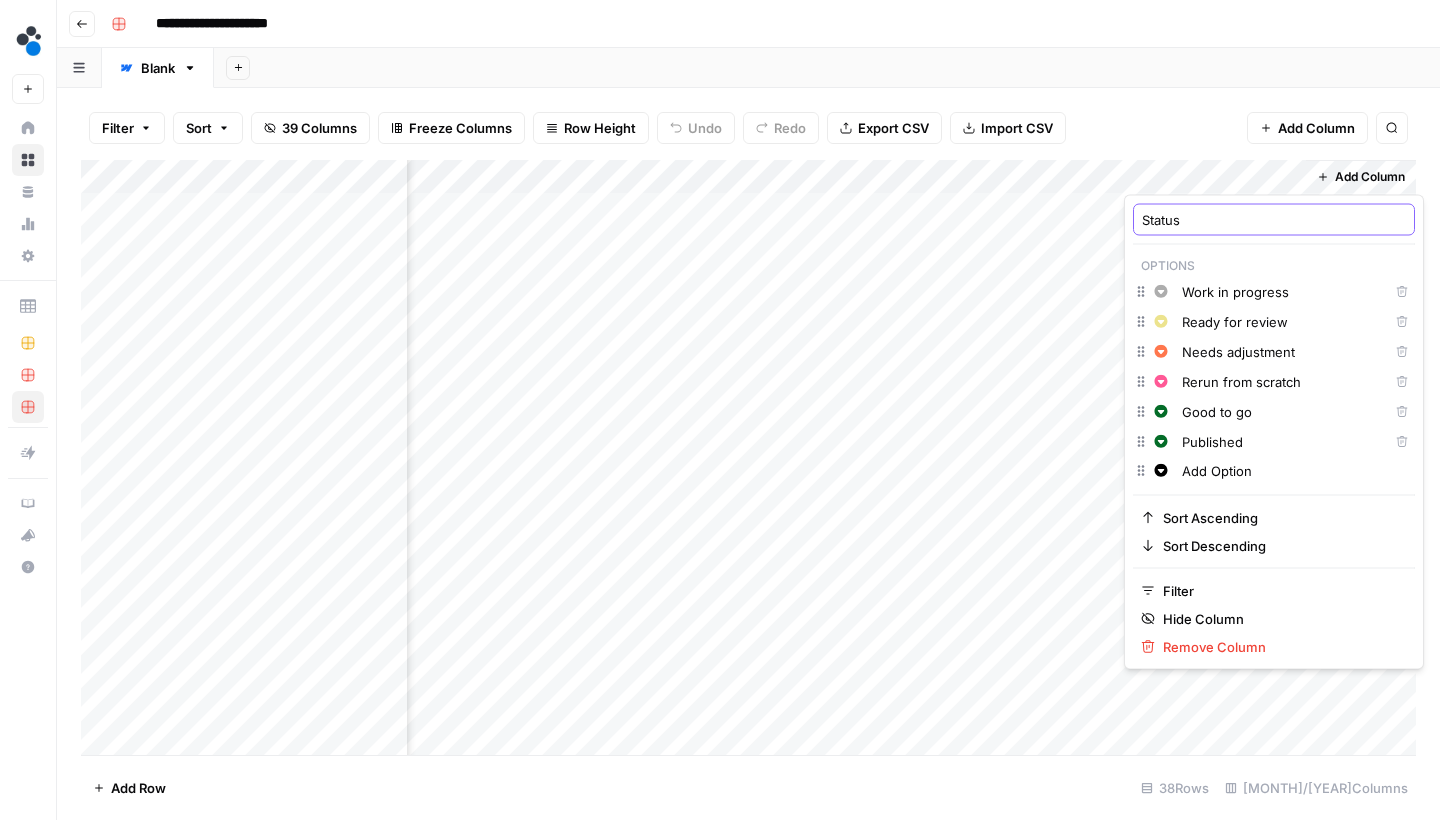 click on "Filter Sort 39 Columns Freeze Columns Row Height Undo Redo Export CSV Import CSV Add Column Search" at bounding box center [748, 128] 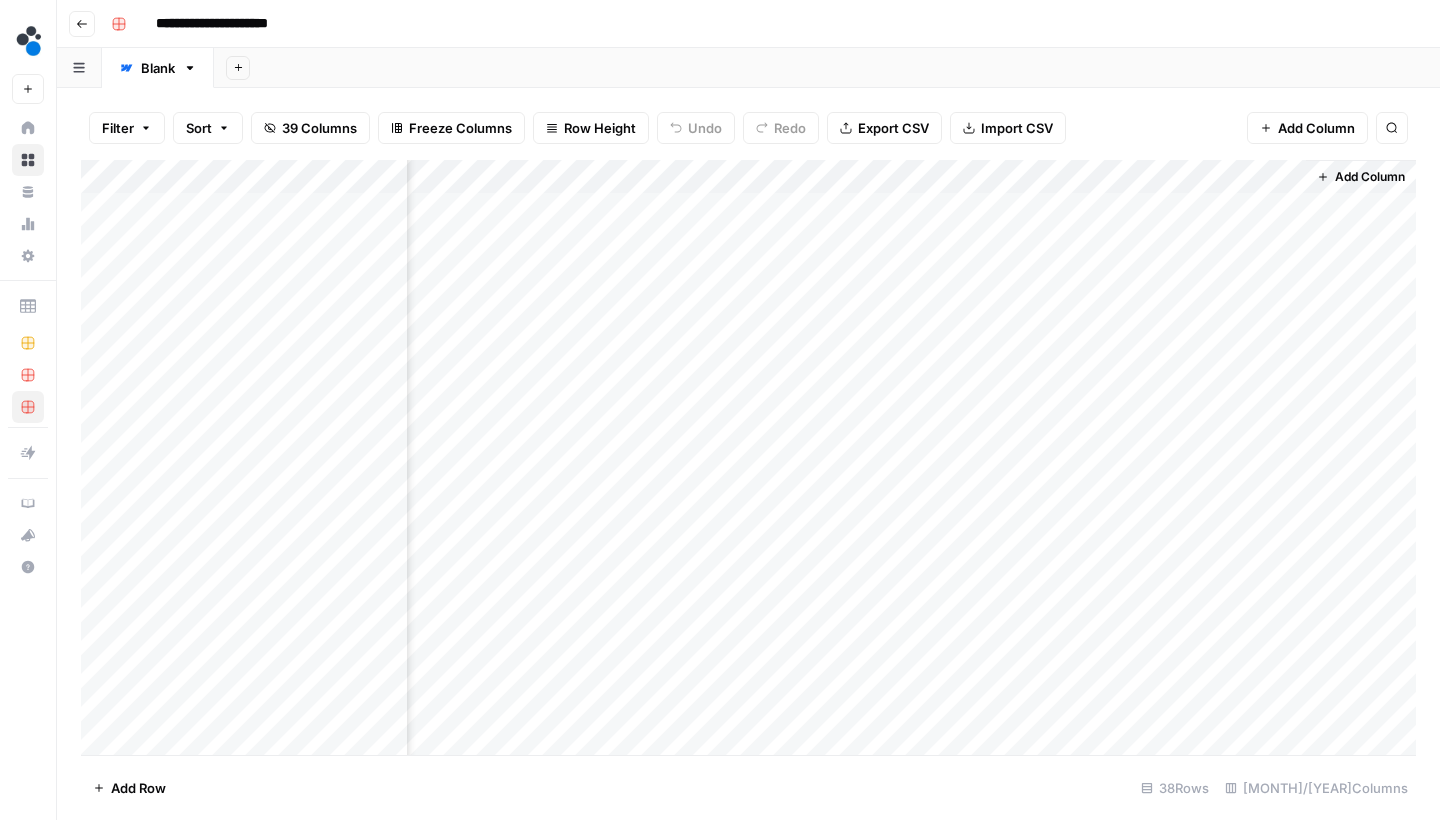 click on "Add Column" at bounding box center [748, 460] 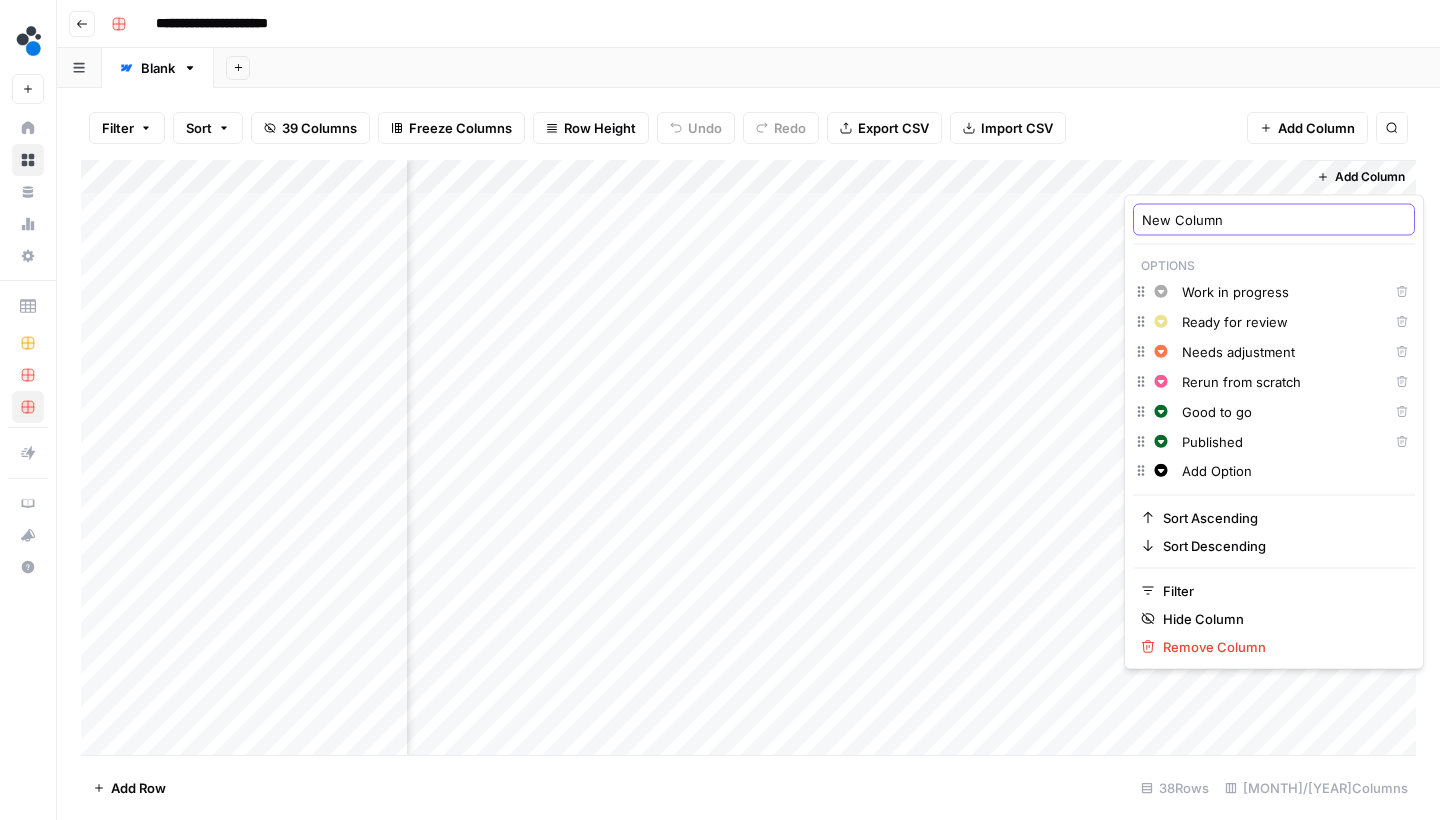 click on "New Column" at bounding box center (1274, 220) 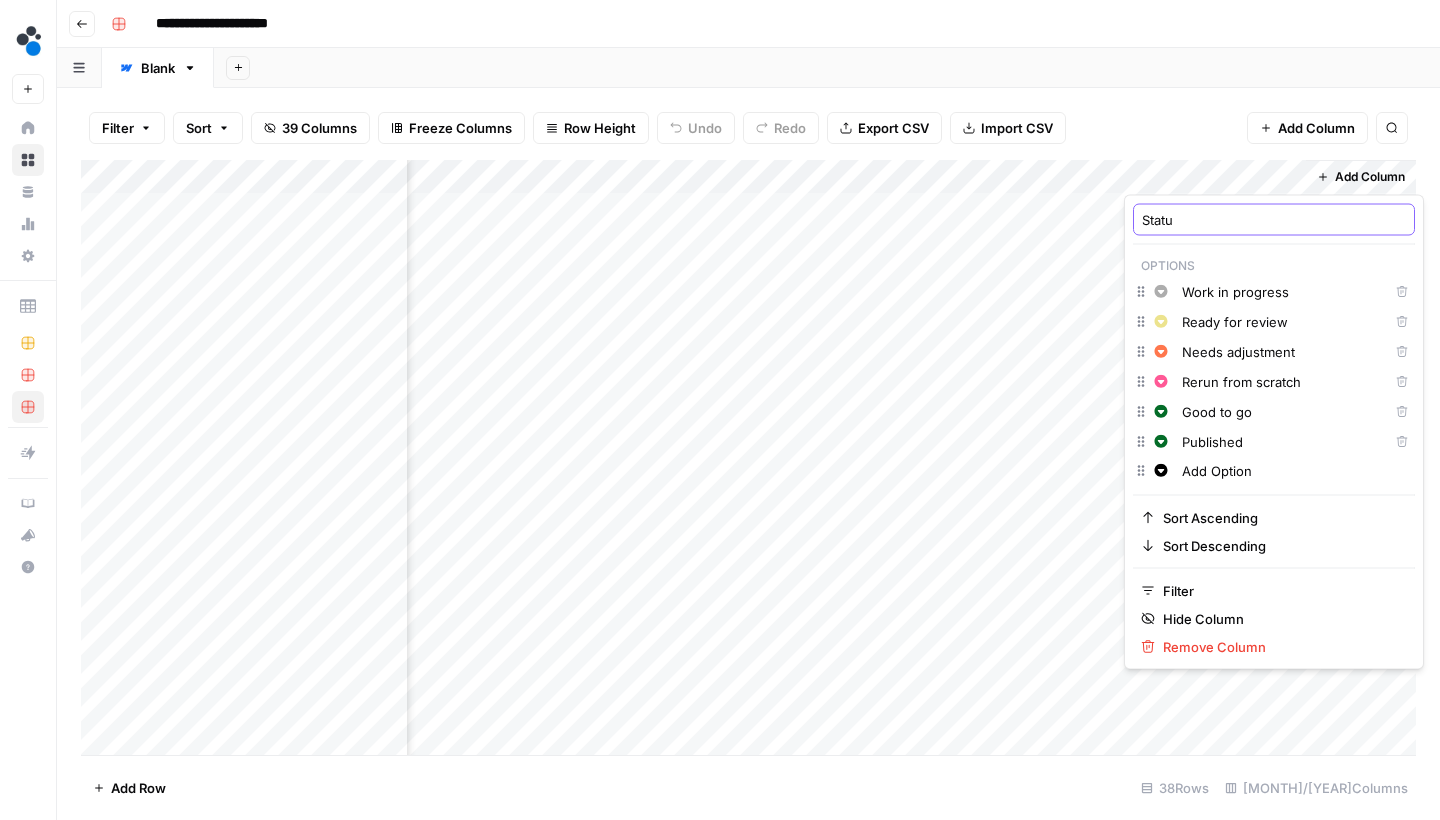 type on "Status" 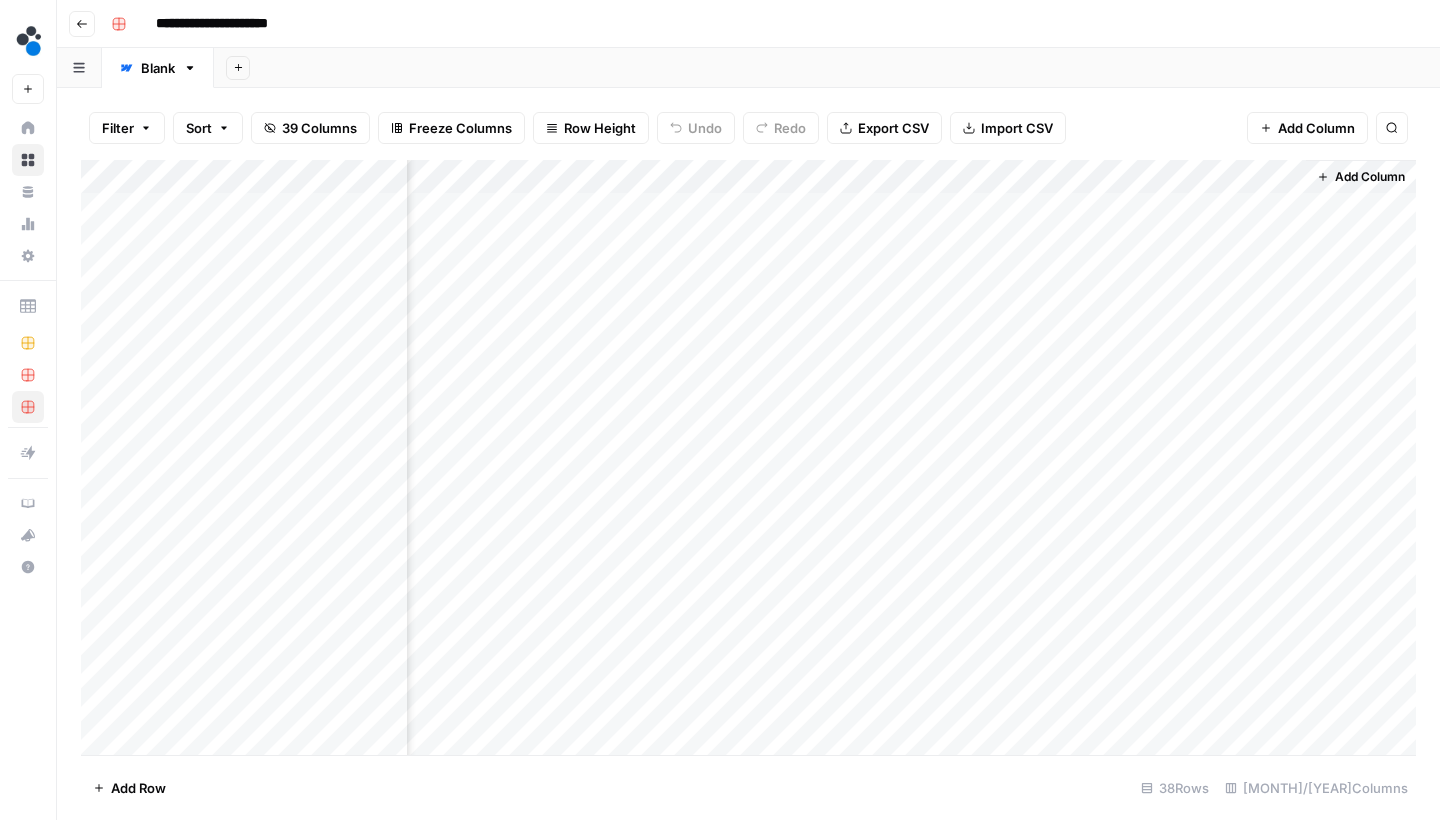 drag, startPoint x: 1205, startPoint y: 165, endPoint x: 1040, endPoint y: 173, distance: 165.19383 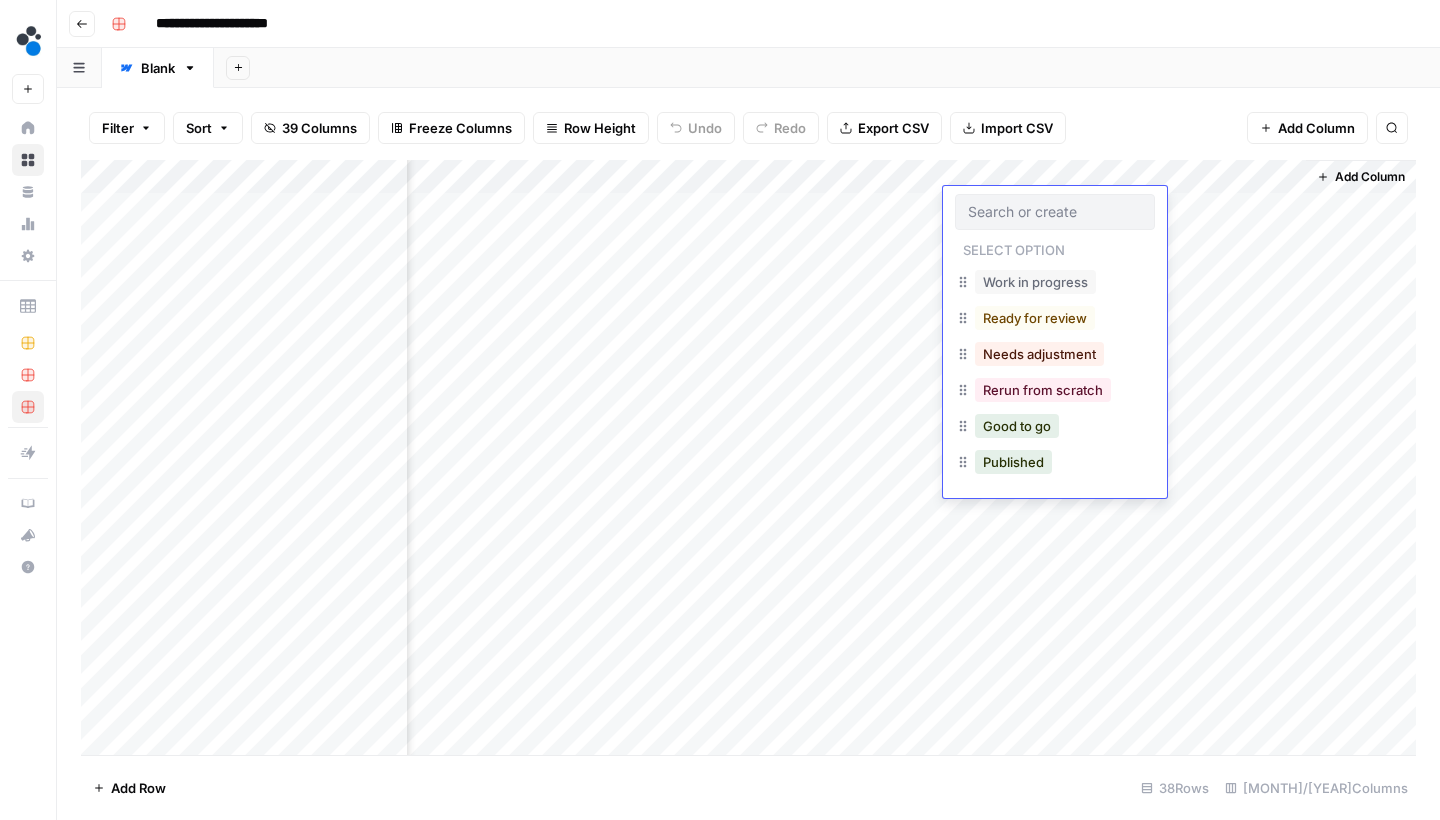click on "Add Sheet" at bounding box center [827, 68] 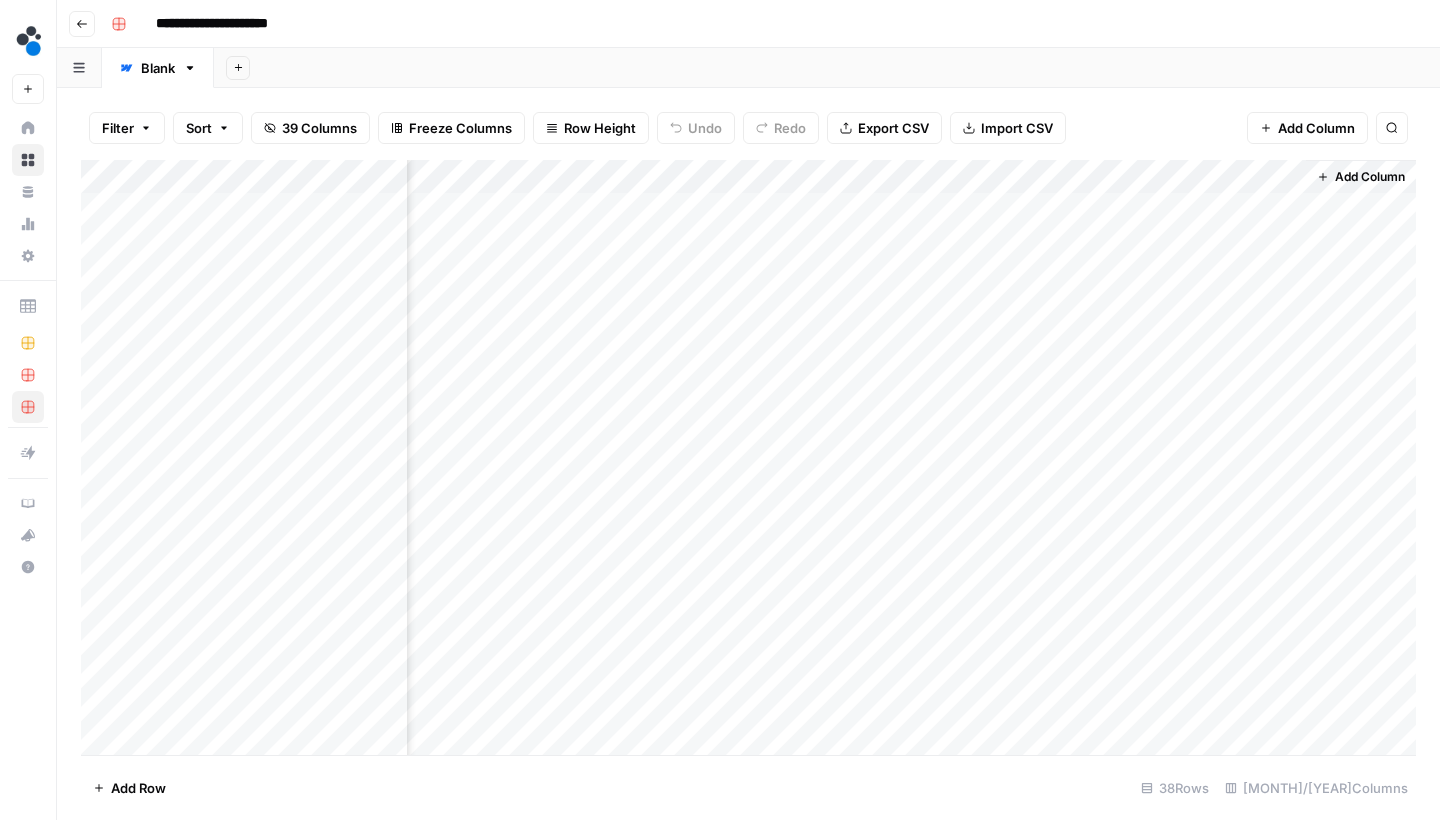scroll, scrollTop: 0, scrollLeft: 773, axis: horizontal 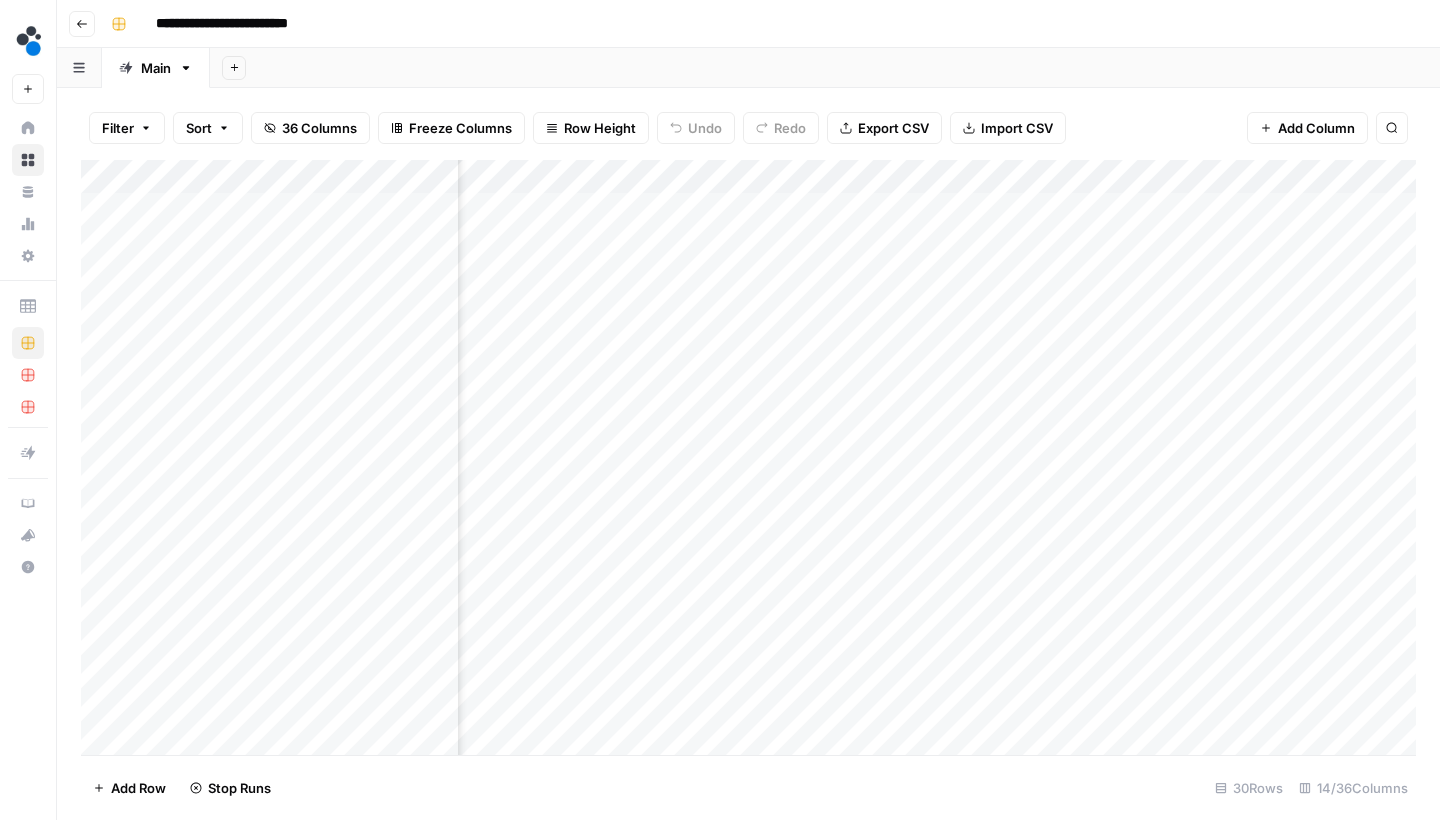 click on "Add Column" at bounding box center [748, 460] 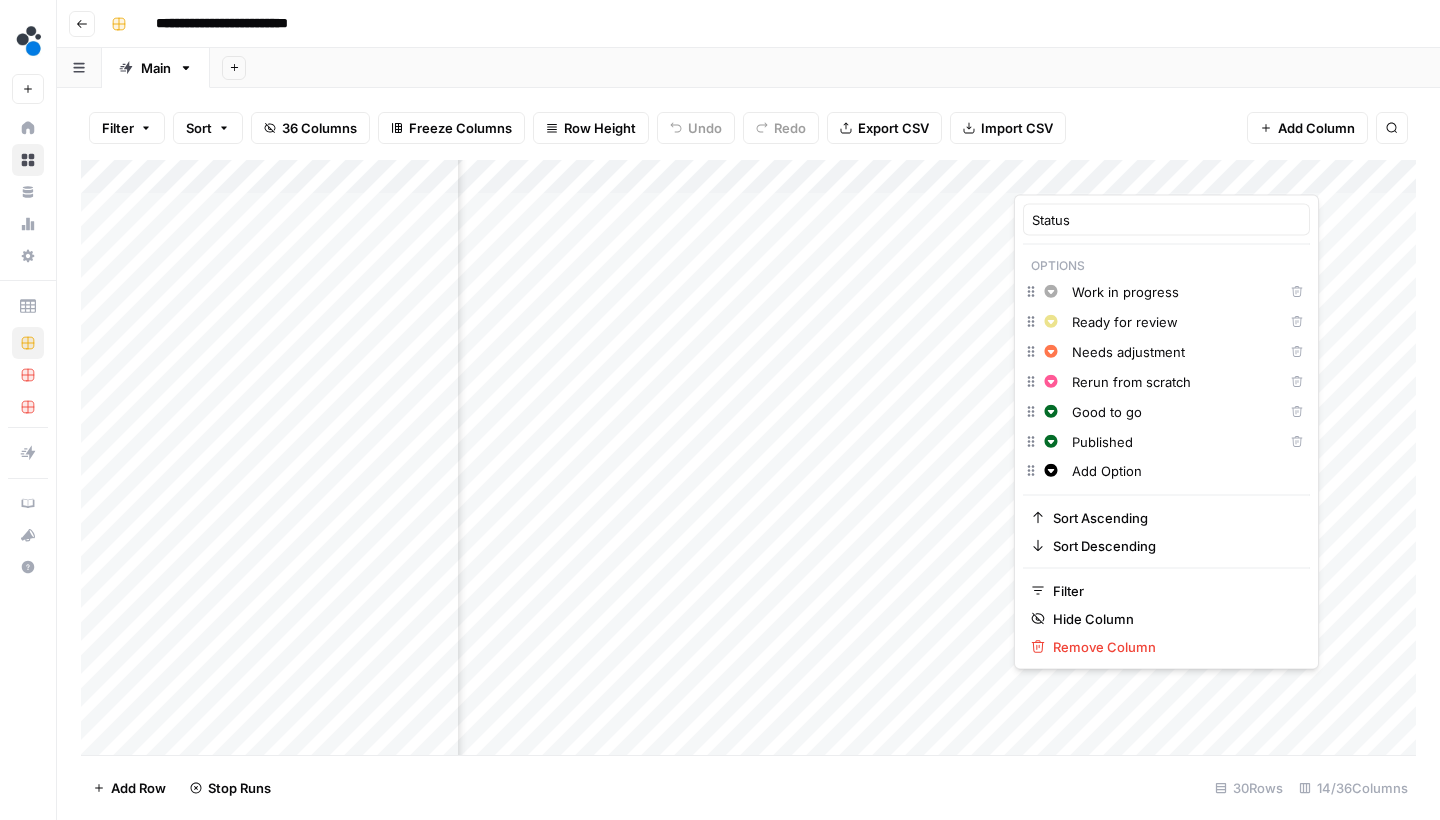 drag, startPoint x: 1176, startPoint y: 123, endPoint x: 1188, endPoint y: 116, distance: 13.892444 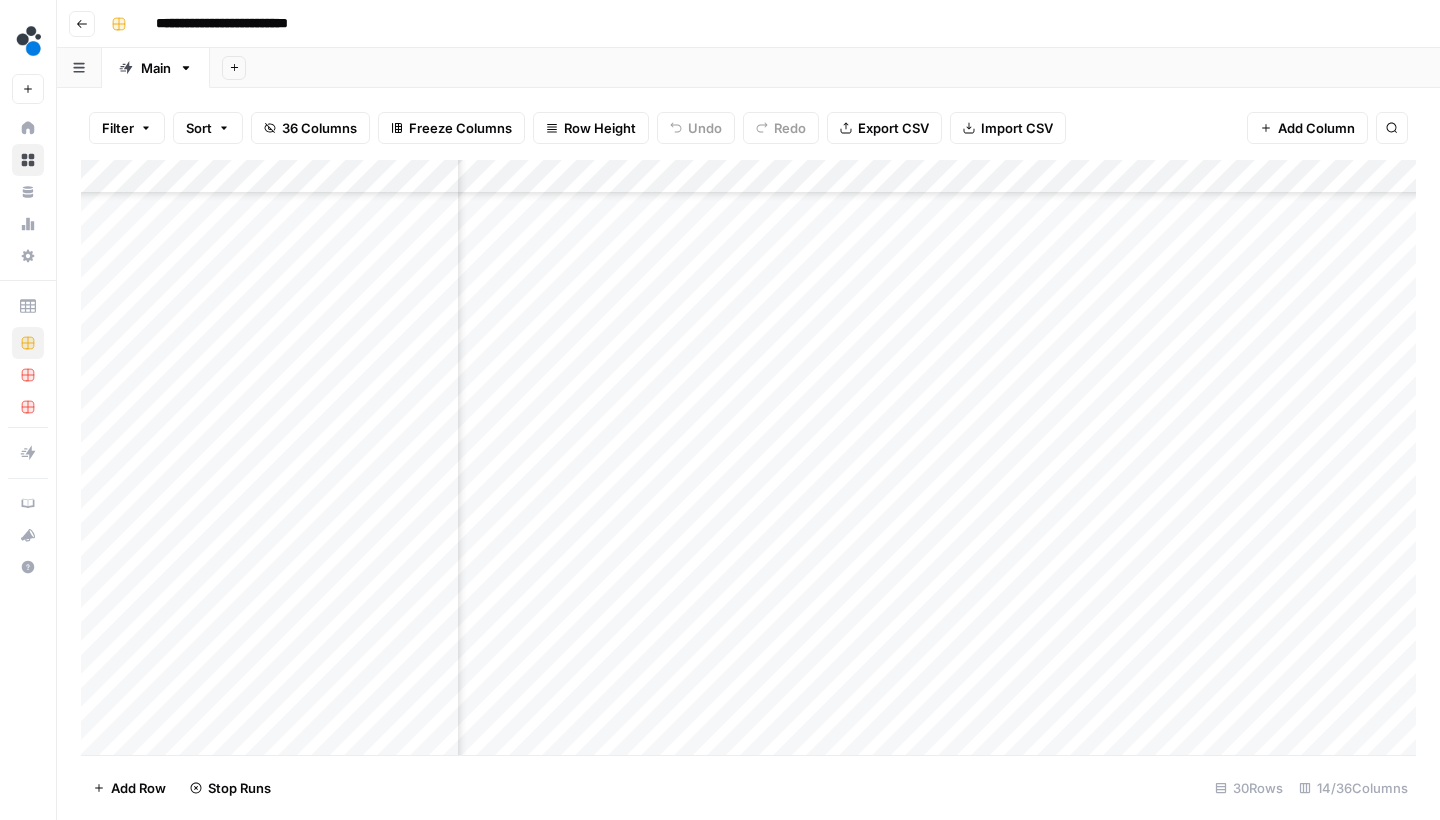 scroll, scrollTop: 467, scrollLeft: 1016, axis: both 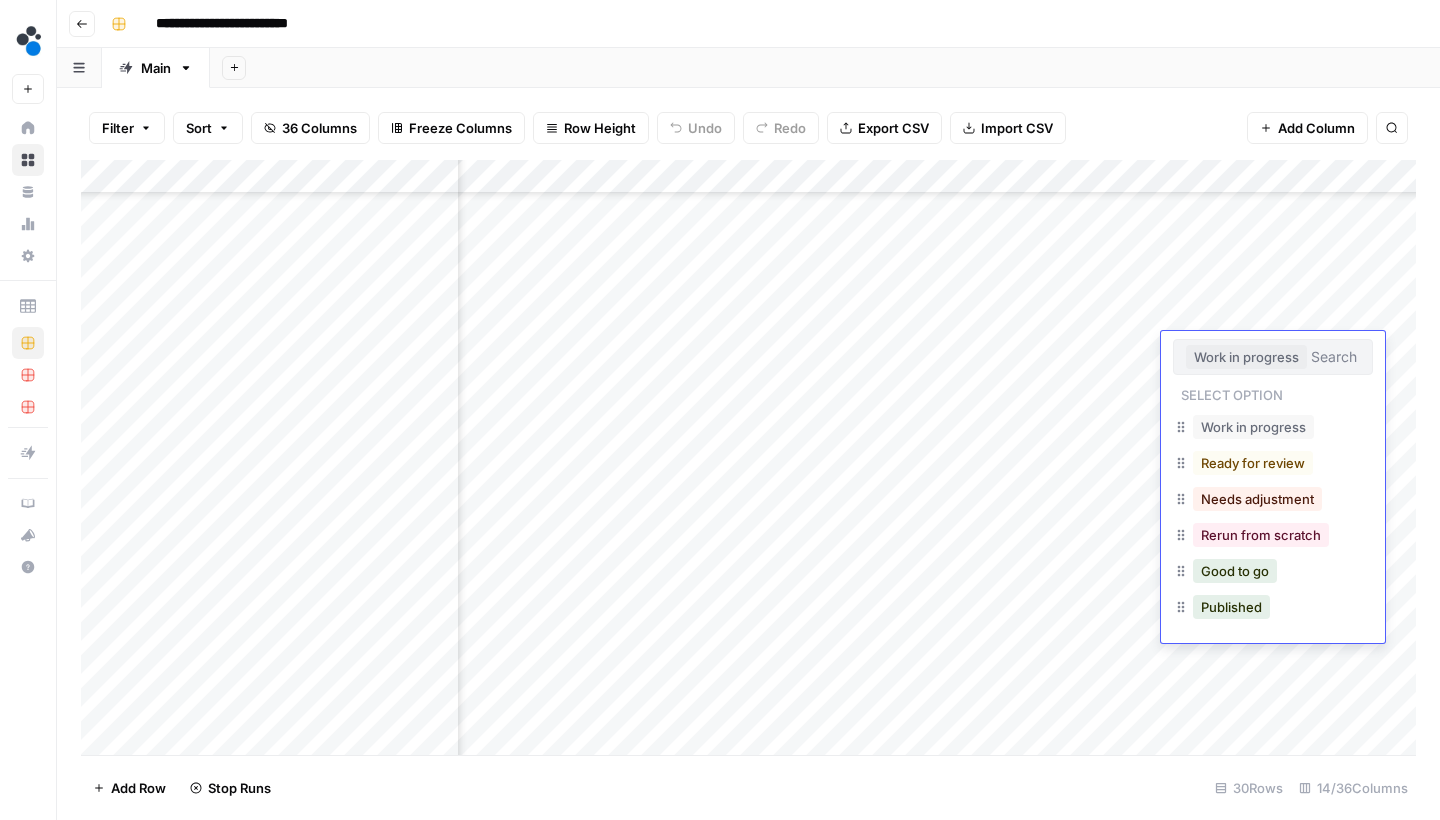 click on "Work in progress" at bounding box center [1246, 357] 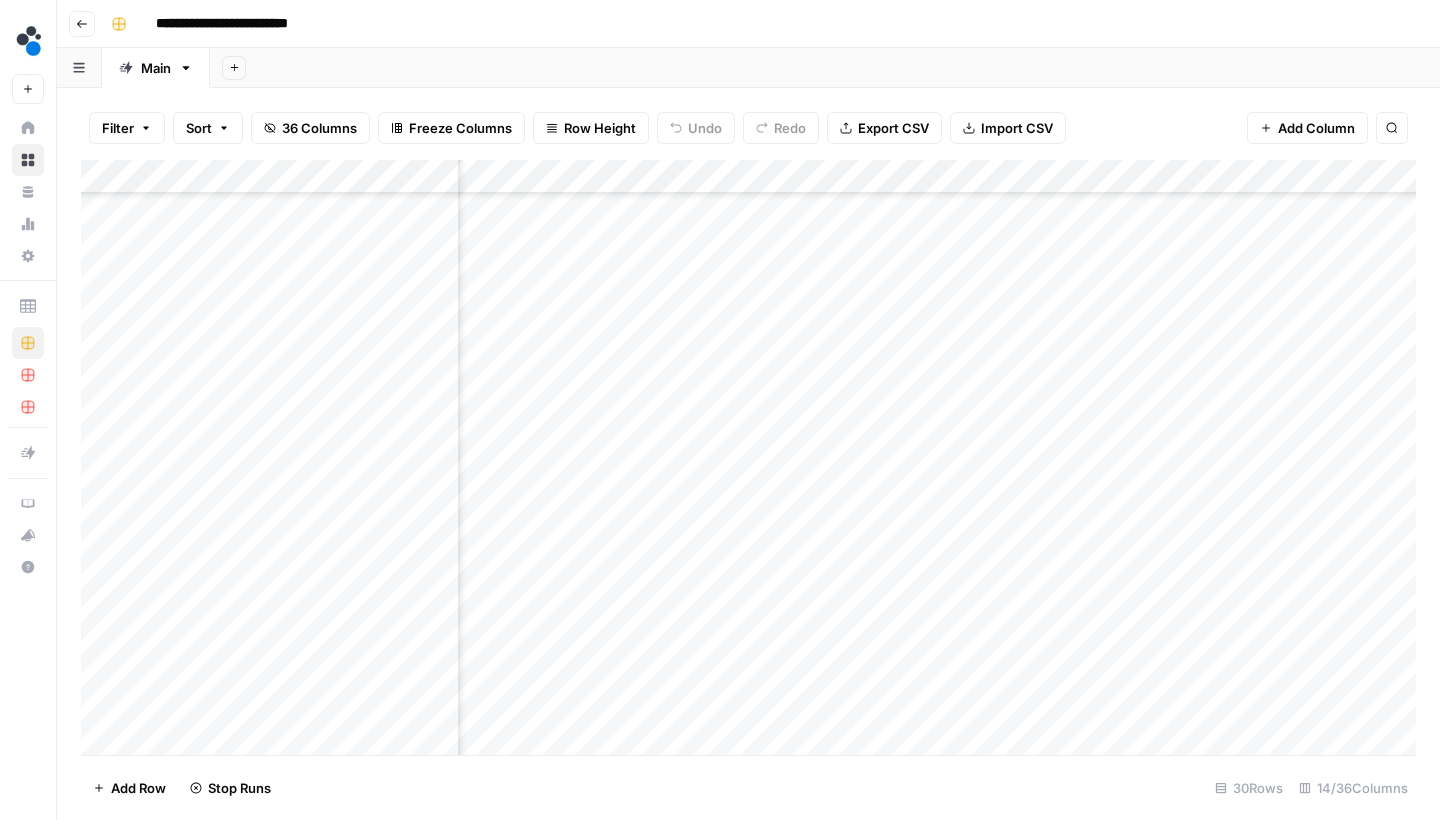 click on "Add Column" at bounding box center (748, 460) 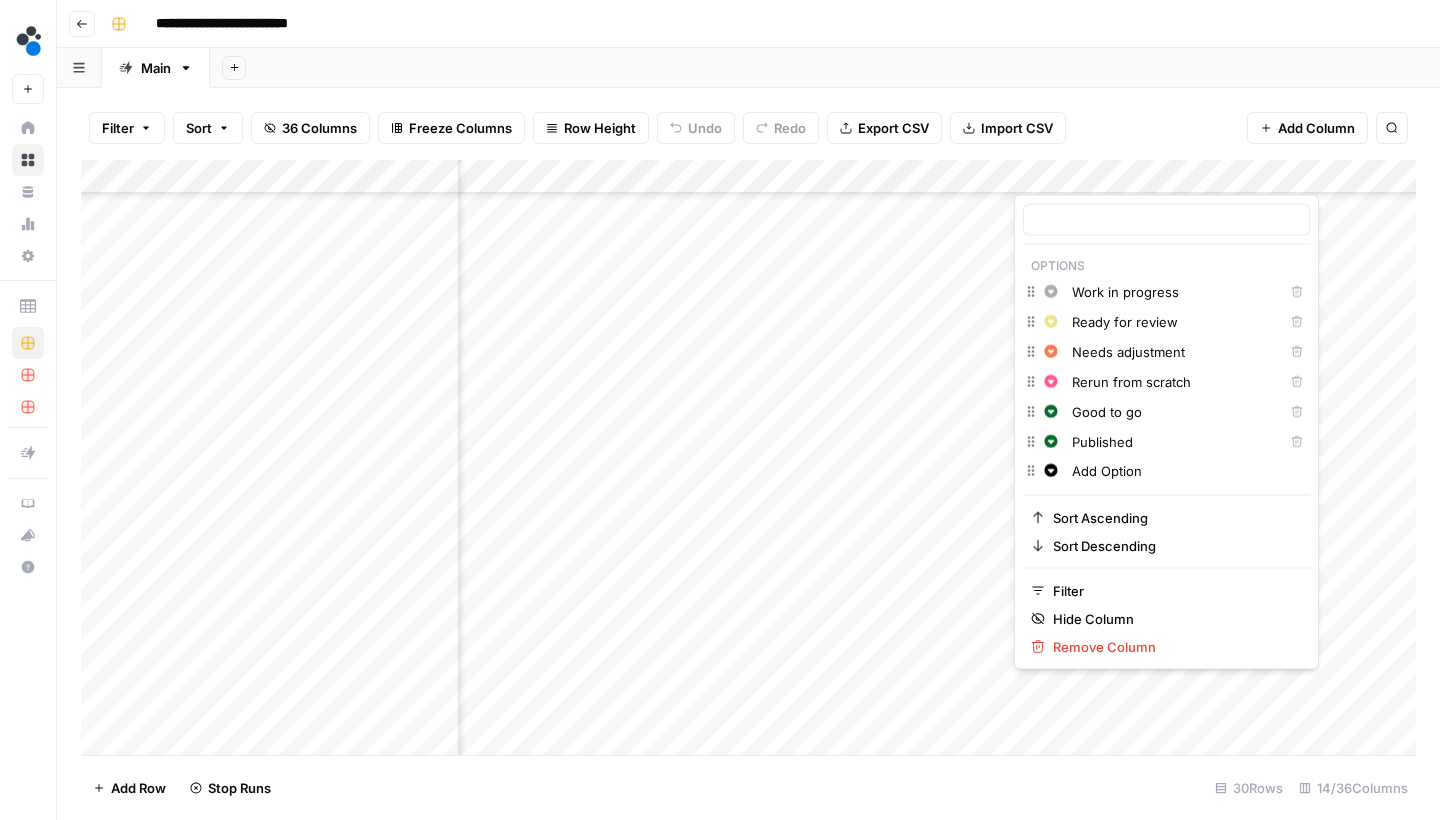 type on "Status" 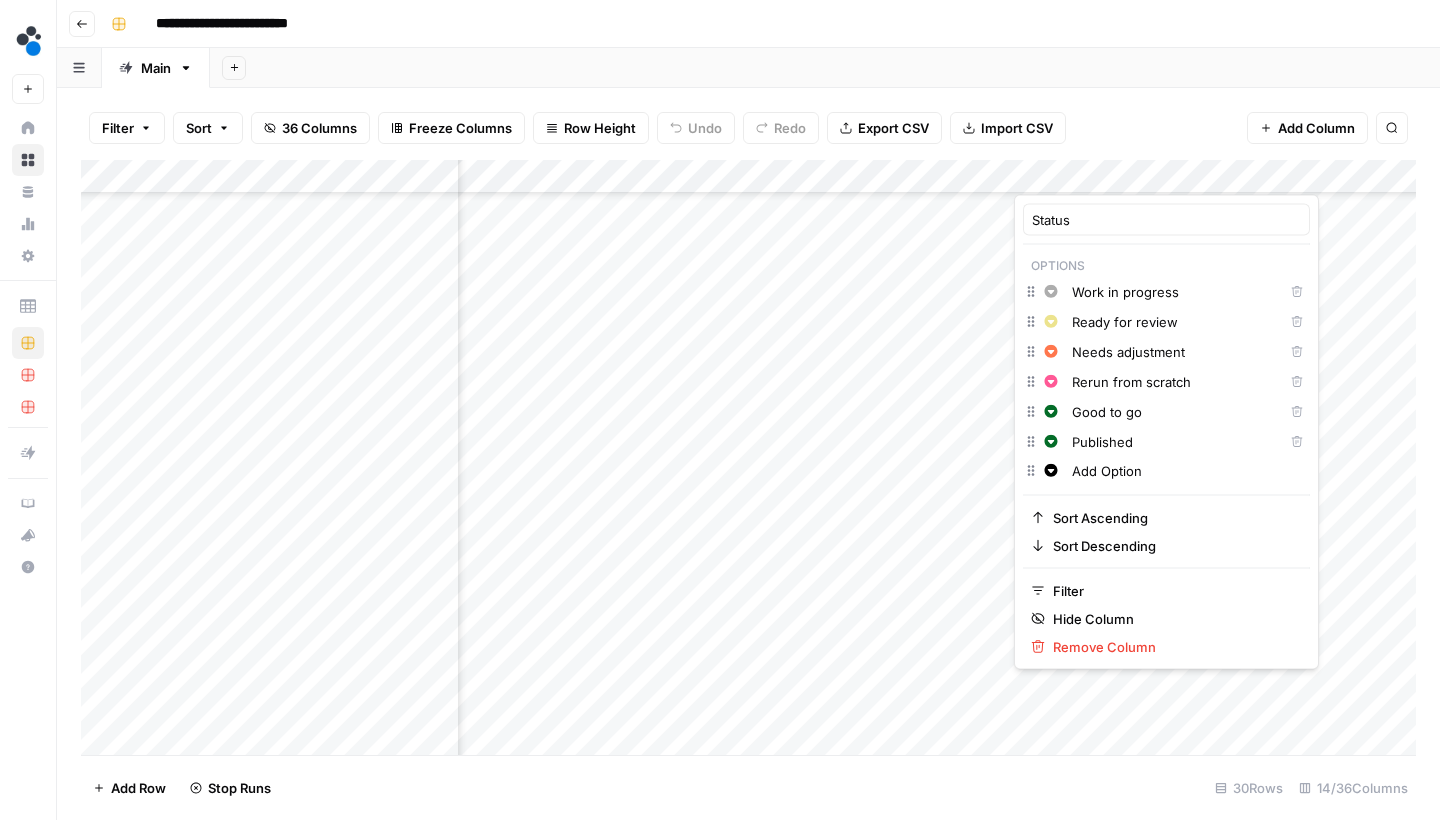 click on "Add Option" at bounding box center [1186, 471] 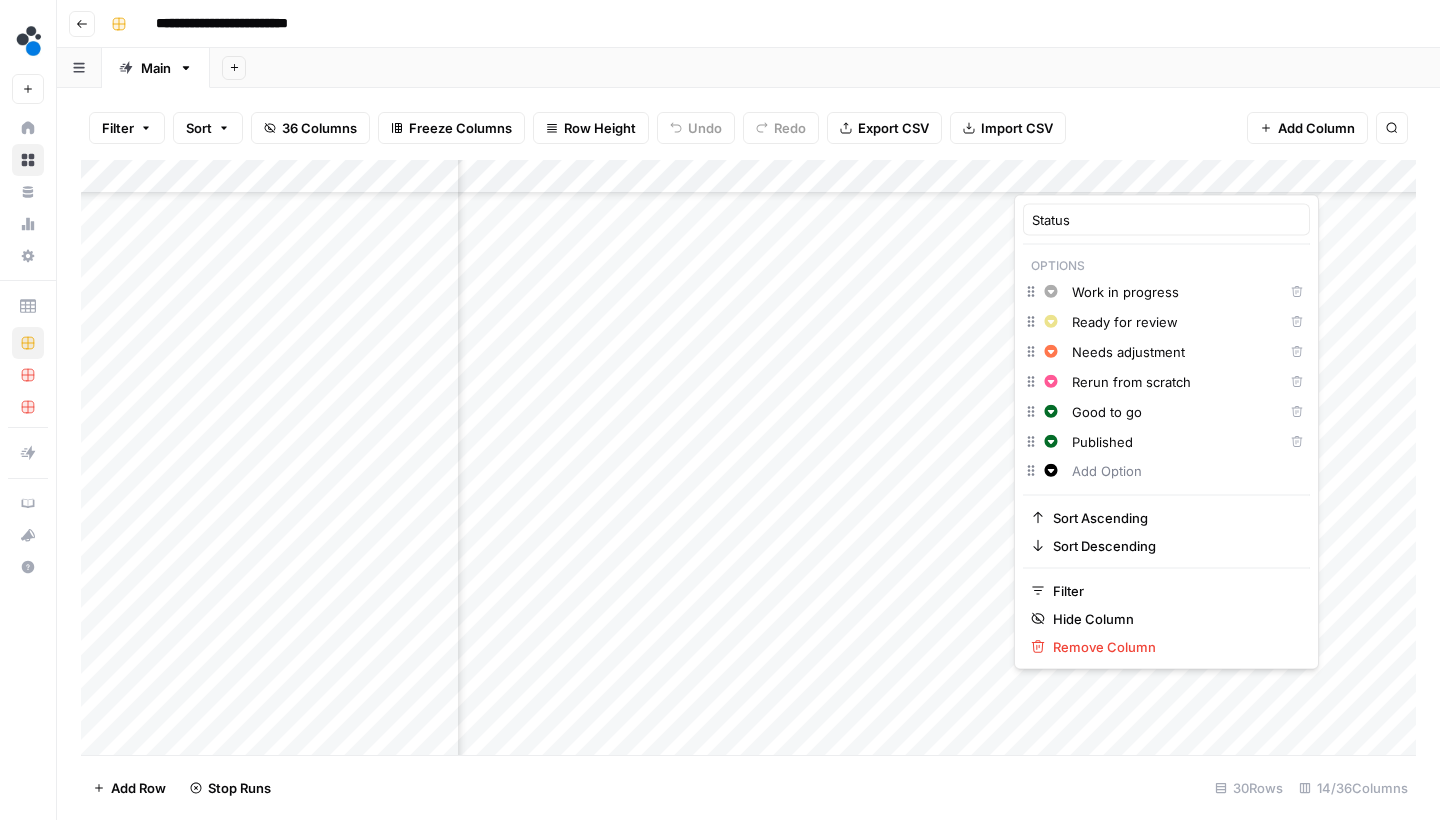 type 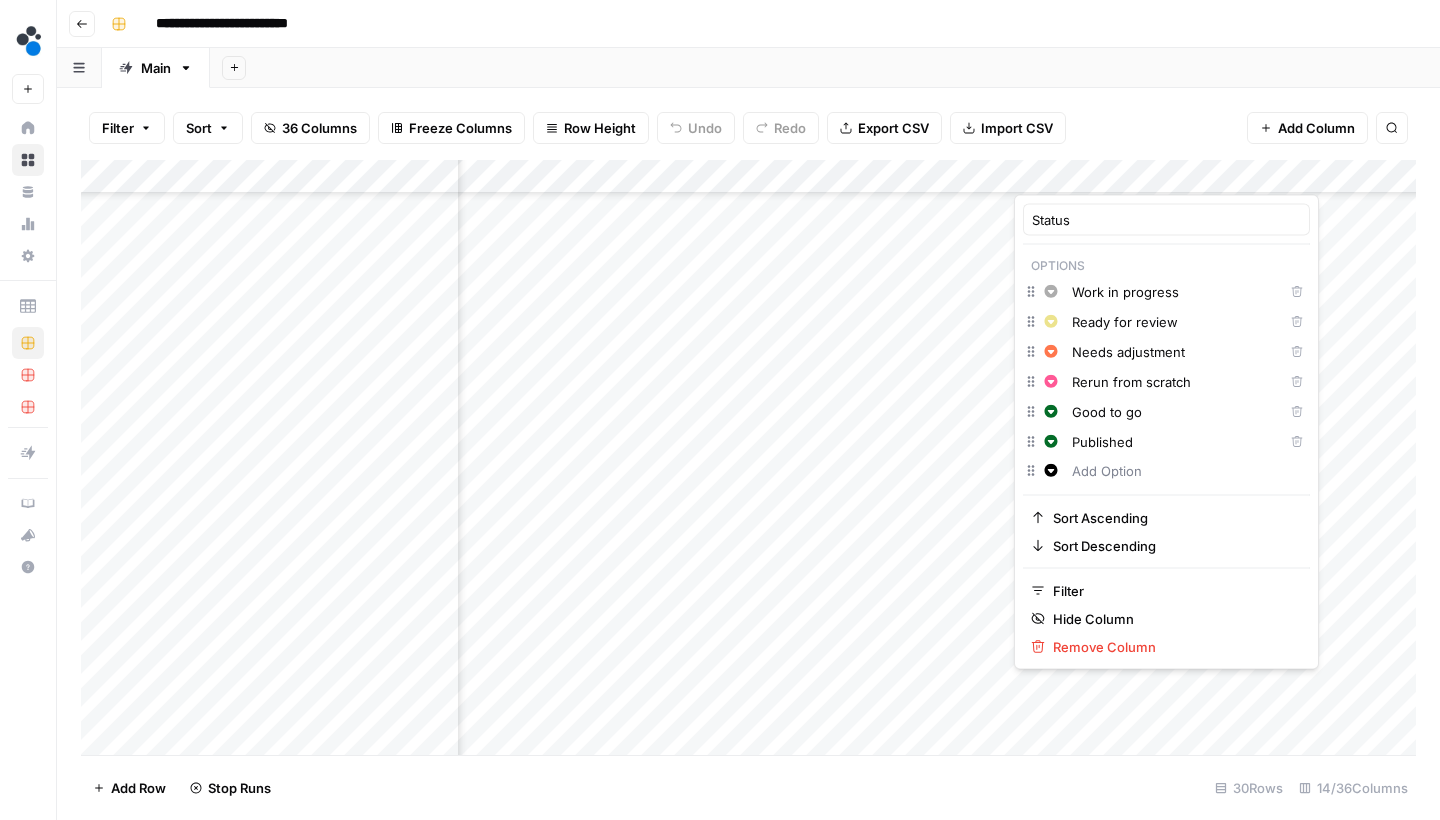 click at bounding box center [1166, 495] 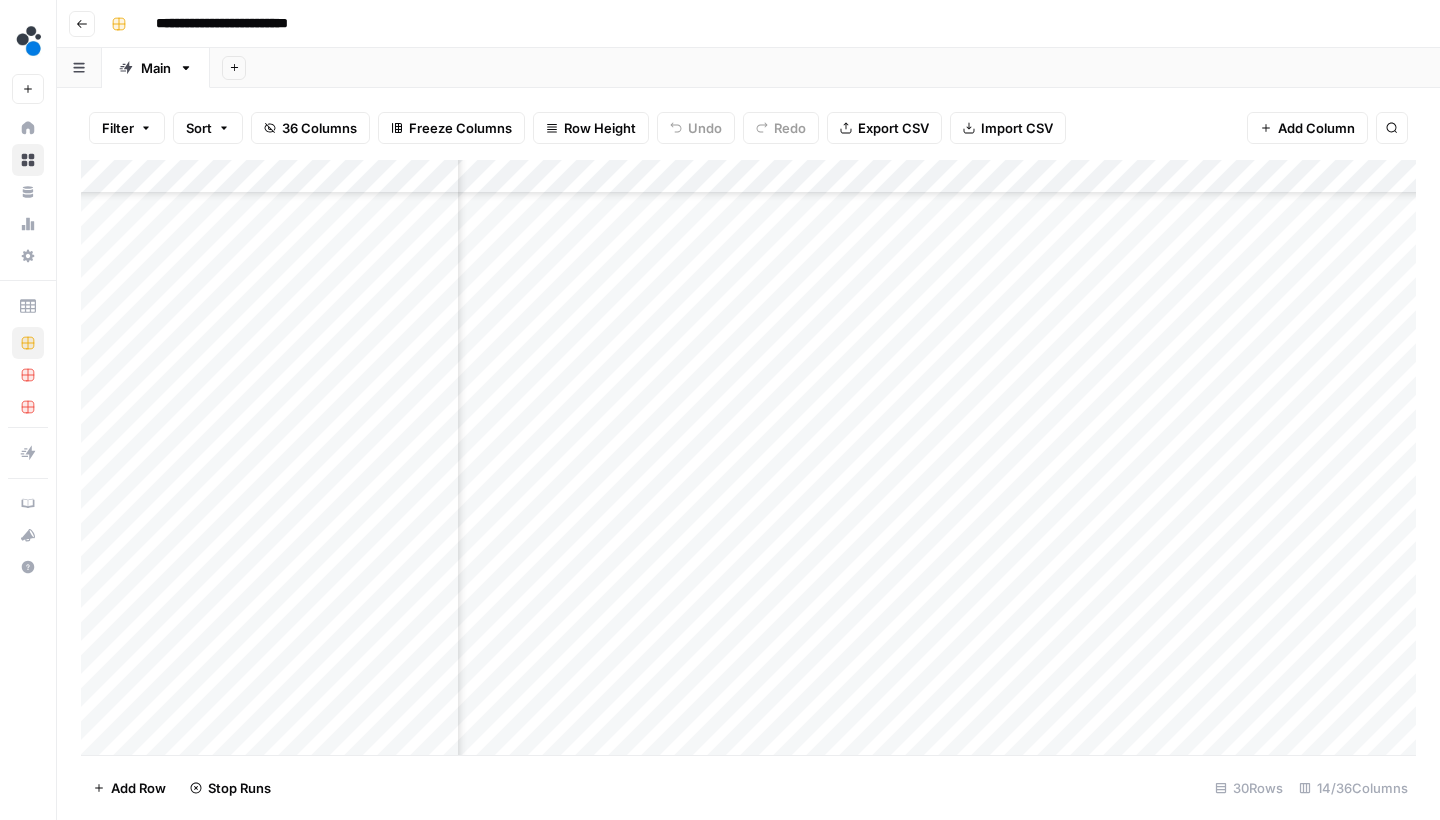 click on "Filter Sort 36 Columns Freeze Columns Row Height Undo Redo Export CSV Import CSV Add Column Search" at bounding box center [748, 128] 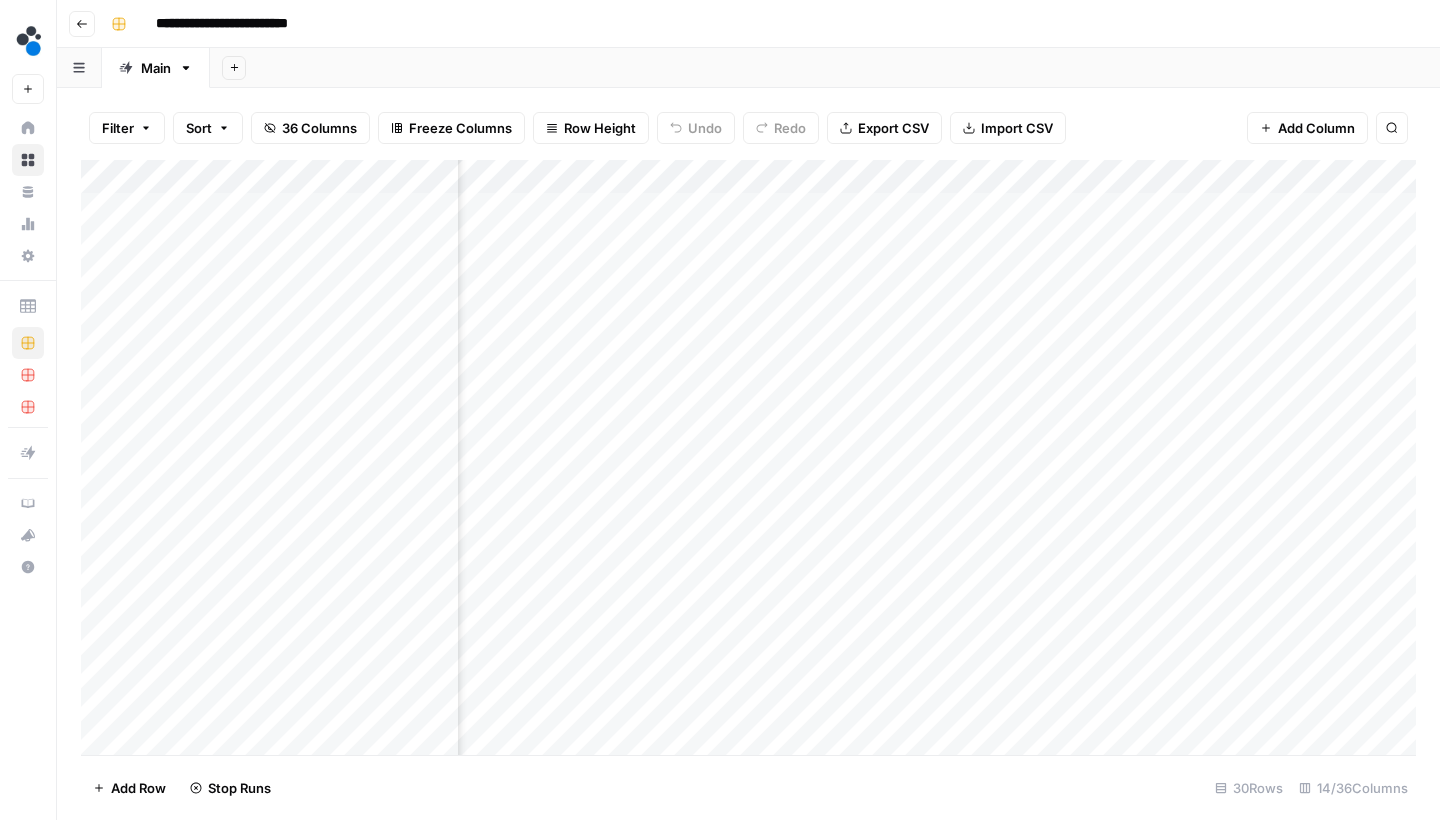 scroll, scrollTop: 0, scrollLeft: 1016, axis: horizontal 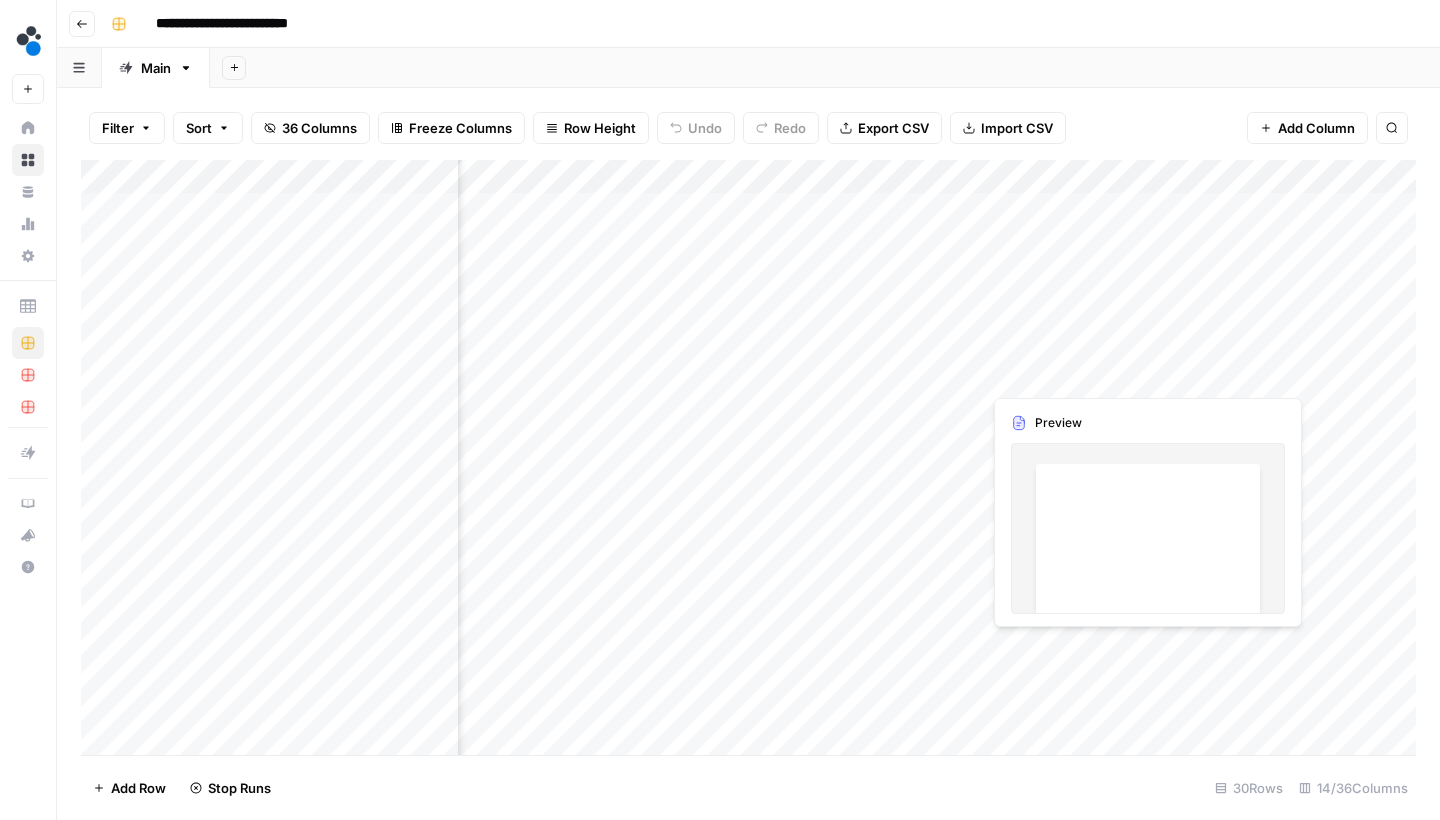 click on "Add Column" at bounding box center [748, 460] 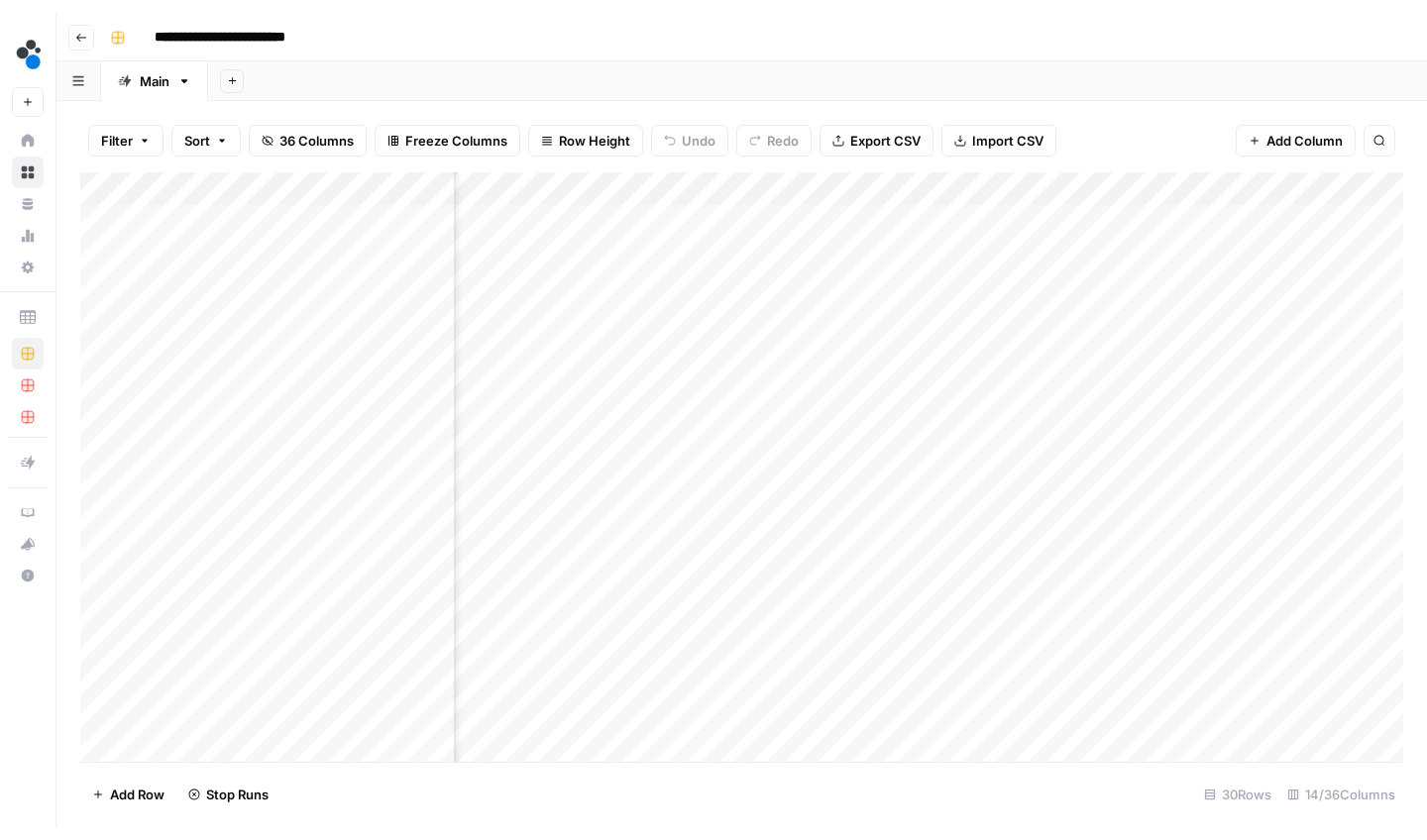 scroll, scrollTop: 0, scrollLeft: 486, axis: horizontal 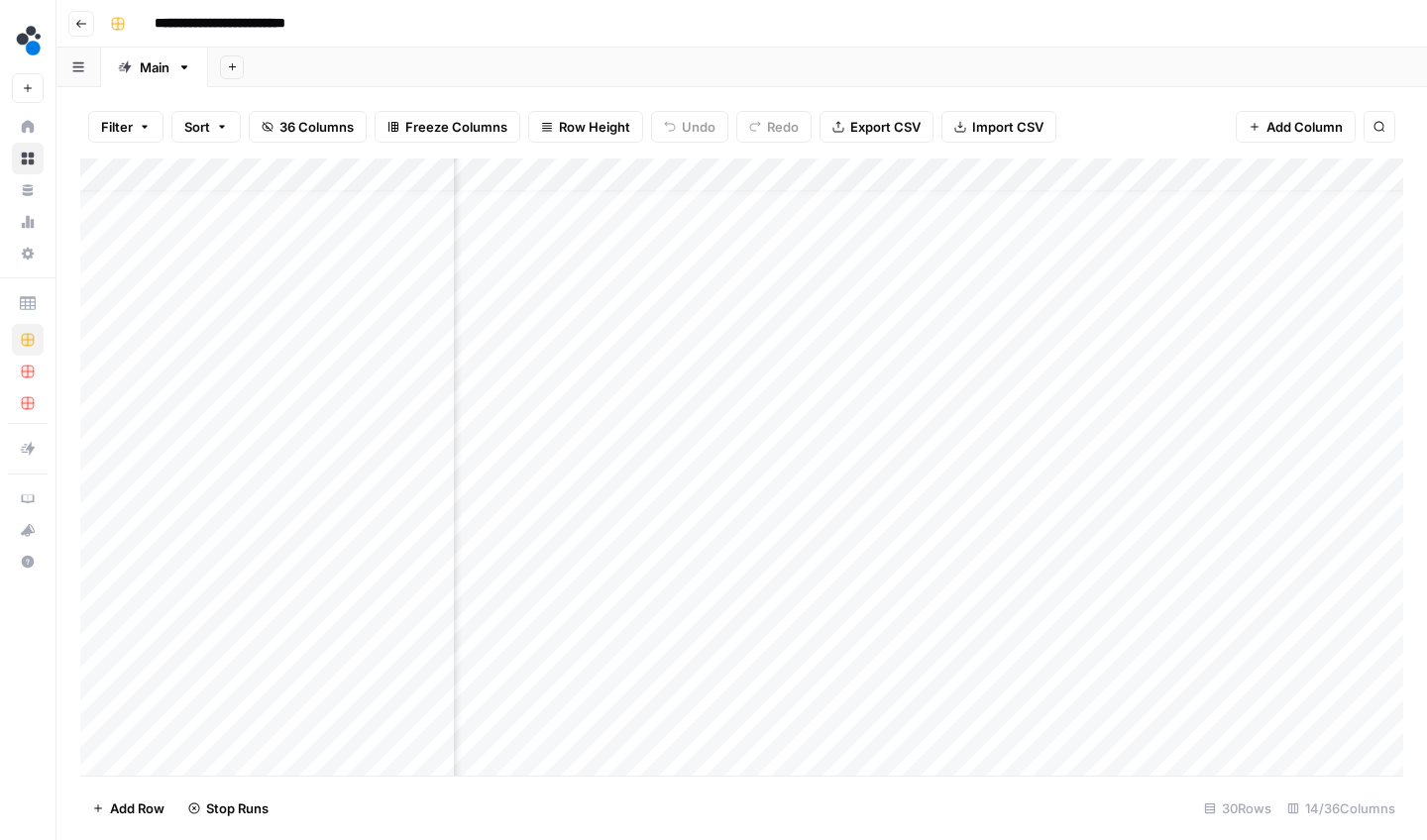 click on "Add Column" at bounding box center [741, 470] 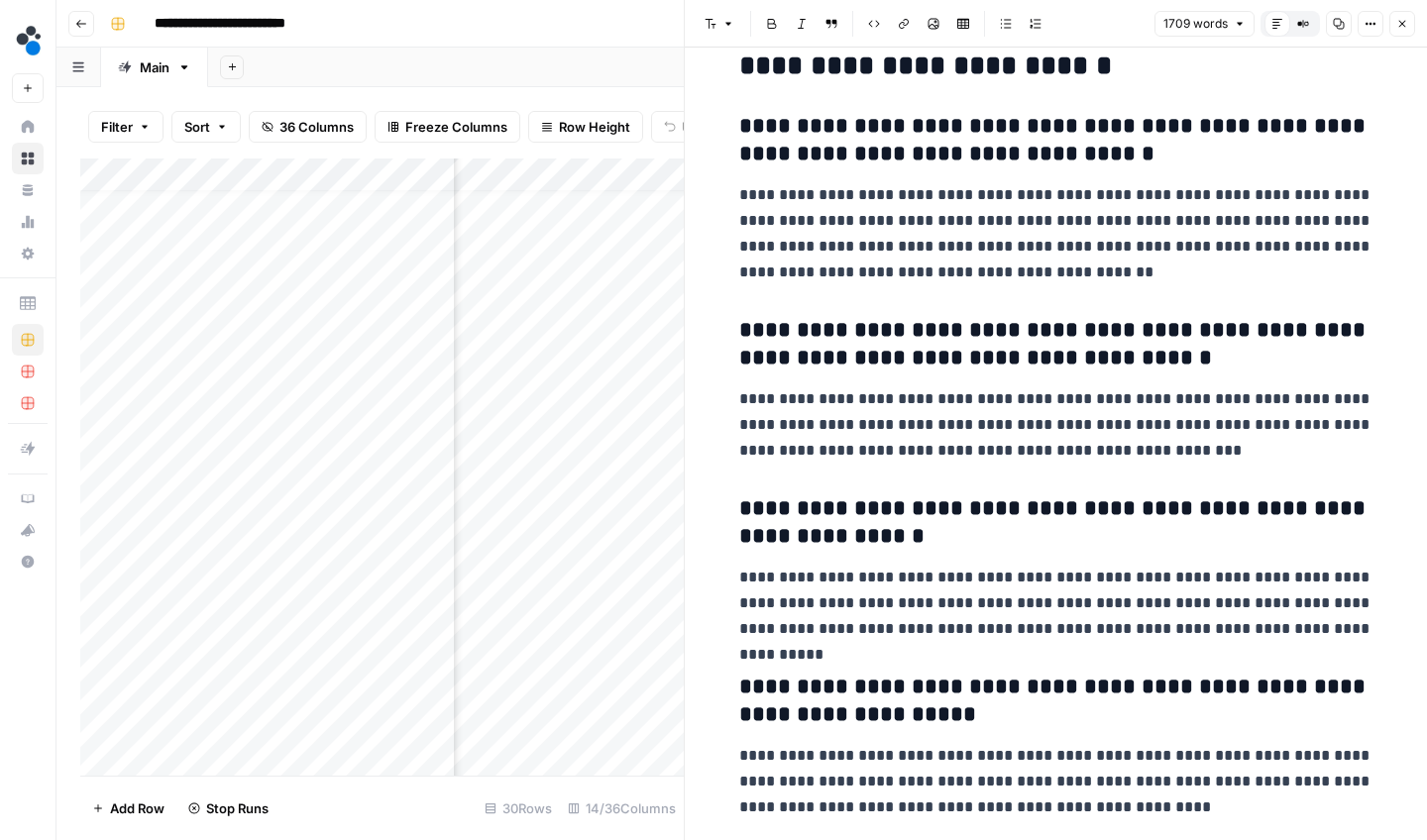 scroll, scrollTop: 5958, scrollLeft: 0, axis: vertical 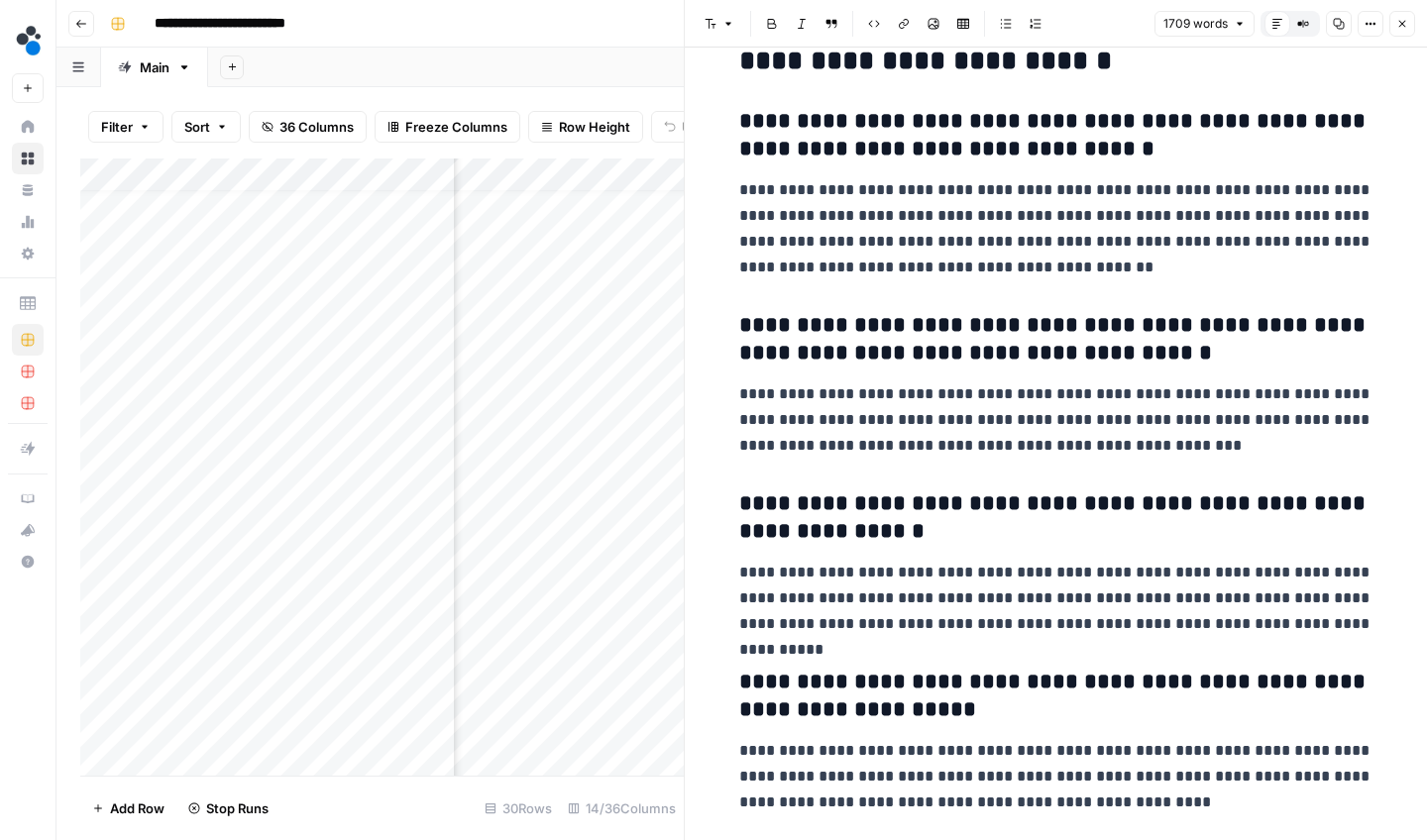 click 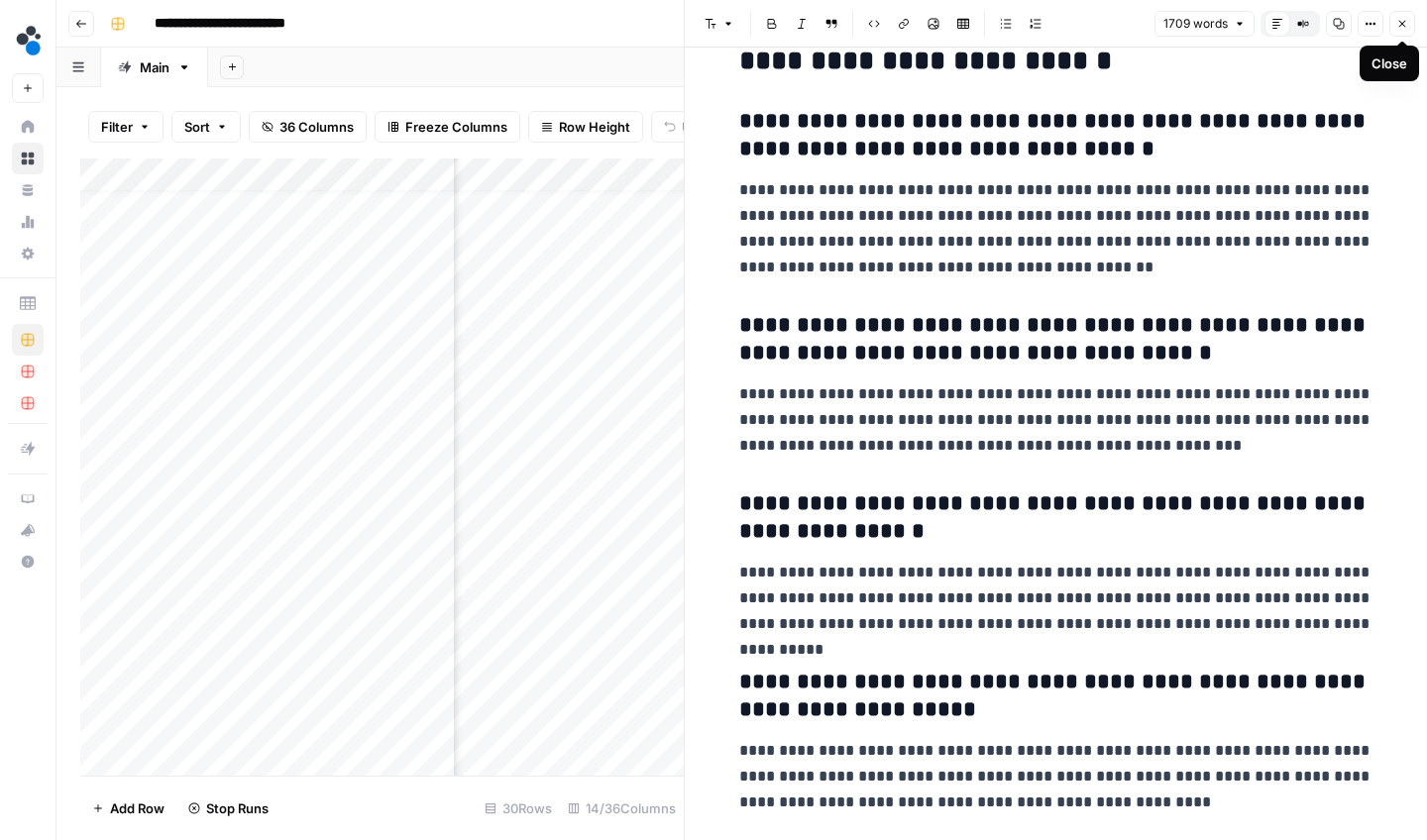 click 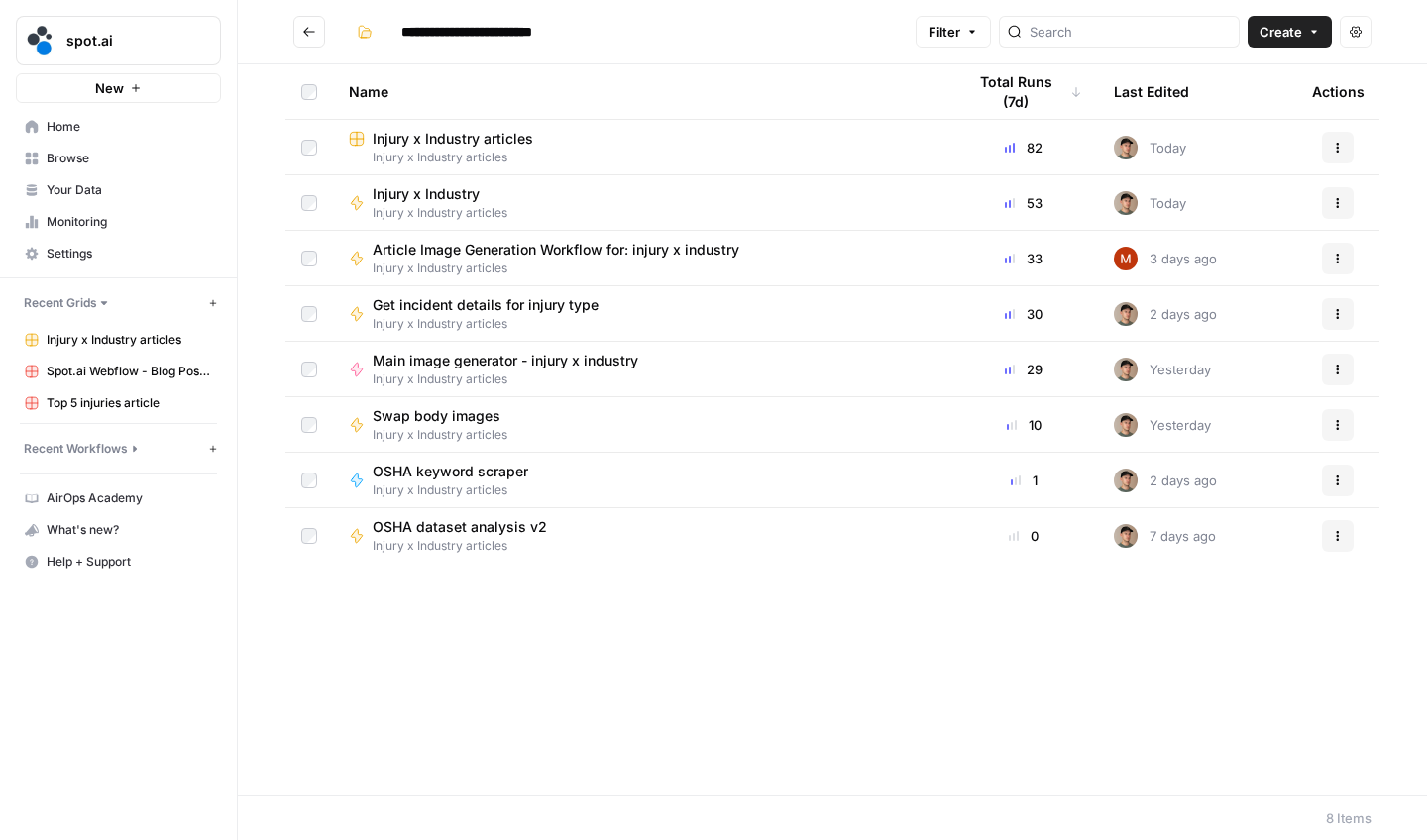 click on "Injury x Industry articles" at bounding box center (453, 139) 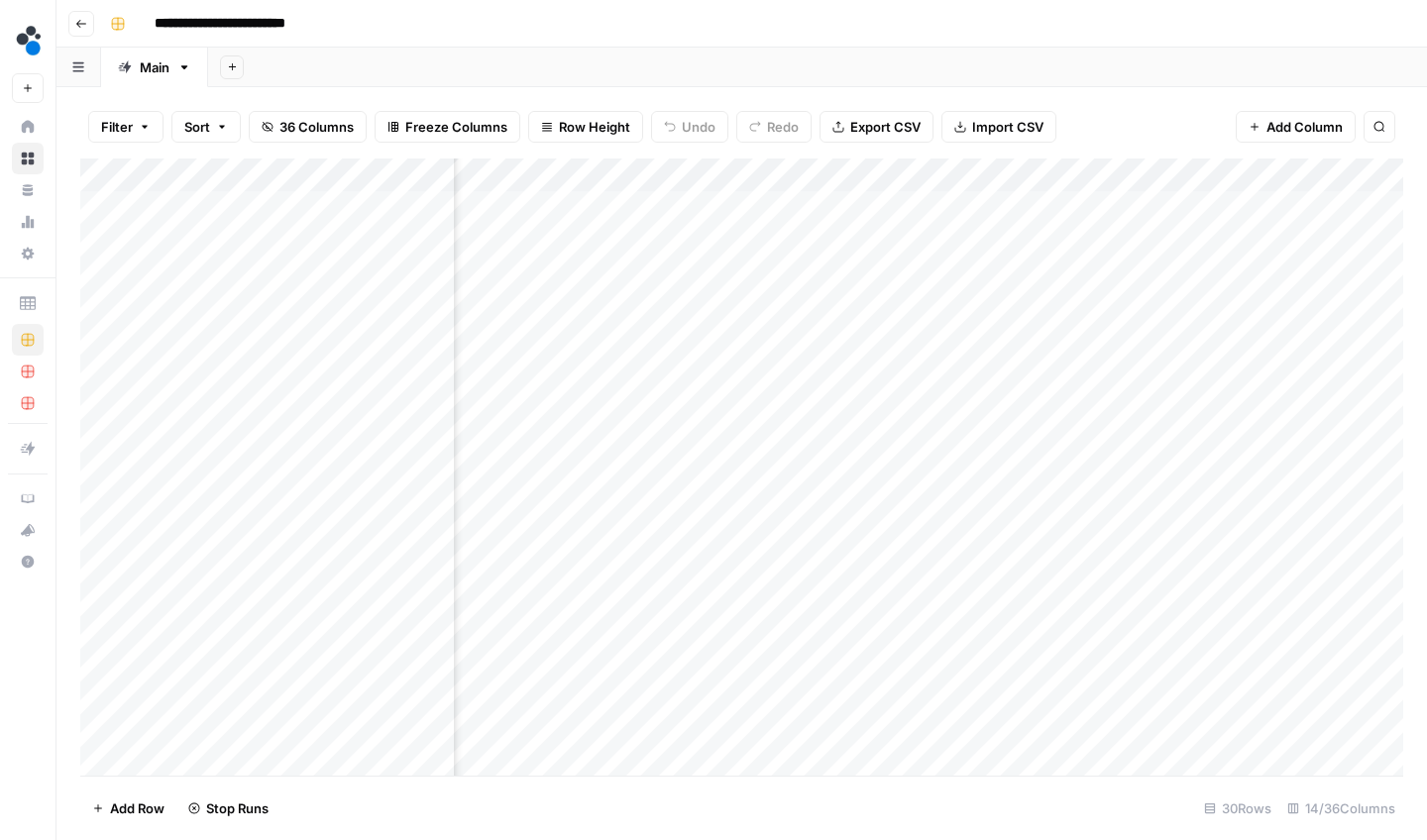 scroll, scrollTop: 0, scrollLeft: 495, axis: horizontal 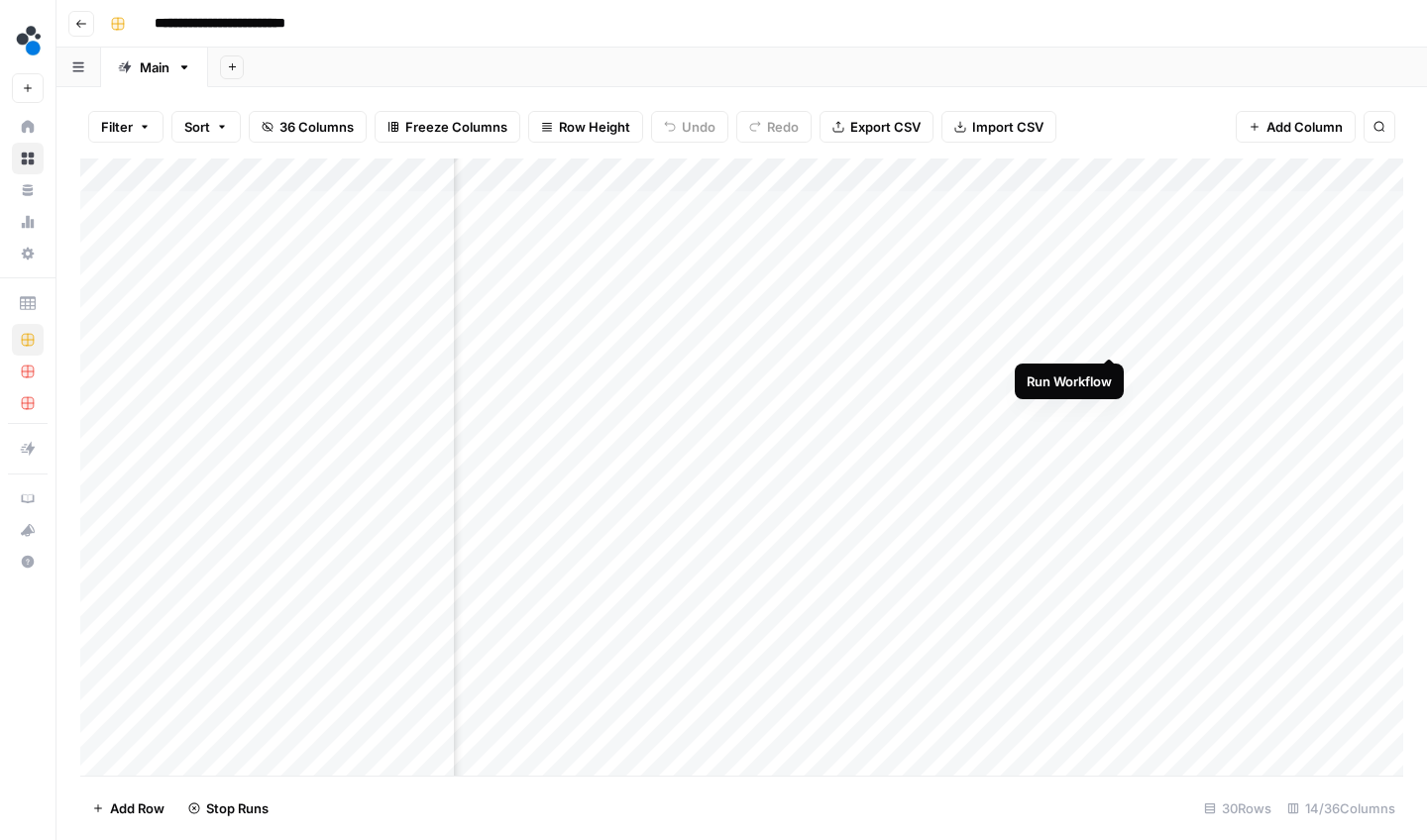 click on "Add Column" at bounding box center [741, 470] 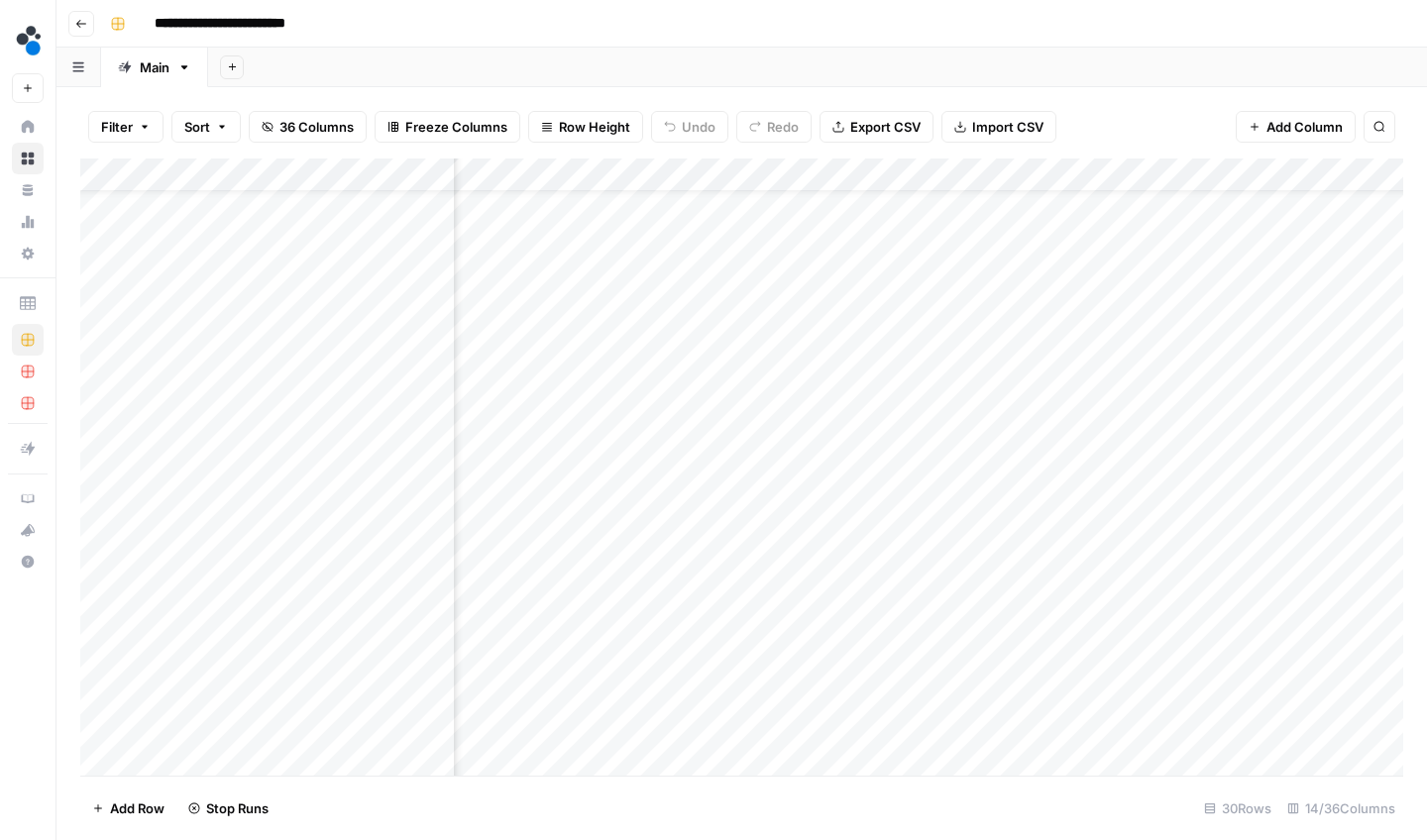 scroll, scrollTop: 58, scrollLeft: 200, axis: both 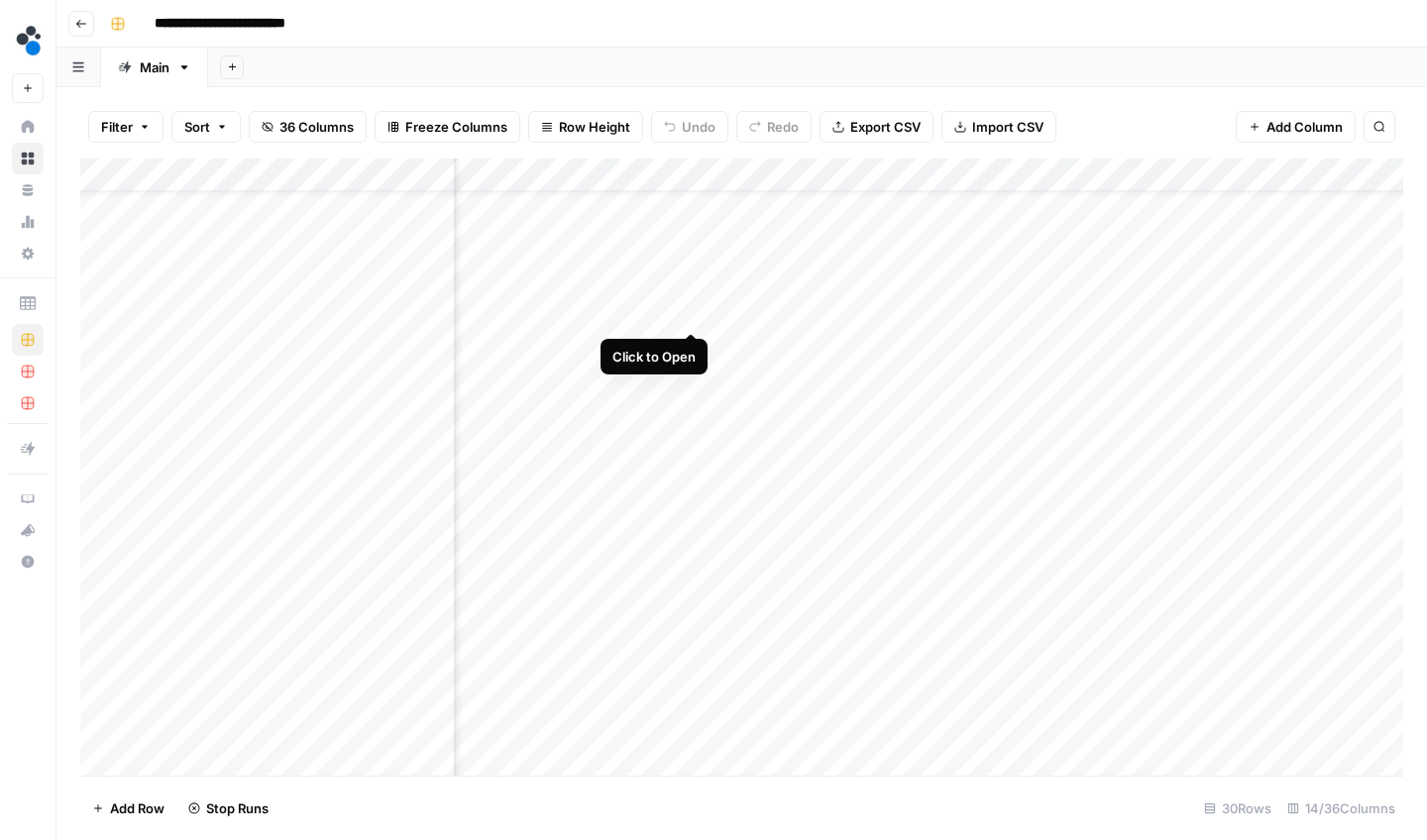 click on "Add Column" at bounding box center [741, 470] 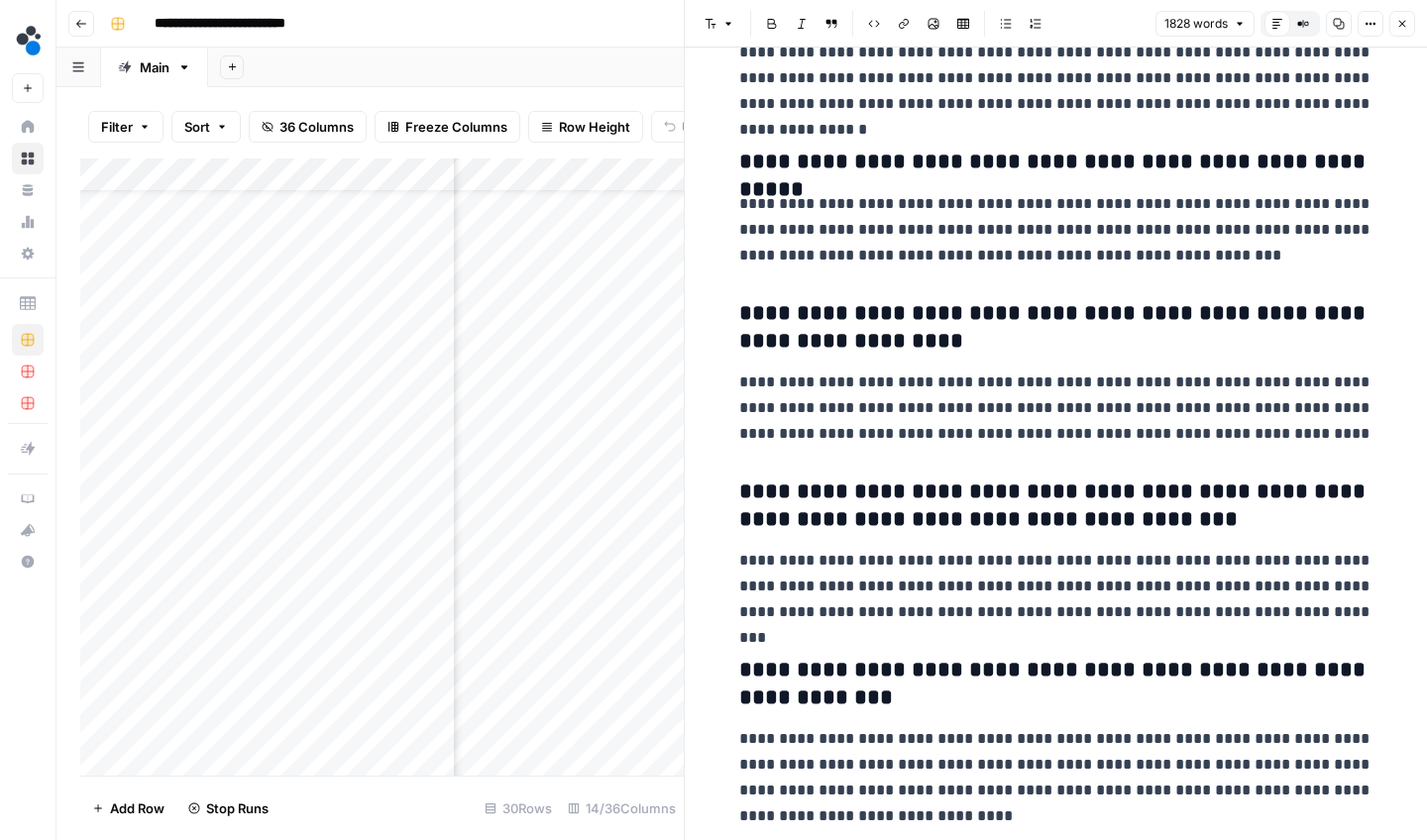 scroll, scrollTop: 6724, scrollLeft: 0, axis: vertical 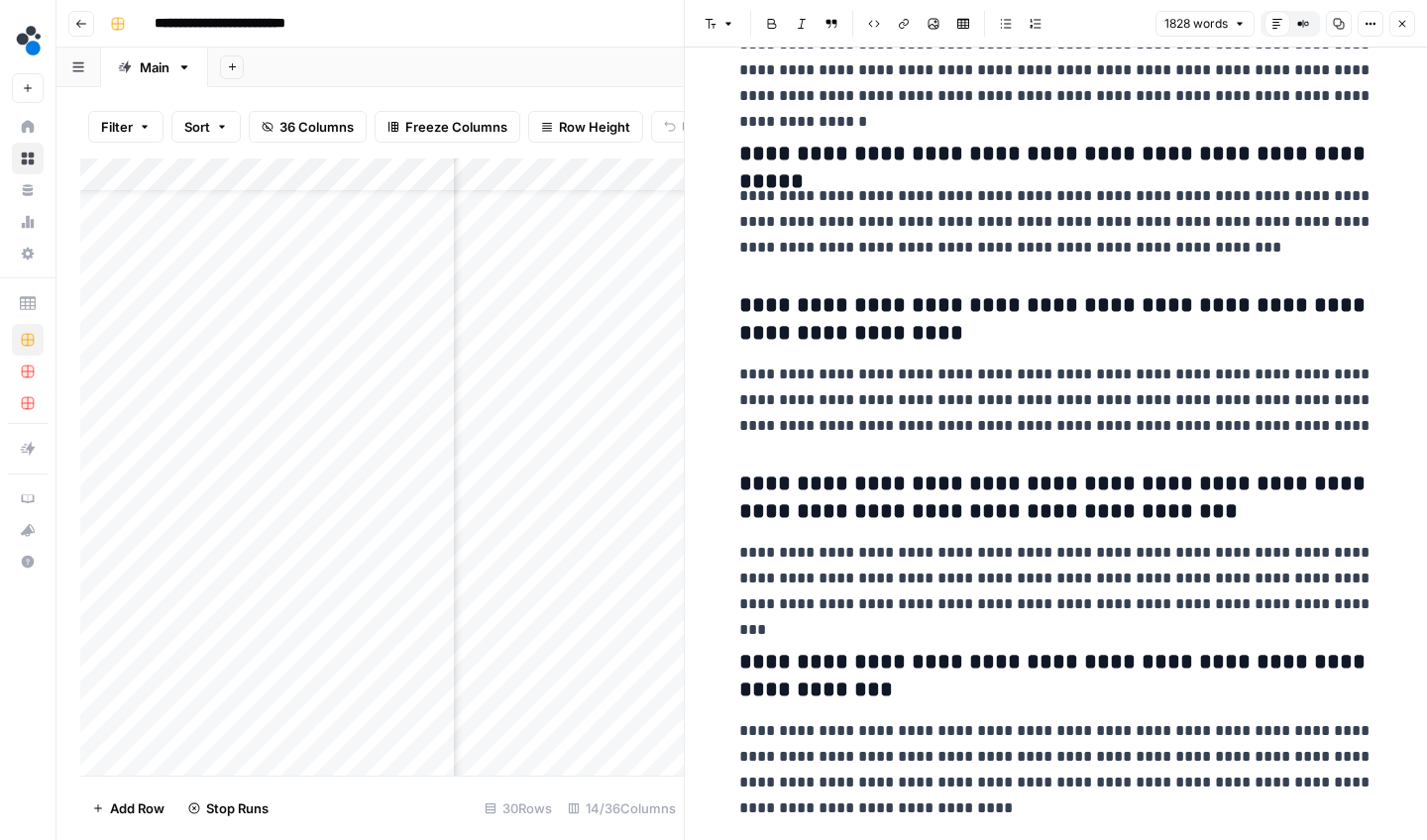 click 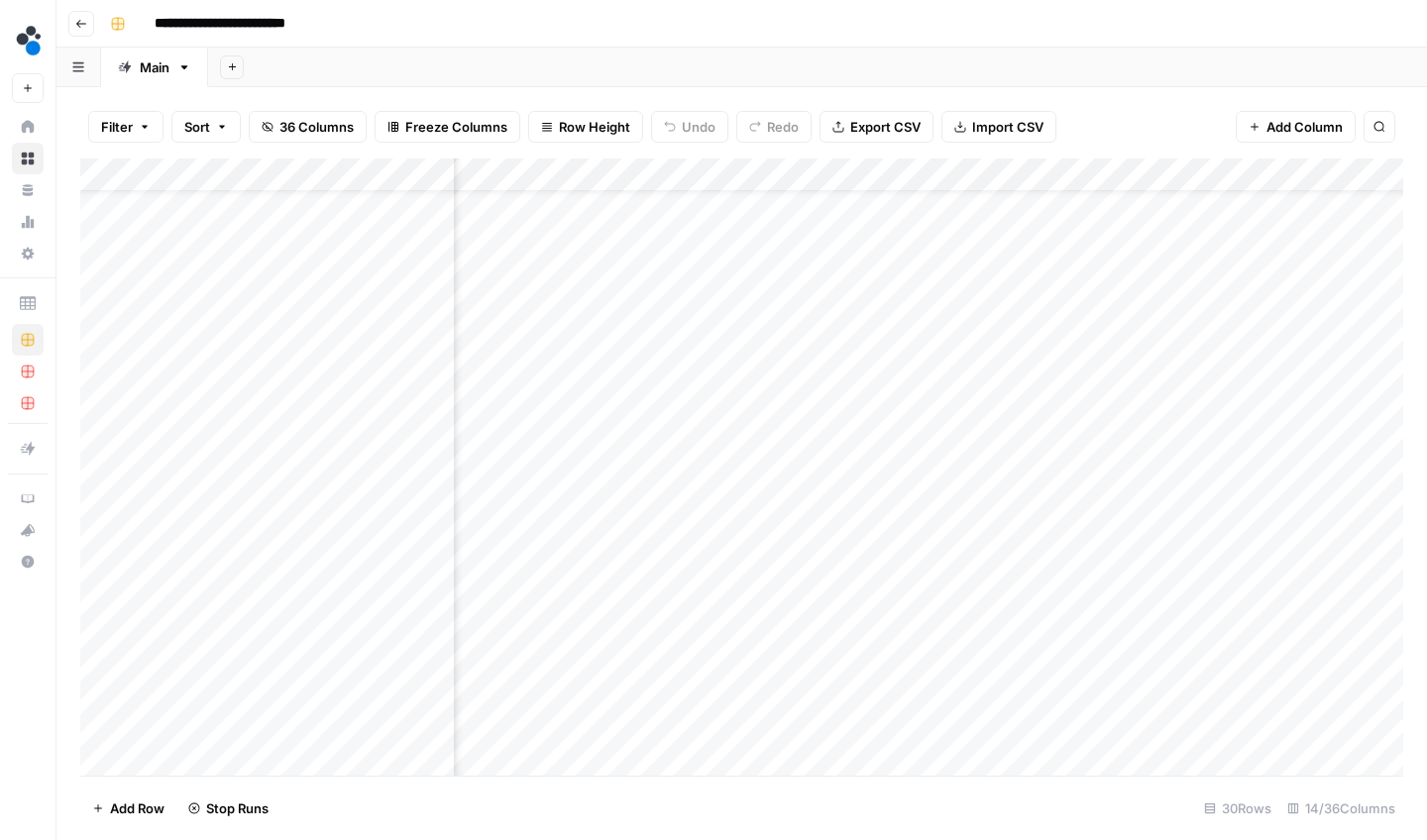 scroll, scrollTop: 56, scrollLeft: 578, axis: both 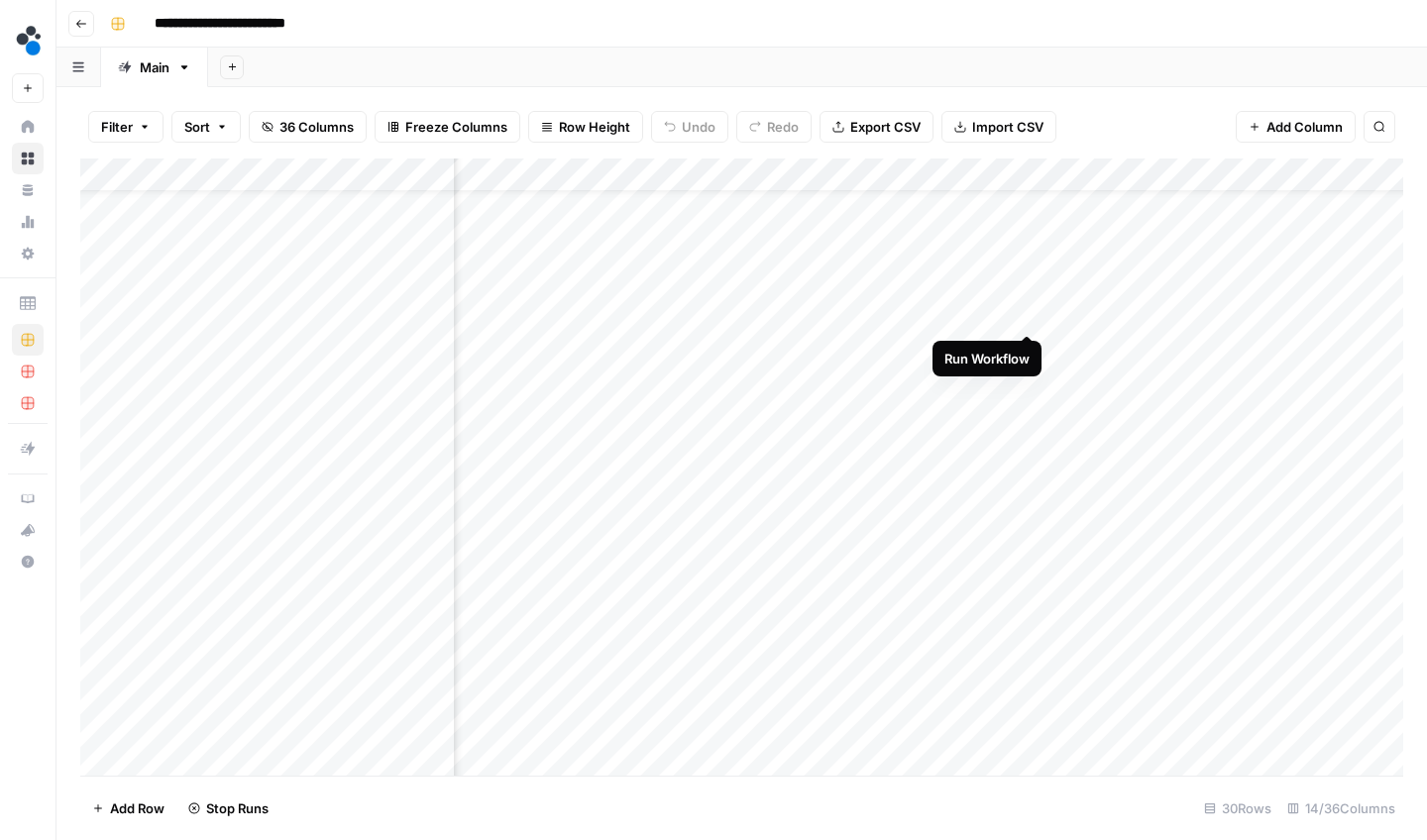 click on "Add Column" at bounding box center [741, 470] 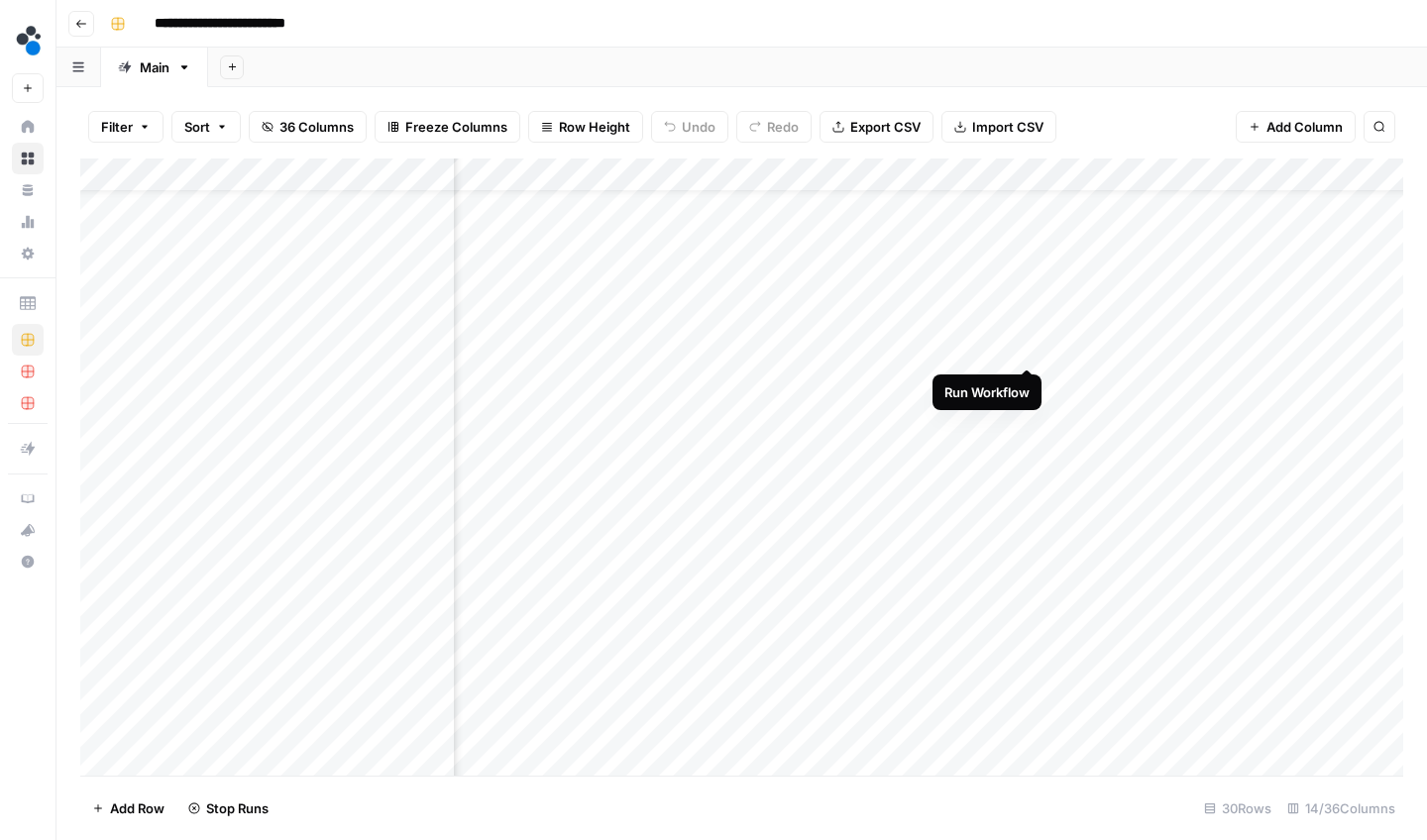 click on "Add Column" at bounding box center [741, 470] 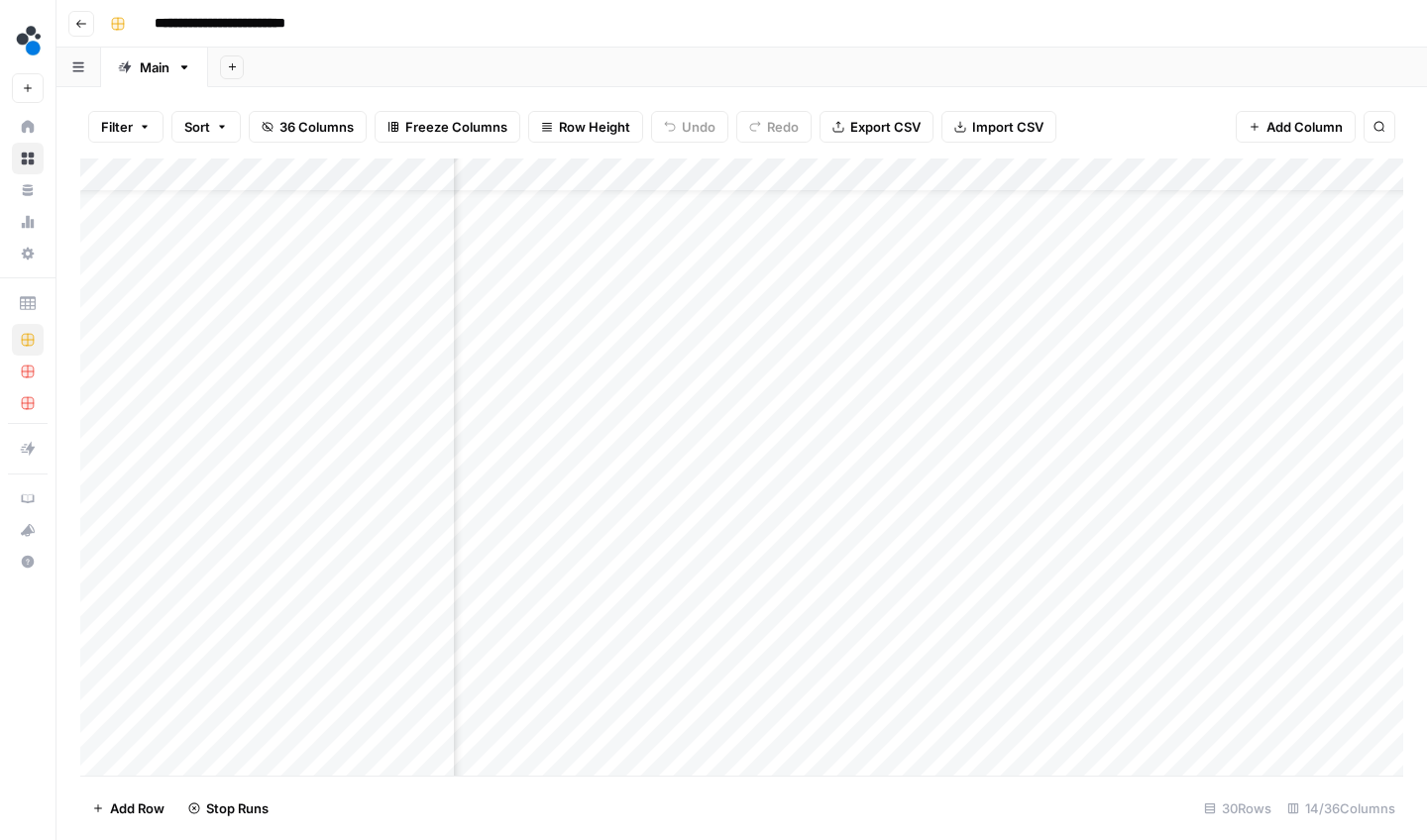 click on "Add Column" at bounding box center [741, 470] 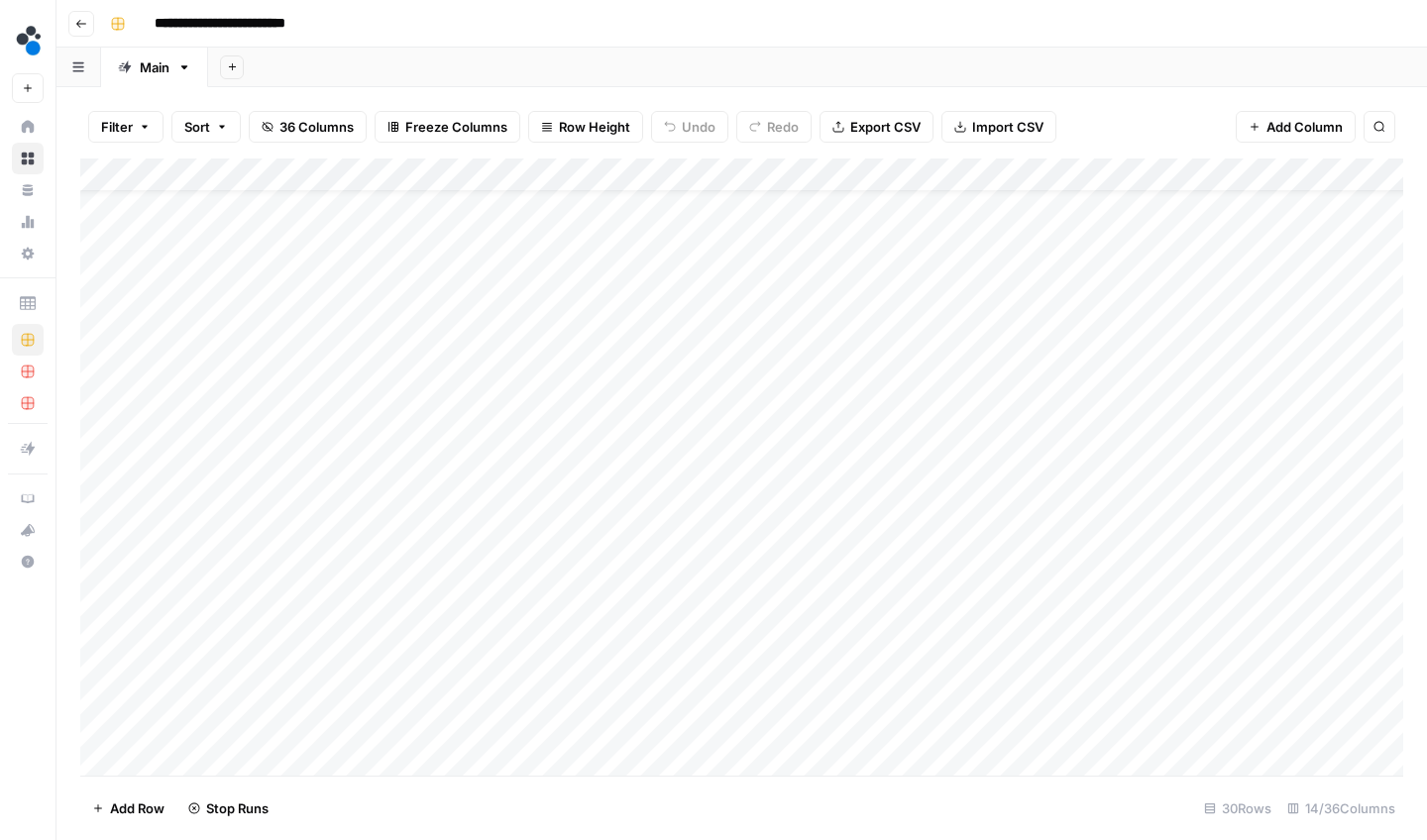 scroll, scrollTop: 51, scrollLeft: 0, axis: vertical 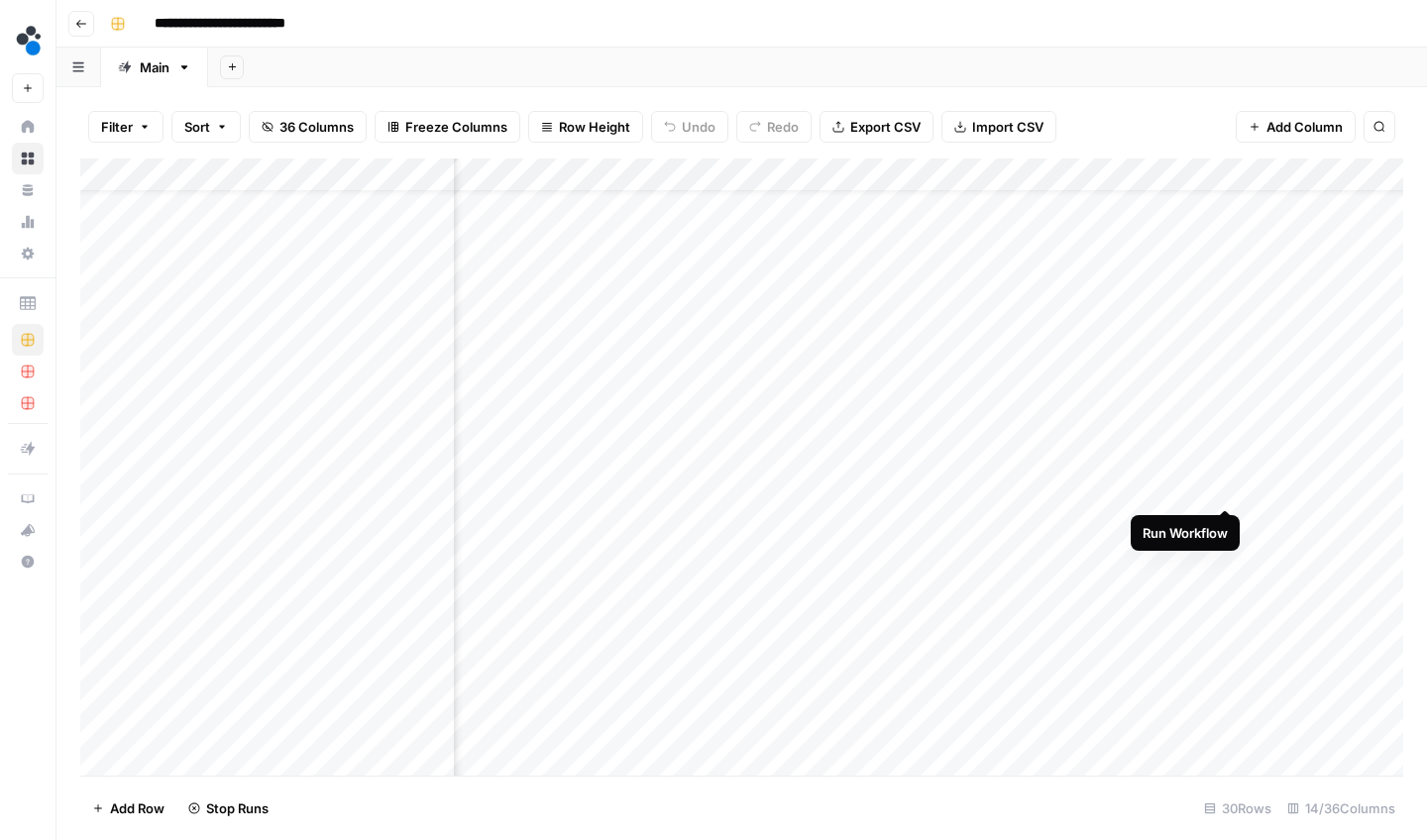 click on "Add Column" at bounding box center (741, 470) 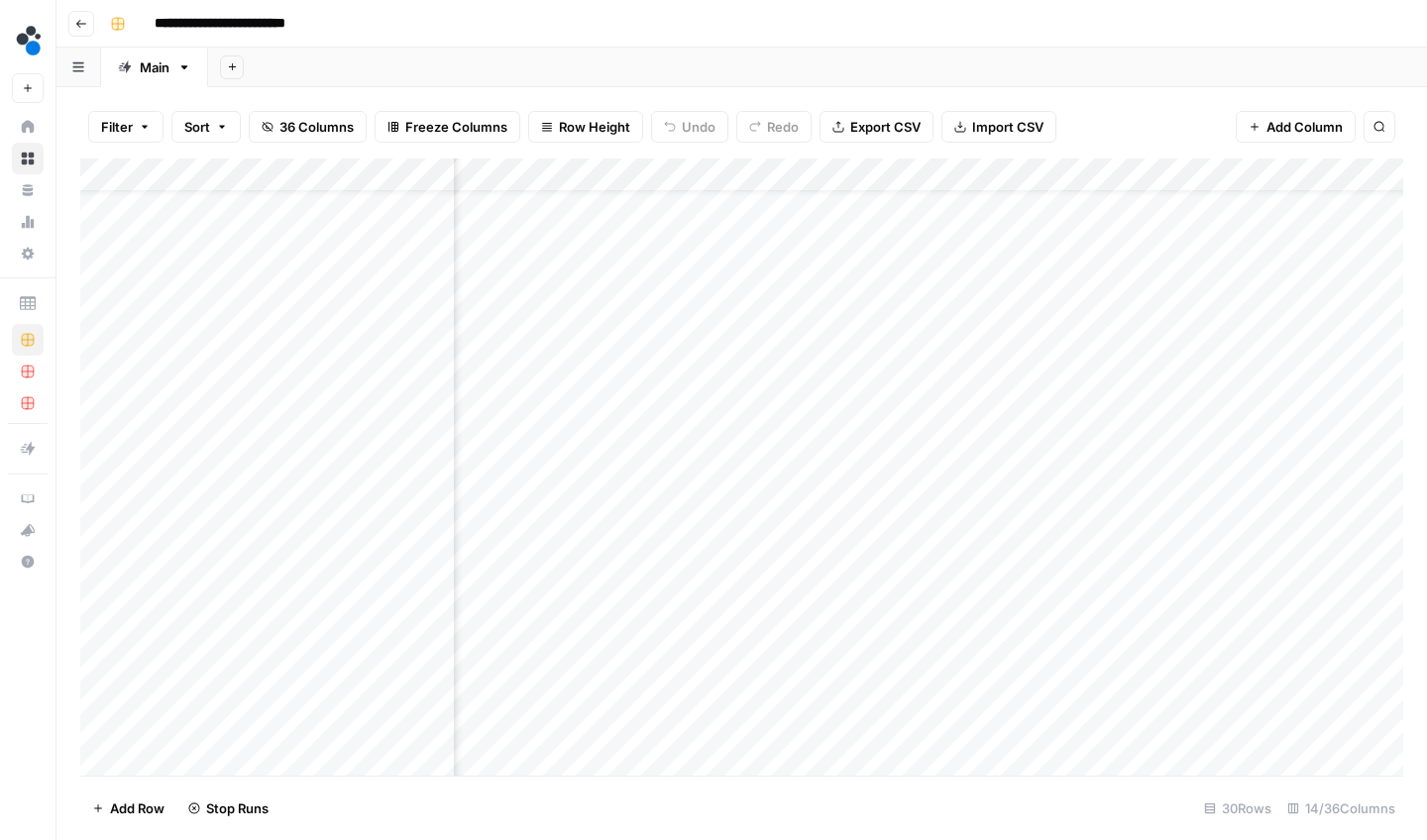 click on "Add Column" at bounding box center [741, 470] 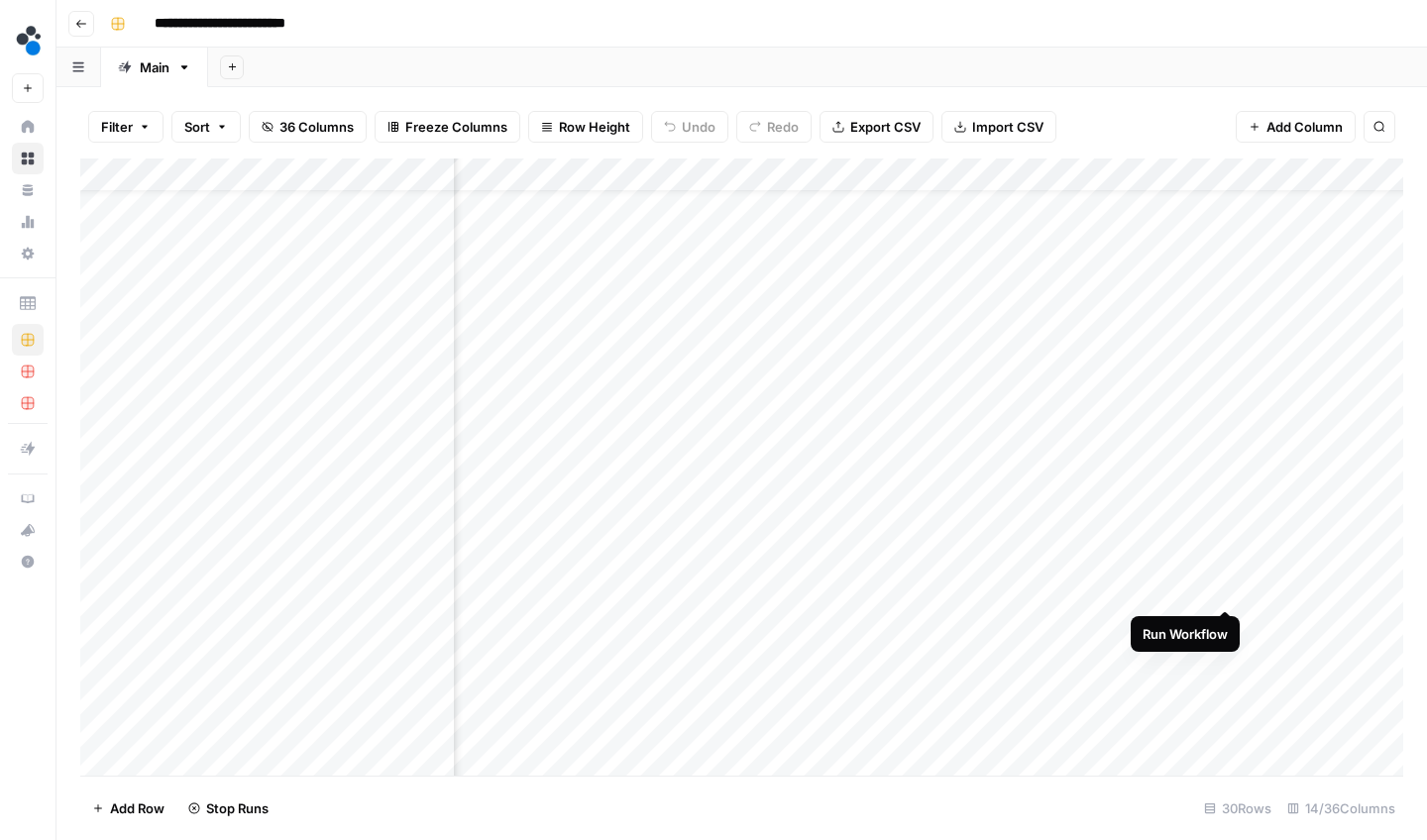 click on "Add Column" at bounding box center [741, 470] 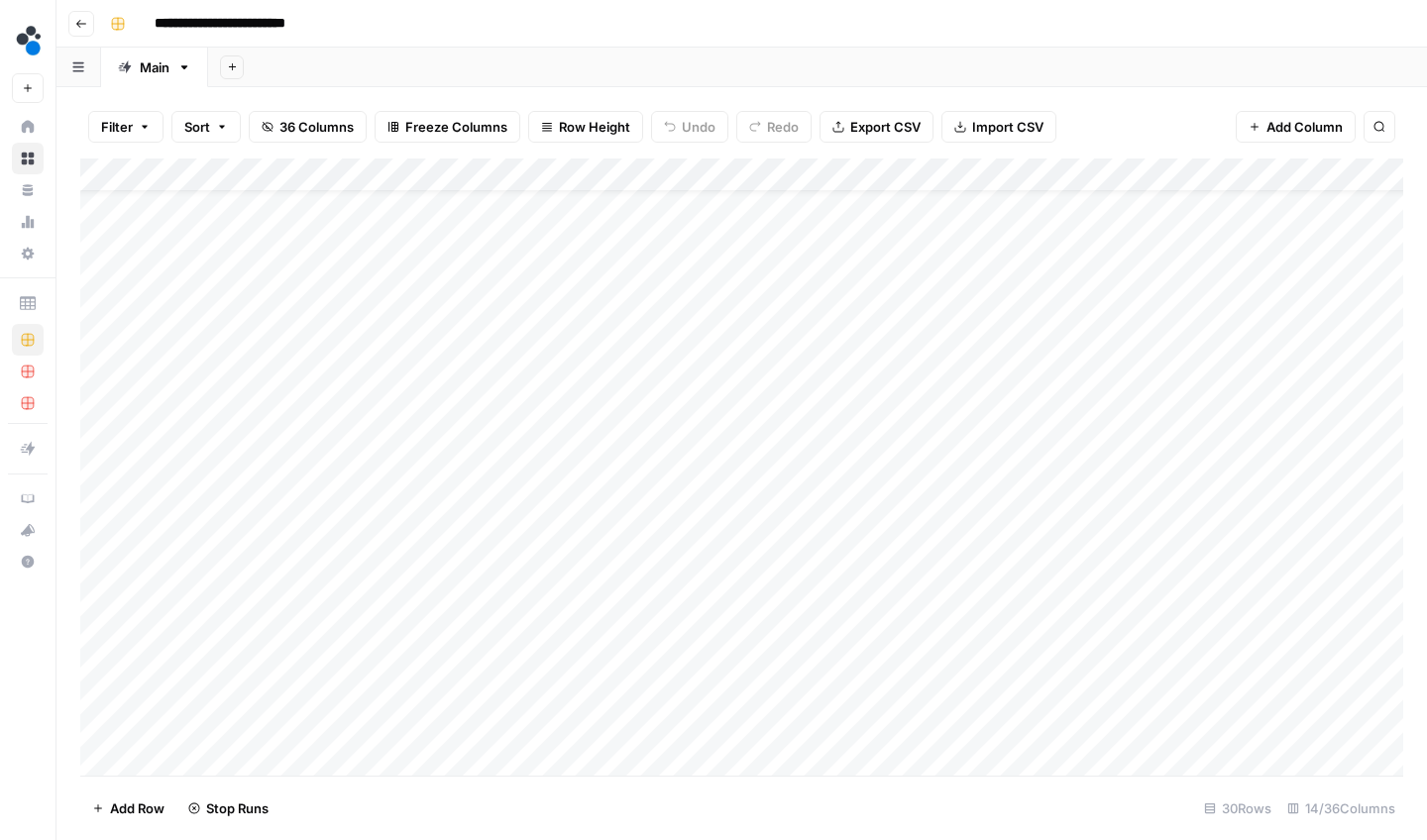 scroll, scrollTop: 51, scrollLeft: 0, axis: vertical 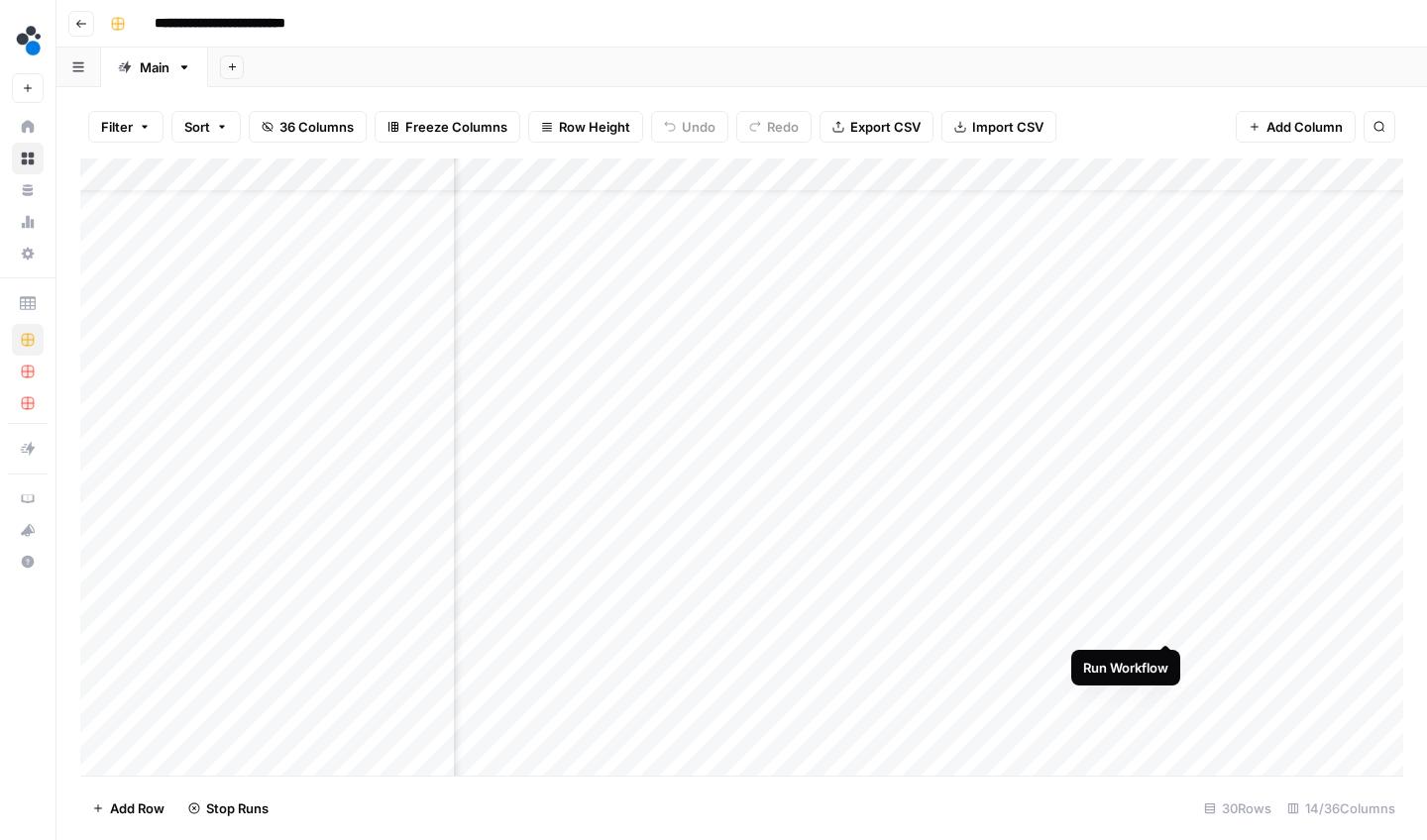 click on "Add Column" at bounding box center [741, 470] 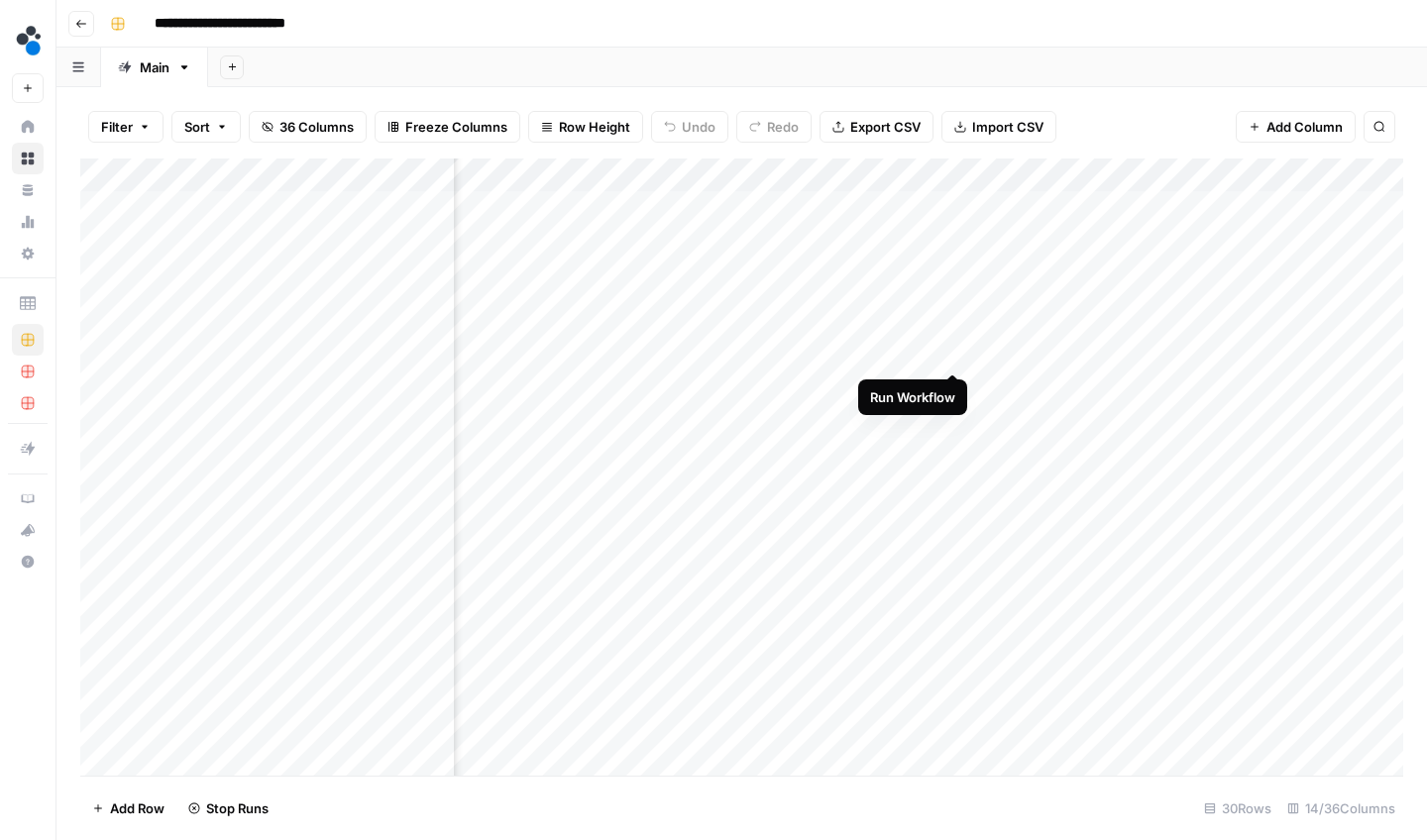 scroll, scrollTop: 0, scrollLeft: 652, axis: horizontal 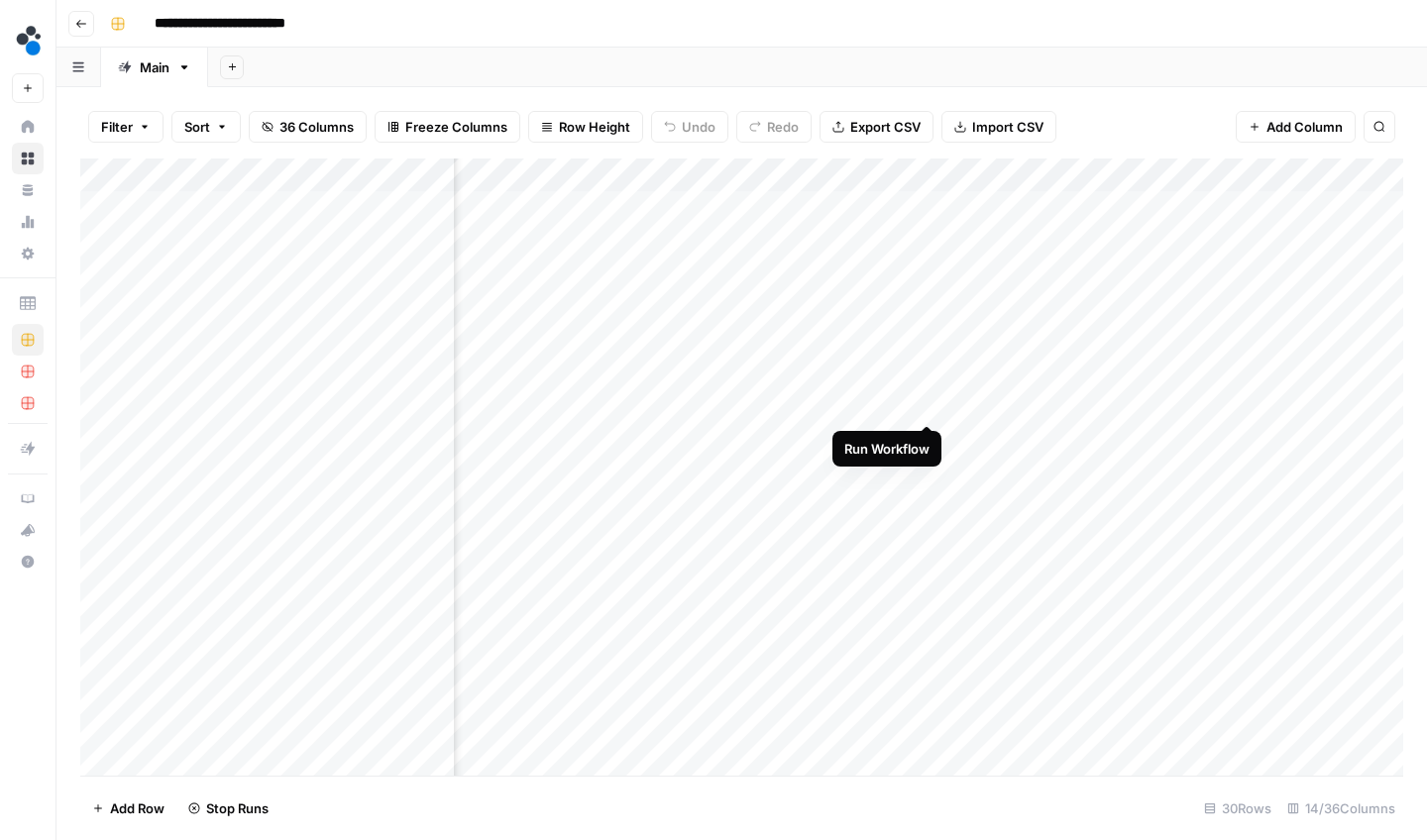 click on "Add Column" at bounding box center [741, 470] 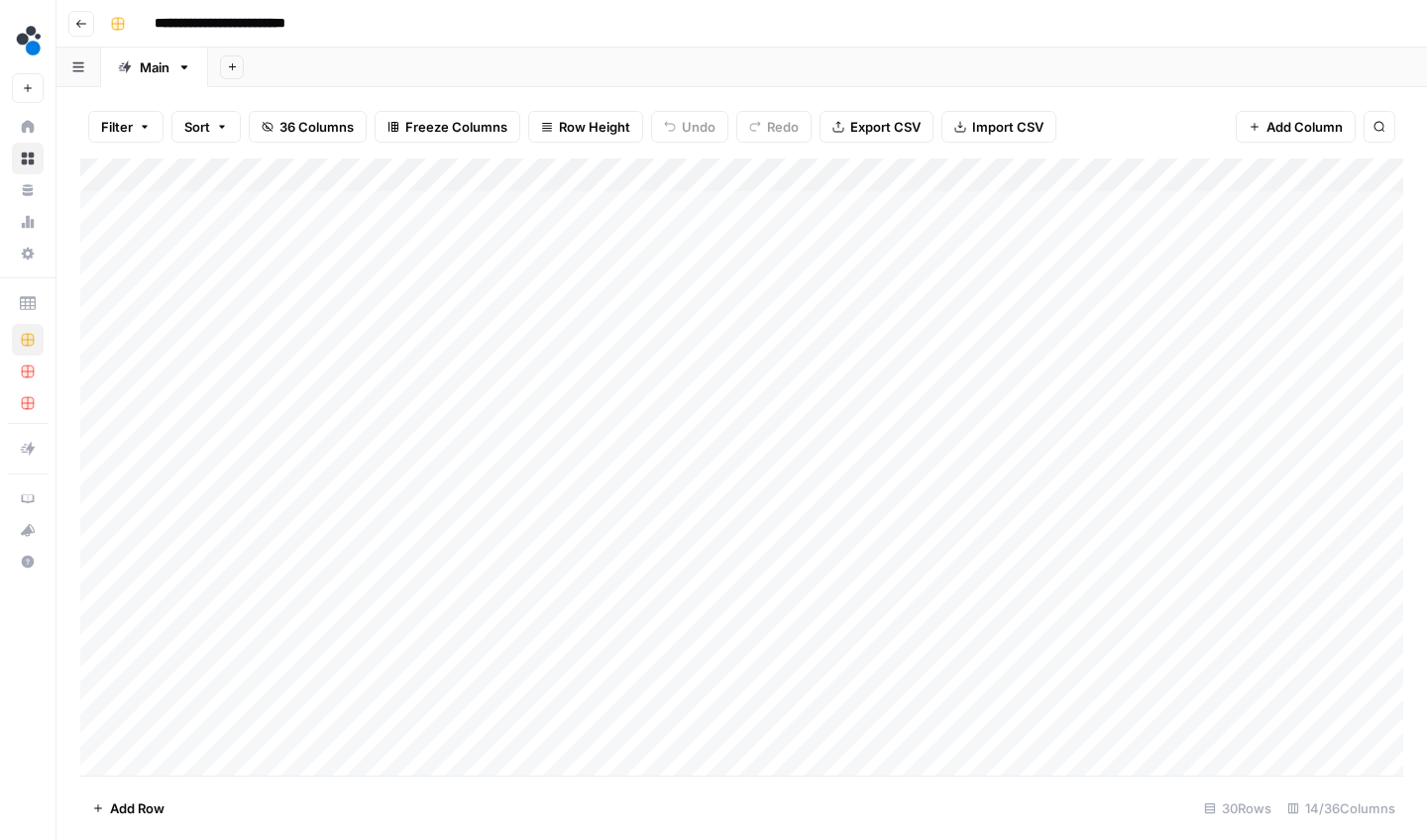 scroll, scrollTop: 0, scrollLeft: 0, axis: both 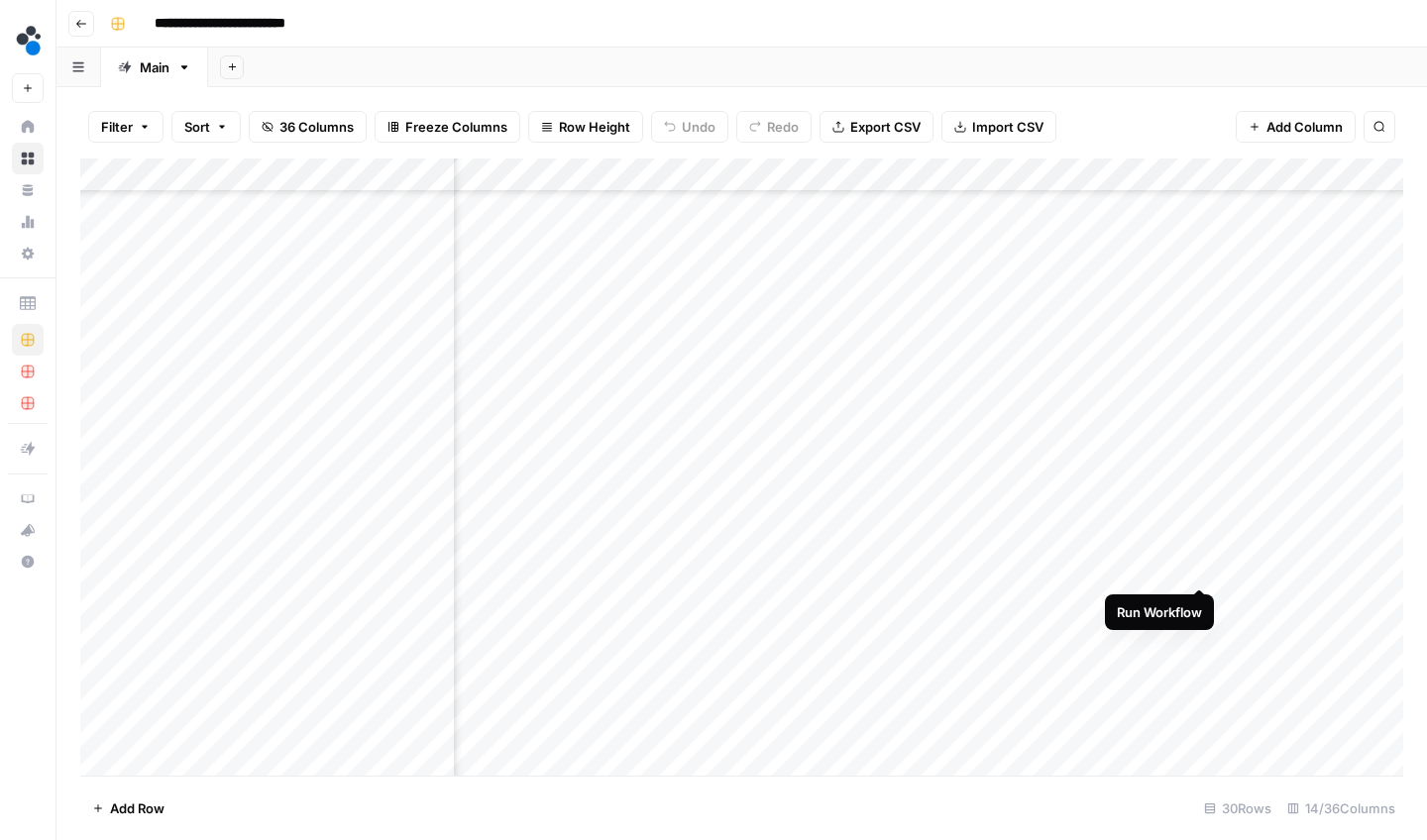 click on "Add Column" at bounding box center (741, 470) 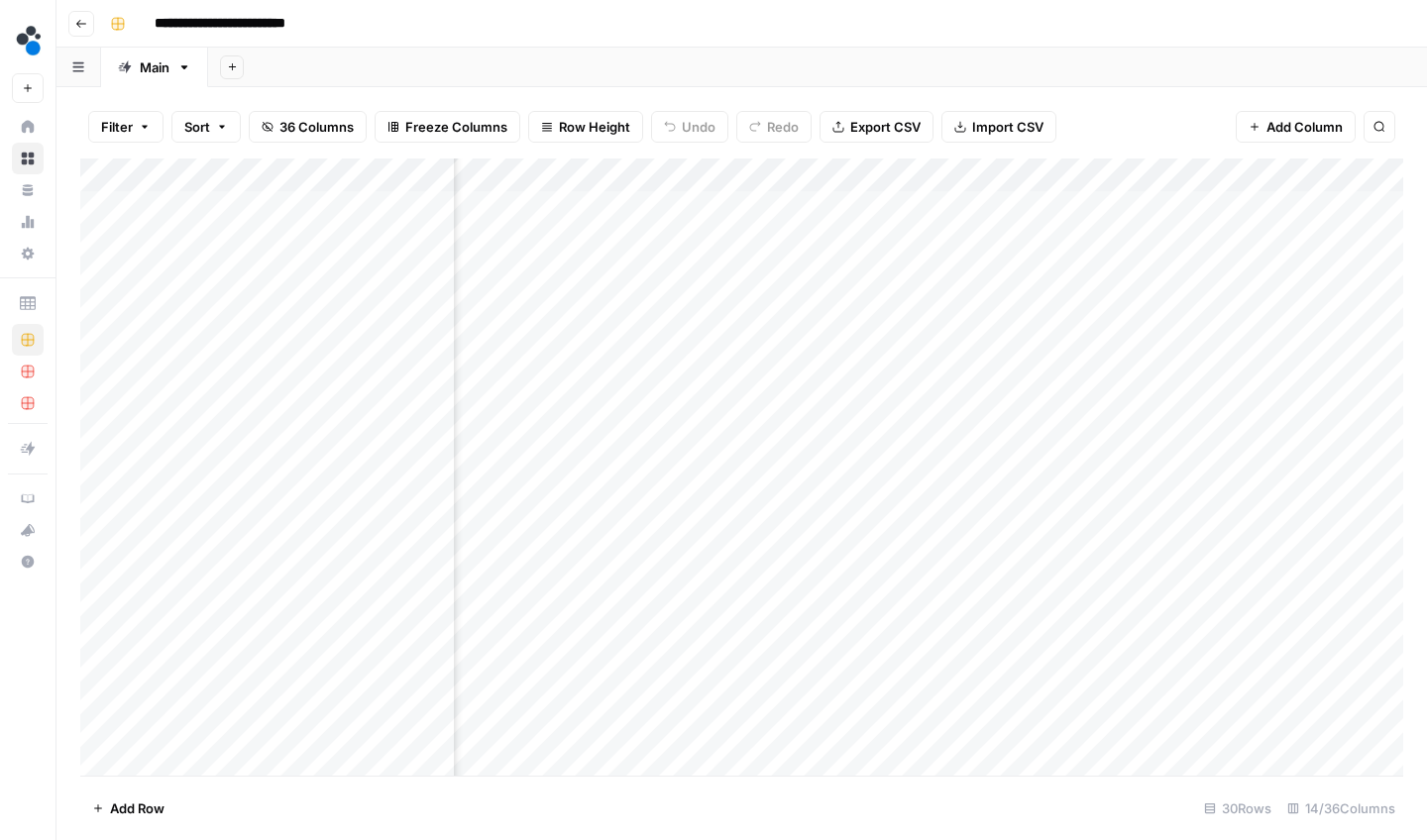 scroll, scrollTop: 0, scrollLeft: 867, axis: horizontal 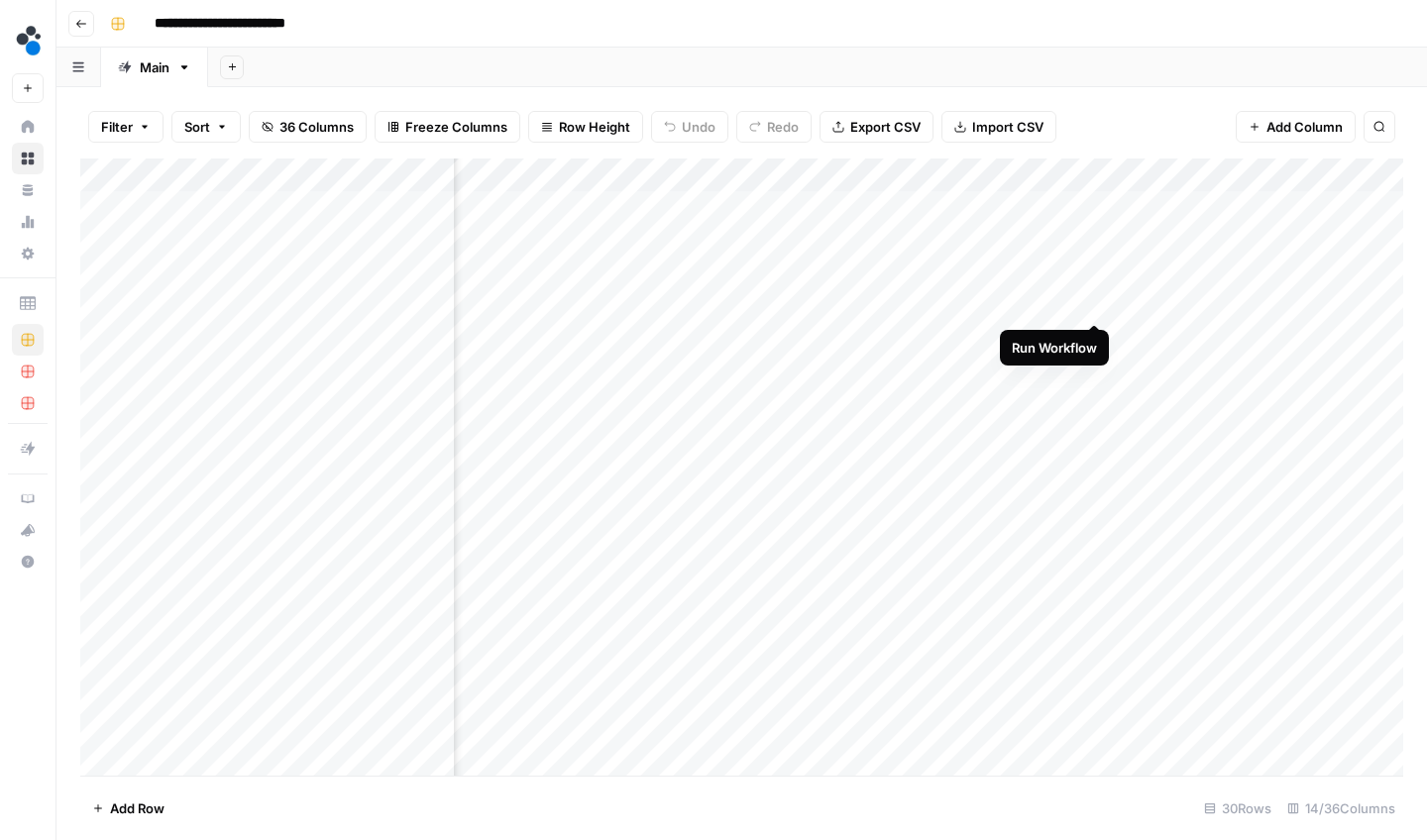 click on "Add Column" at bounding box center [741, 470] 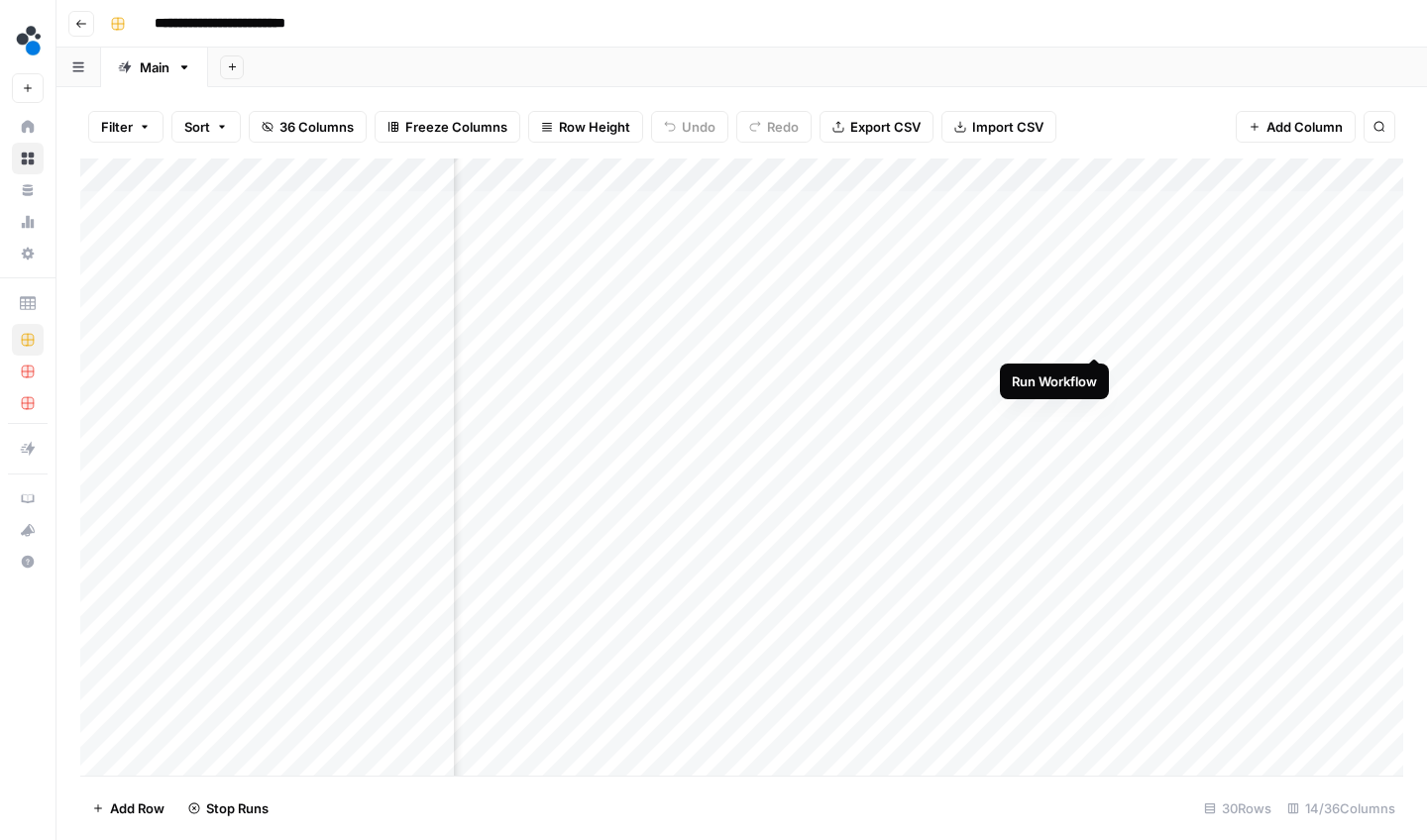 click on "Add Column" at bounding box center (741, 470) 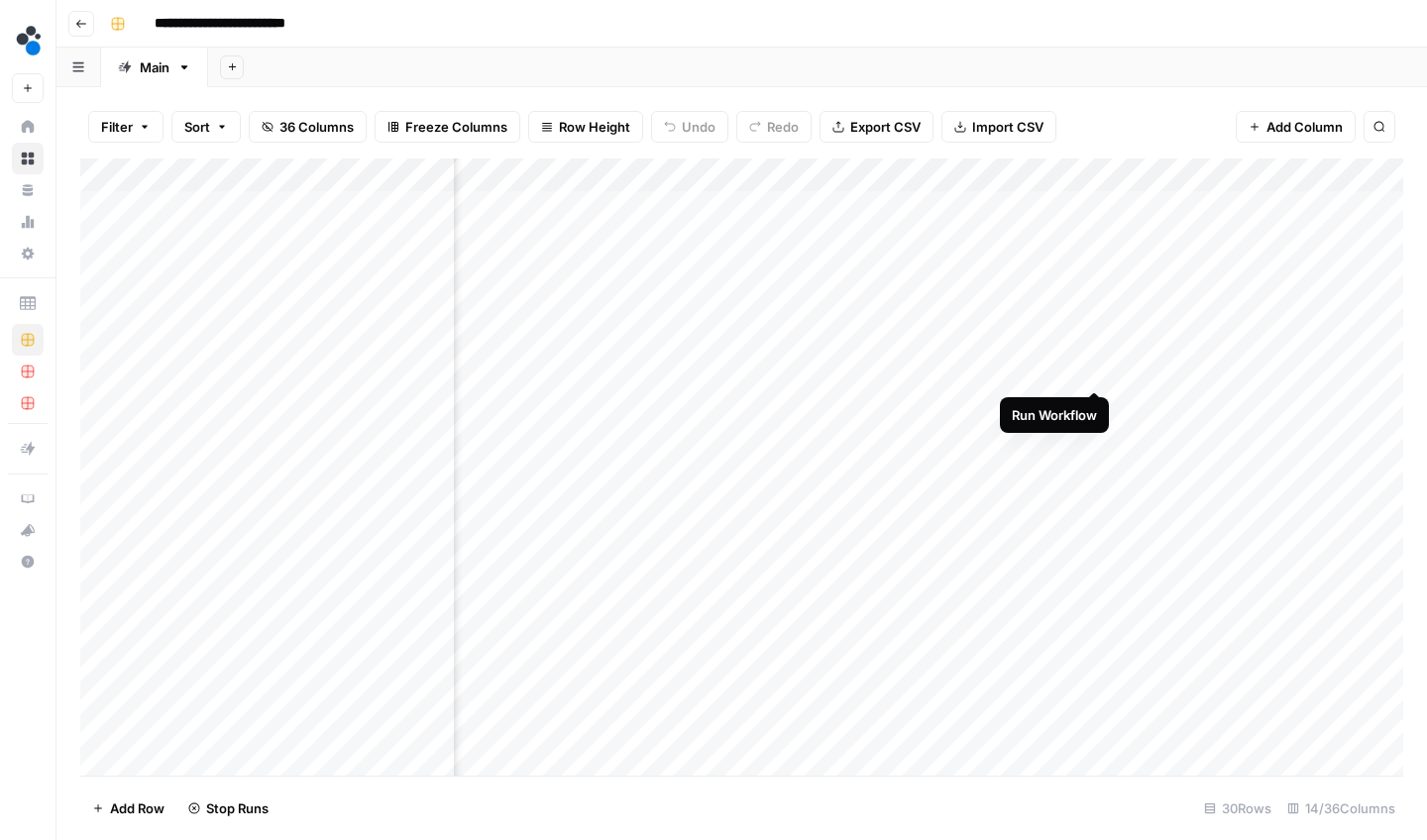 click on "Add Column" at bounding box center (741, 470) 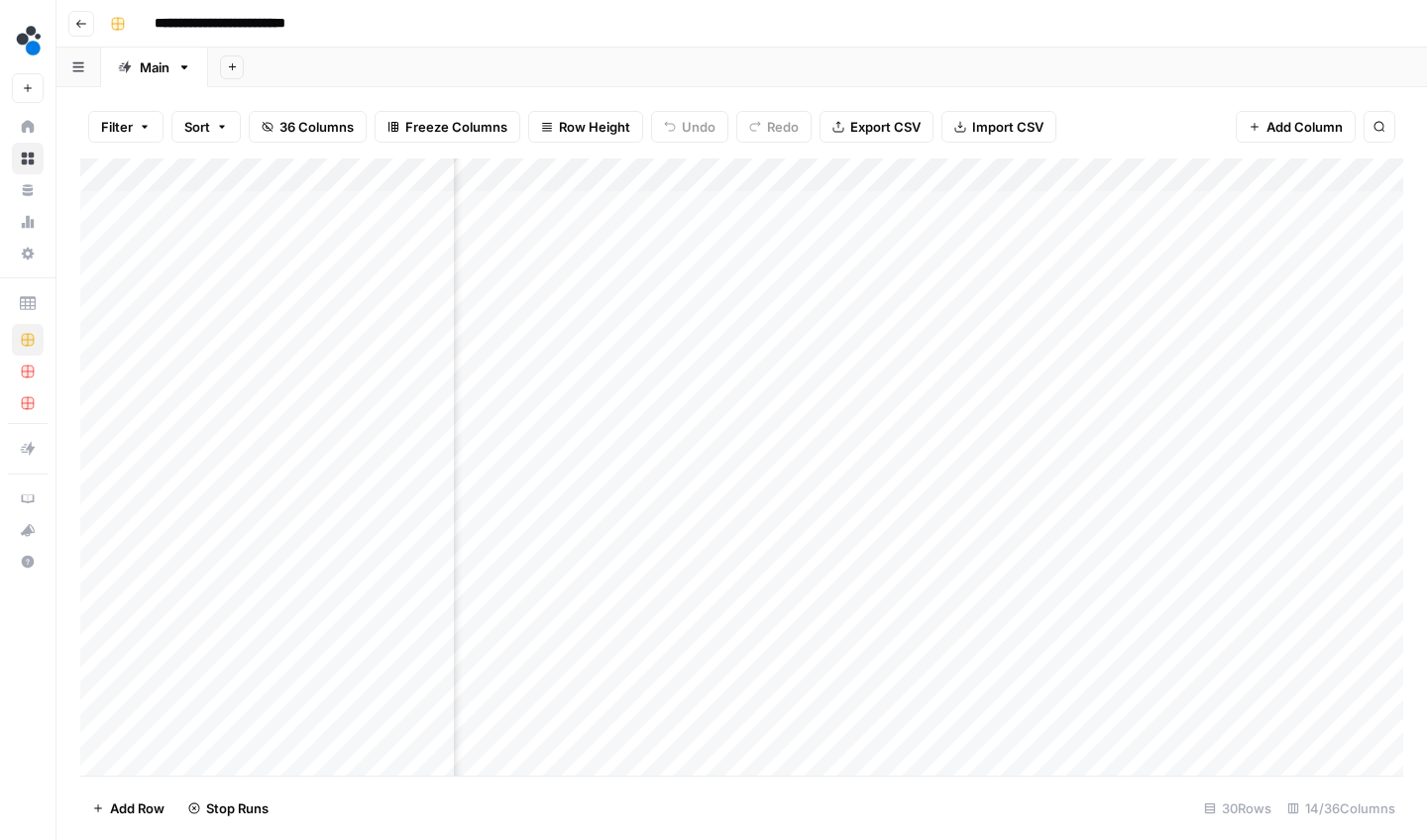 click on "Add Column" at bounding box center (741, 470) 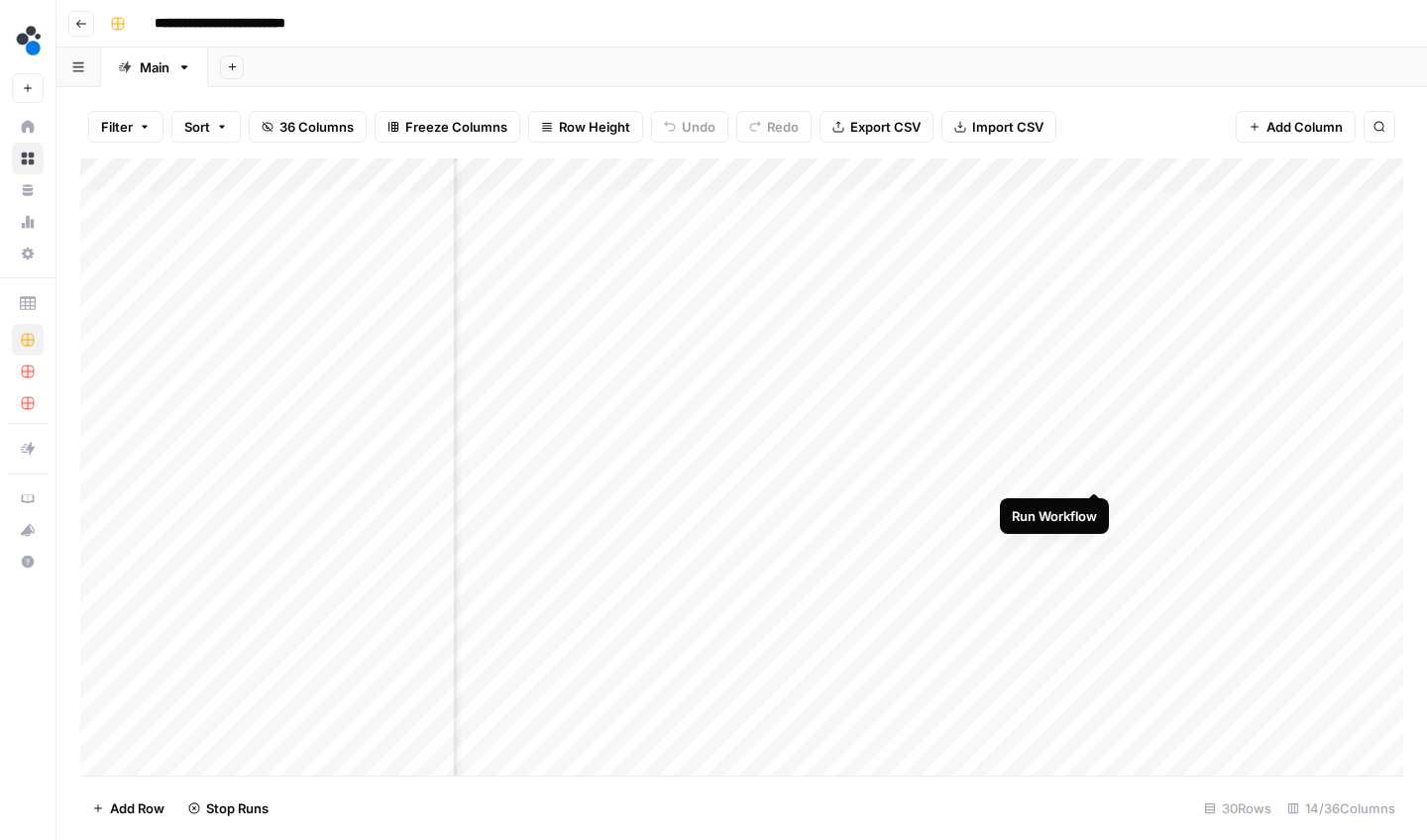 click on "Add Column" at bounding box center [741, 470] 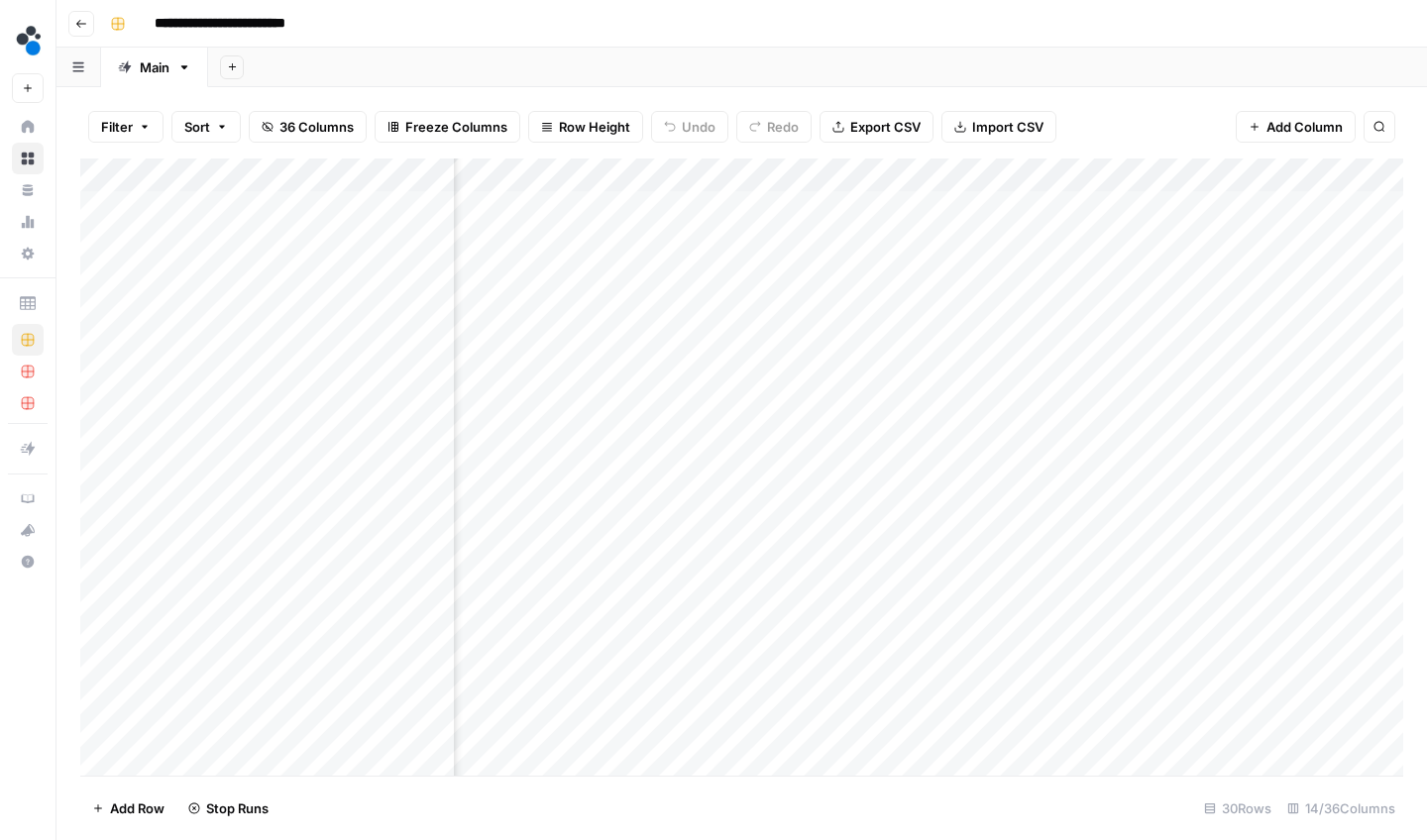 click on "Add Column" at bounding box center (741, 470) 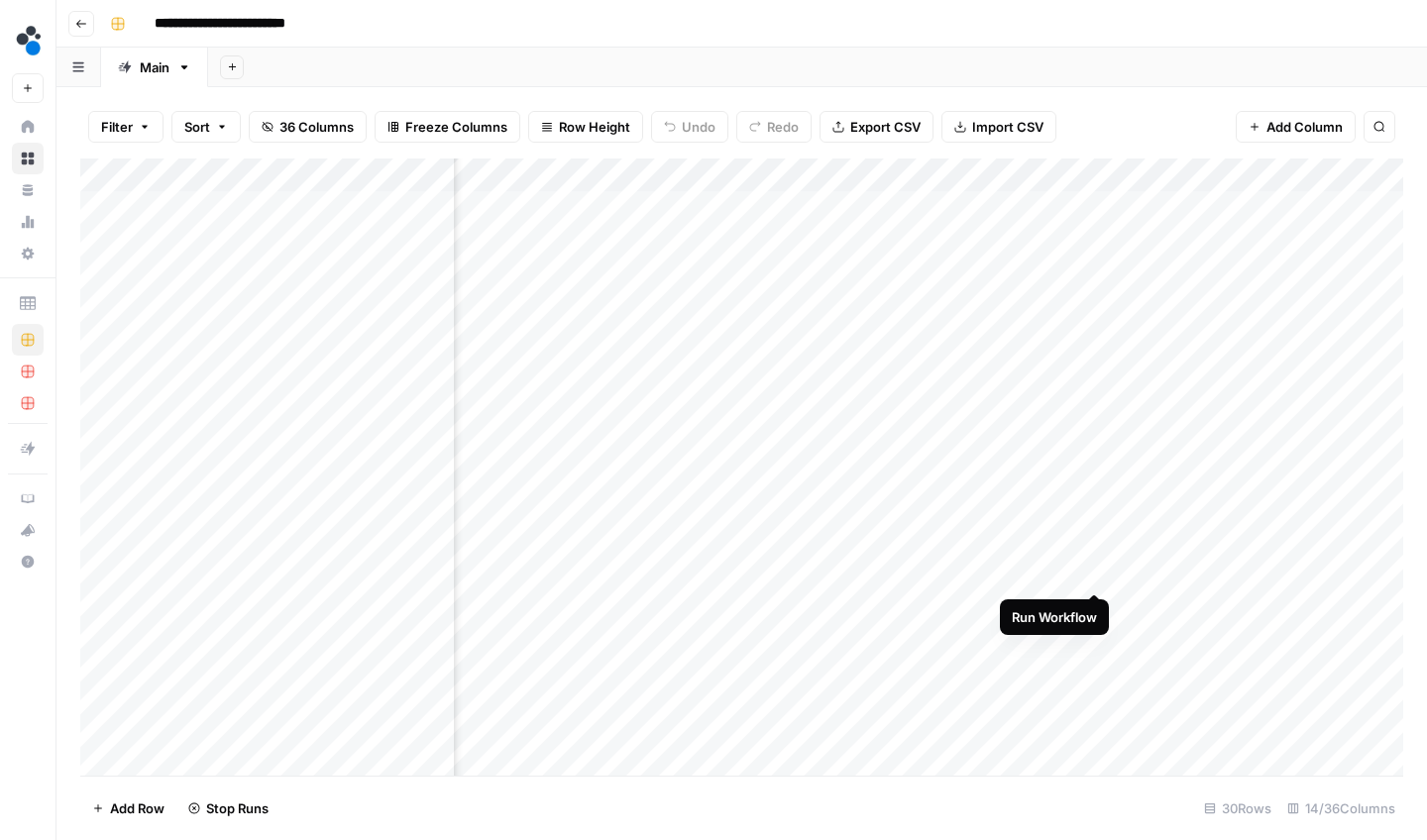 click on "Add Column" at bounding box center (741, 470) 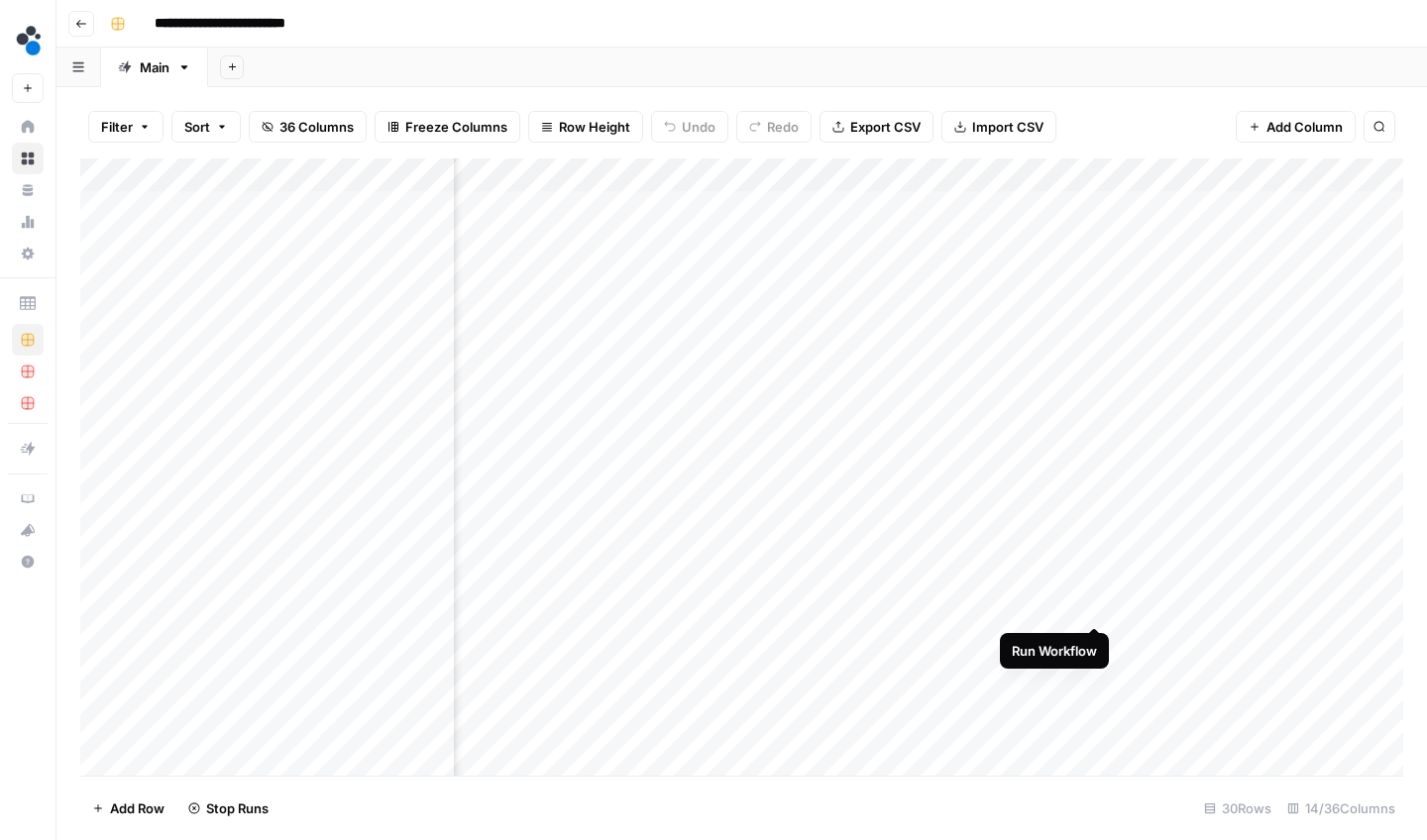 click on "Add Column" at bounding box center (741, 470) 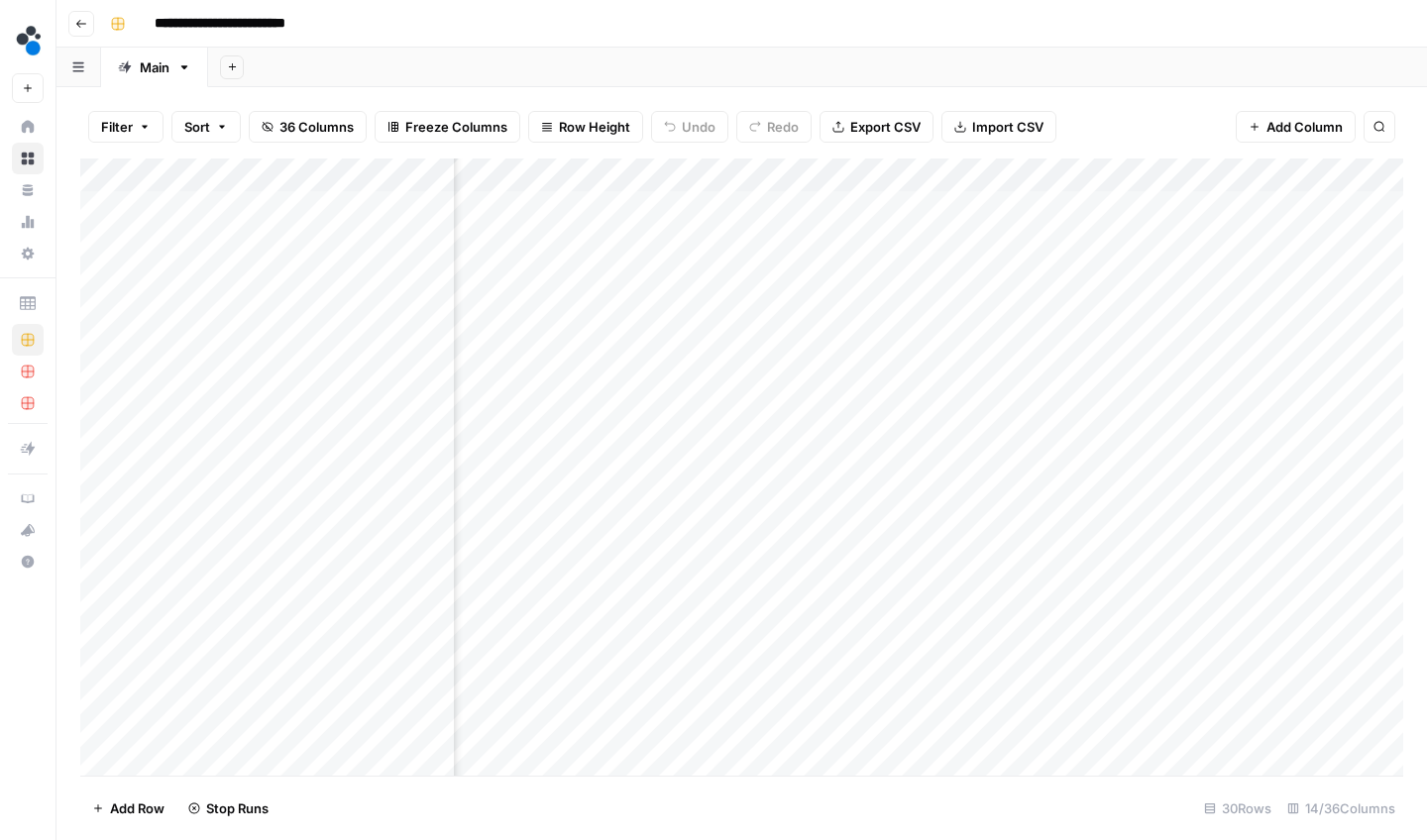 click on "Add Column" at bounding box center (741, 470) 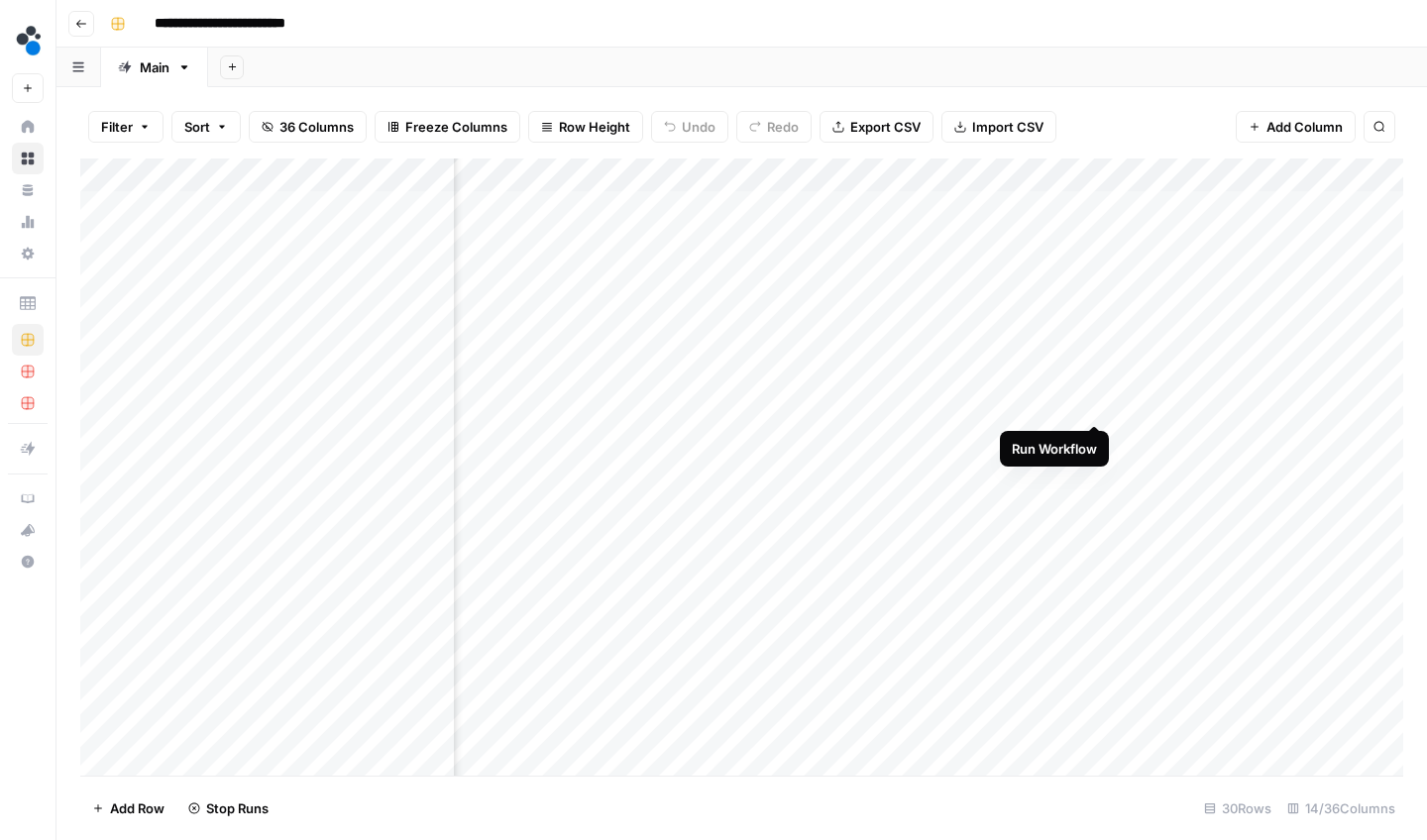 click on "Add Column" at bounding box center (741, 470) 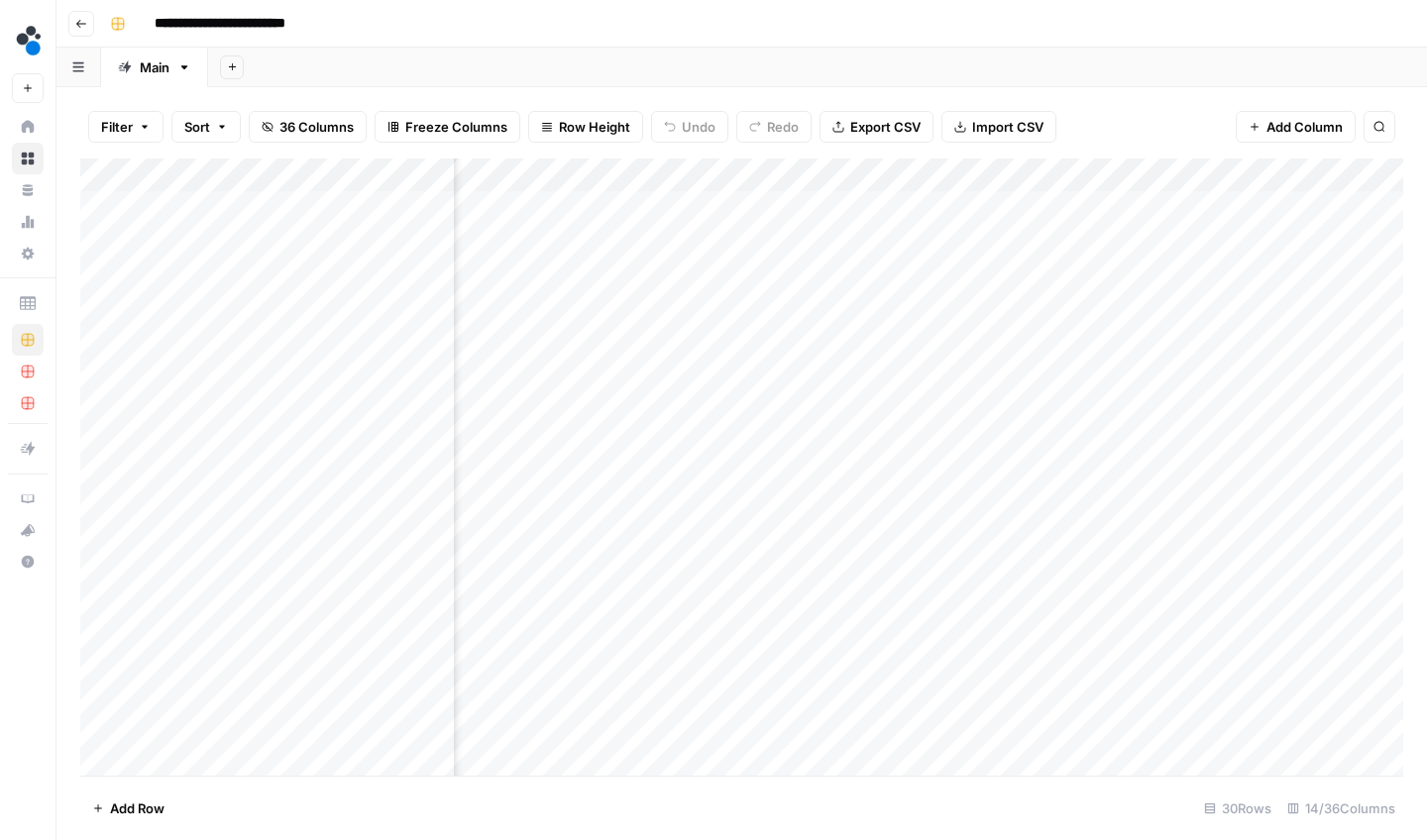 scroll, scrollTop: 0, scrollLeft: 0, axis: both 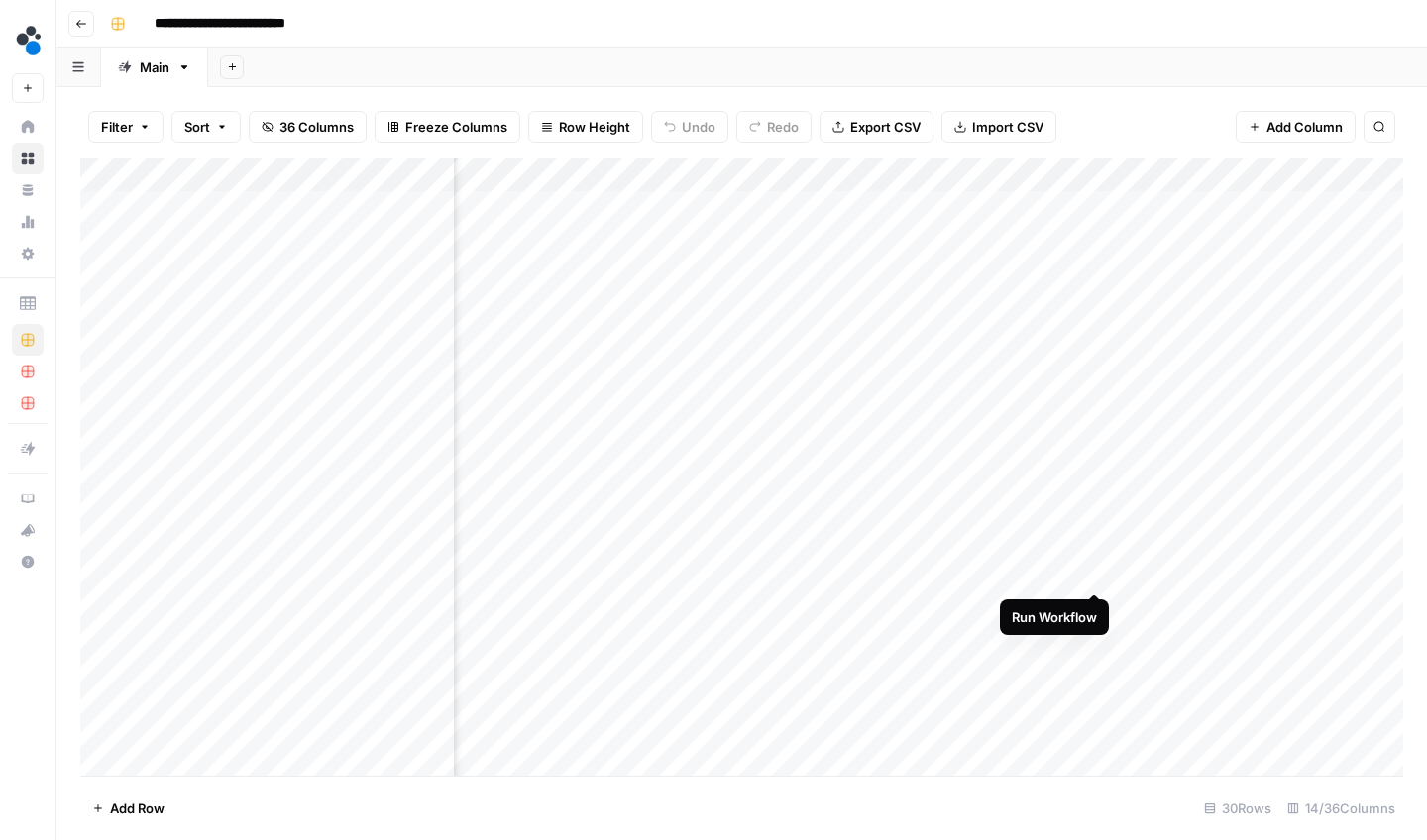 click on "Add Column" at bounding box center [741, 470] 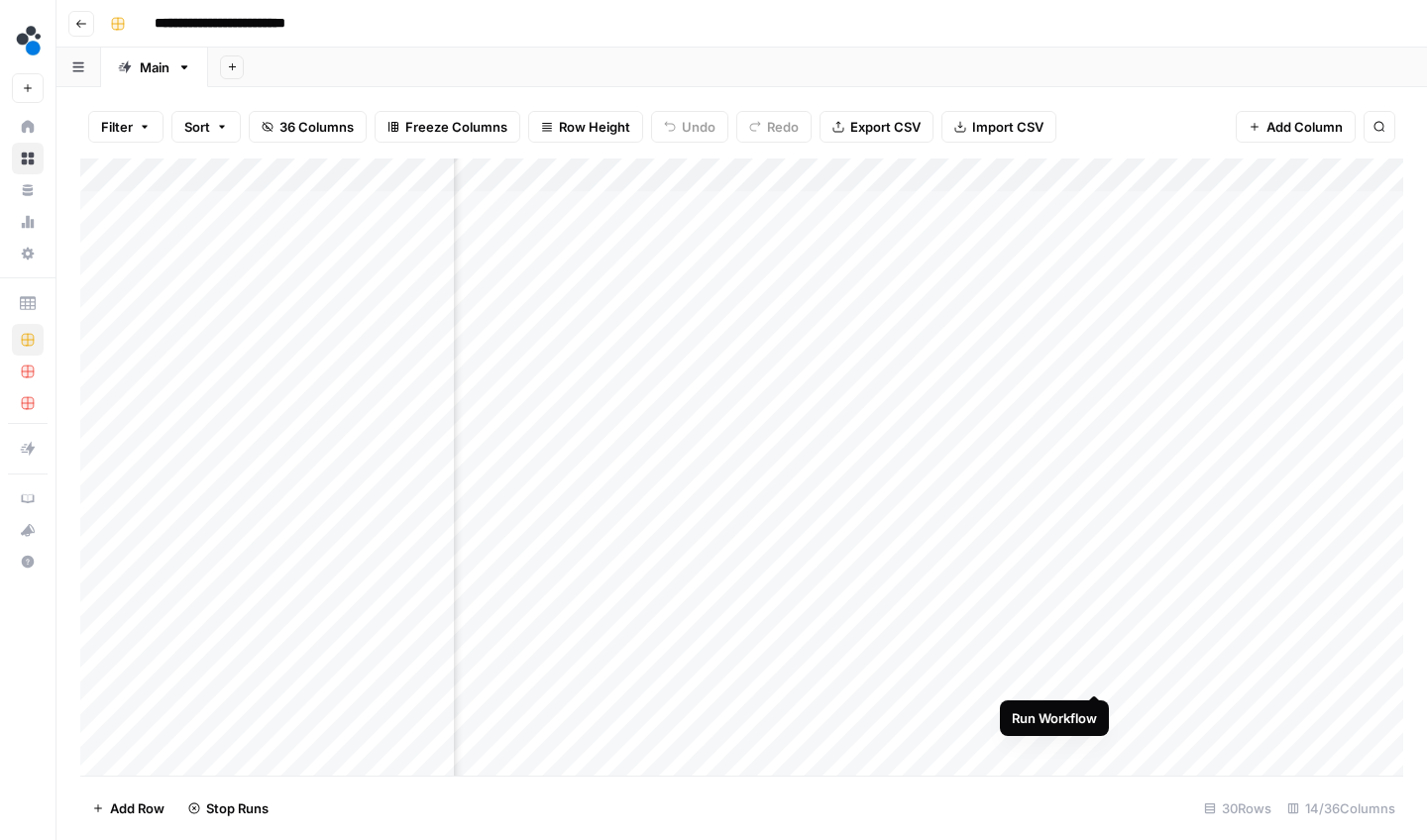 click on "Add Column" at bounding box center (741, 470) 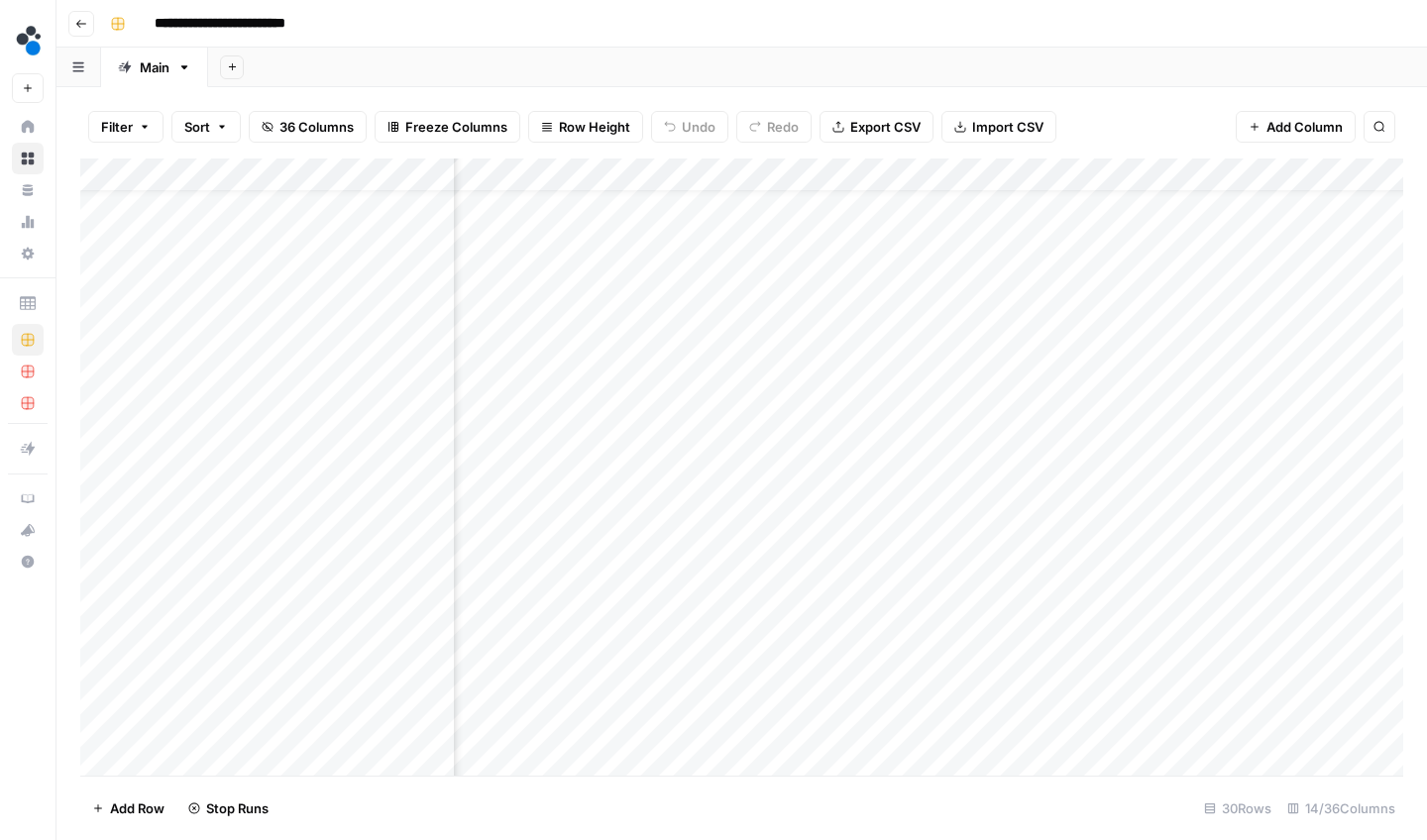 scroll, scrollTop: 48, scrollLeft: 867, axis: both 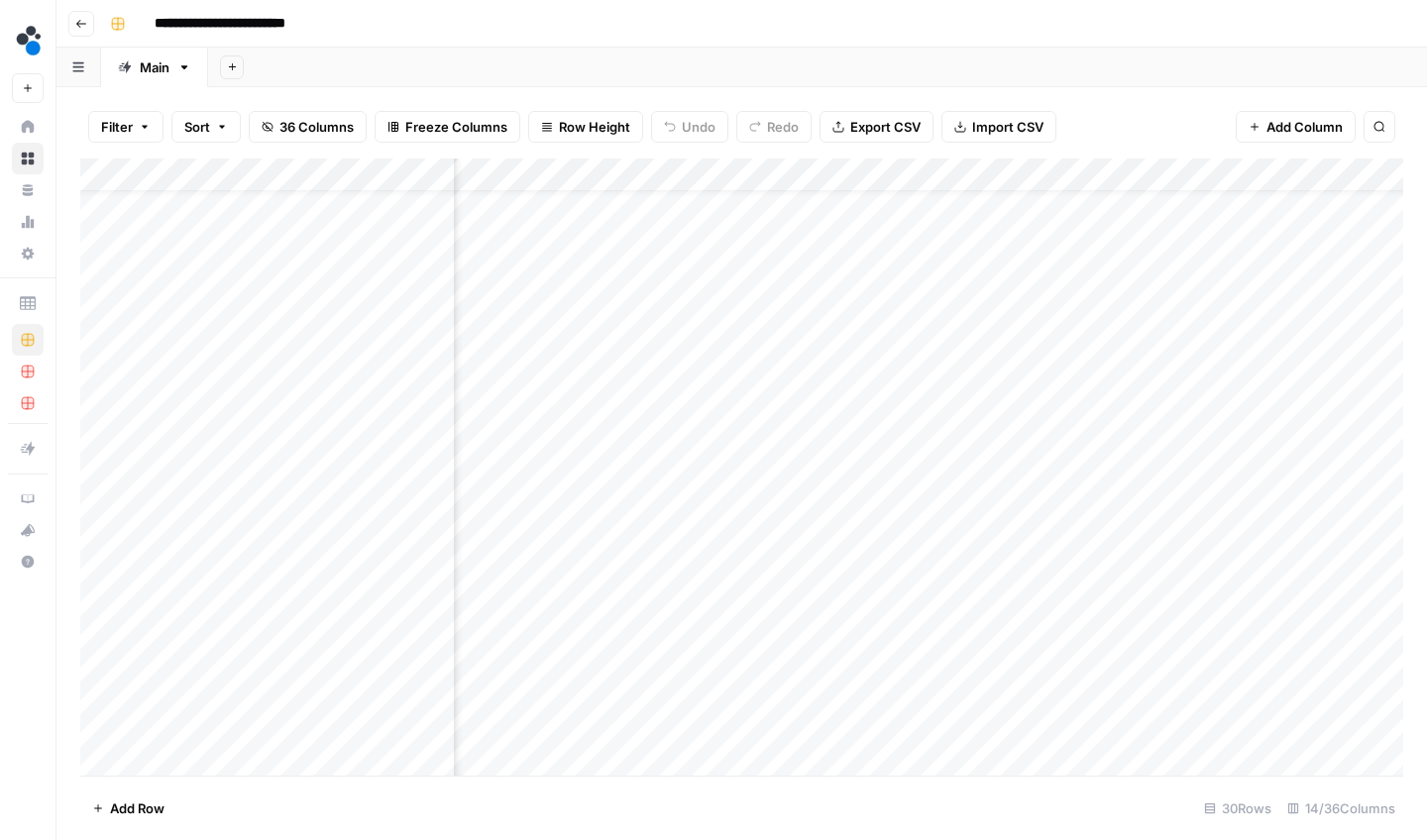 click on "Add Column" at bounding box center [741, 470] 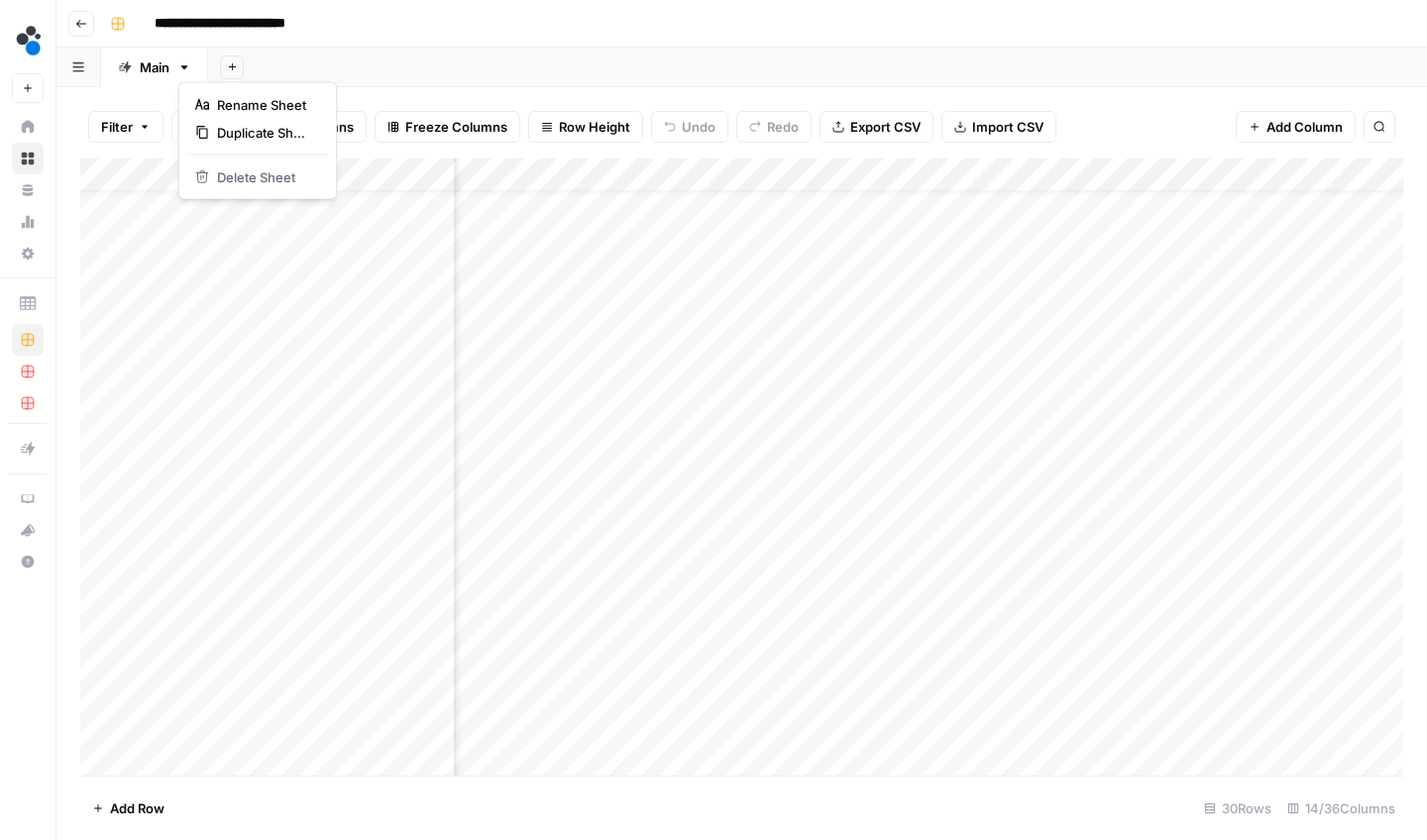 click 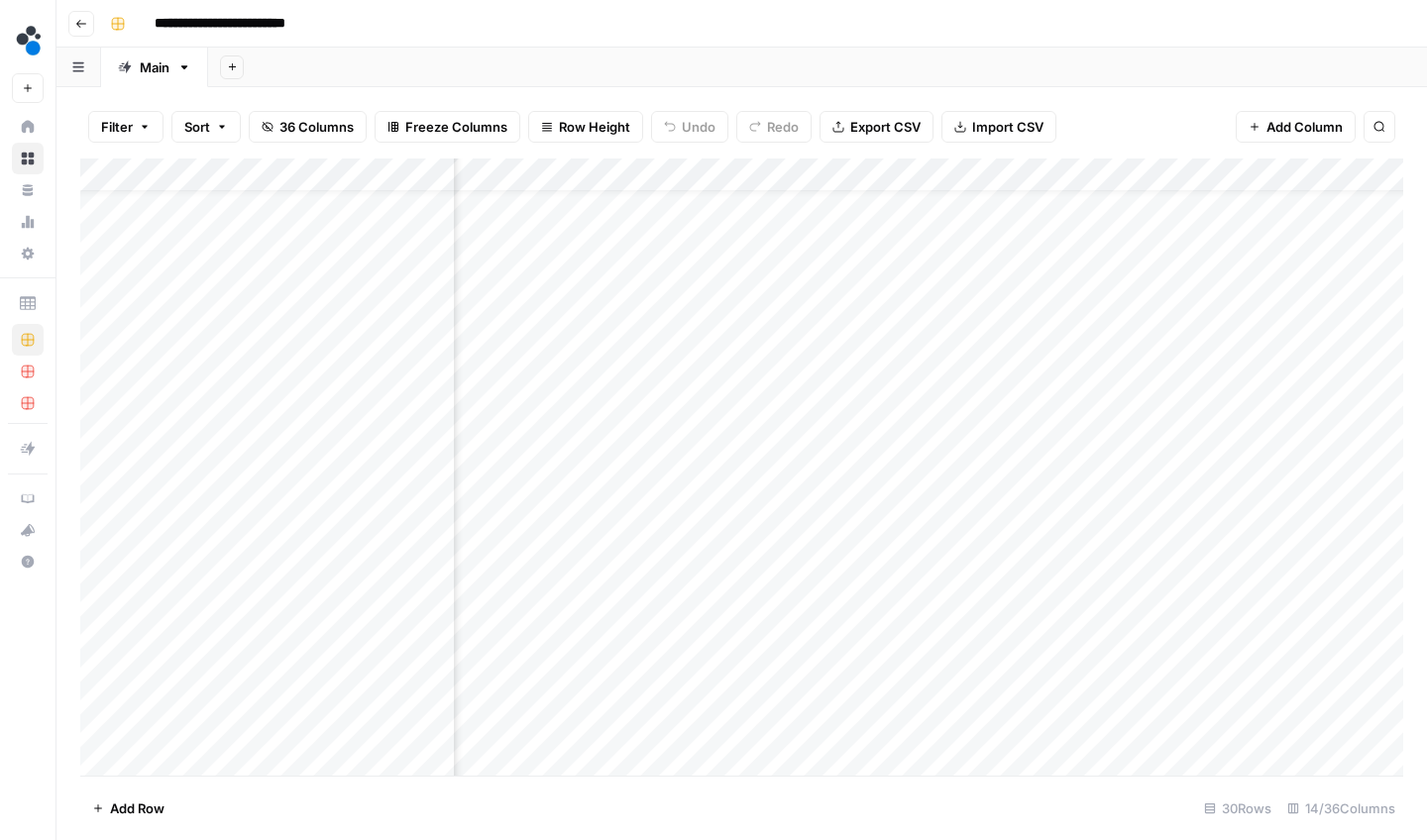click 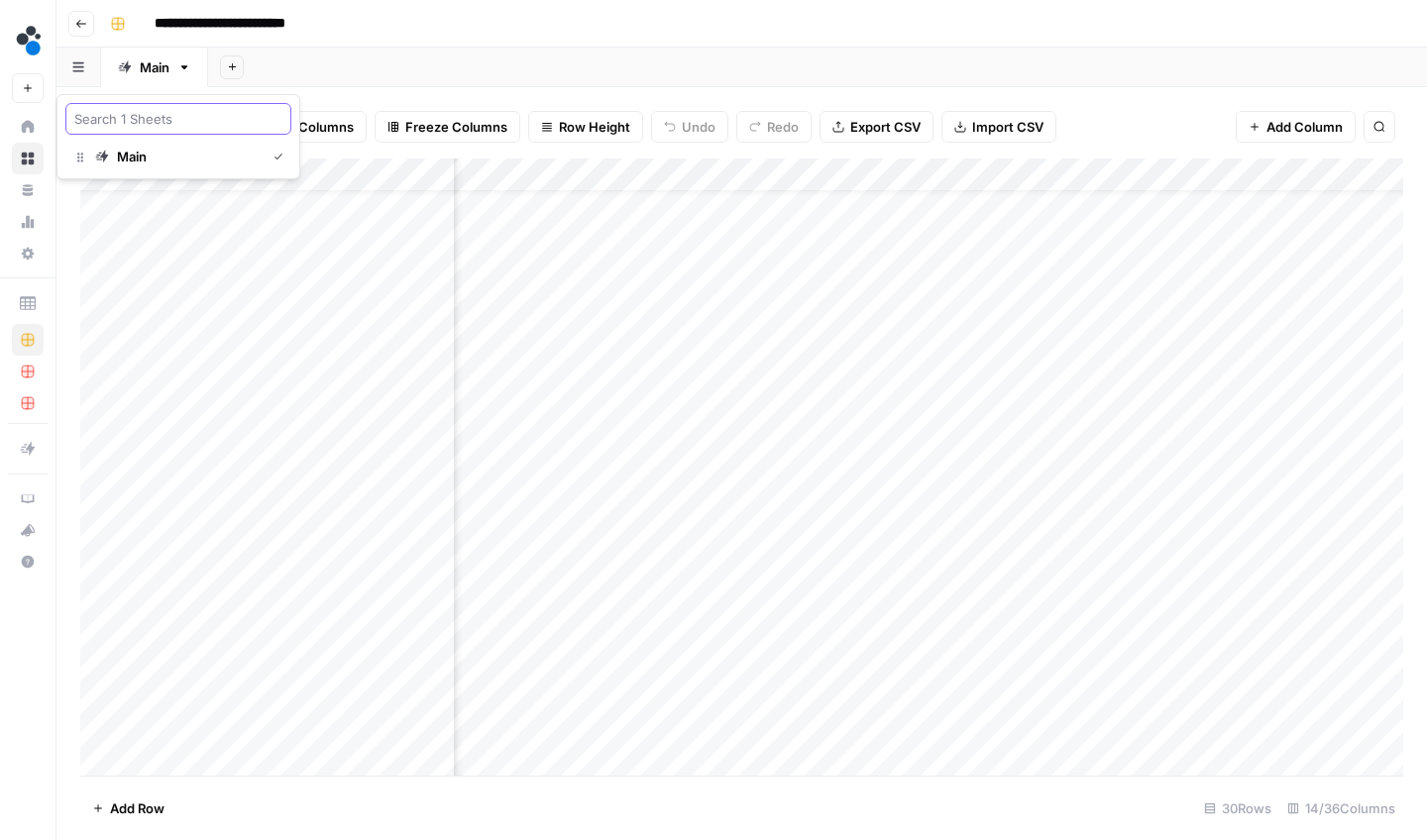 click at bounding box center (178, 119) 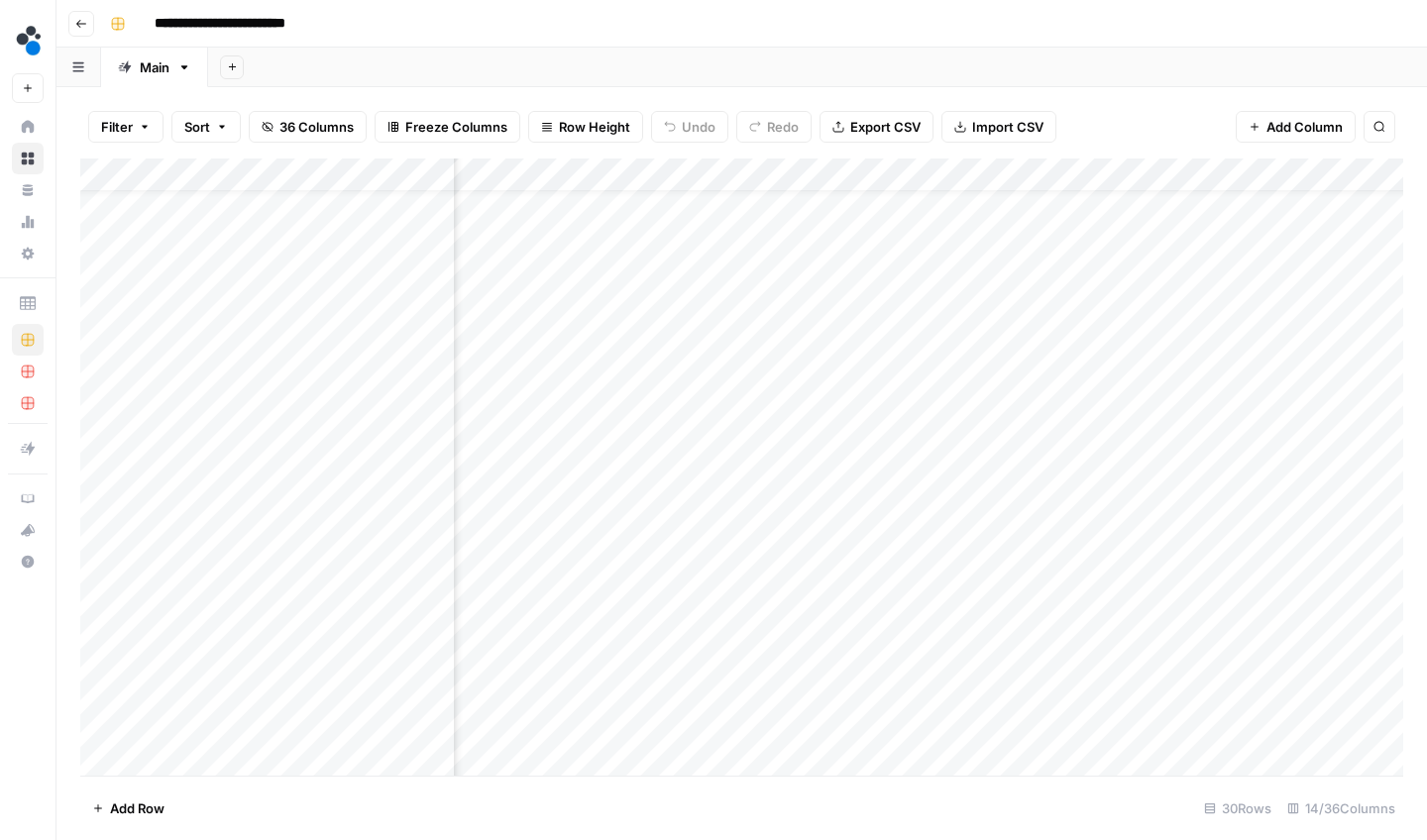 click on "Add Sheet" at bounding box center [818, 67] 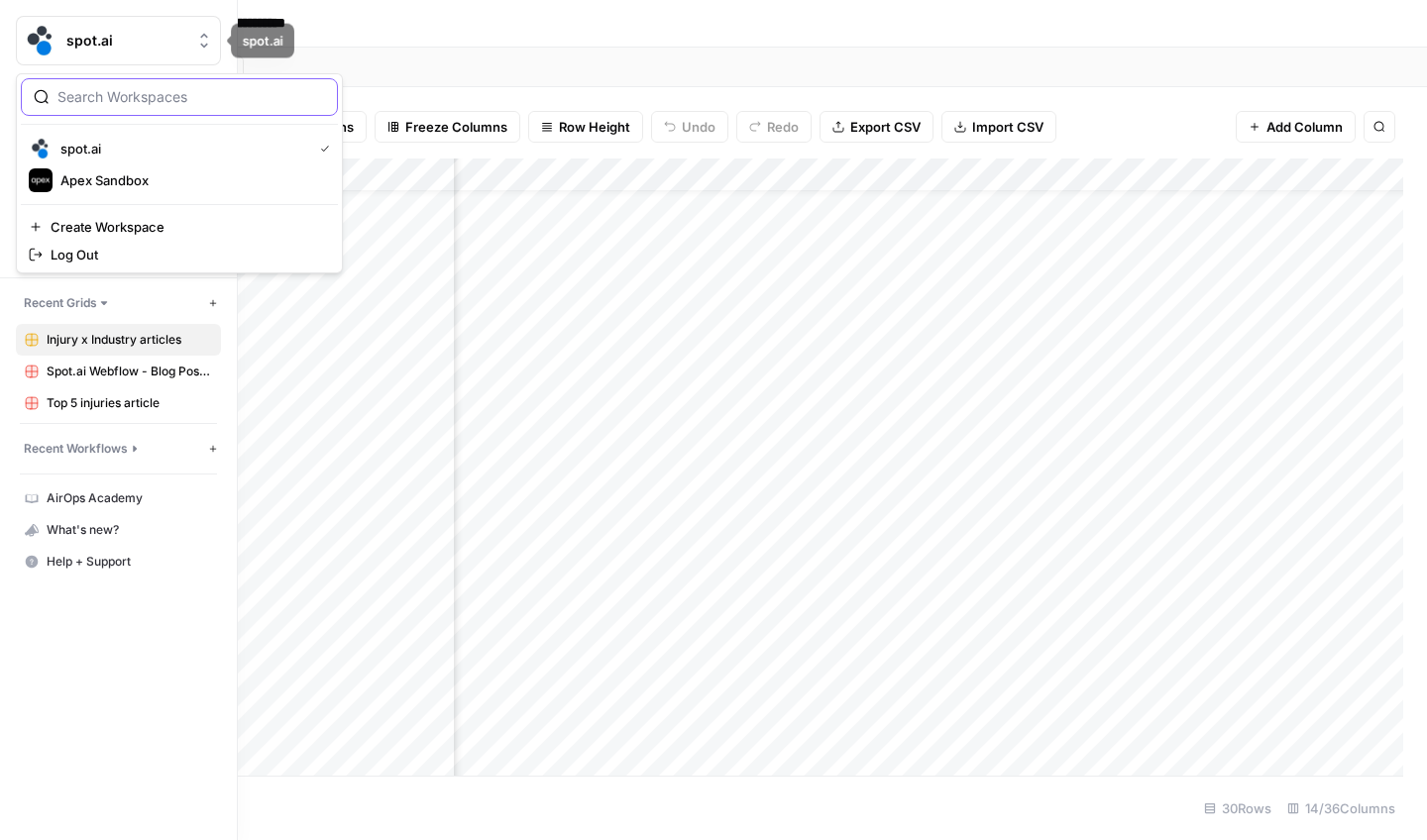click on "spot.ai" at bounding box center (126, 41) 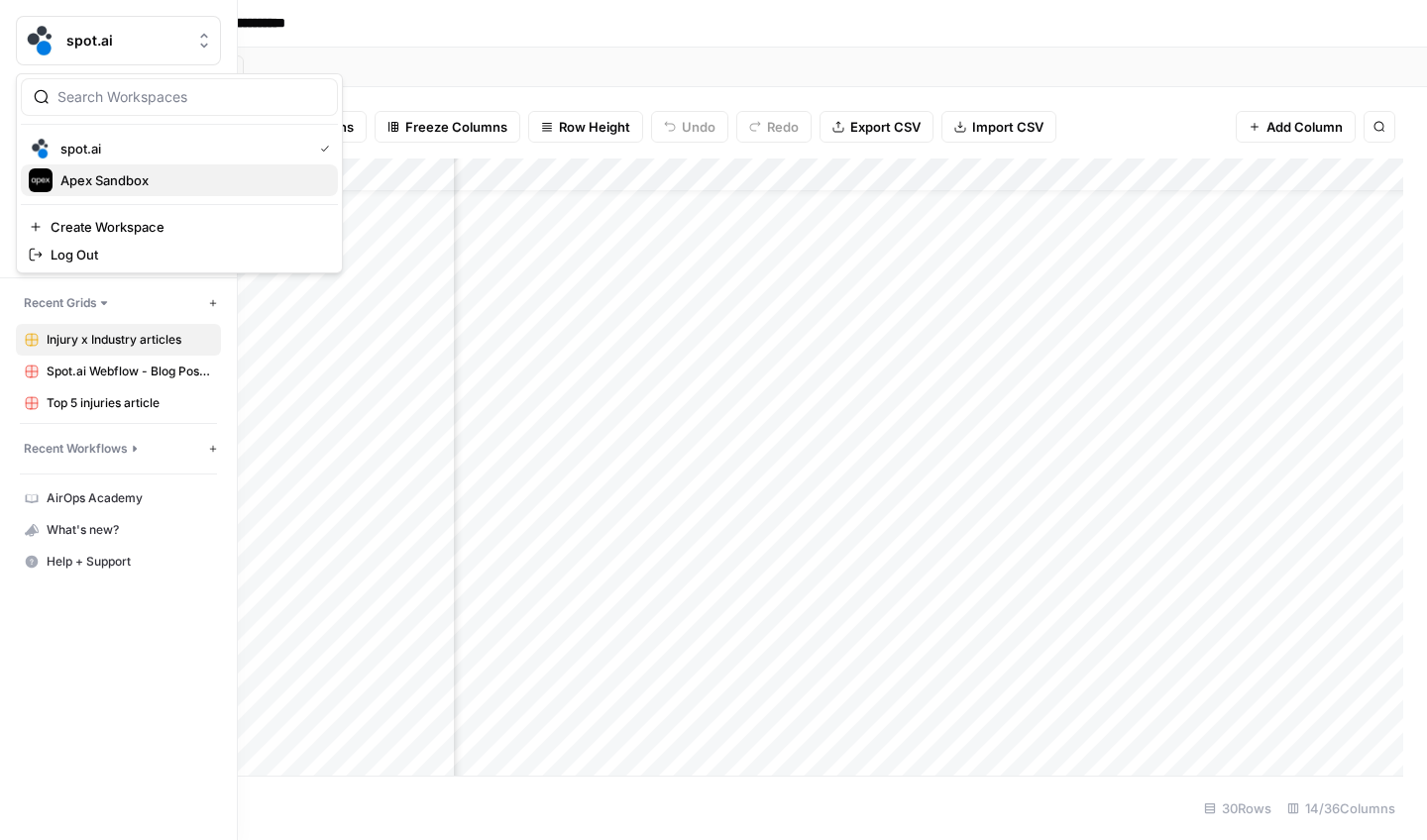 click on "Apex Sandbox" at bounding box center (191, 180) 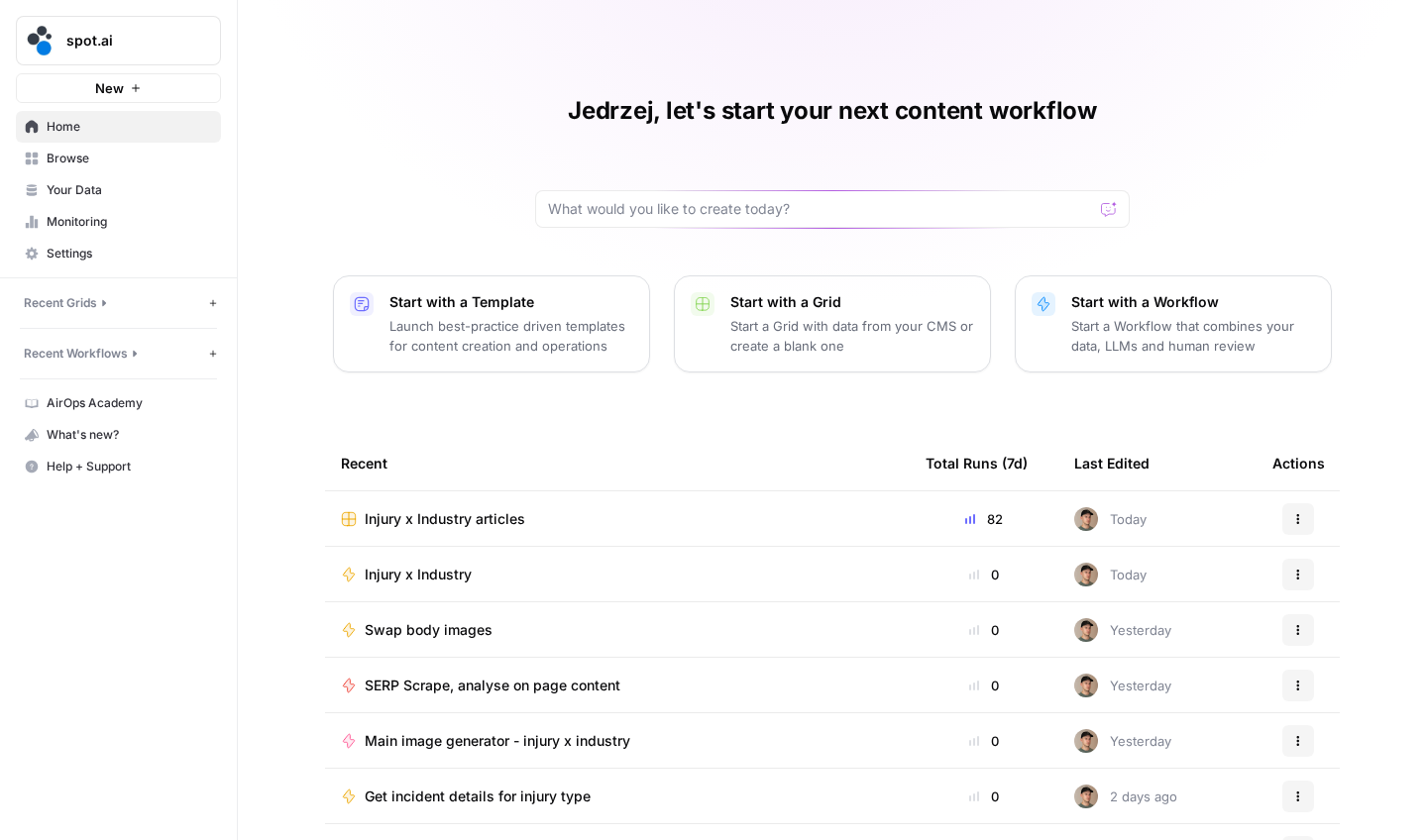 scroll, scrollTop: 0, scrollLeft: 0, axis: both 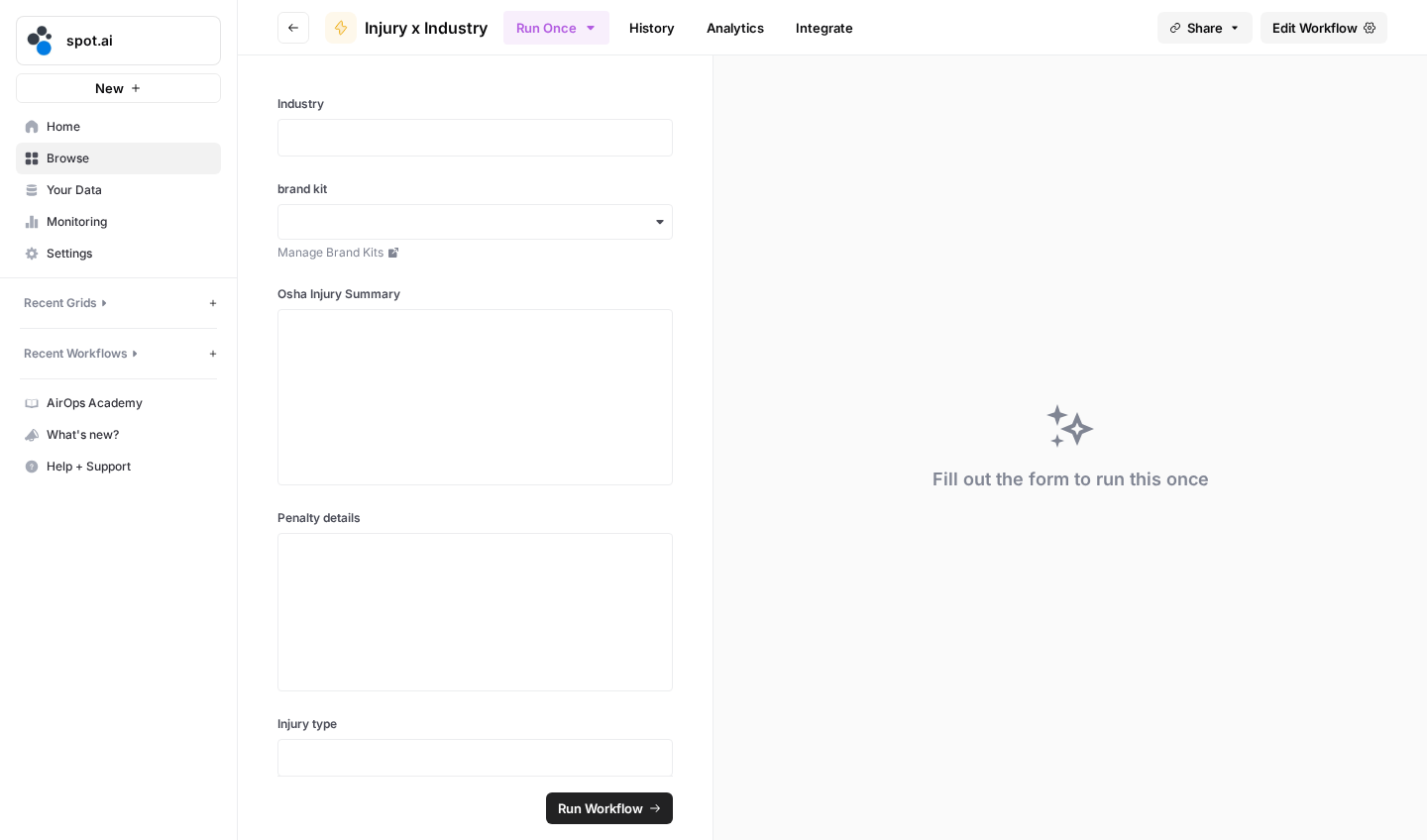click on "Edit Workflow" at bounding box center [1315, 28] 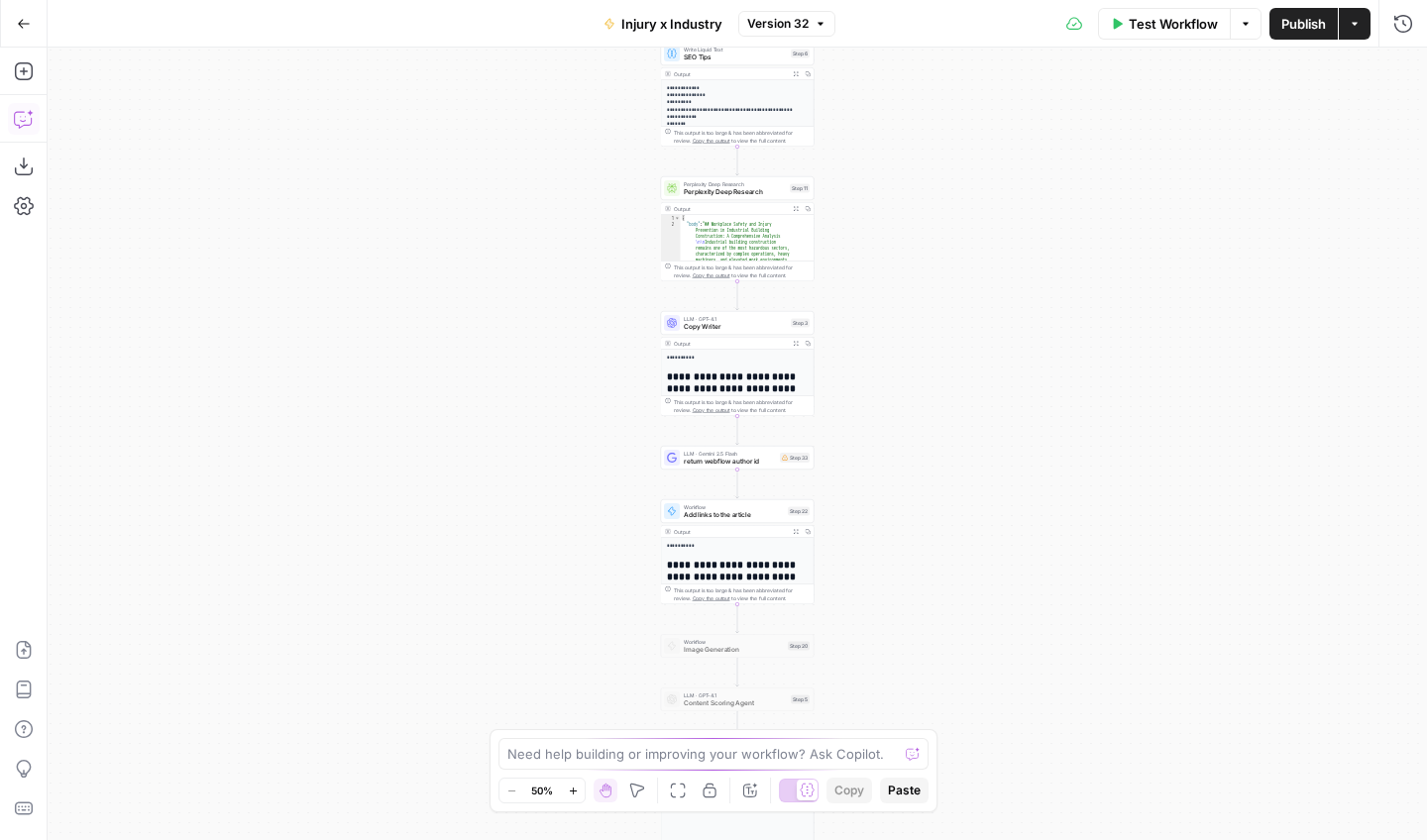 click 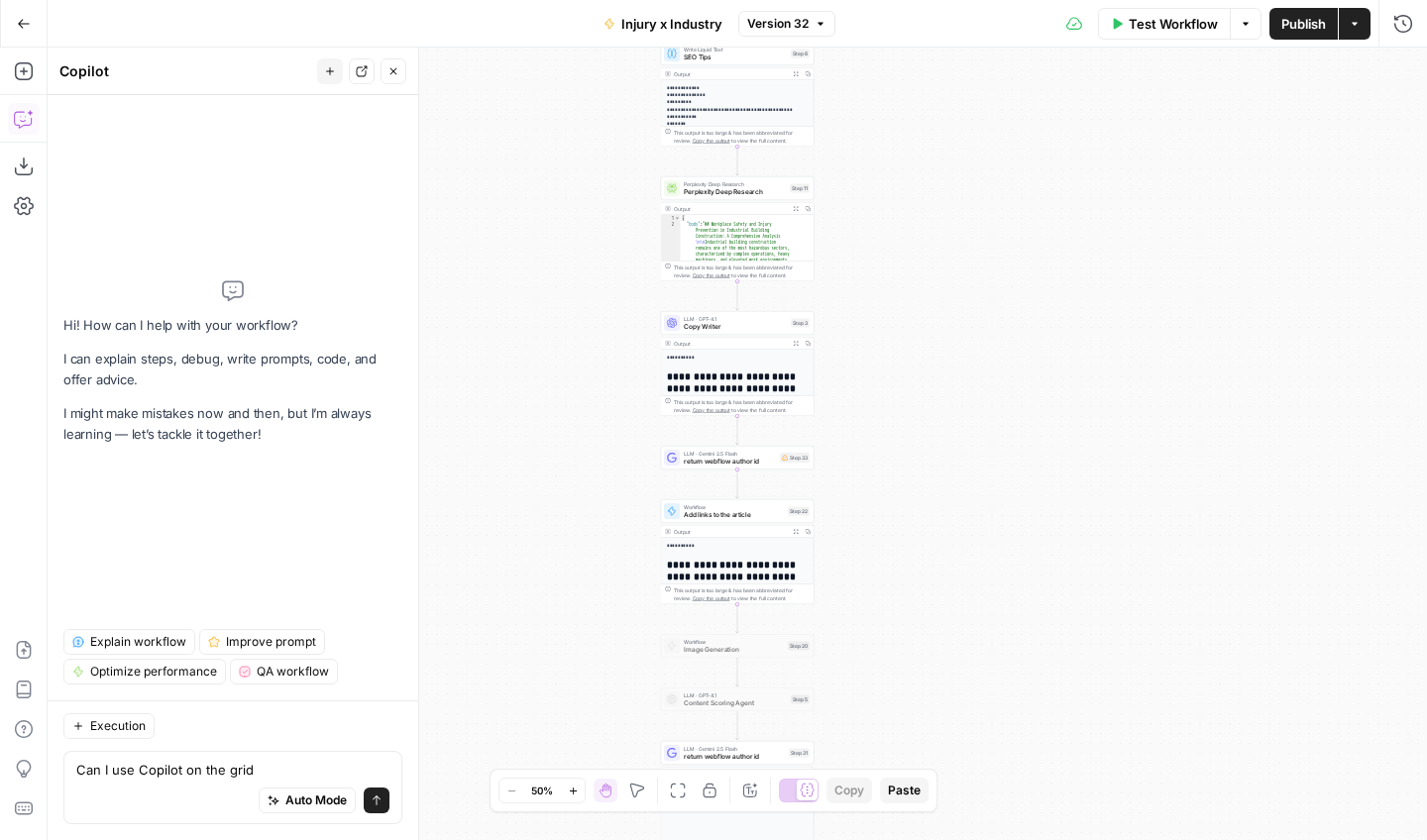 type on "Can I use Copilot on the grid?" 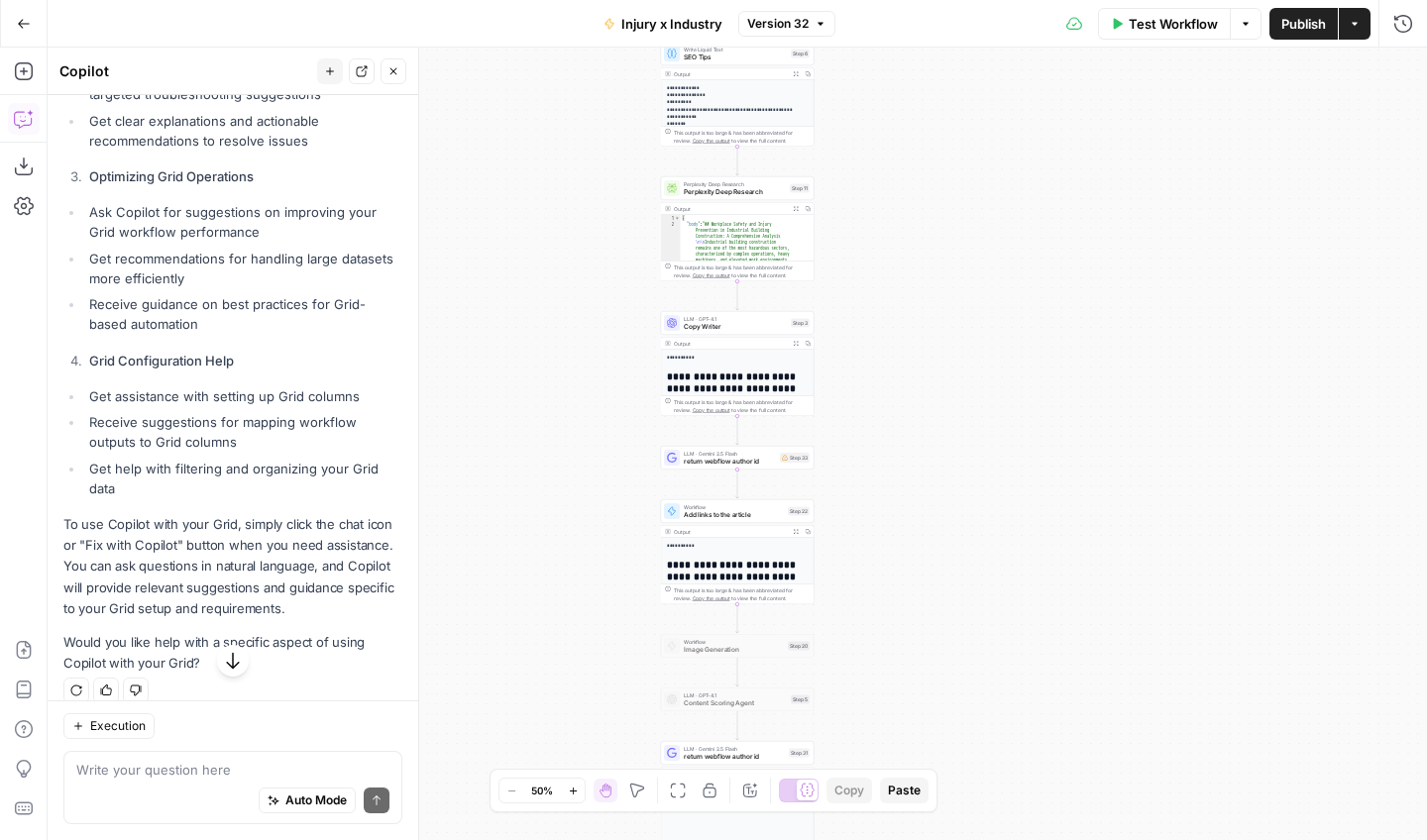 scroll, scrollTop: 575, scrollLeft: 0, axis: vertical 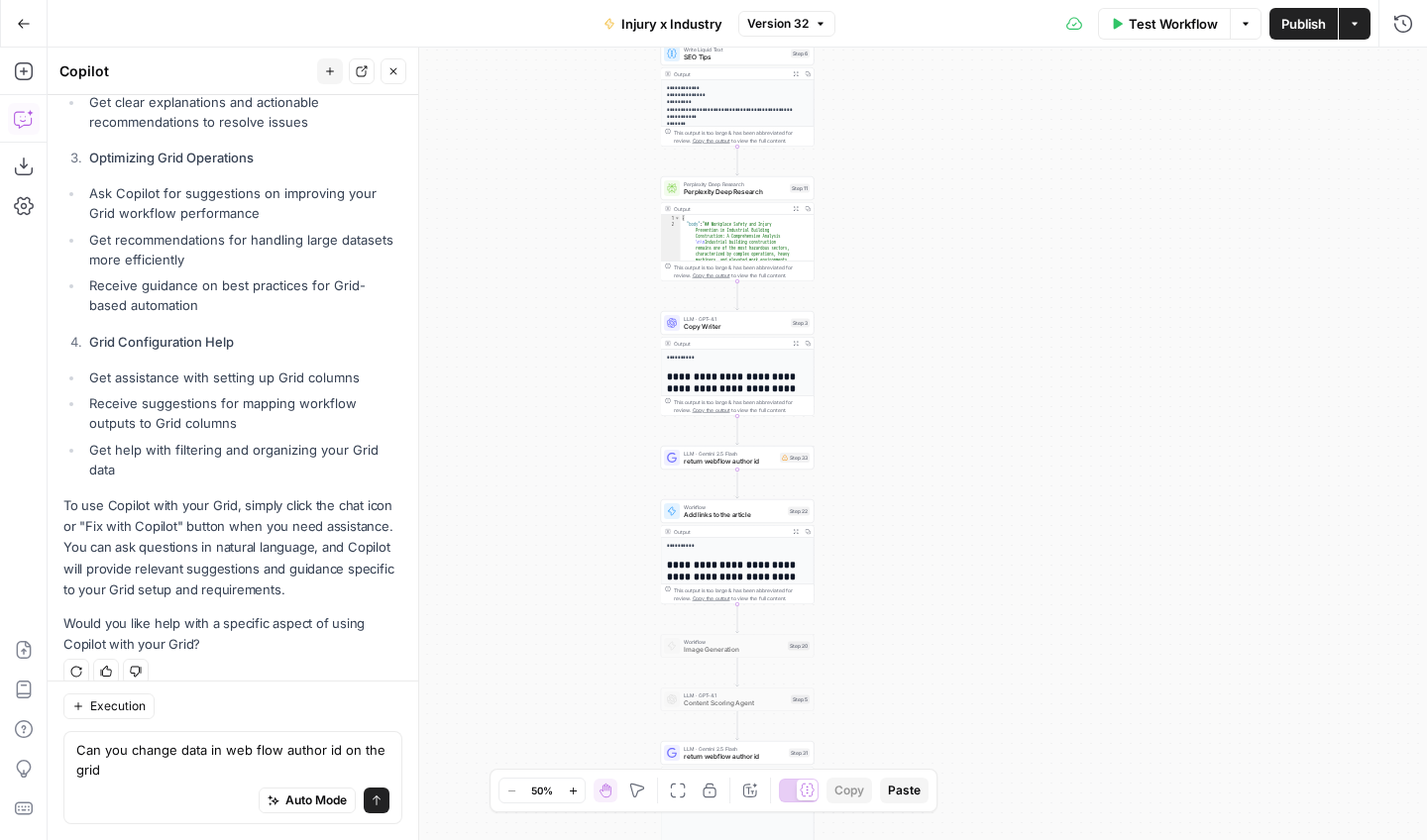 type on "Can you change data in web flow author id on the grid?" 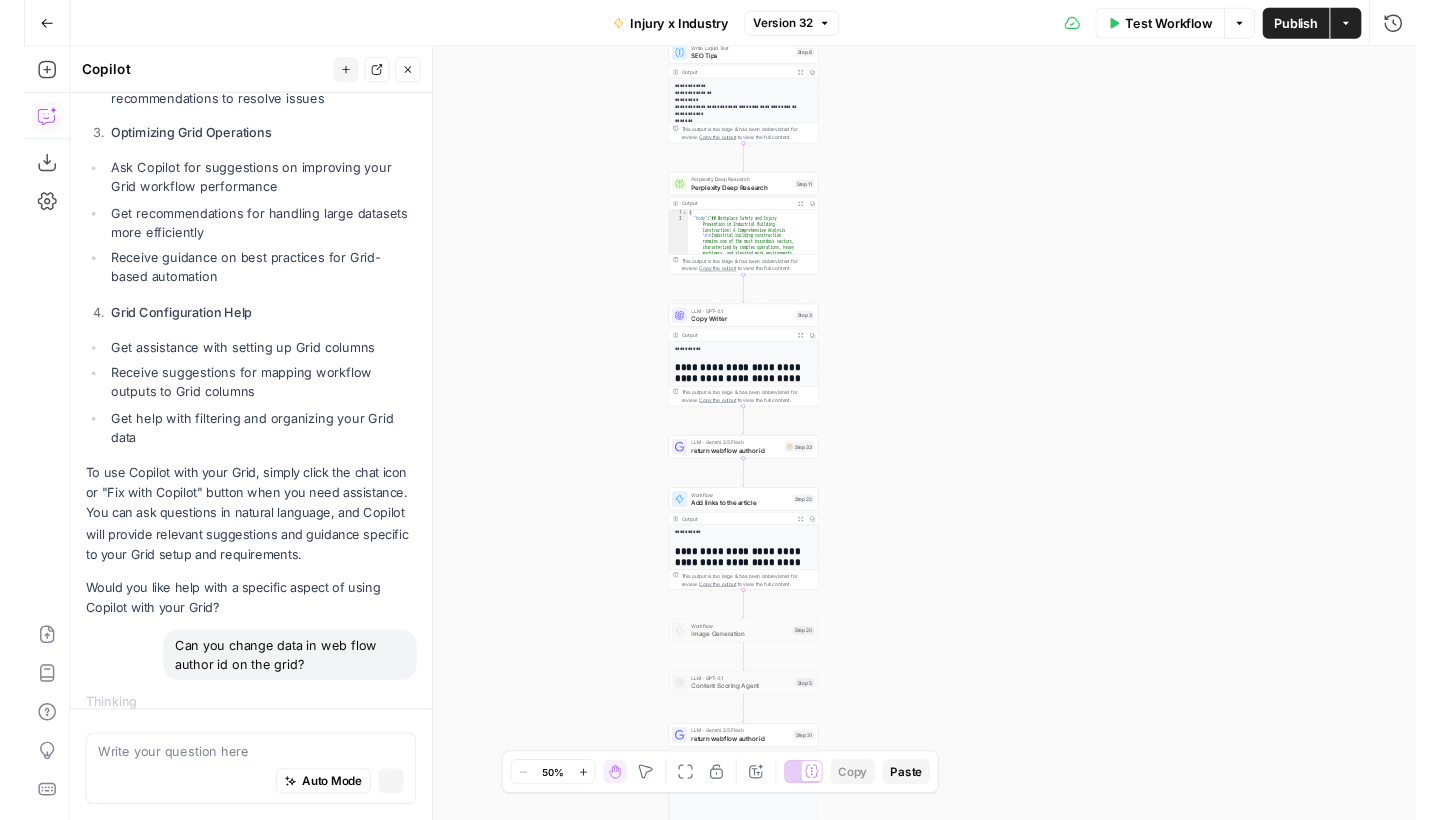 scroll, scrollTop: 618, scrollLeft: 0, axis: vertical 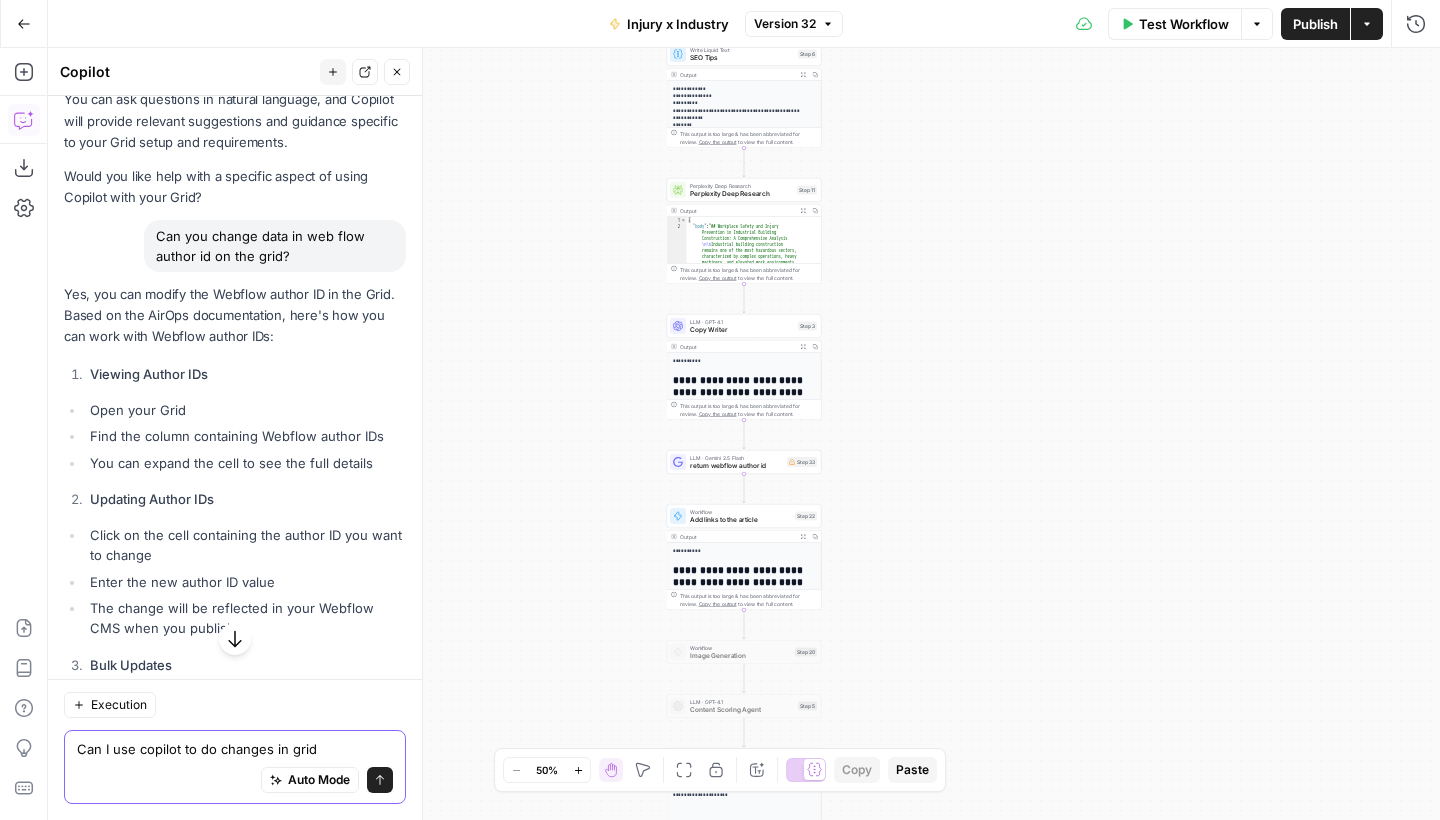 type on "Can I use copilot to do changes in grid?" 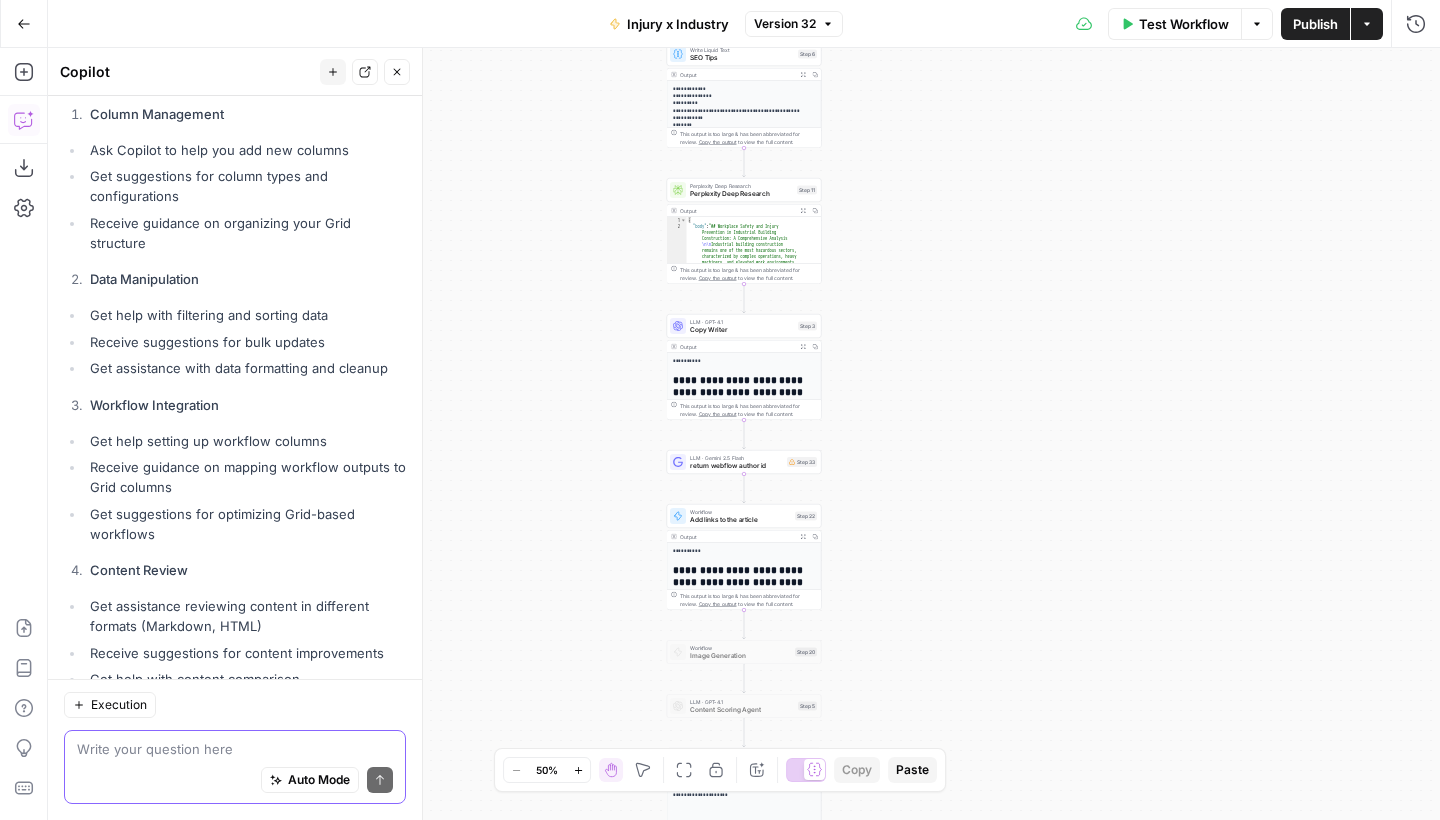scroll, scrollTop: 2332, scrollLeft: 0, axis: vertical 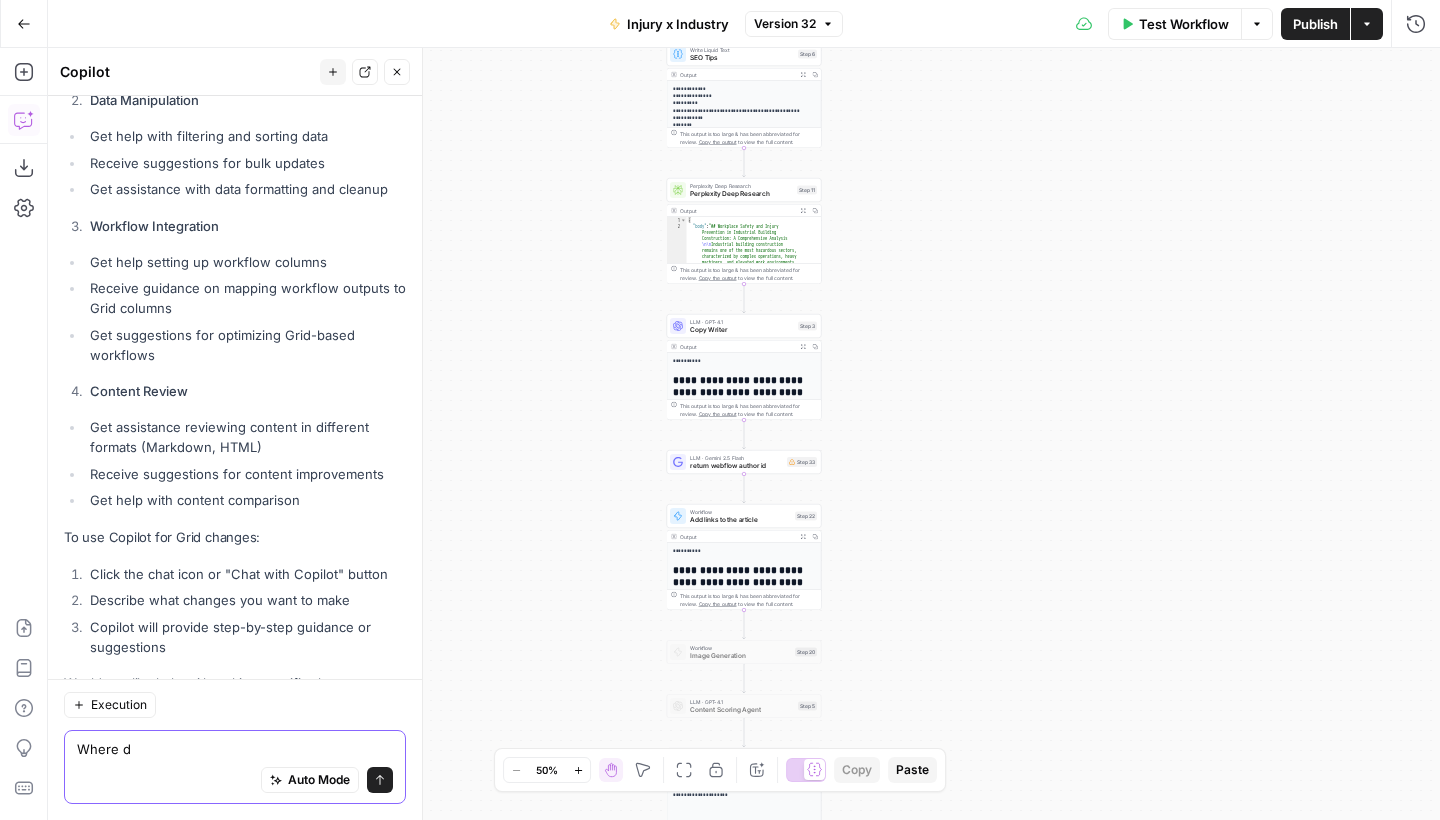 type on "Where do" 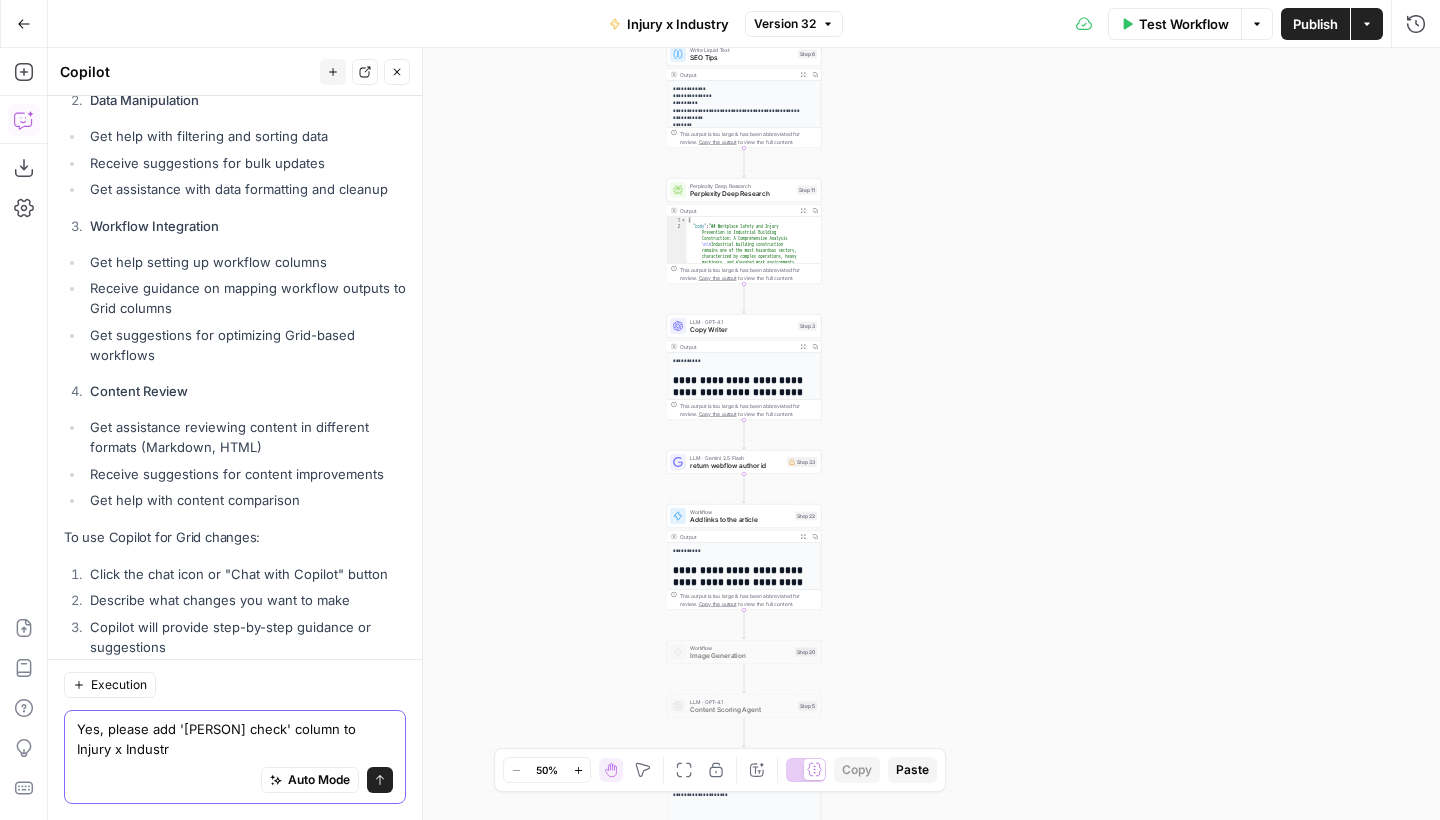 scroll, scrollTop: 2352, scrollLeft: 0, axis: vertical 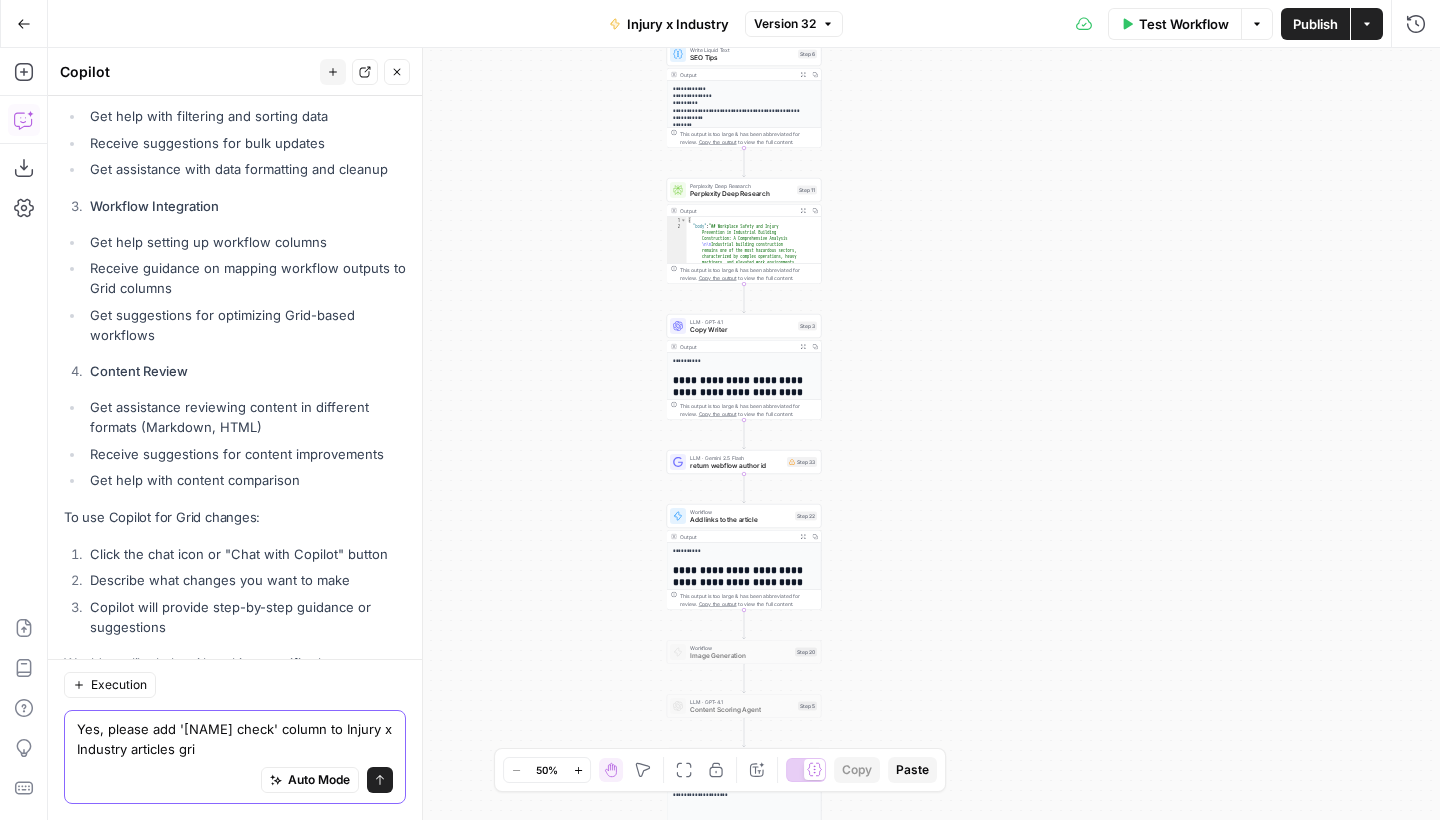 type on "Yes, please add 'JB check' column to Injury x Industry articles grid" 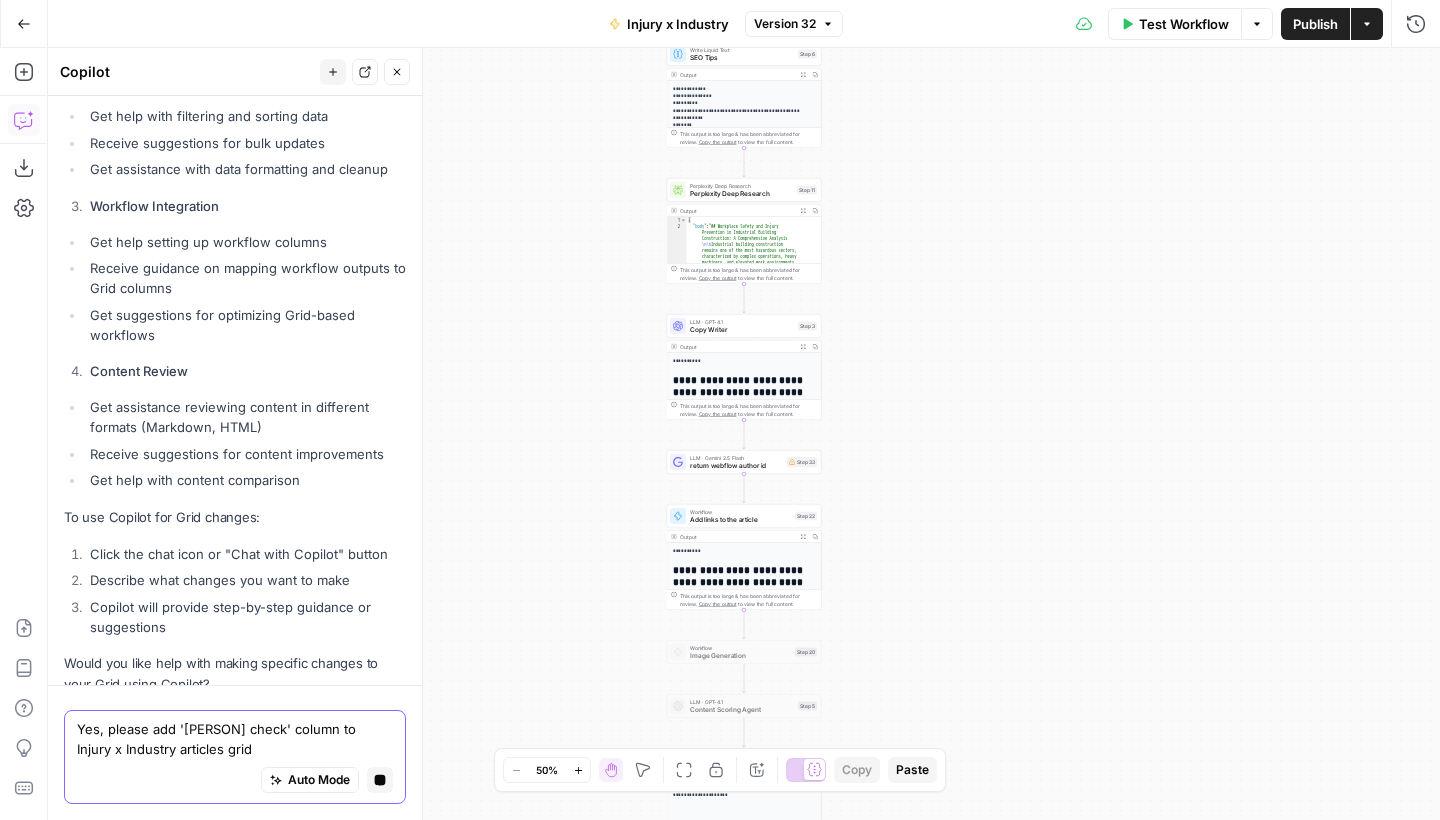 type 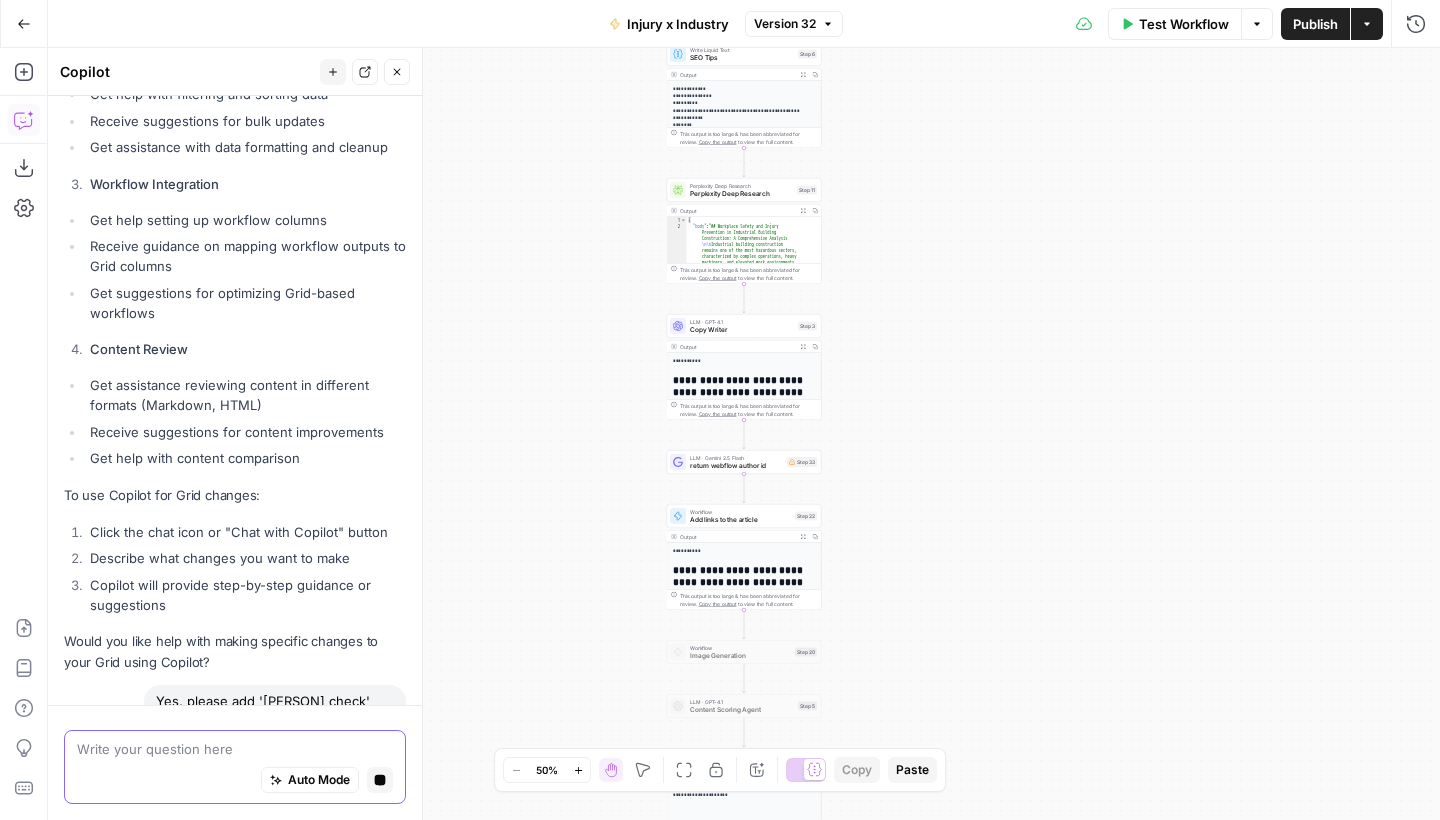 scroll, scrollTop: 2370, scrollLeft: 0, axis: vertical 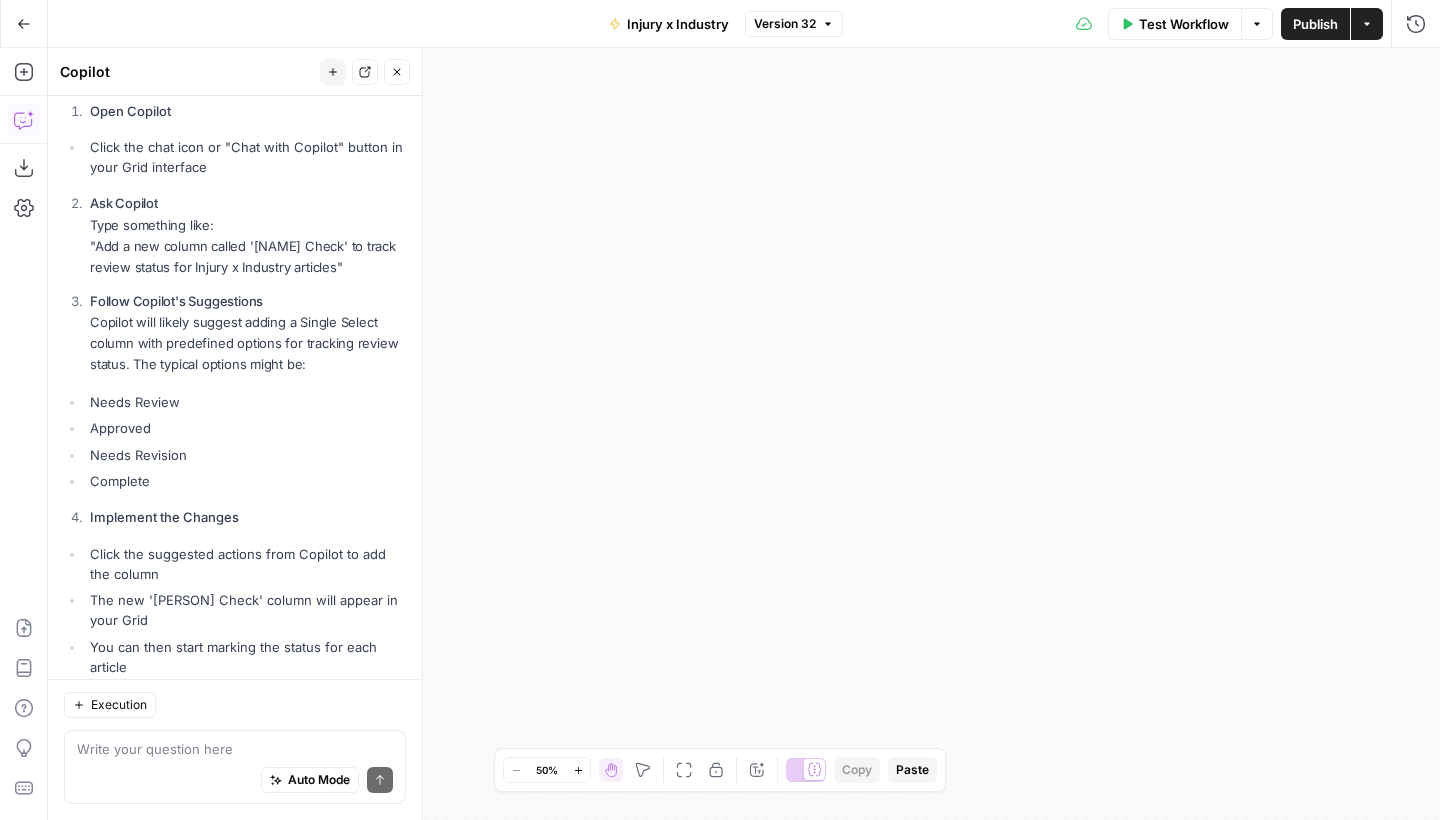 drag, startPoint x: 666, startPoint y: 542, endPoint x: 666, endPoint y: 227, distance: 315 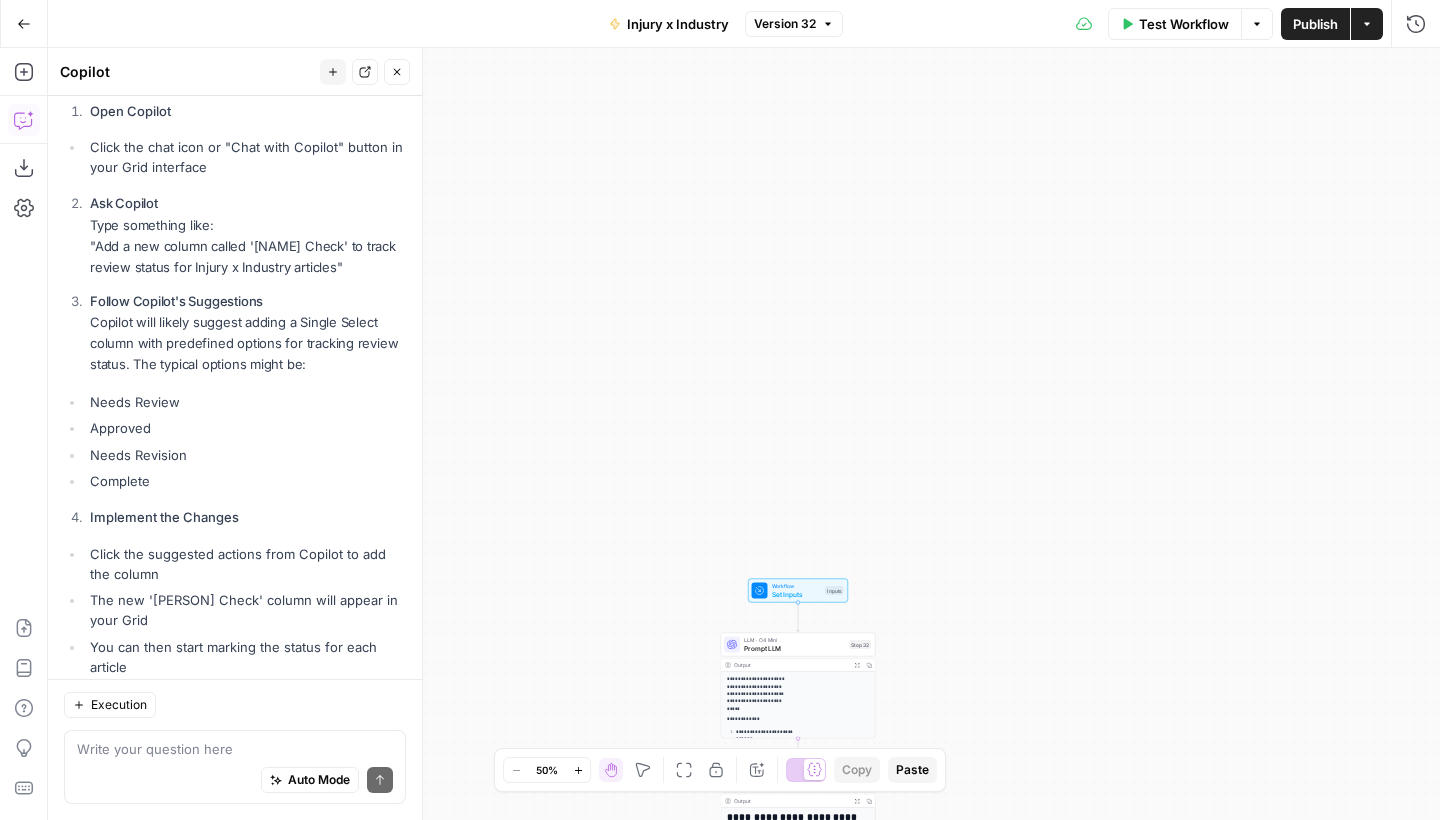 drag, startPoint x: 684, startPoint y: 541, endPoint x: 705, endPoint y: 245, distance: 296.744 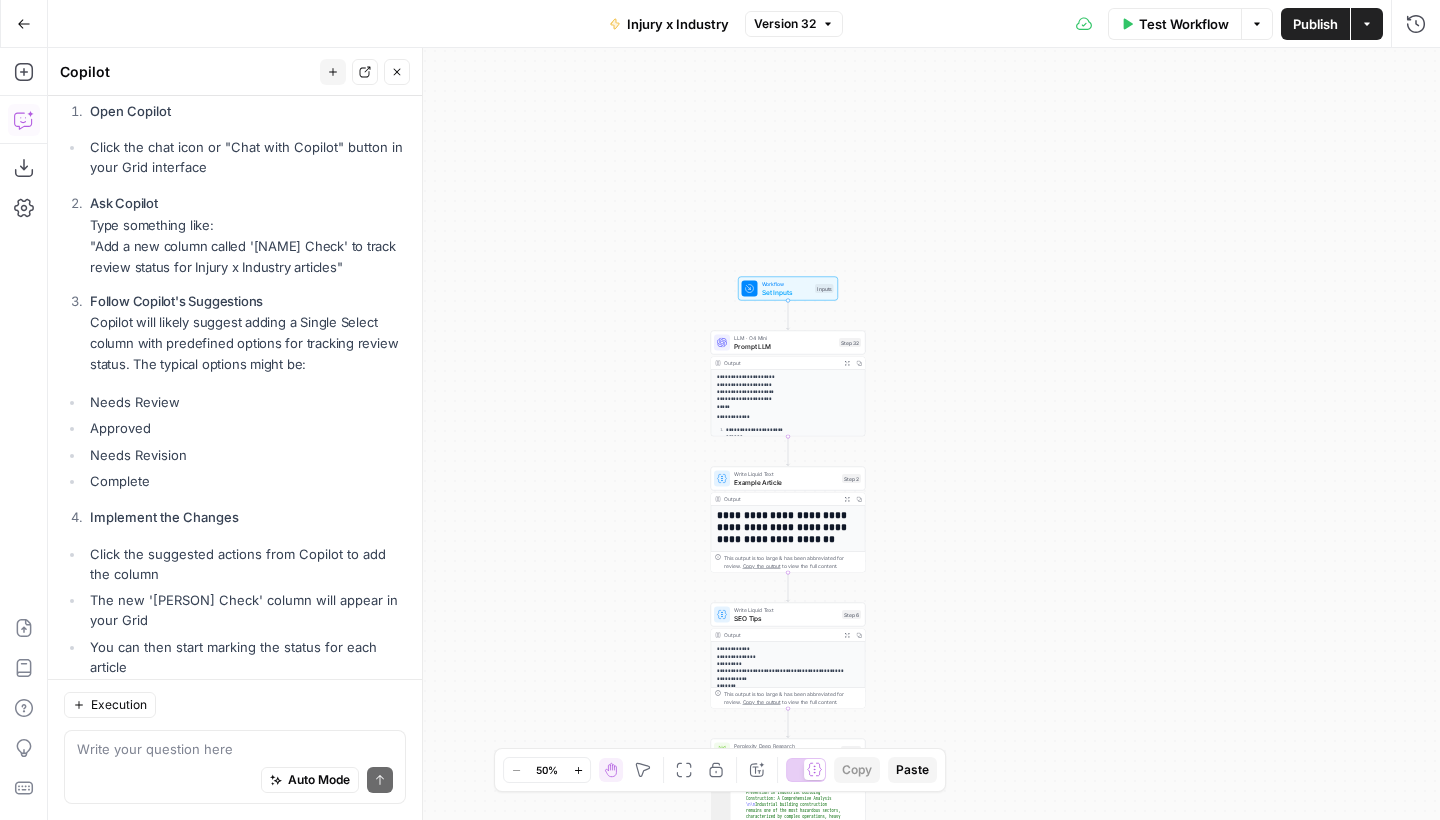 drag, startPoint x: 894, startPoint y: 580, endPoint x: 883, endPoint y: 216, distance: 364.16617 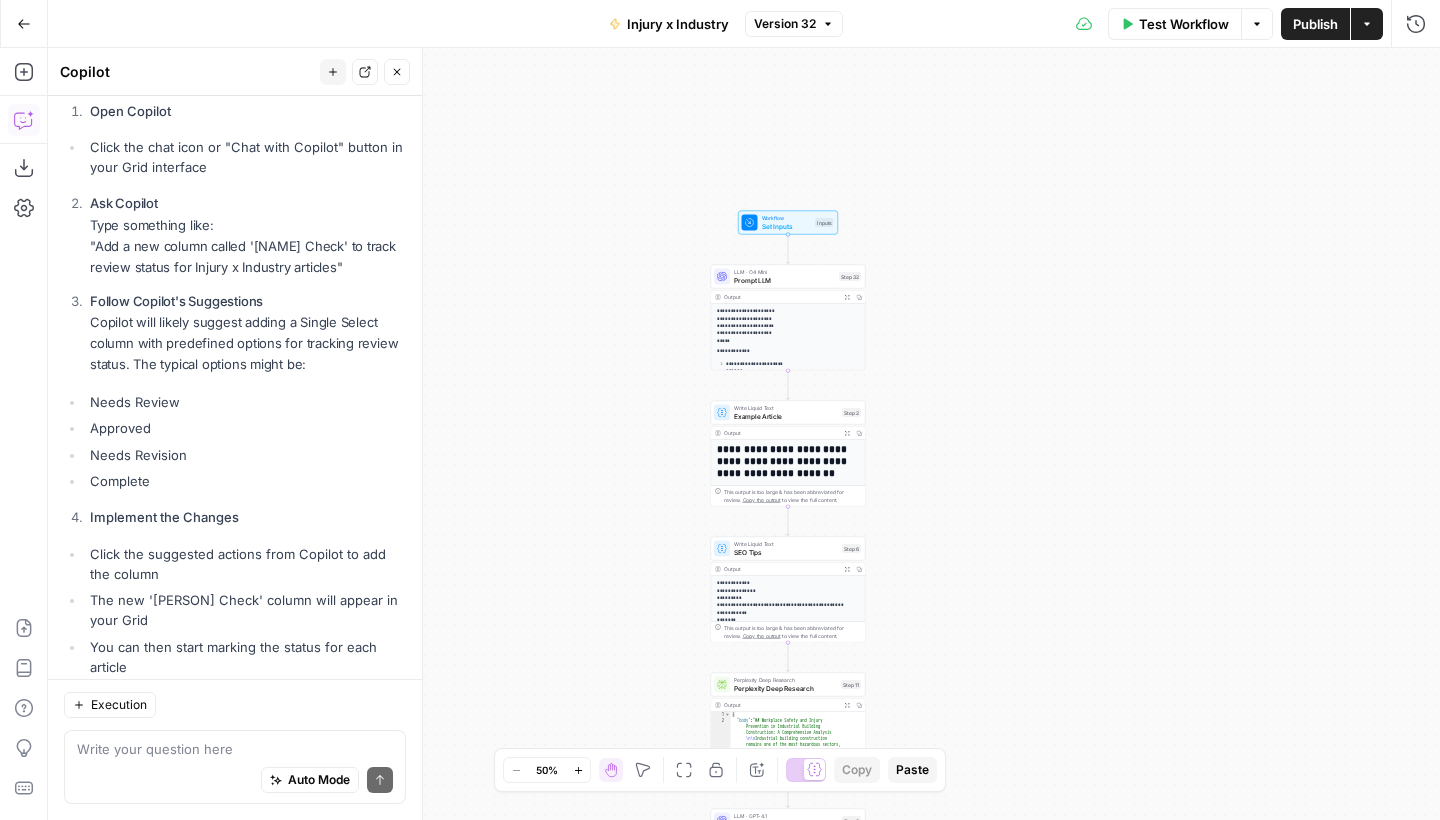 drag, startPoint x: 929, startPoint y: 459, endPoint x: 925, endPoint y: 412, distance: 47.169907 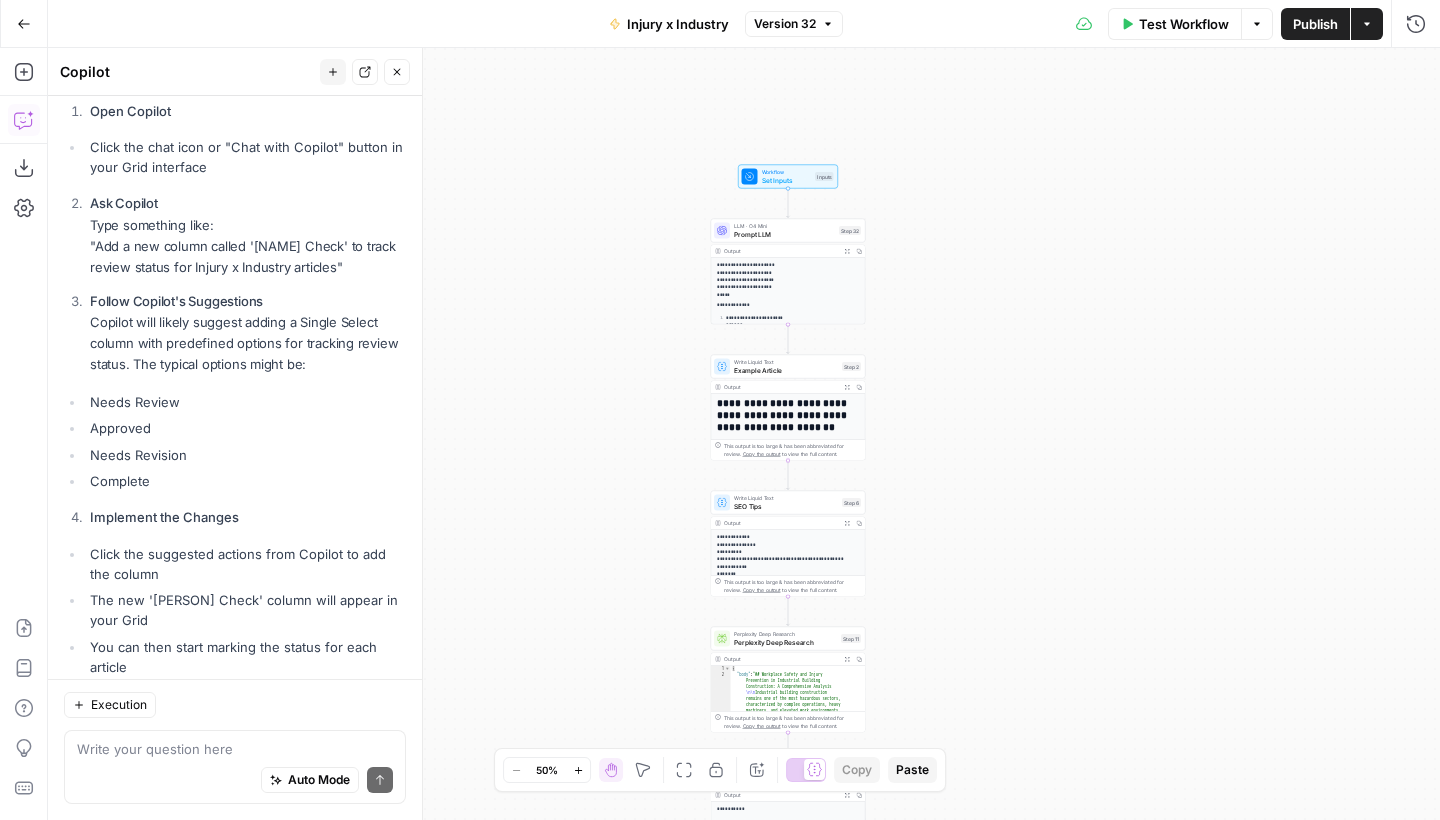 click on "Example Article" at bounding box center [786, 370] 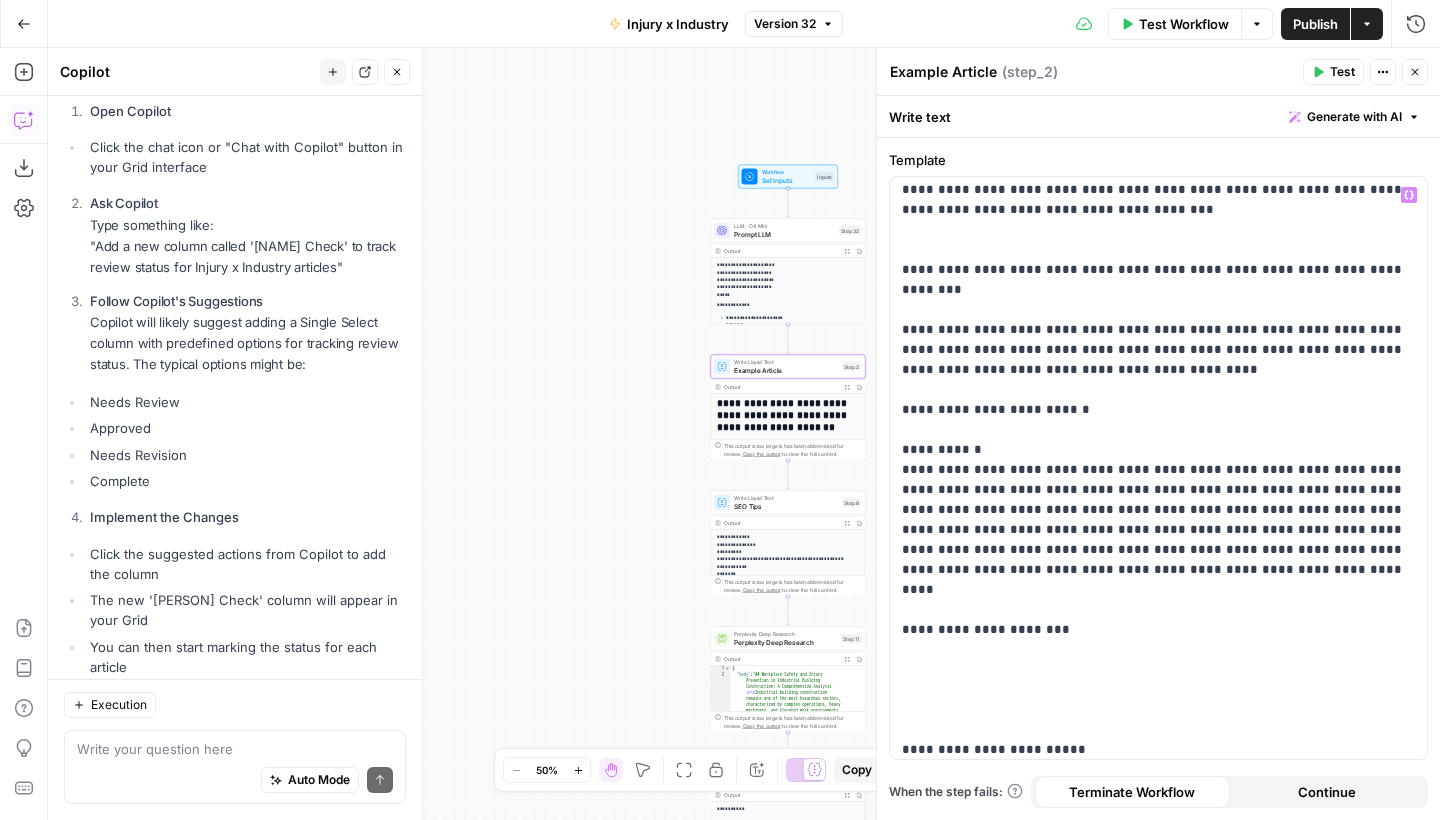 scroll, scrollTop: 492, scrollLeft: 0, axis: vertical 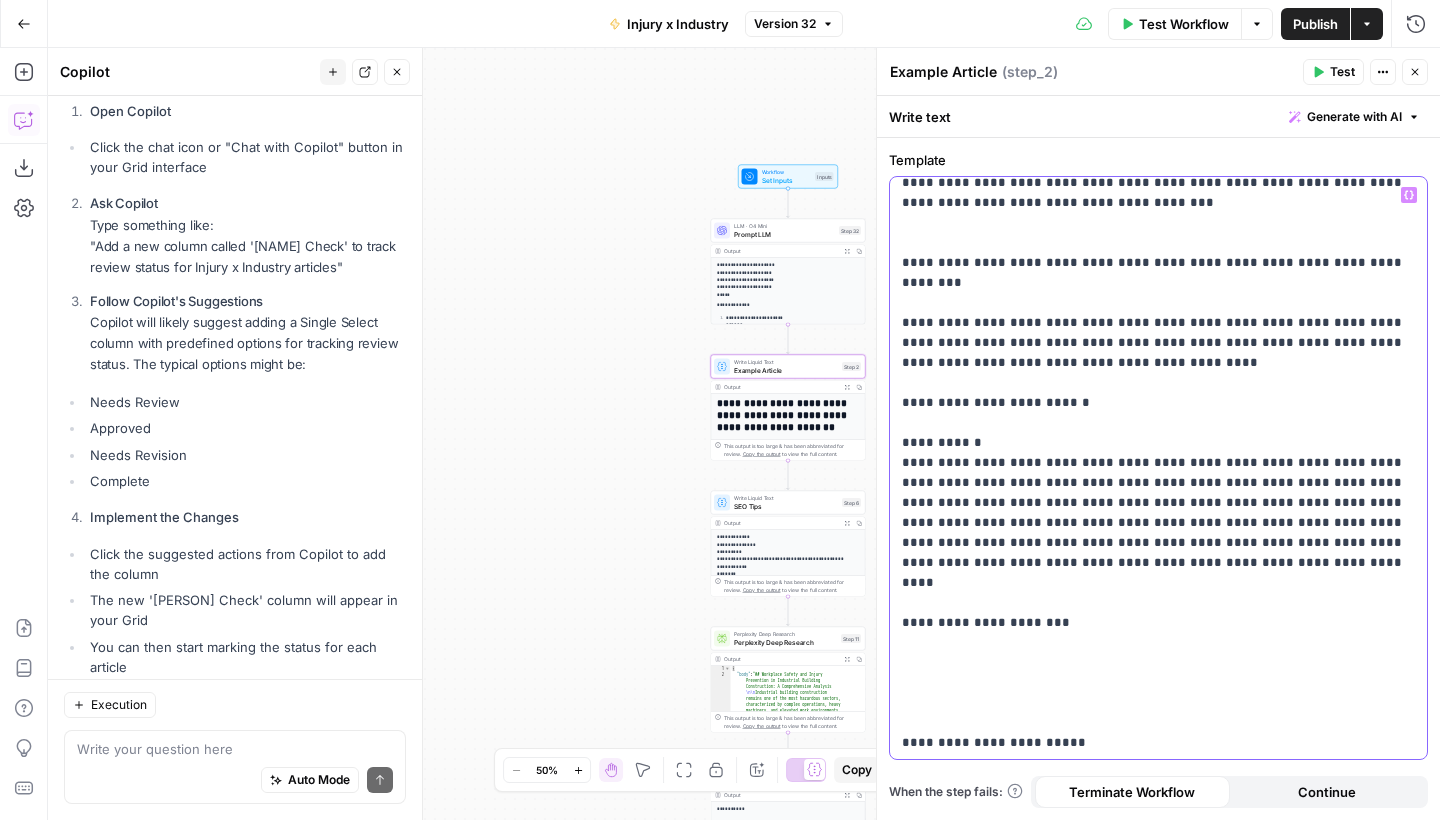 click on "**********" at bounding box center (1158, 2873) 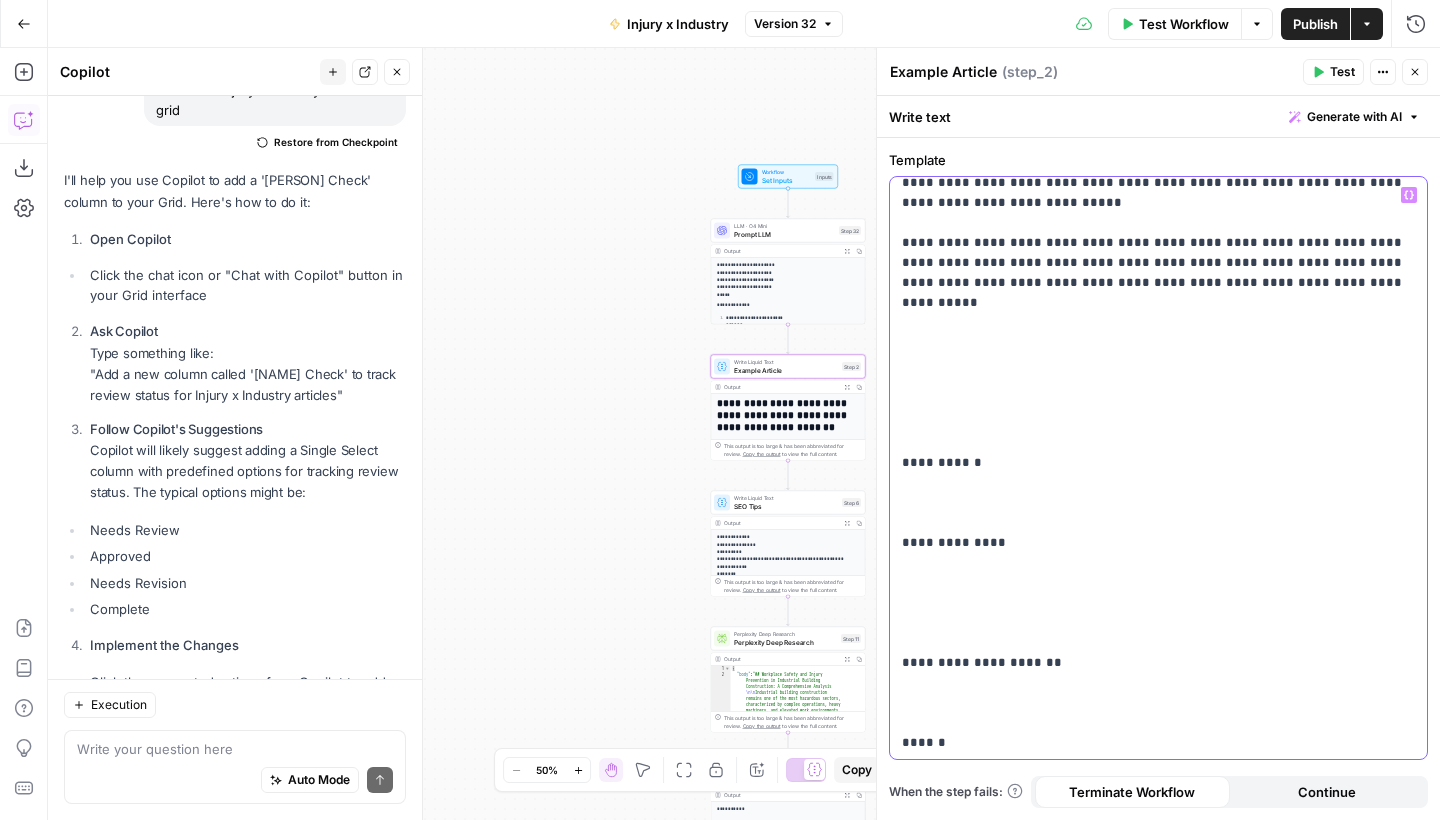 scroll, scrollTop: 3229, scrollLeft: 0, axis: vertical 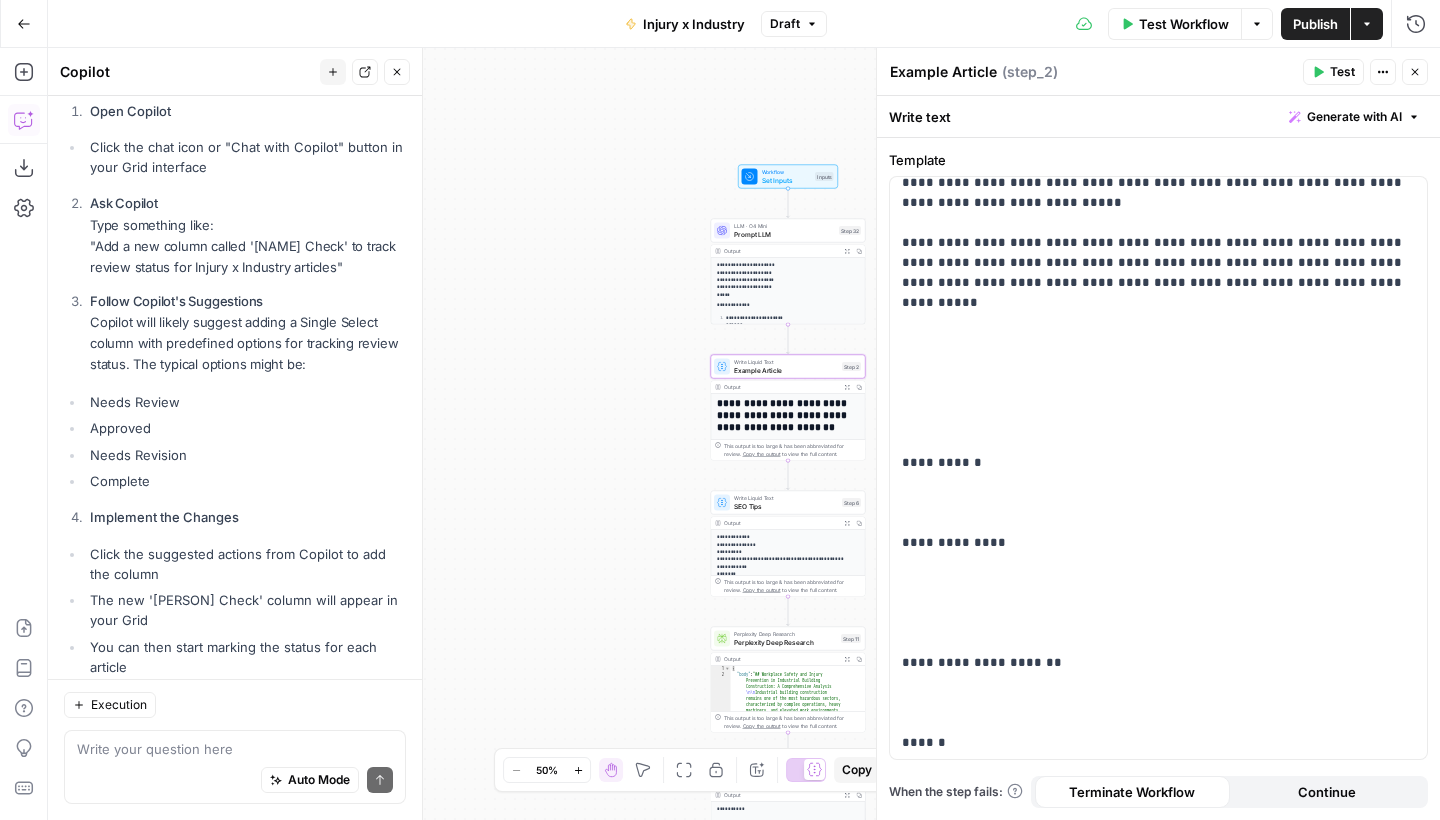 click on "Close" at bounding box center [1420, 72] 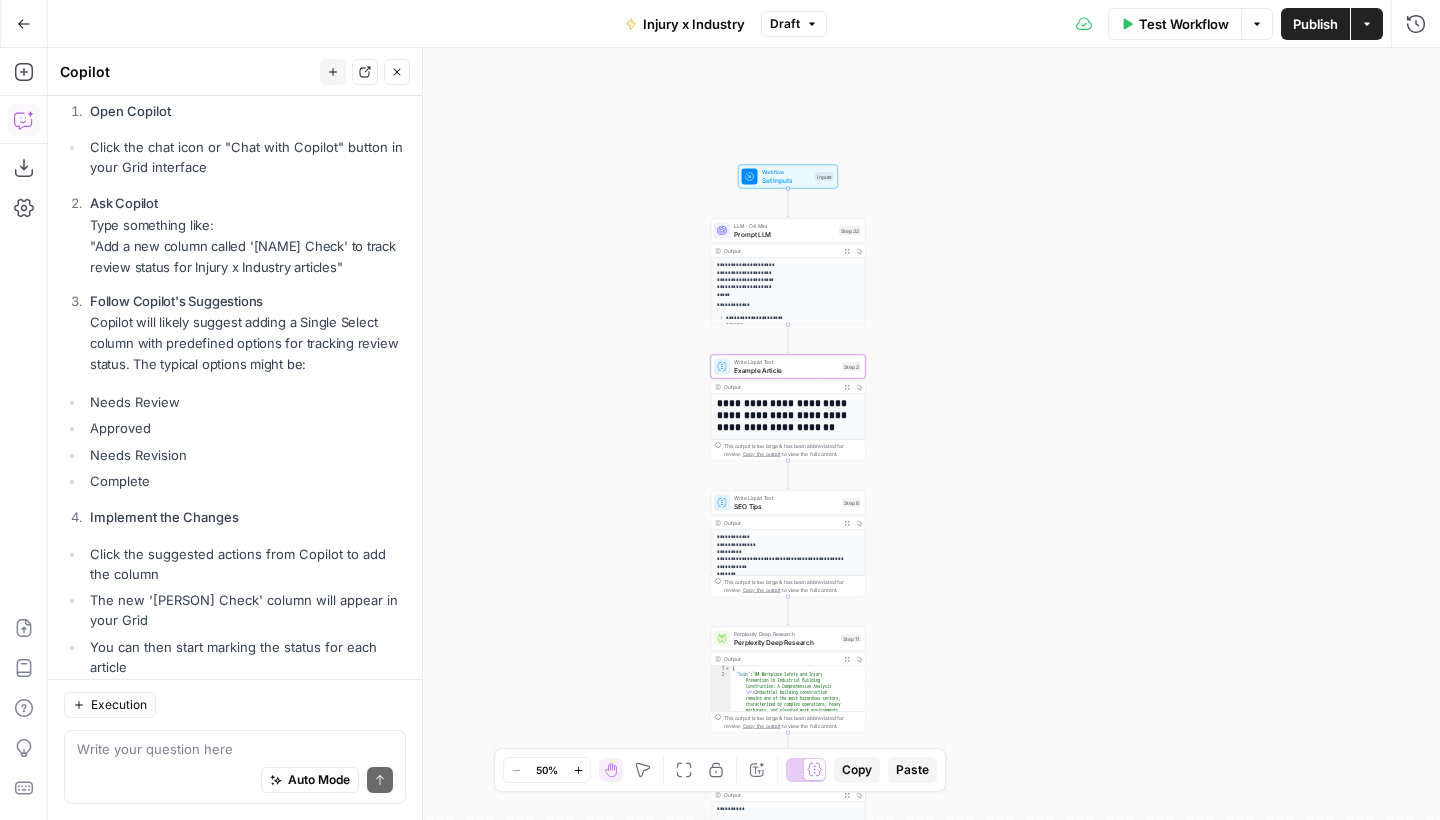 click on "**********" at bounding box center [744, 434] 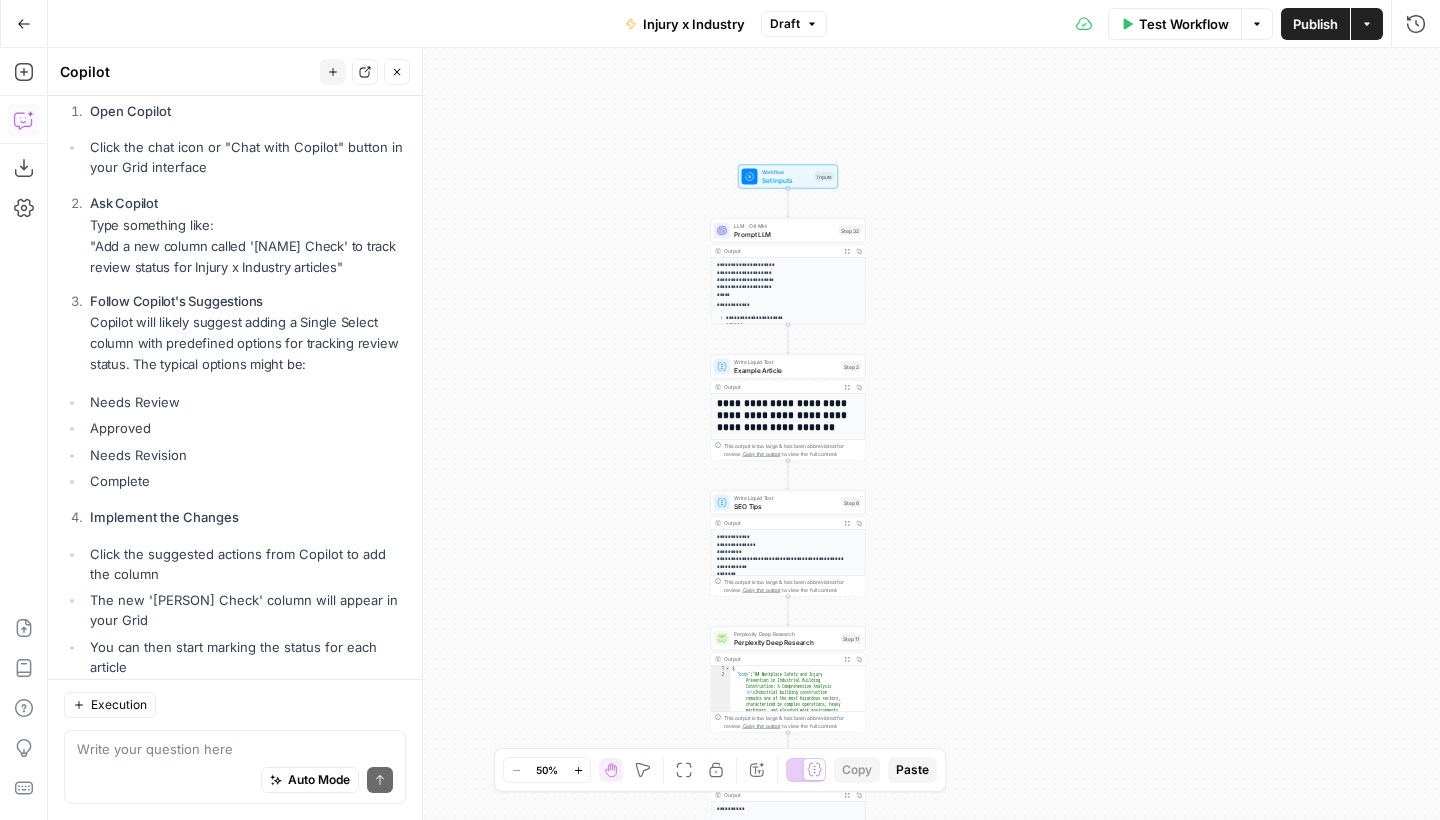 click on "Publish" at bounding box center [1315, 24] 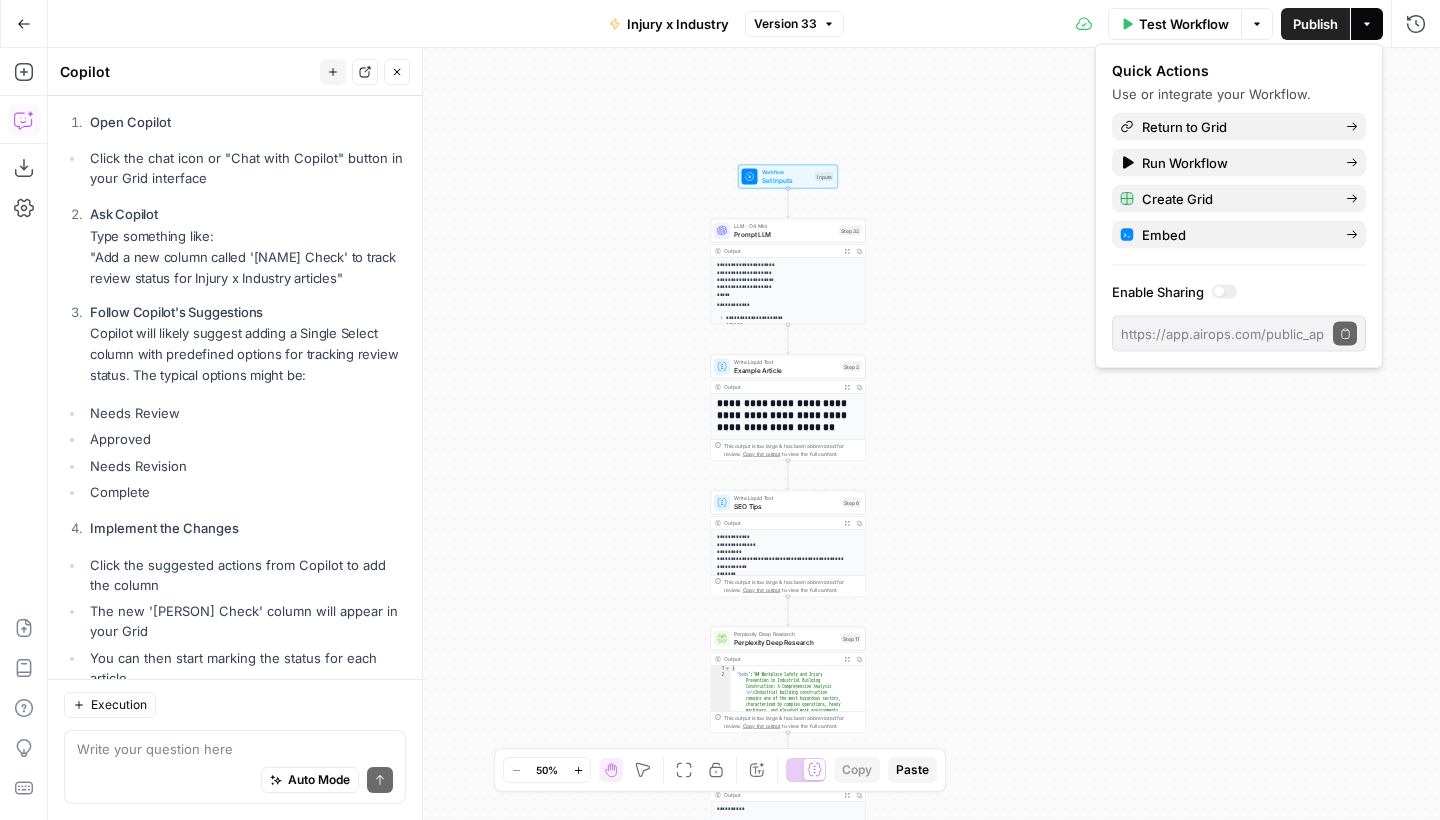 scroll, scrollTop: 3229, scrollLeft: 0, axis: vertical 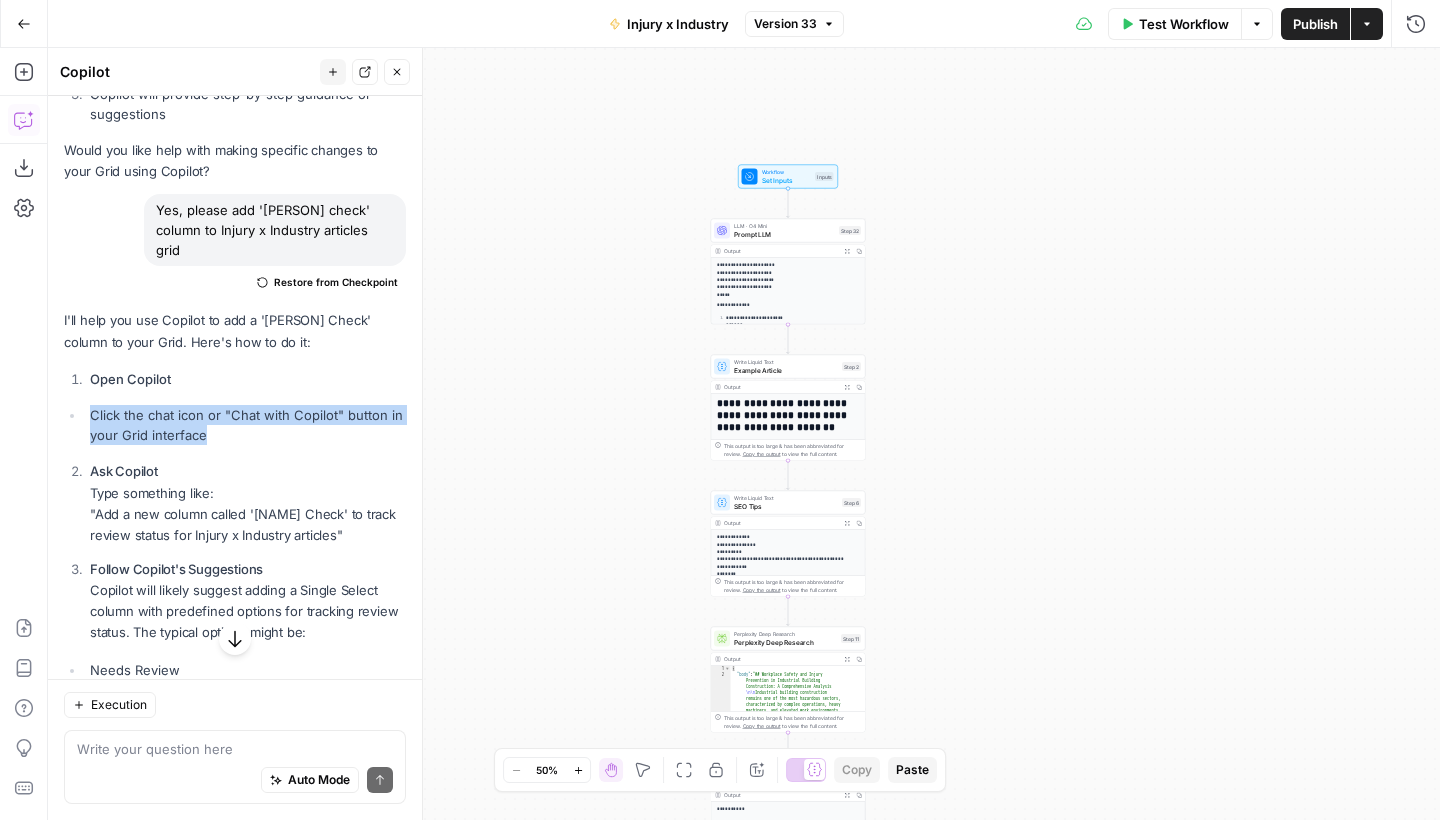 drag, startPoint x: 218, startPoint y: 328, endPoint x: 90, endPoint y: 309, distance: 129.40247 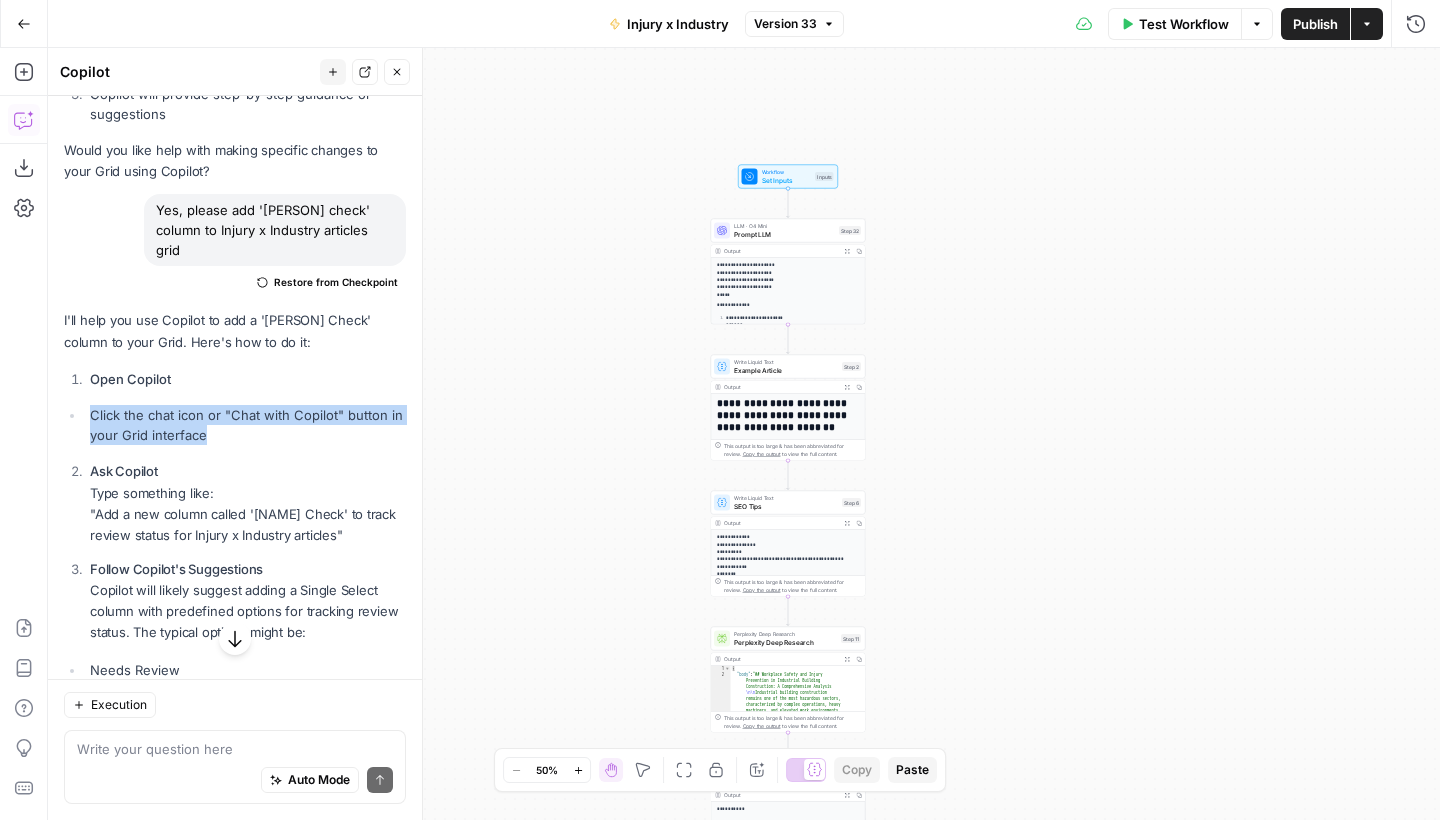 click 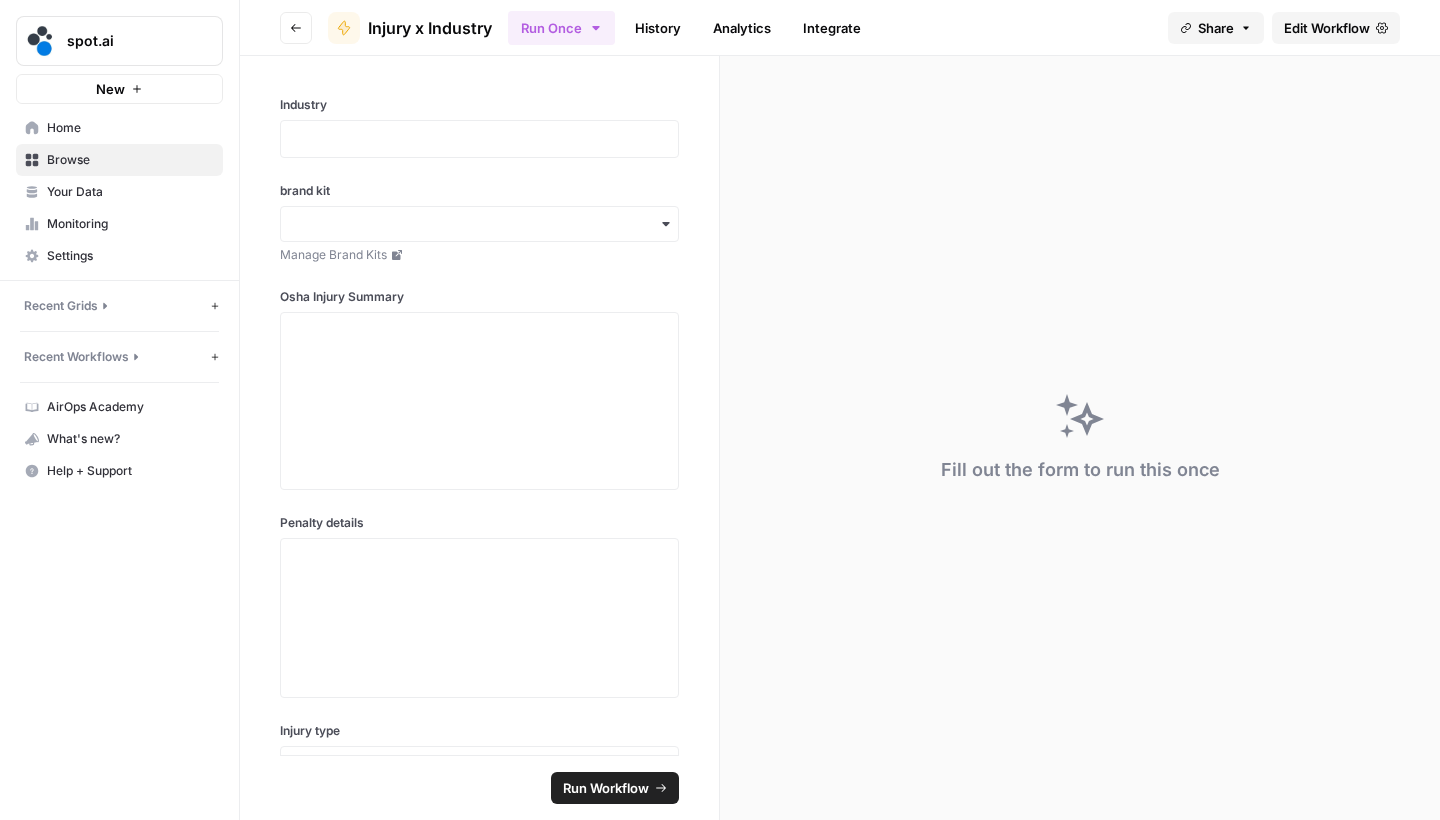 click on "Go back" at bounding box center (296, 28) 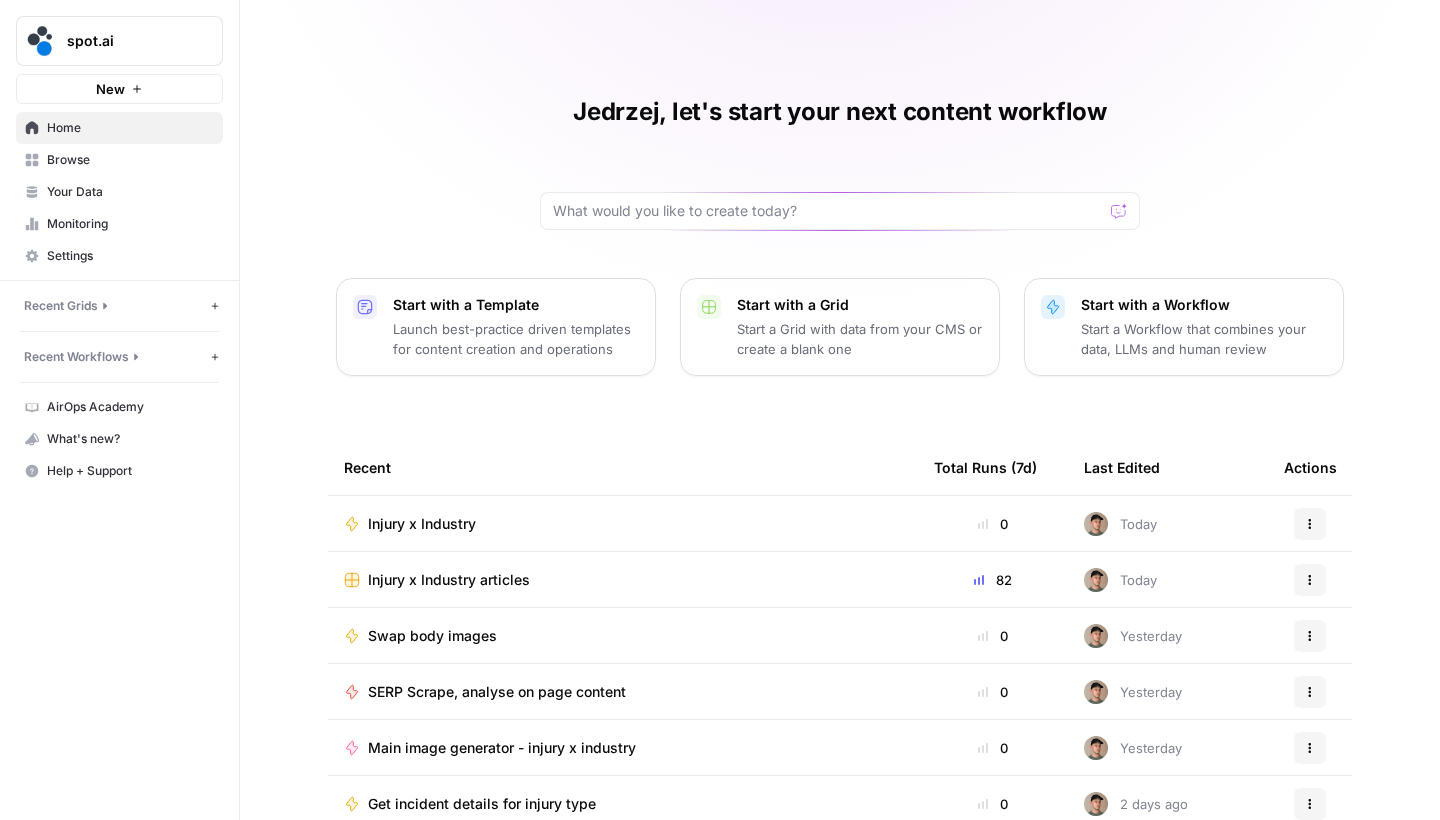 click on "Browse" at bounding box center [130, 160] 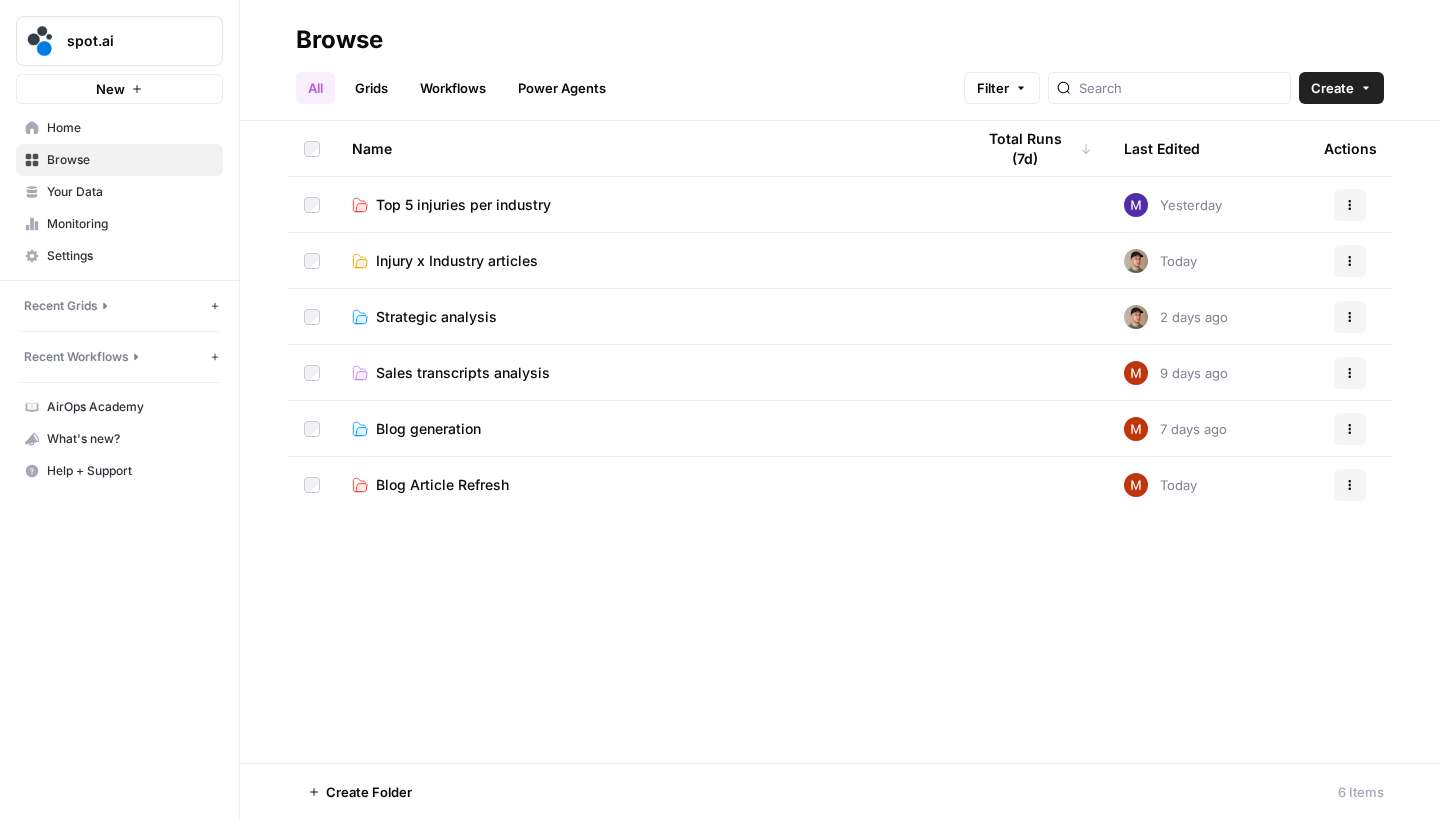 click on "Injury x Industry articles" at bounding box center [457, 261] 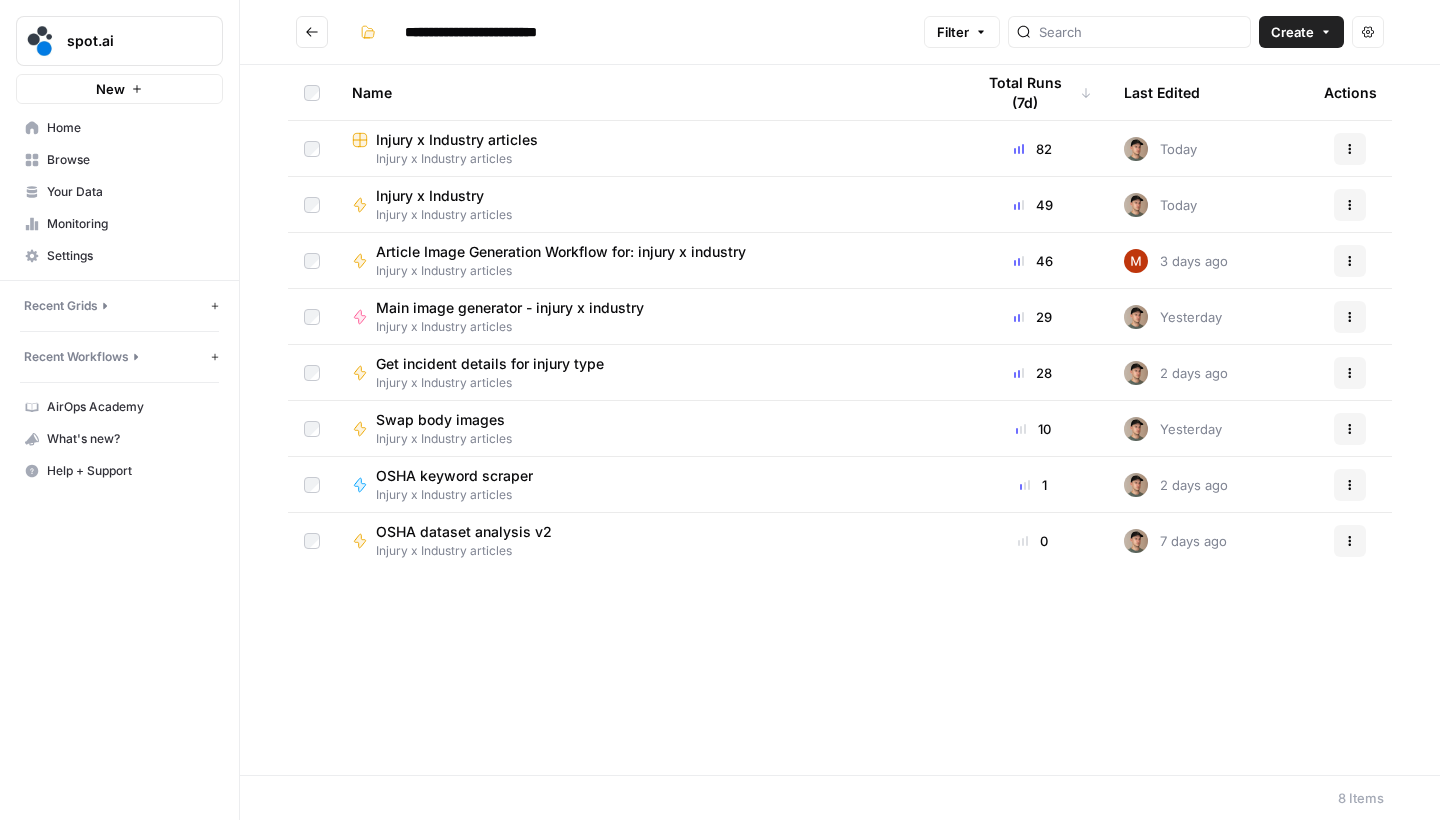 click on "Injury x Industry articles" at bounding box center (457, 140) 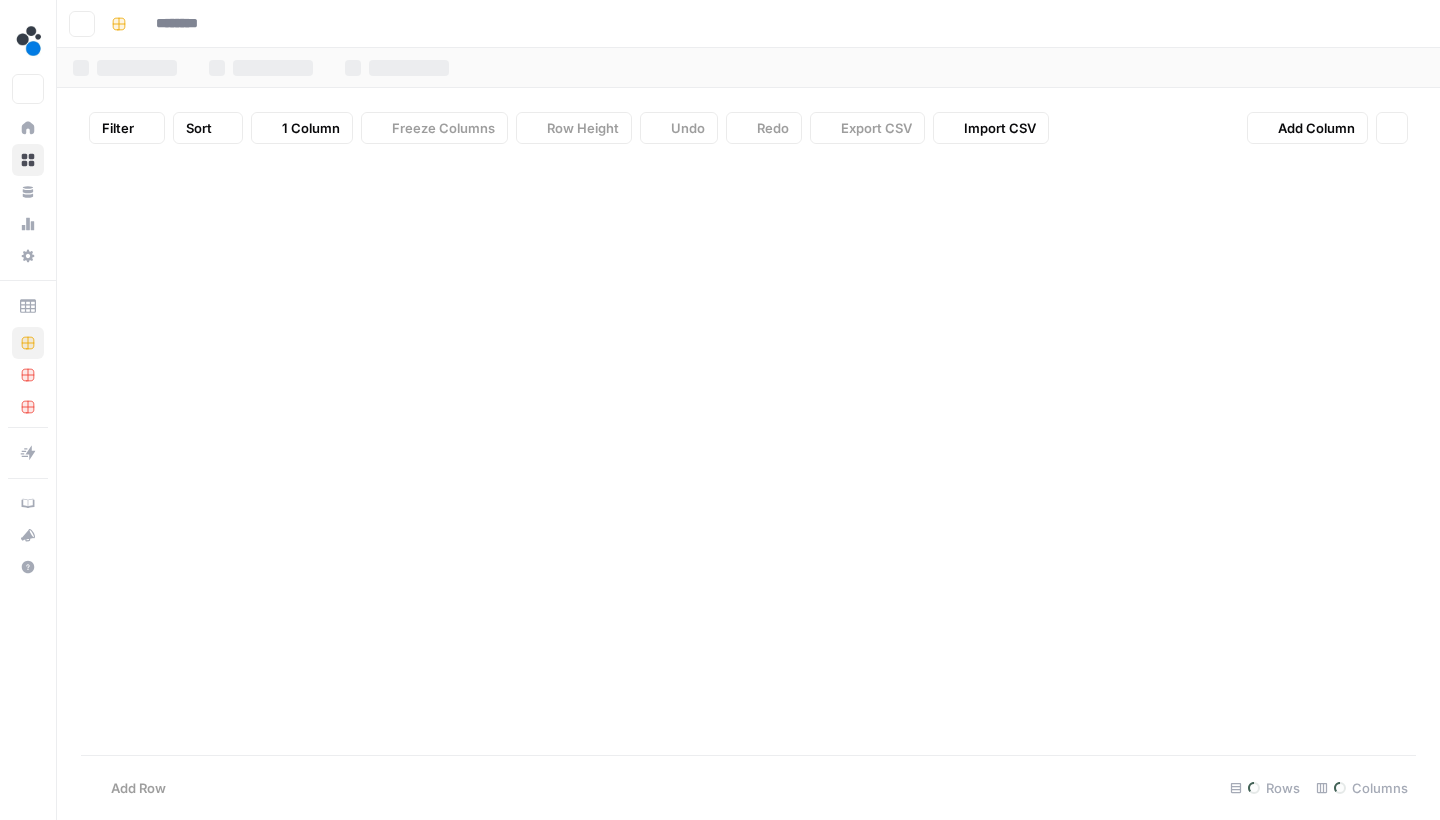 type on "**********" 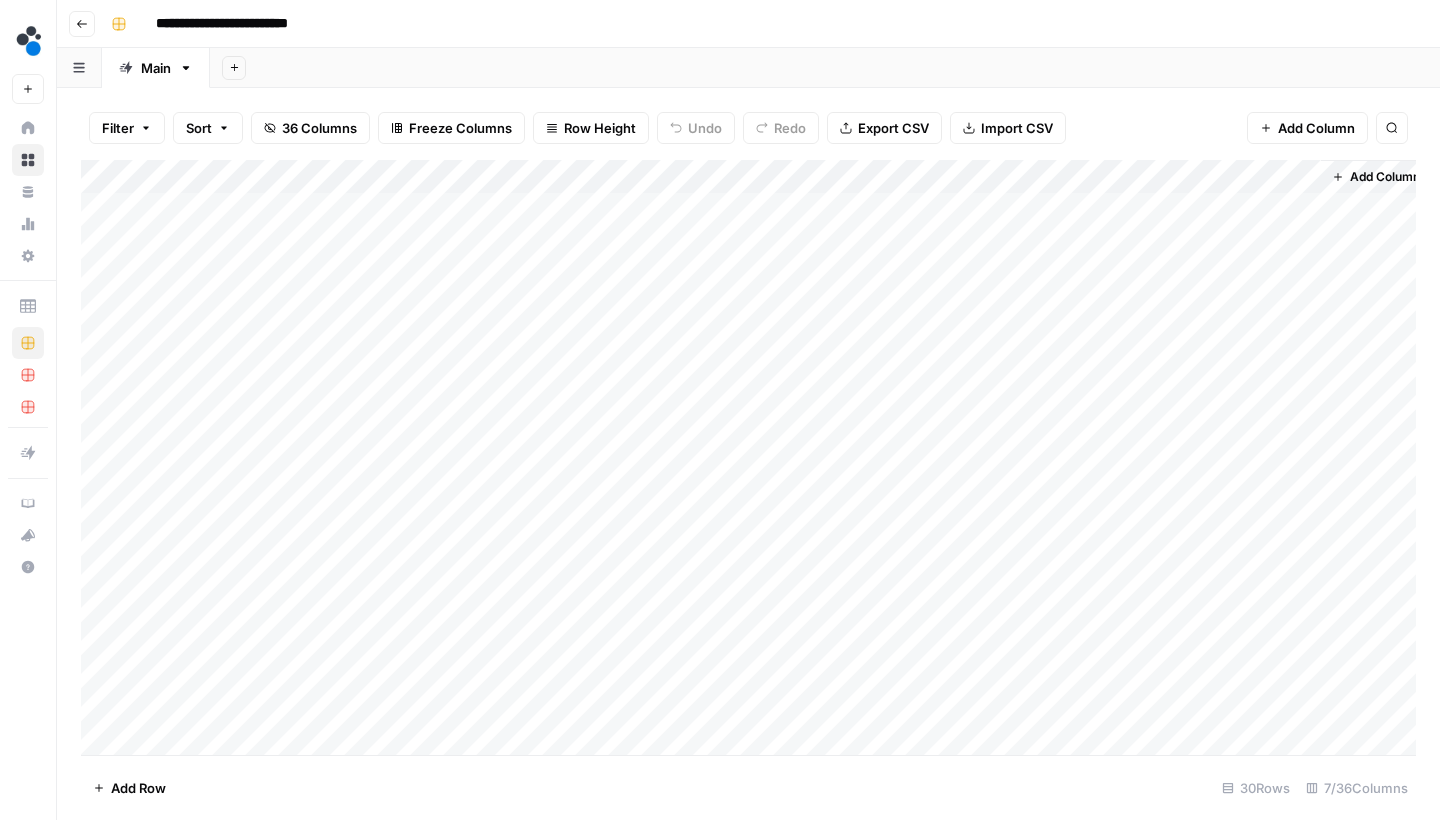 scroll, scrollTop: 0, scrollLeft: 0, axis: both 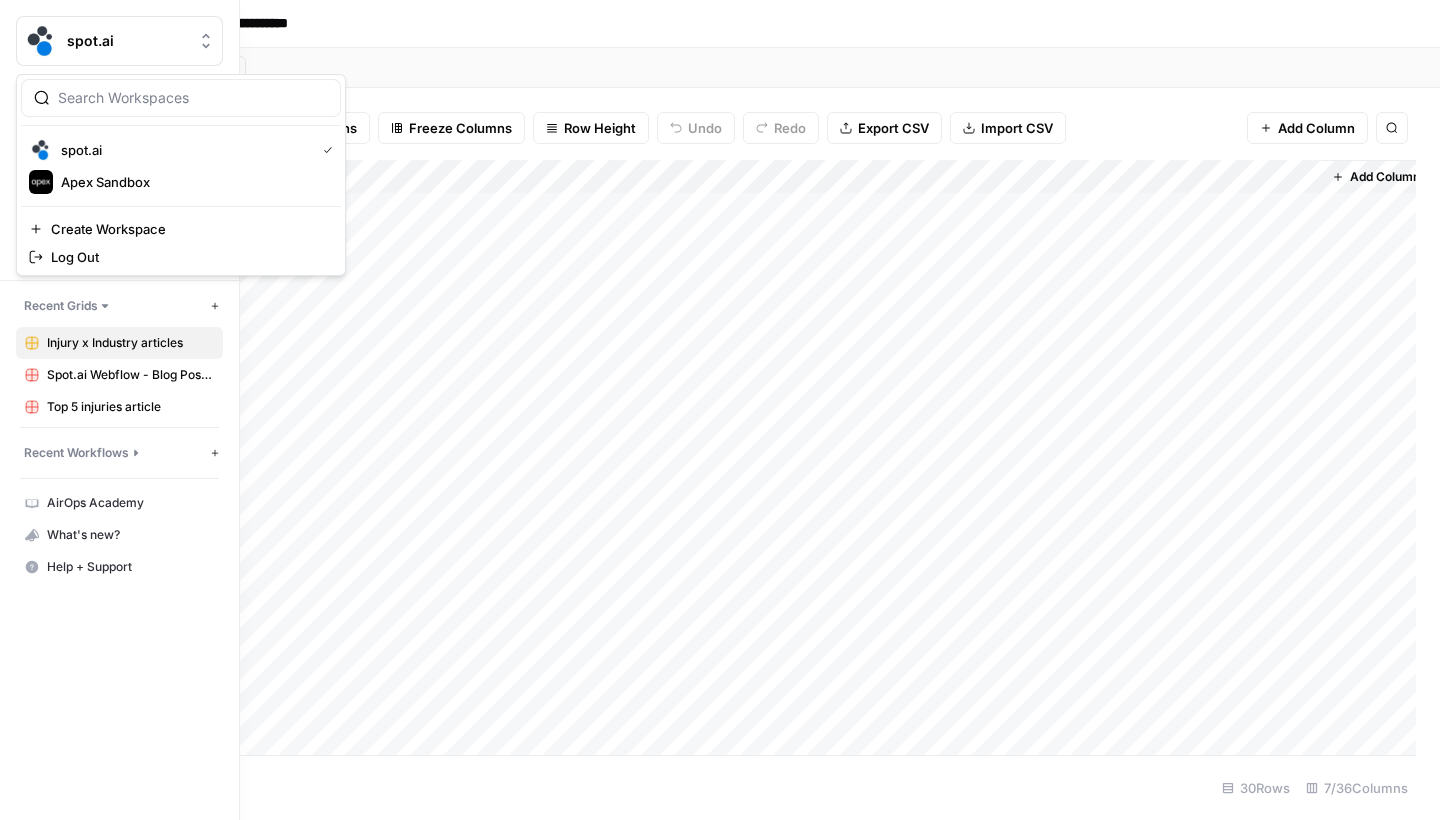 click on "spot.ai" at bounding box center (119, 41) 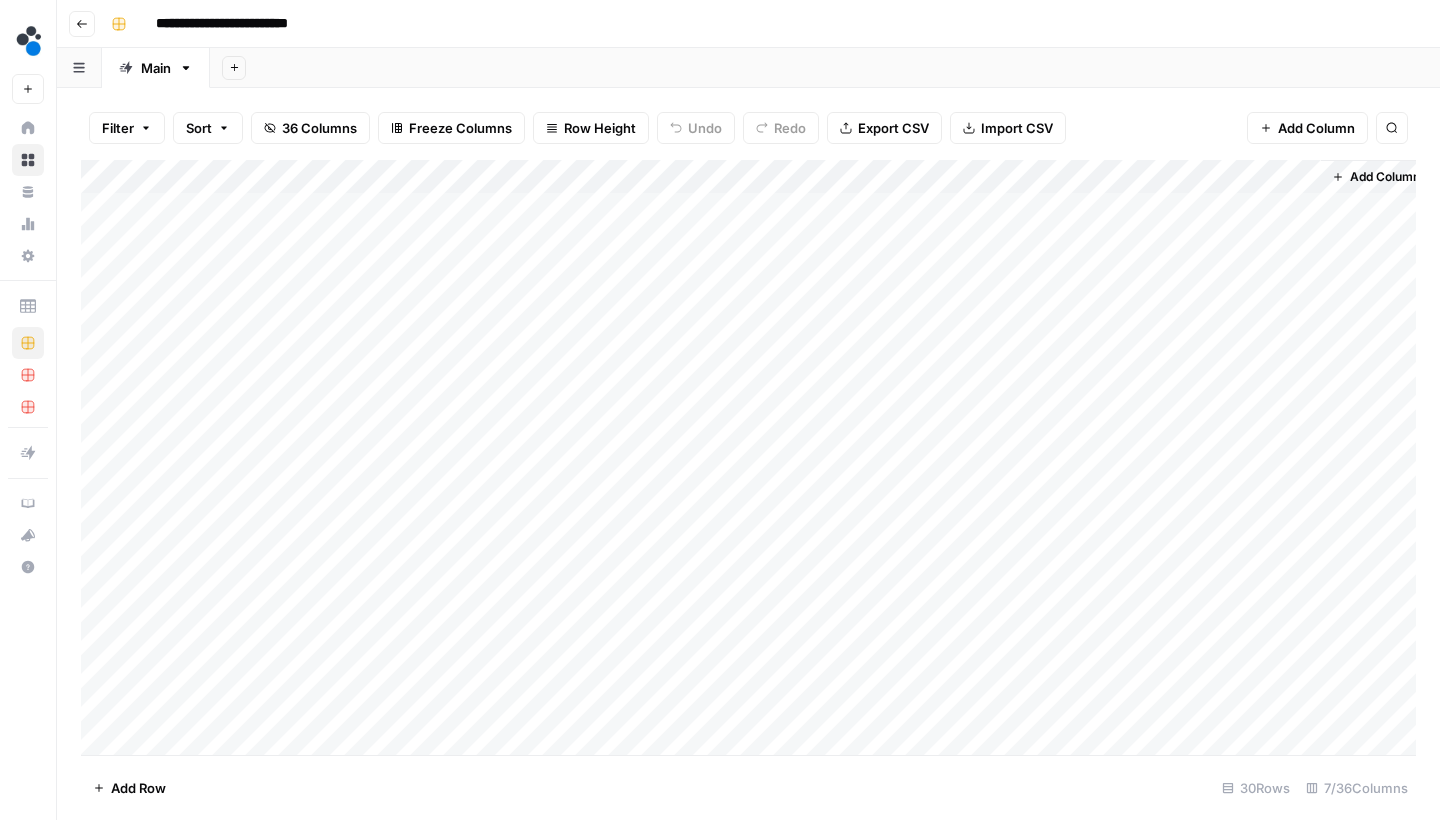 click on "Add Sheet" at bounding box center (825, 68) 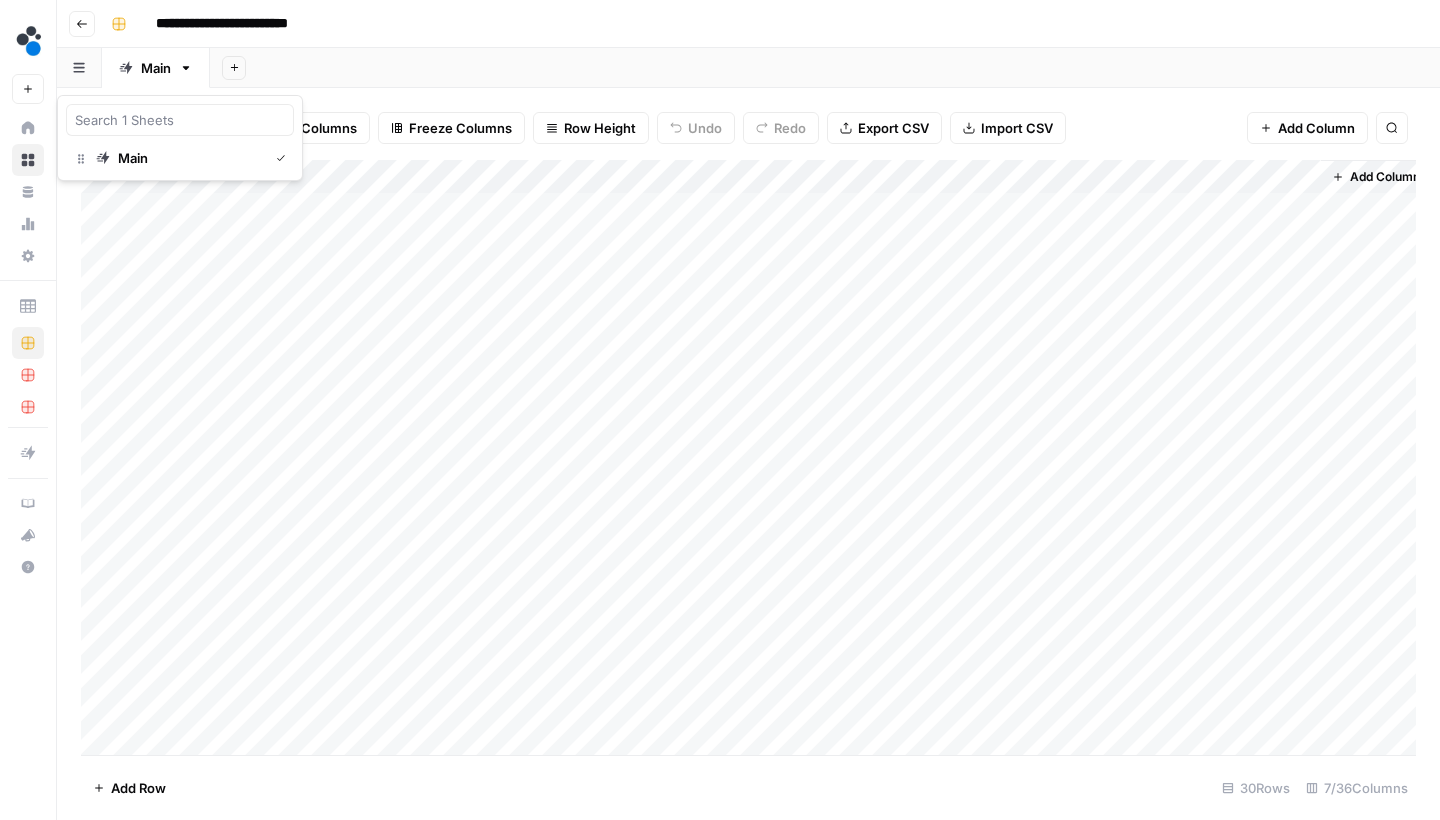 click at bounding box center [79, 67] 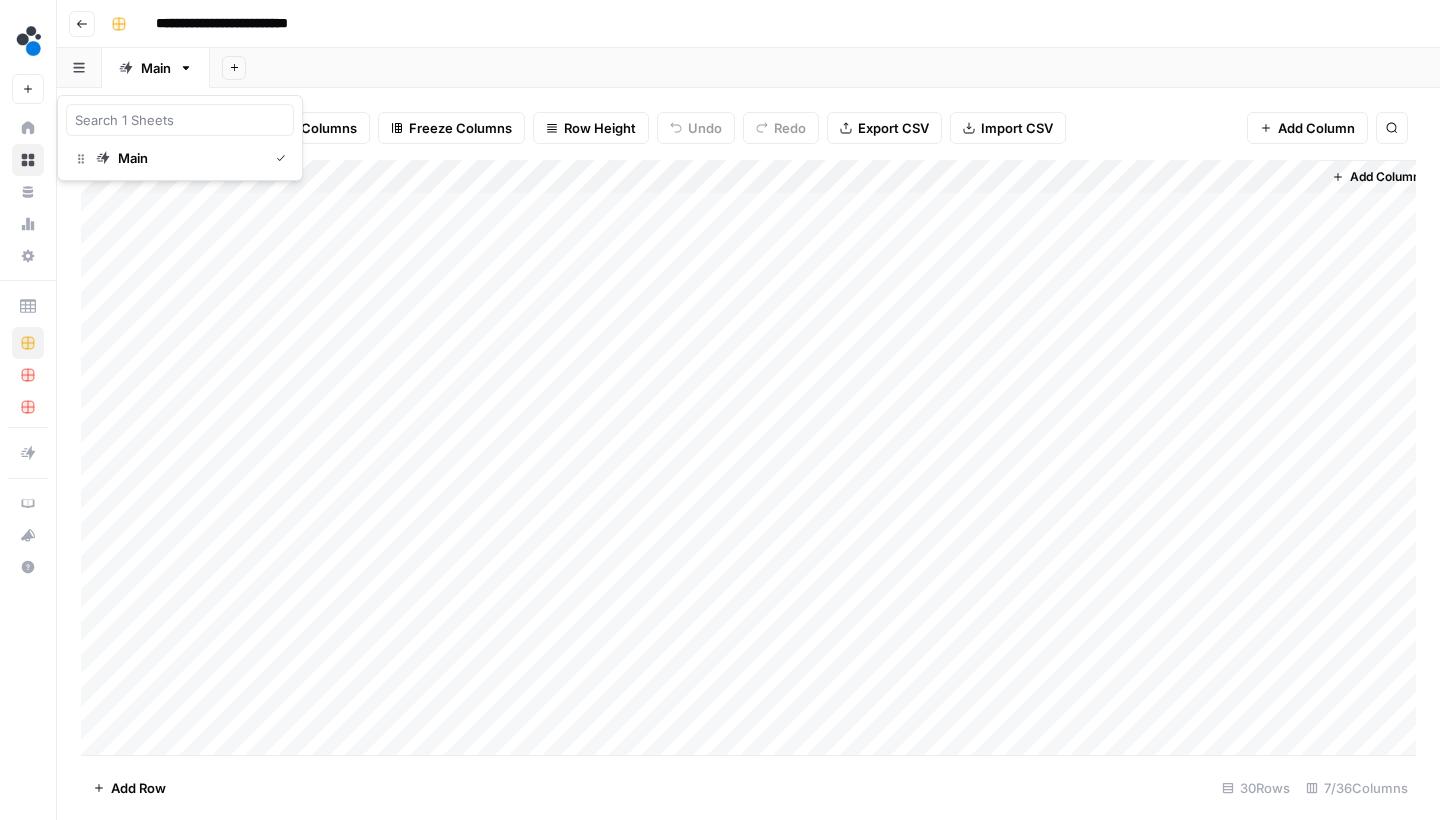 click at bounding box center [79, 67] 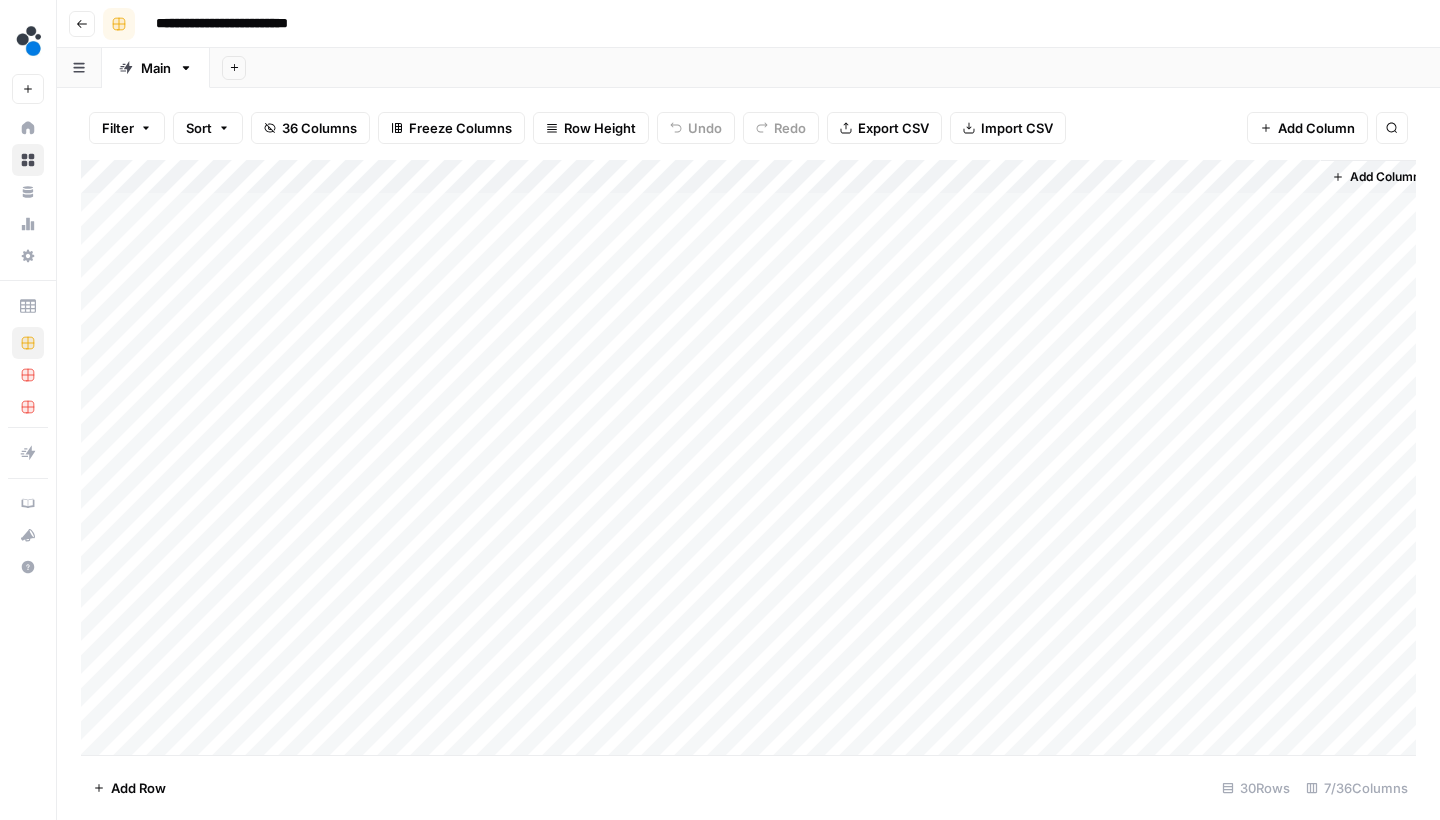 click 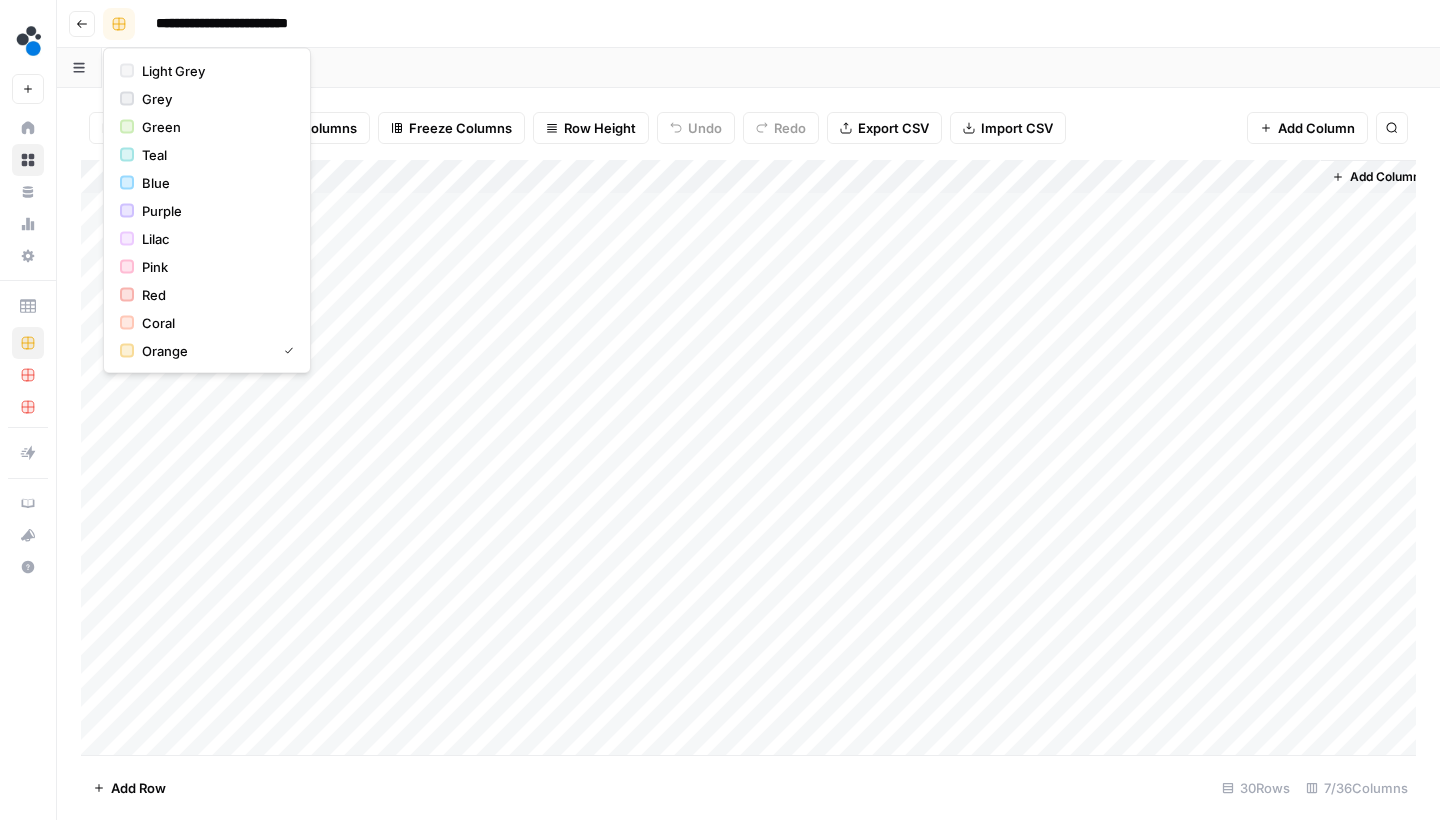 click 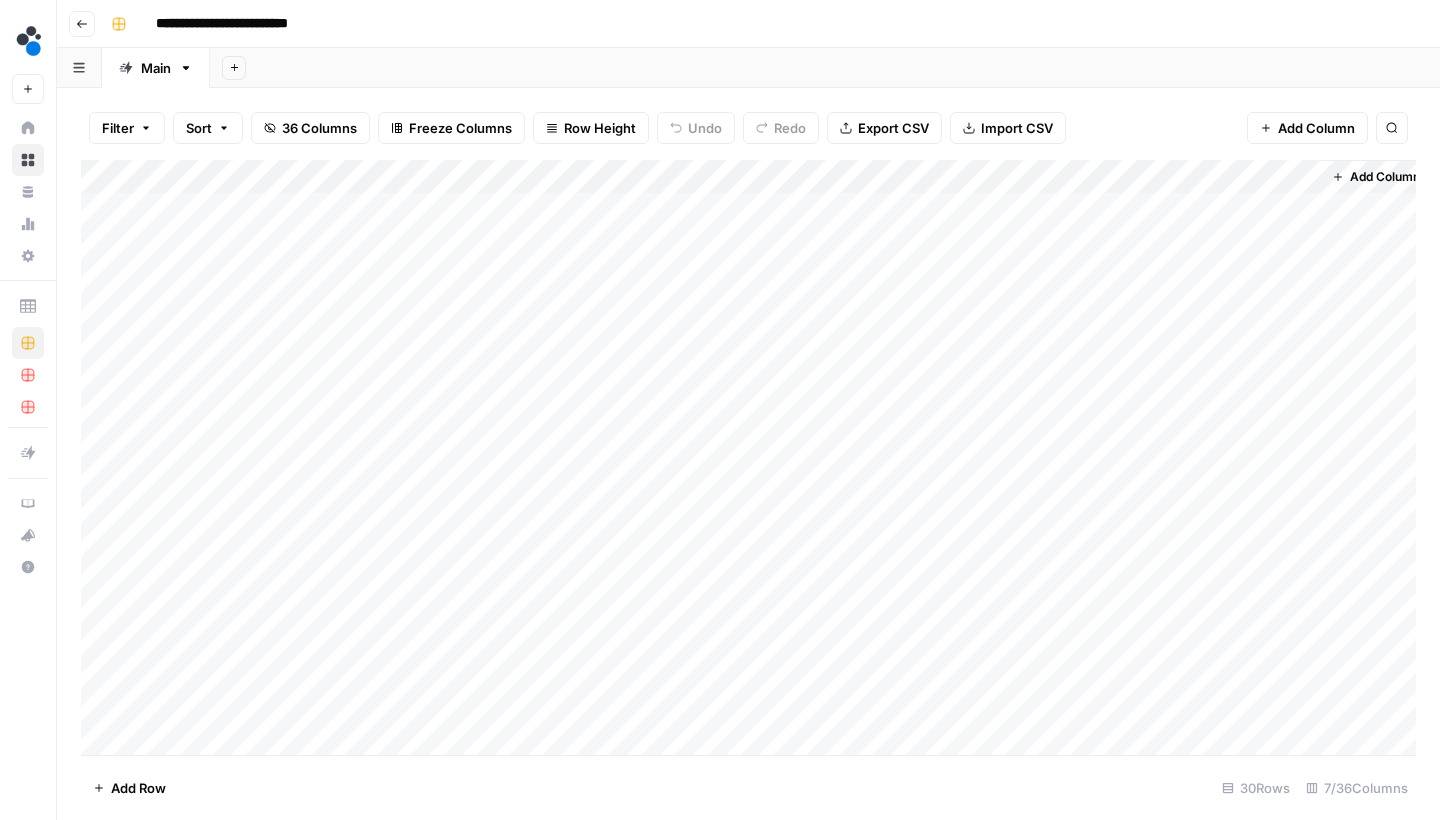 click on "**********" at bounding box center (238, 24) 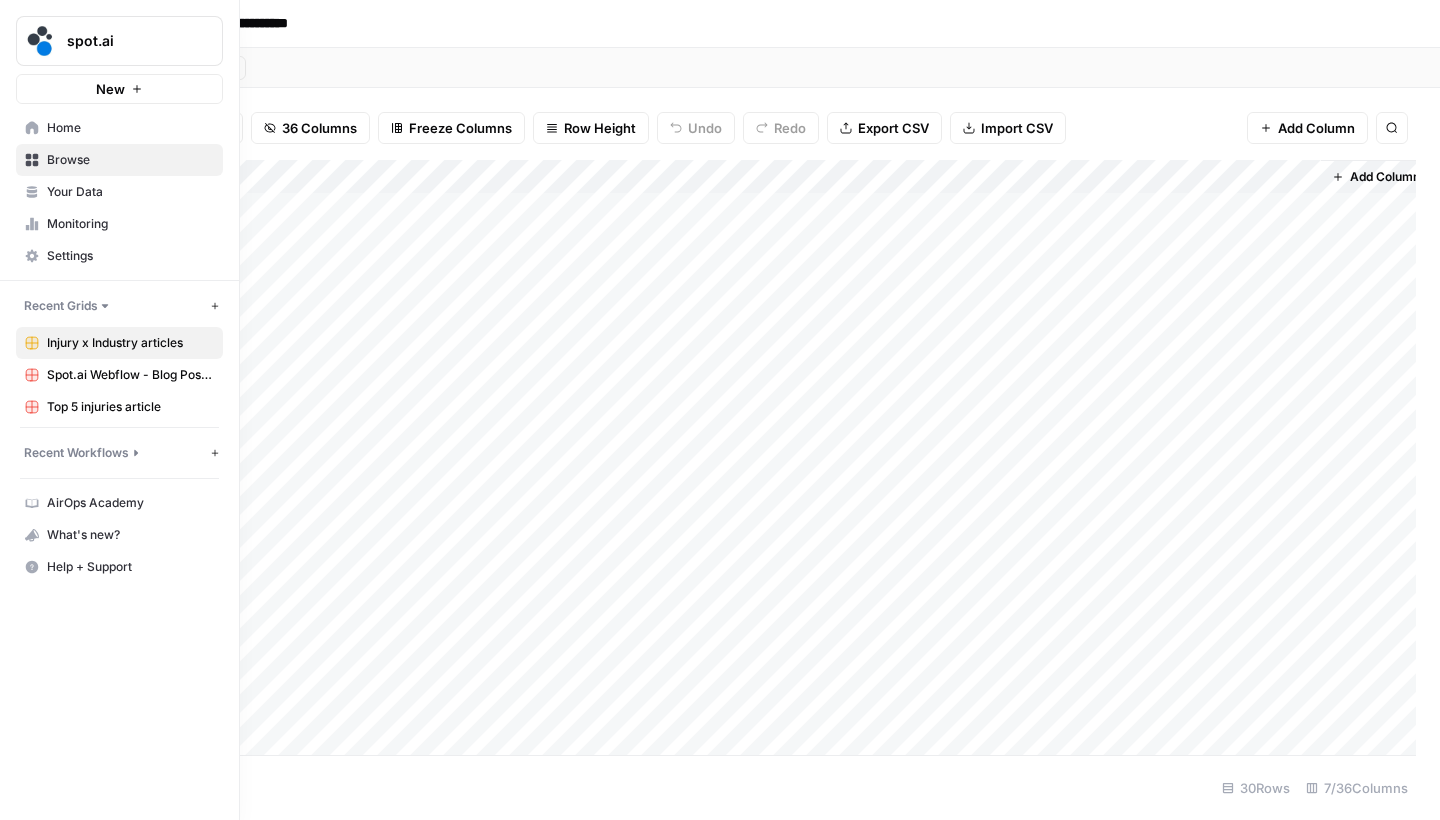 click 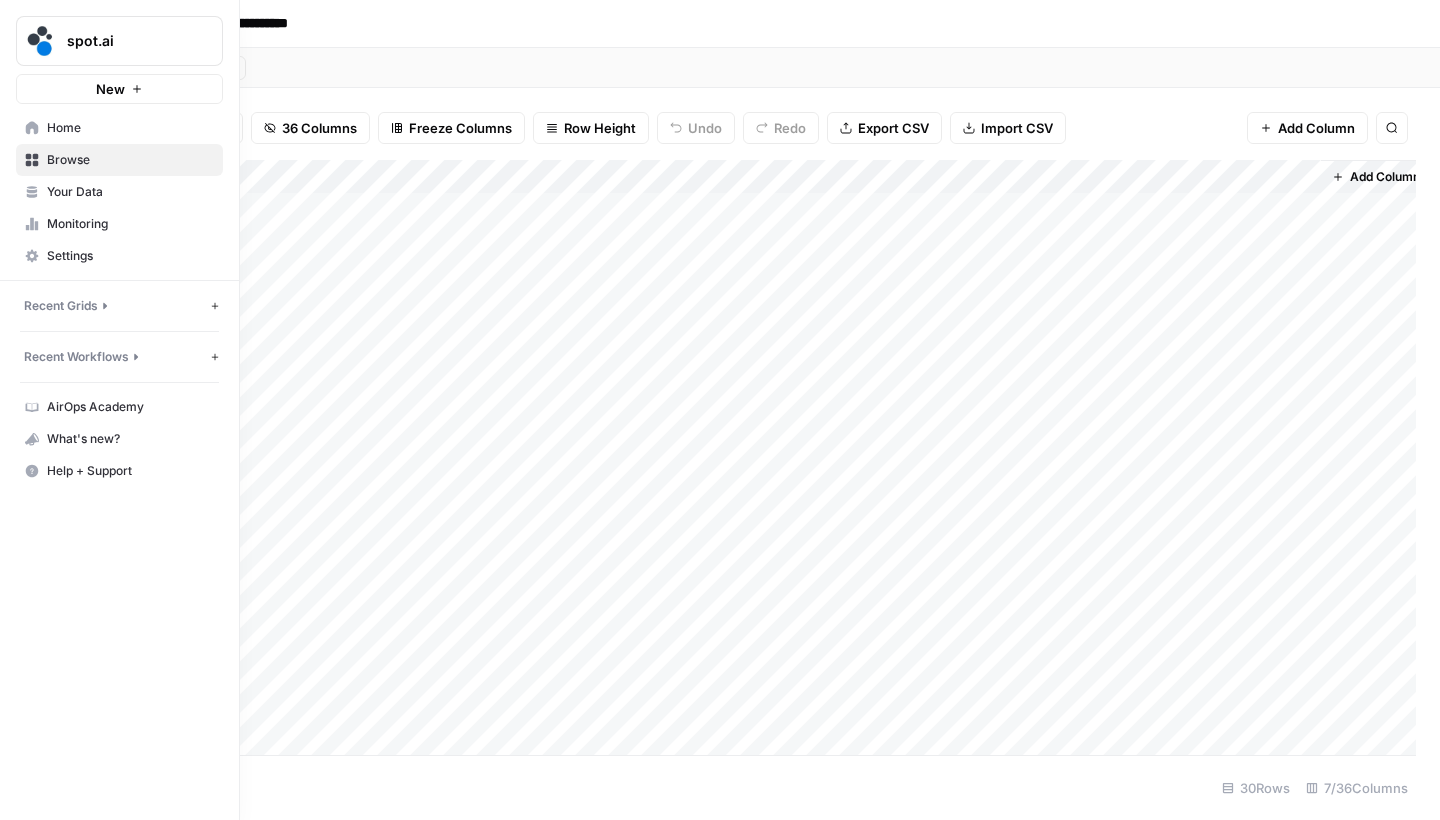 click 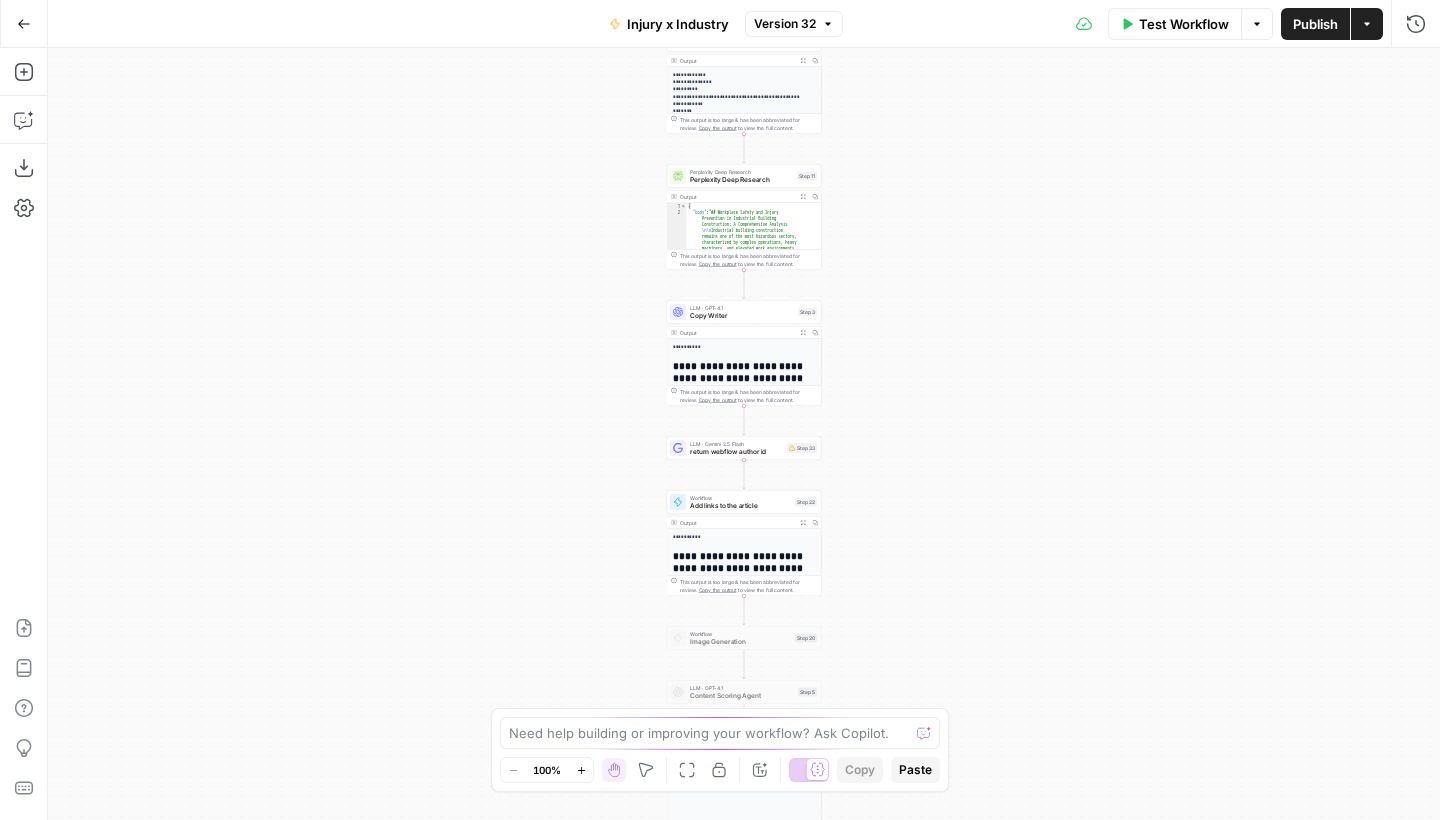 scroll, scrollTop: 0, scrollLeft: 0, axis: both 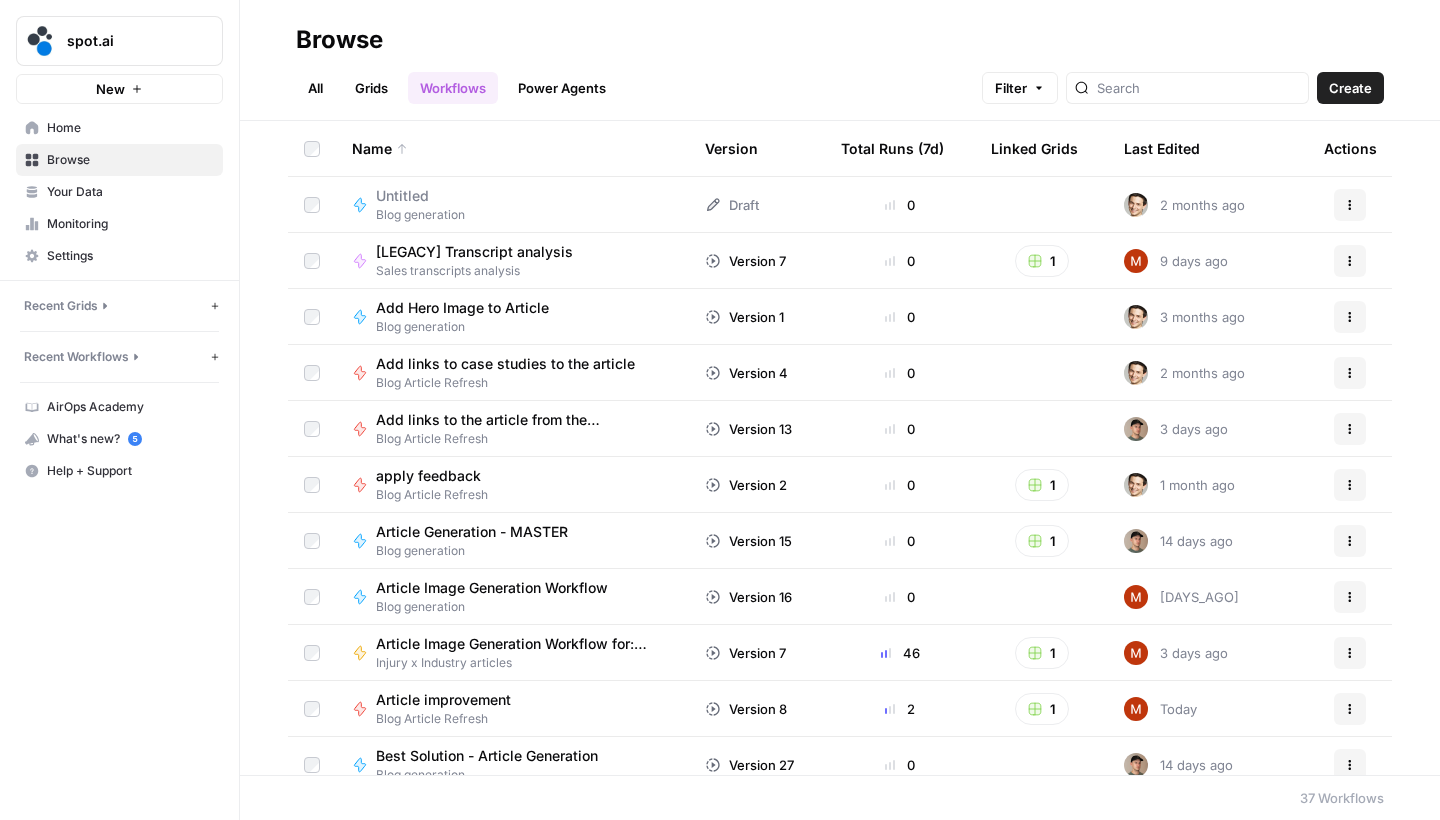 click on "All" at bounding box center [315, 88] 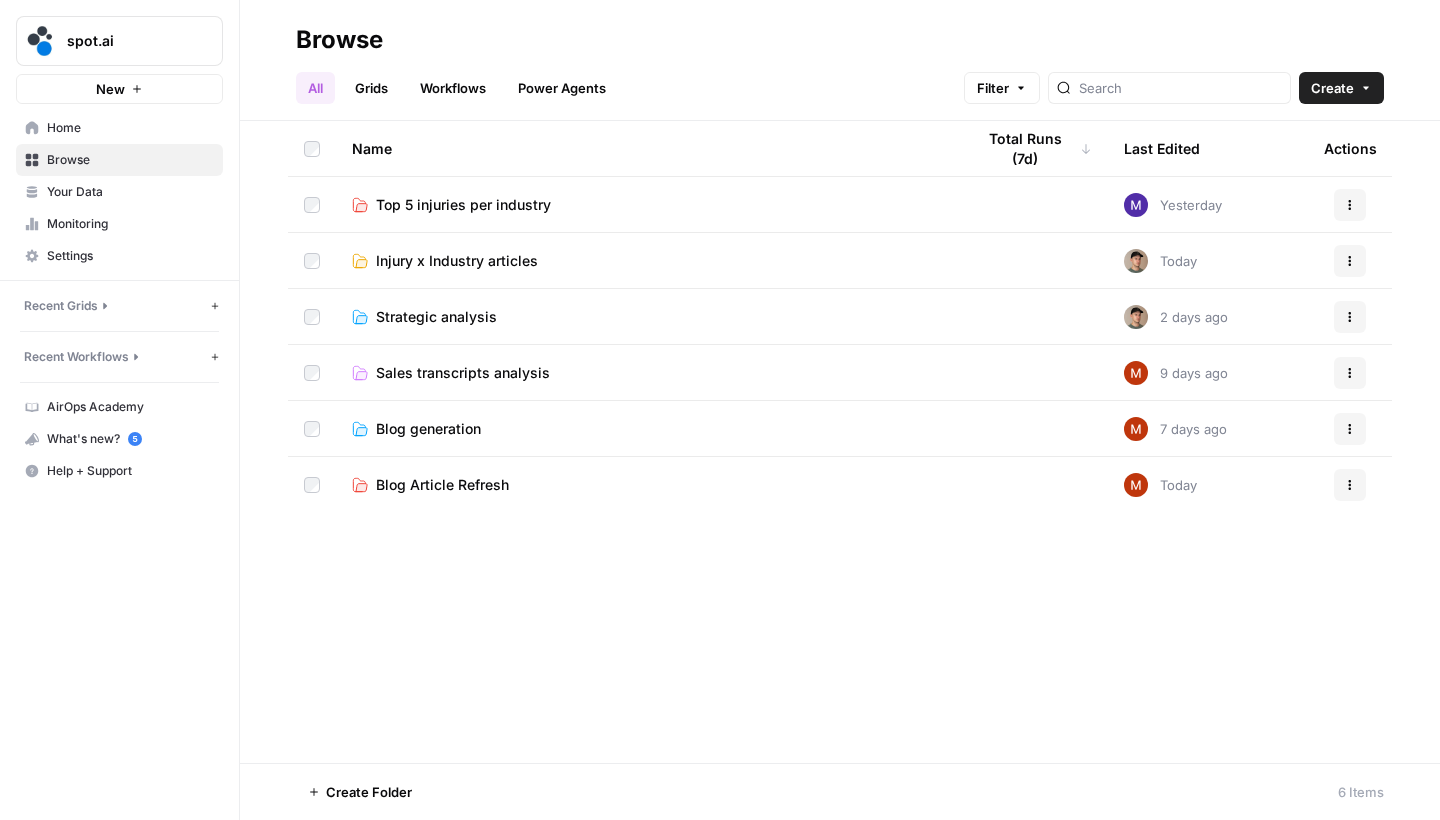 click on "Injury x Industry articles" at bounding box center [457, 261] 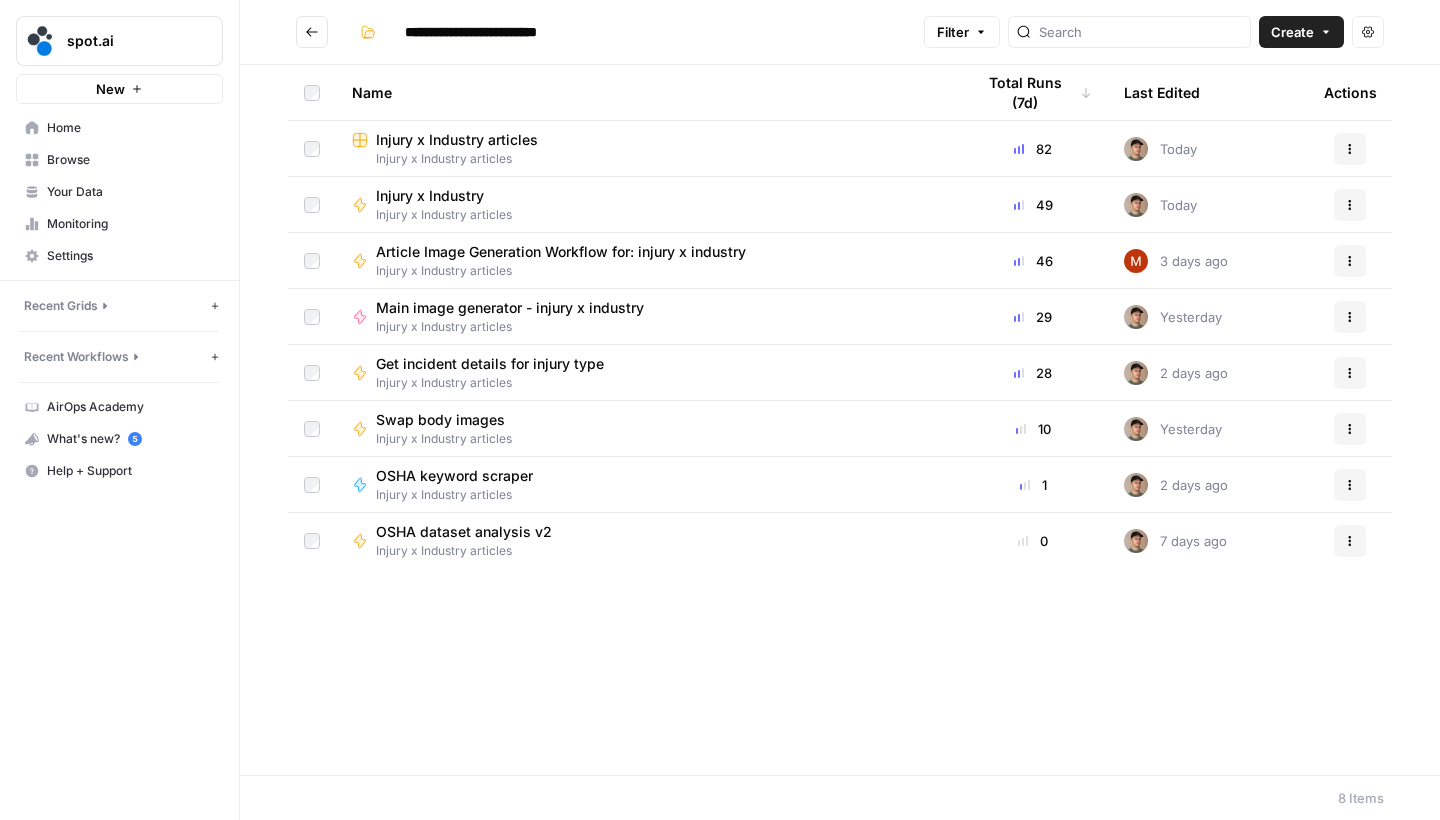 click on "Injury x Industry articles" at bounding box center [457, 140] 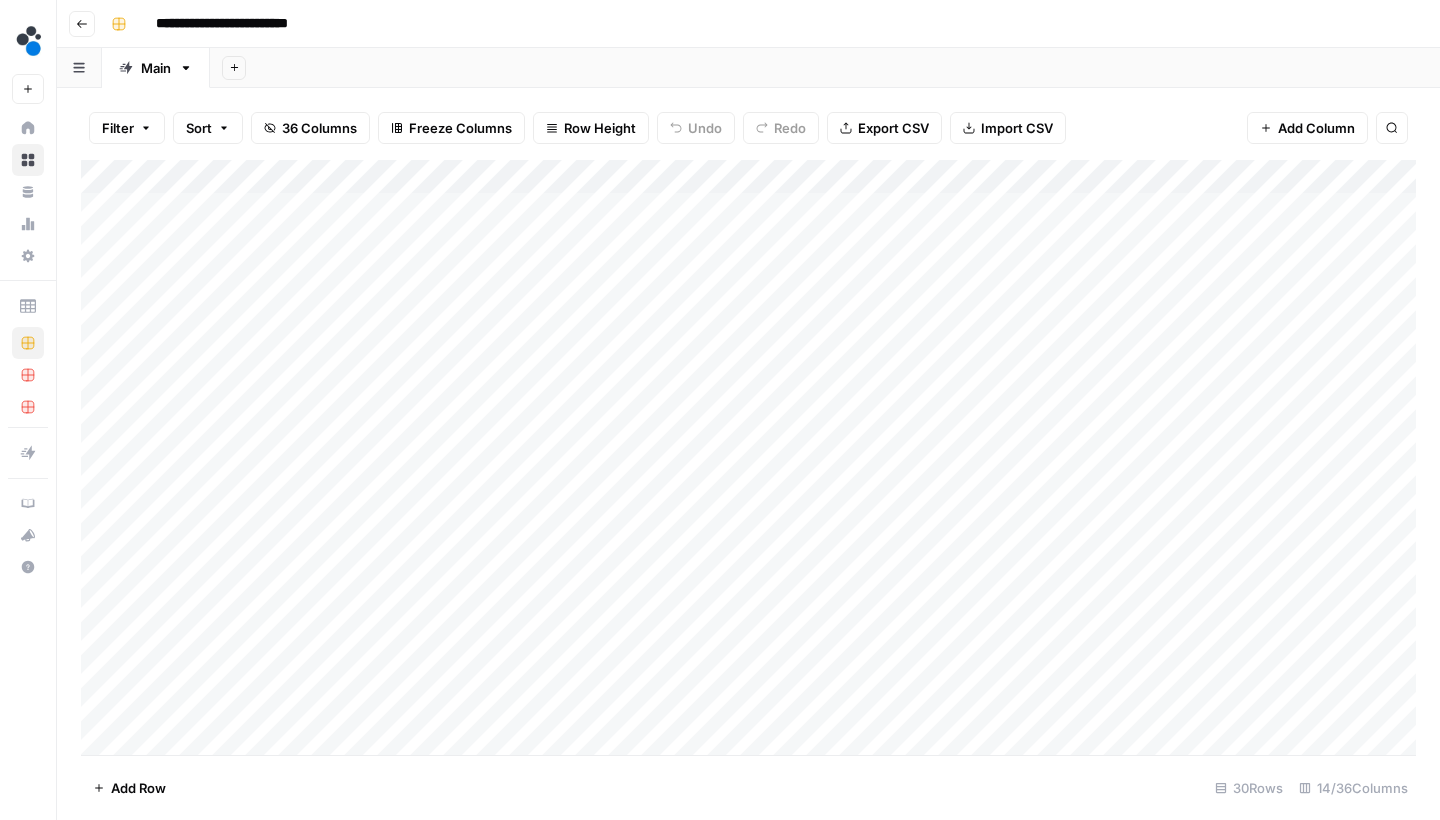 scroll, scrollTop: 0, scrollLeft: 0, axis: both 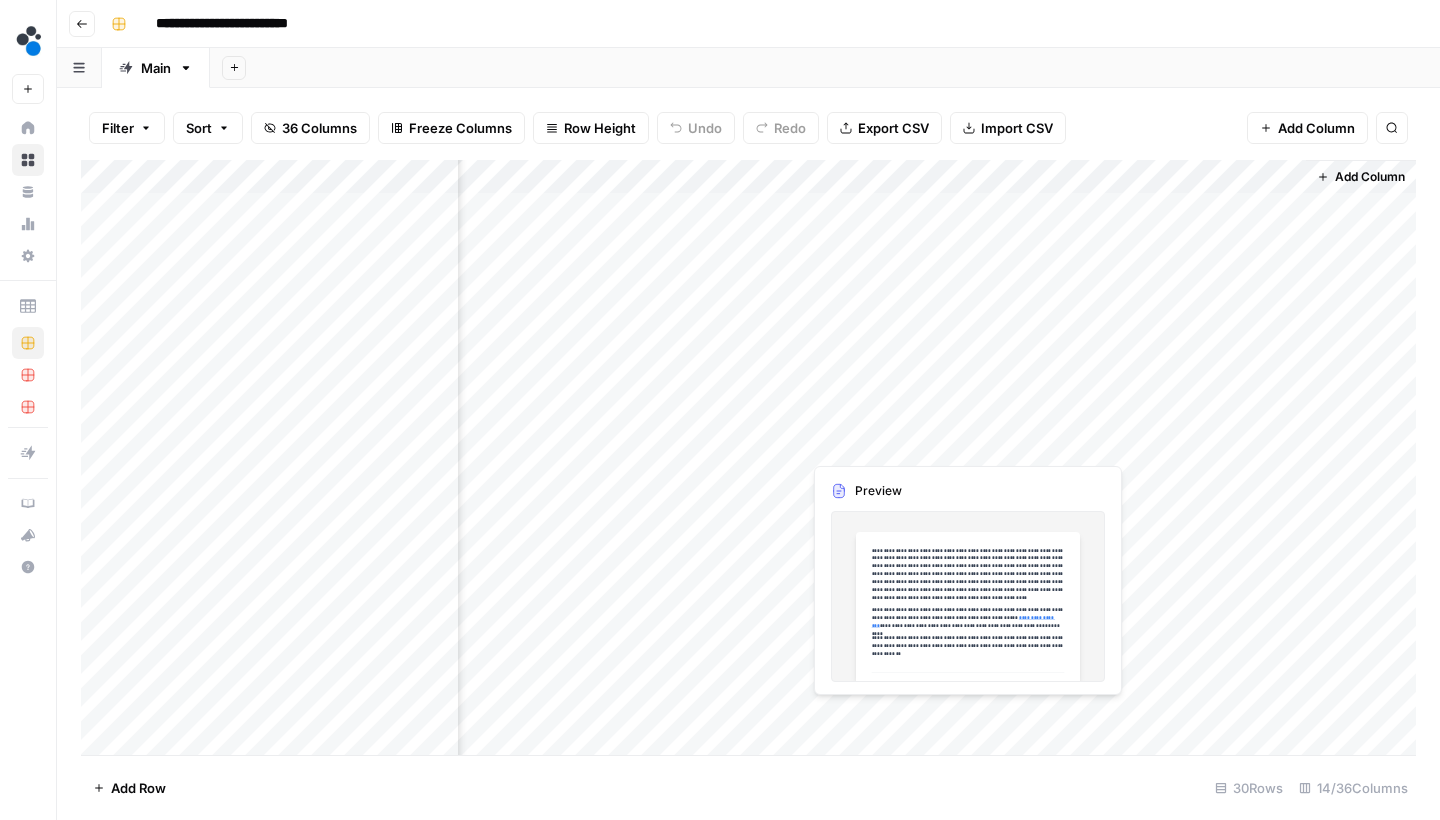click on "Add Column" at bounding box center [748, 460] 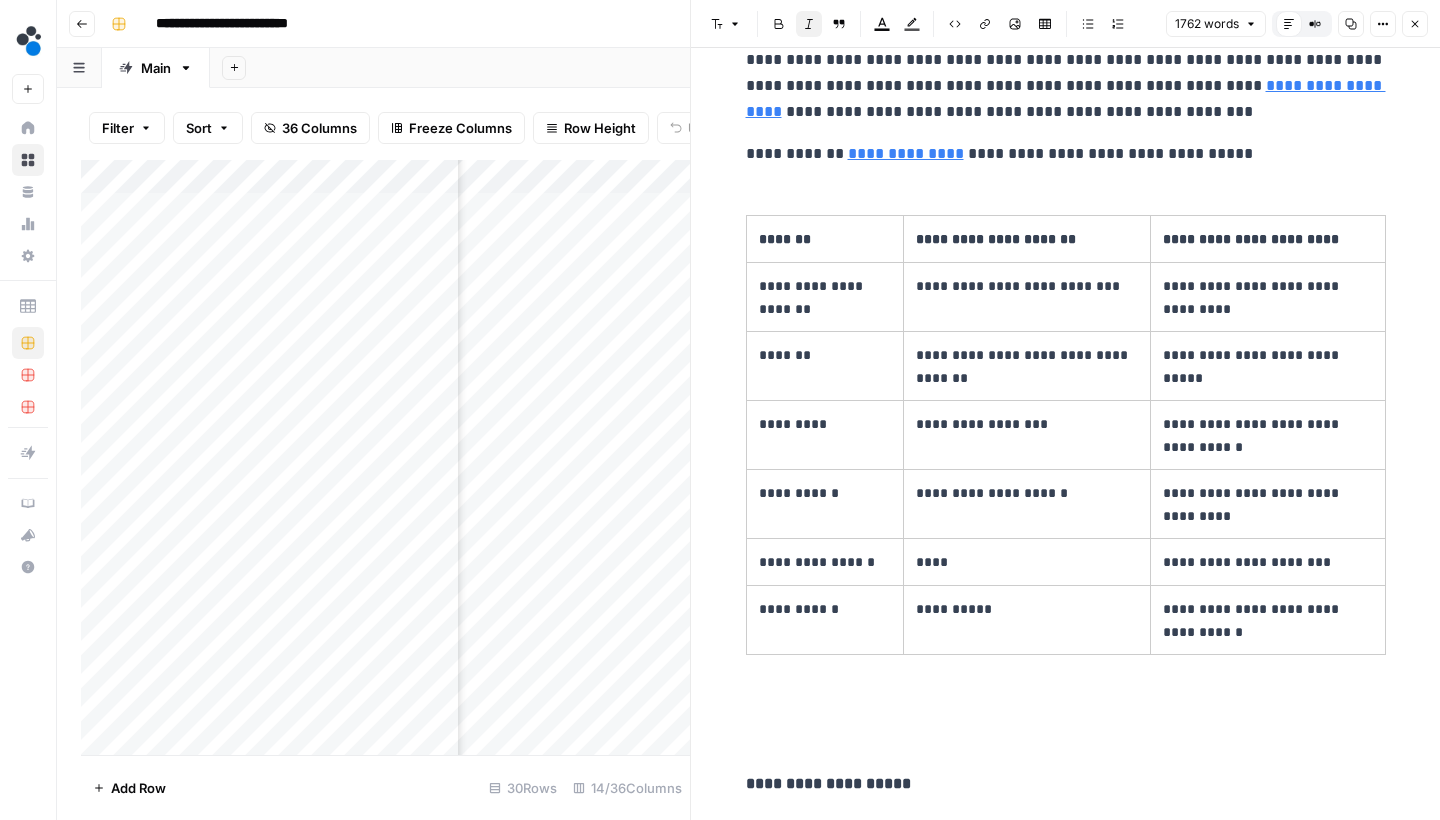scroll, scrollTop: 8072, scrollLeft: 0, axis: vertical 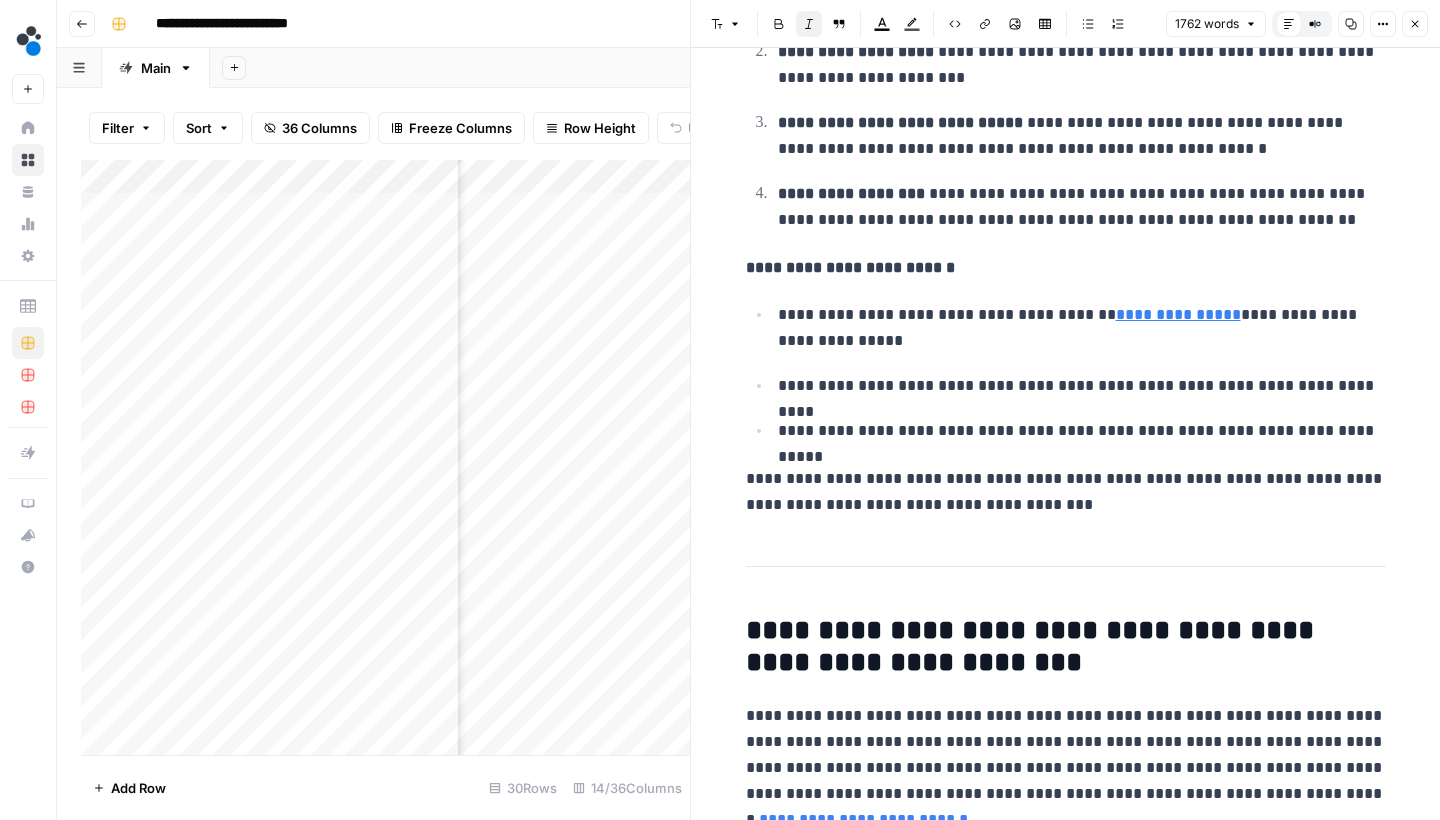 click on "Close" at bounding box center [1415, 24] 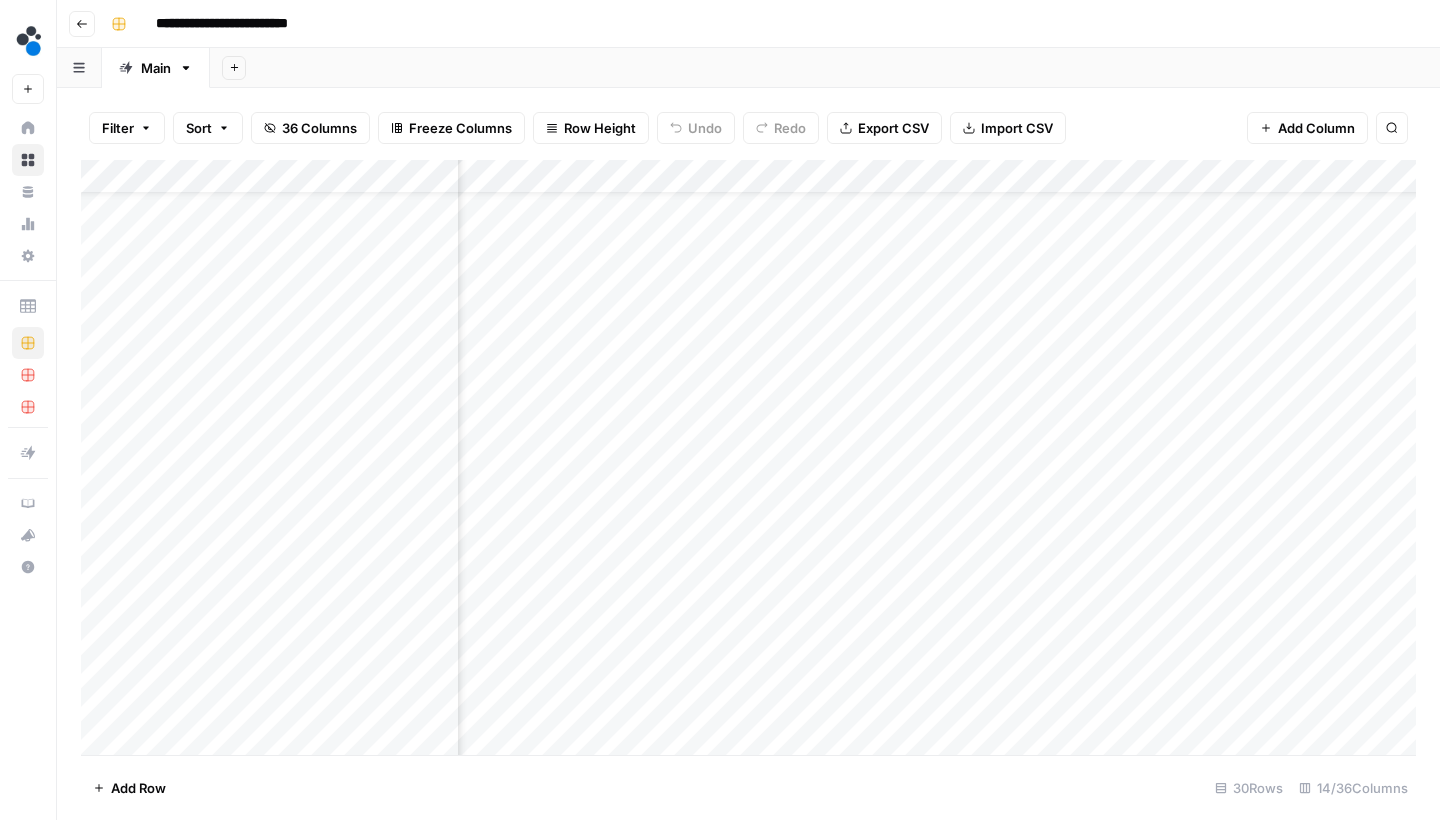 scroll, scrollTop: 60, scrollLeft: 1033, axis: both 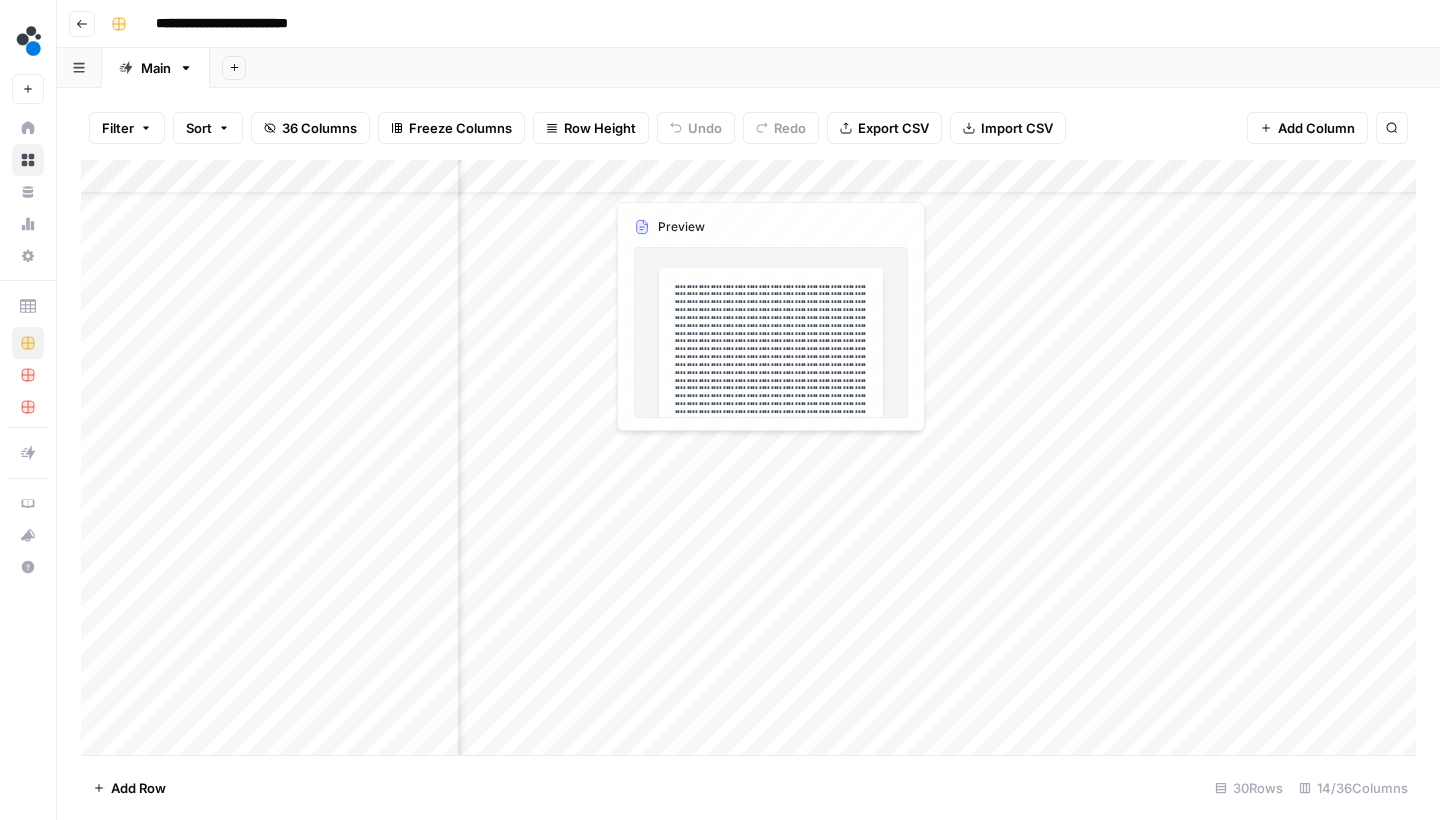click on "Add Column" at bounding box center (748, 460) 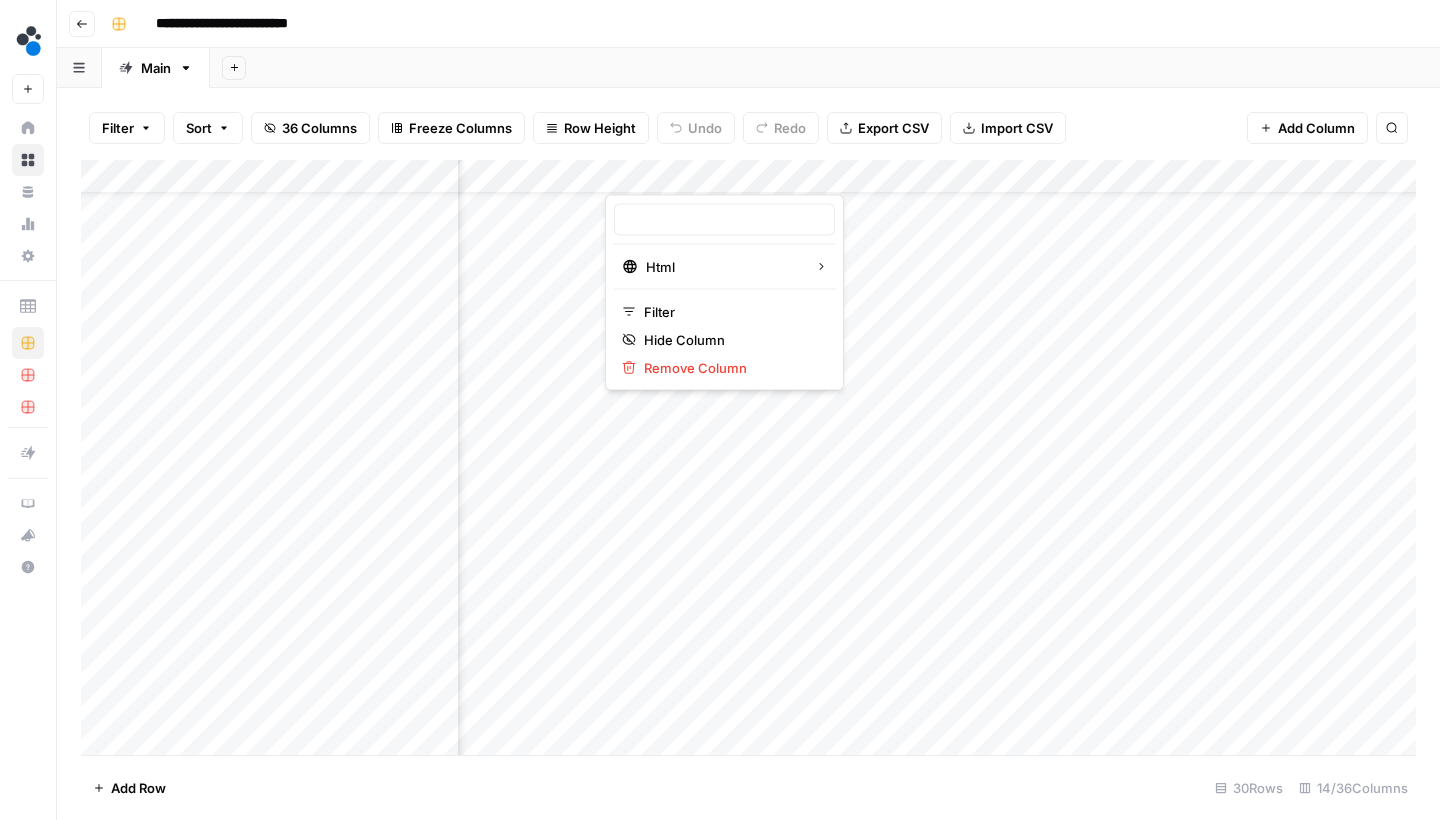 type on "Body with images" 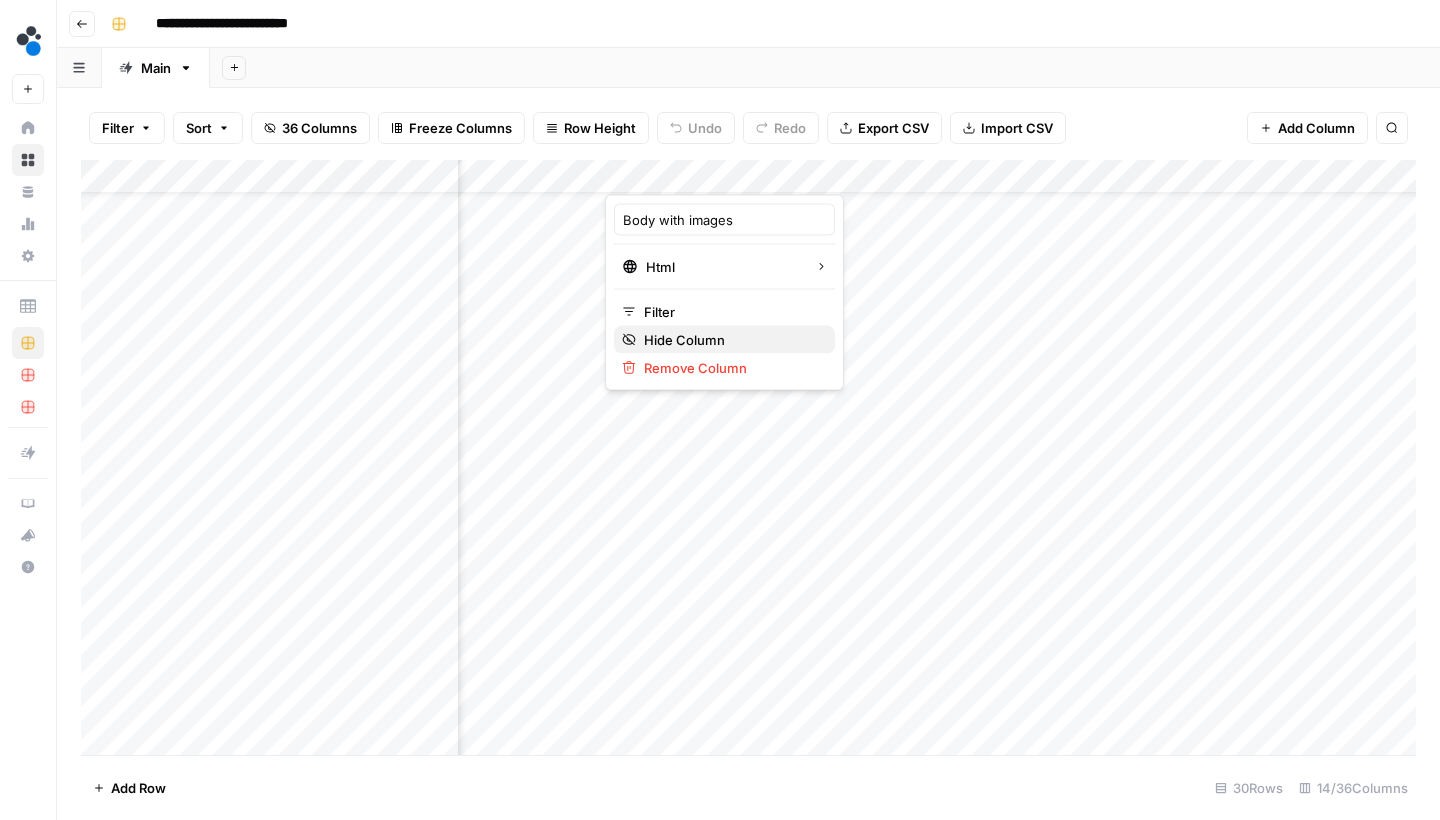 click on "Hide Column" at bounding box center [731, 340] 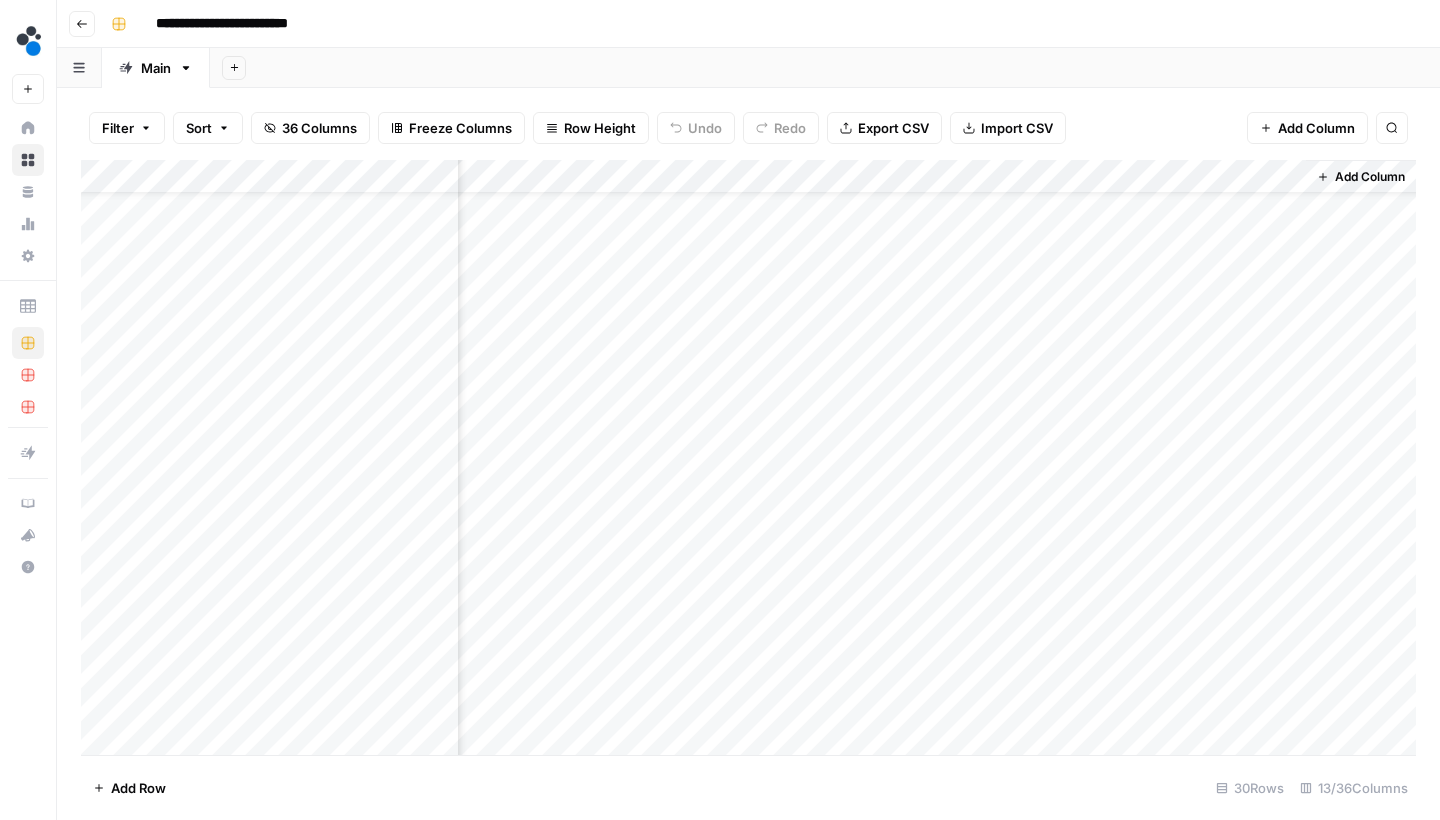 scroll, scrollTop: 60, scrollLeft: 1016, axis: both 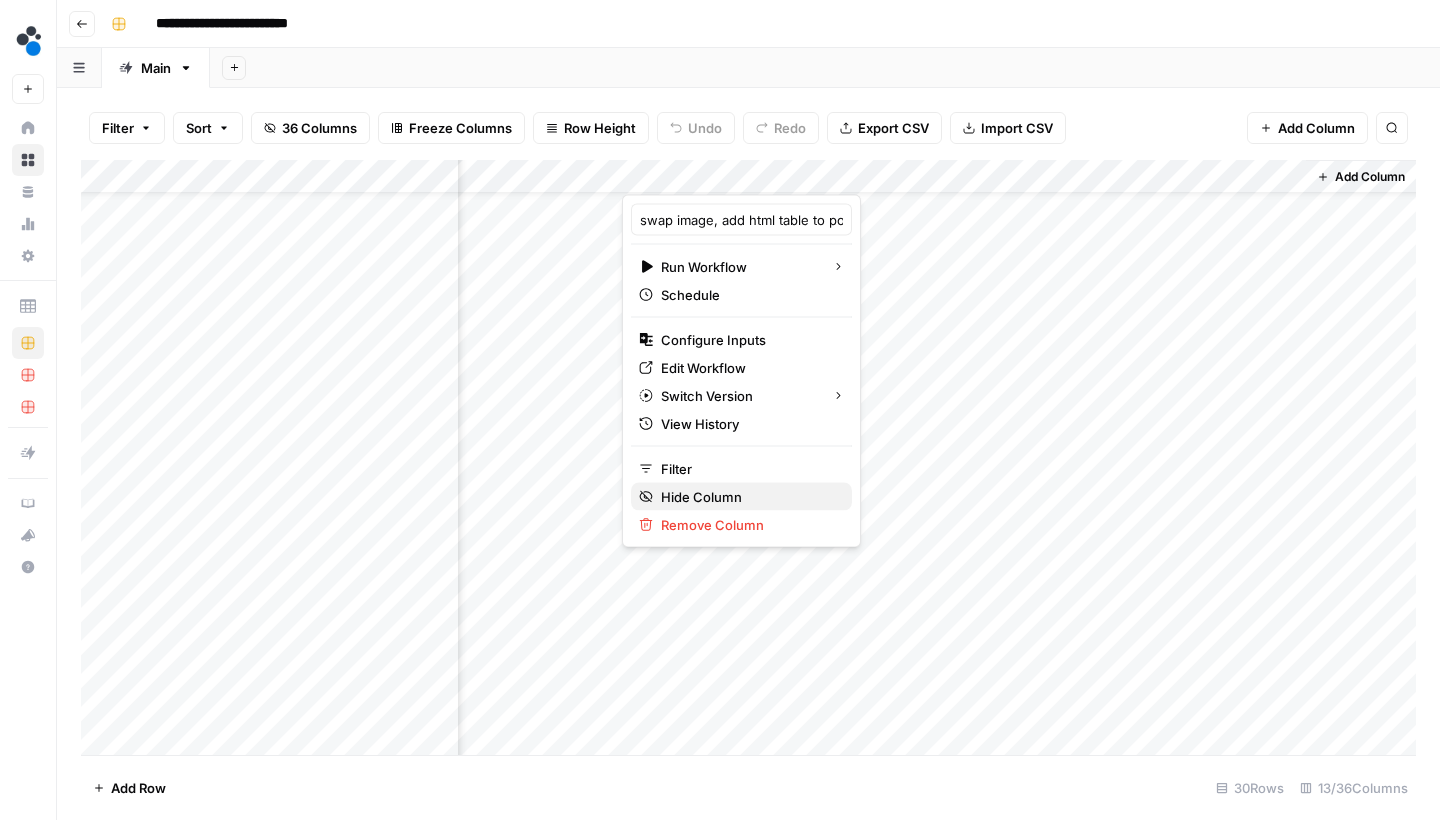 click on "Hide Column" at bounding box center [748, 497] 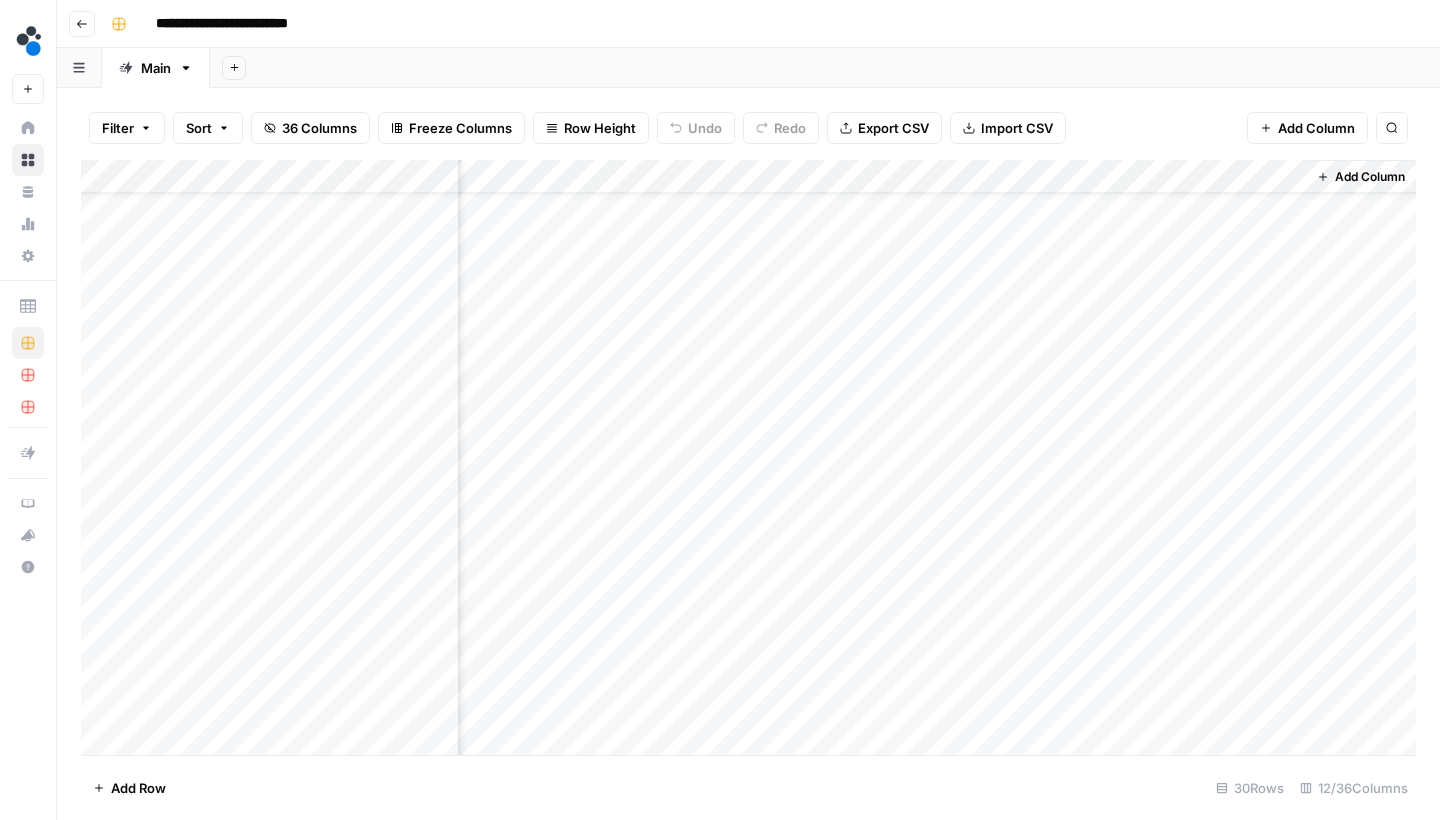click on "Add Column" at bounding box center [748, 460] 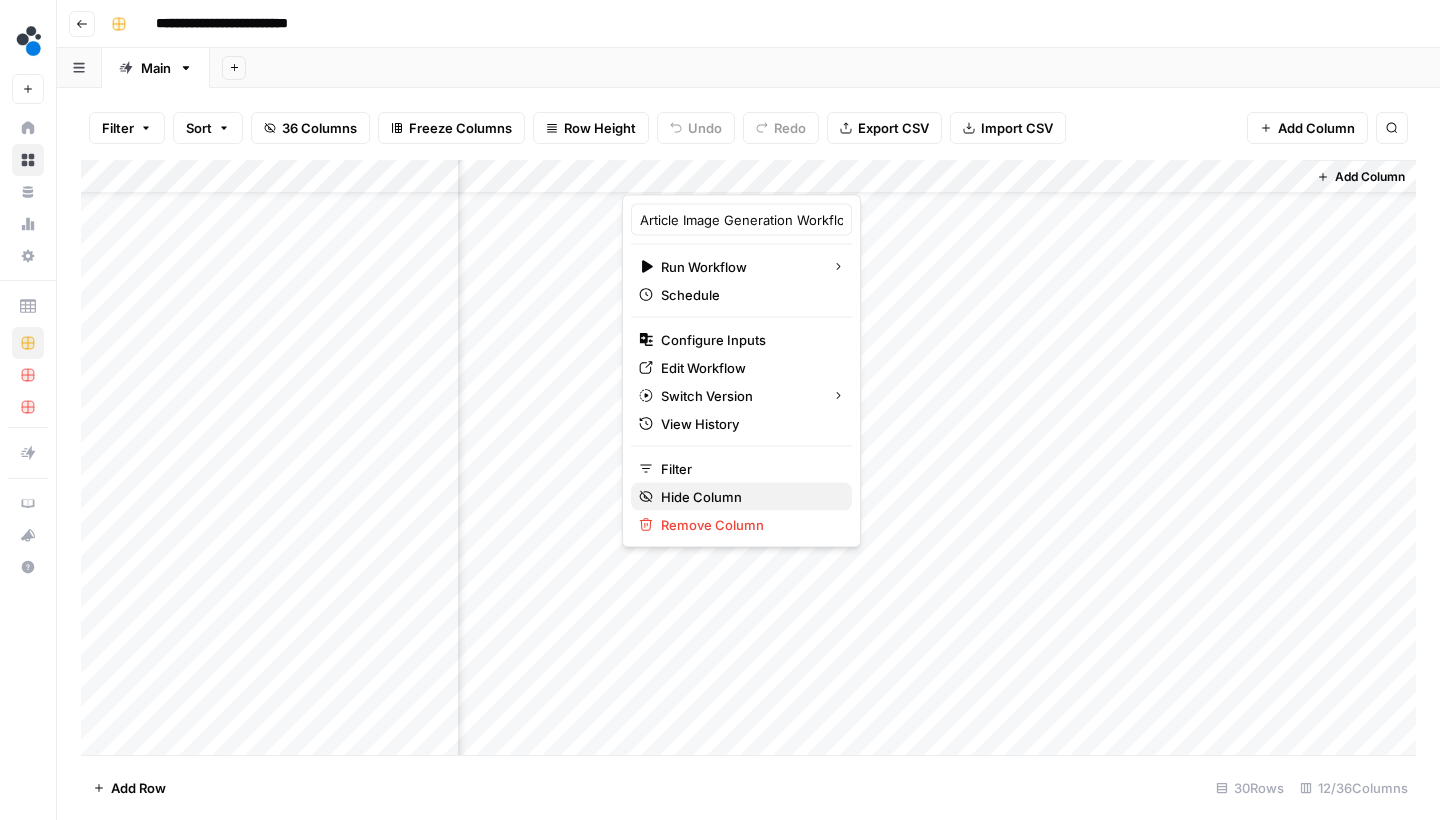 click on "Hide Column" at bounding box center (748, 497) 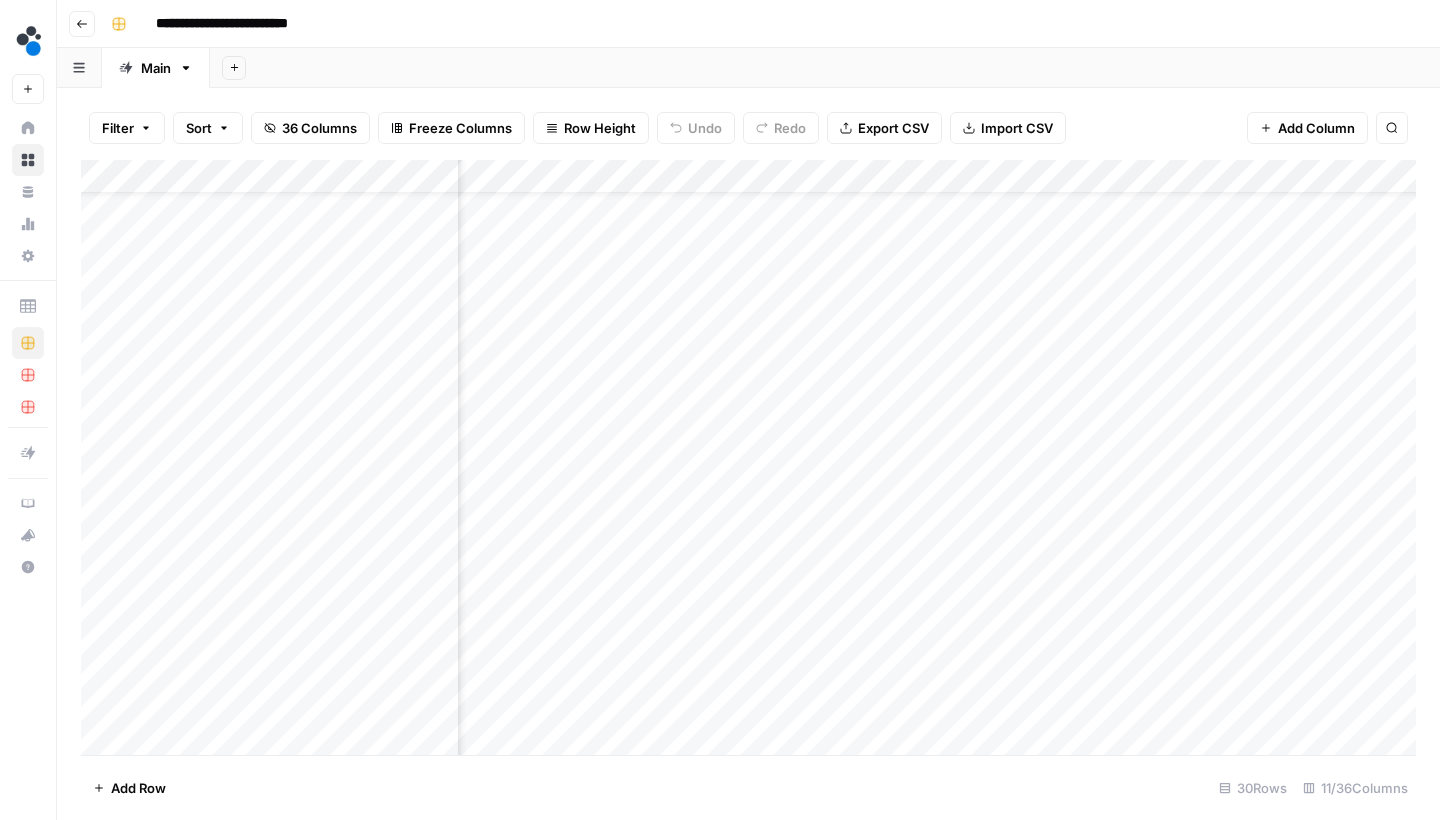scroll, scrollTop: 59, scrollLeft: 250, axis: both 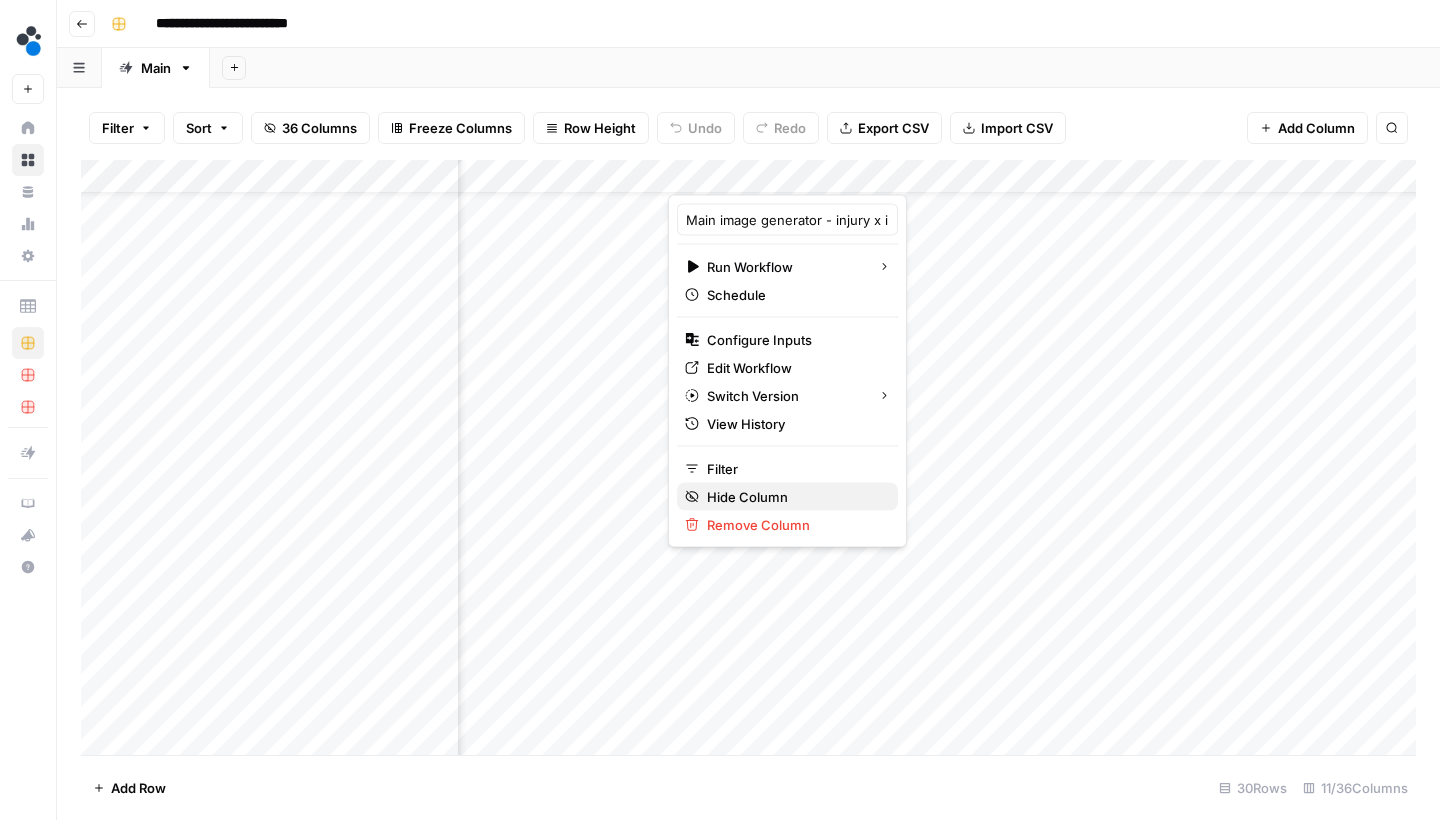 click on "Hide Column" at bounding box center (794, 497) 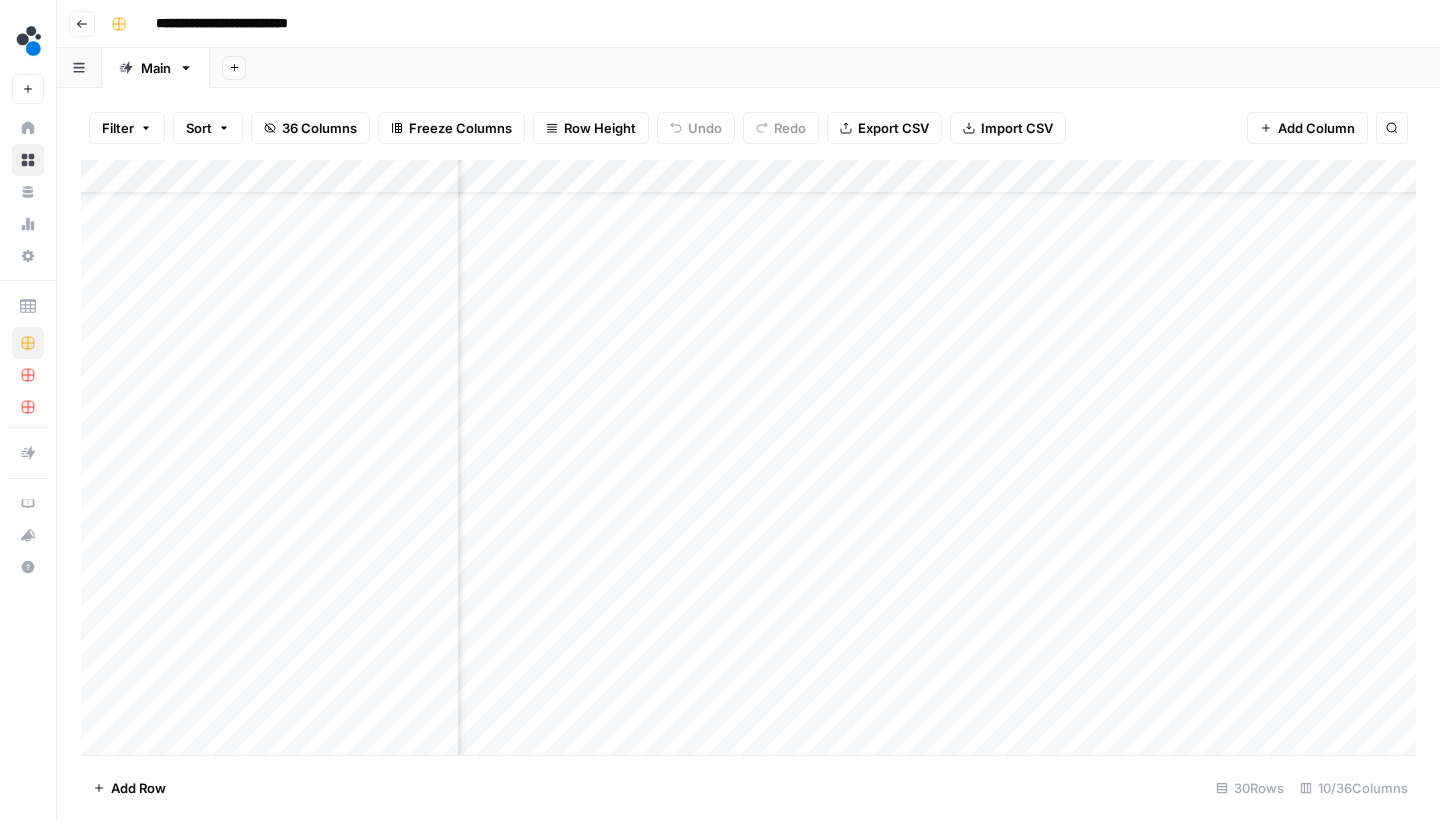 click on "Add Column" at bounding box center (748, 460) 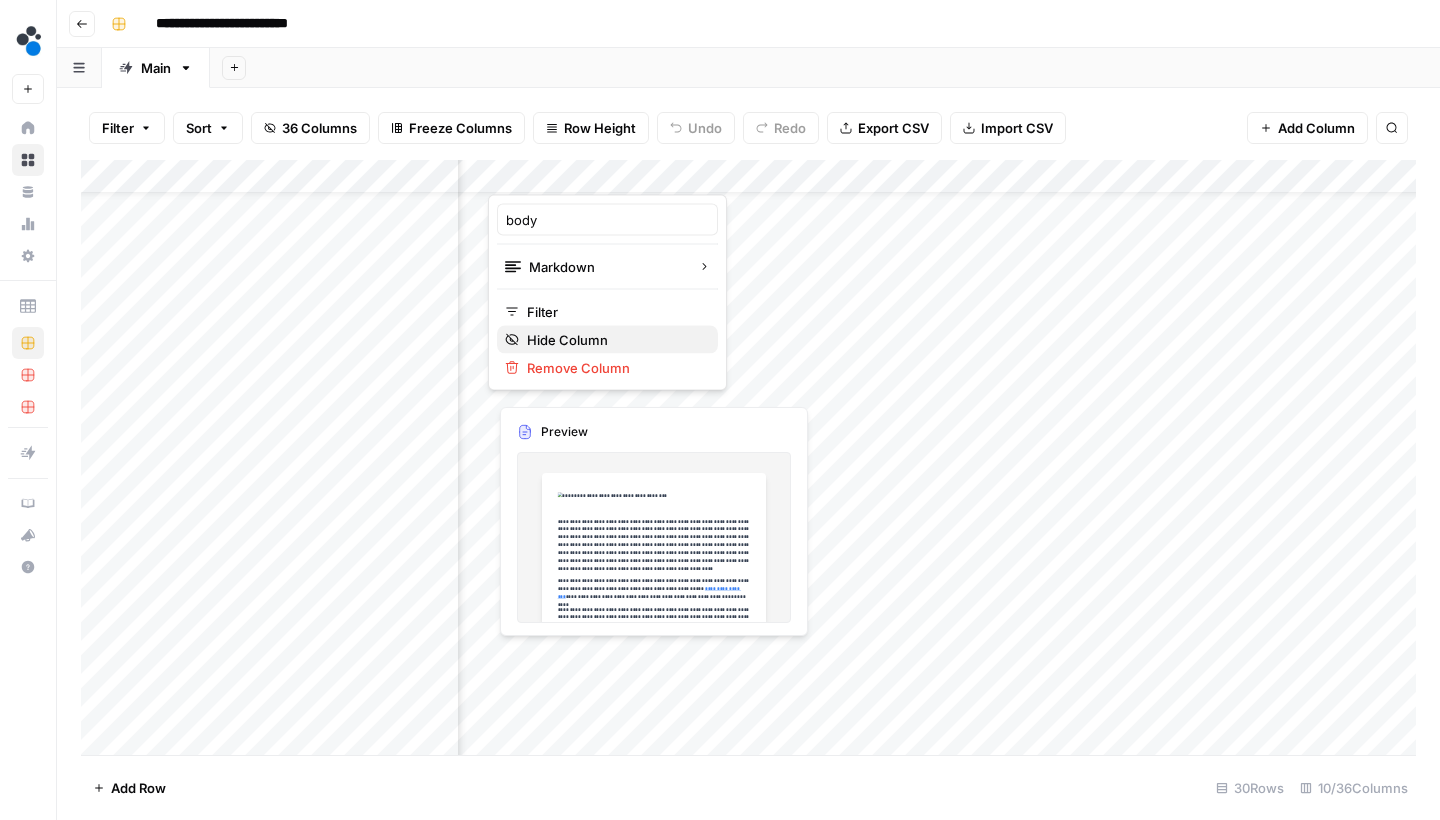 click on "Hide Column" at bounding box center (614, 340) 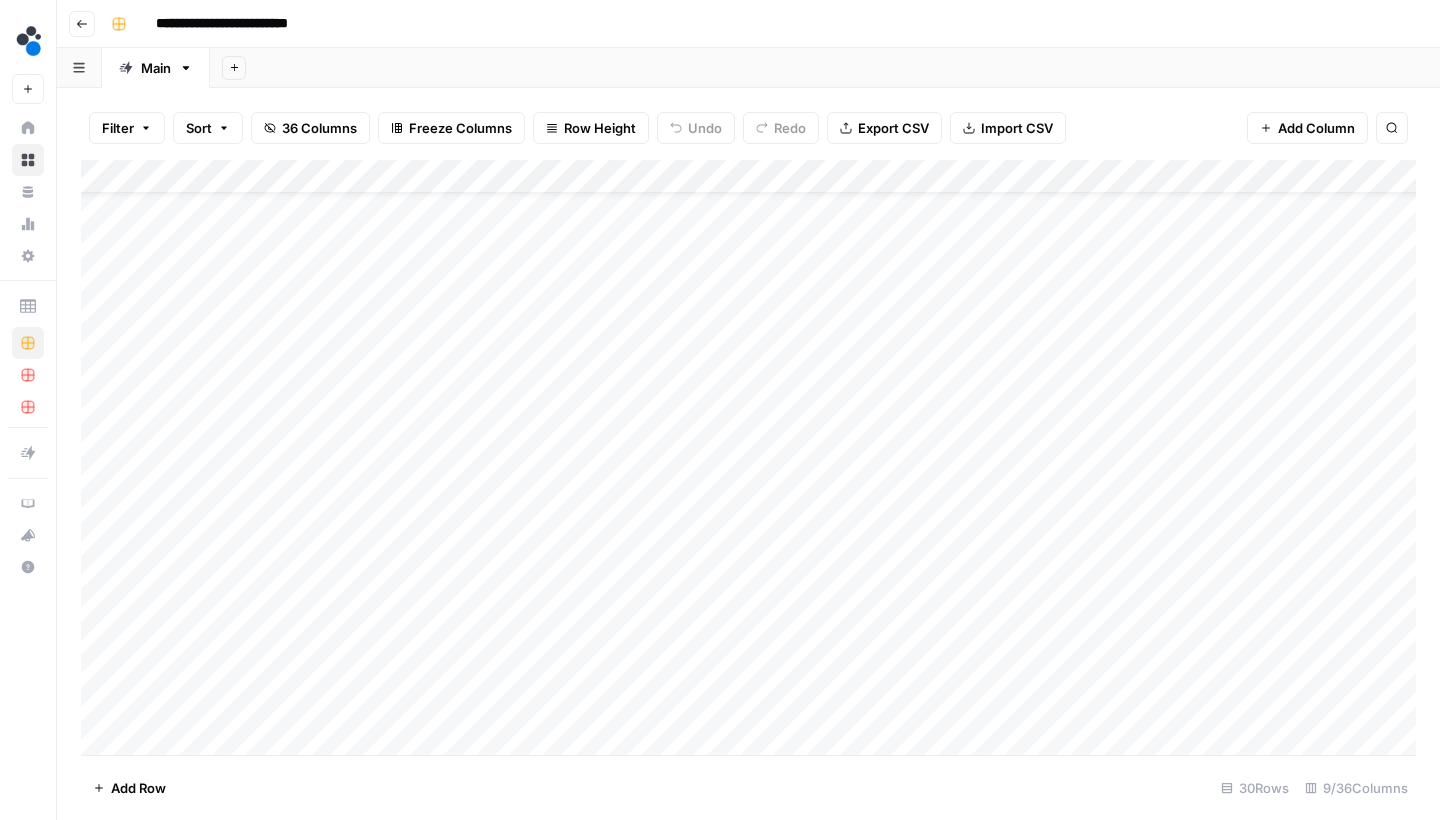 scroll, scrollTop: 59, scrollLeft: 0, axis: vertical 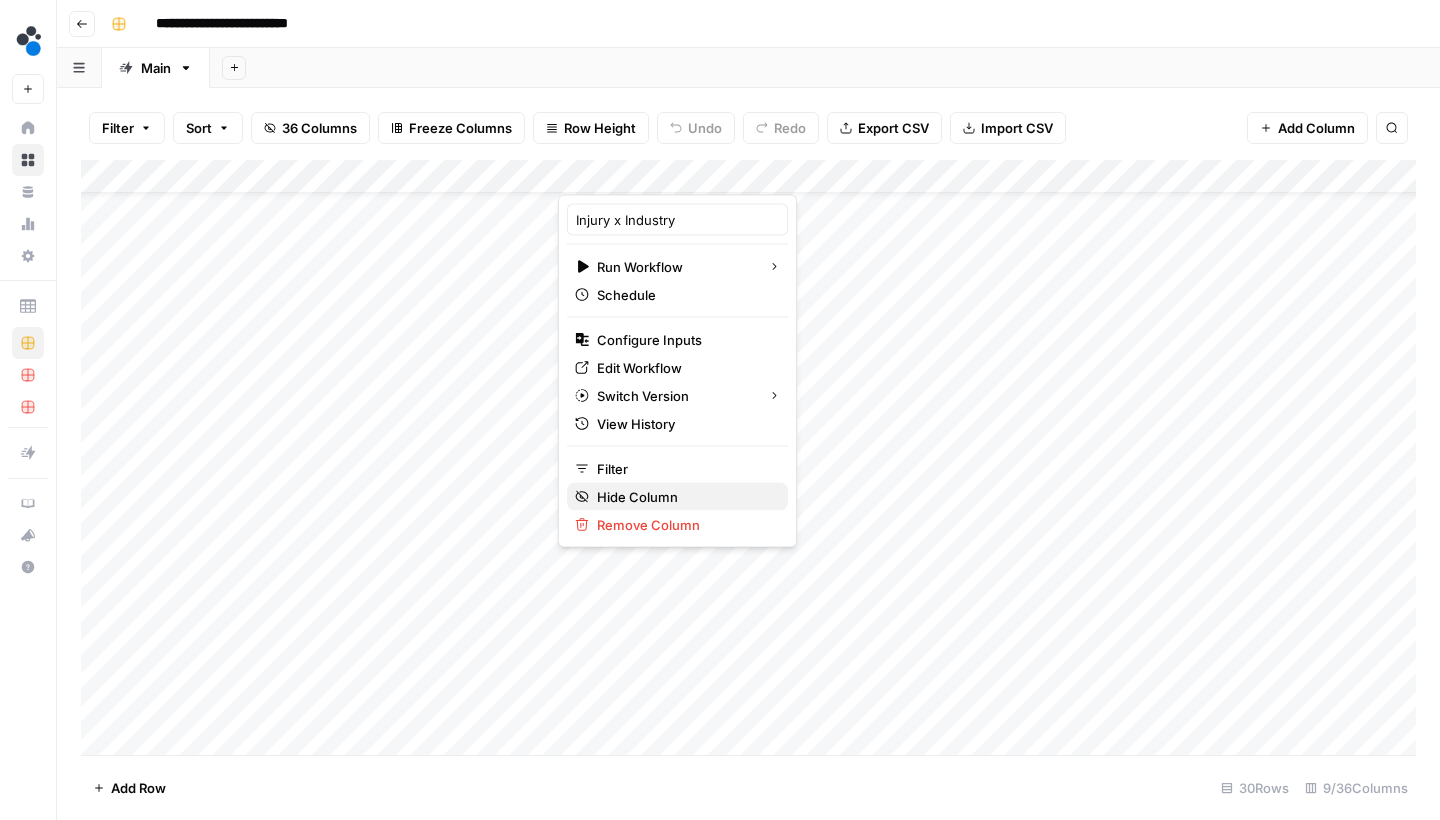 click on "Hide Column" at bounding box center (684, 497) 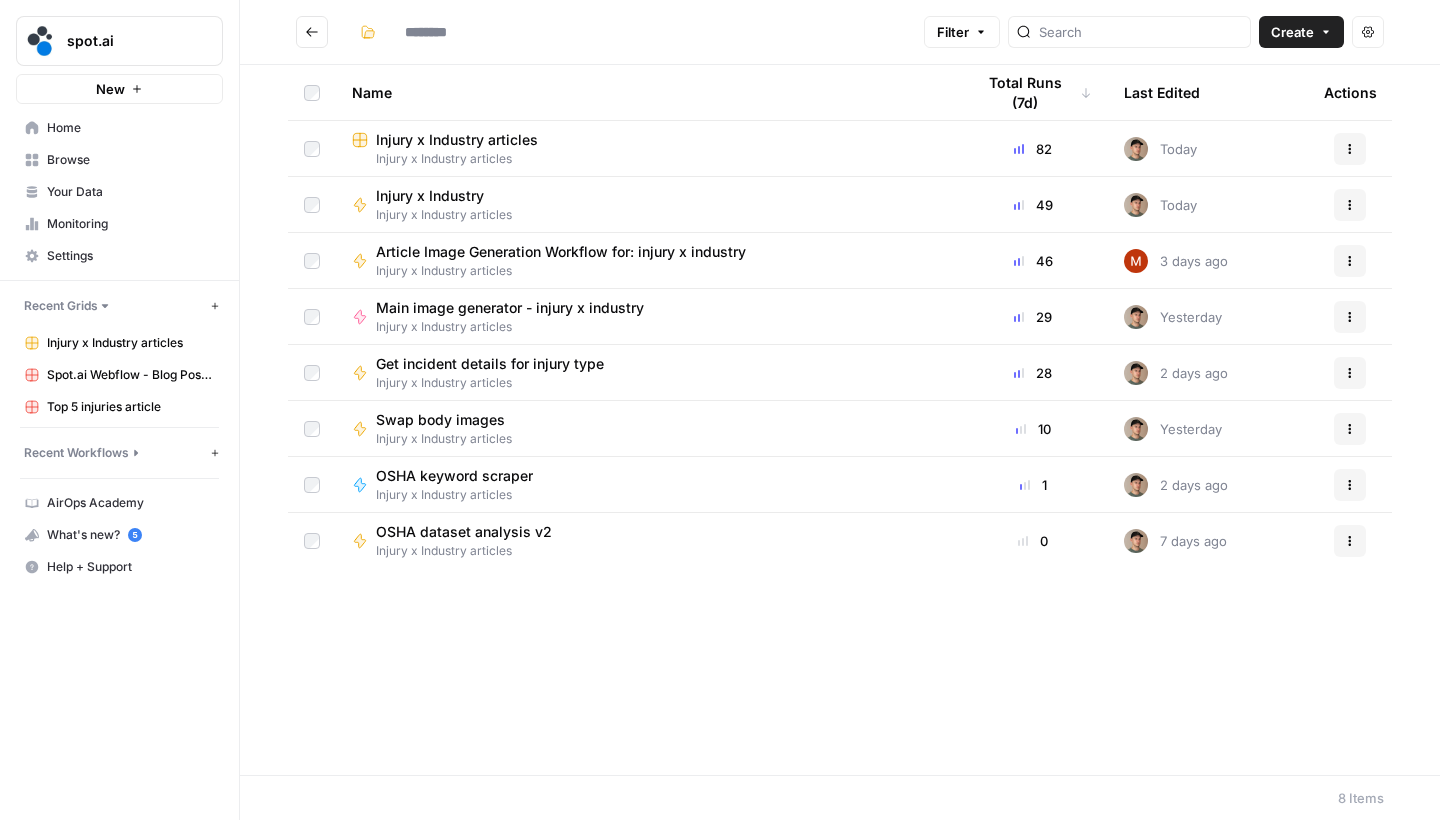 type on "**********" 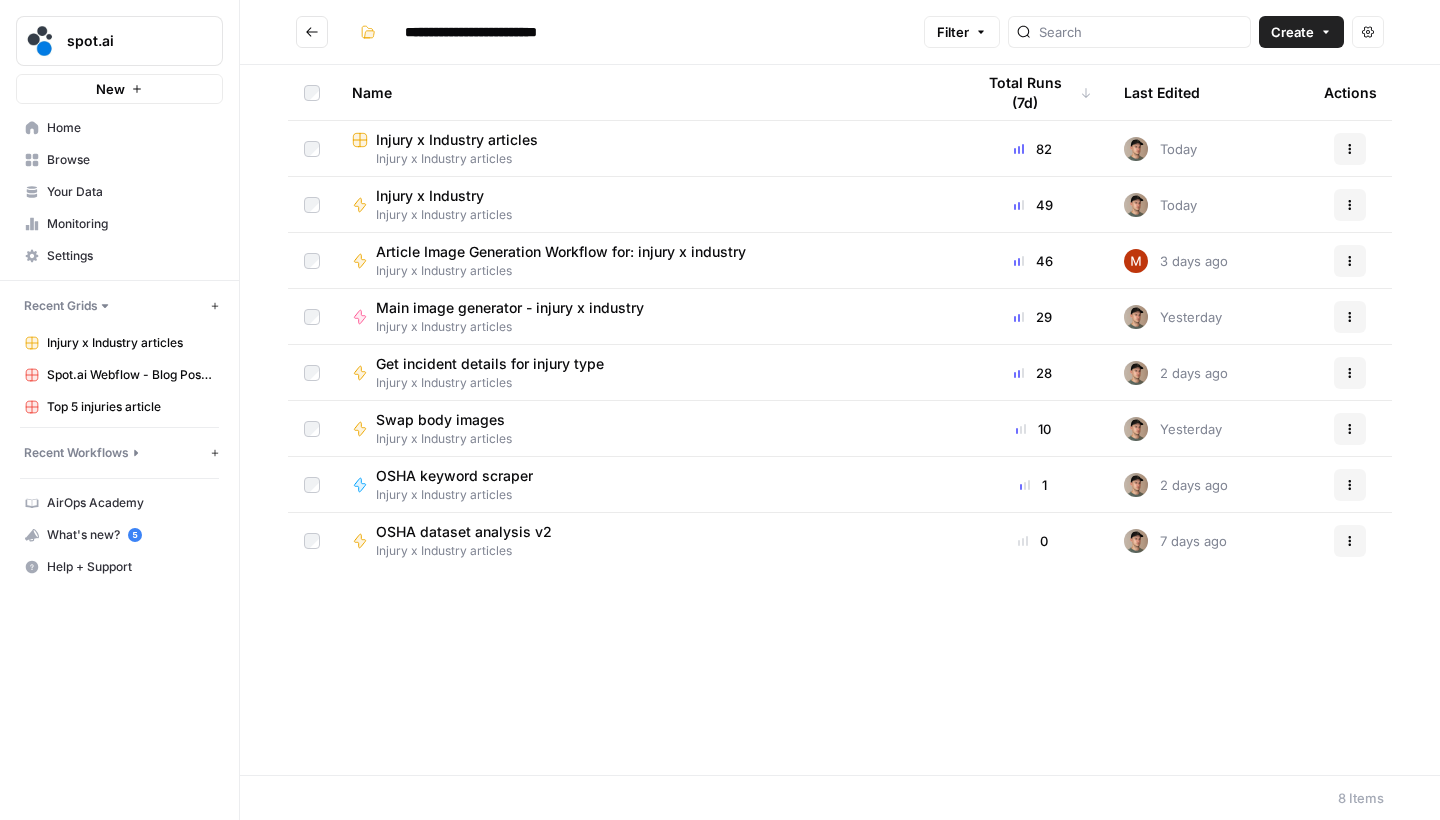 click on "Injury x Industry articles" at bounding box center (457, 140) 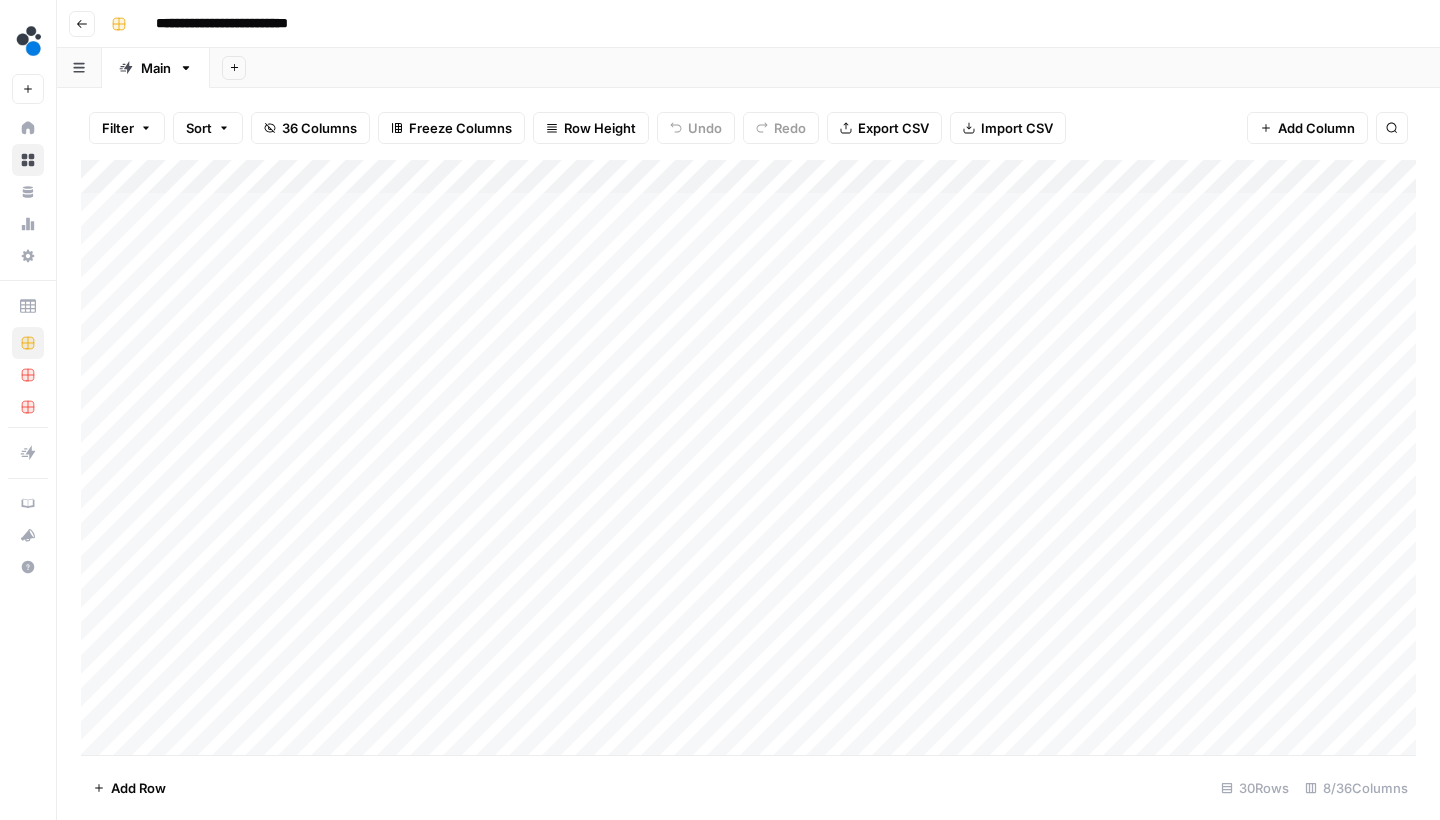 scroll, scrollTop: 0, scrollLeft: 0, axis: both 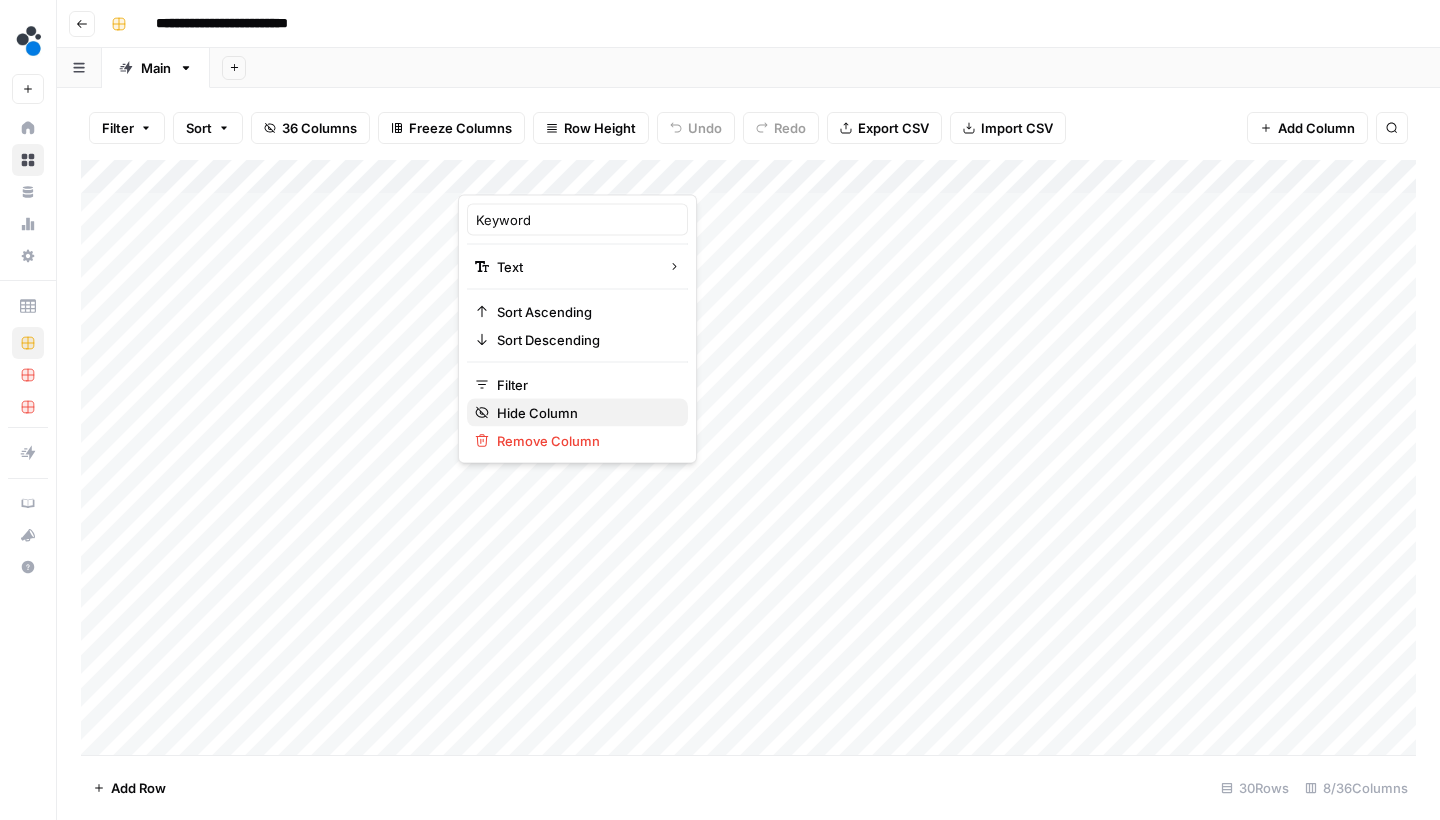 click on "Hide Column" at bounding box center [584, 413] 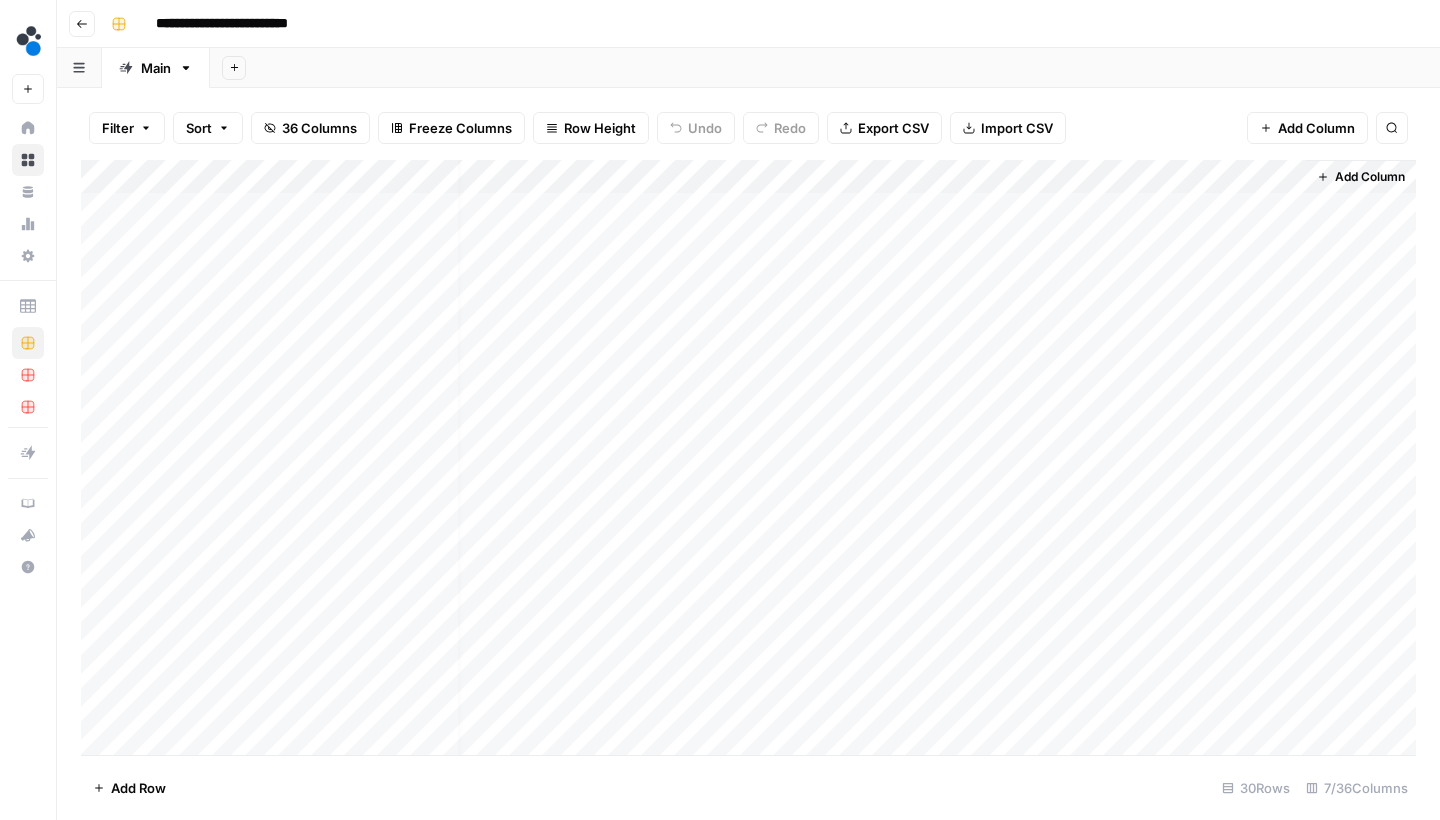 scroll, scrollTop: 0, scrollLeft: 16, axis: horizontal 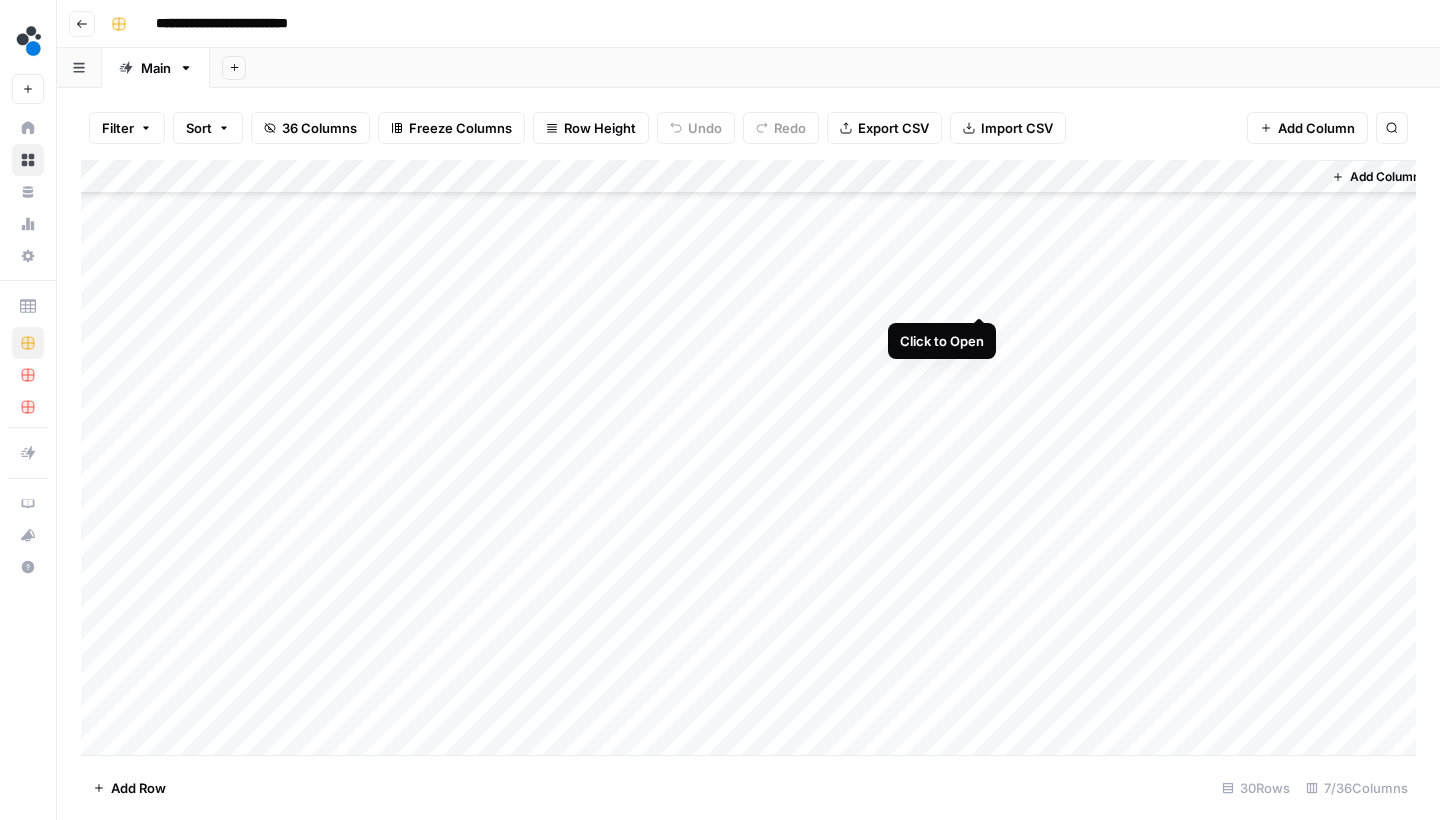click on "Add Column" at bounding box center (748, 460) 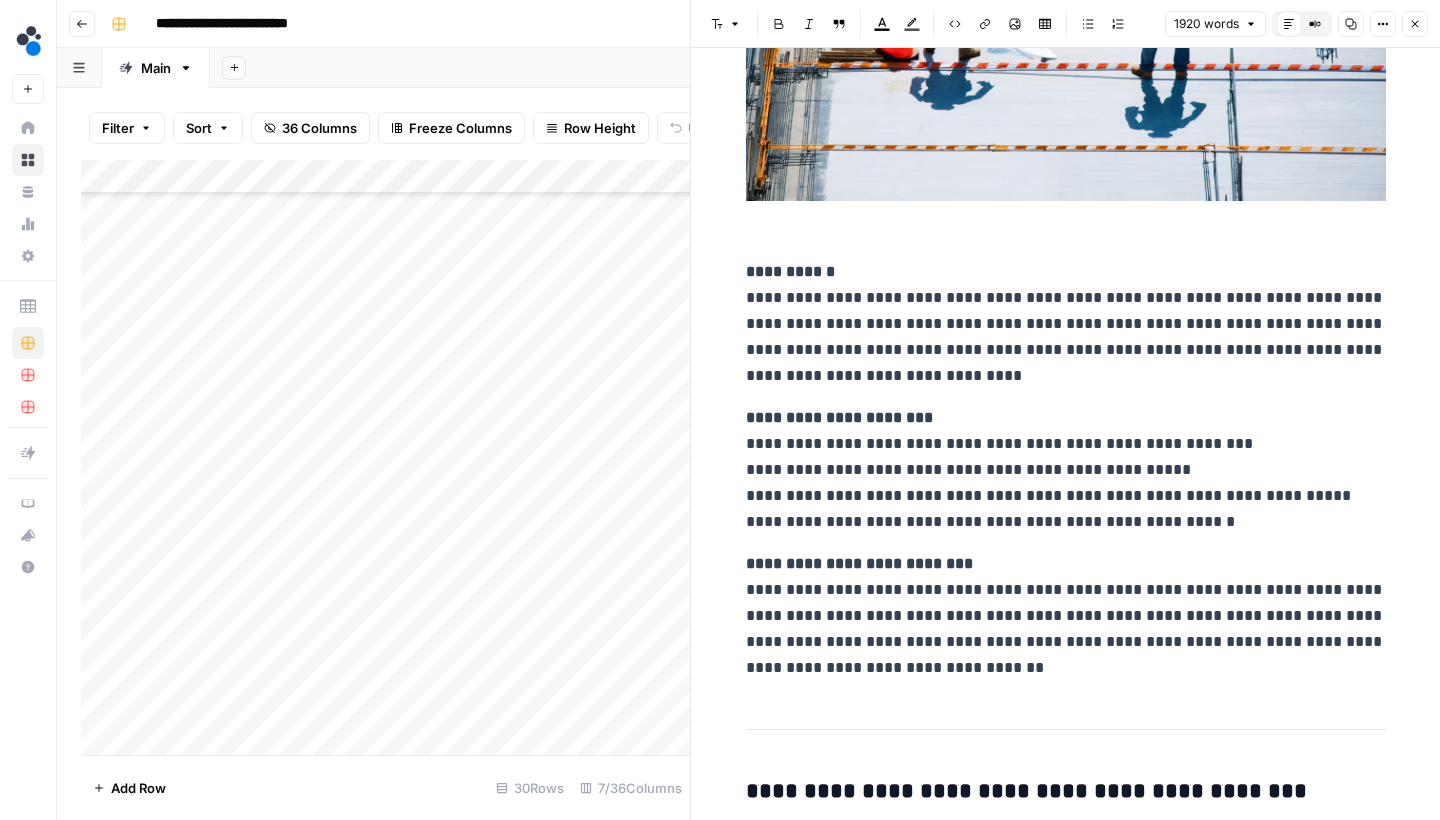 scroll, scrollTop: 5195, scrollLeft: 0, axis: vertical 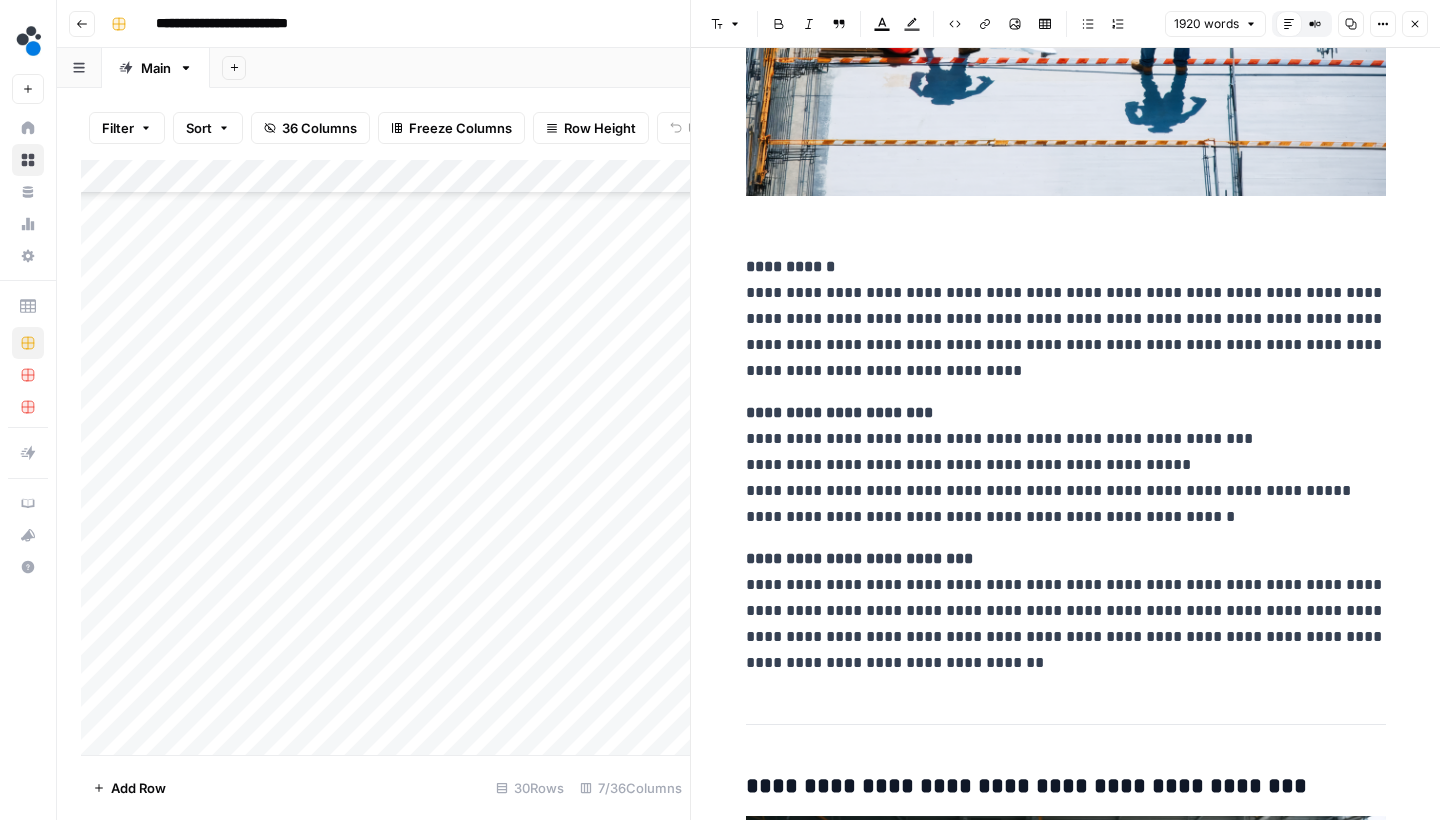 click 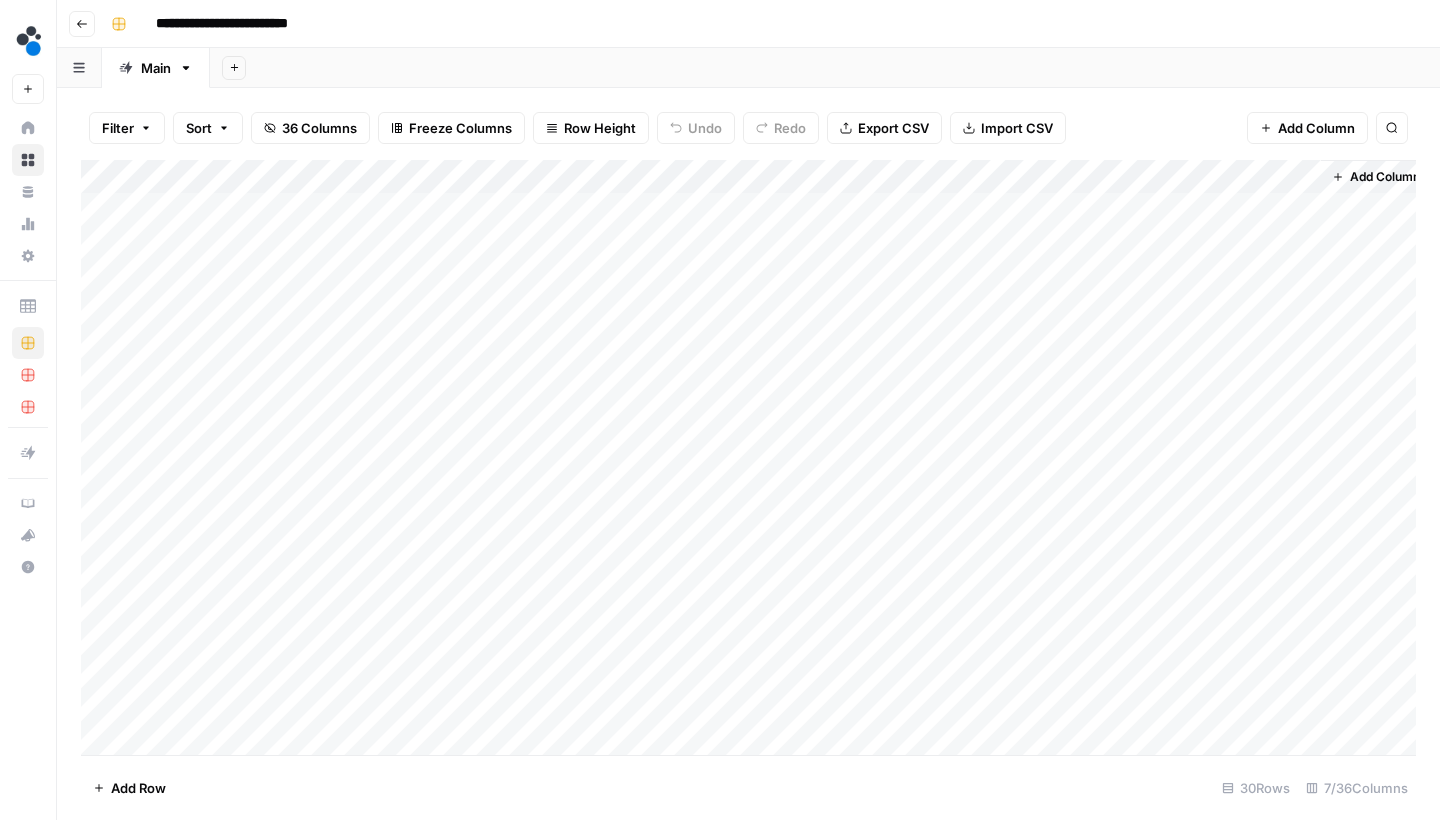 scroll, scrollTop: 0, scrollLeft: 0, axis: both 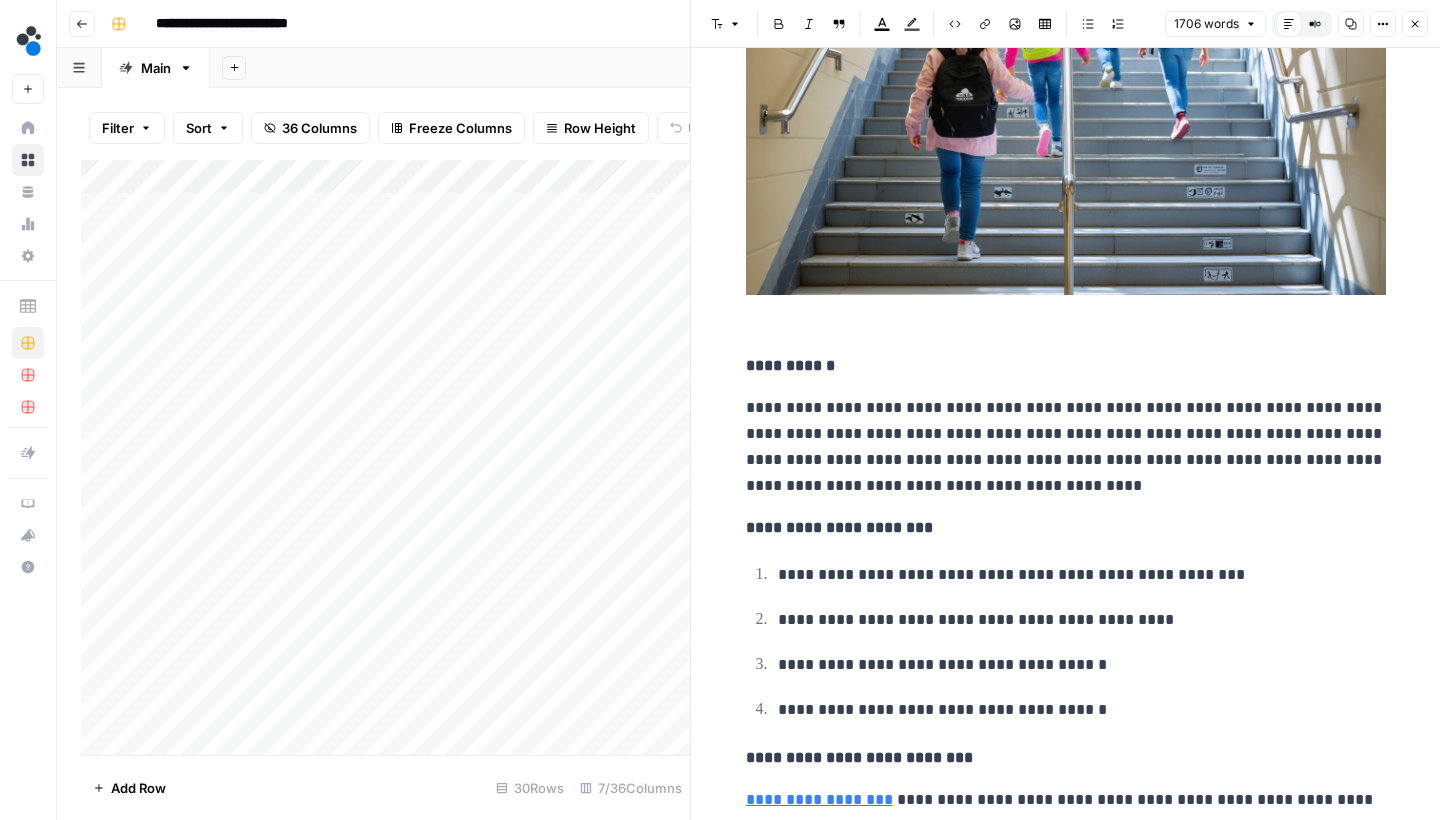 click on "**********" at bounding box center (1066, 447) 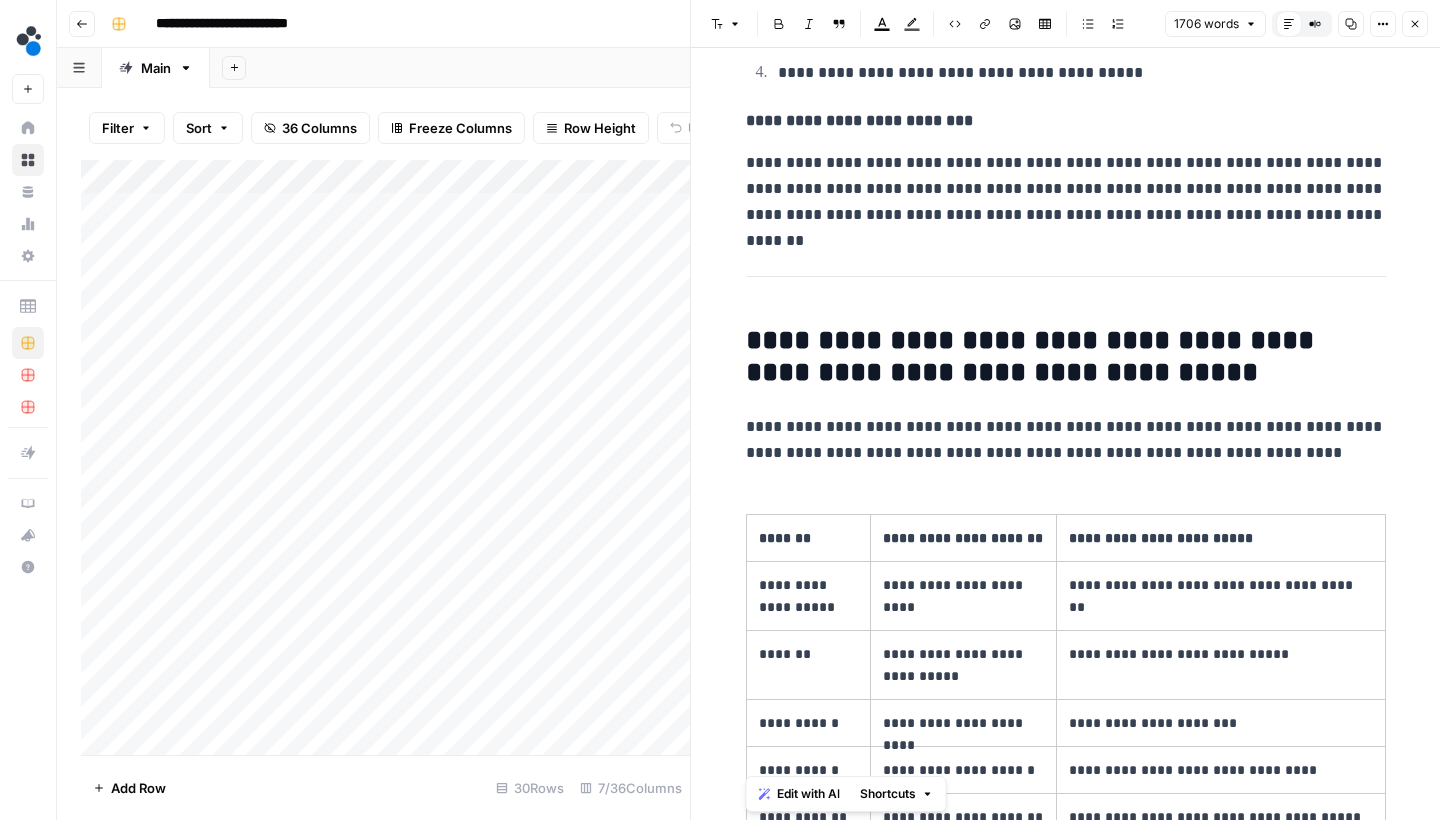 scroll, scrollTop: 6620, scrollLeft: 0, axis: vertical 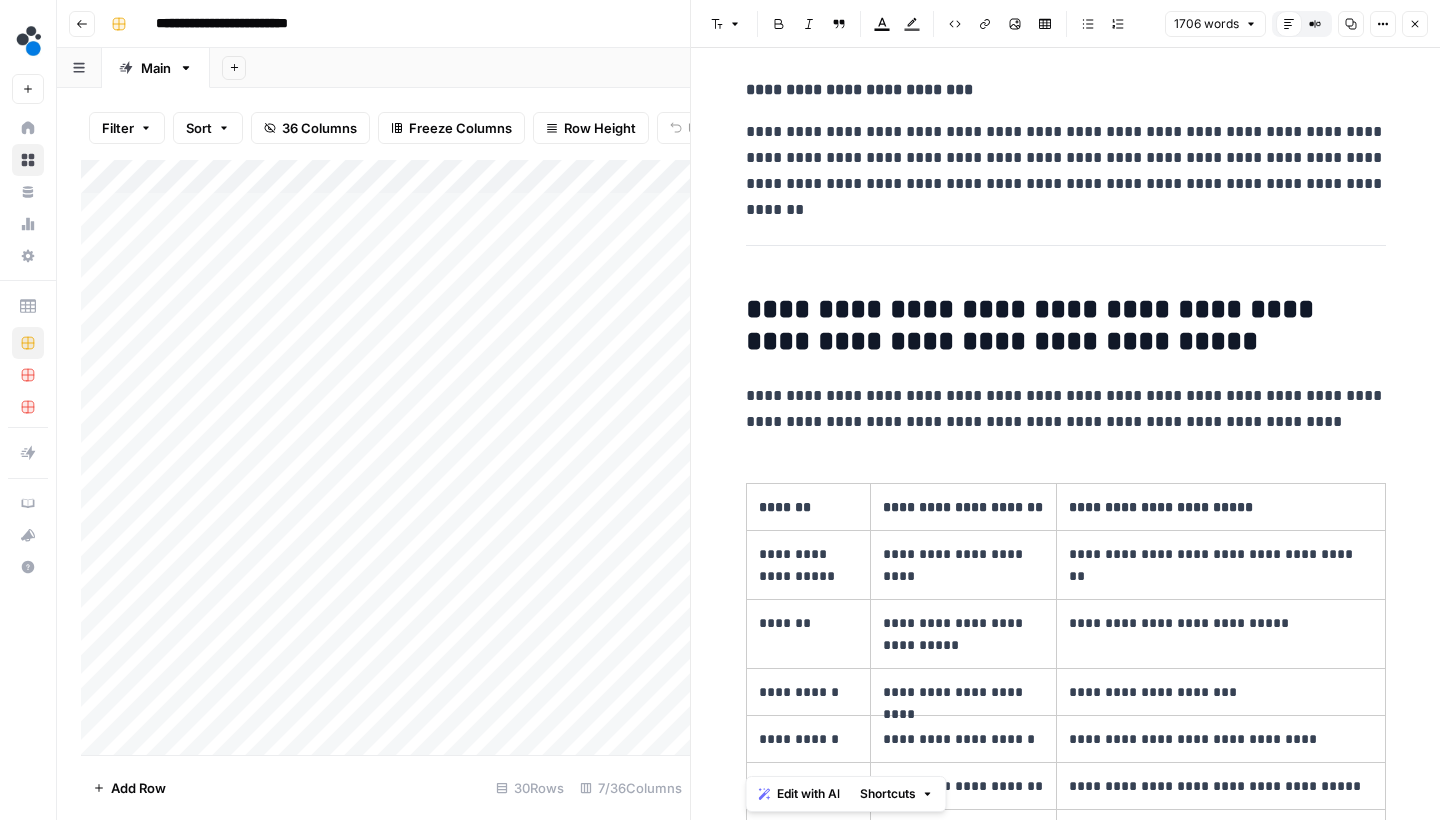 copy on "**********" 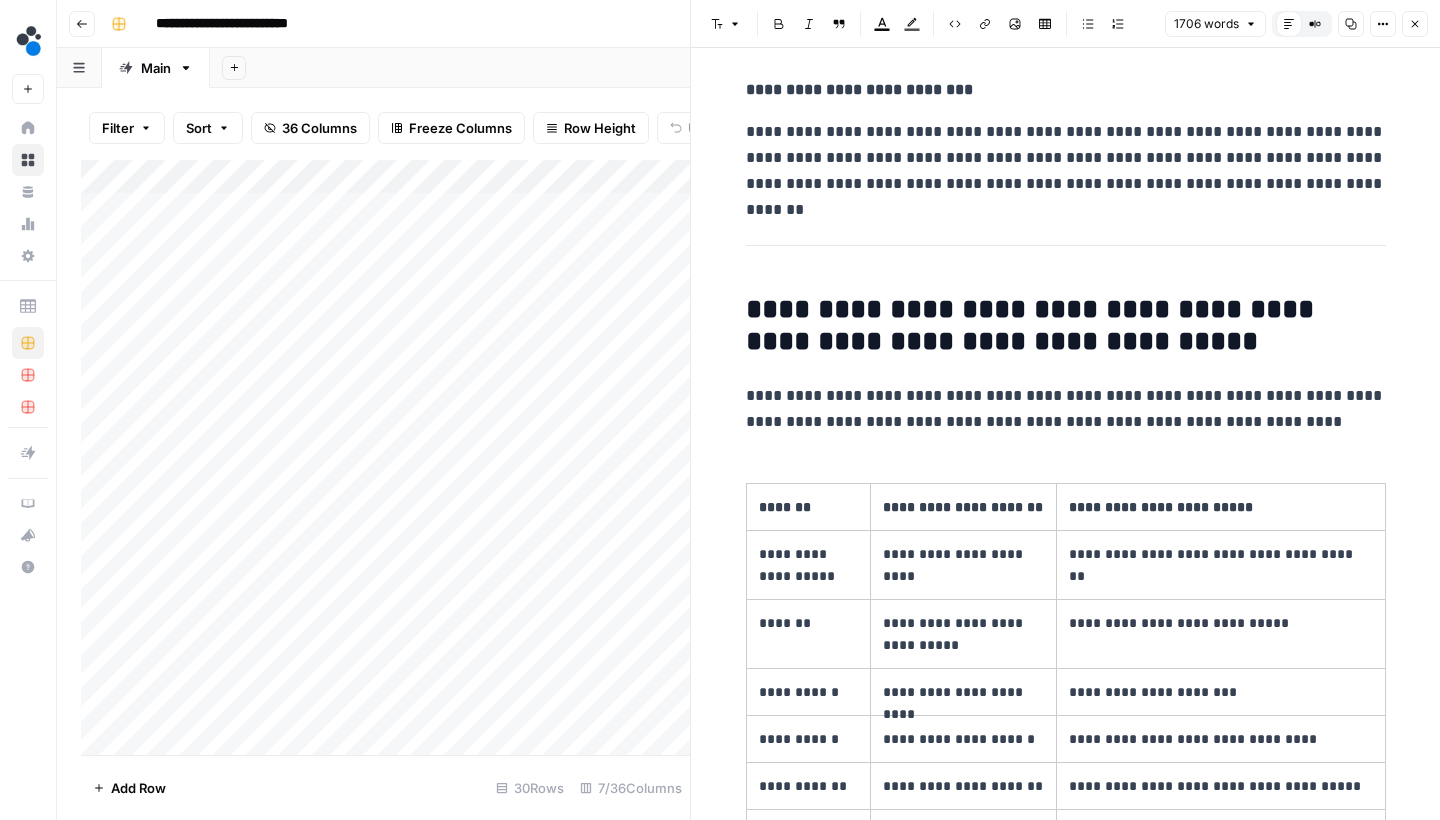 click on "Close" at bounding box center (1415, 24) 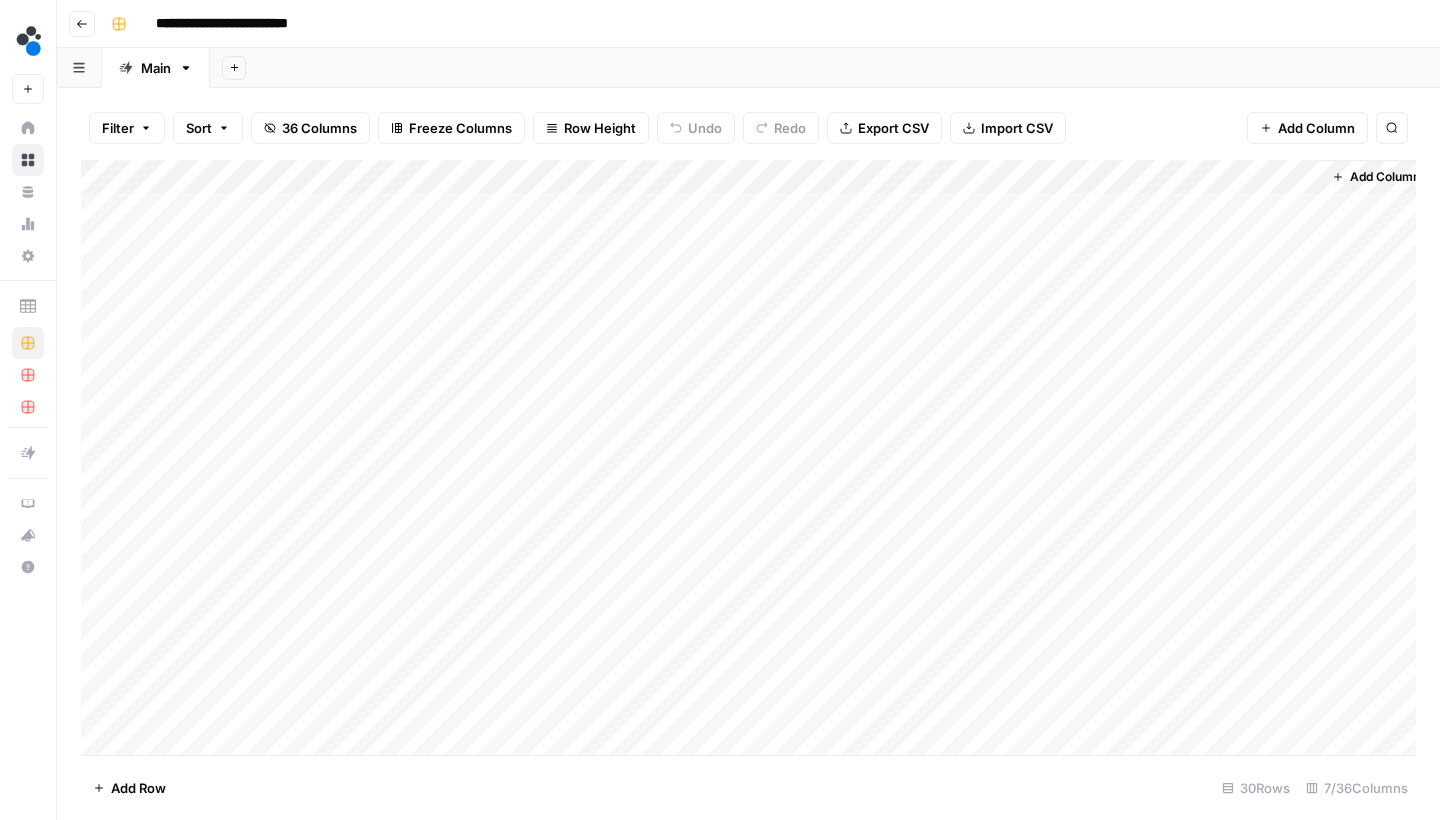 click on "Go back" at bounding box center [82, 24] 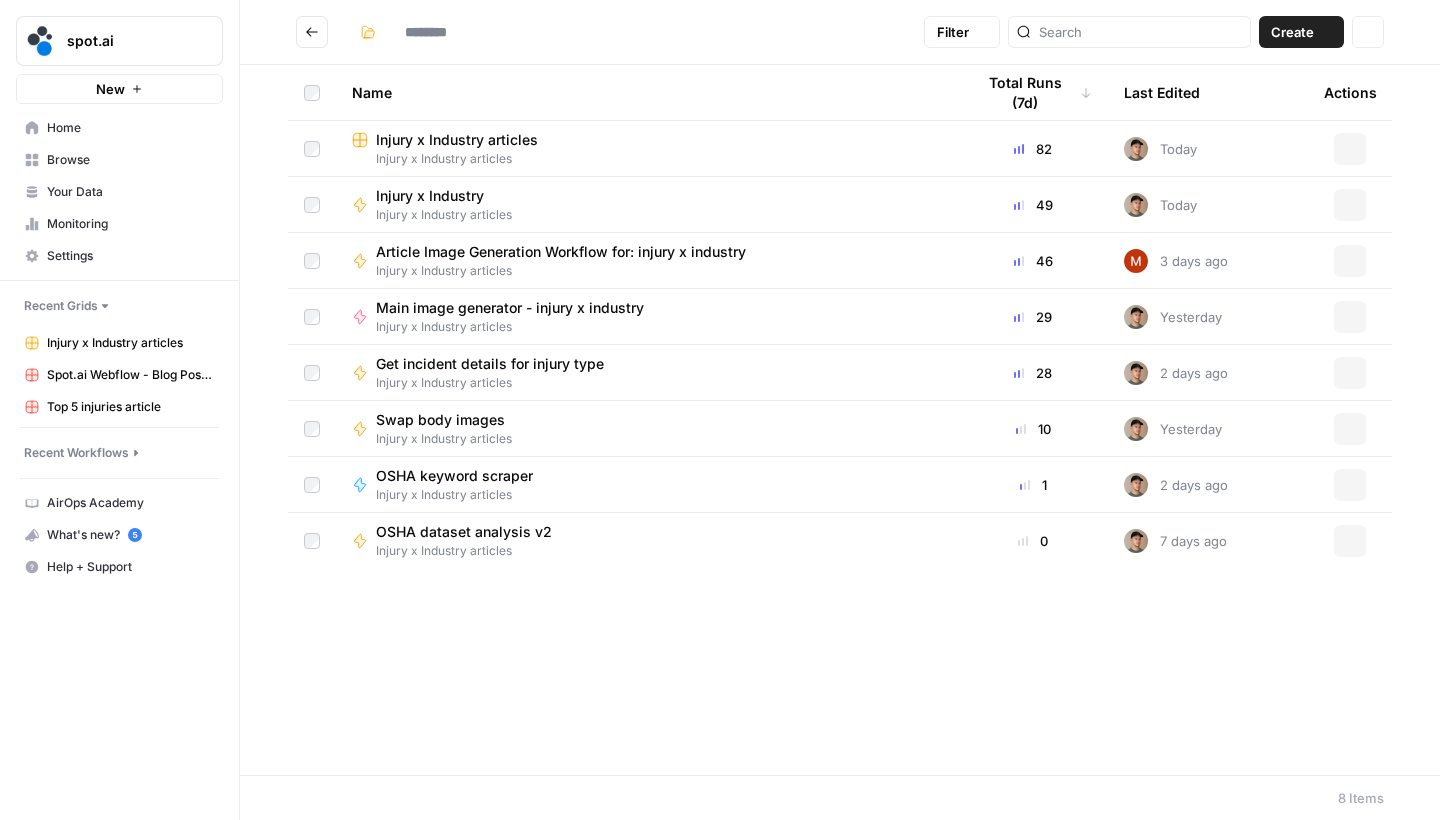 type on "**********" 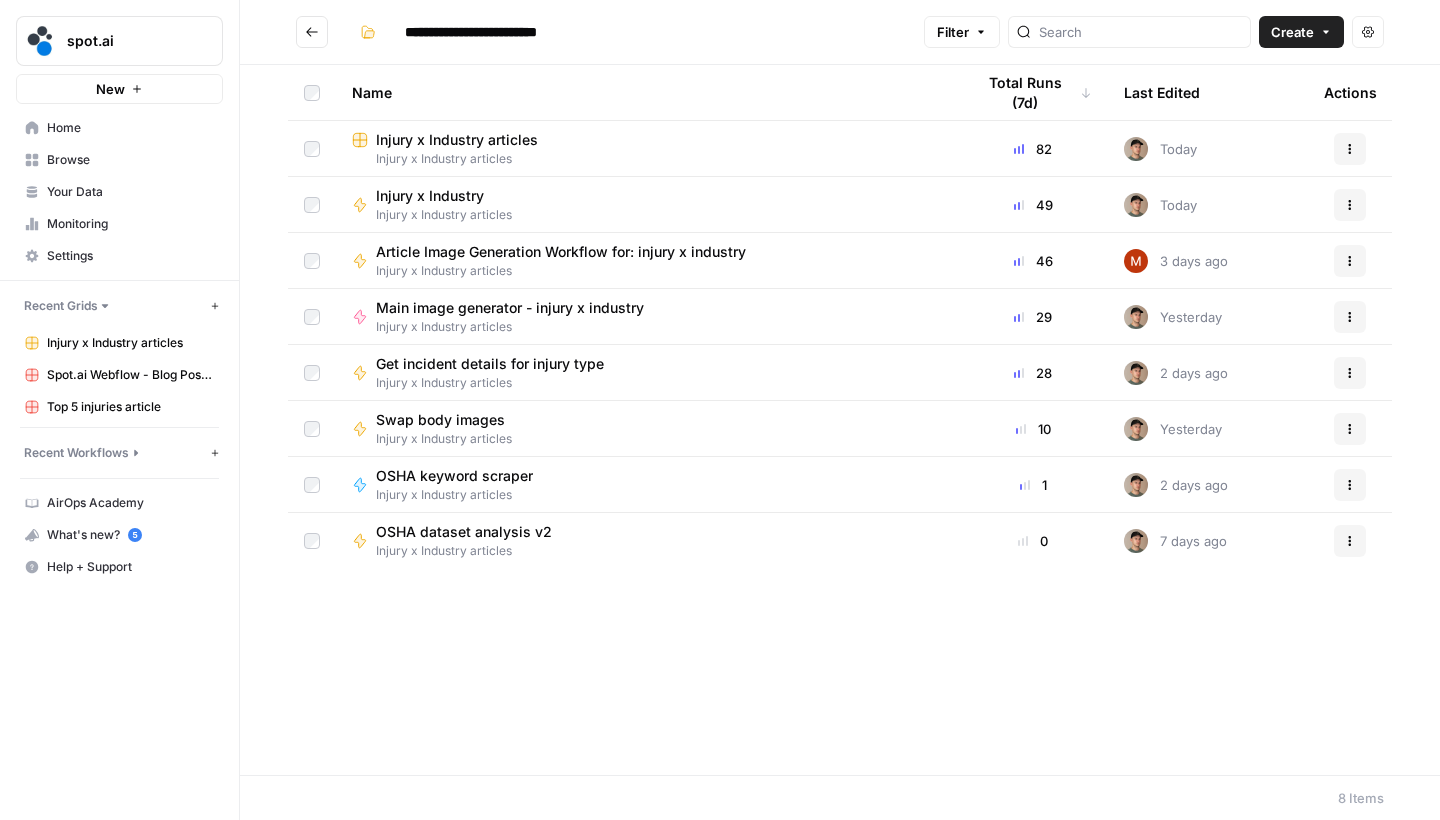 click on "Injury x Industry articles" at bounding box center [457, 140] 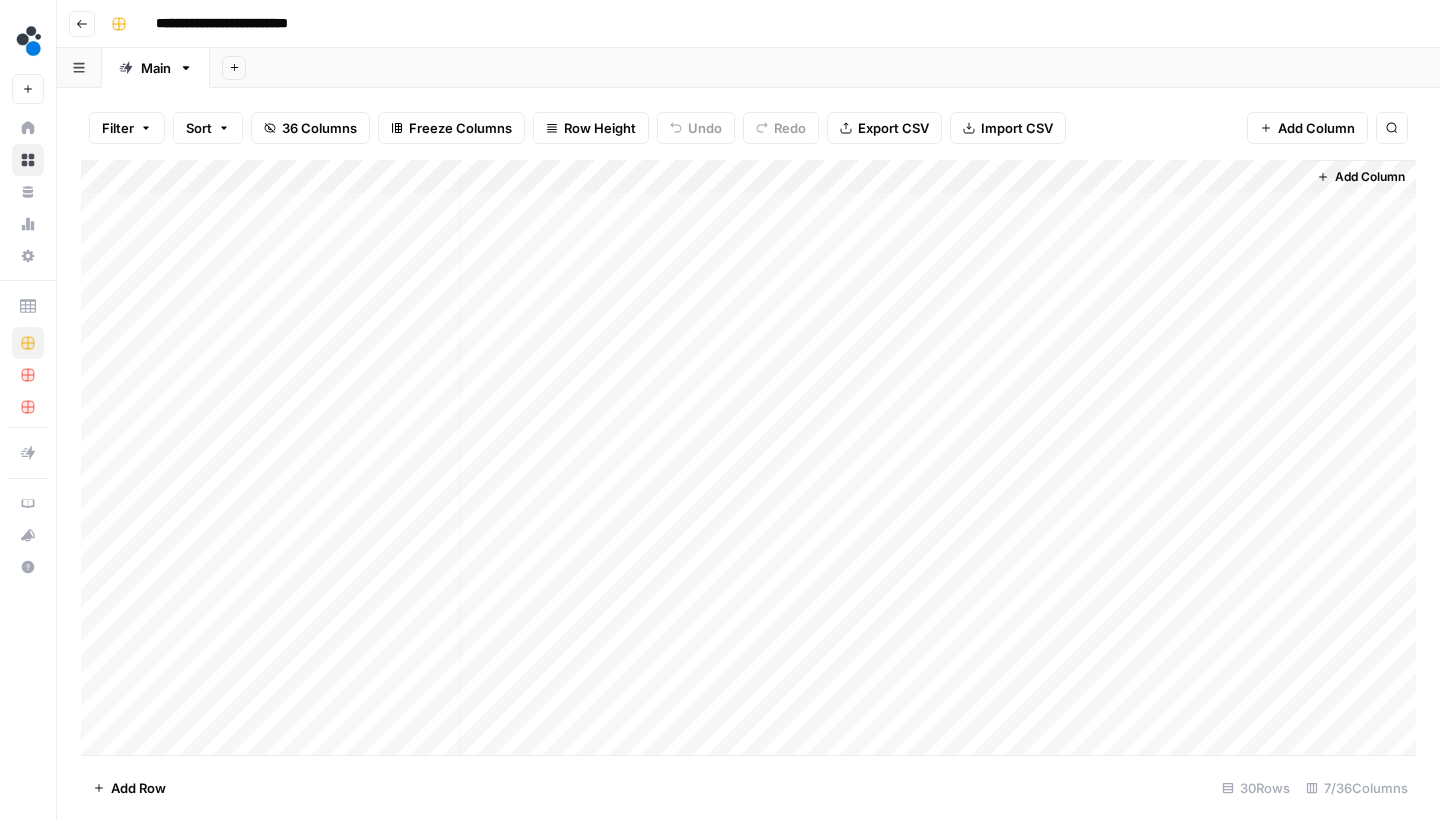 scroll, scrollTop: 0, scrollLeft: 0, axis: both 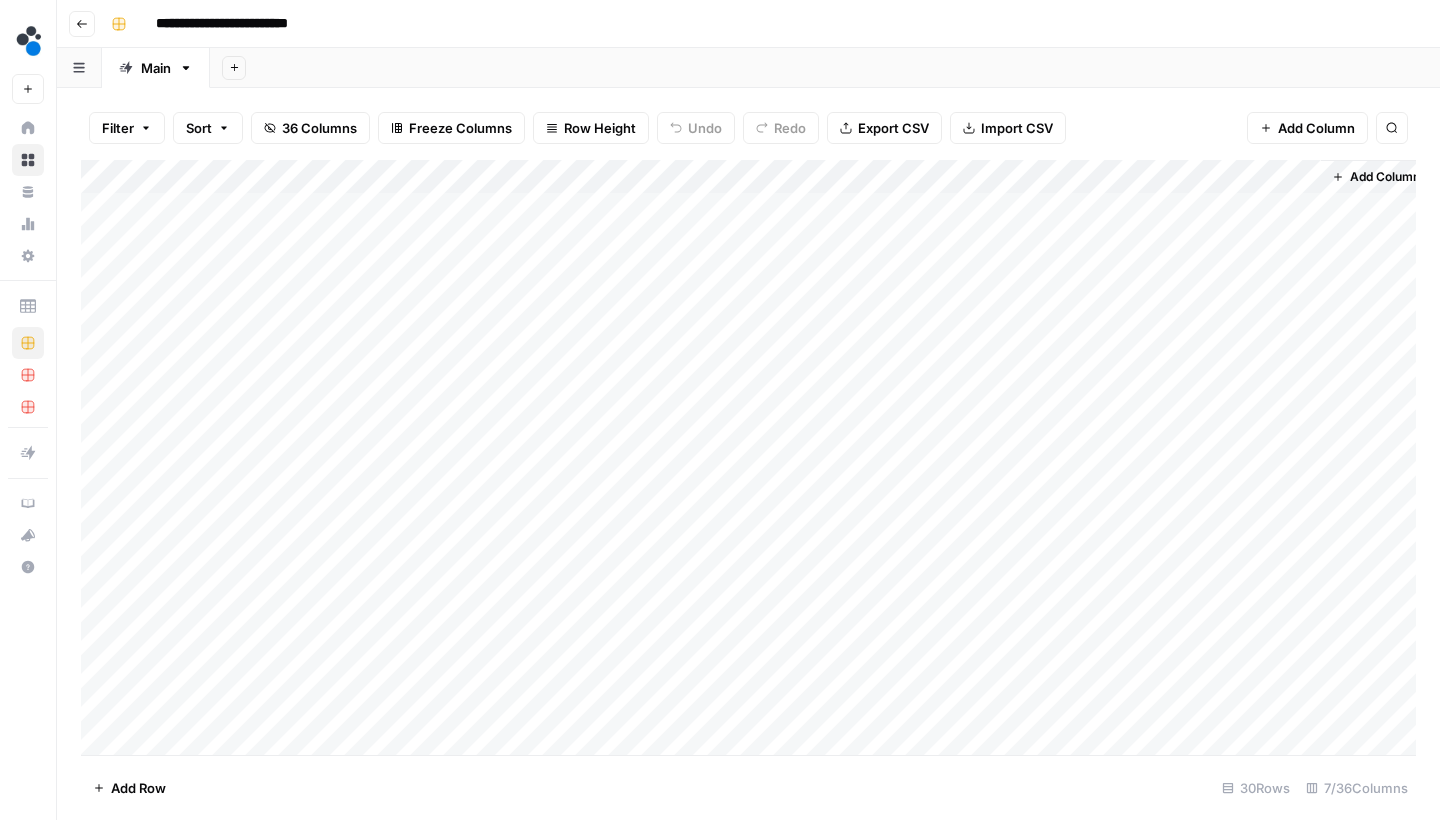 click on "Go back" at bounding box center [82, 24] 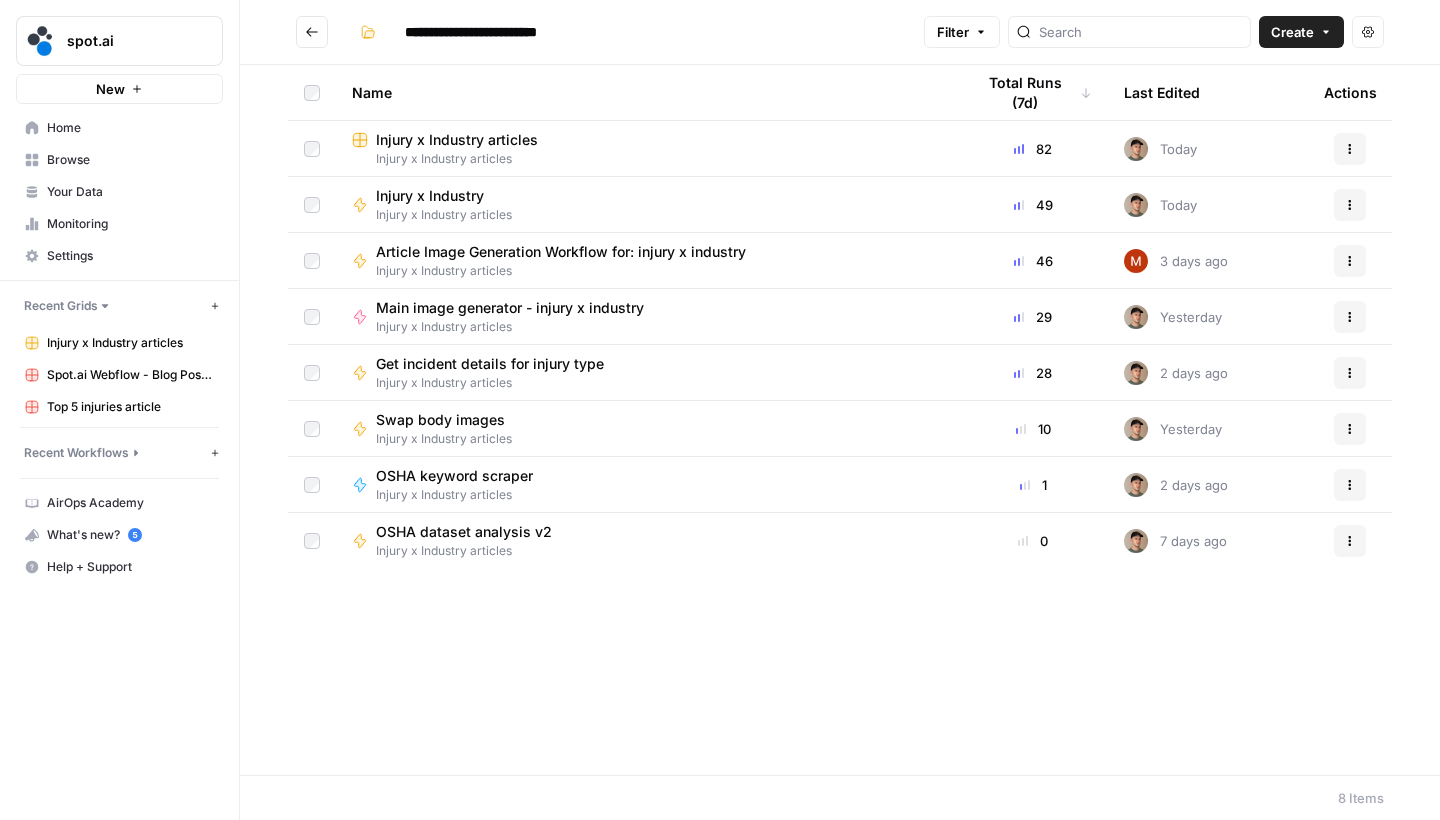type on "**********" 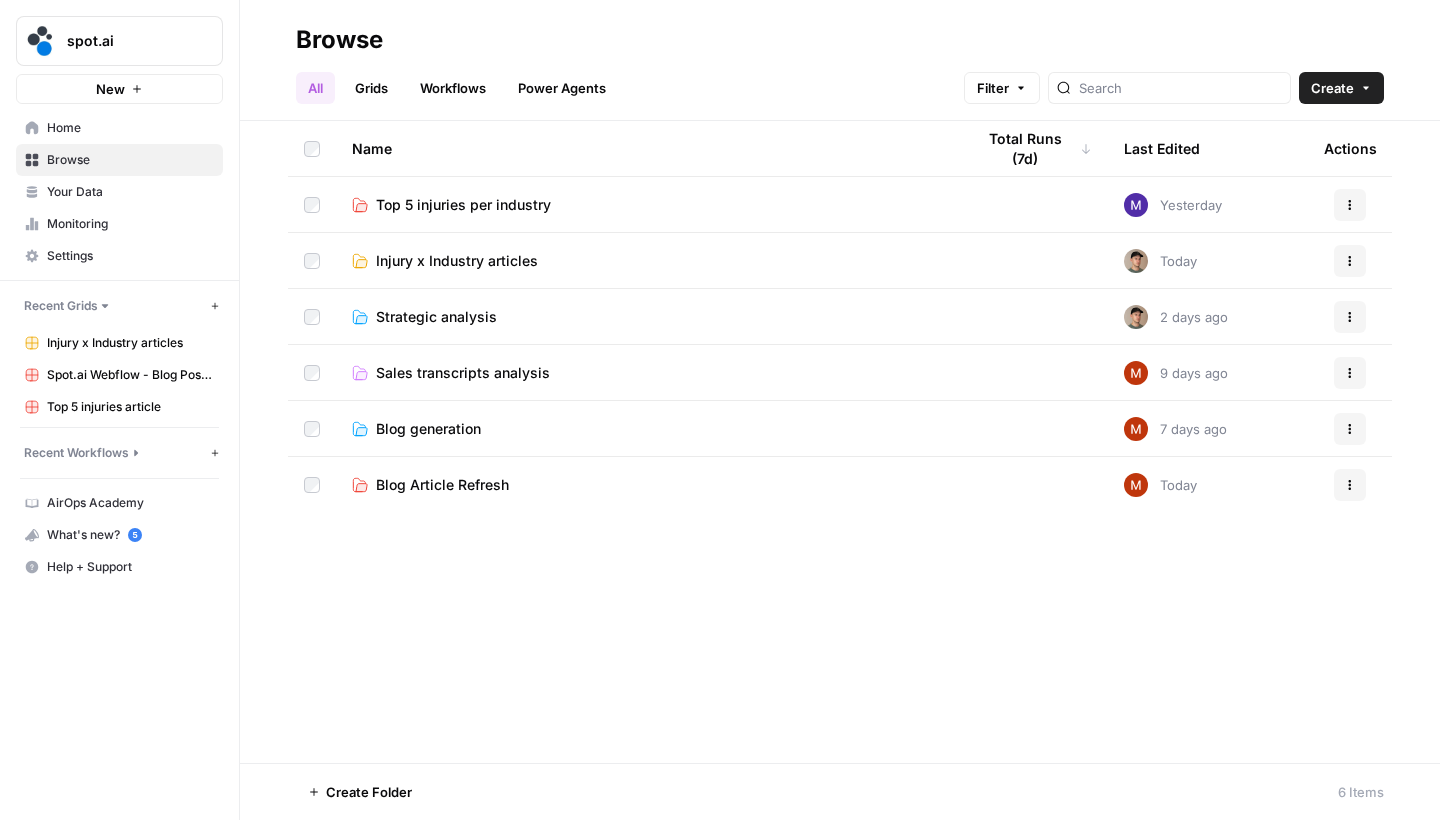 click on "Top 5 injuries per industry" at bounding box center (463, 205) 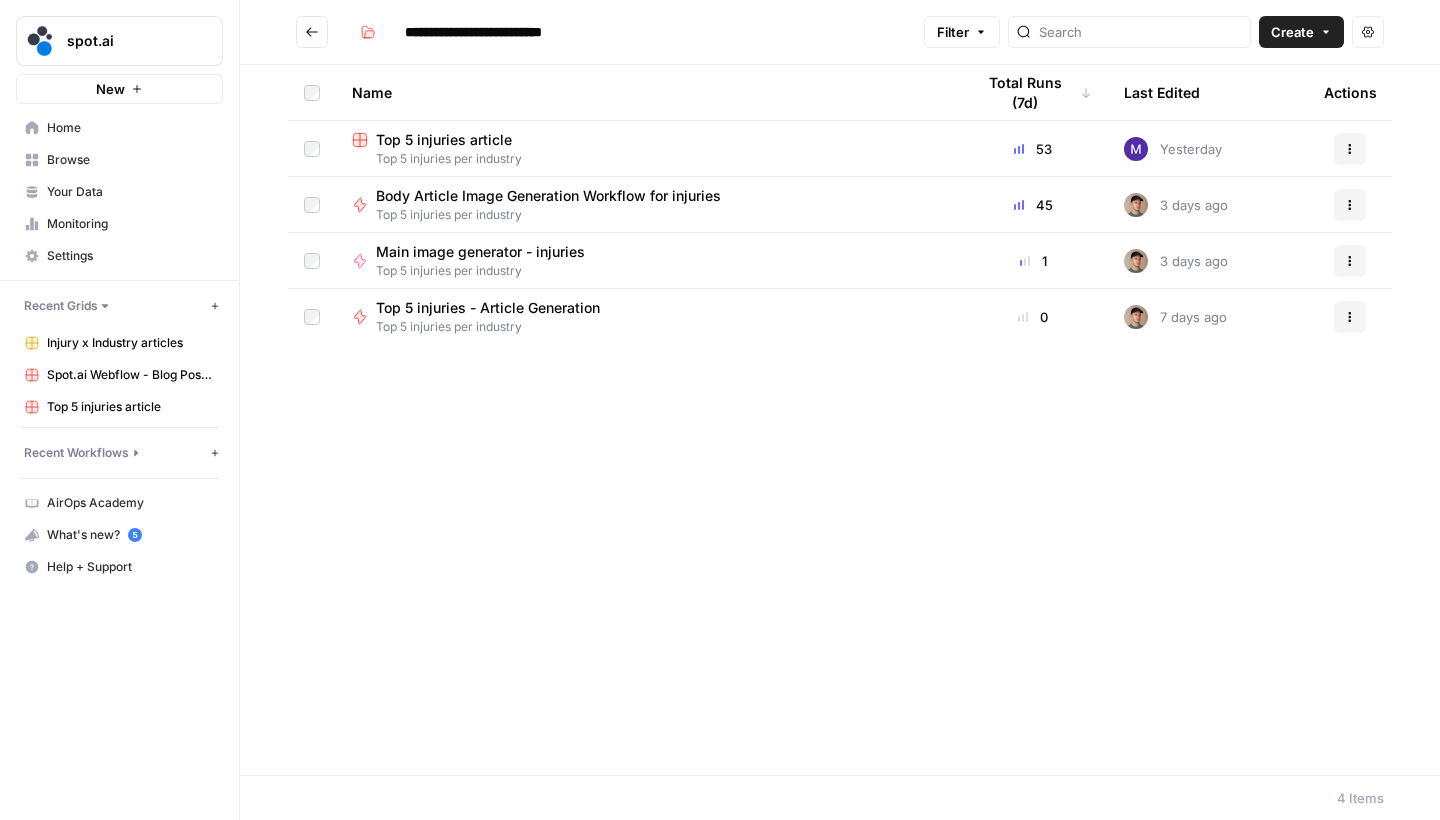 click on "Top 5 injuries article" at bounding box center (444, 140) 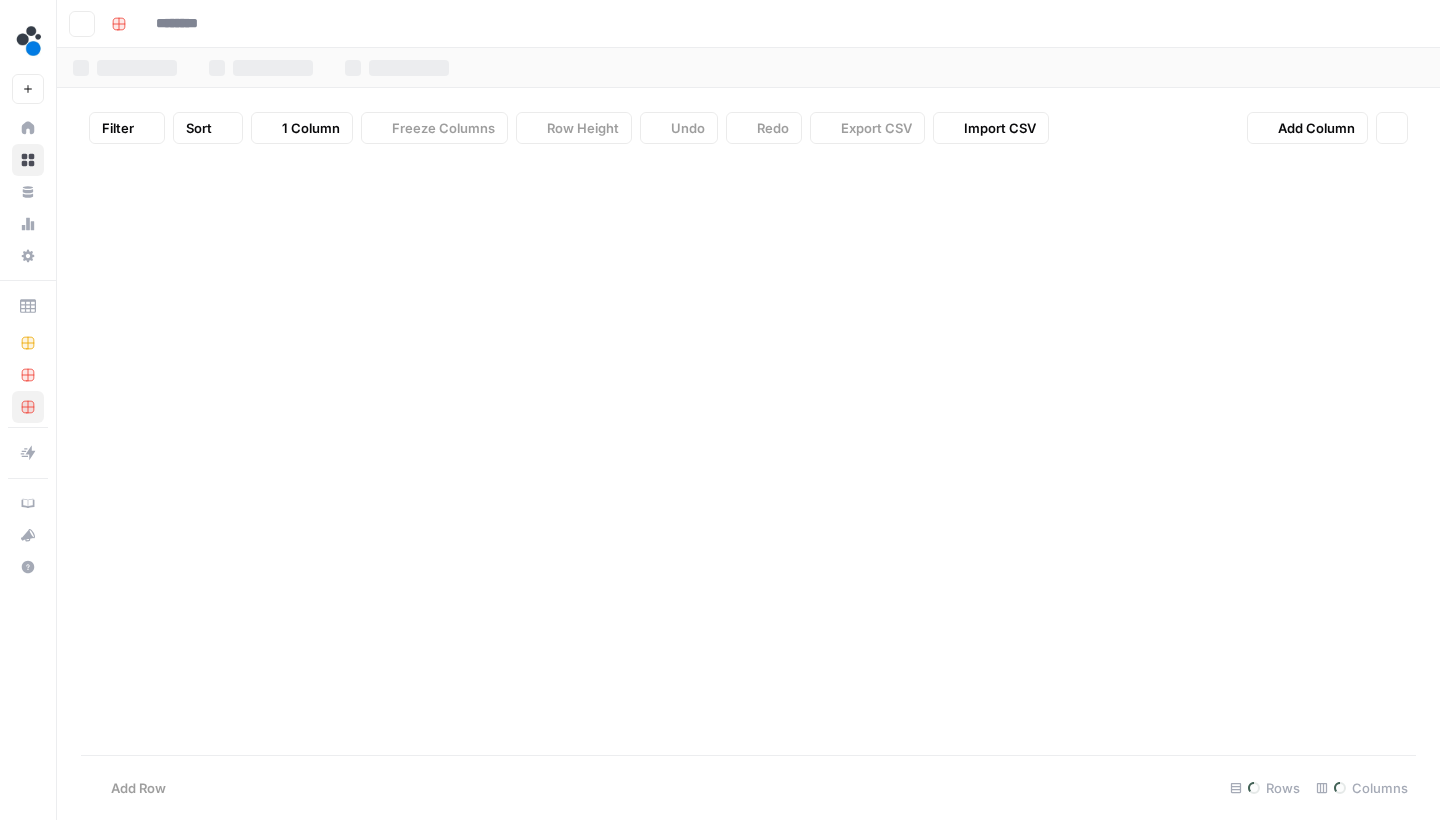 type on "**********" 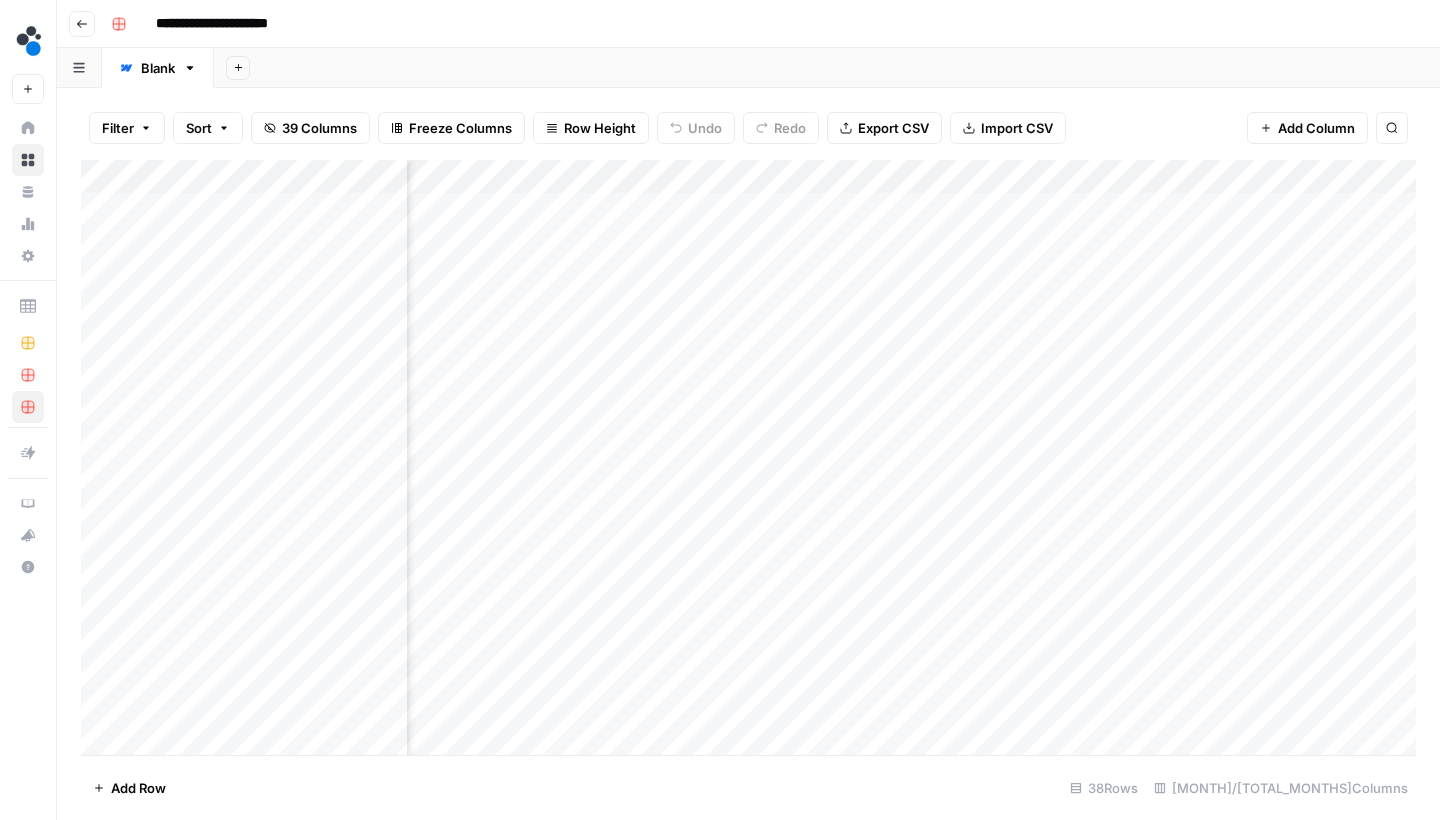 scroll, scrollTop: 0, scrollLeft: 594, axis: horizontal 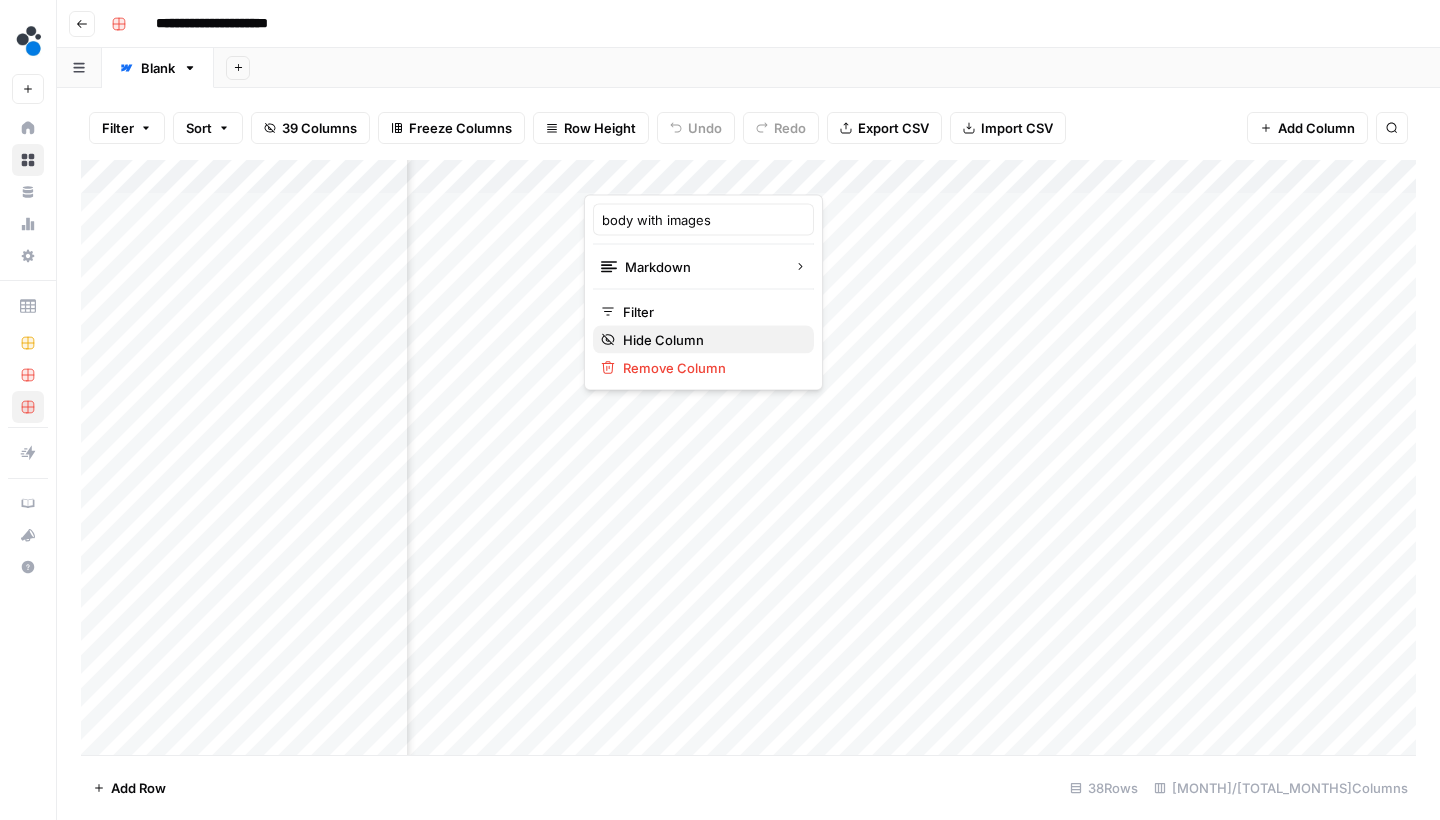 click on "Hide Column" at bounding box center (710, 340) 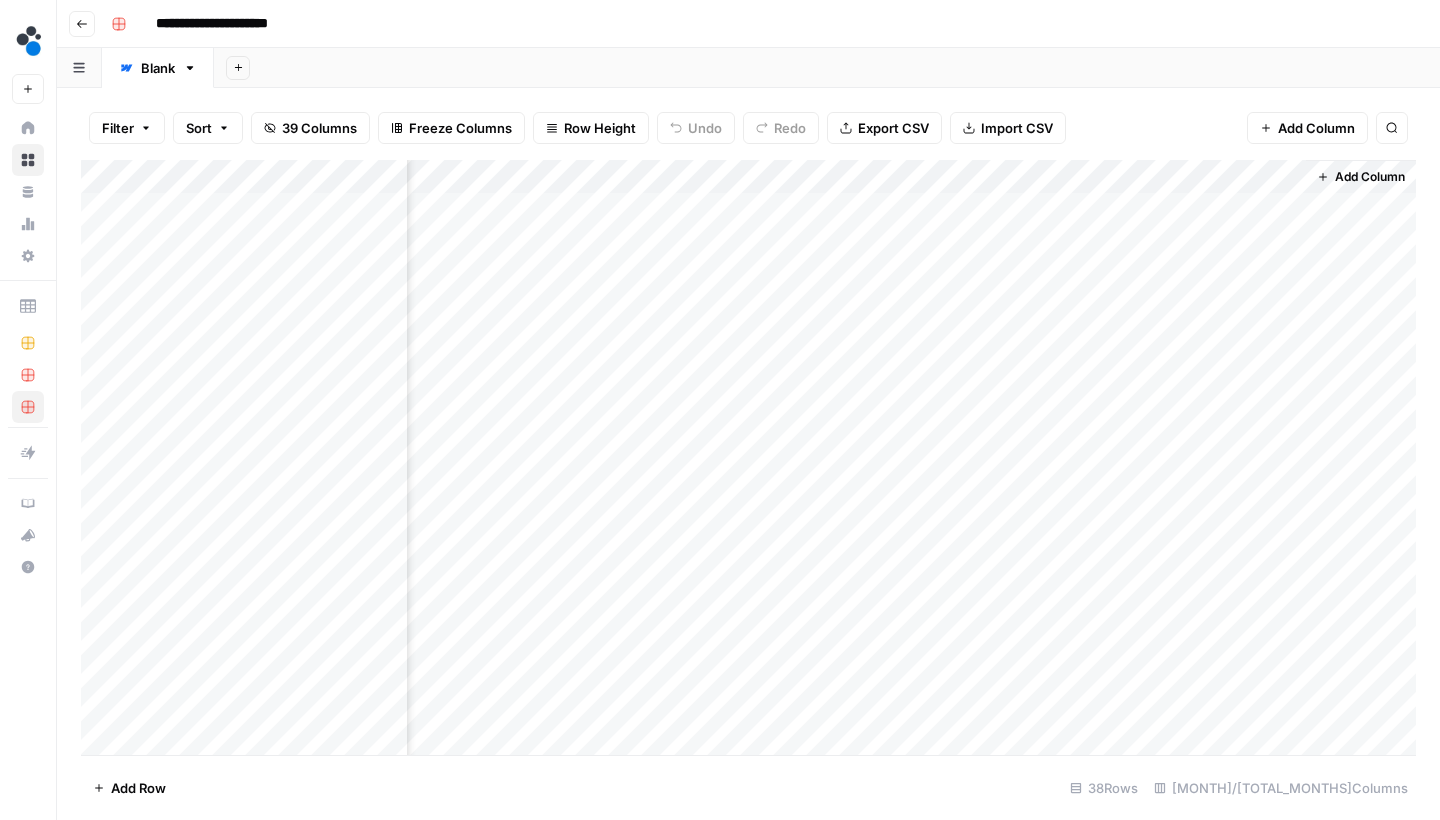 scroll, scrollTop: 0, scrollLeft: 593, axis: horizontal 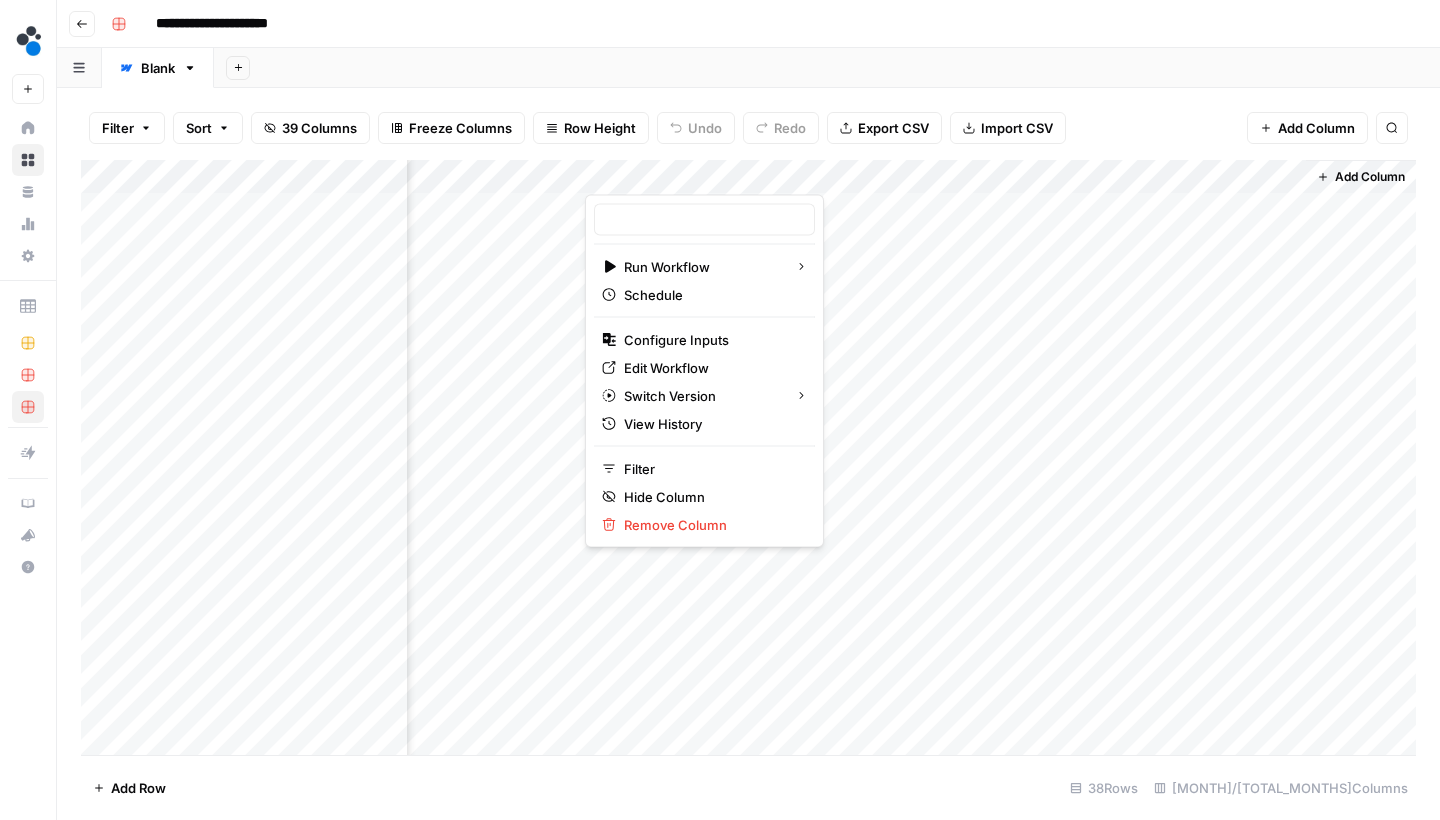 type on "swap image, add html table to post body" 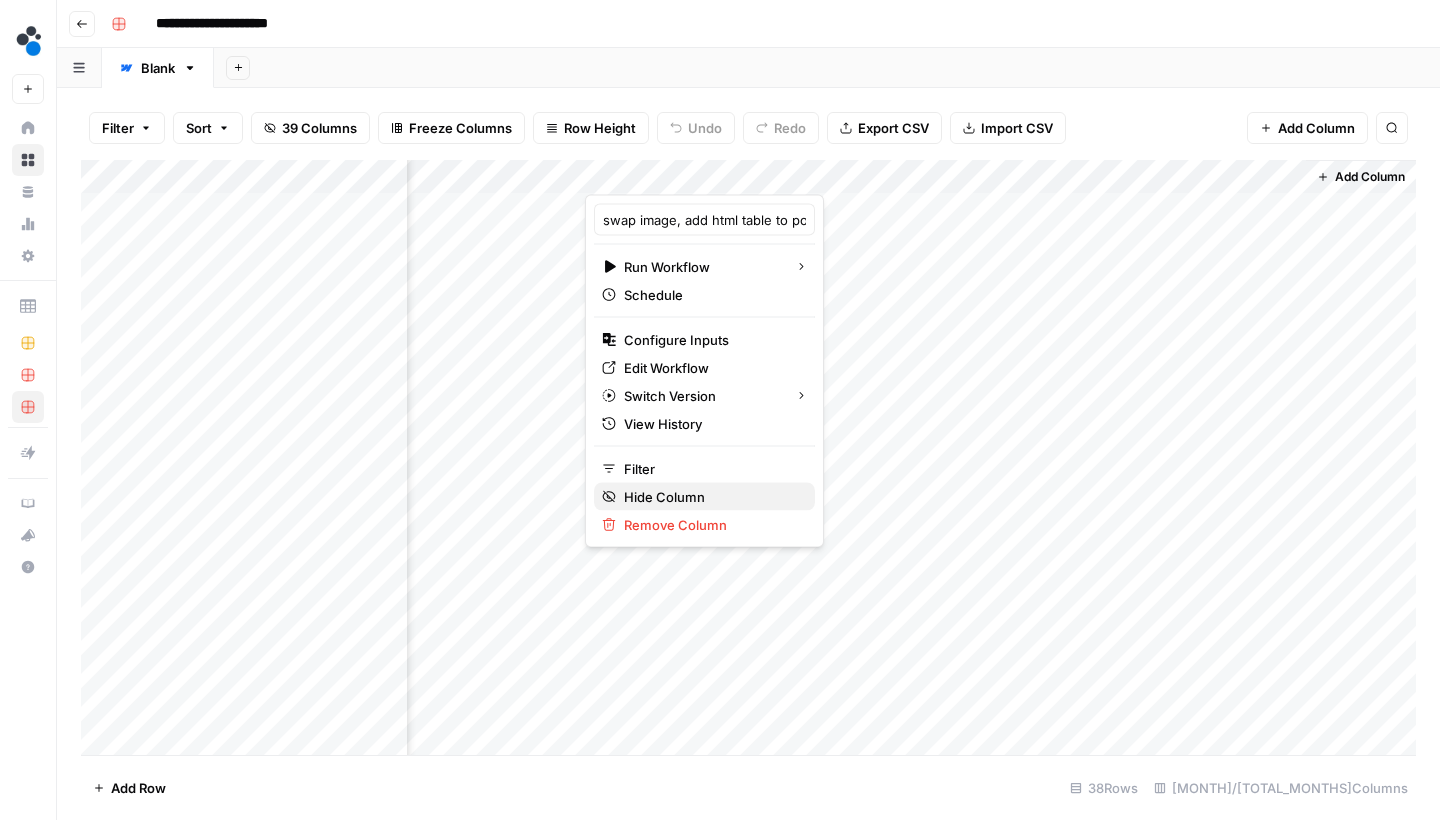 click on "Hide Column" at bounding box center [711, 497] 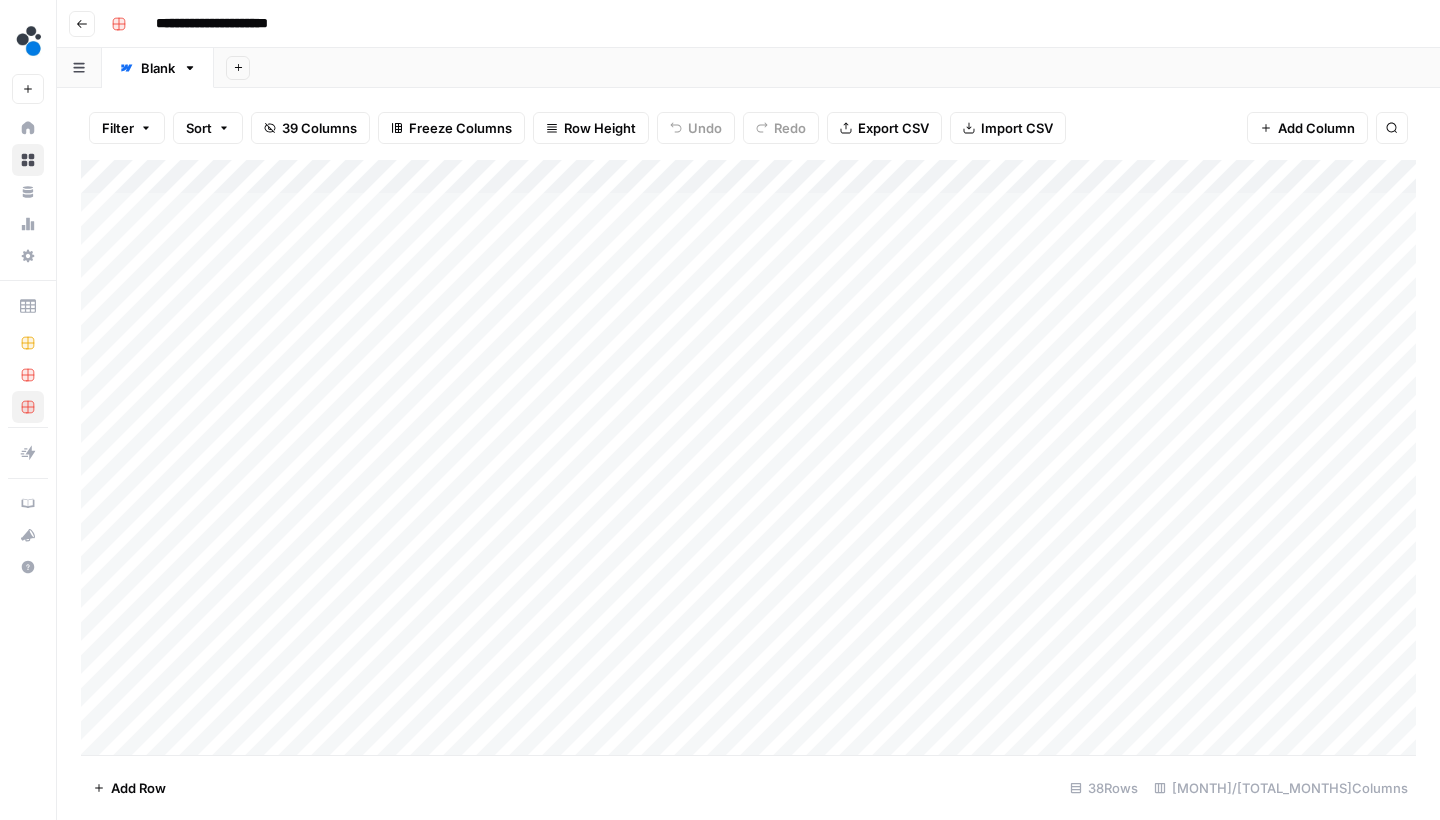 scroll, scrollTop: 0, scrollLeft: 0, axis: both 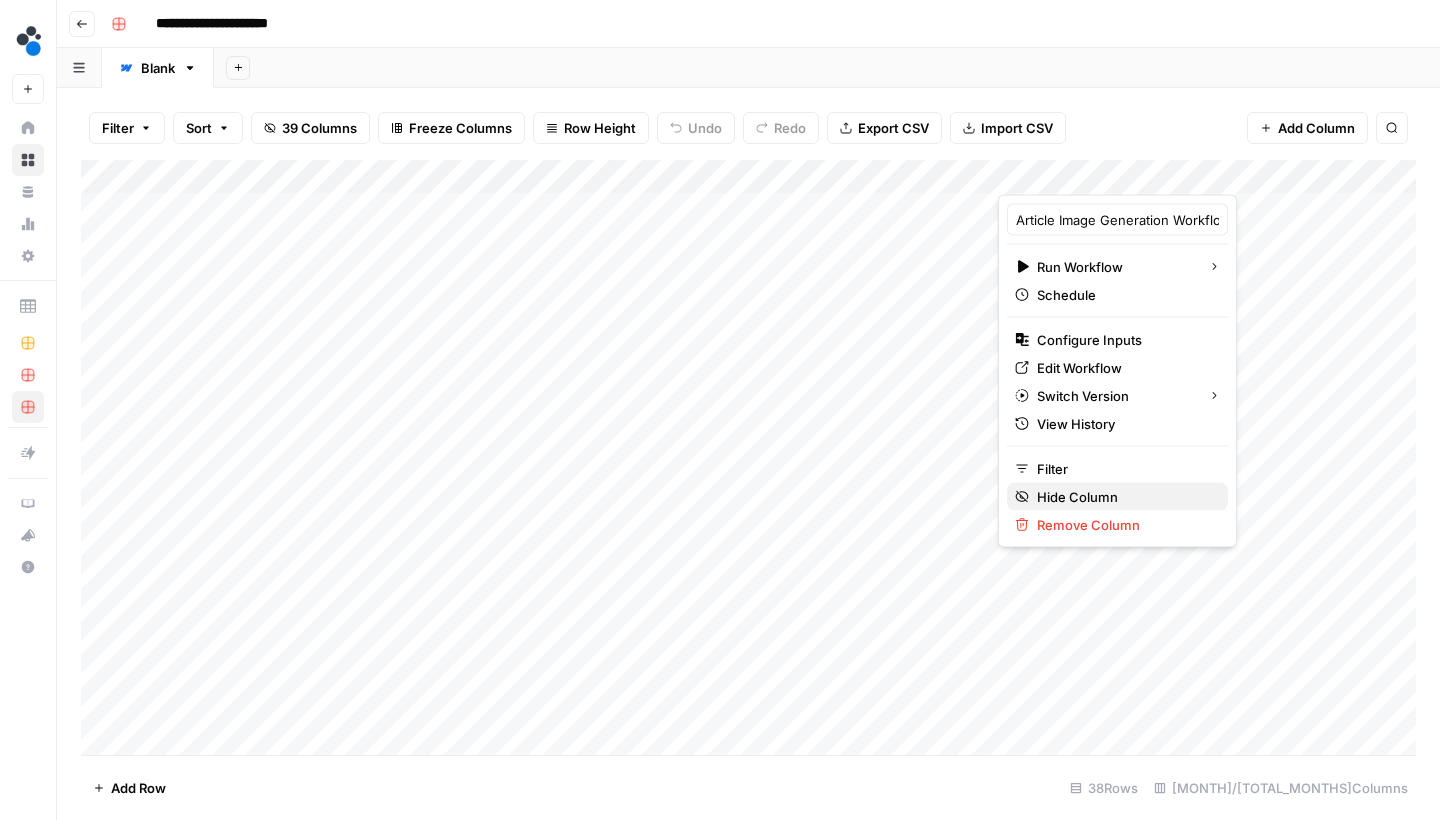 click on "Hide Column" at bounding box center (1124, 497) 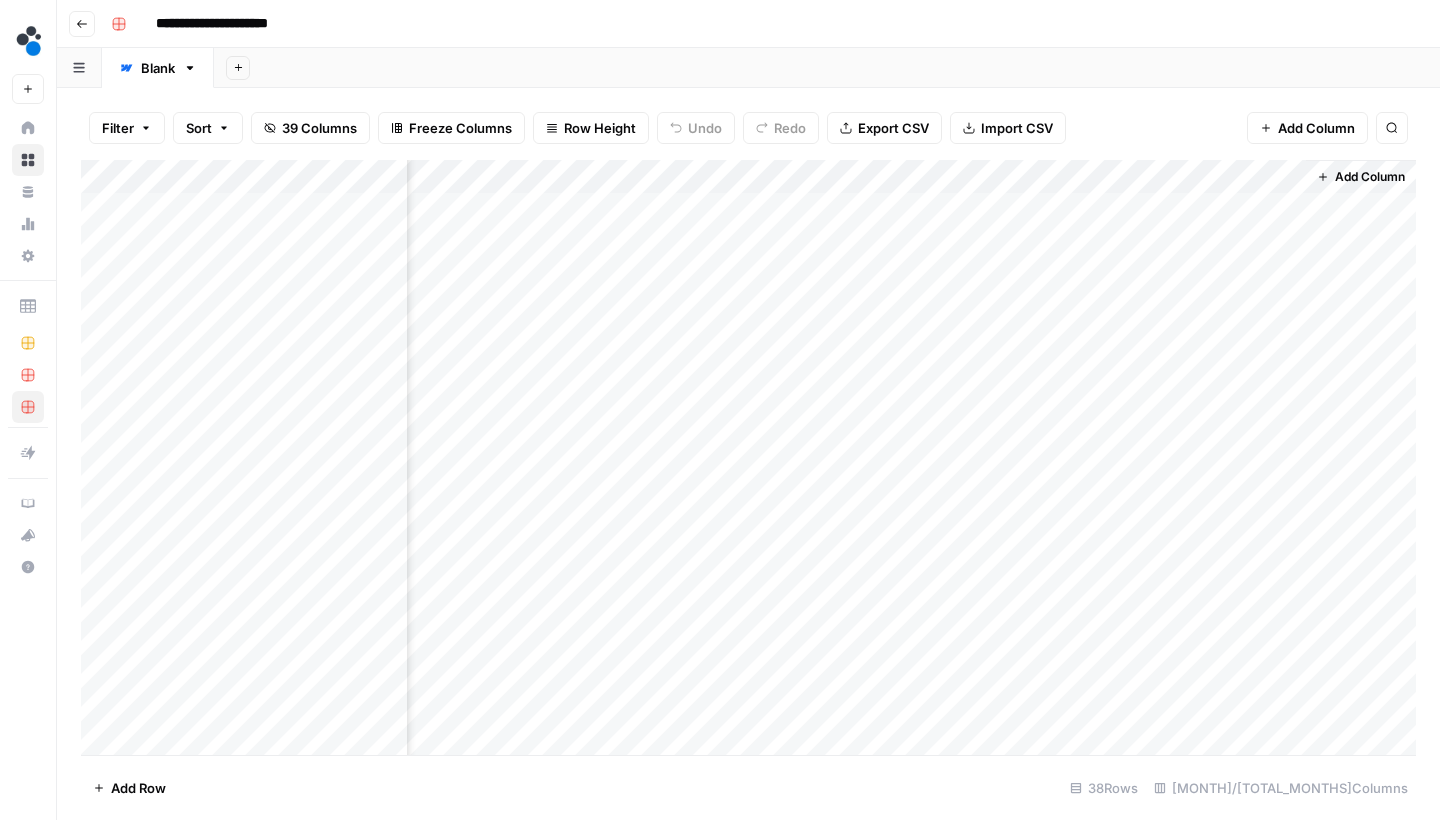 scroll, scrollTop: 0, scrollLeft: 0, axis: both 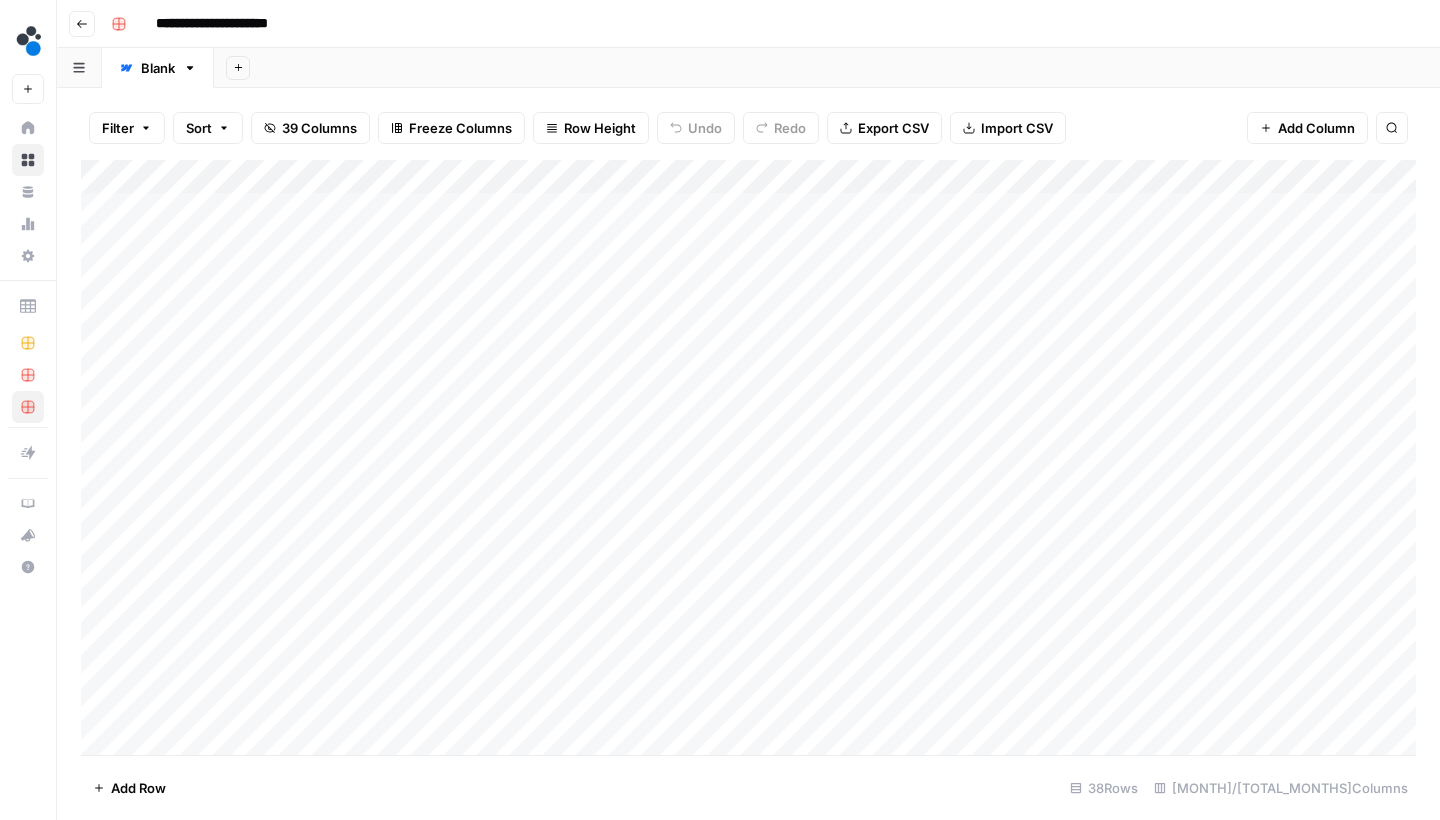 click on "Add Column" at bounding box center [748, 460] 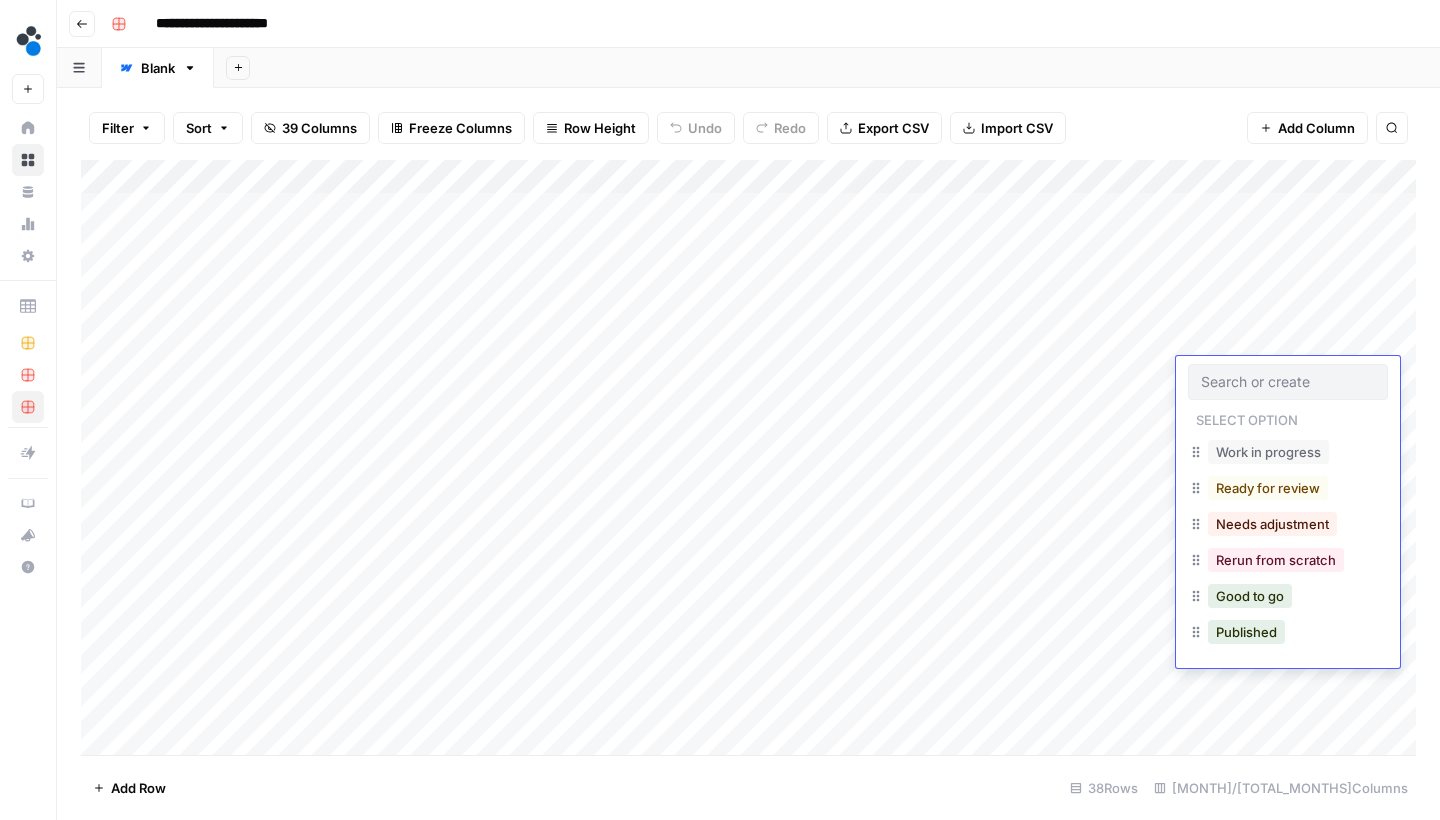 click at bounding box center (1288, 382) 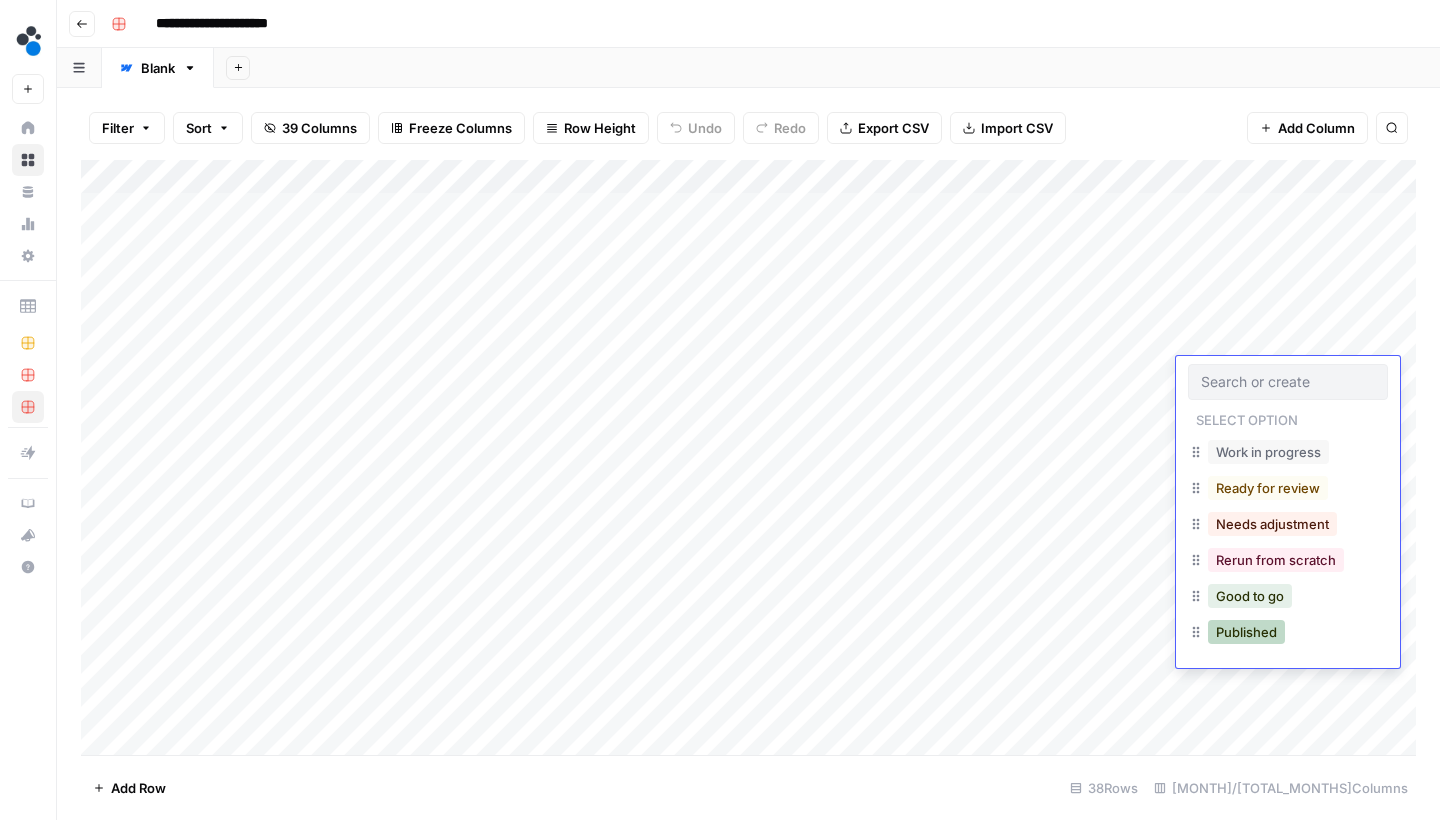 click on "Published" at bounding box center [1246, 632] 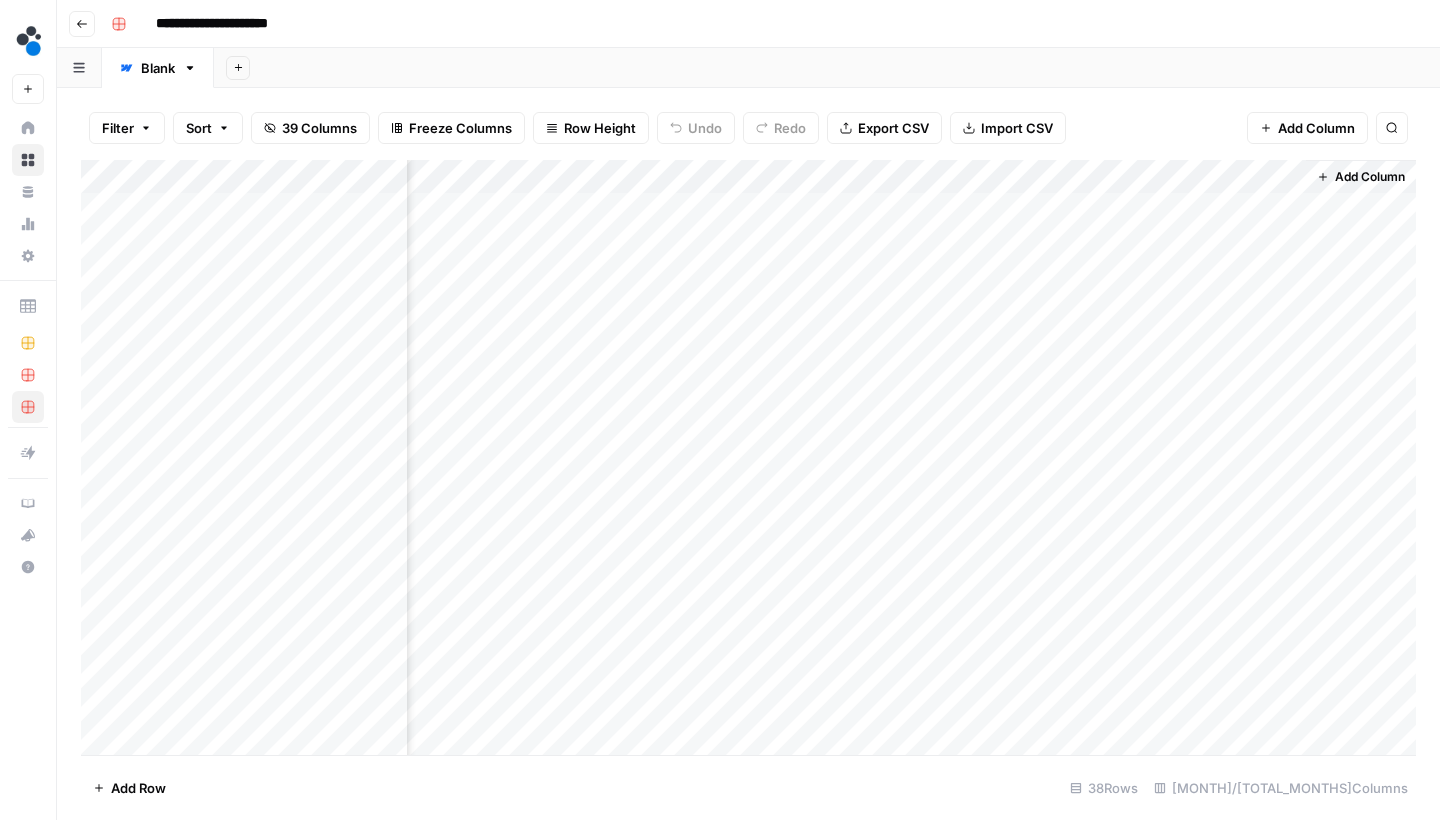scroll, scrollTop: 1, scrollLeft: 233, axis: both 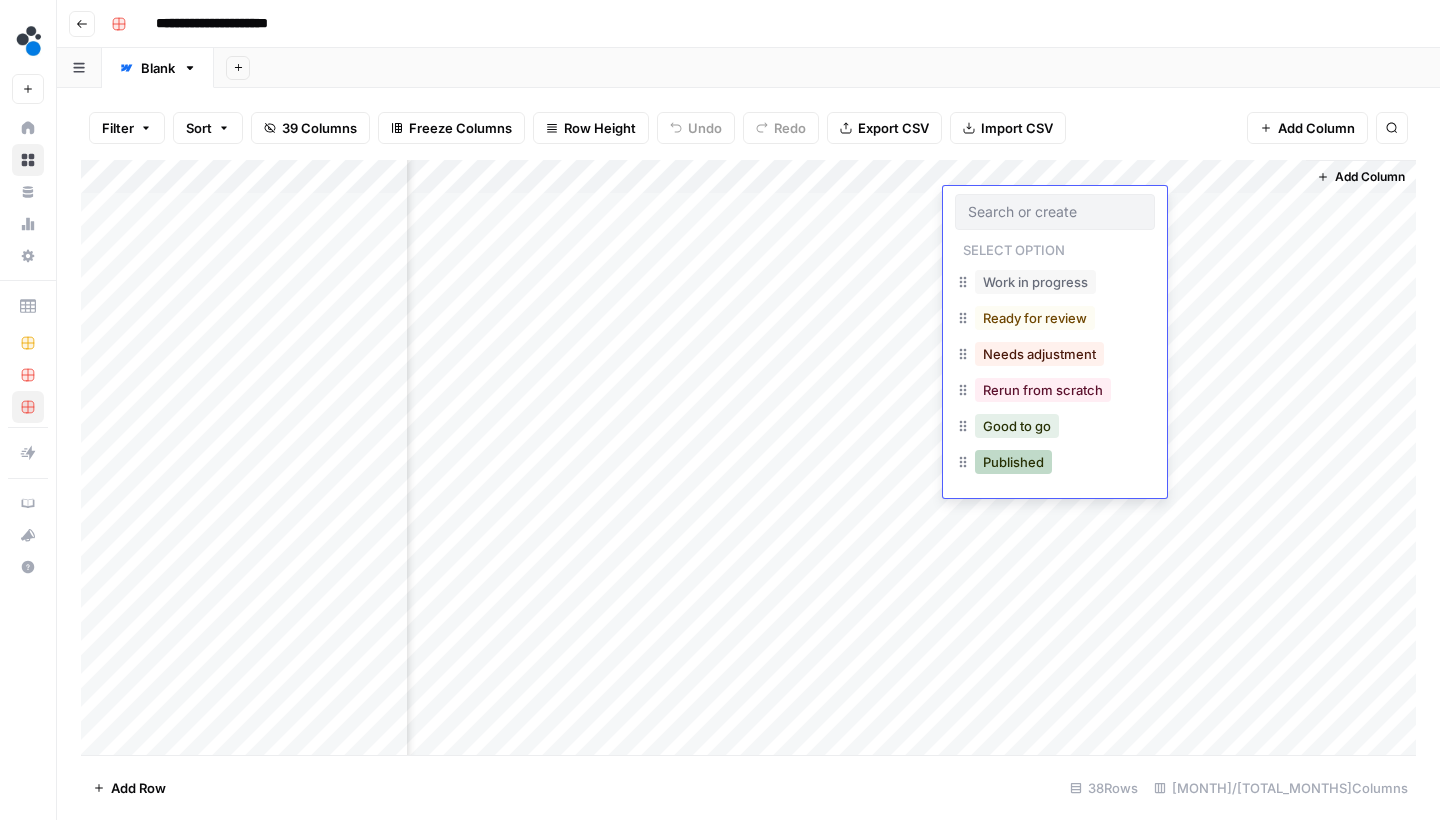 click on "Published" at bounding box center [1013, 462] 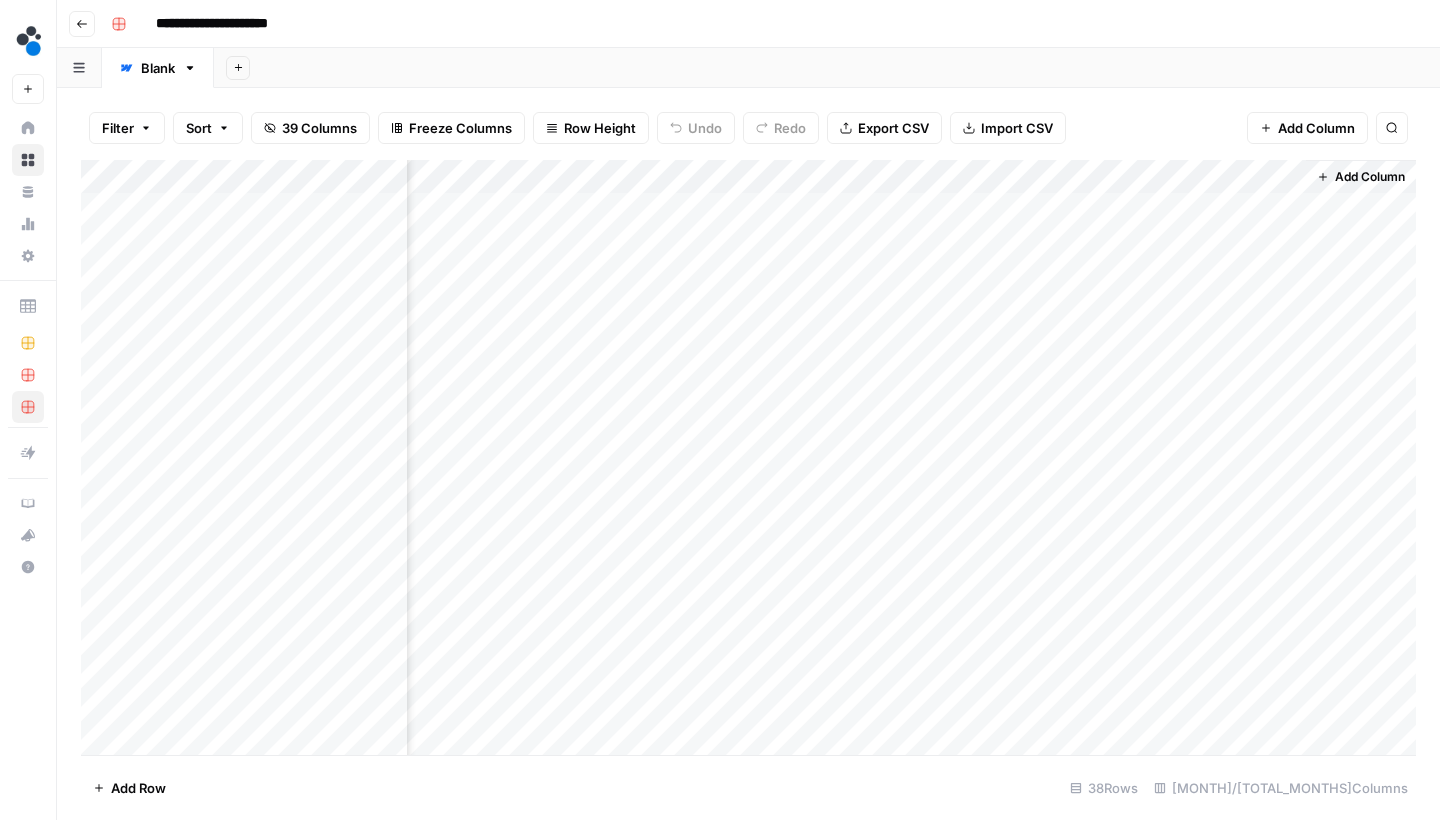 click on "**********" at bounding box center (748, 24) 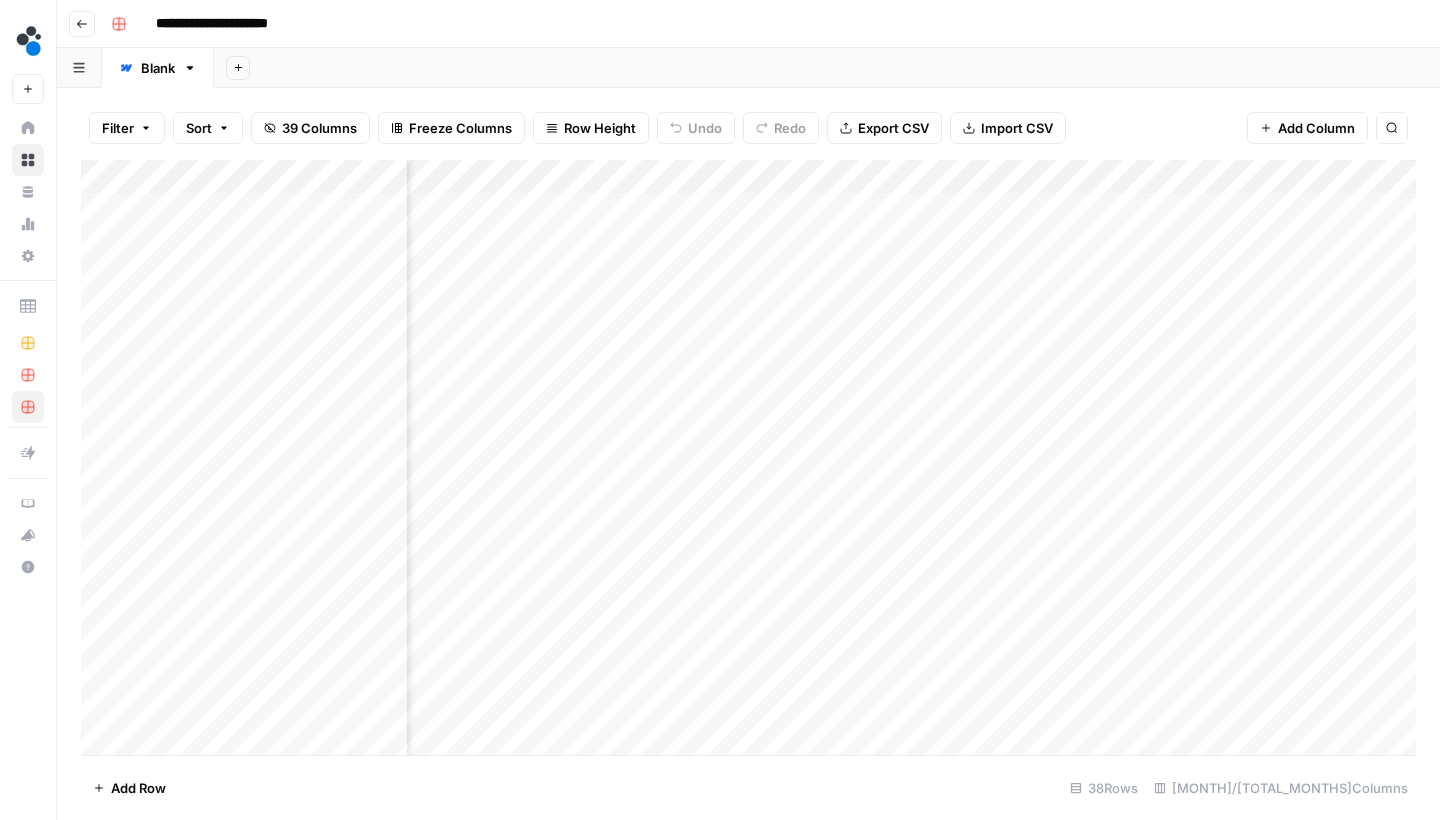 scroll, scrollTop: 0, scrollLeft: 198, axis: horizontal 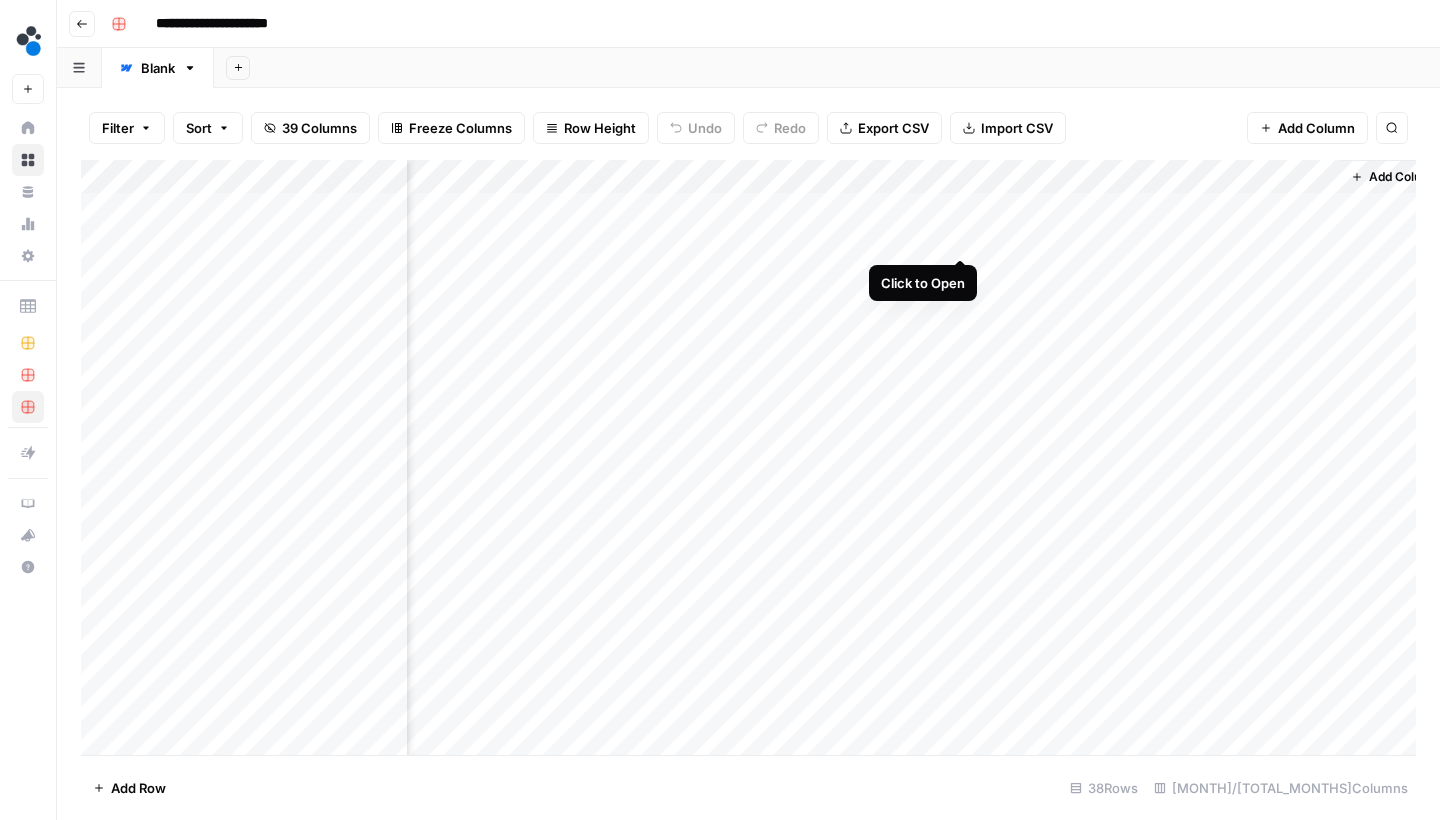click on "Add Column" at bounding box center [748, 460] 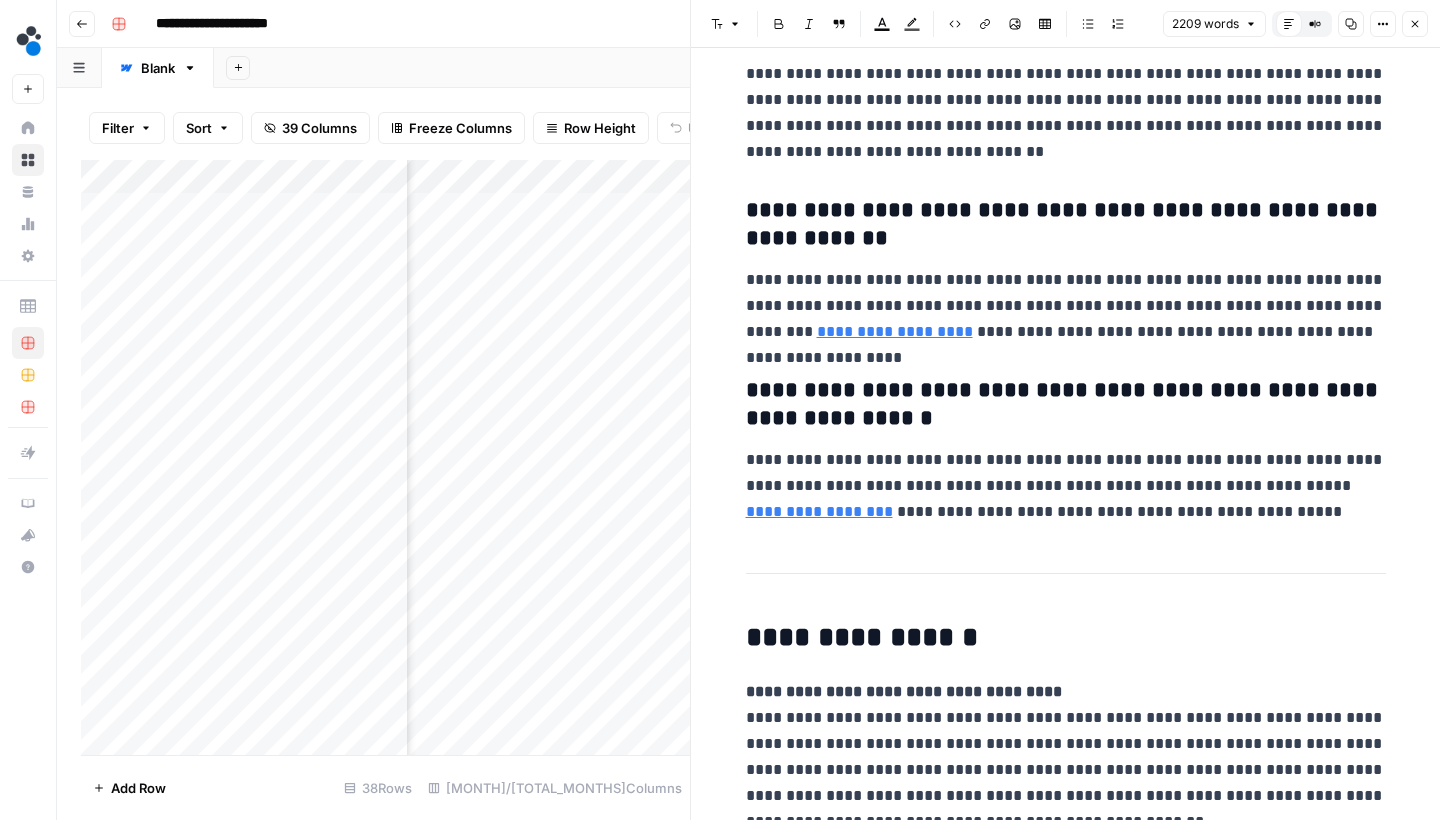 scroll, scrollTop: 8937, scrollLeft: 0, axis: vertical 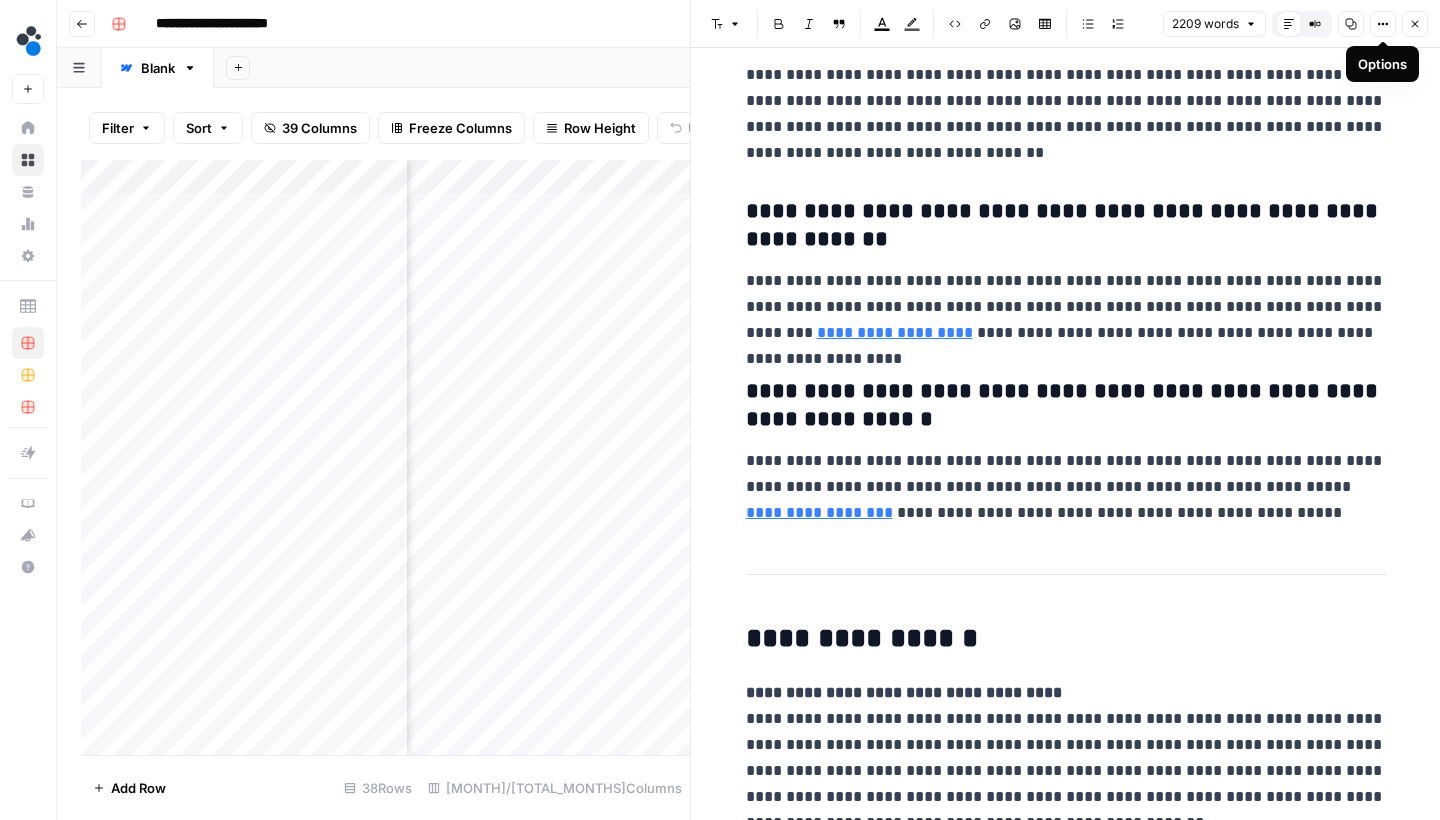 click 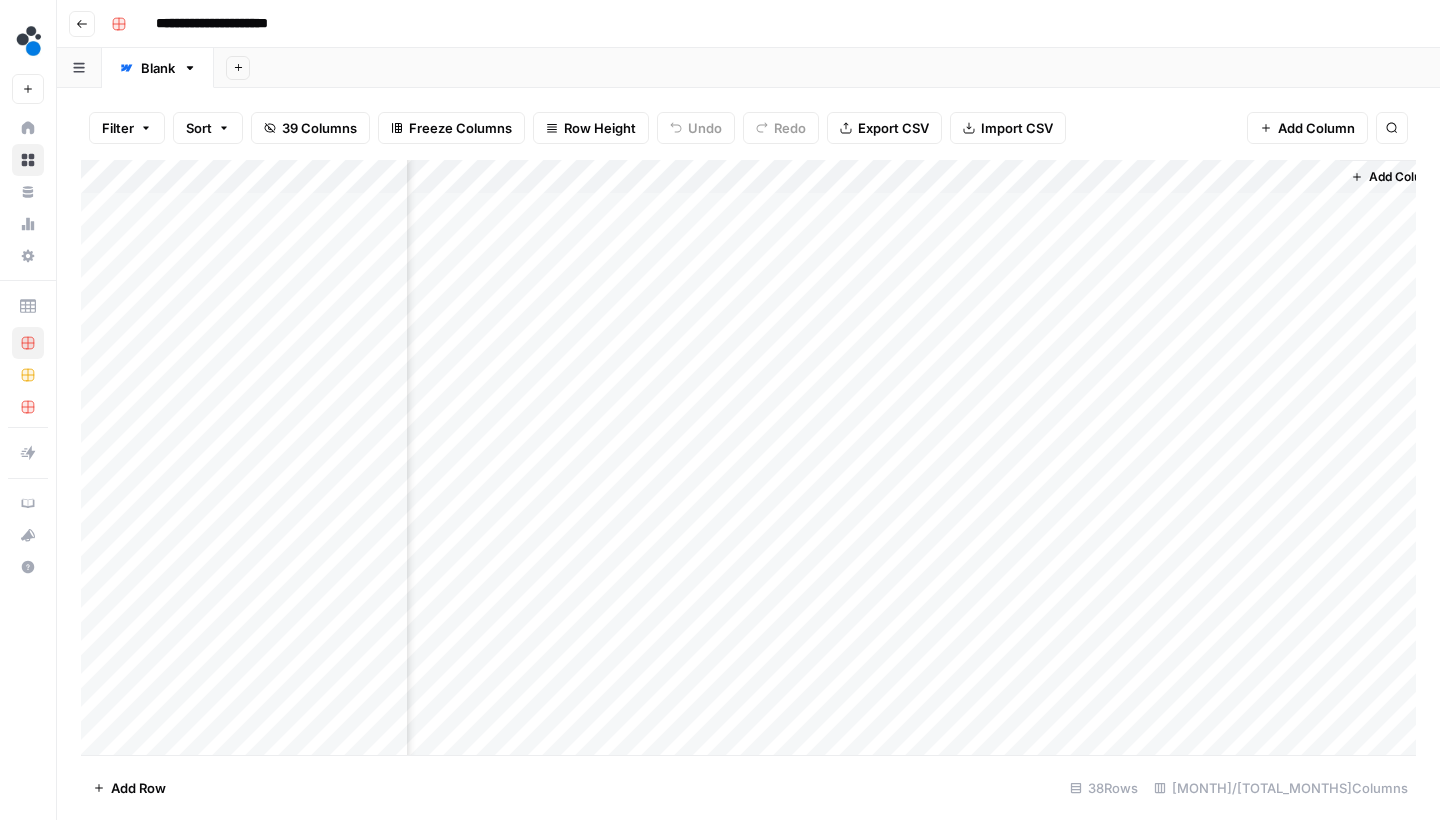 click on "Add Column" at bounding box center [748, 460] 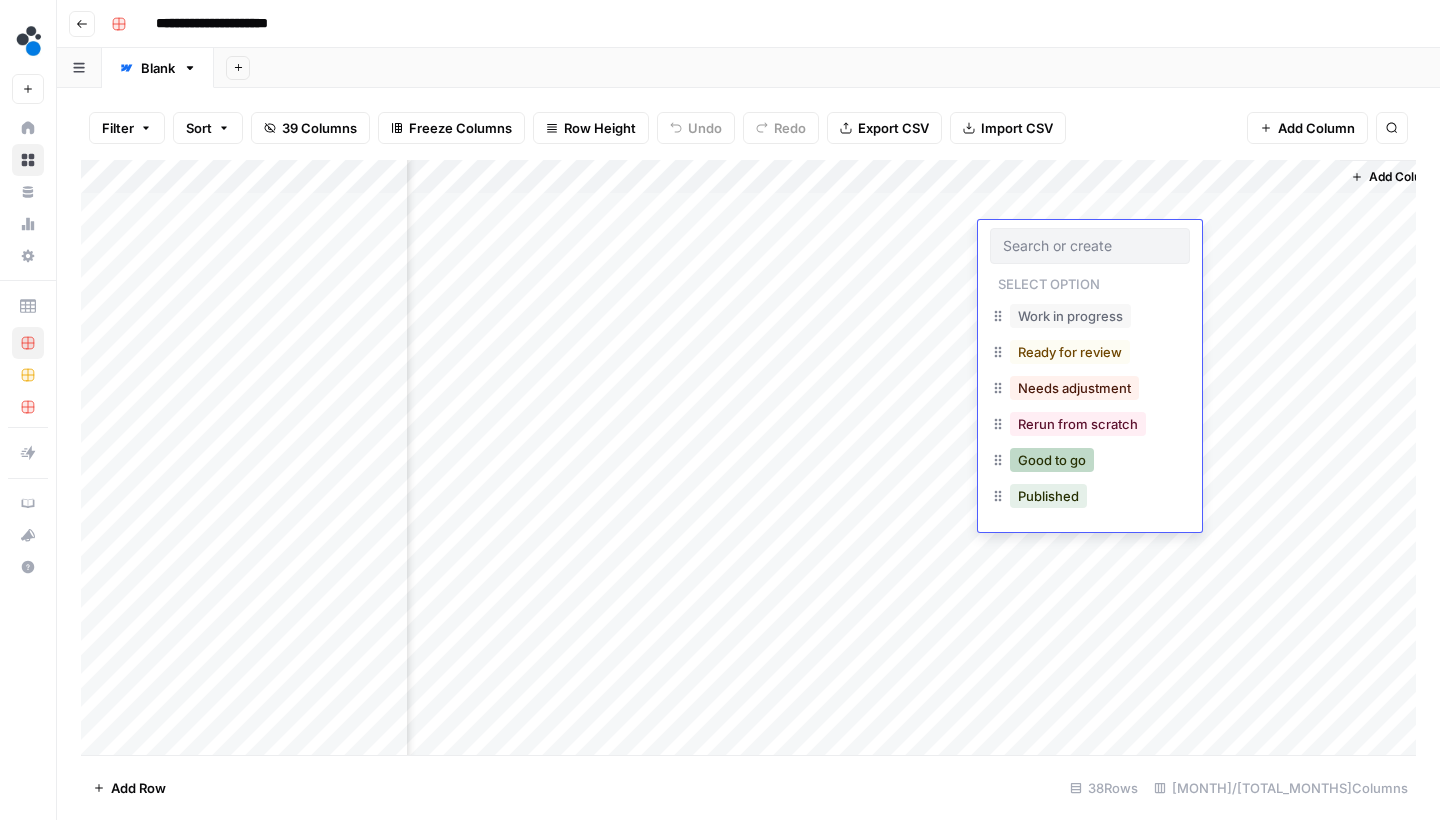 click on "Good to go" at bounding box center [1052, 460] 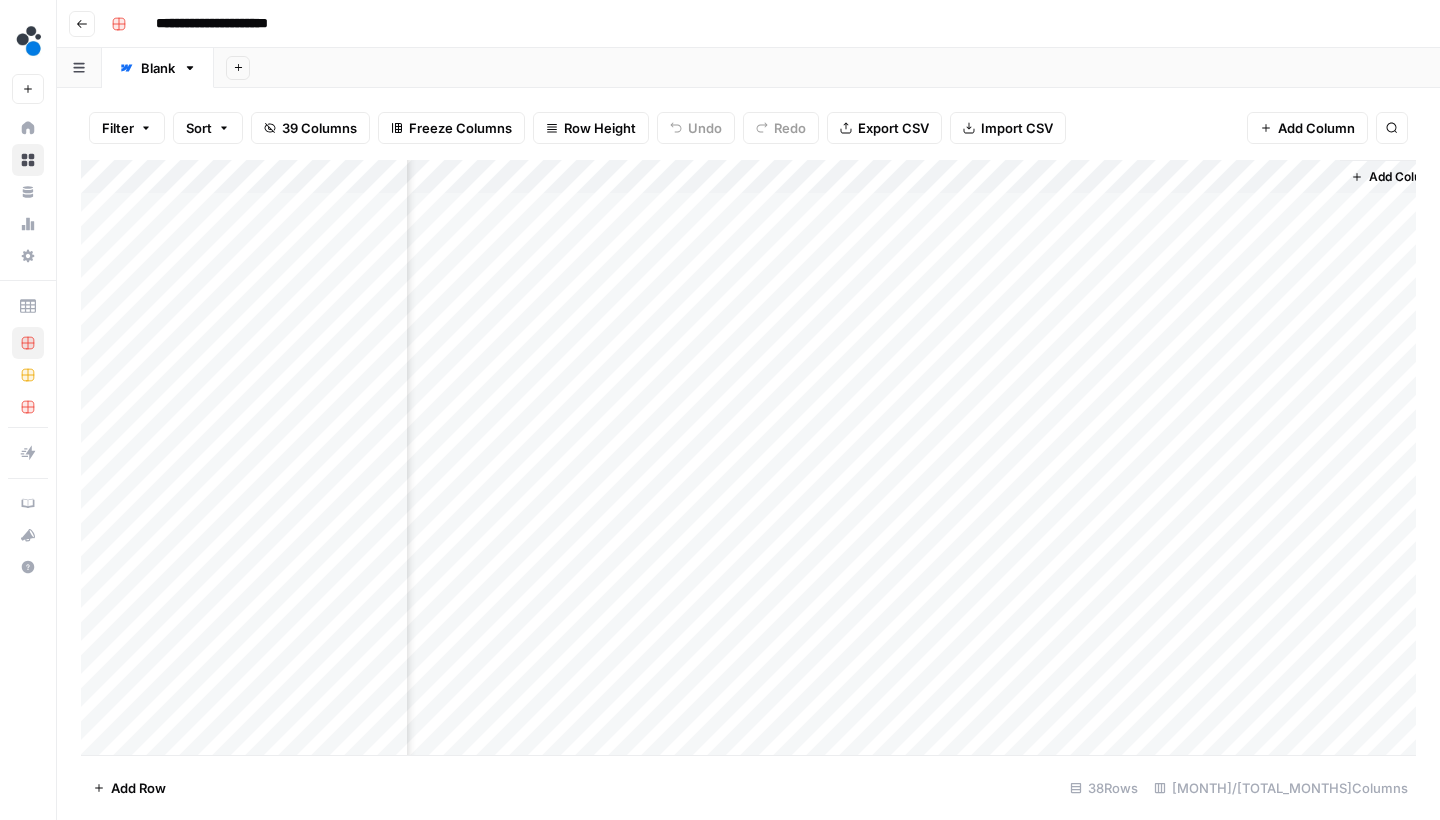 click on "Add Column" at bounding box center (748, 460) 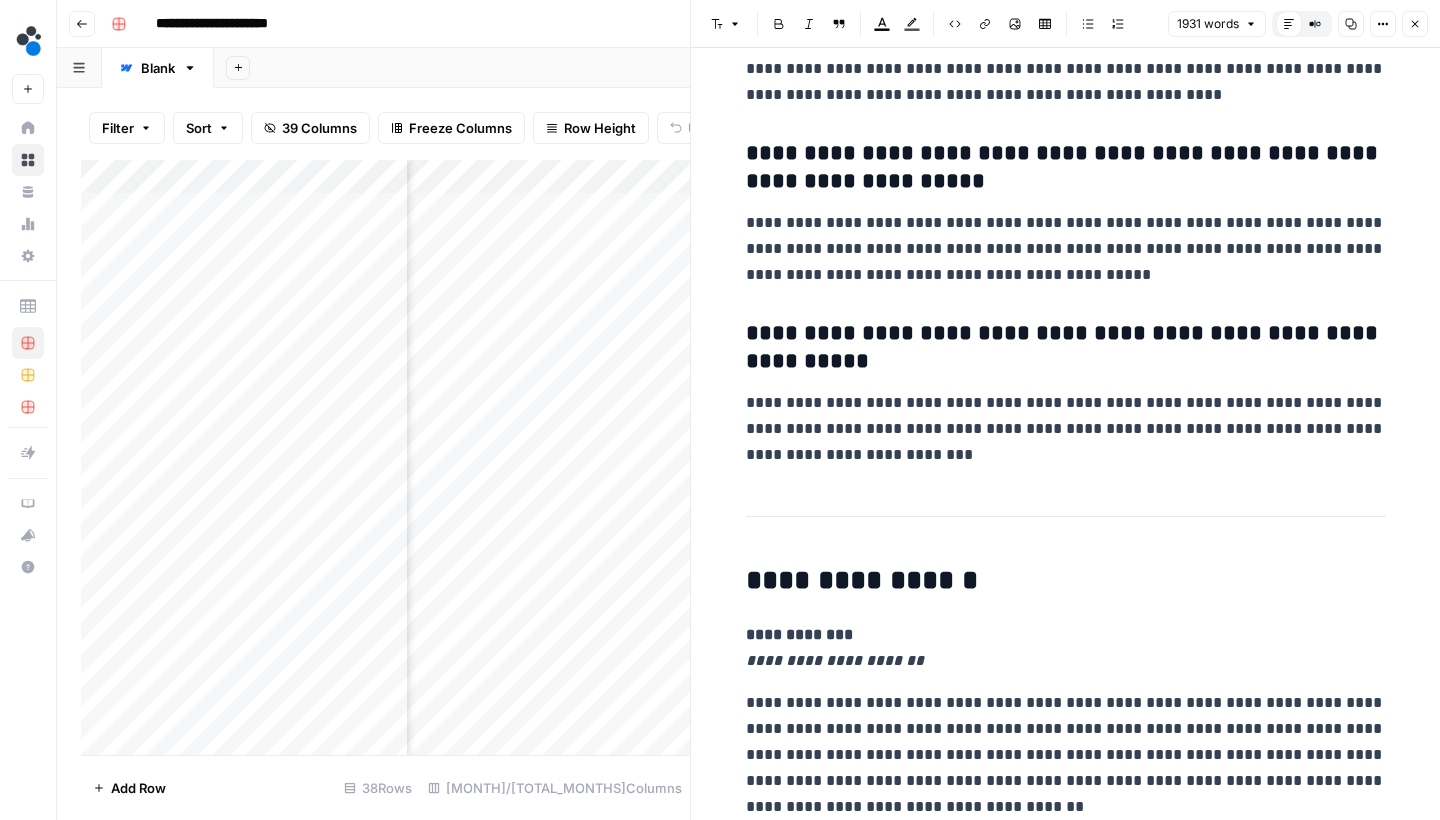scroll, scrollTop: 8527, scrollLeft: 0, axis: vertical 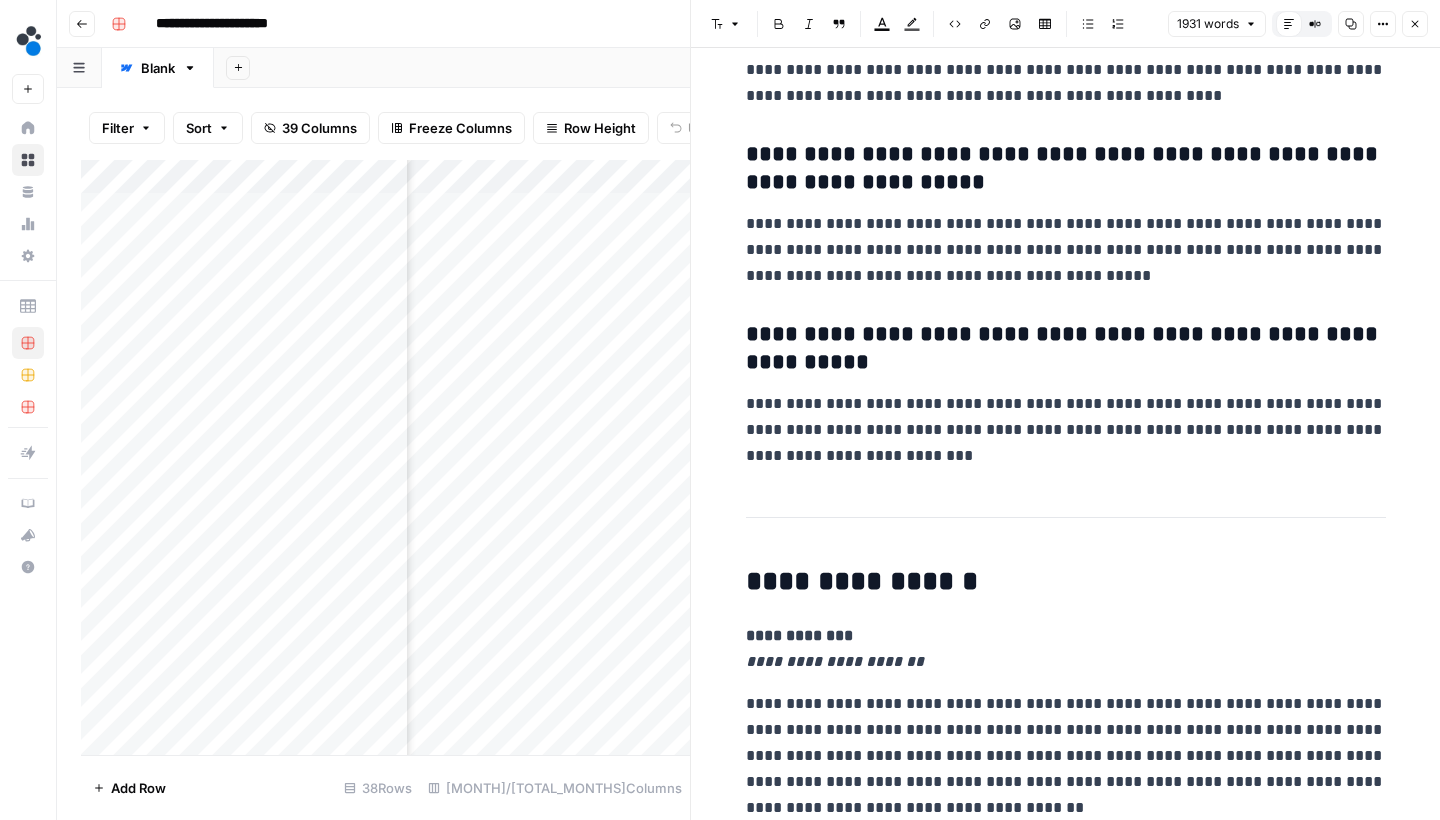click on "Close" at bounding box center (1415, 24) 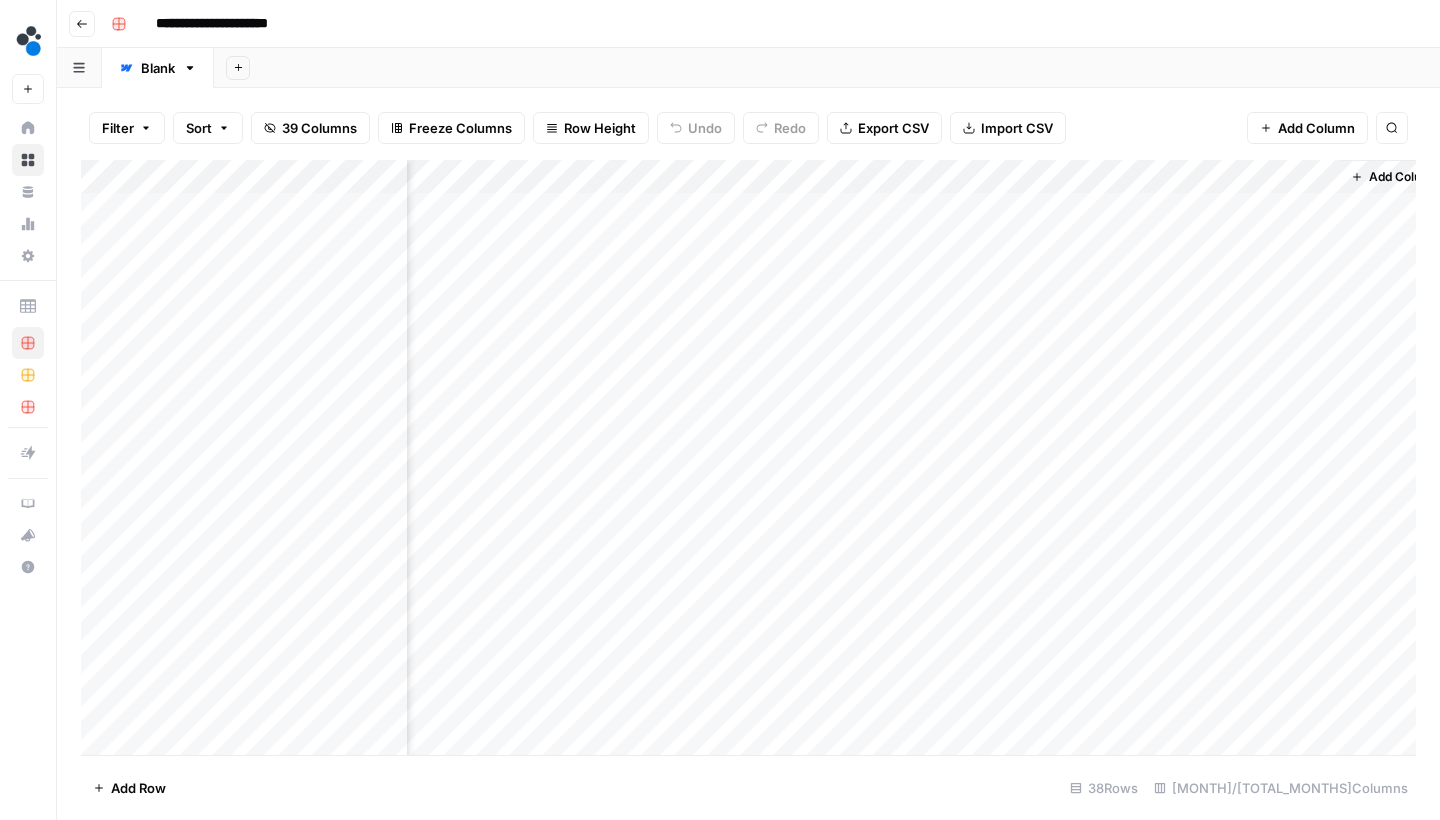 click on "Add Column" at bounding box center [748, 460] 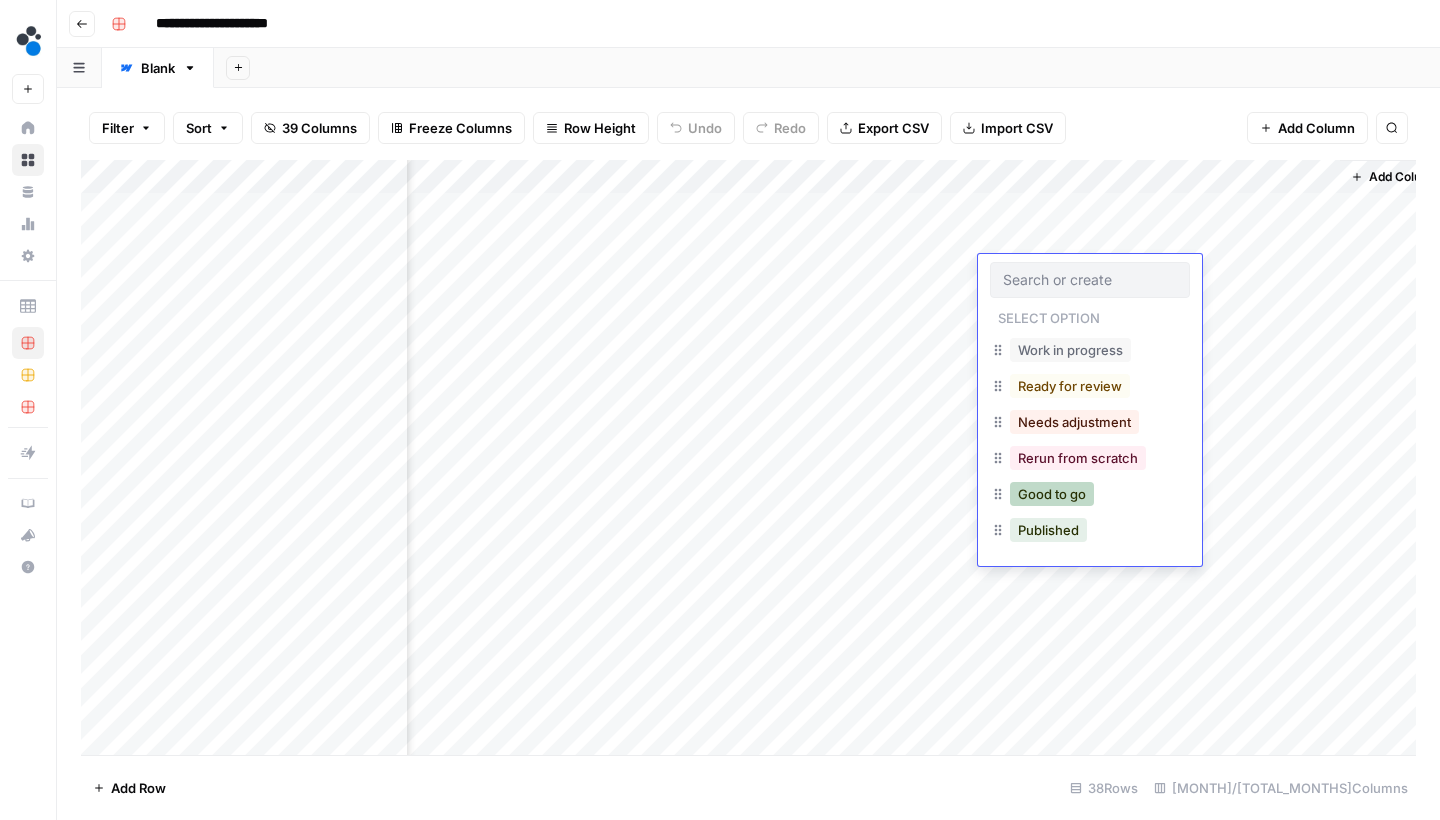 click on "Good to go" at bounding box center (1052, 494) 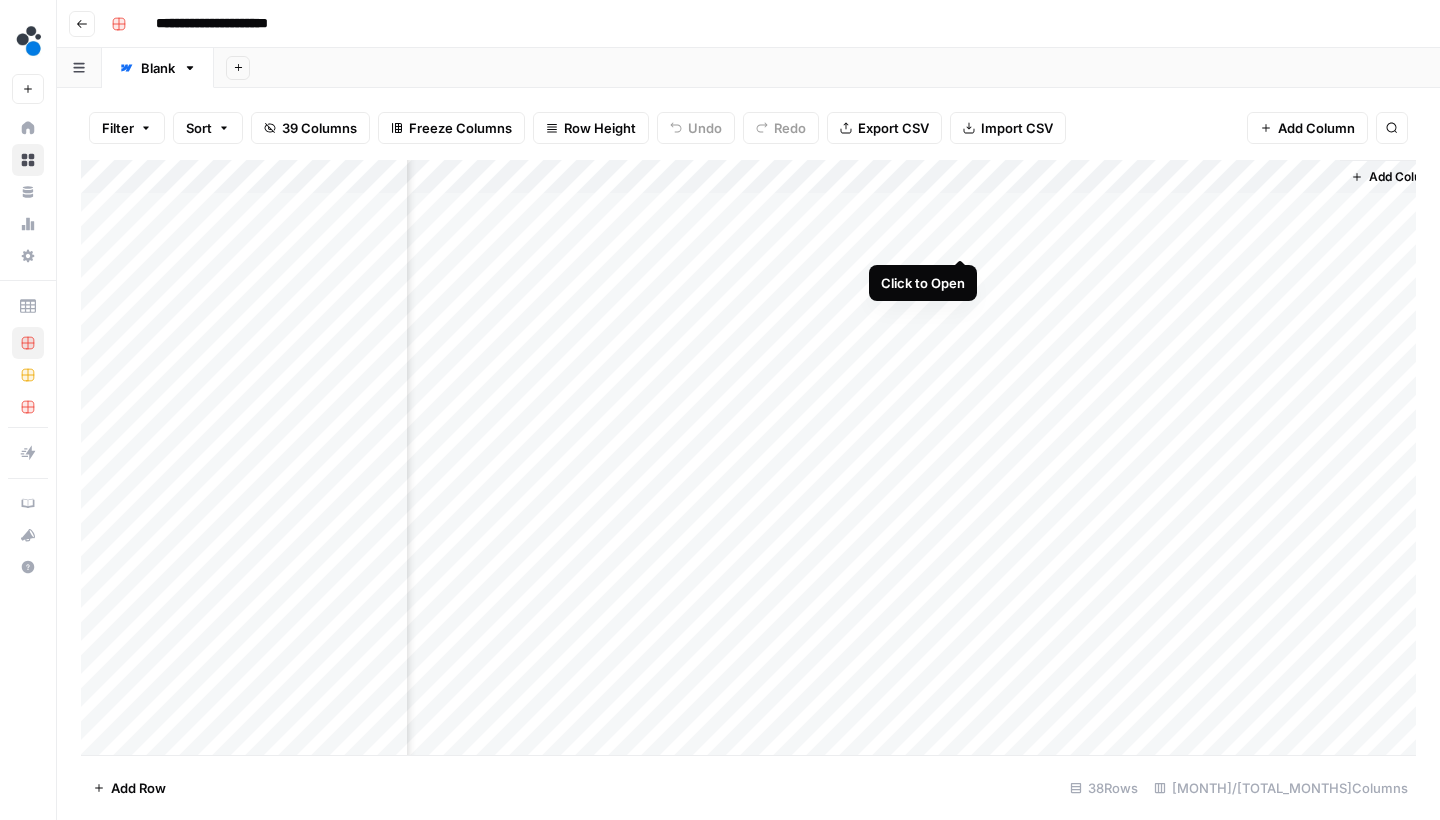click on "Add Column" at bounding box center (748, 460) 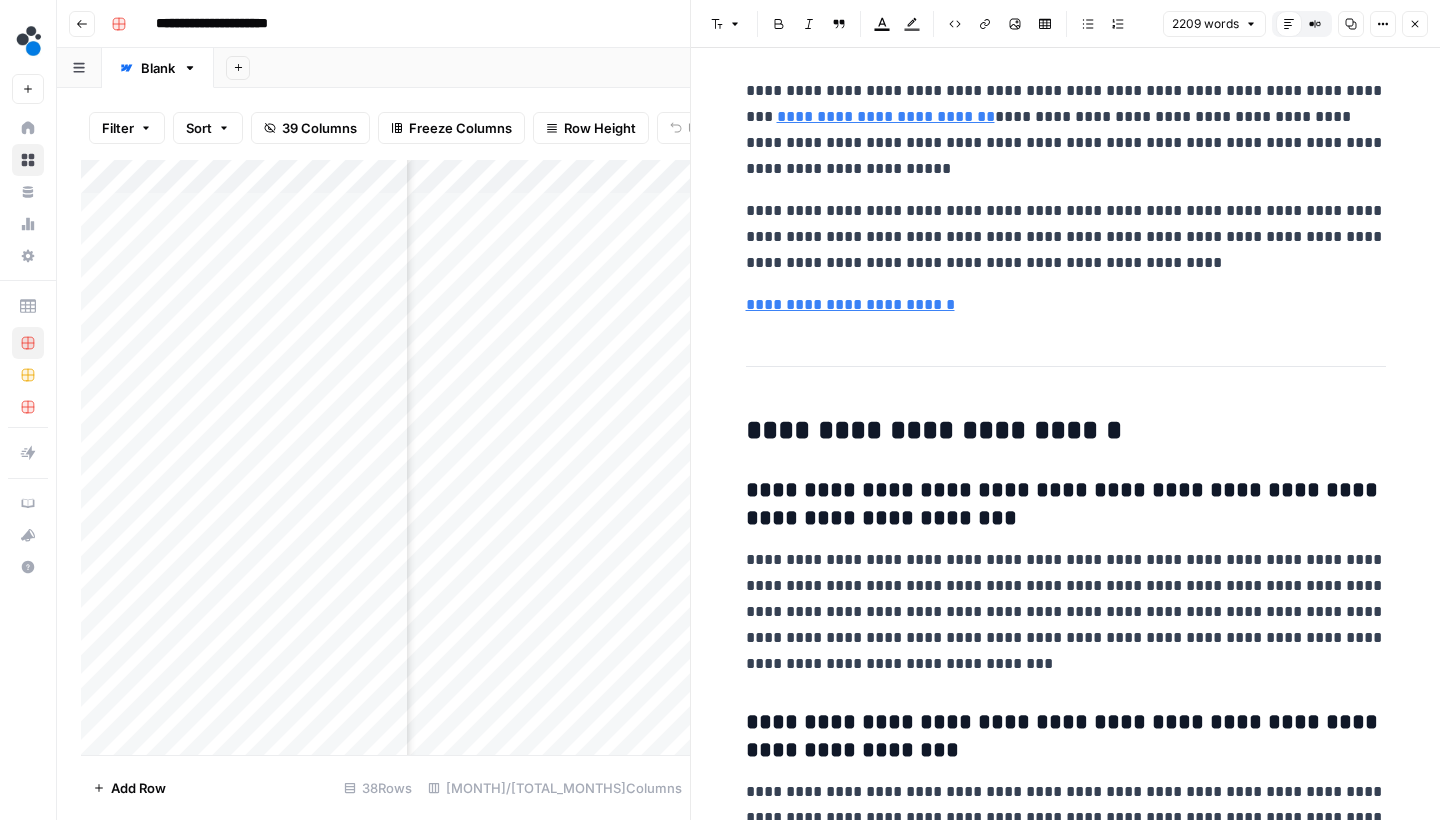 scroll, scrollTop: 7993, scrollLeft: 0, axis: vertical 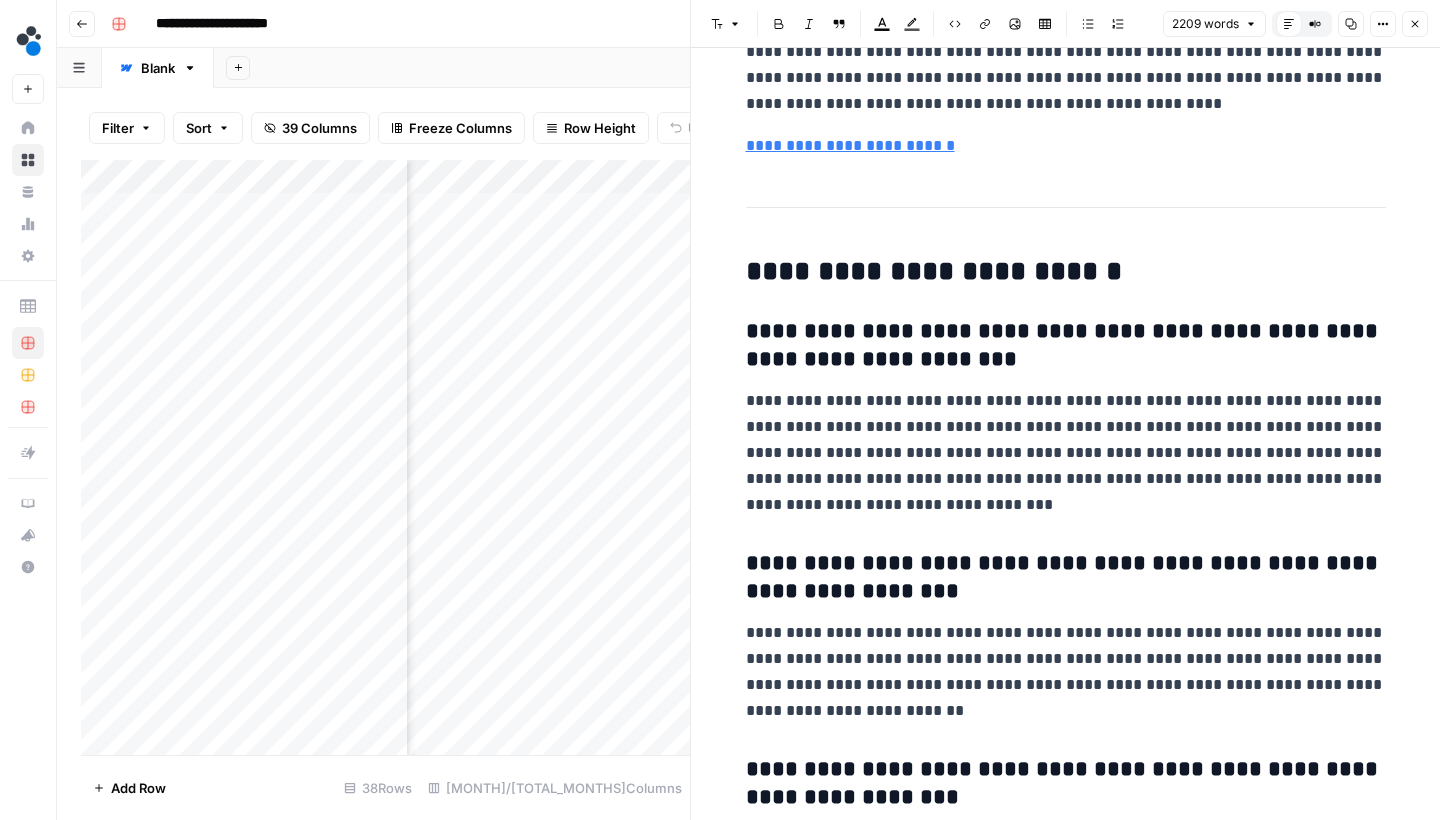 click on "Close" at bounding box center (1415, 24) 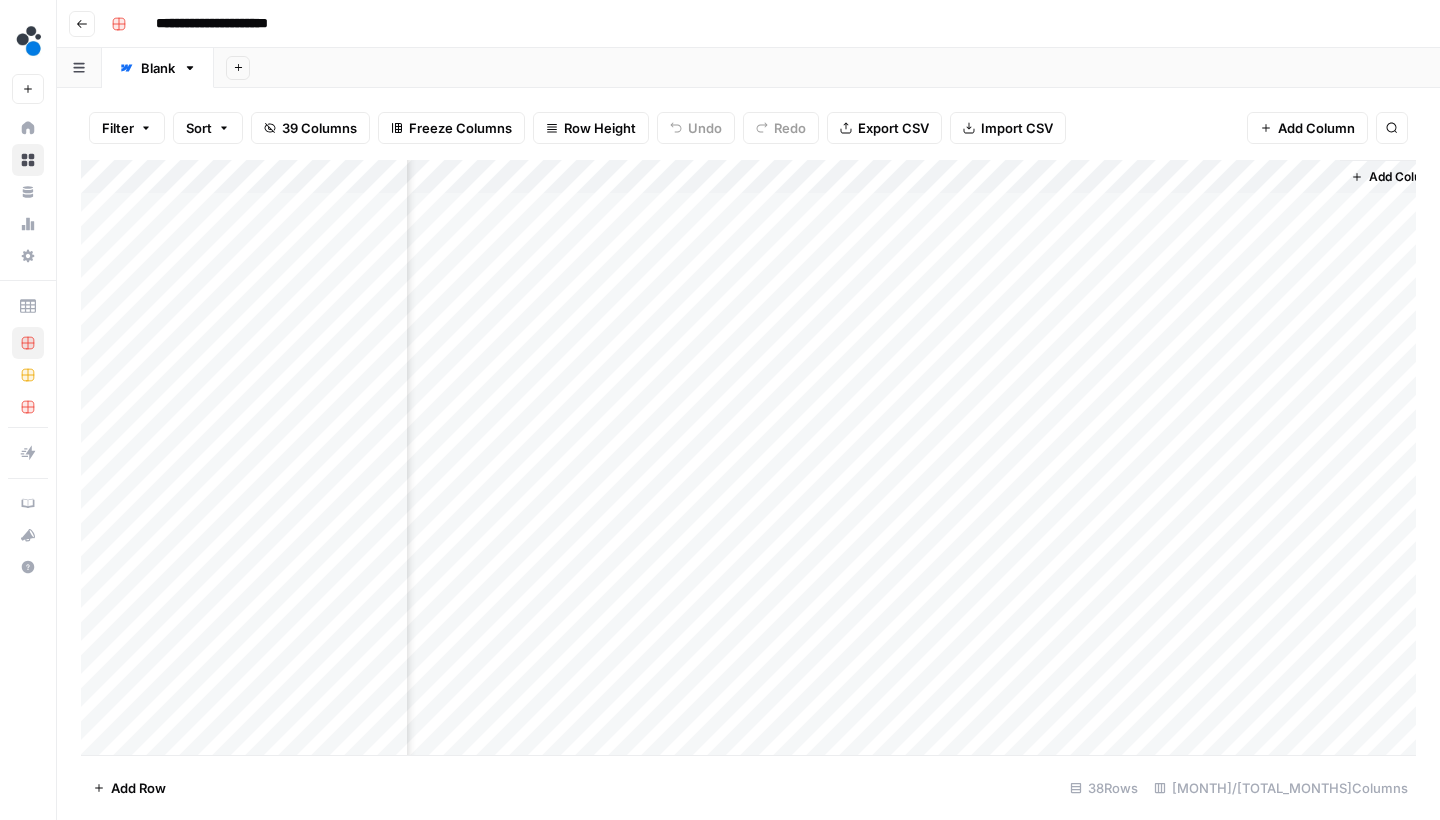 click on "Add Column" at bounding box center [748, 460] 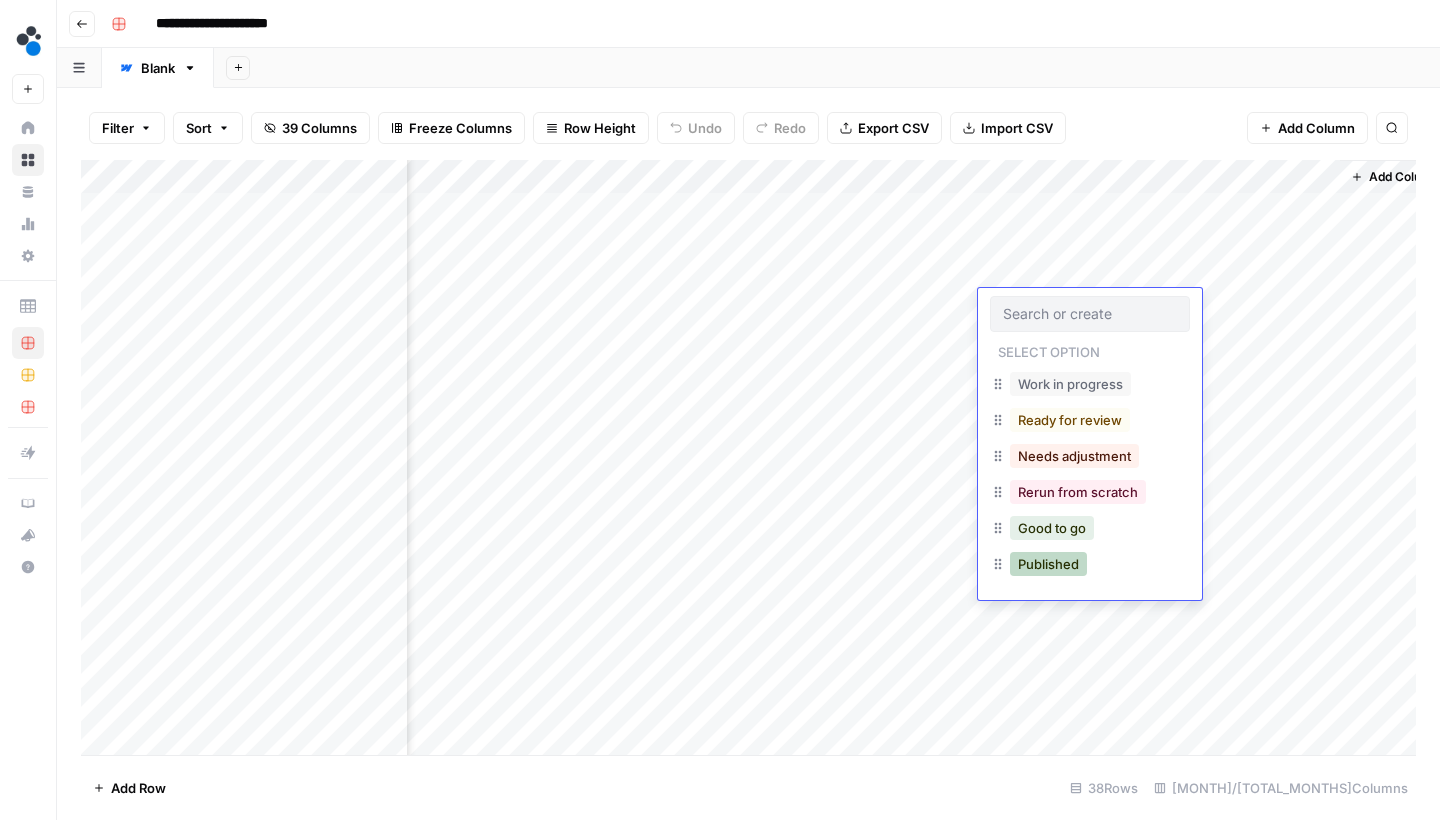click on "Published" at bounding box center [1048, 564] 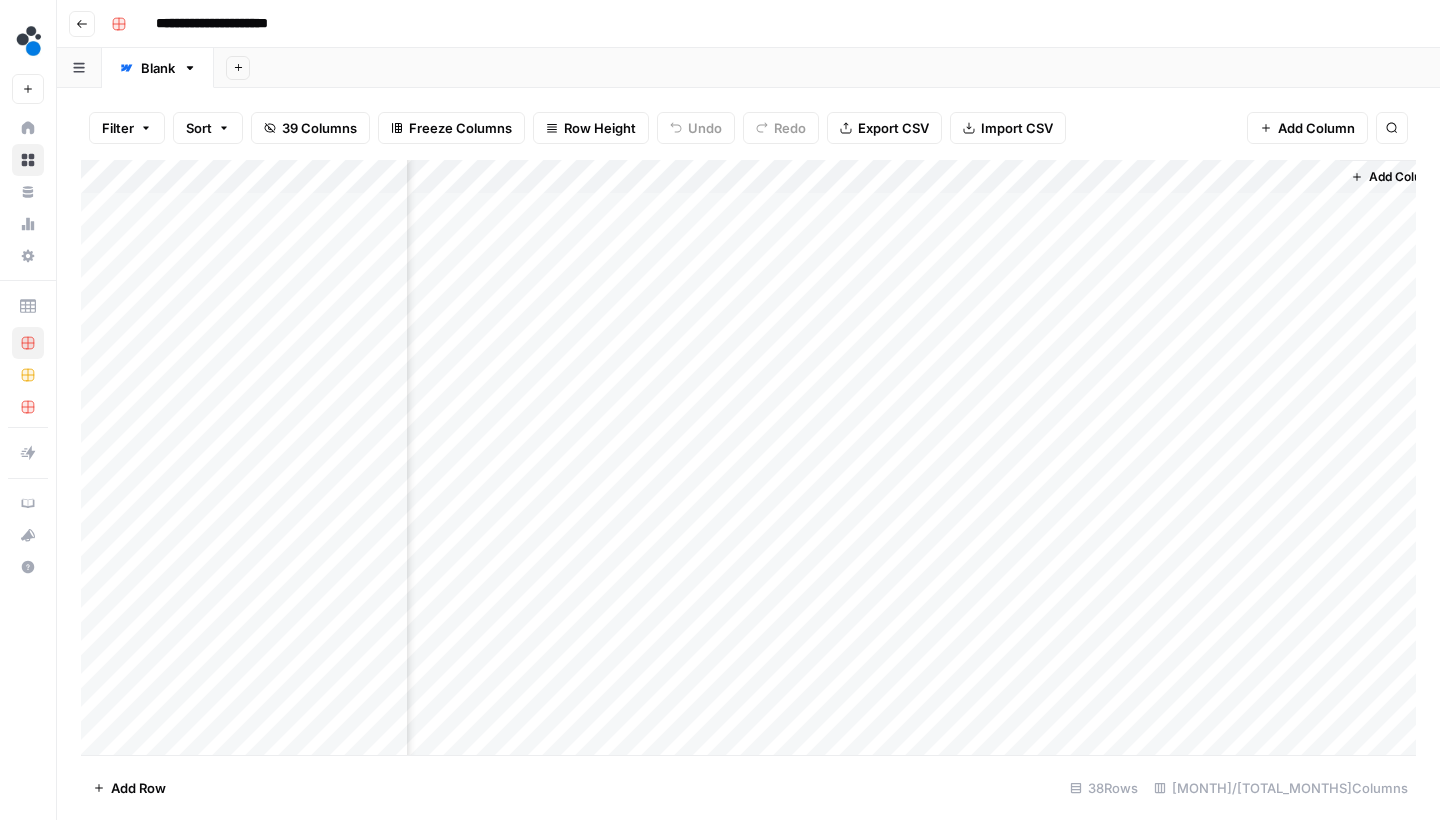click on "Add Column" at bounding box center (748, 460) 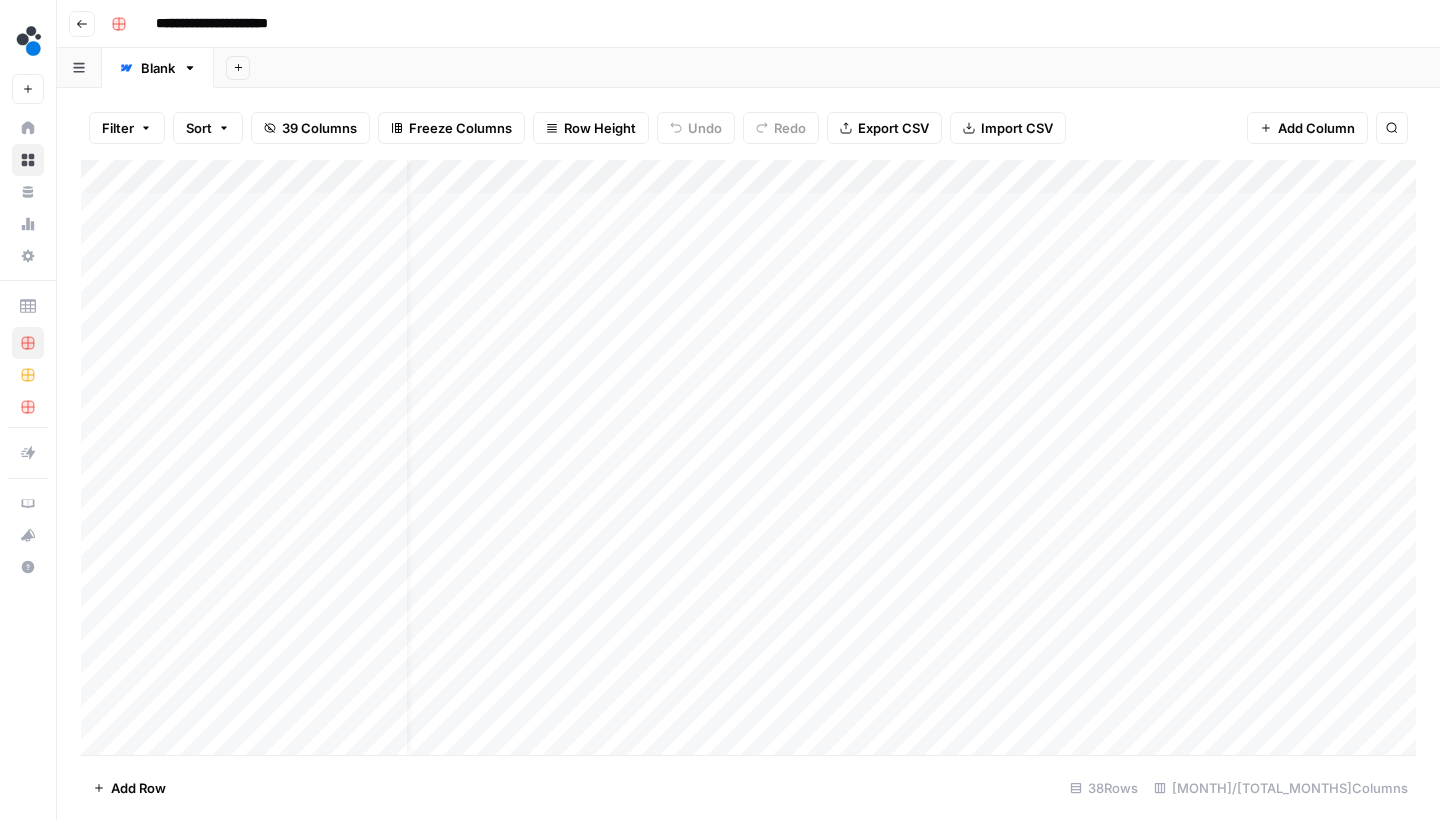 scroll, scrollTop: 0, scrollLeft: 0, axis: both 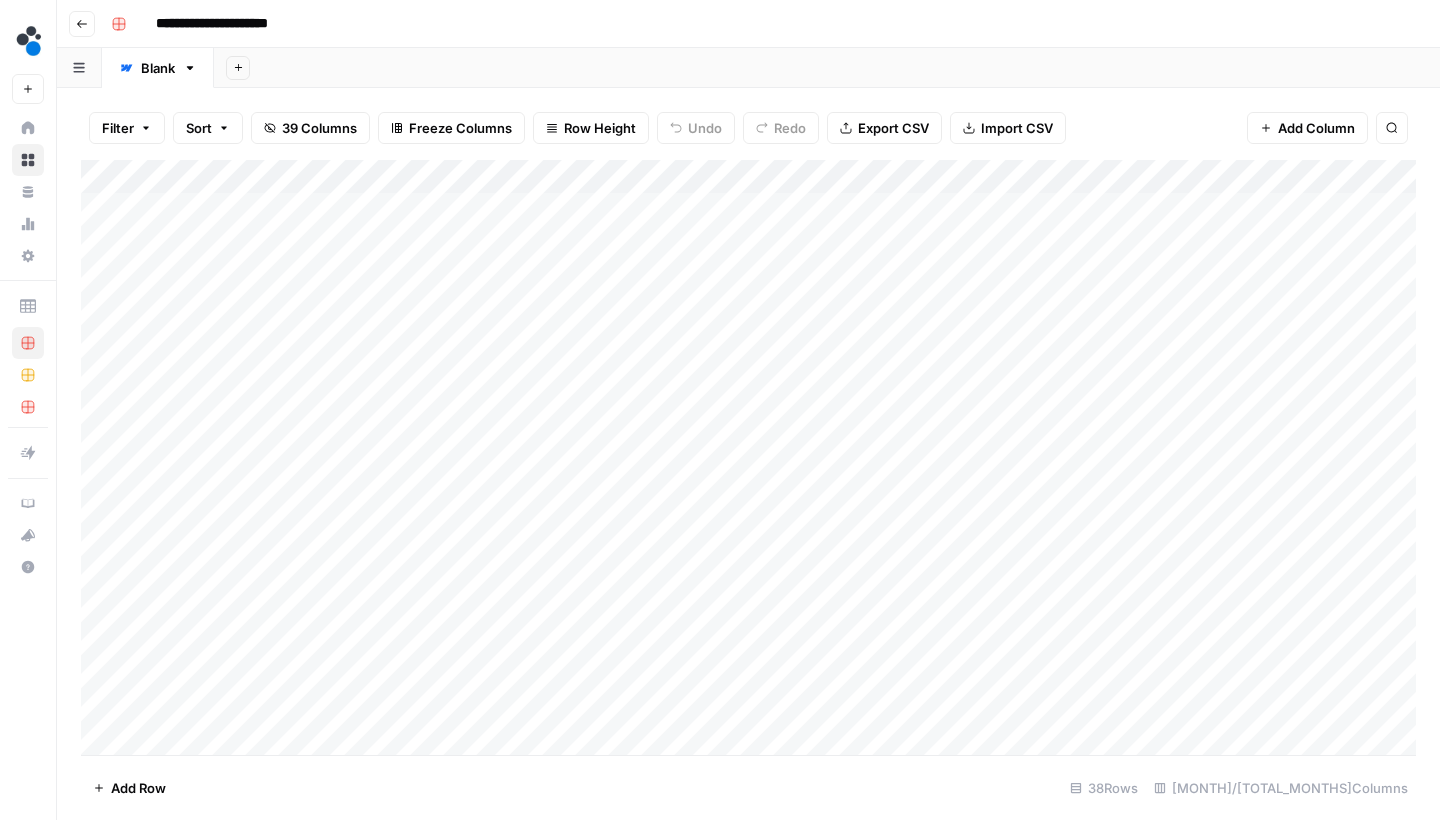 click on "Add Column" at bounding box center [748, 460] 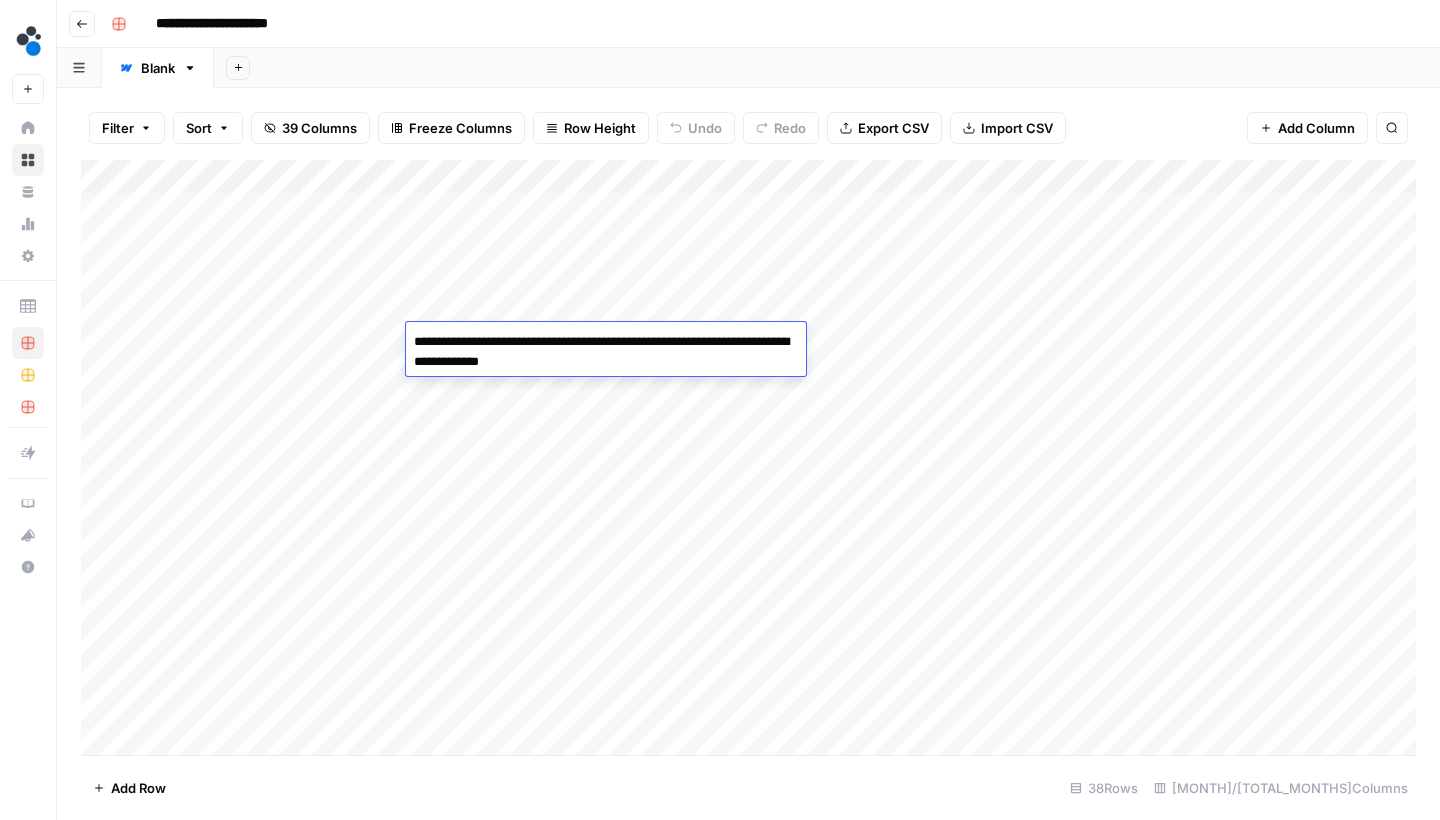 click on "Add Column" at bounding box center [748, 460] 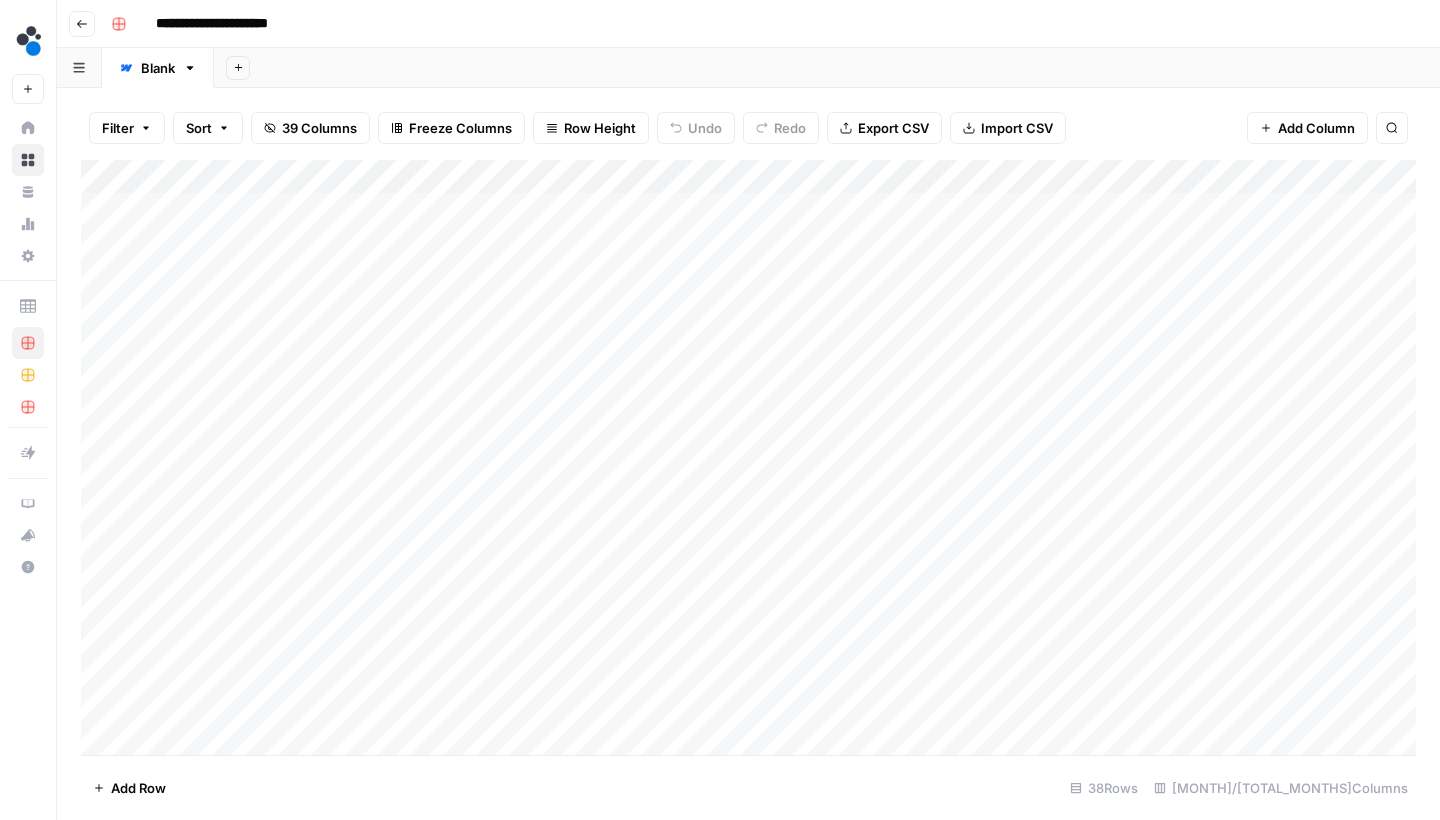 click on "Add Column" at bounding box center [748, 460] 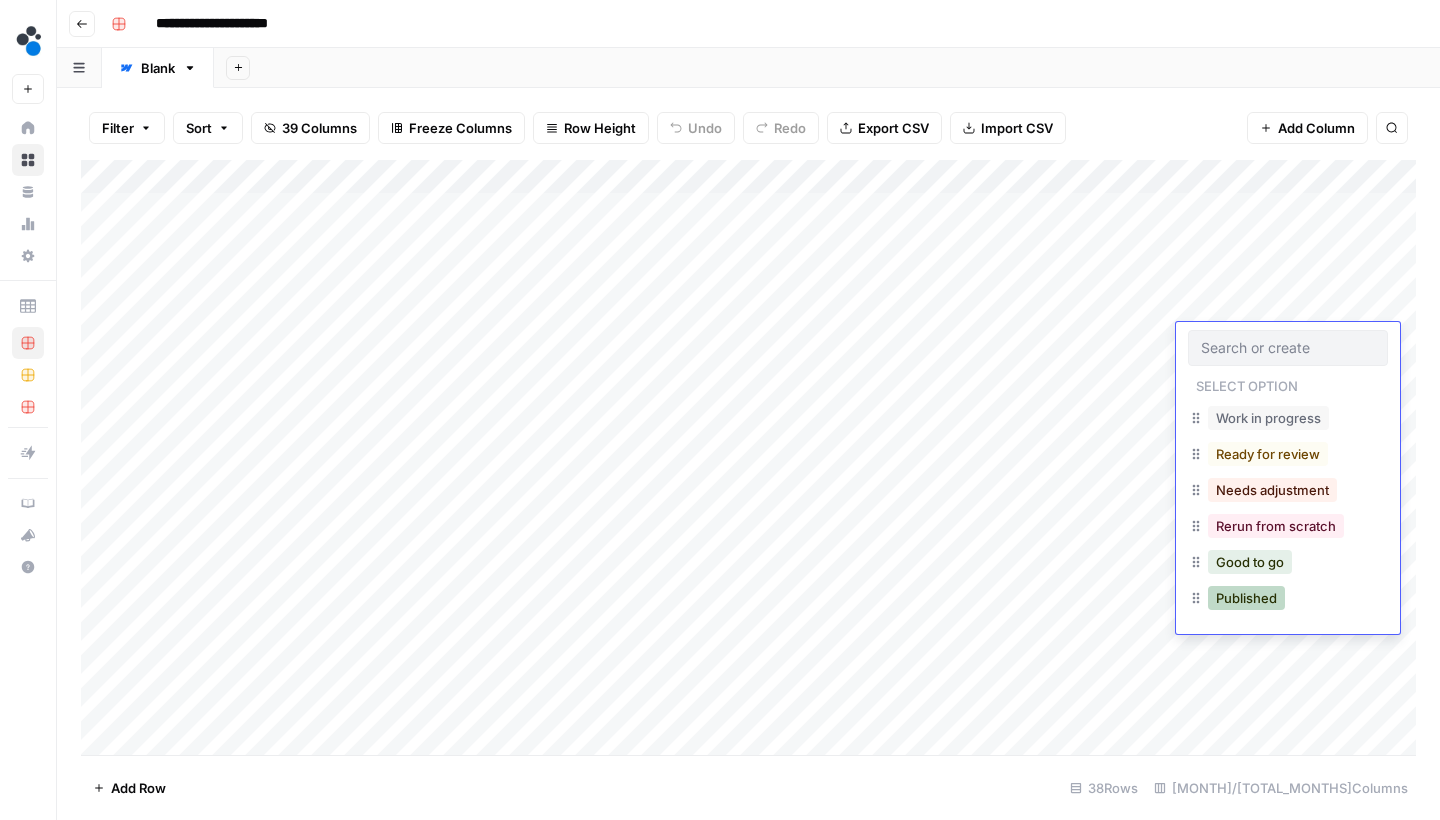 click on "Published" at bounding box center (1246, 598) 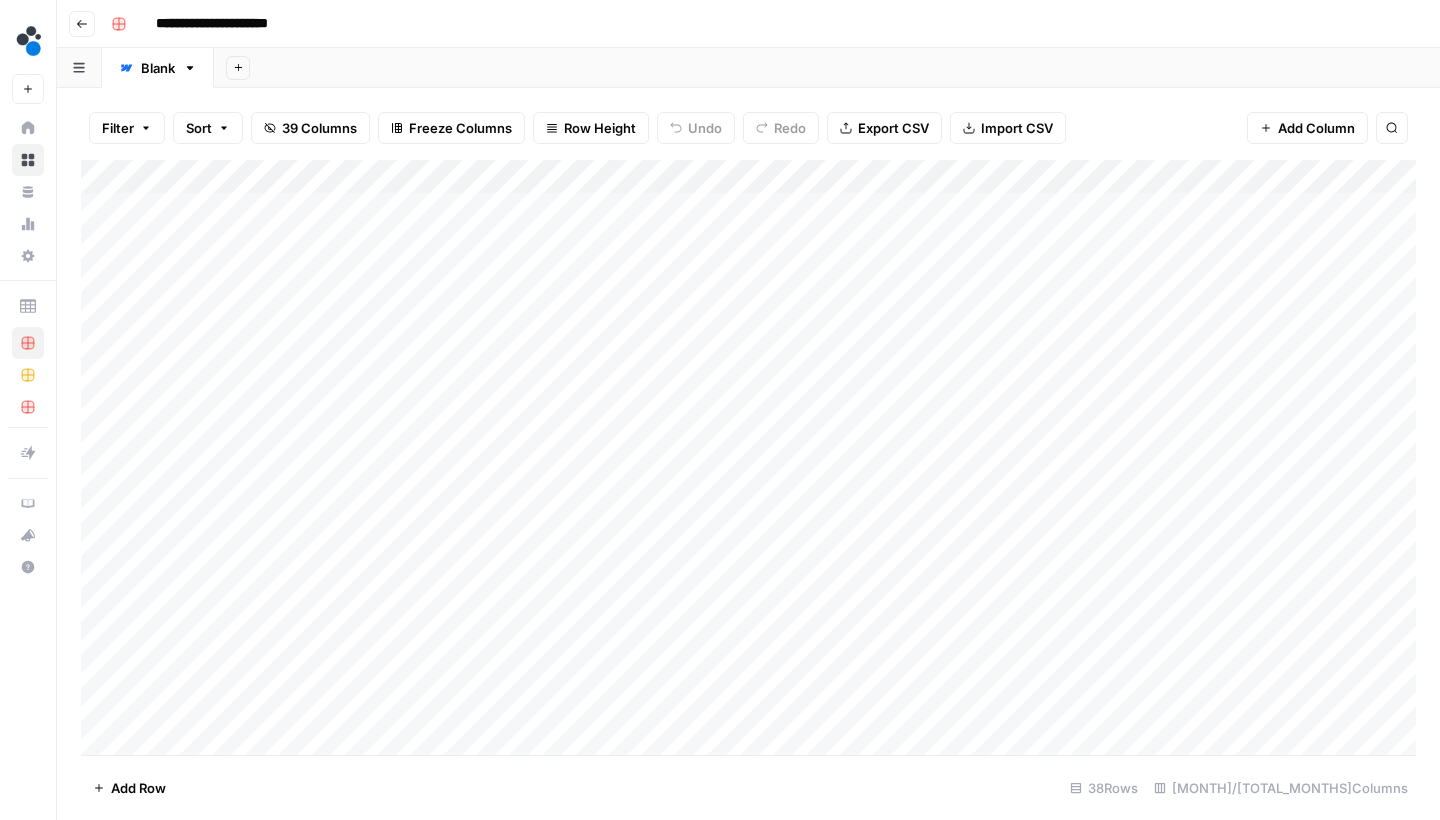 click on "Add Sheet" at bounding box center [827, 68] 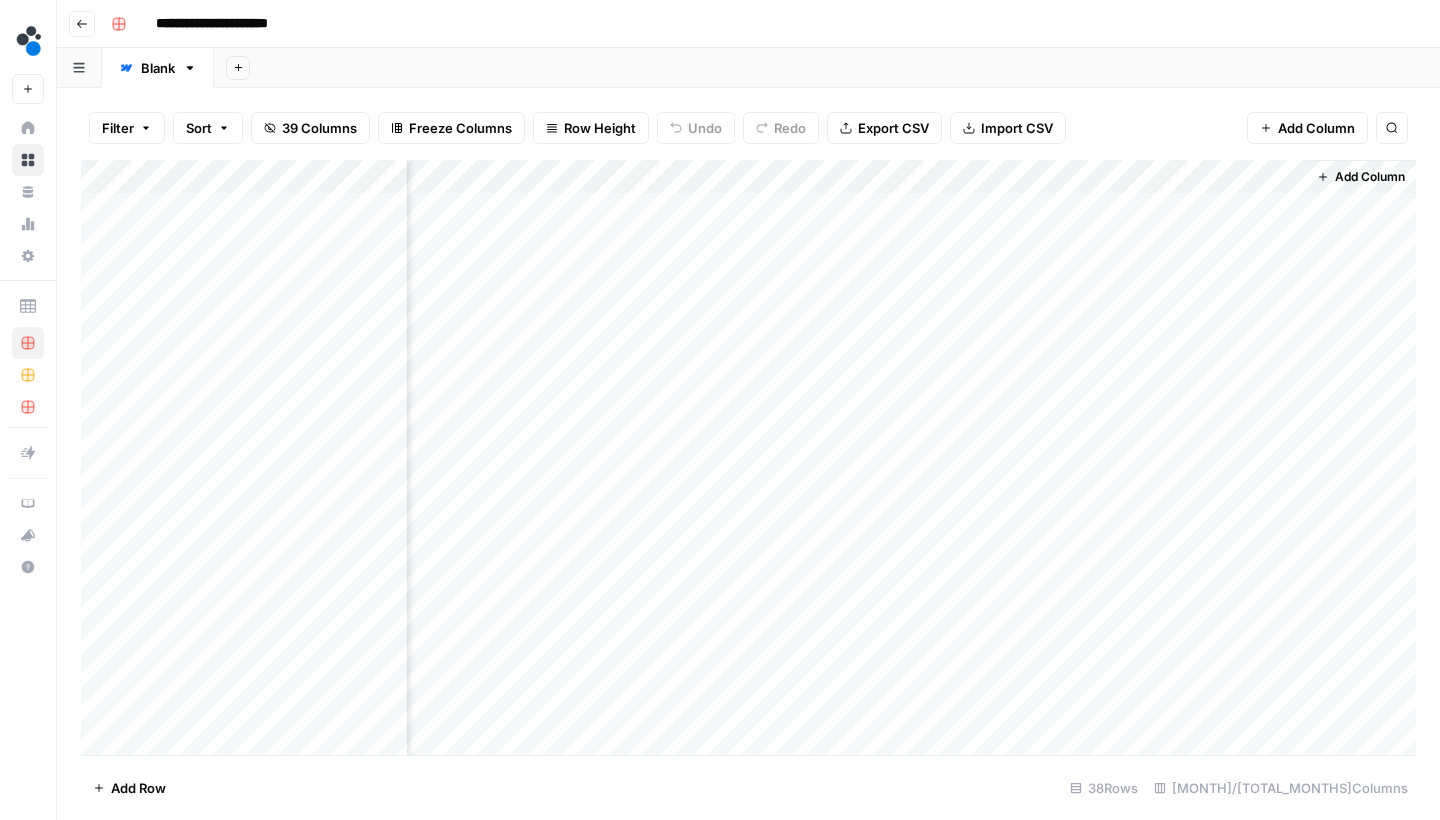 scroll, scrollTop: 0, scrollLeft: 233, axis: horizontal 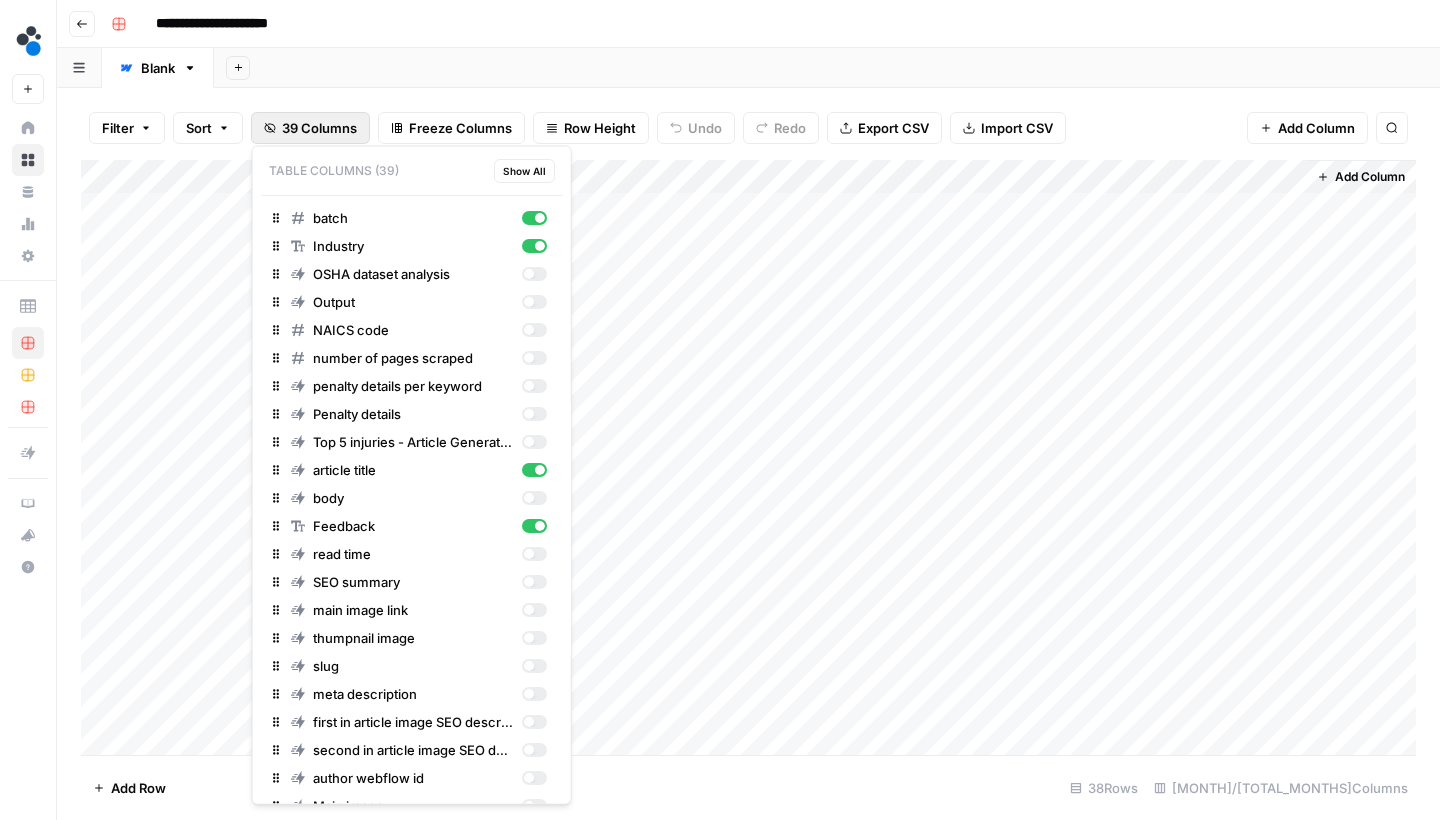 click on "39 Columns" at bounding box center [310, 128] 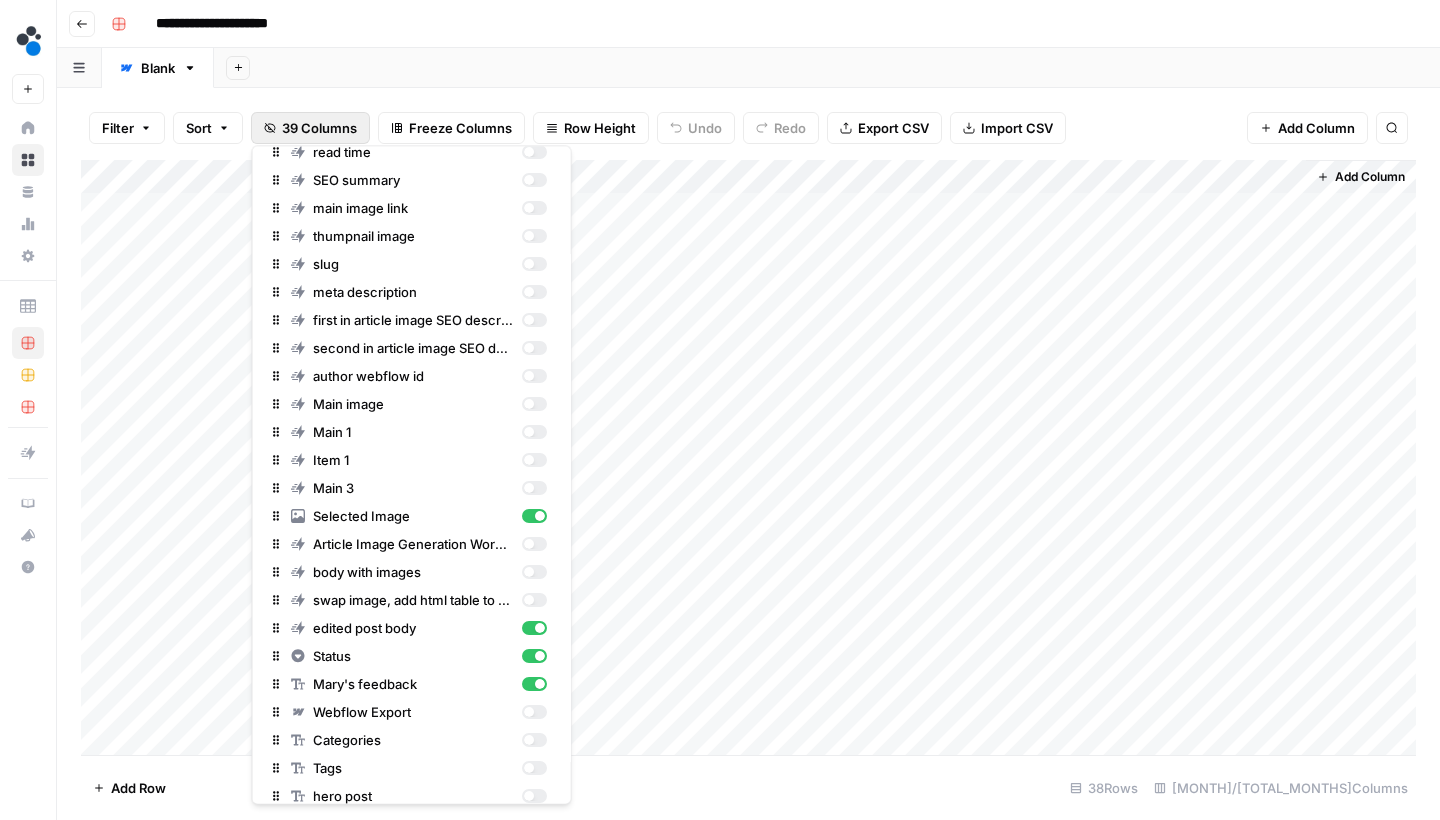 scroll, scrollTop: 393, scrollLeft: 0, axis: vertical 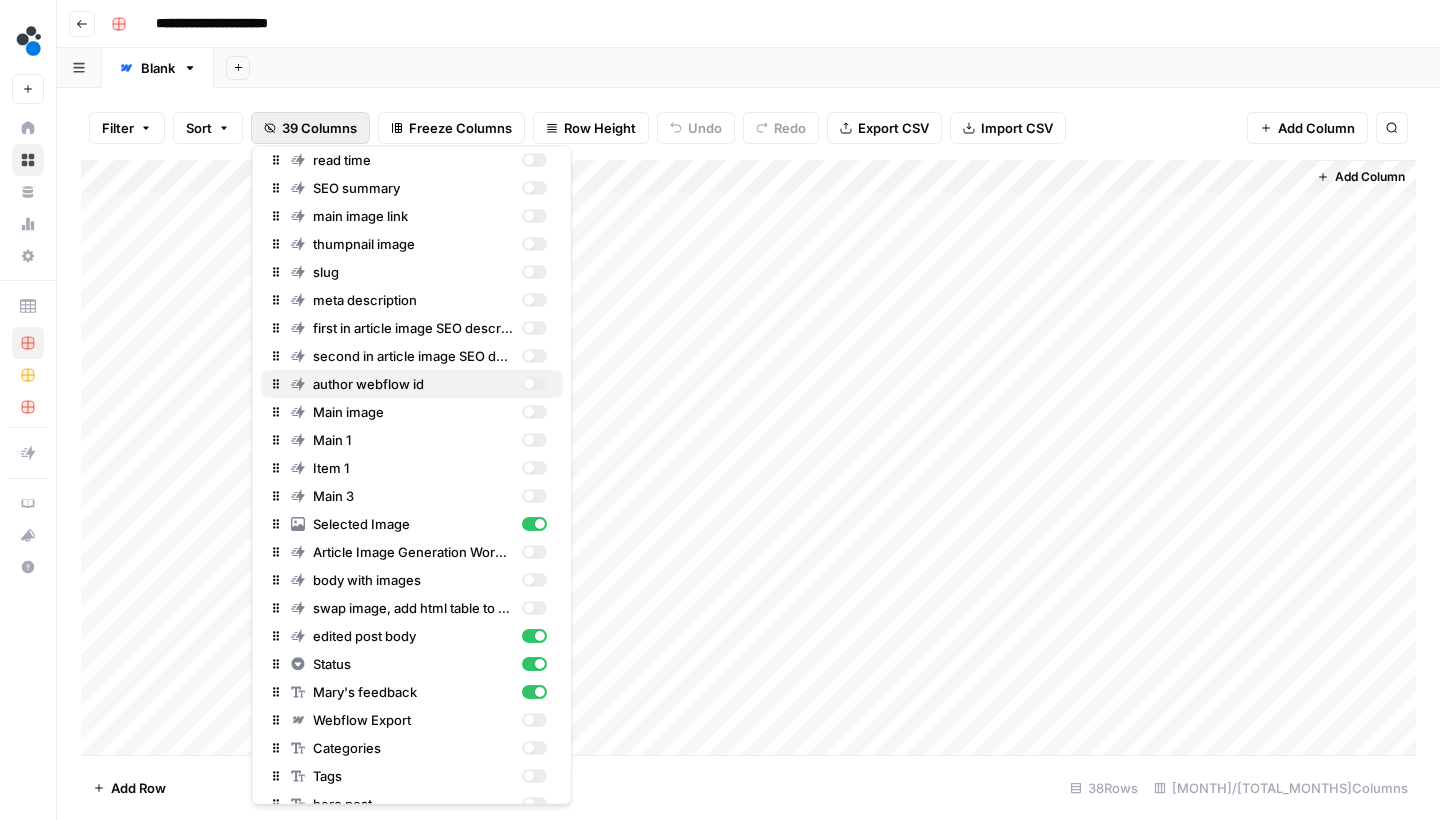 click at bounding box center (533, 385) 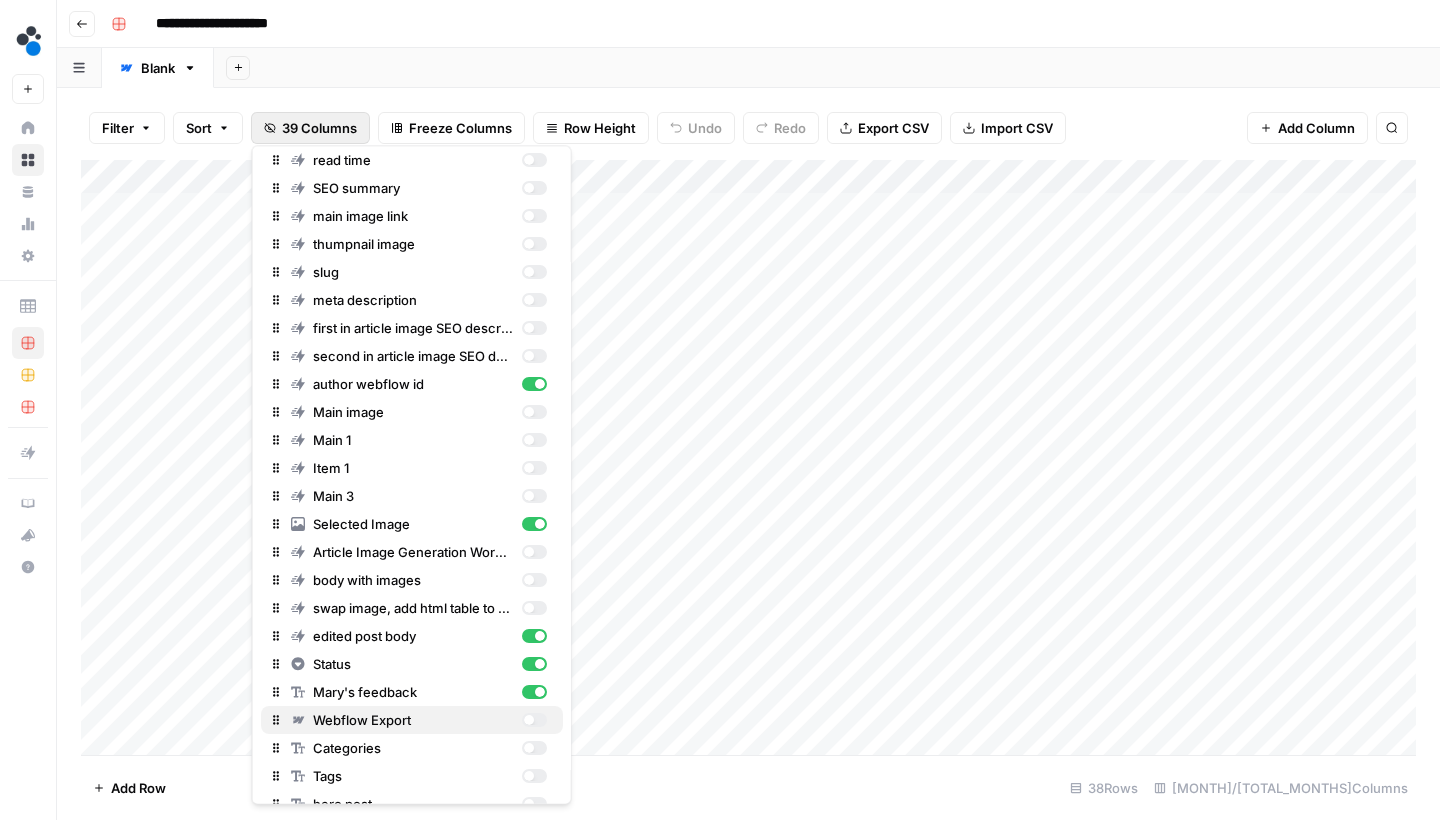 click at bounding box center [533, 721] 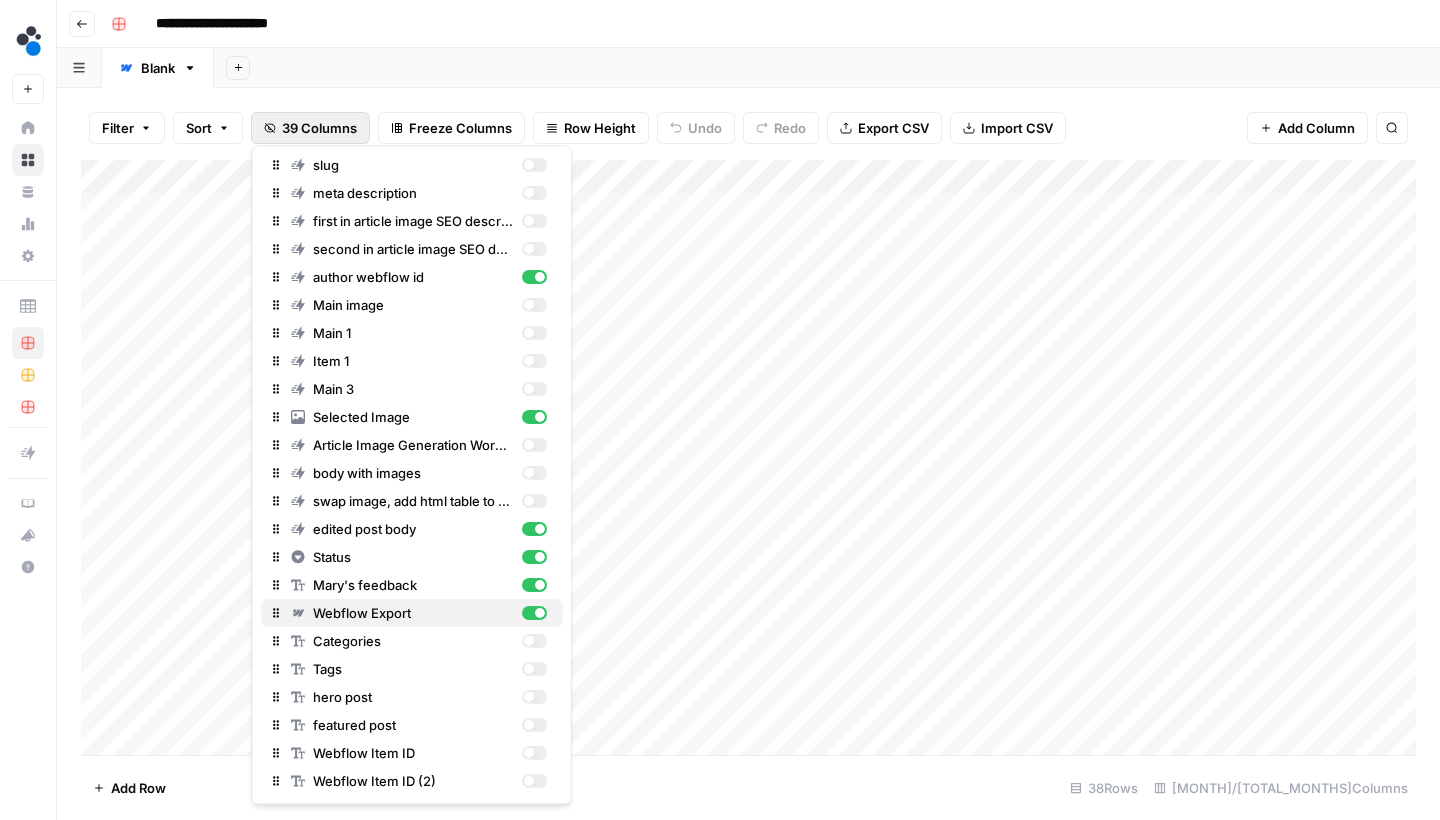 scroll, scrollTop: 500, scrollLeft: 0, axis: vertical 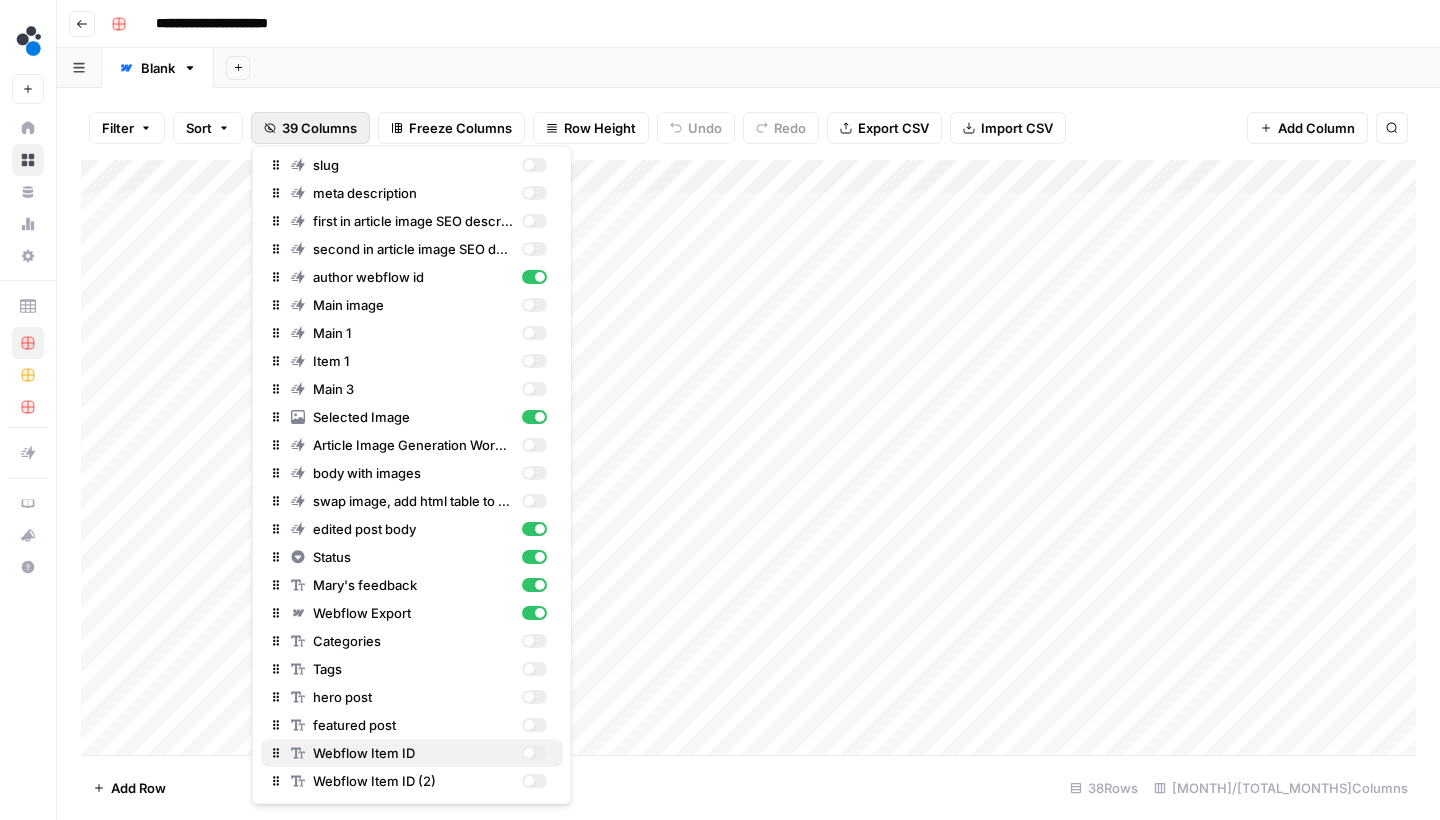 click at bounding box center [528, 754] 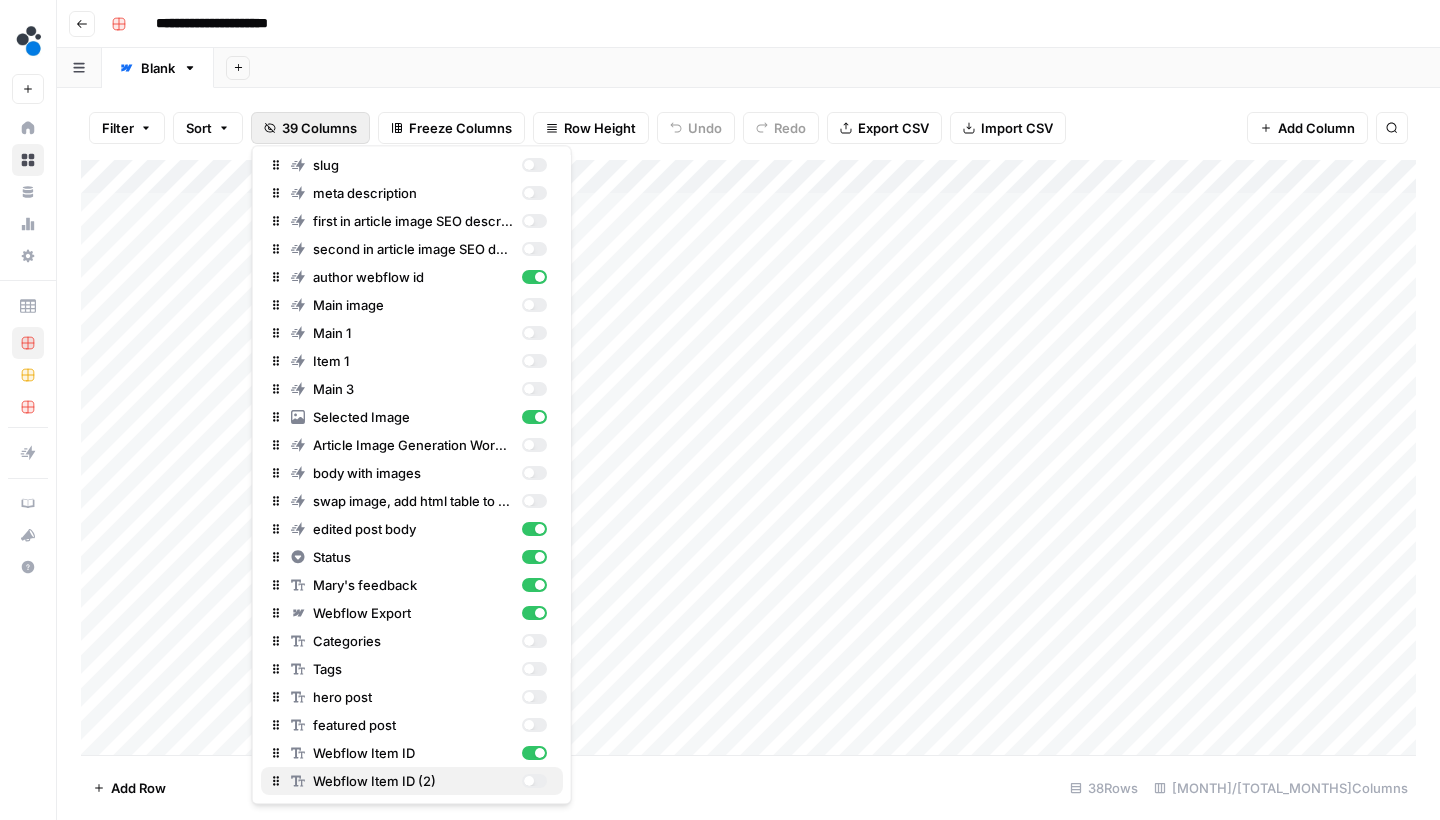 click at bounding box center (528, 782) 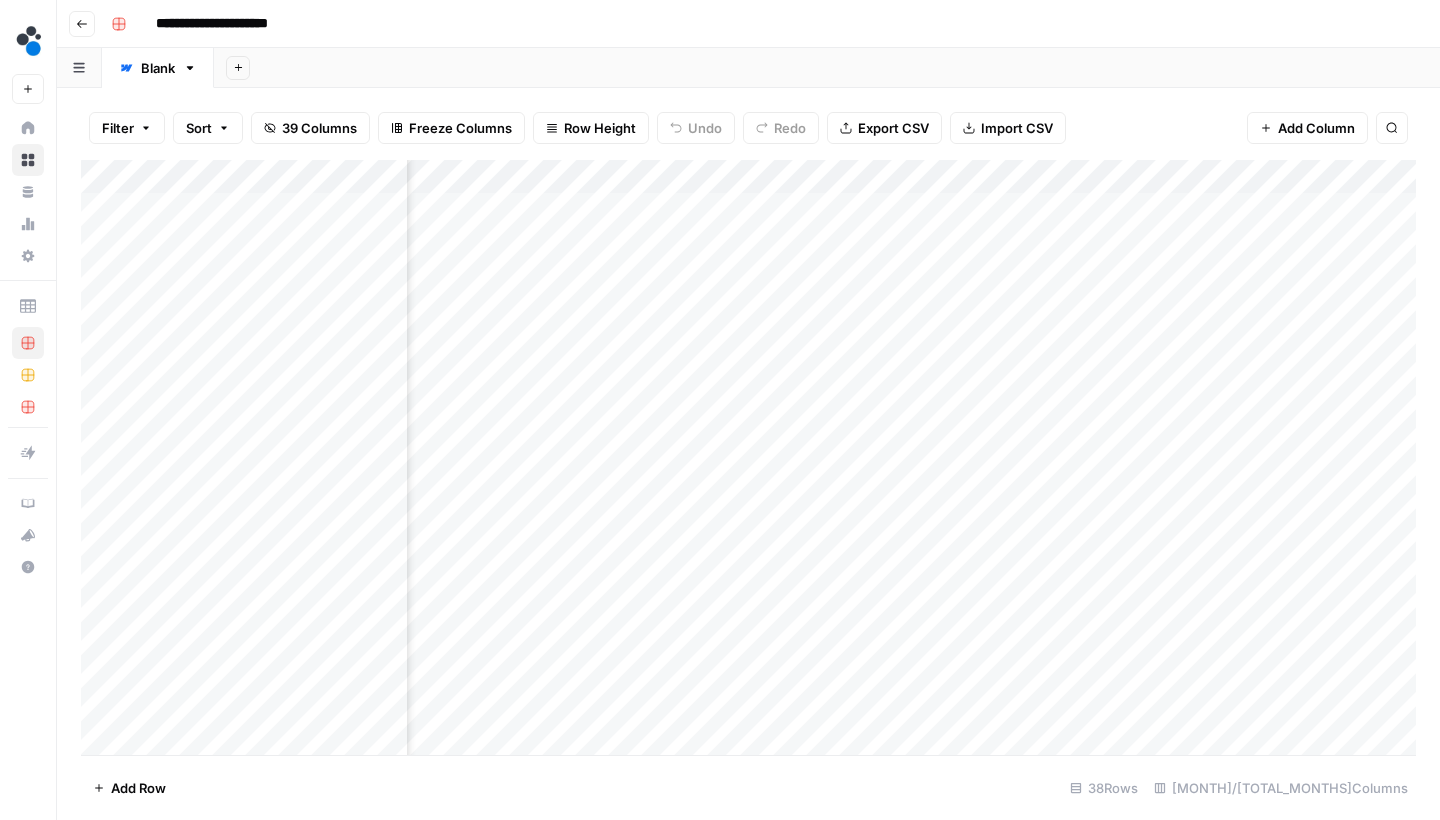 click on "Filter Sort [TOTAL_COLUMNS] Columns Freeze Columns Row Height Undo Redo Export CSV Import CSV Add Column Search Add Column Add Row [ROWS] [MONTH]/[TOTAL_MONTHS] Columns" at bounding box center (748, 454) 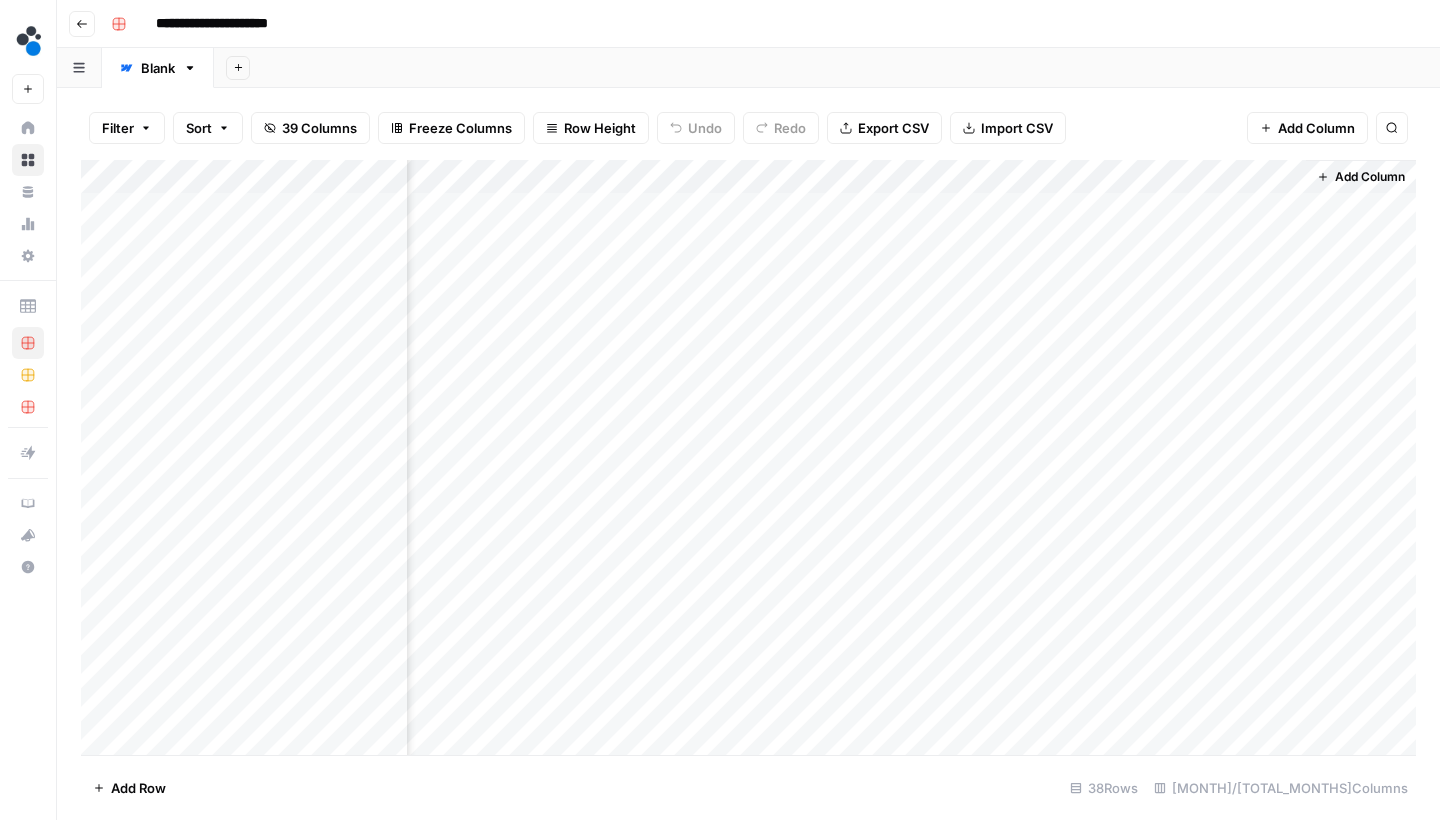 scroll, scrollTop: 0, scrollLeft: 982, axis: horizontal 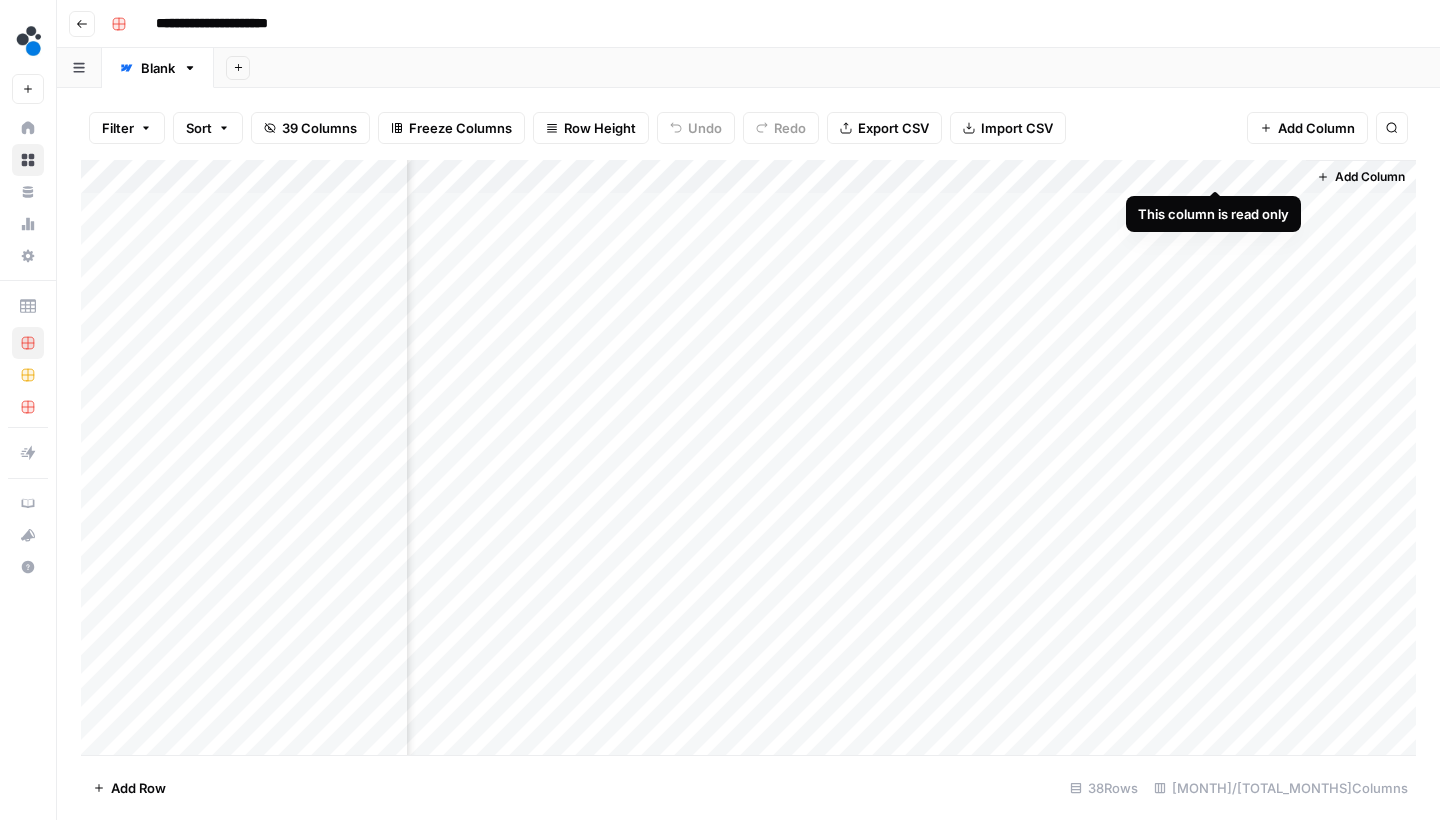 click on "Add Column" at bounding box center [748, 460] 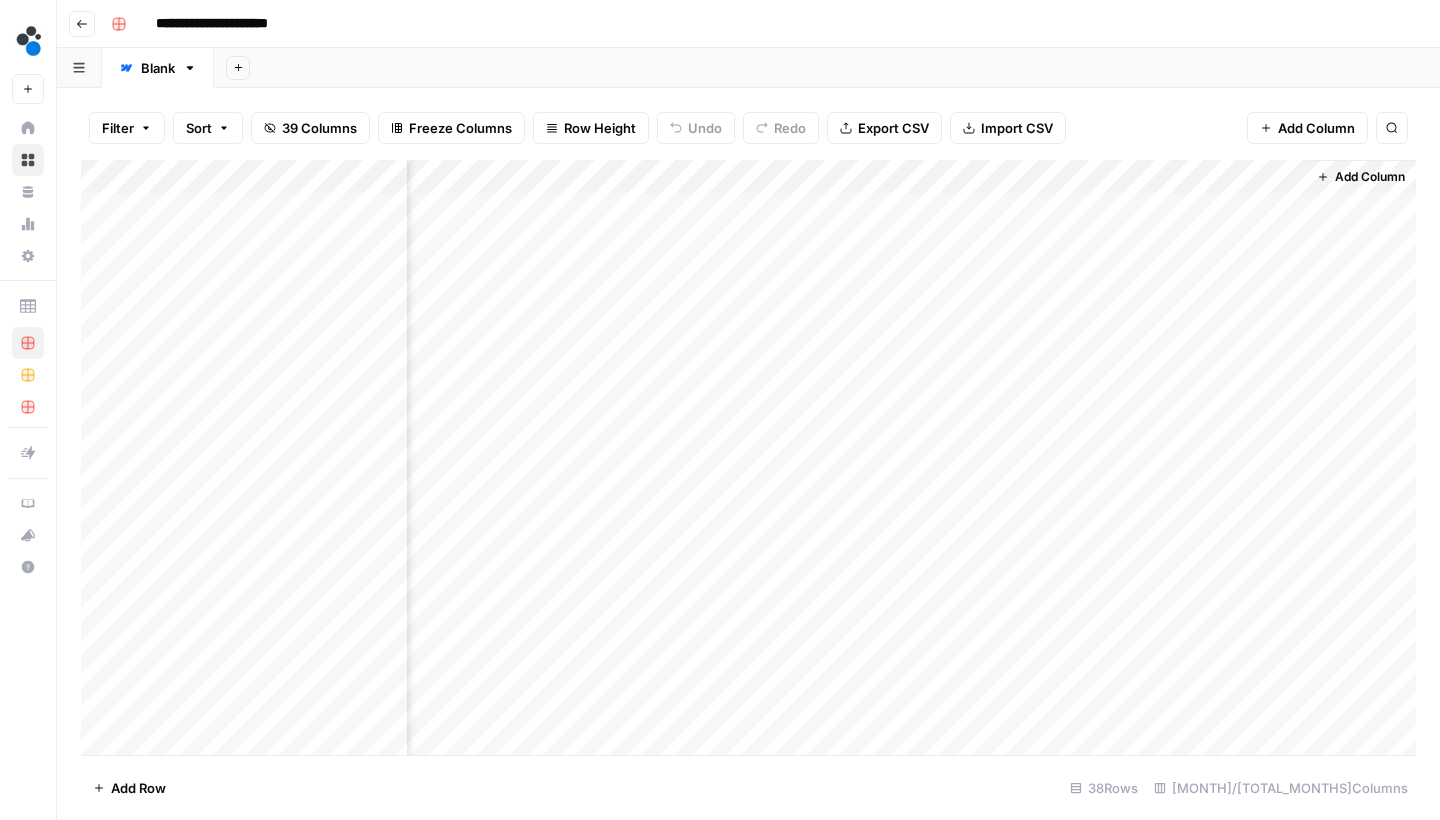 click on "Filter Sort 39 Columns Freeze Columns Row Height Undo Redo Export CSV Import CSV Add Column Search" at bounding box center [748, 128] 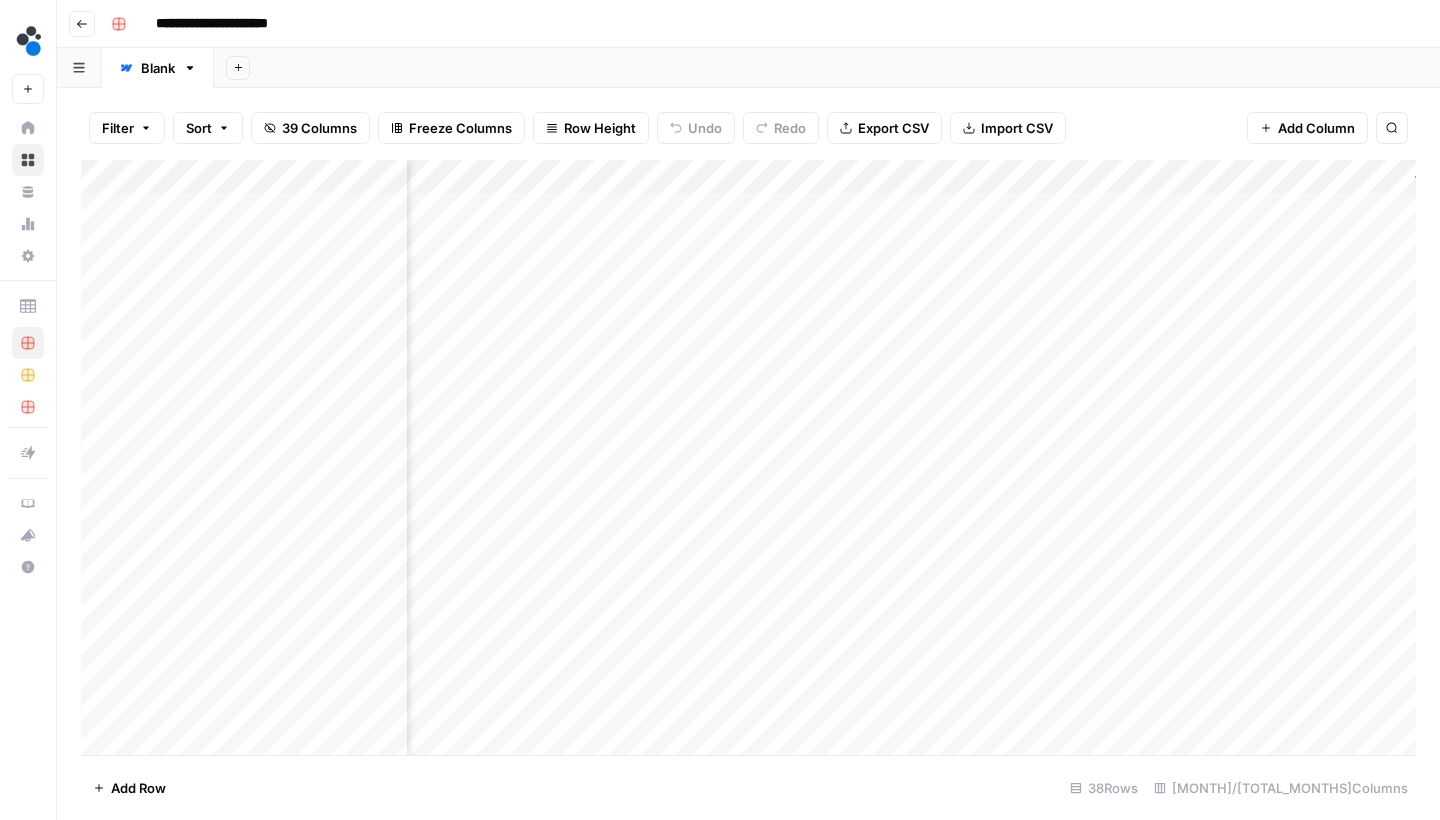scroll, scrollTop: 0, scrollLeft: 903, axis: horizontal 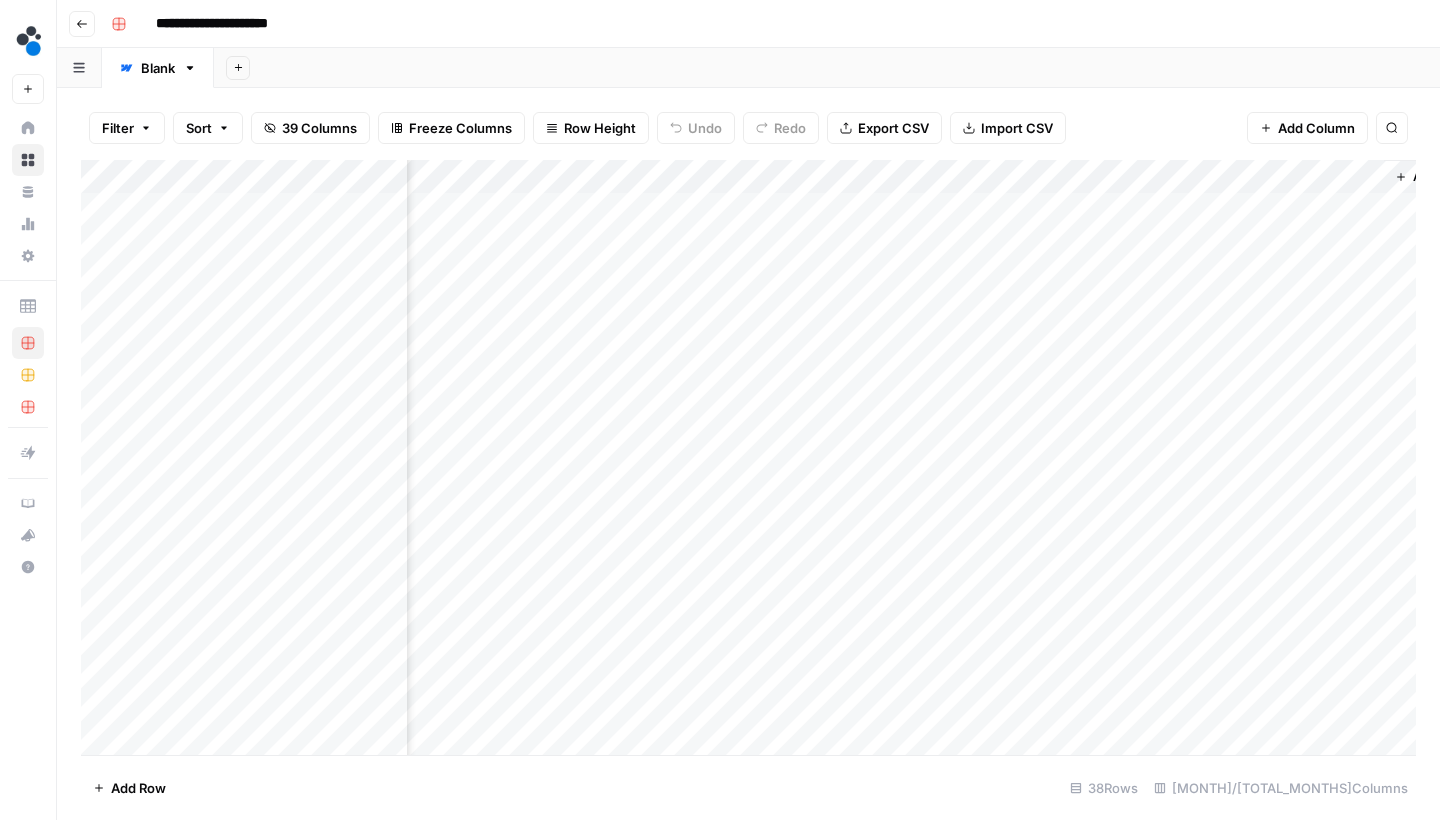 click on "Add Column" at bounding box center (748, 460) 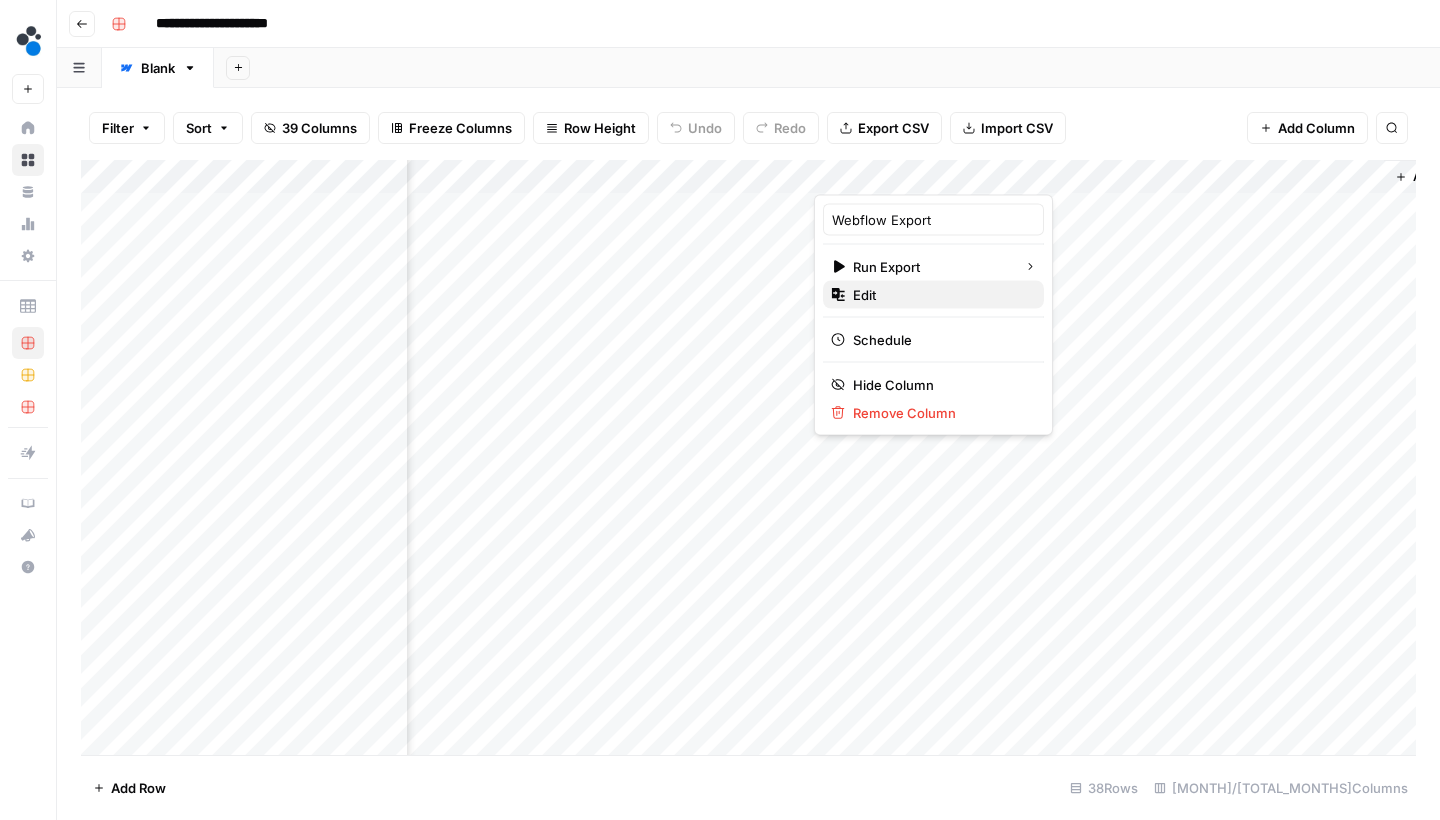 click on "Edit" at bounding box center [940, 295] 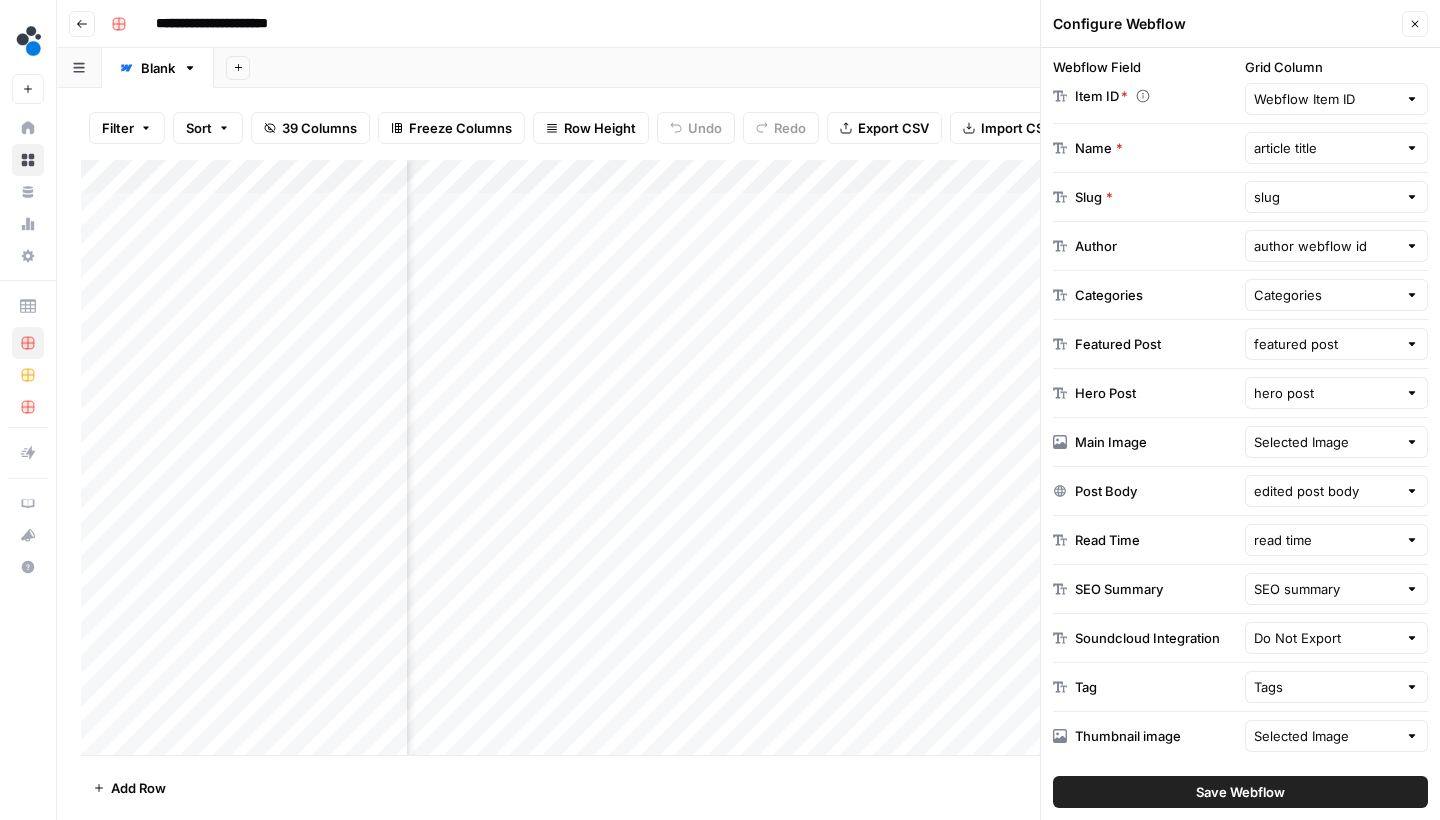 scroll, scrollTop: 384, scrollLeft: 0, axis: vertical 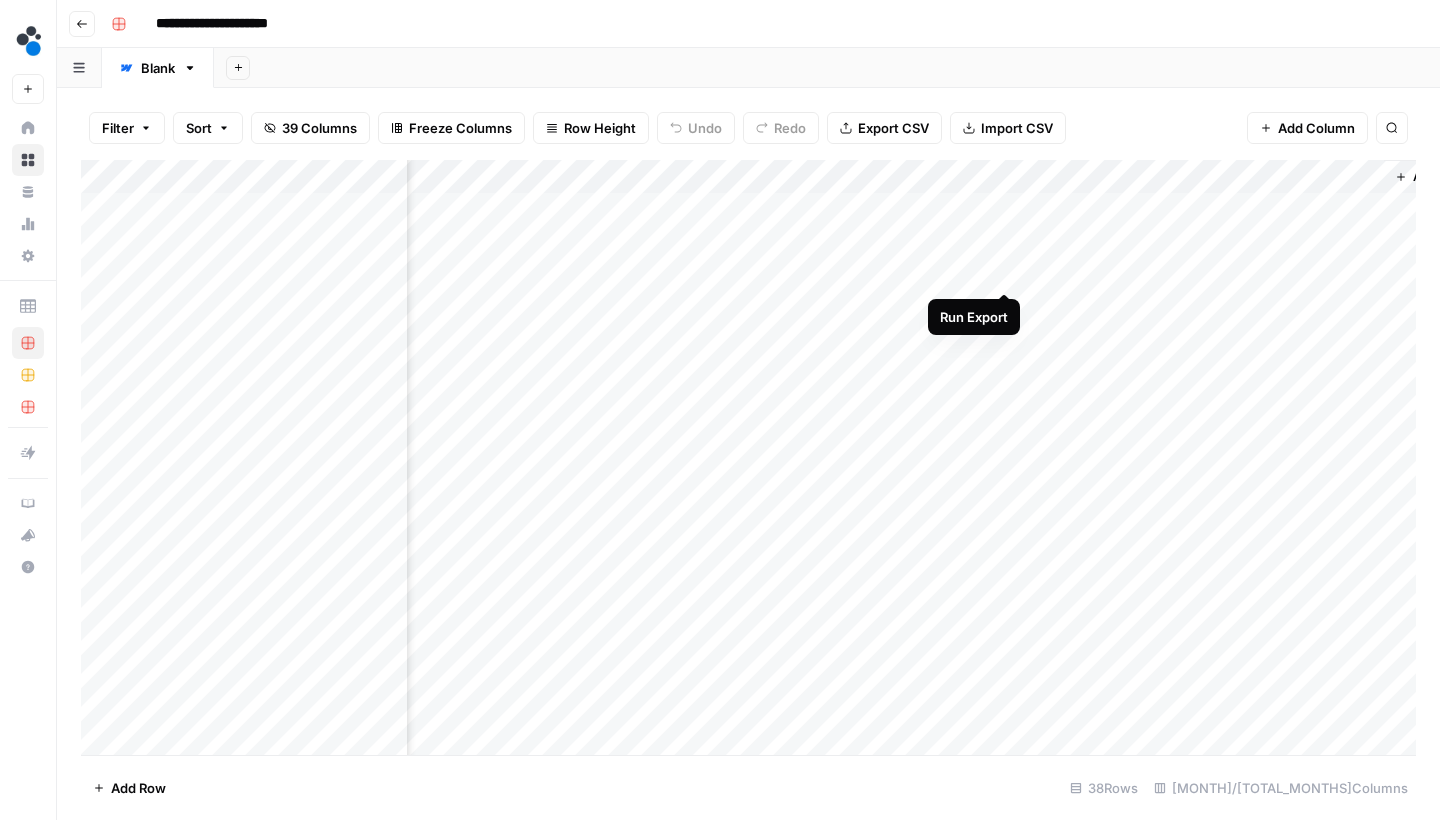 click on "Add Column" at bounding box center (748, 460) 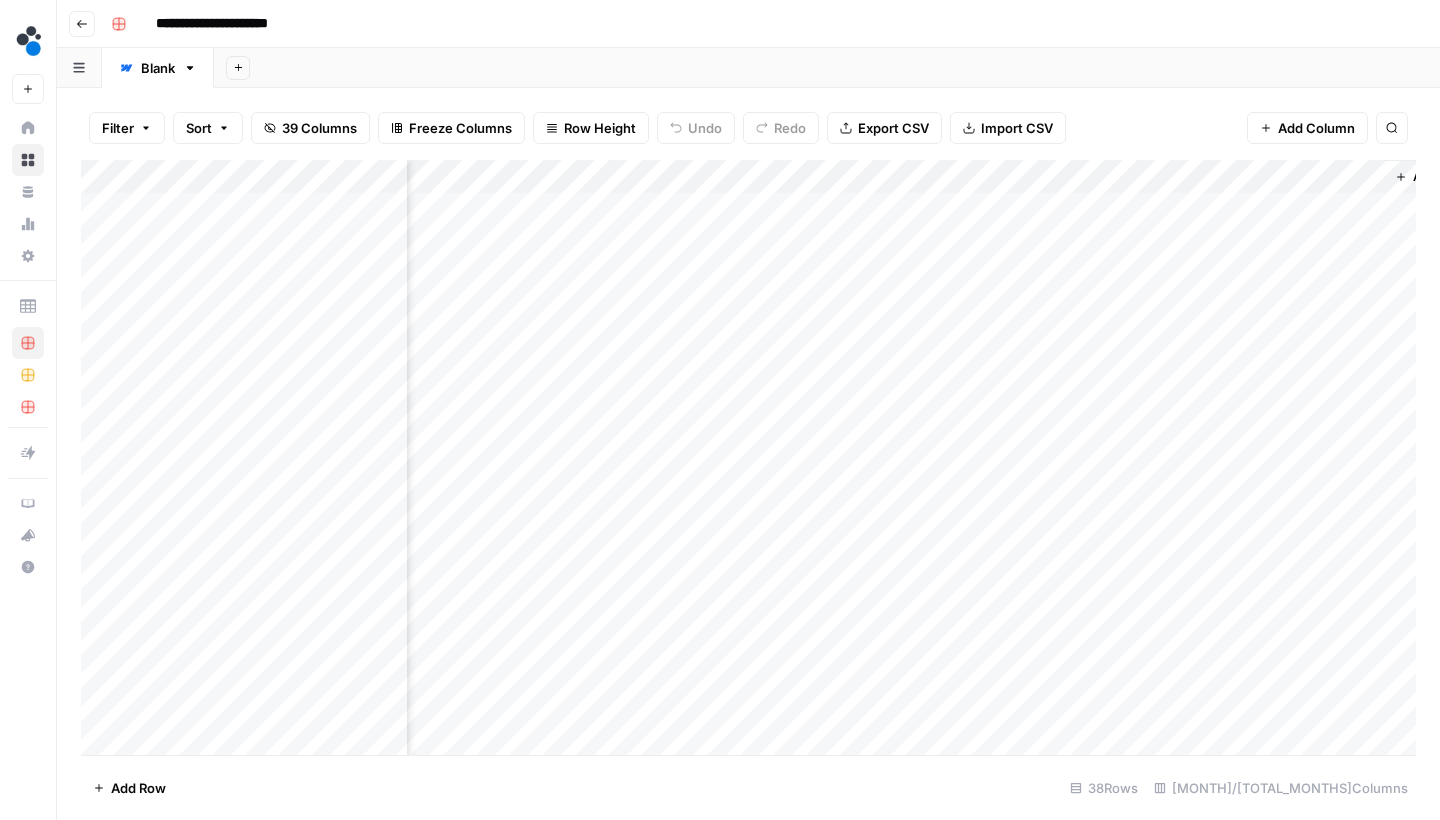 click on "Add Column" at bounding box center (748, 460) 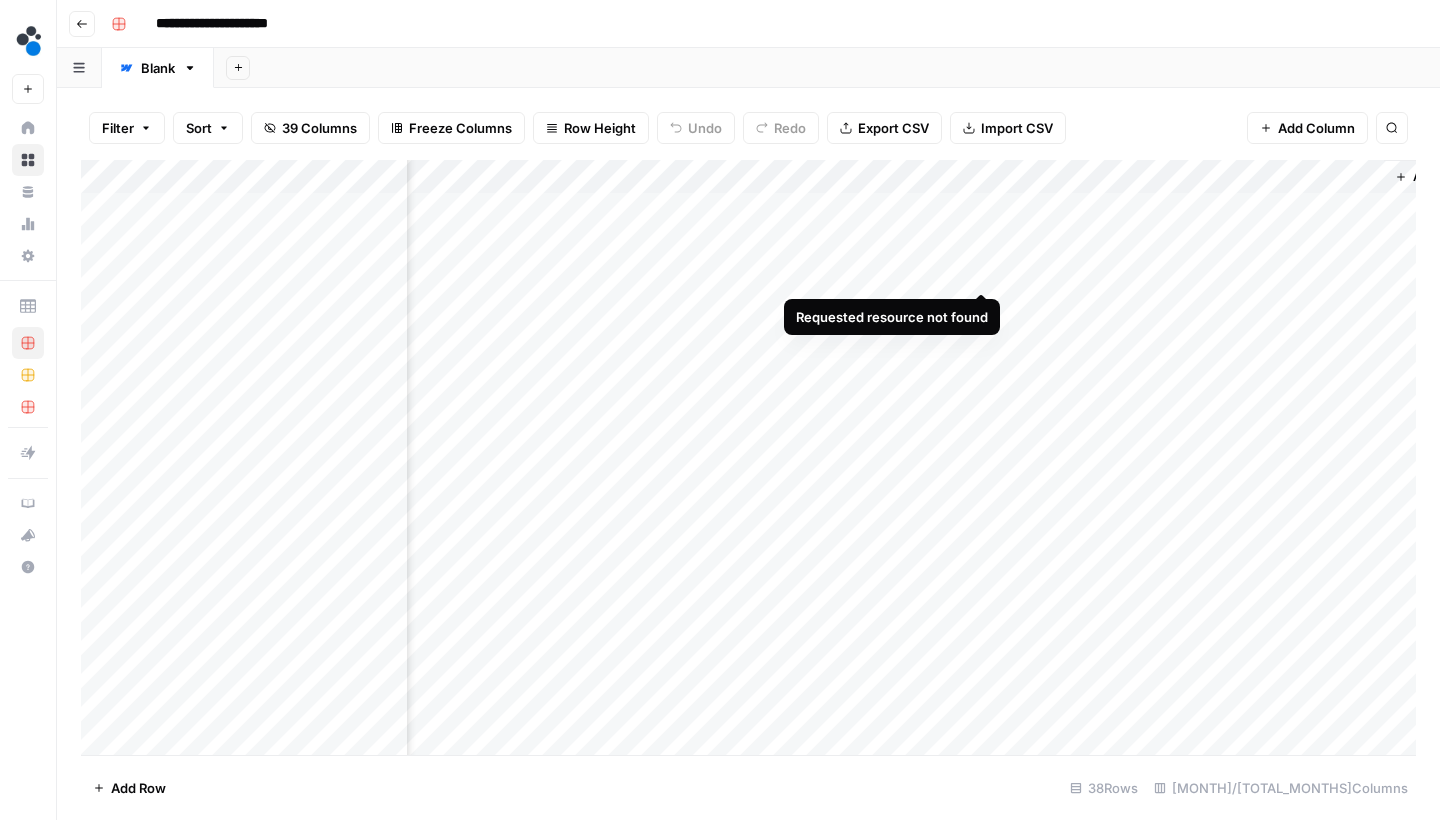 click on "Add Column" at bounding box center (748, 460) 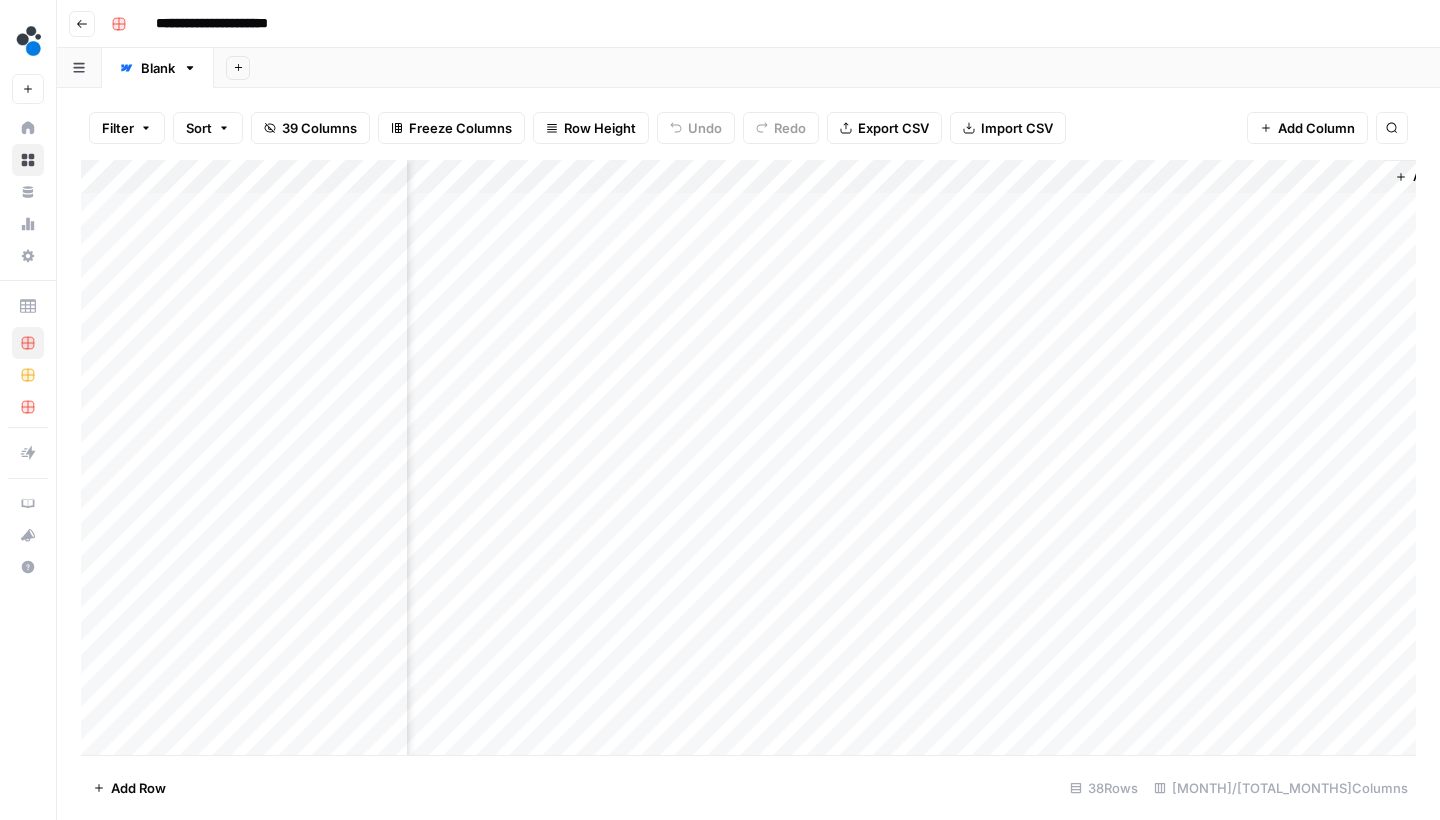 click on "Add Column" at bounding box center (748, 460) 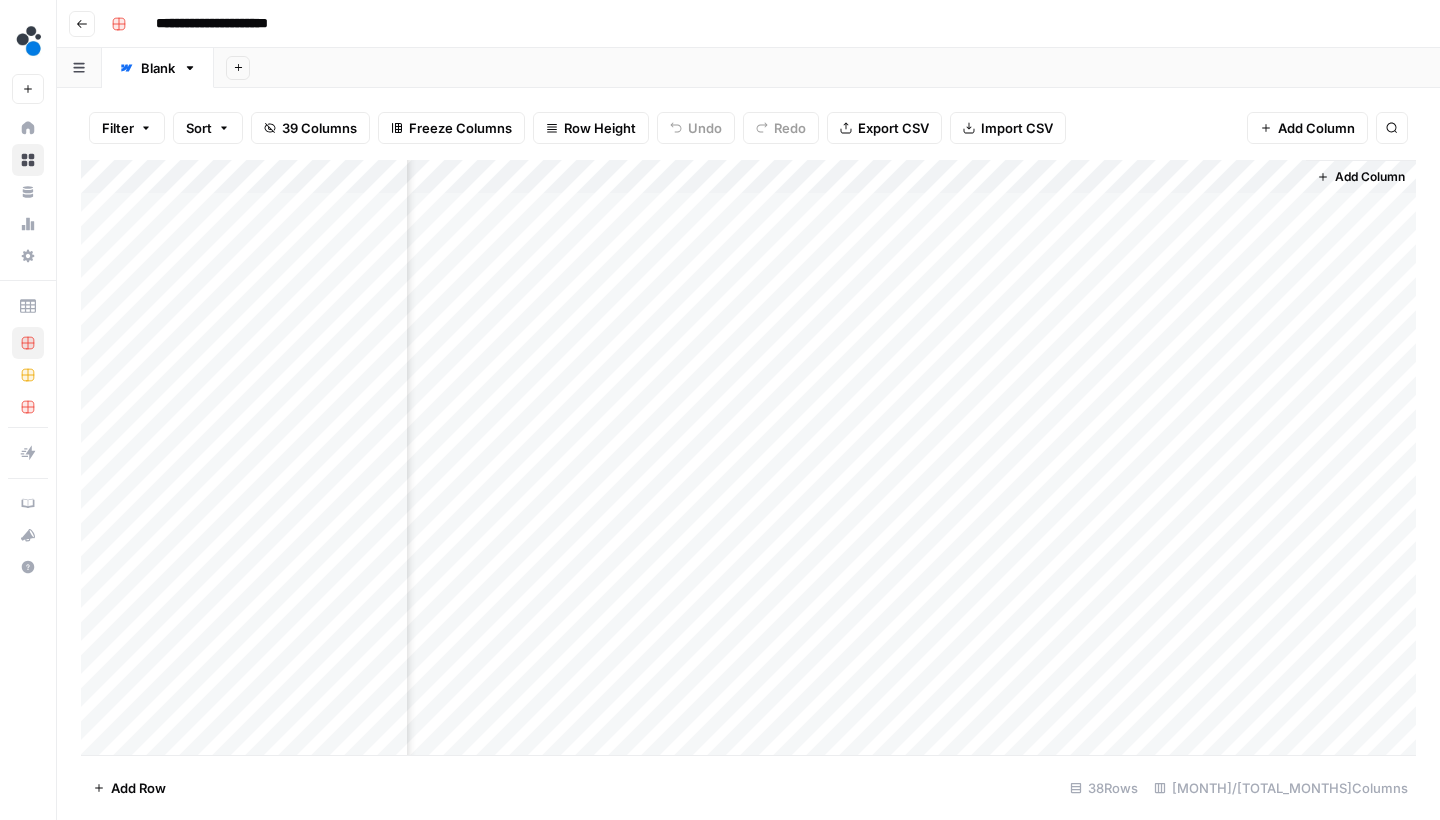 scroll, scrollTop: 0, scrollLeft: 982, axis: horizontal 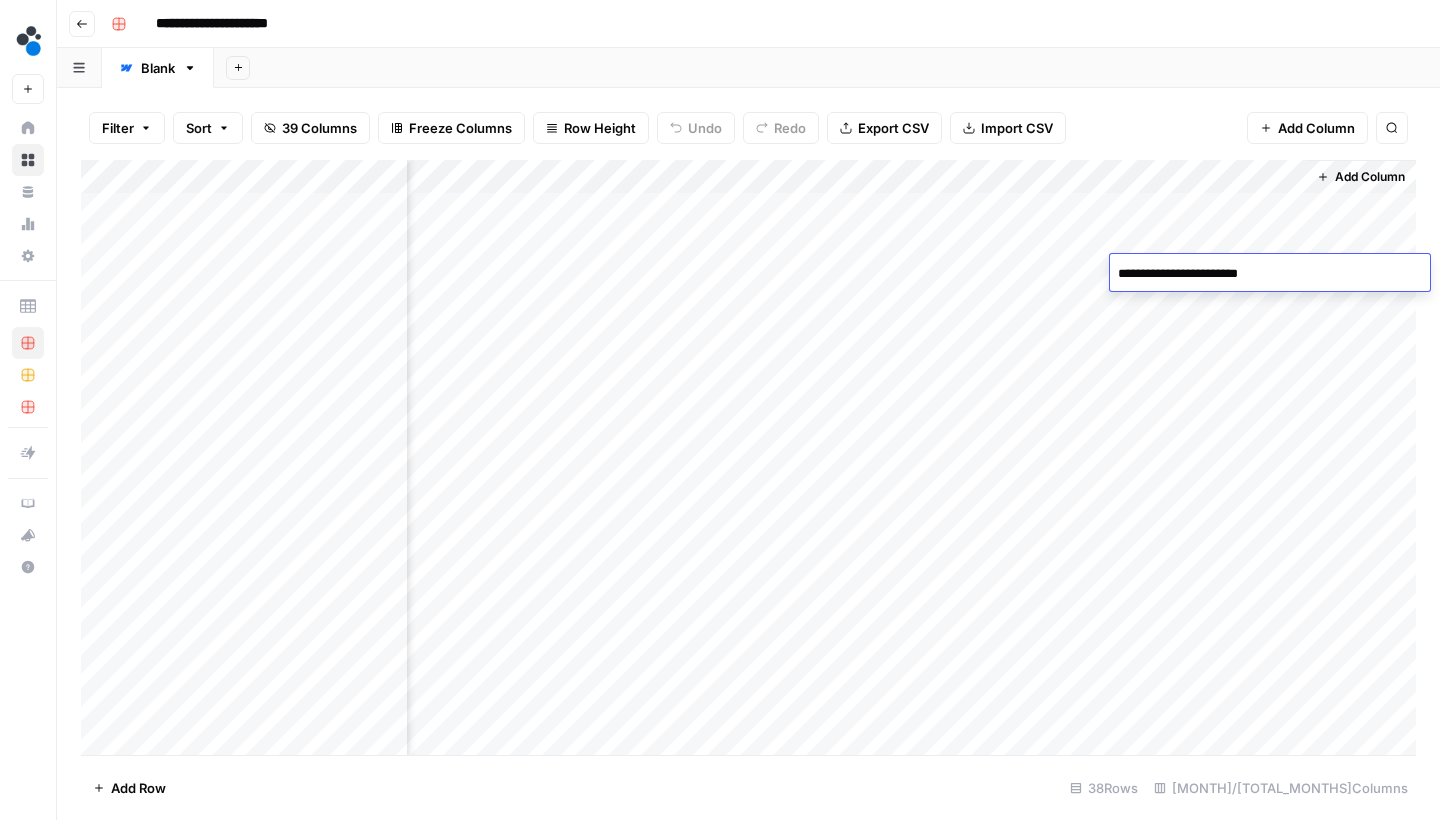 click on "Add Column" at bounding box center (748, 460) 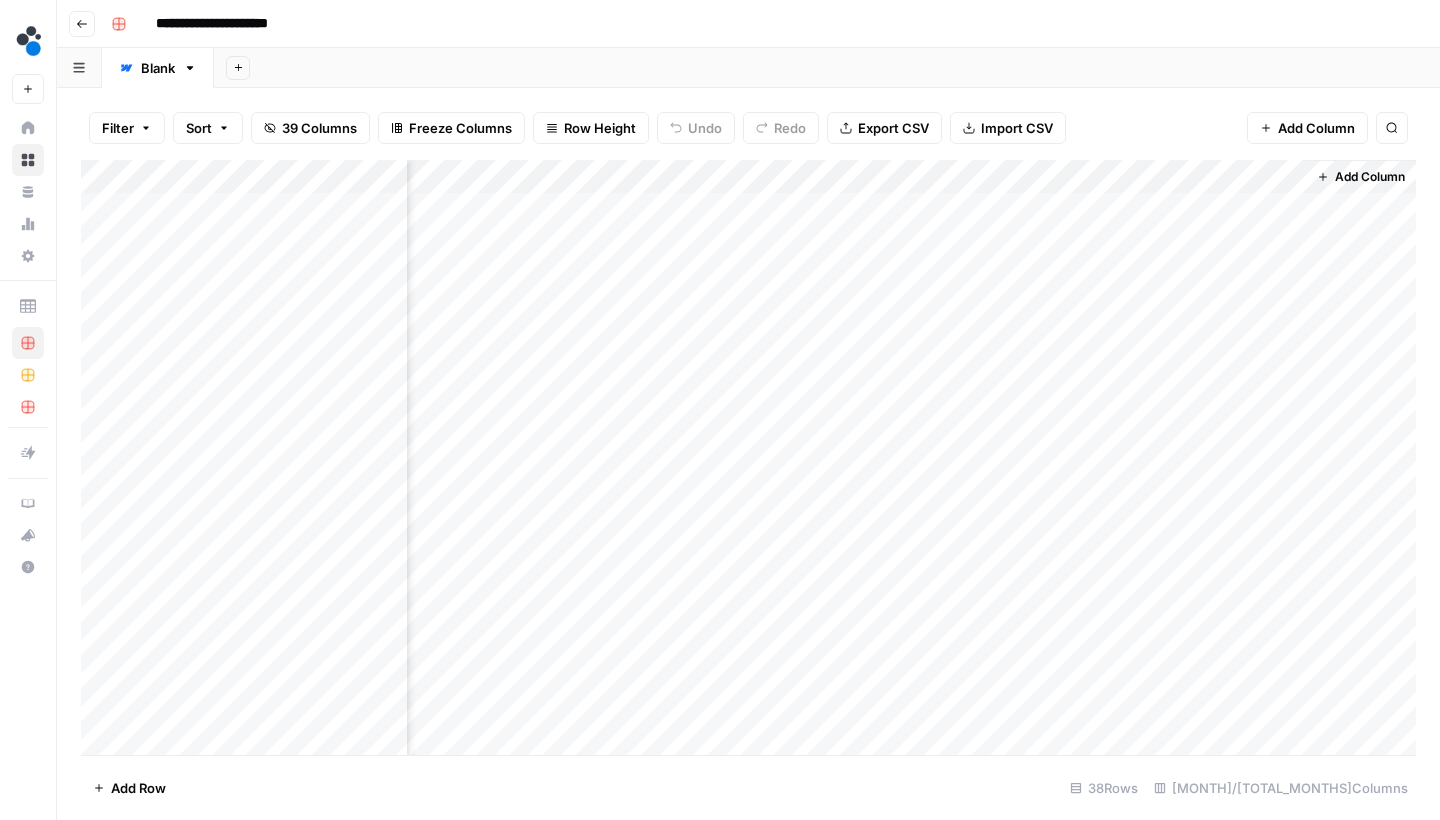 click on "Add Column" at bounding box center (748, 460) 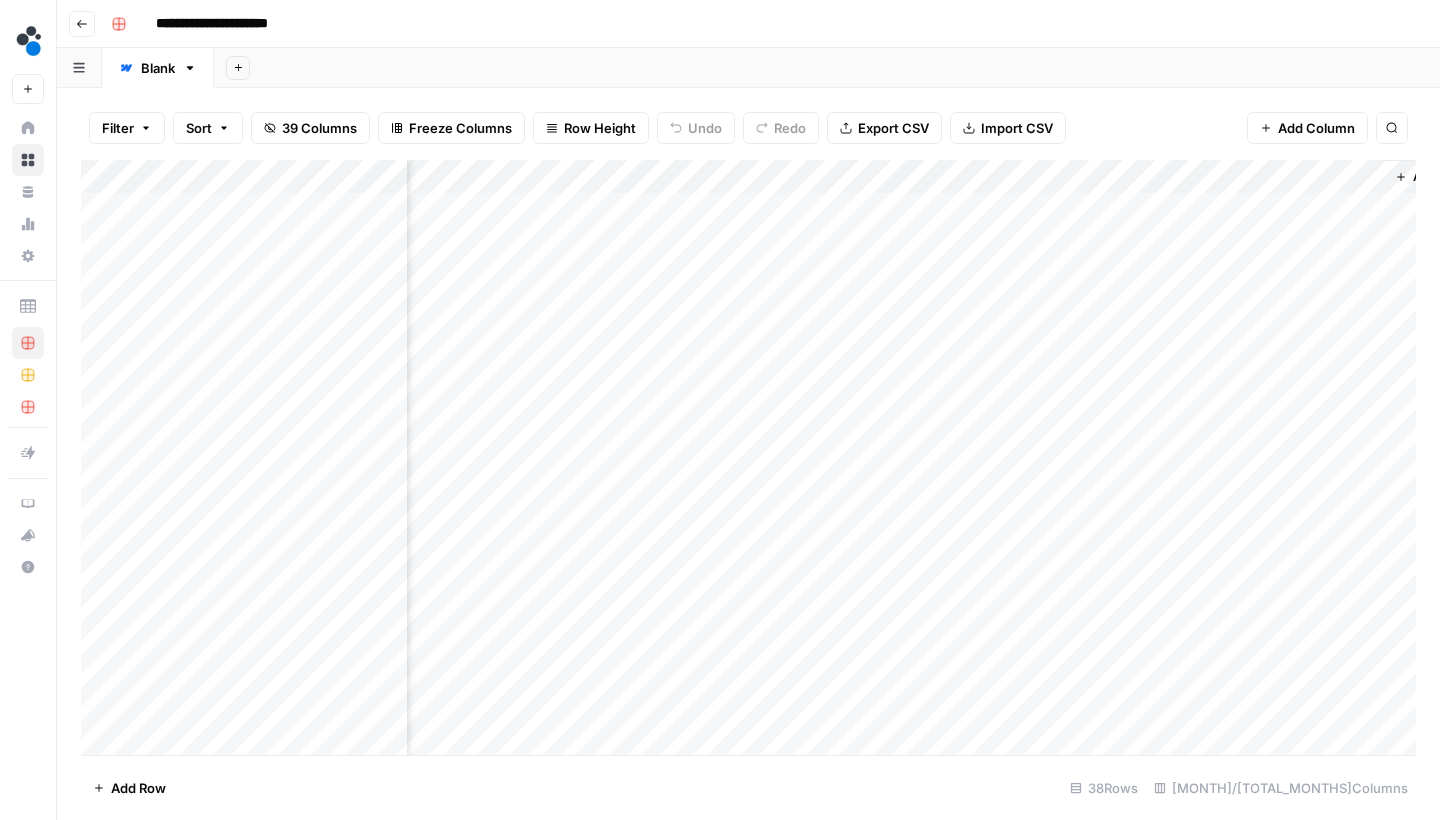 scroll, scrollTop: 0, scrollLeft: 887, axis: horizontal 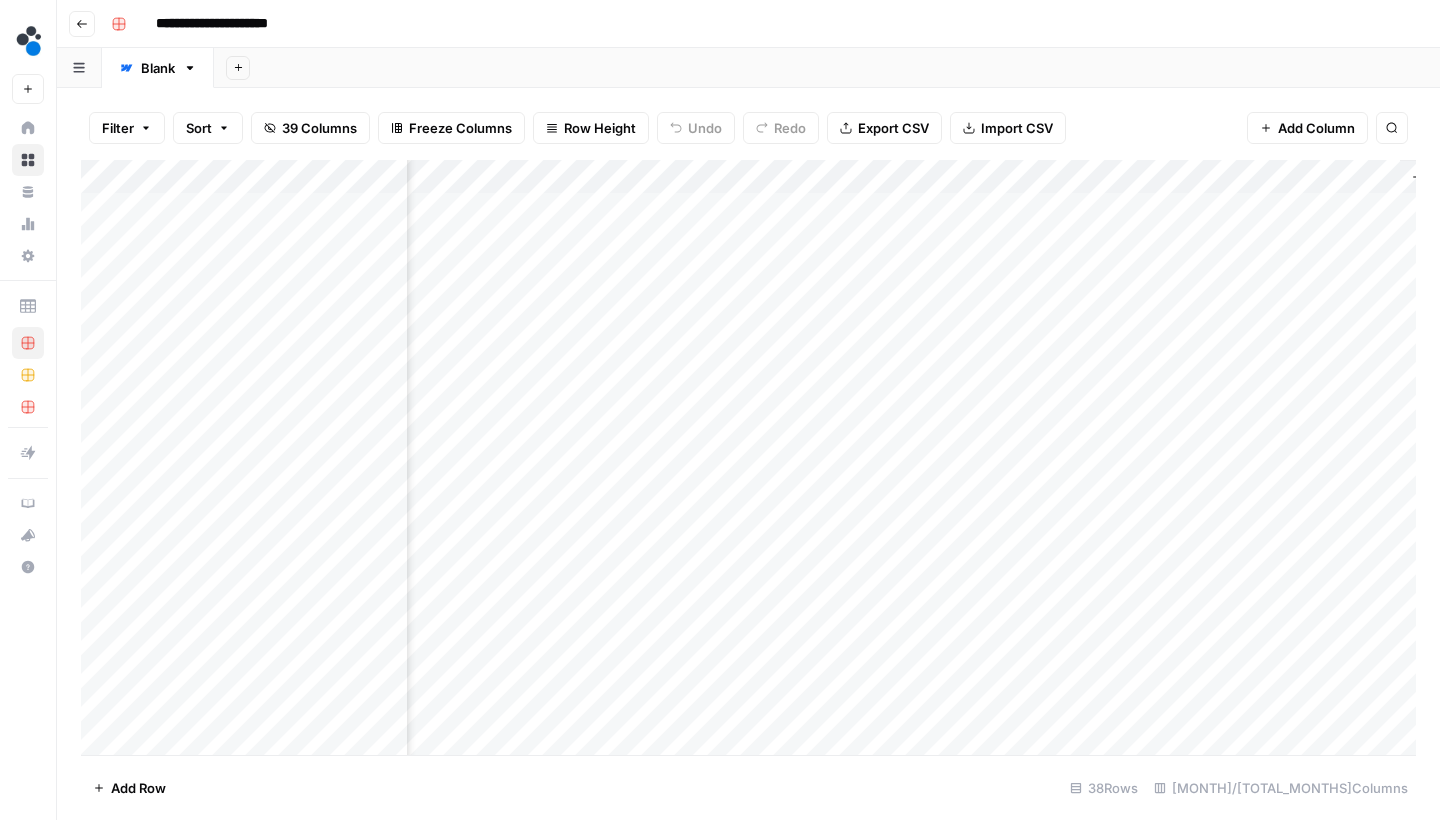 click on "Add Column" at bounding box center [748, 460] 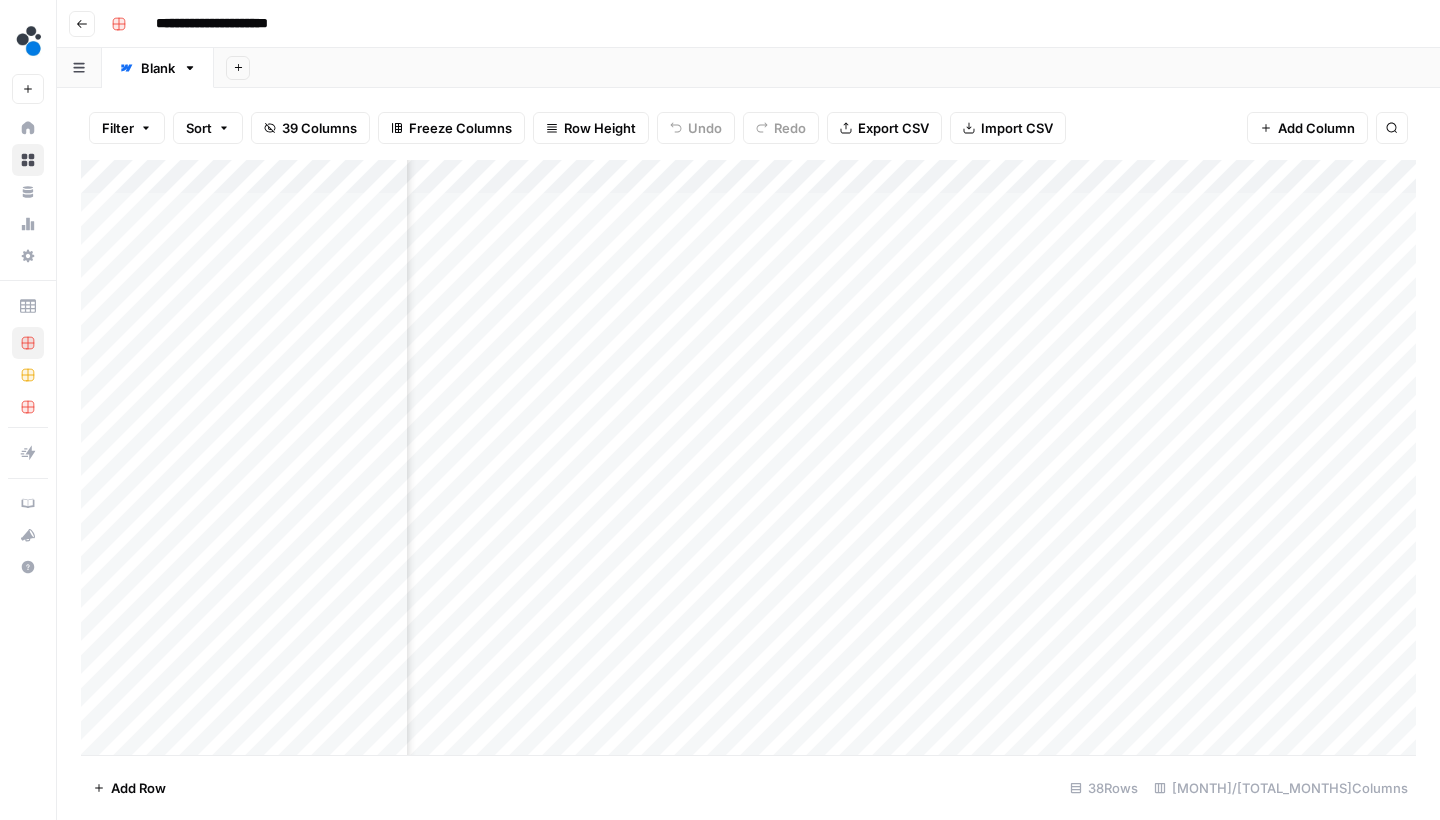 scroll, scrollTop: 0, scrollLeft: 159, axis: horizontal 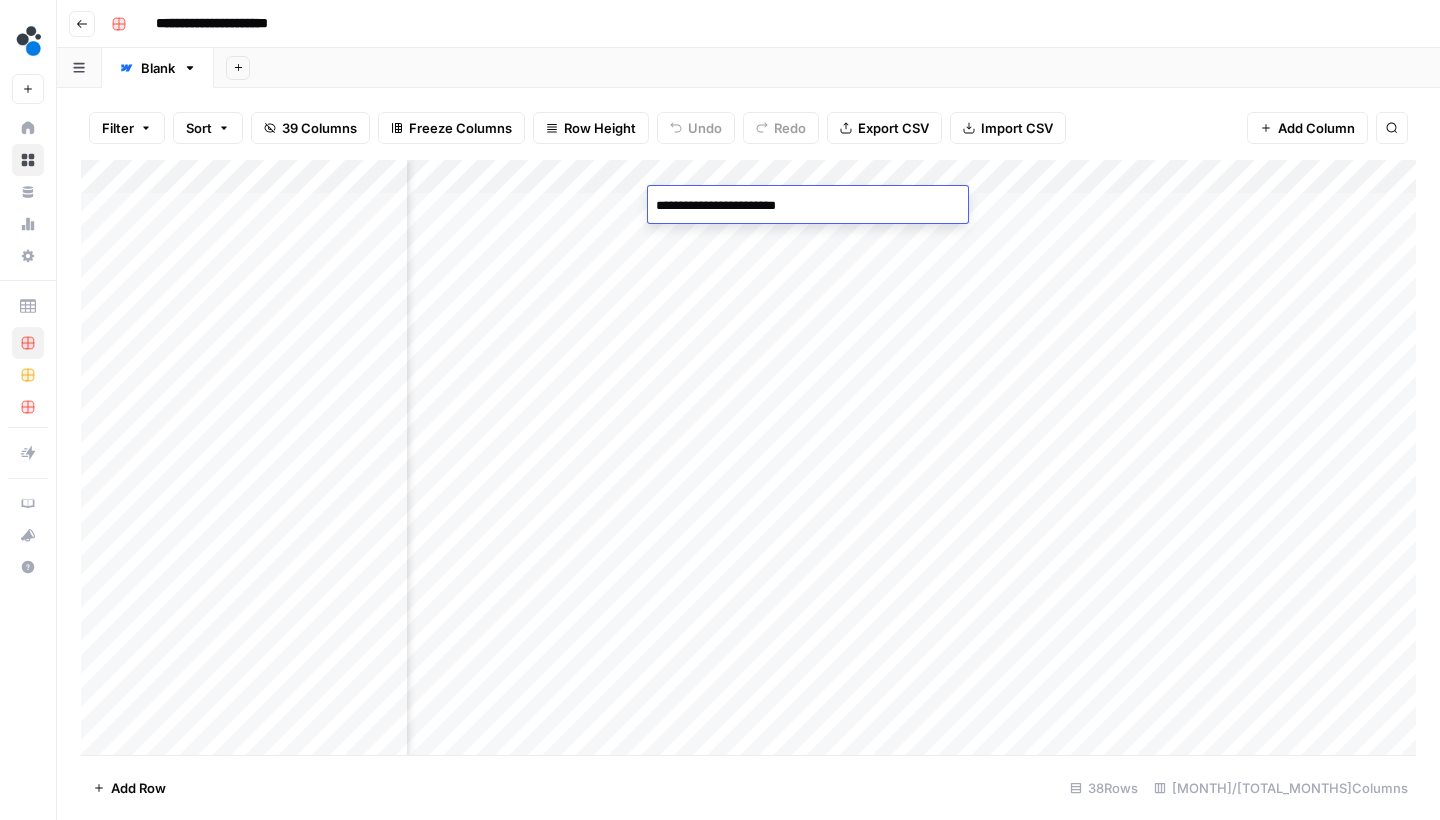 click on "Add Column" at bounding box center (748, 460) 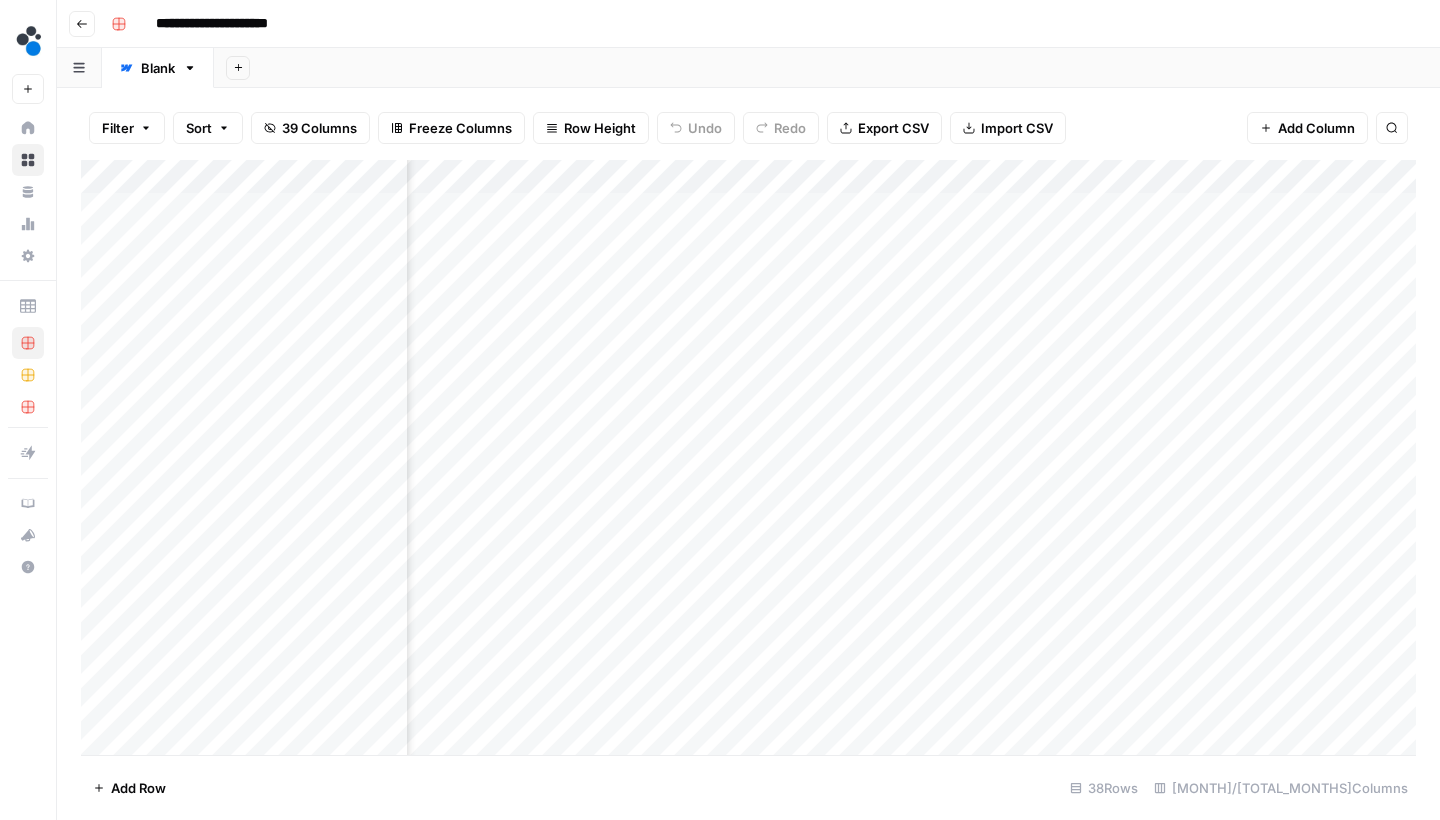 click on "Add Column" at bounding box center (748, 460) 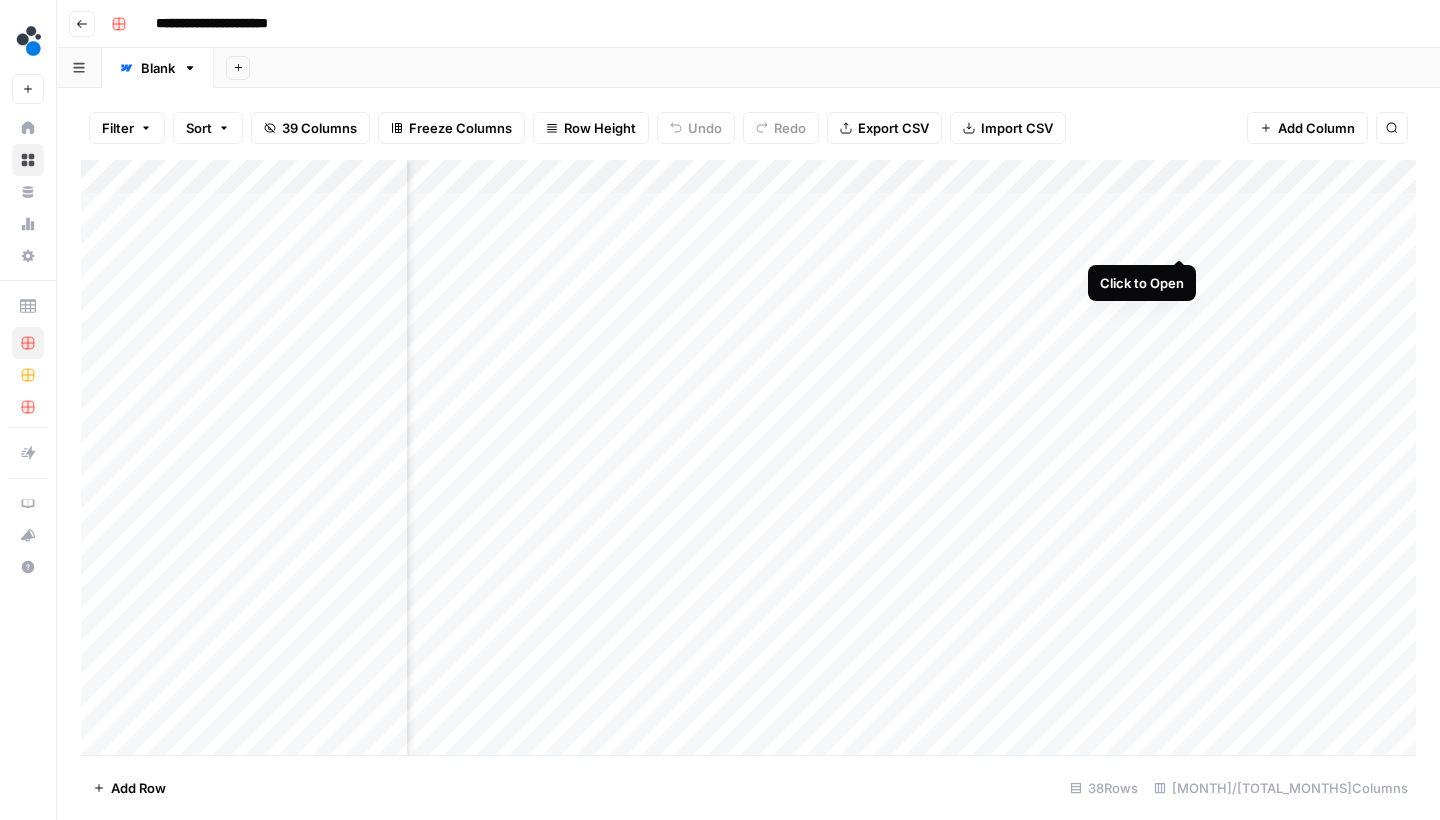 click on "Add Column" at bounding box center (748, 460) 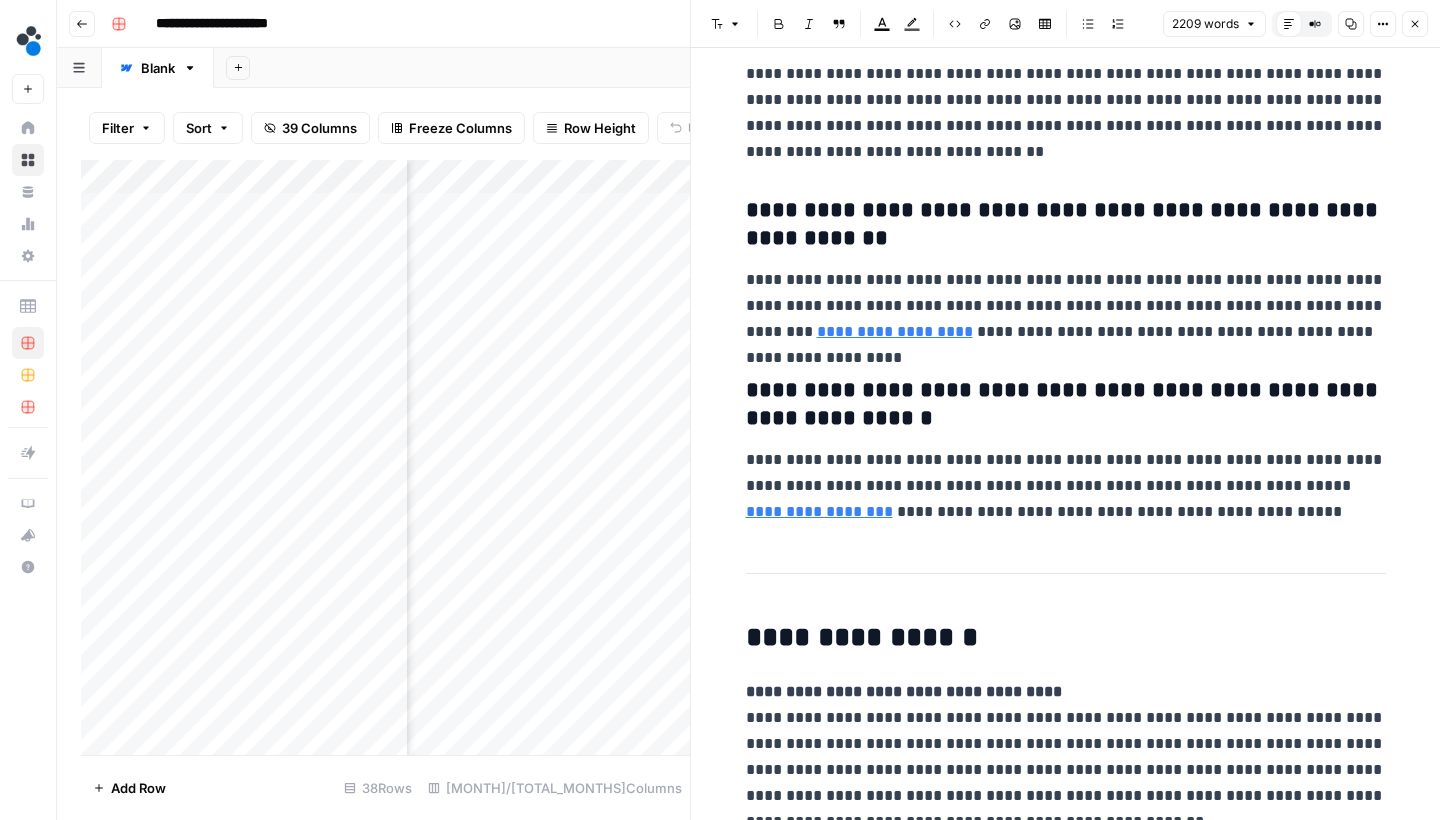 scroll, scrollTop: 8937, scrollLeft: 0, axis: vertical 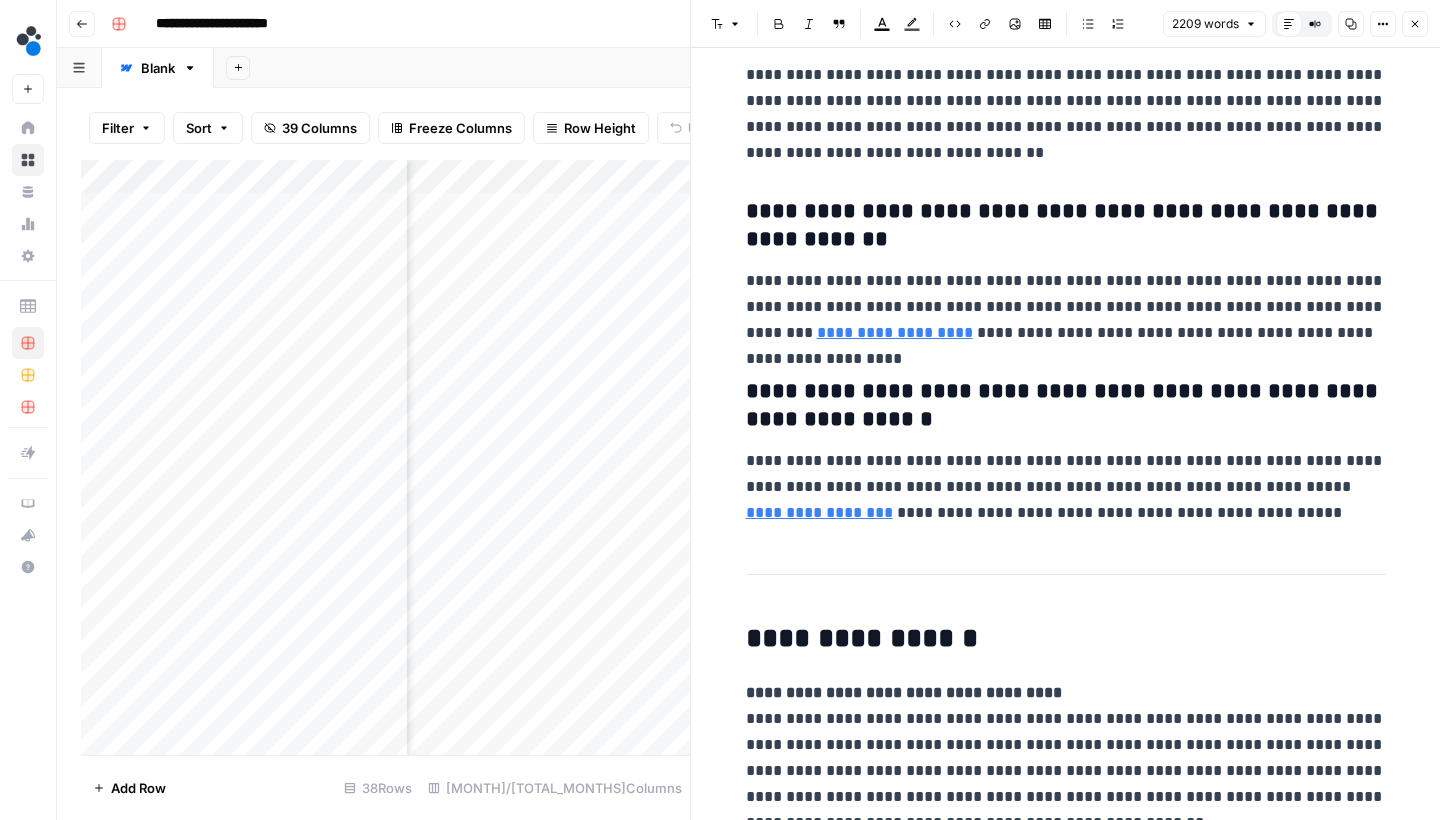click on "Close" at bounding box center (1415, 24) 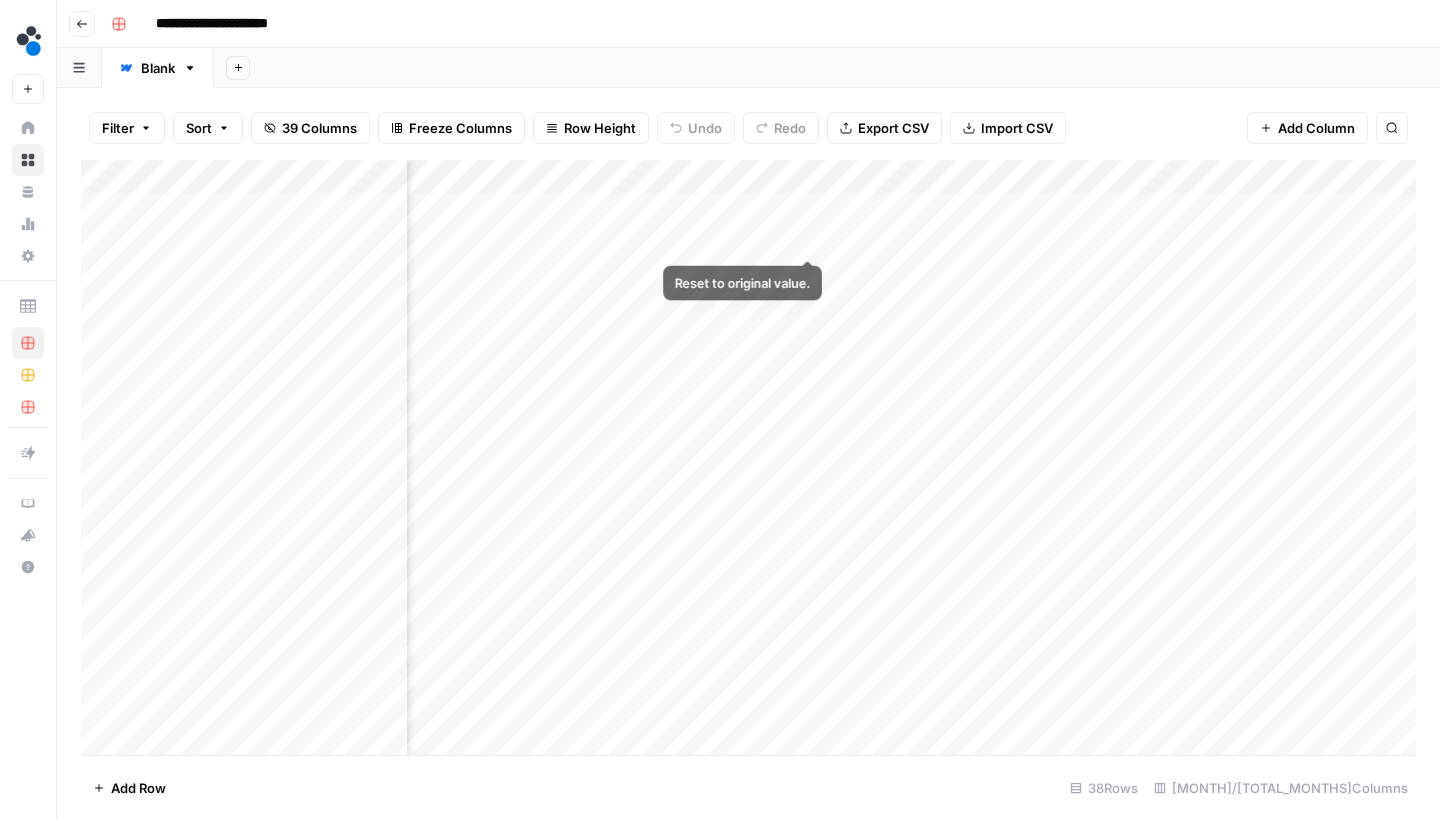 click on "Add Column" at bounding box center (748, 460) 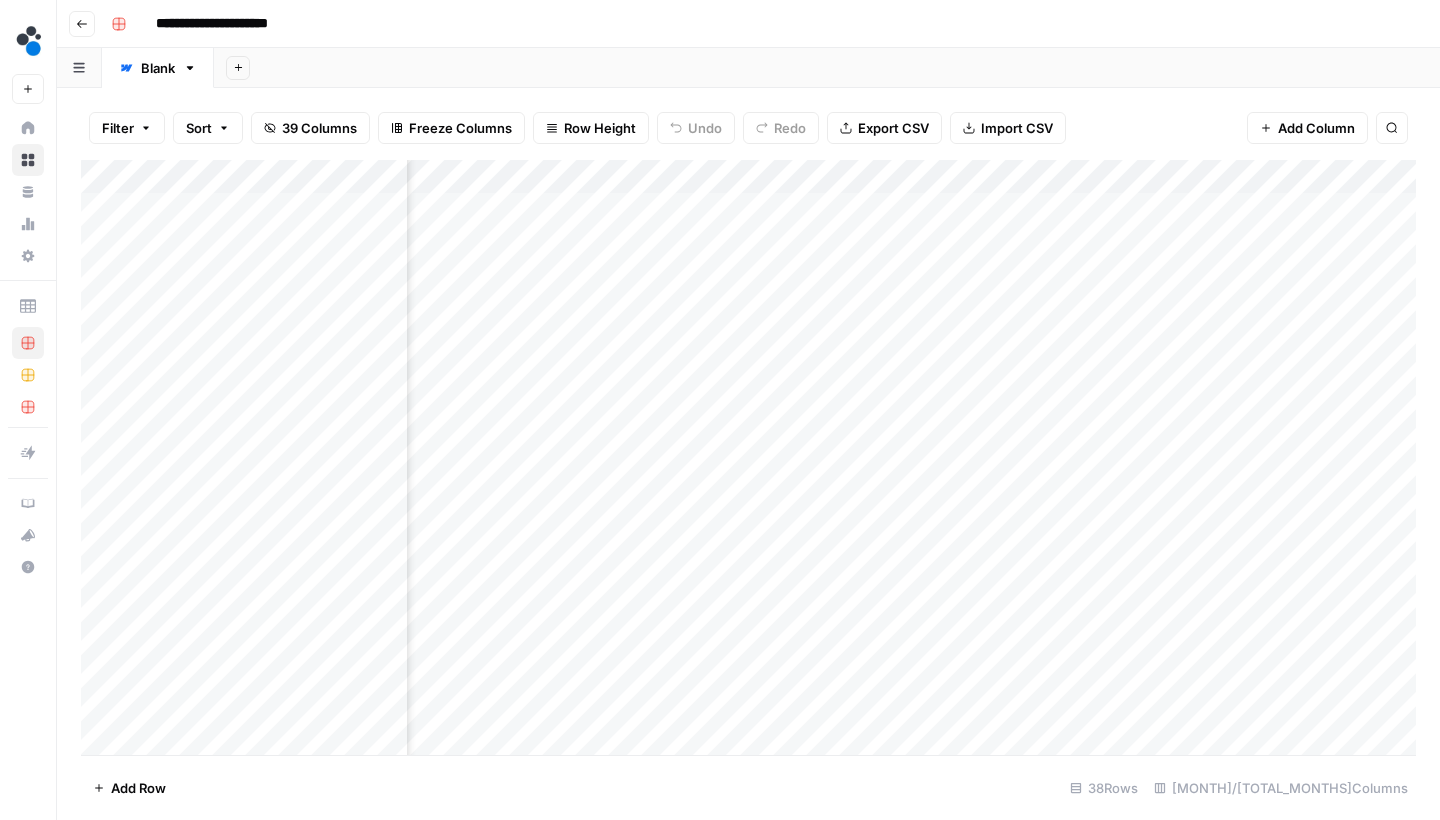 click on "Add Column" at bounding box center [748, 460] 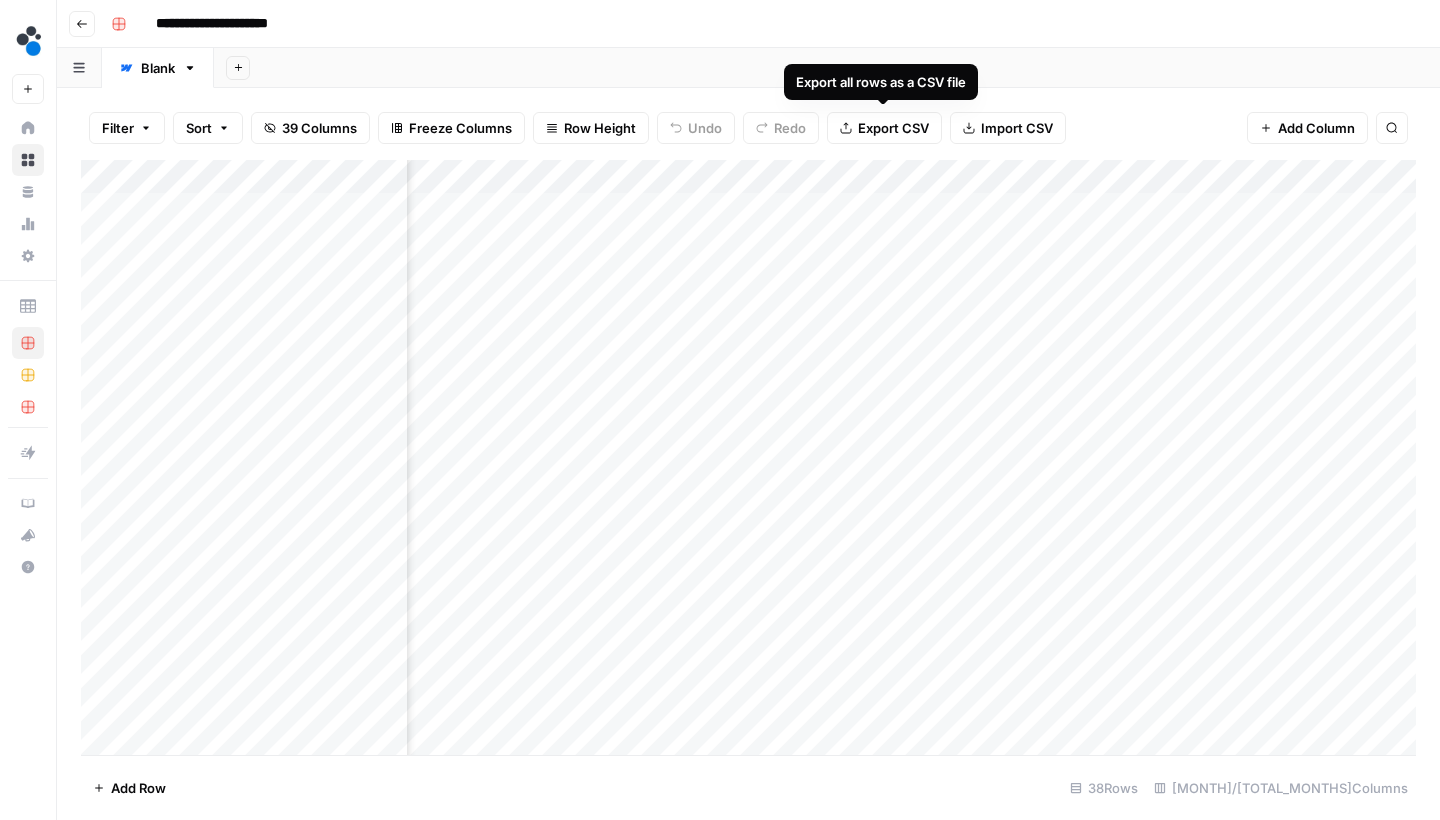 click on "**********" at bounding box center [761, 24] 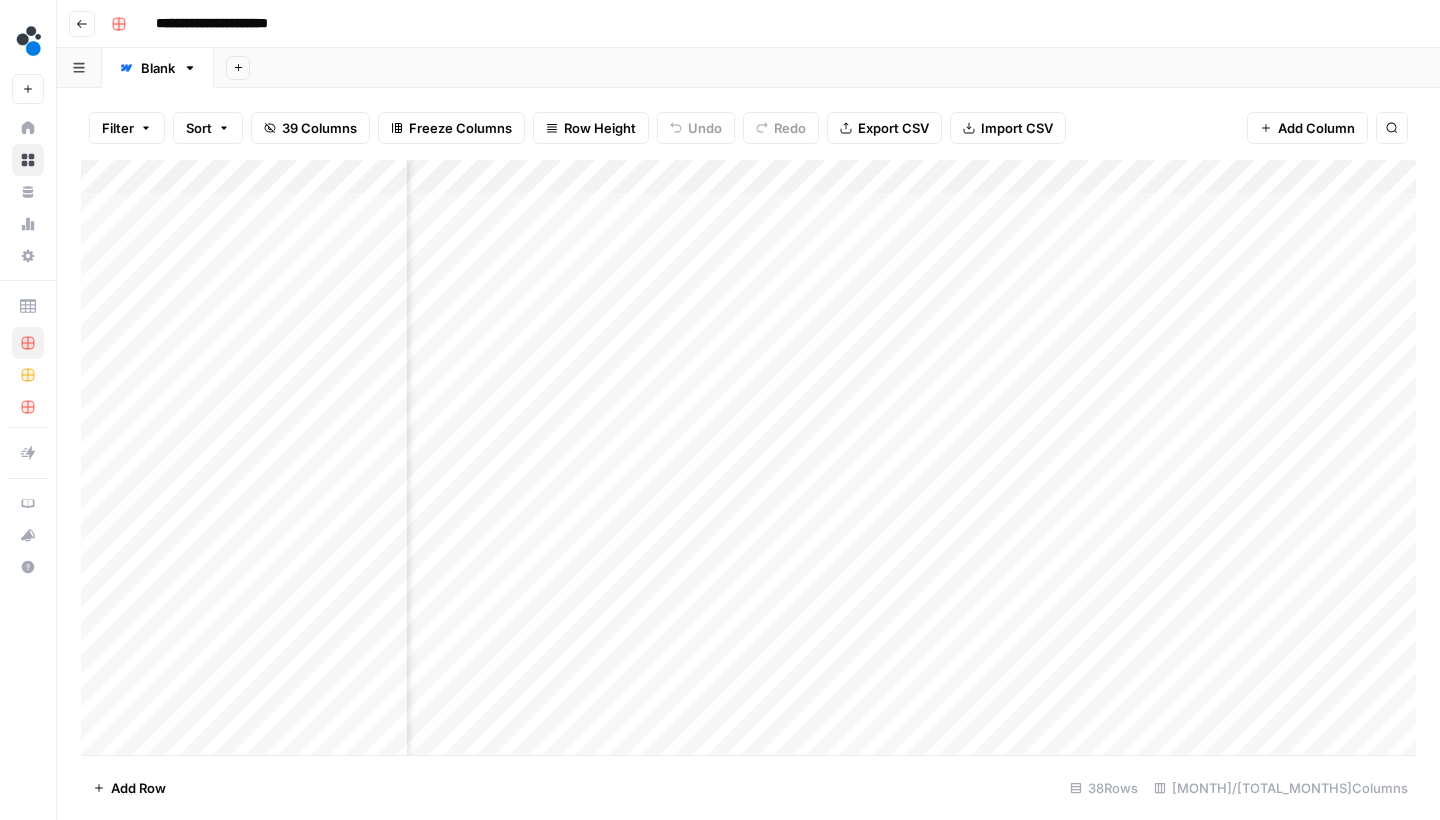 click on "Add Column" at bounding box center (748, 460) 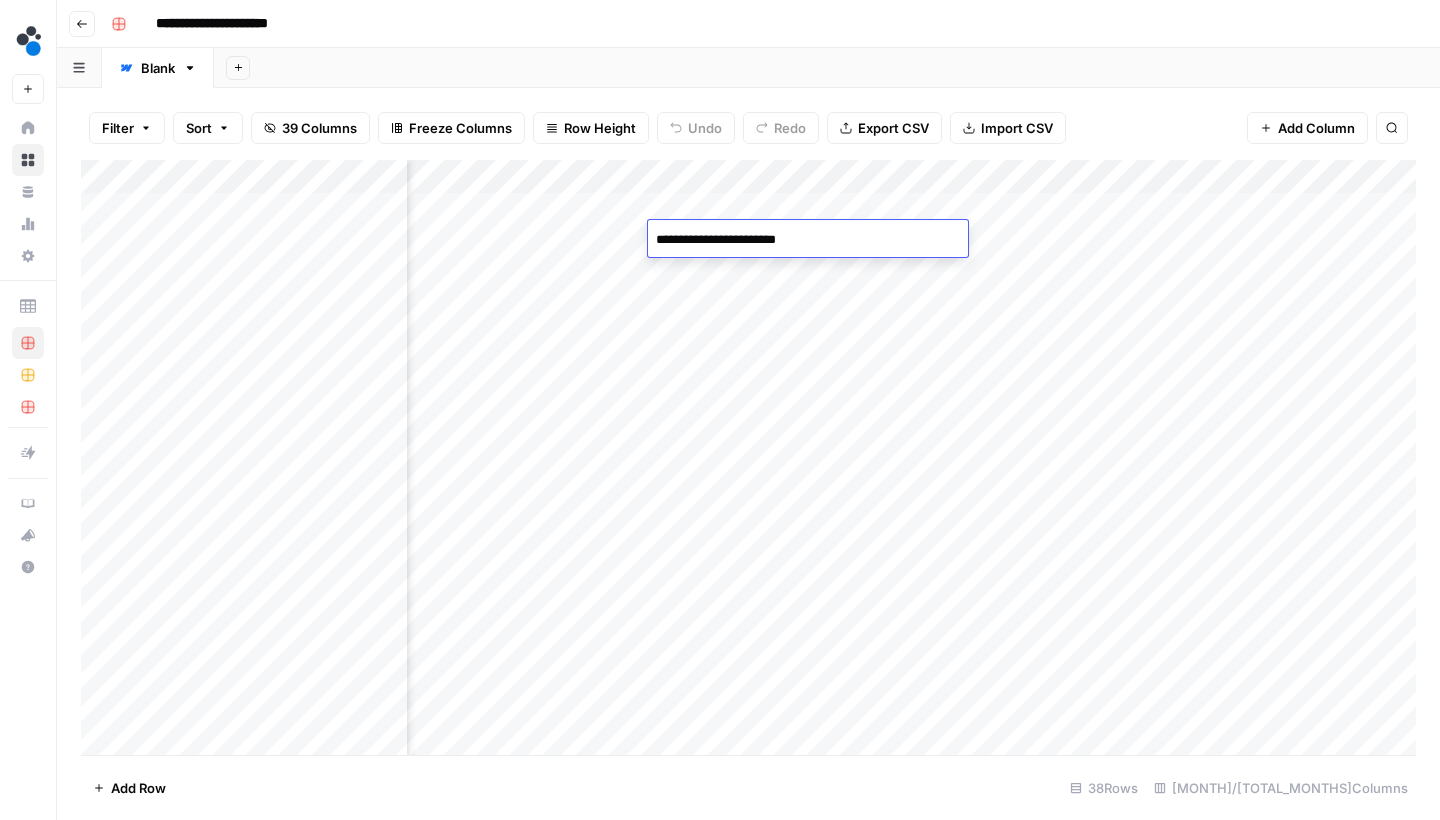 type on "**********" 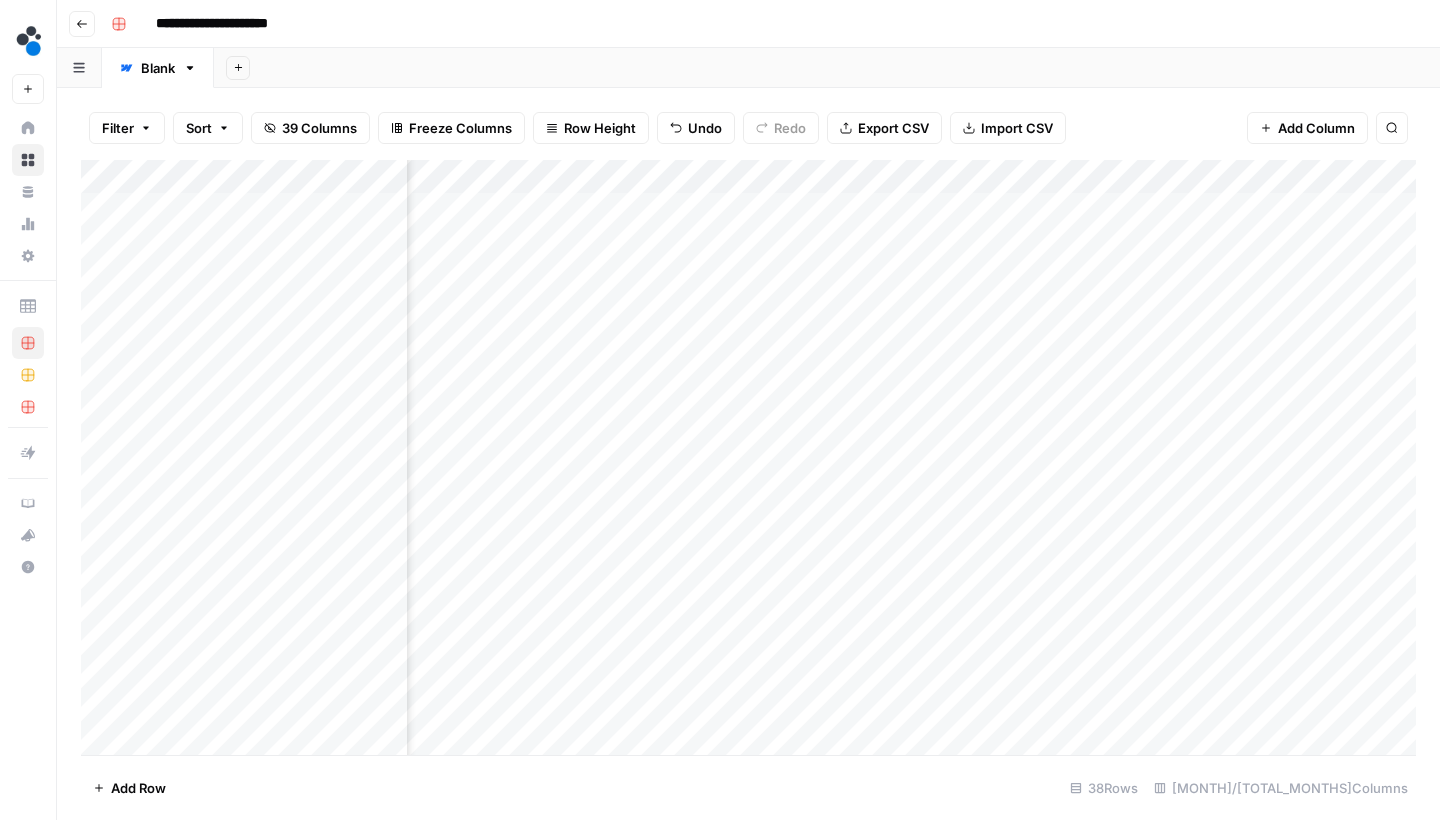 click on "Add Sheet" at bounding box center (827, 68) 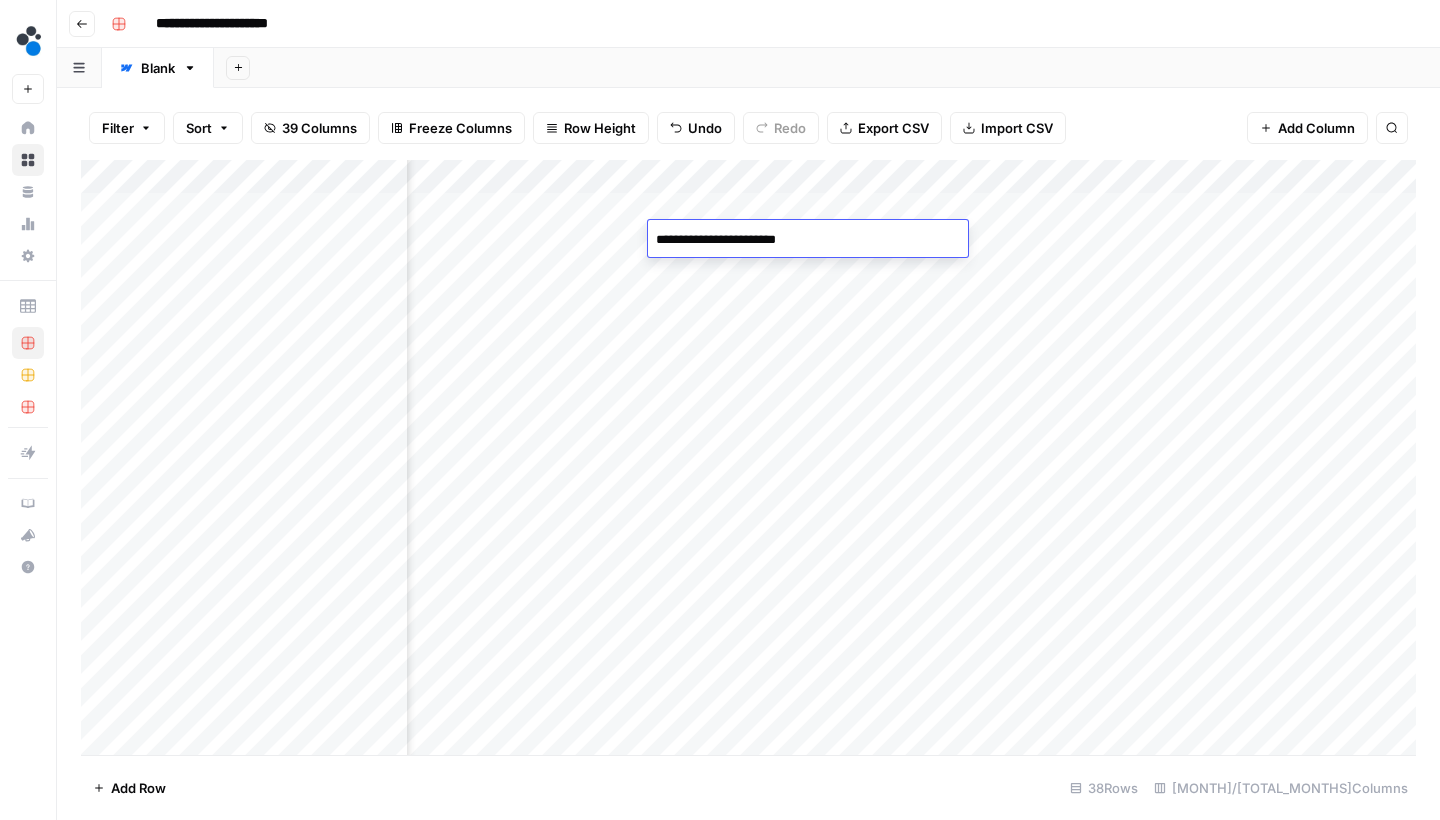 click on "**********" at bounding box center [808, 240] 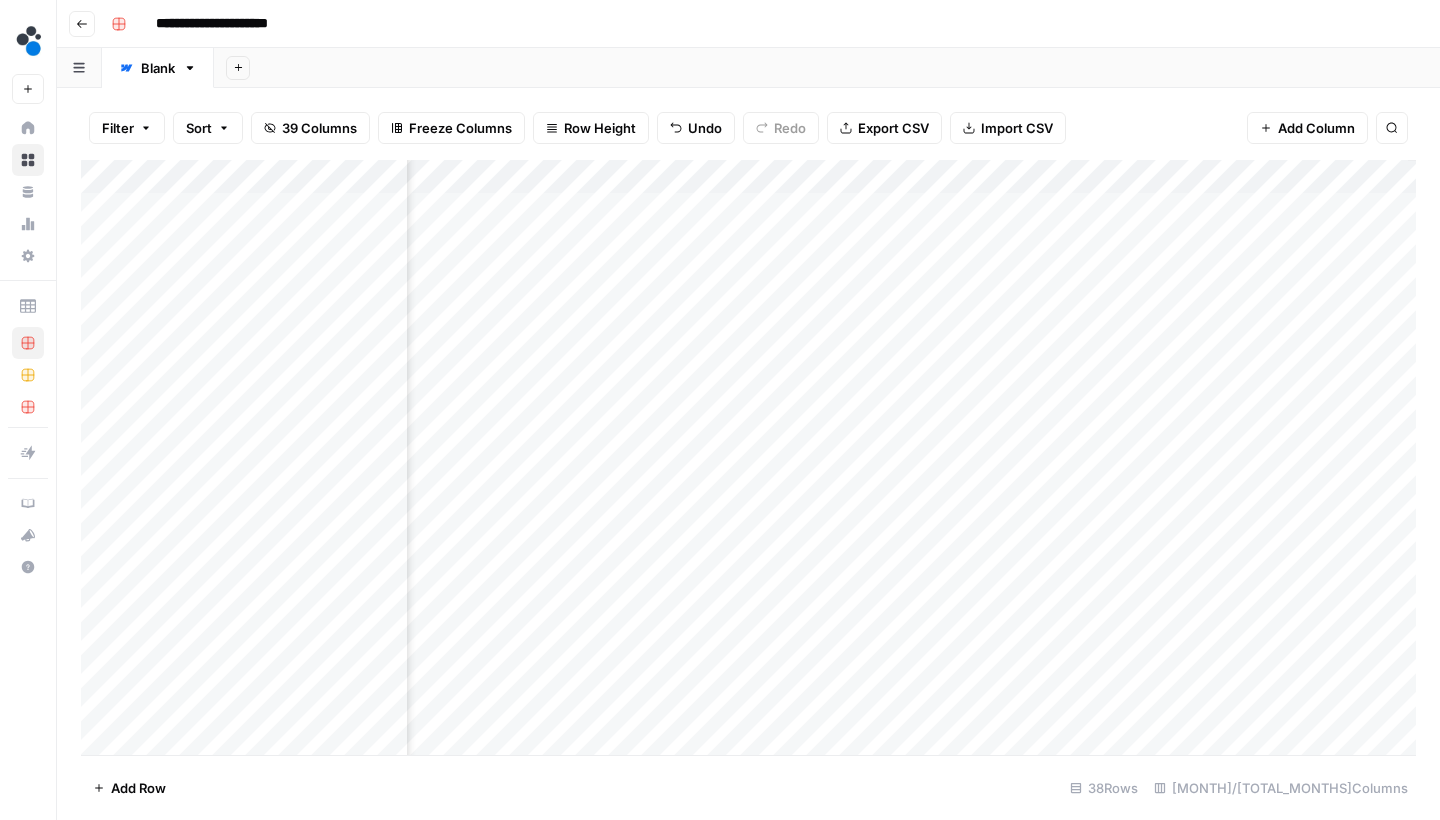 scroll, scrollTop: 0, scrollLeft: 898, axis: horizontal 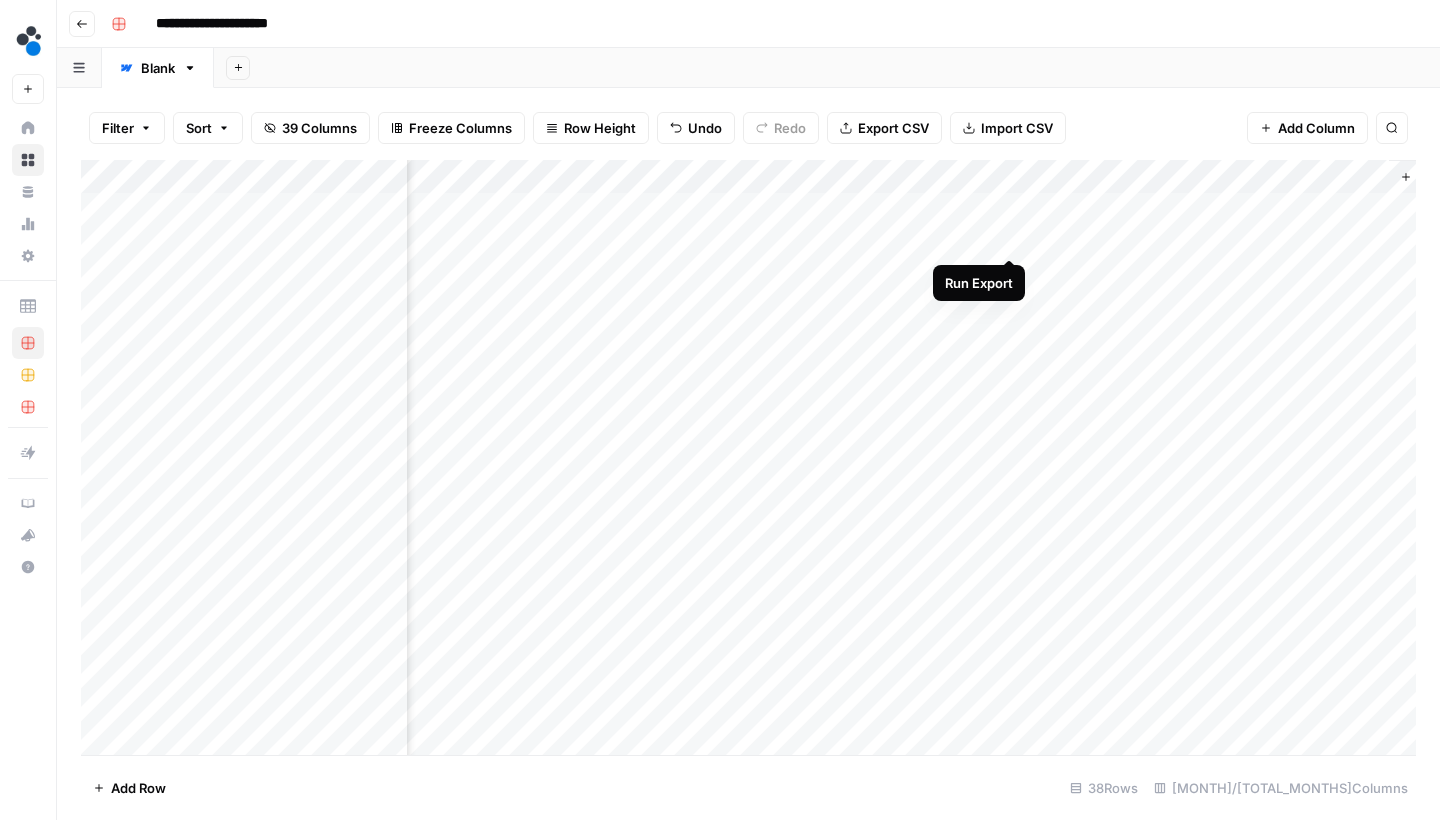 click on "Add Column" at bounding box center (748, 460) 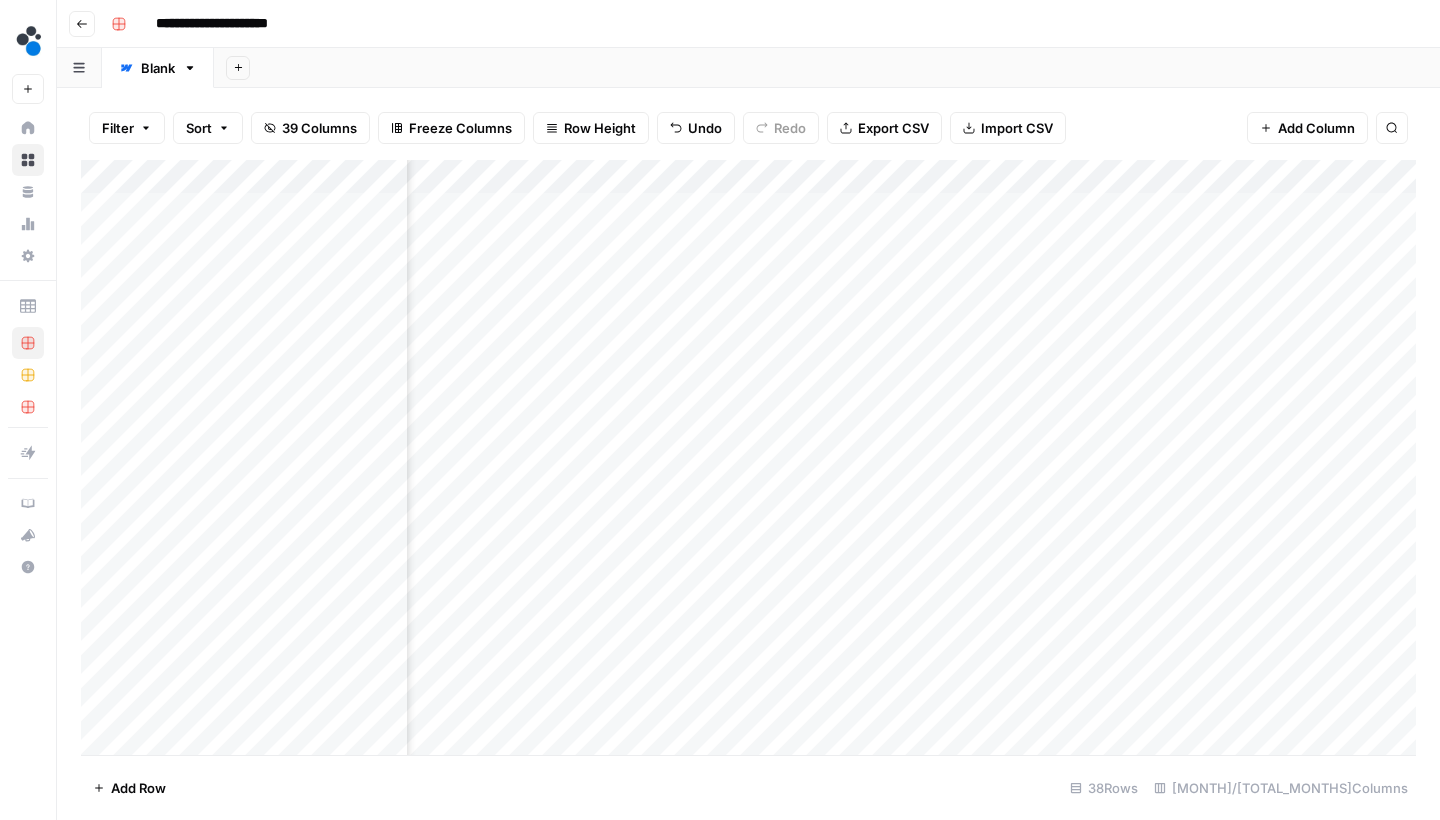 scroll, scrollTop: 1, scrollLeft: 382, axis: both 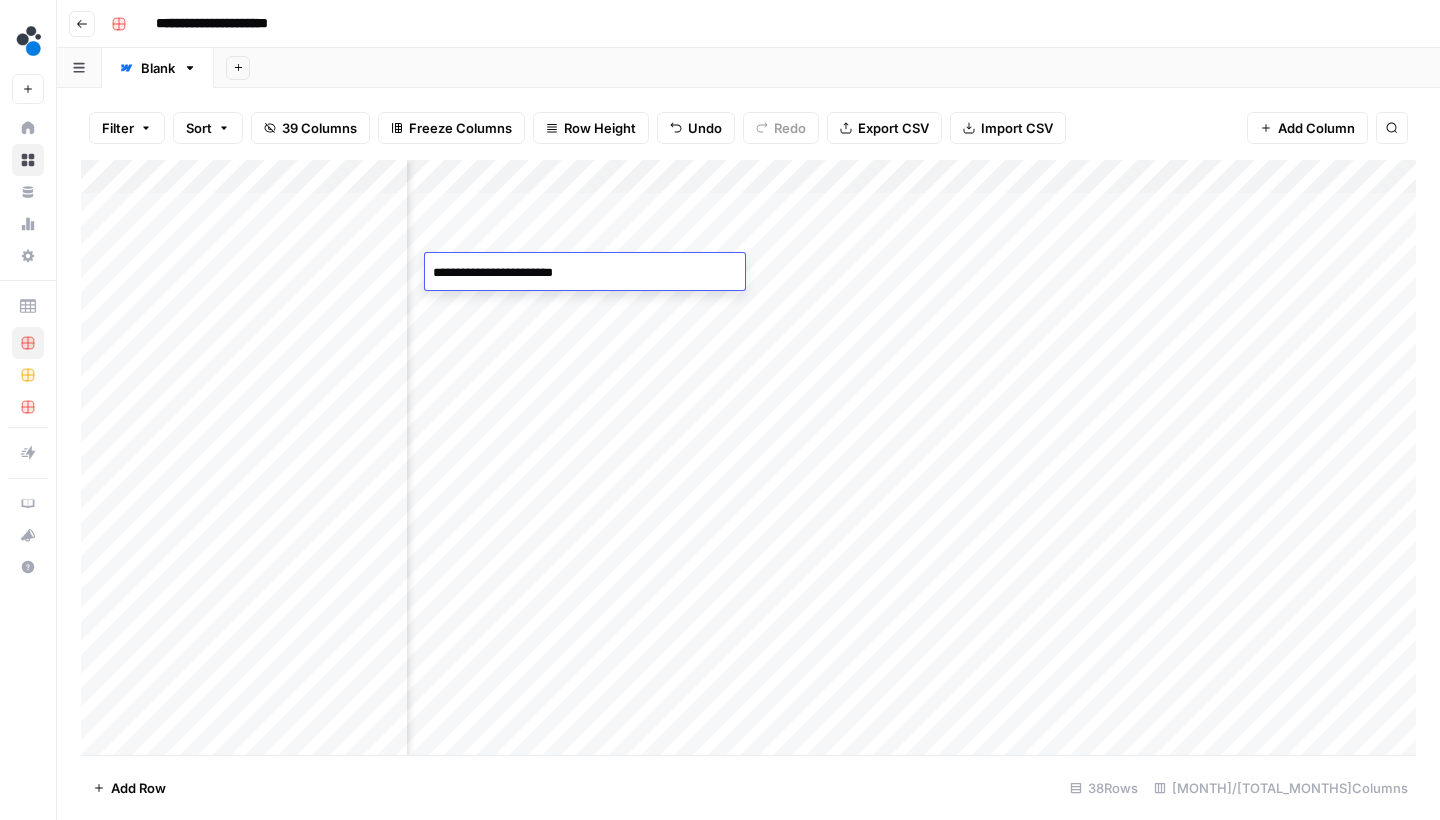 click on "Add Column" at bounding box center (748, 460) 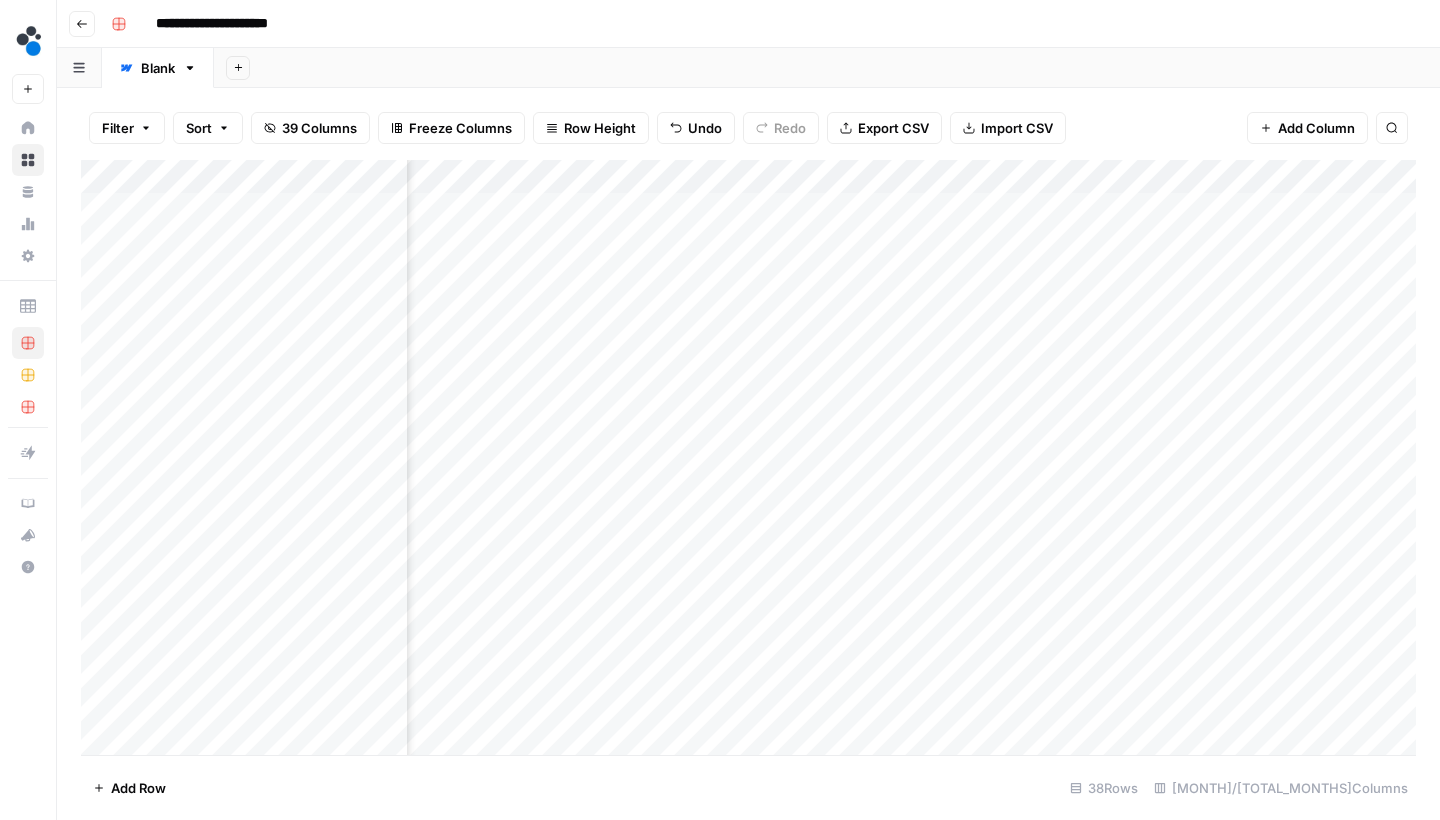 click on "Add Column" at bounding box center (748, 460) 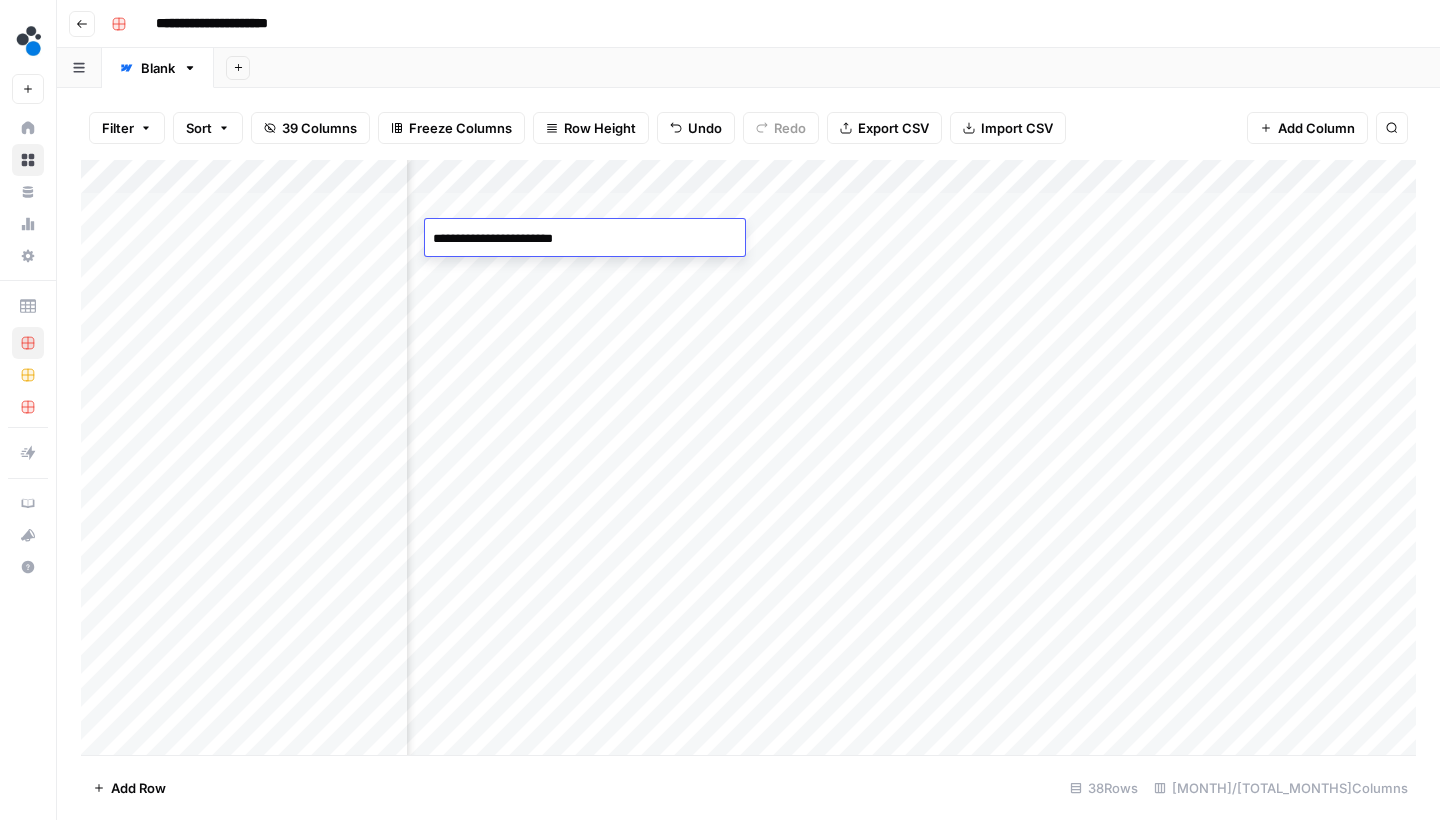 click on "Add Column" at bounding box center [748, 460] 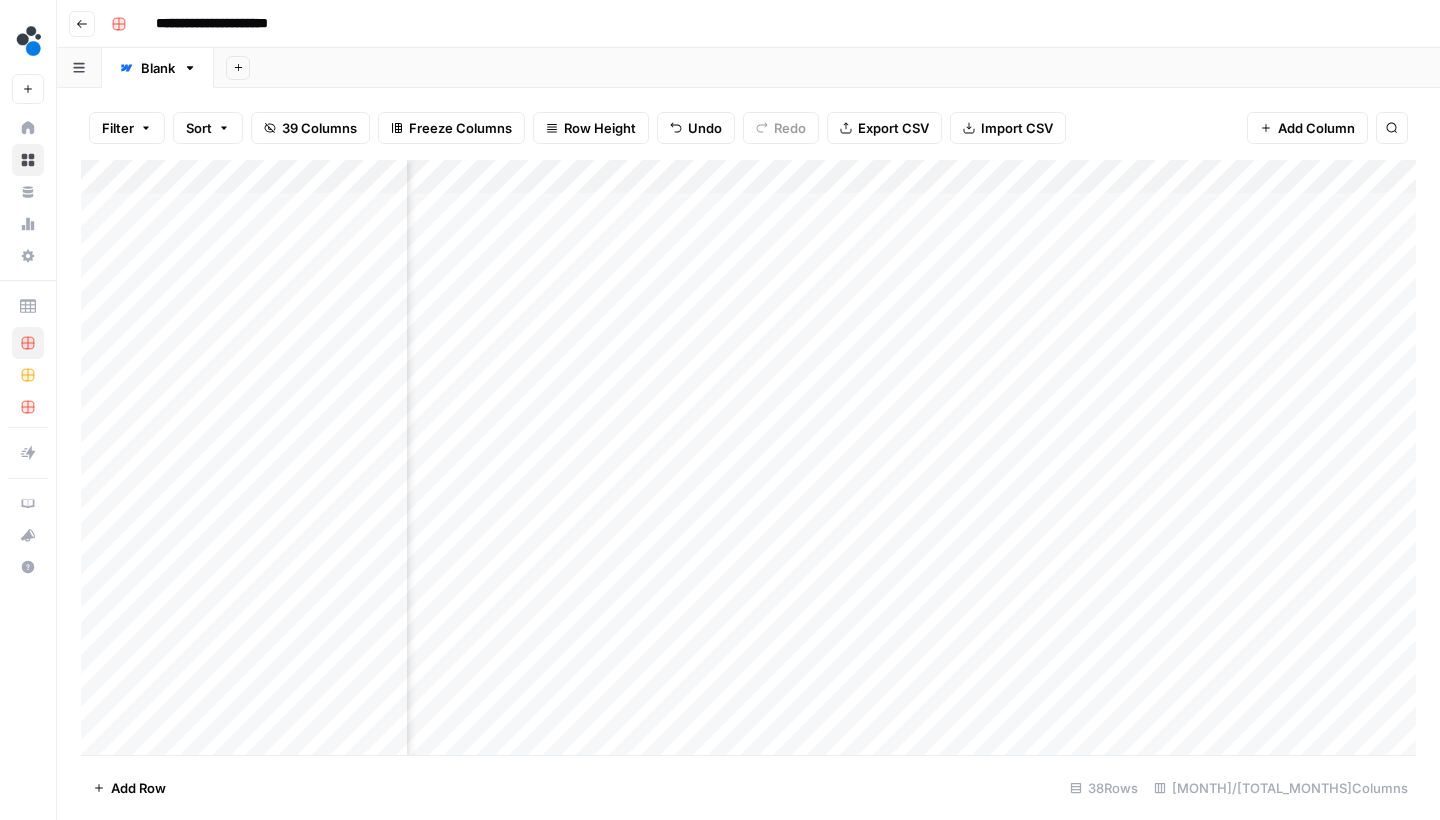 click on "Add Column" at bounding box center [748, 460] 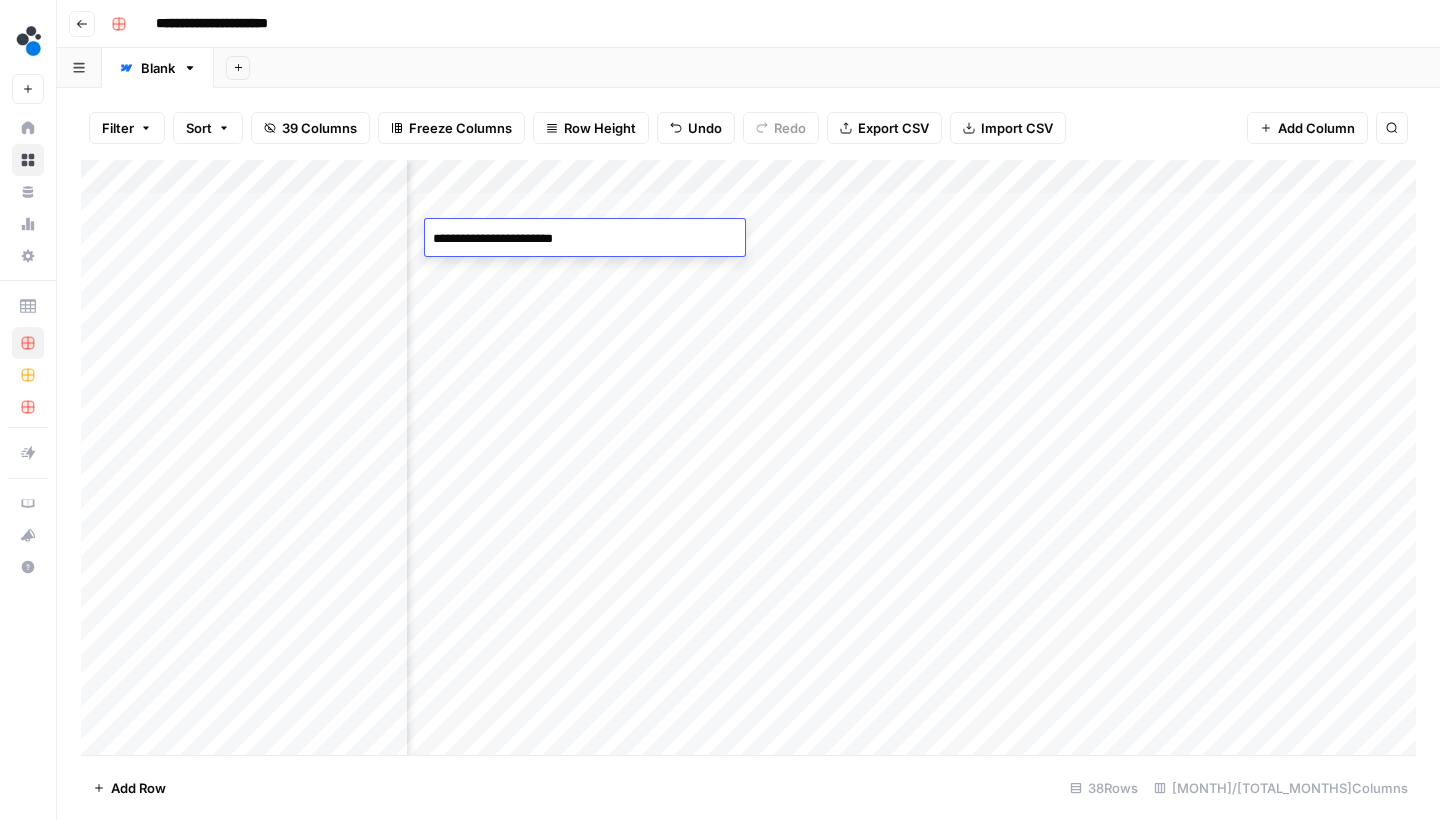 type on "**********" 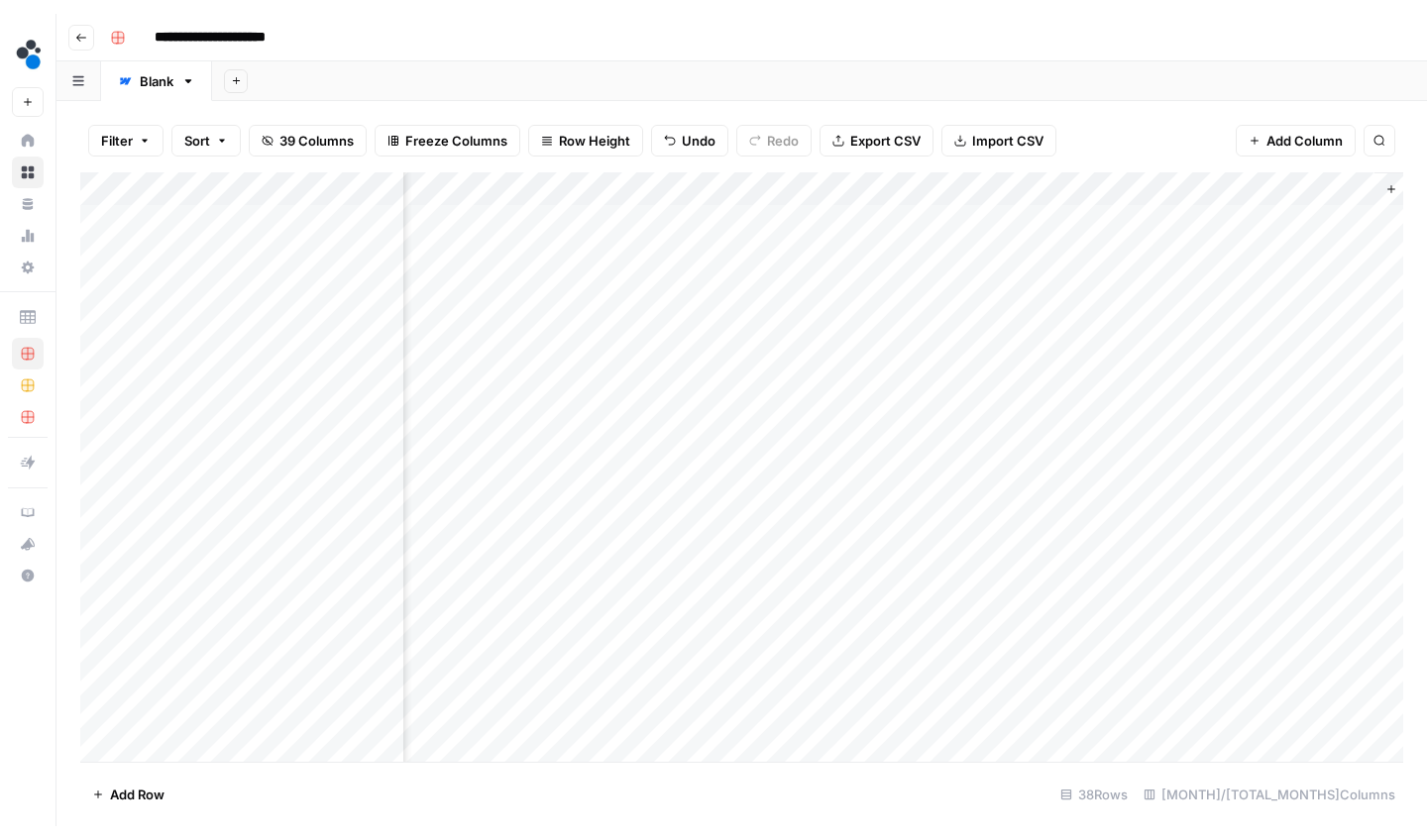 scroll, scrollTop: 1, scrollLeft: 894, axis: both 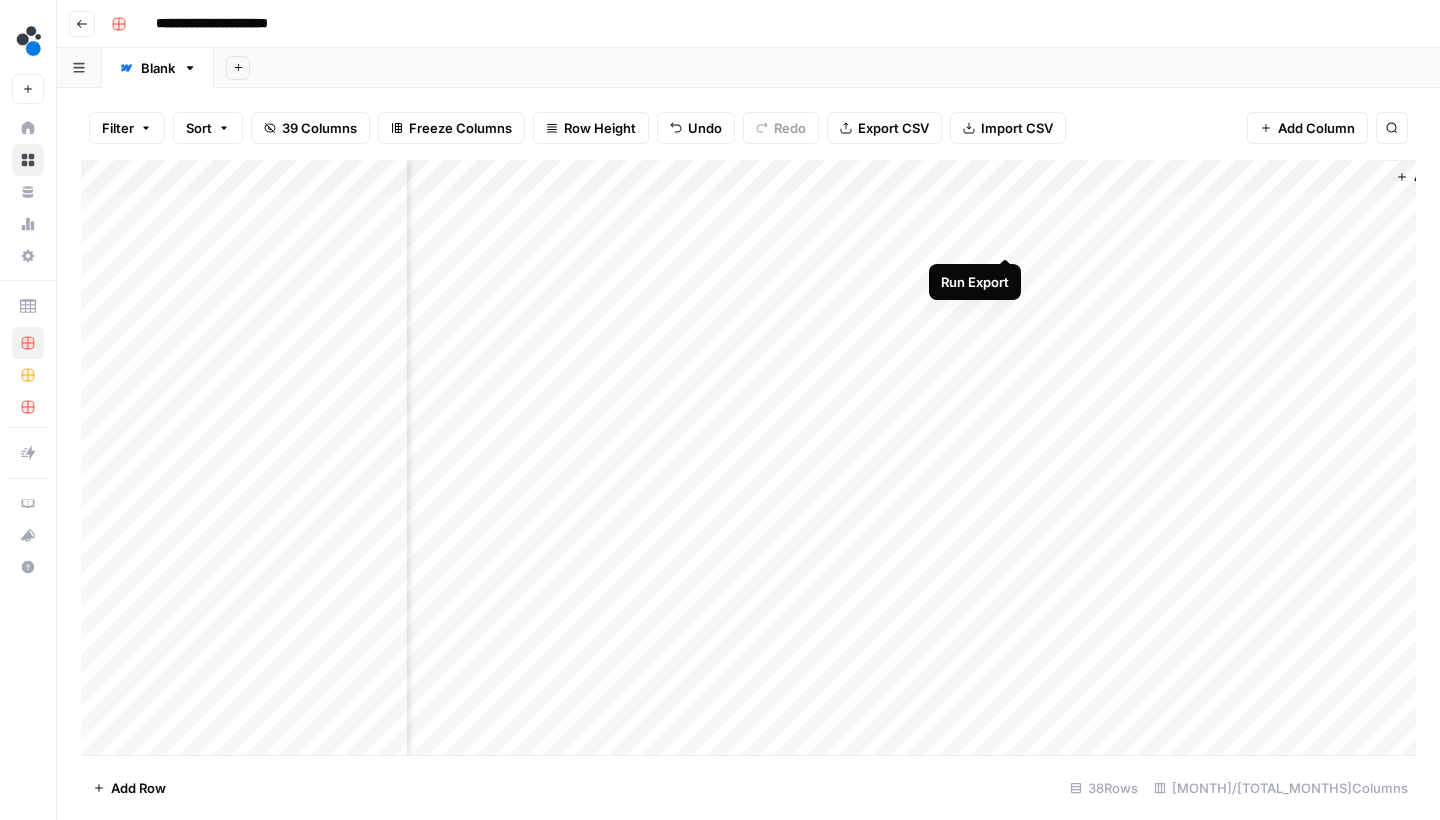 click on "Add Column" at bounding box center (748, 460) 